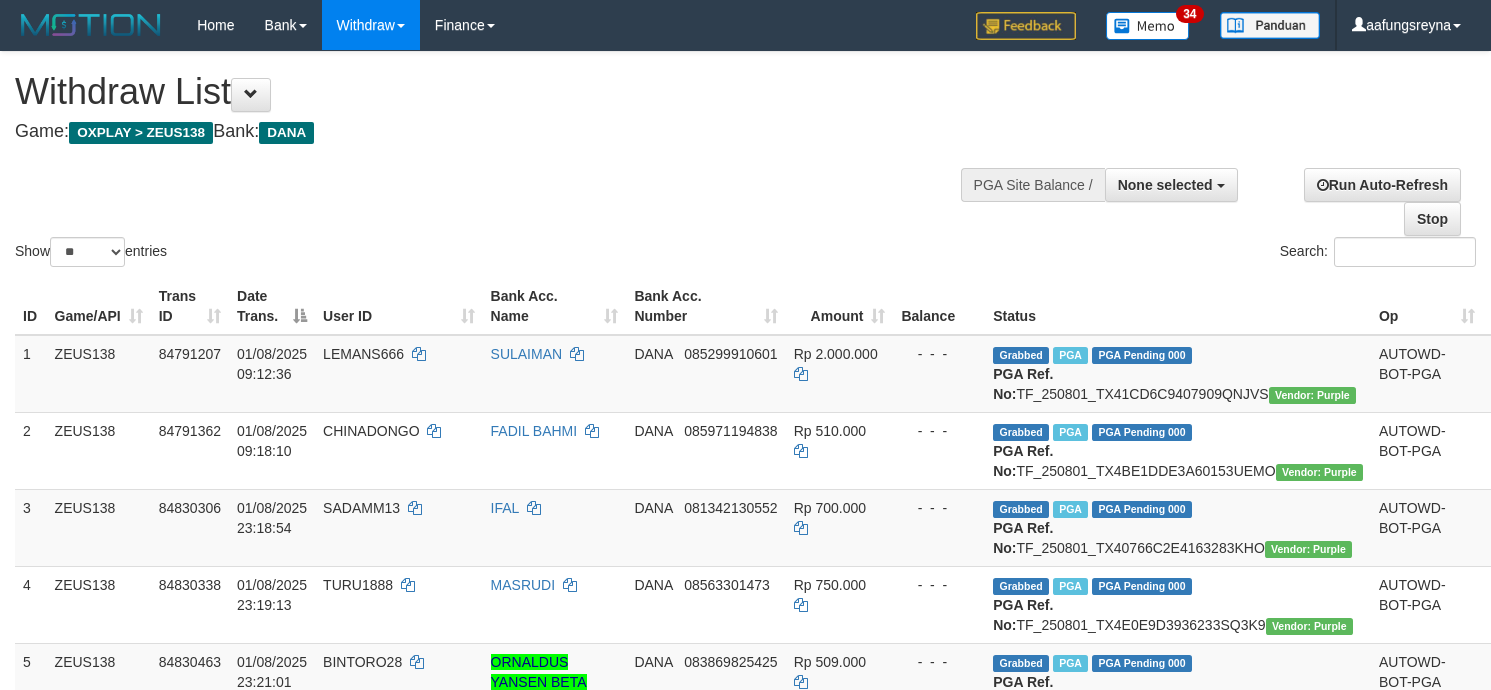 select 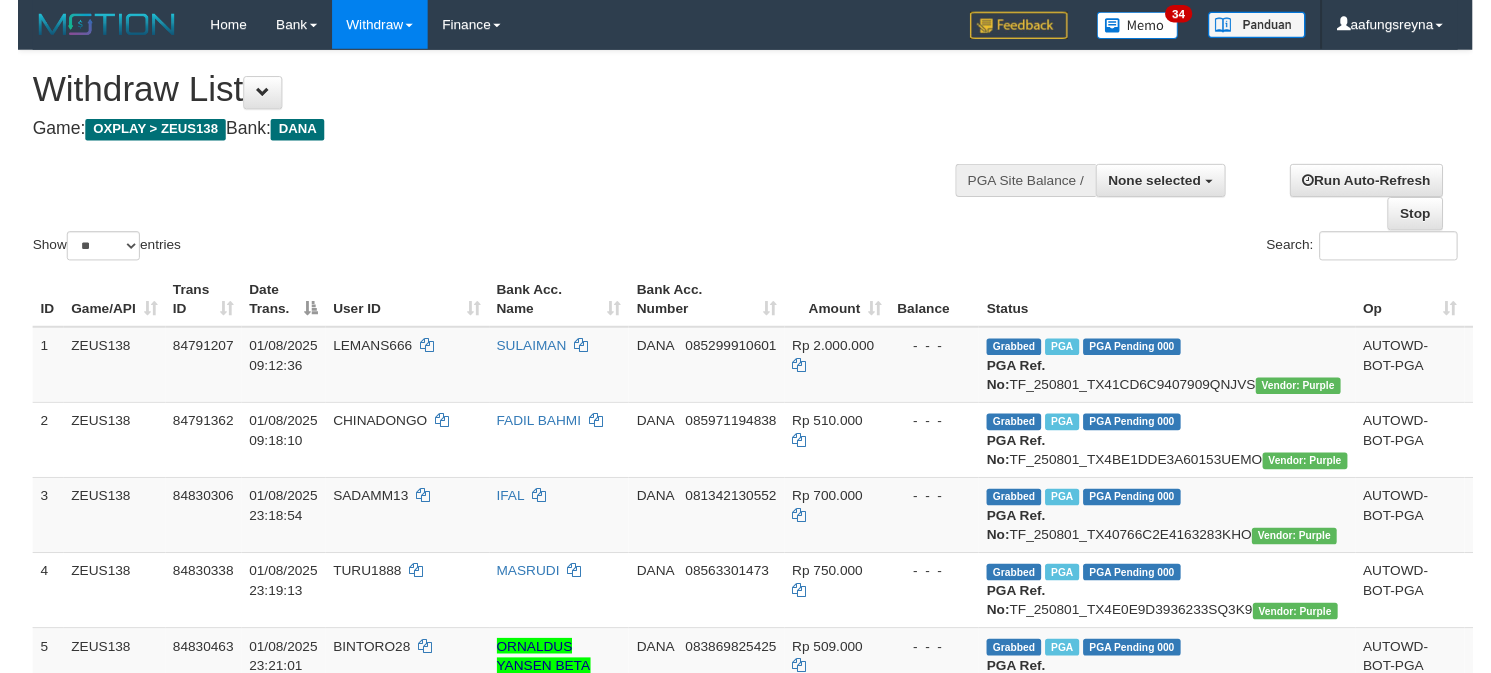 scroll, scrollTop: 347, scrollLeft: 0, axis: vertical 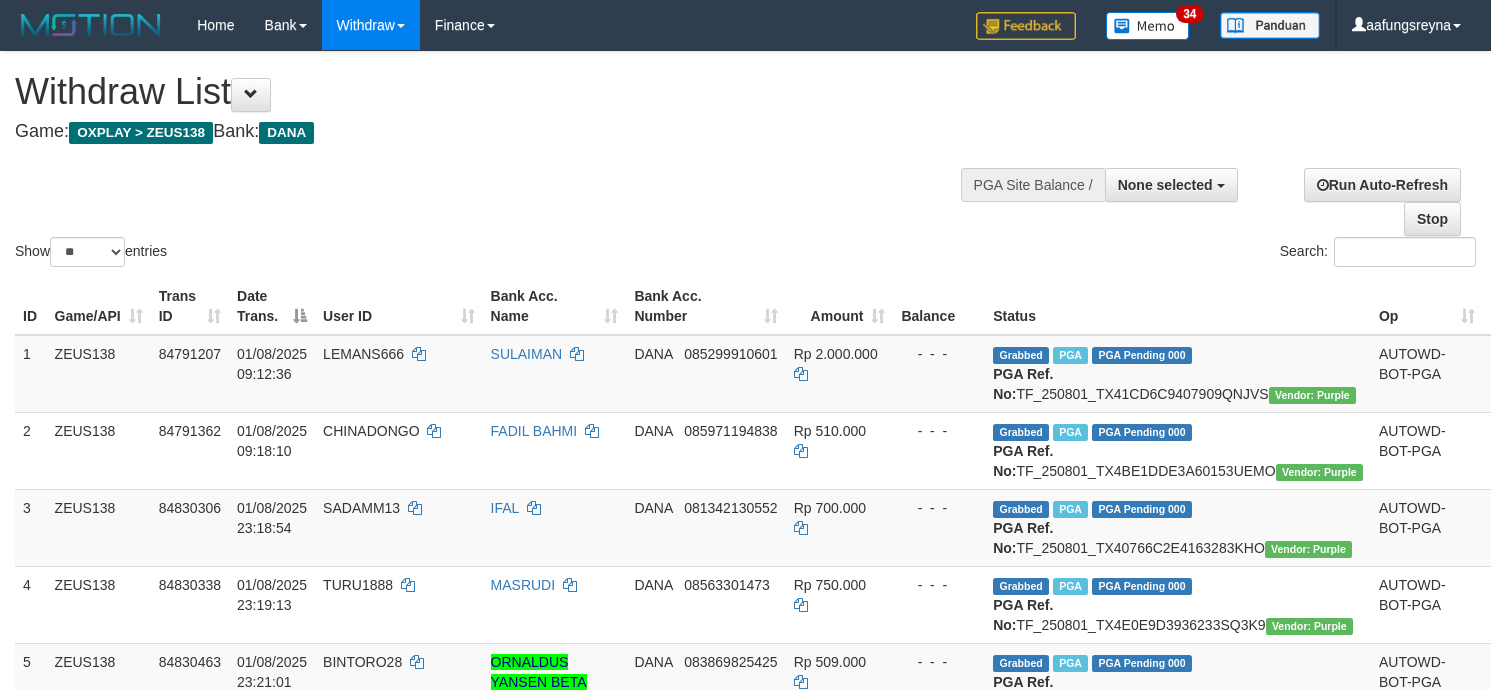 select 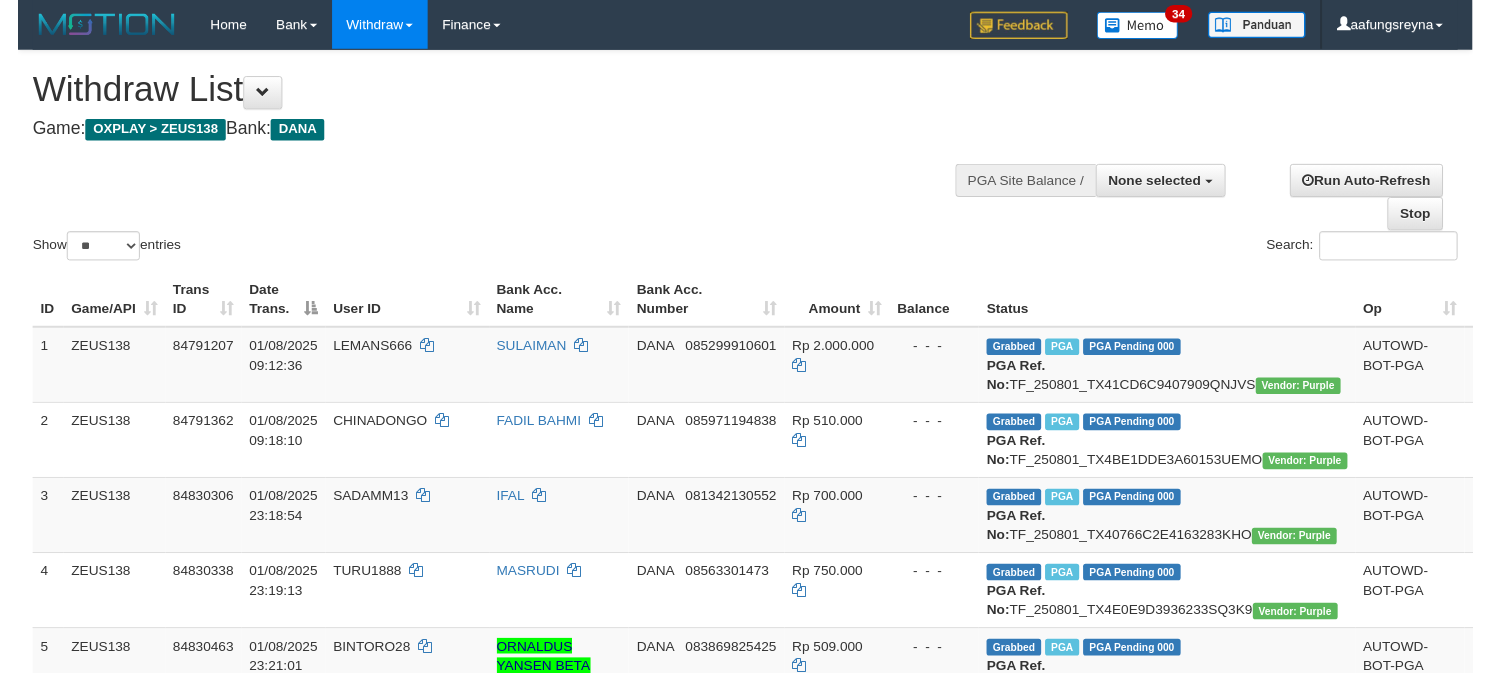 scroll, scrollTop: 347, scrollLeft: 0, axis: vertical 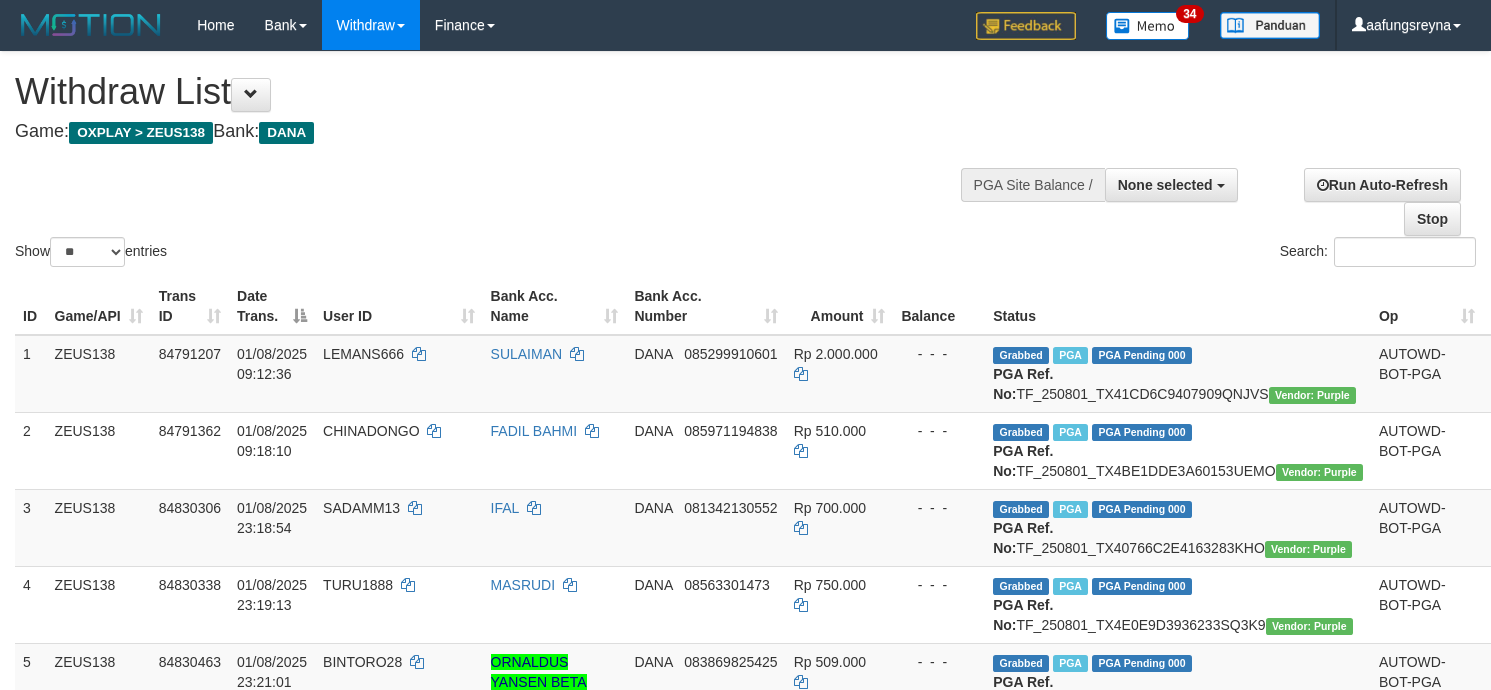select 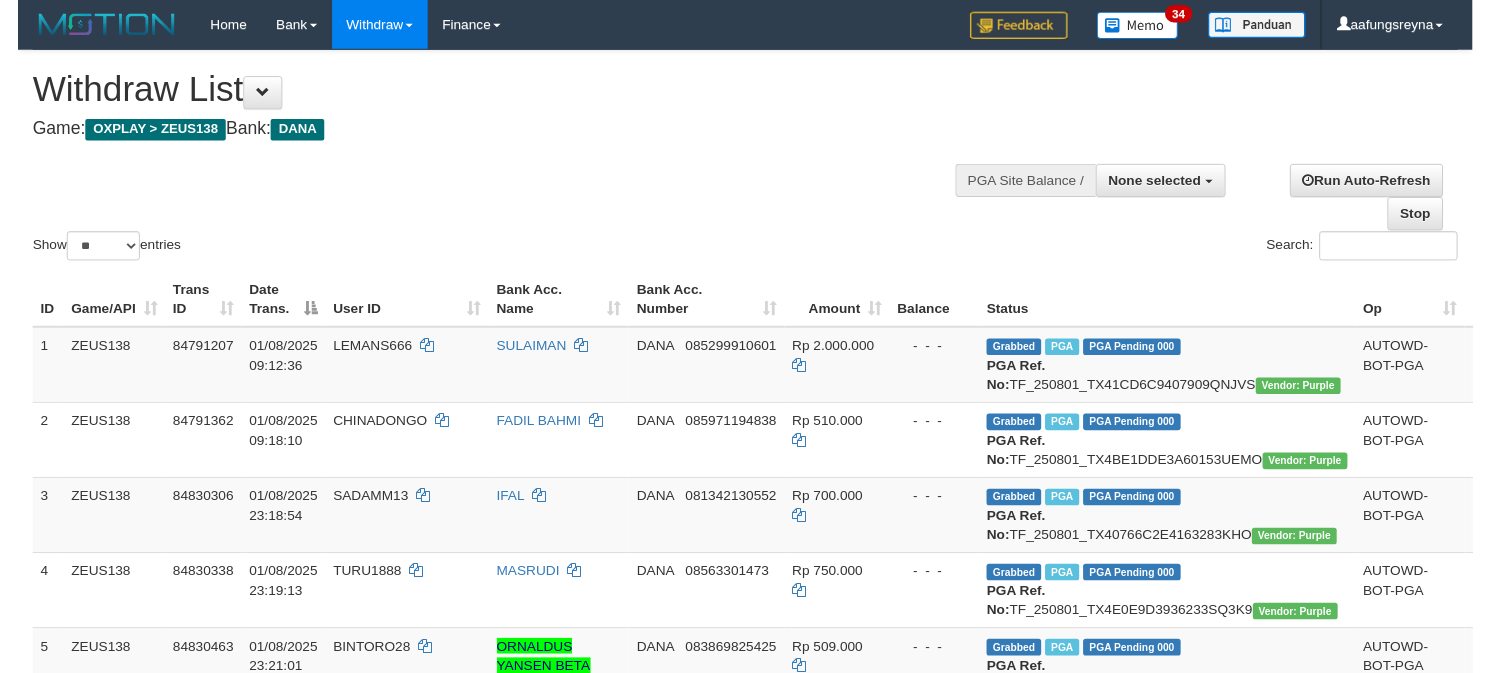scroll, scrollTop: 347, scrollLeft: 0, axis: vertical 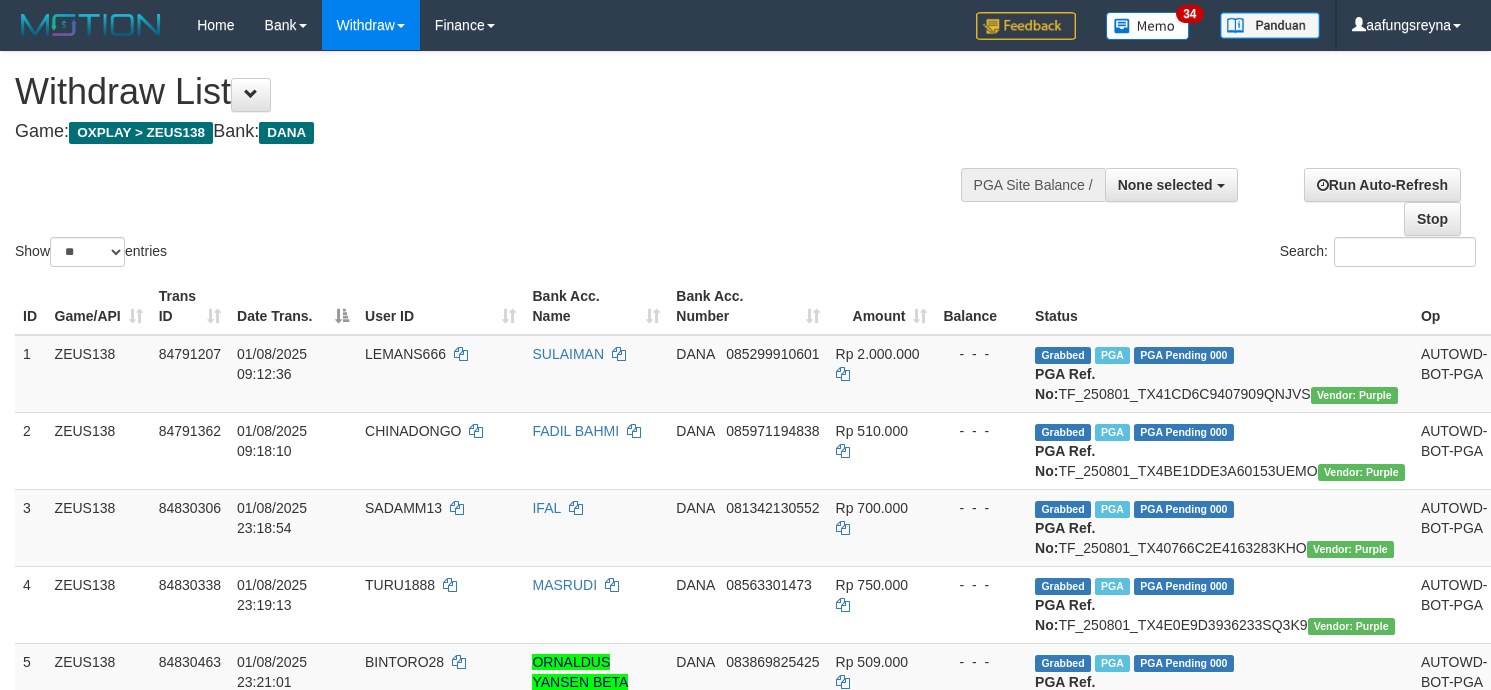 select 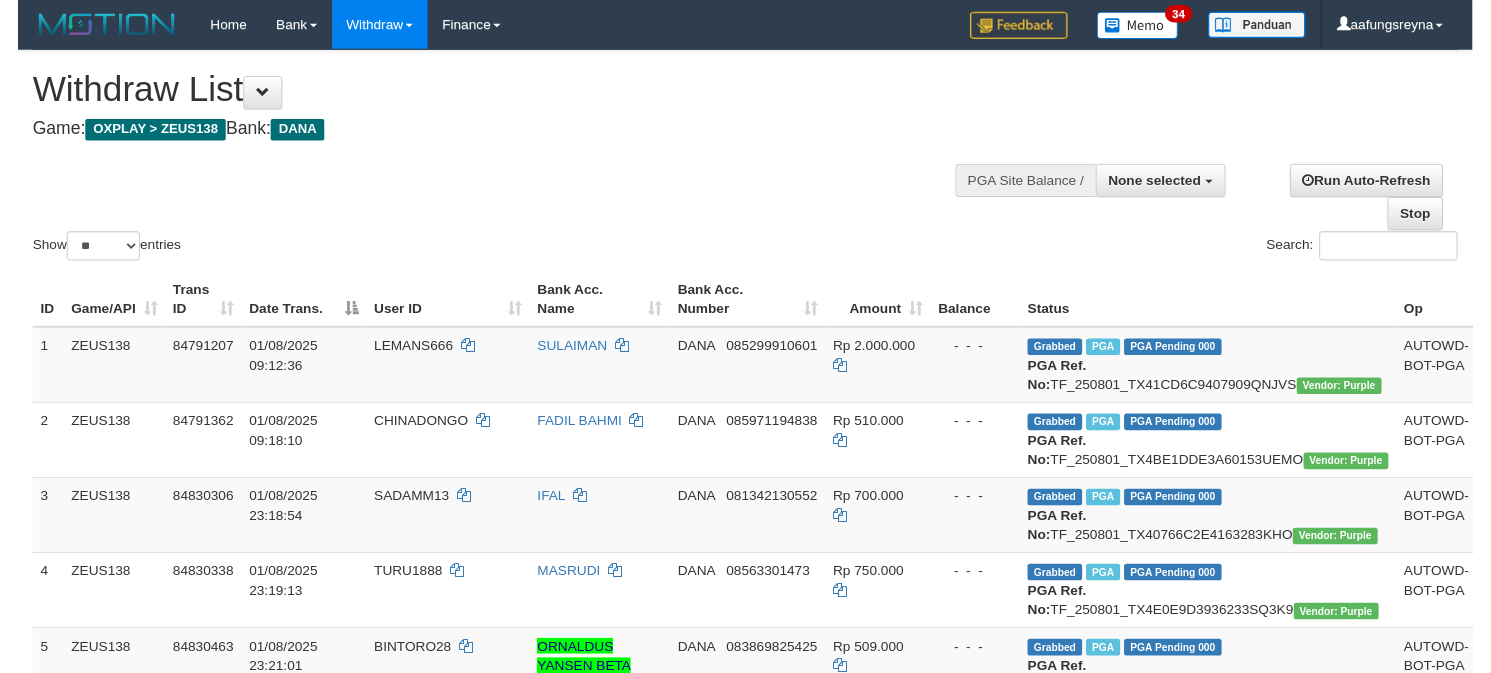 scroll, scrollTop: 347, scrollLeft: 0, axis: vertical 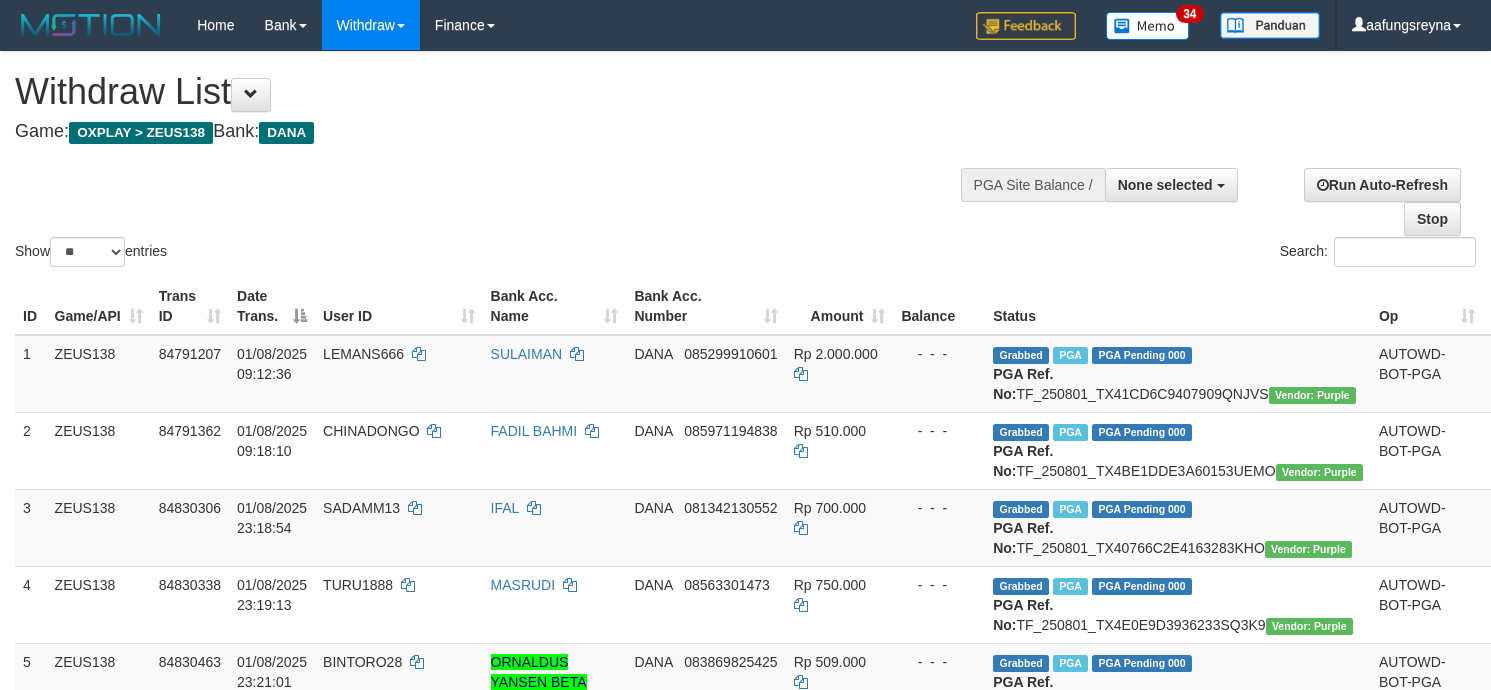select 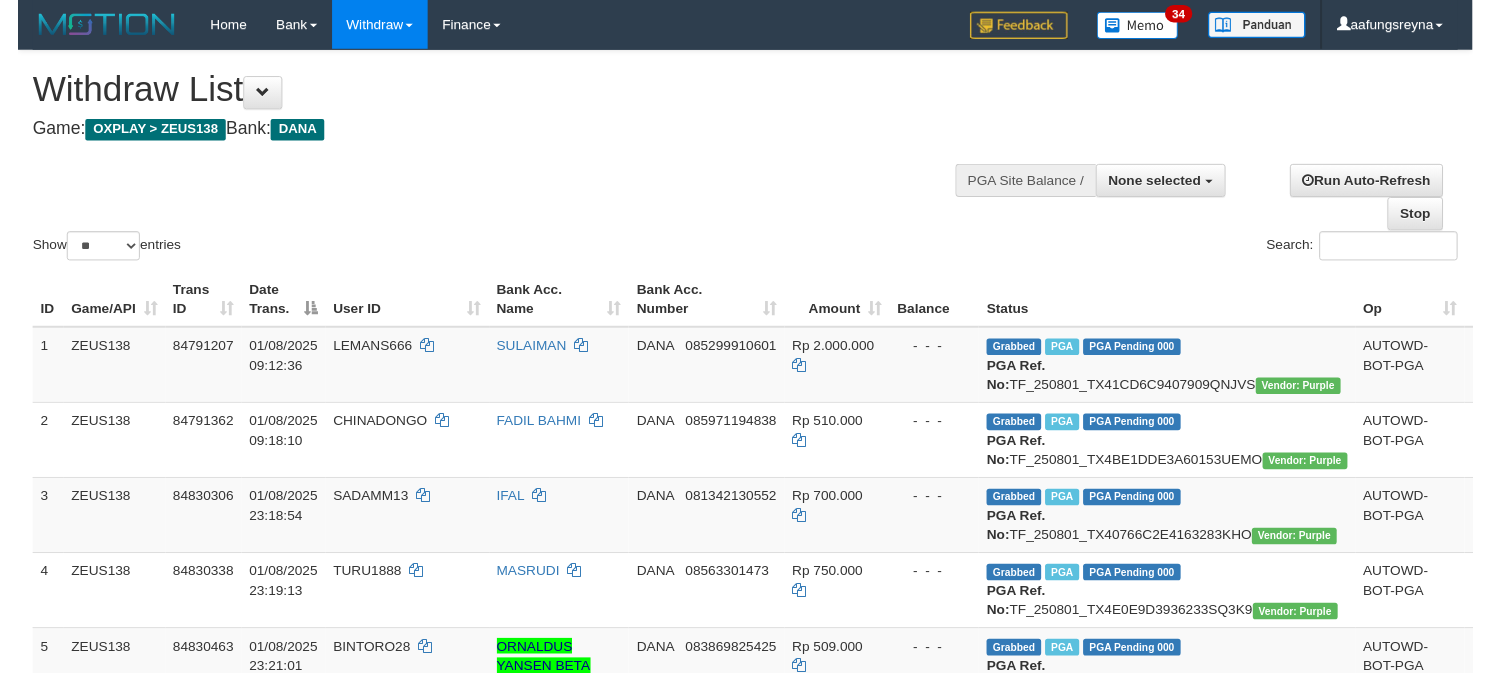 scroll, scrollTop: 347, scrollLeft: 0, axis: vertical 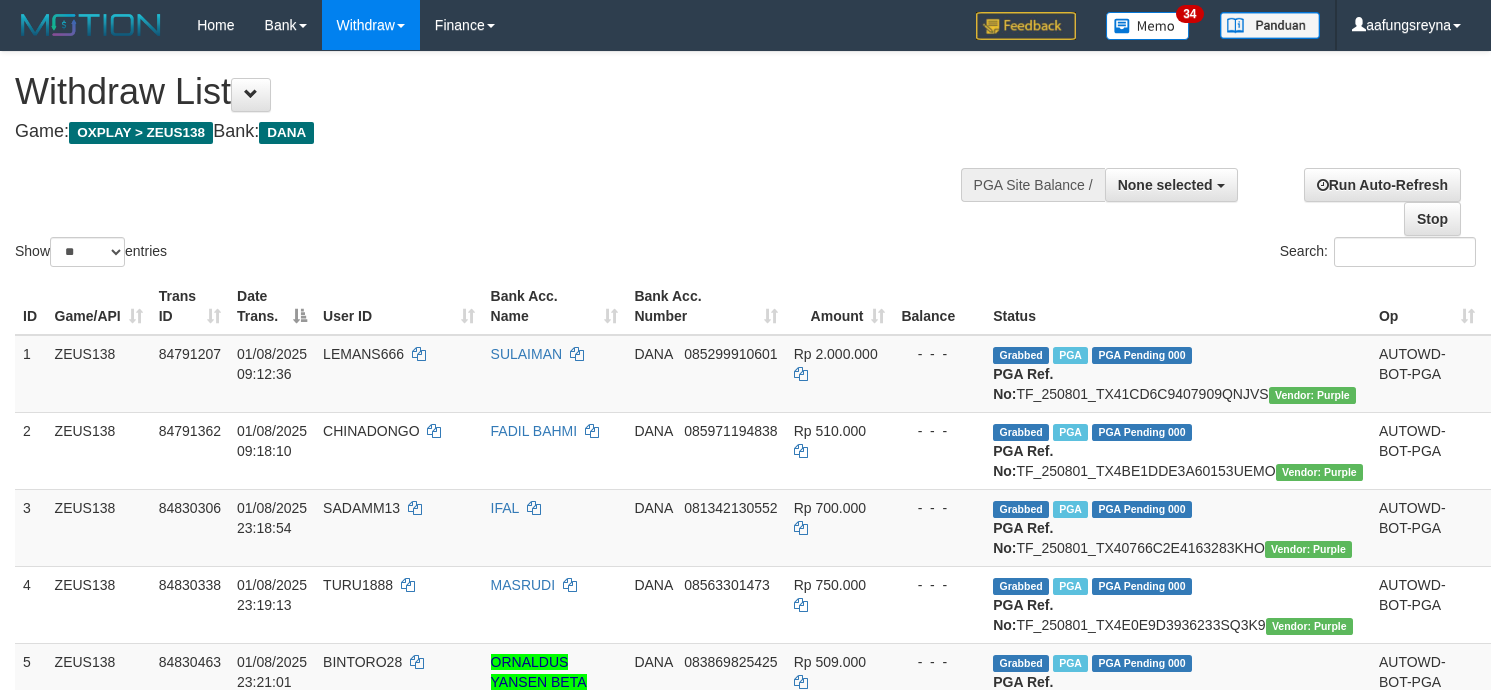 select 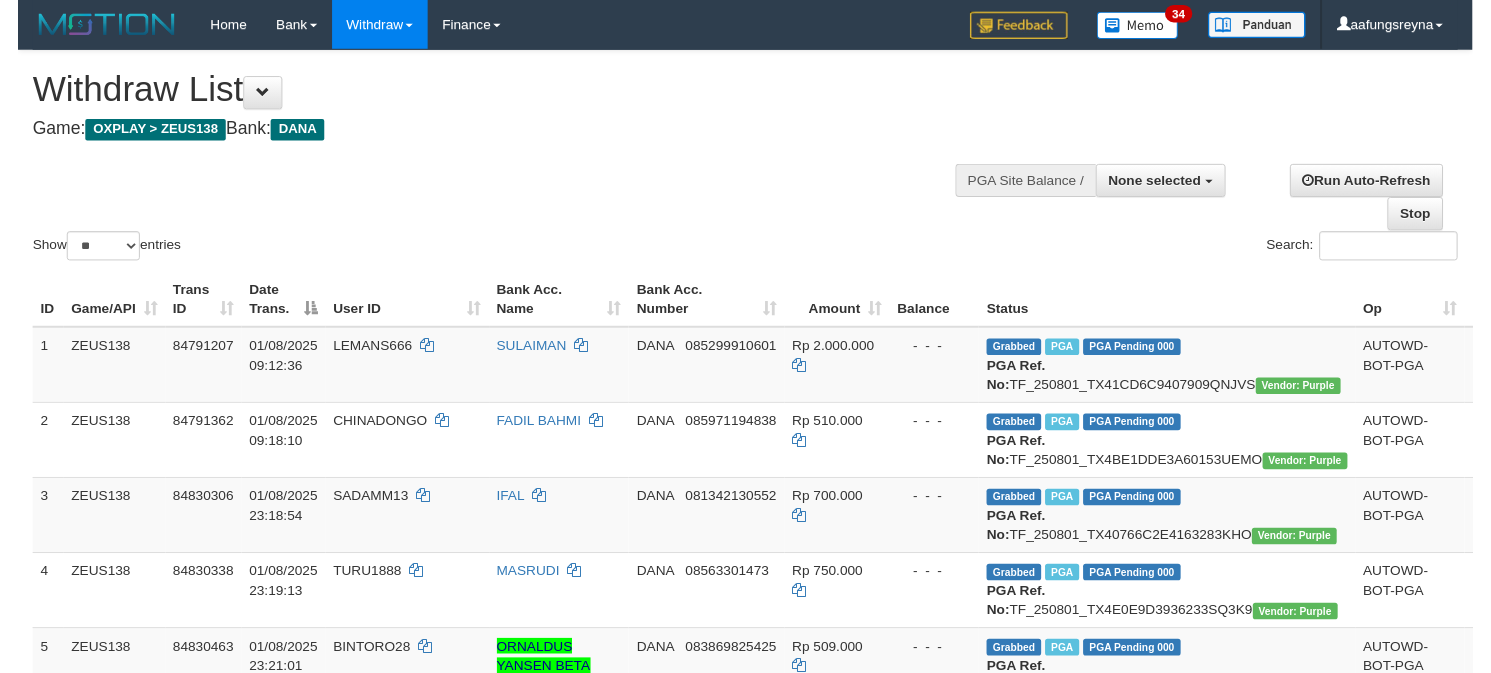 scroll, scrollTop: 347, scrollLeft: 0, axis: vertical 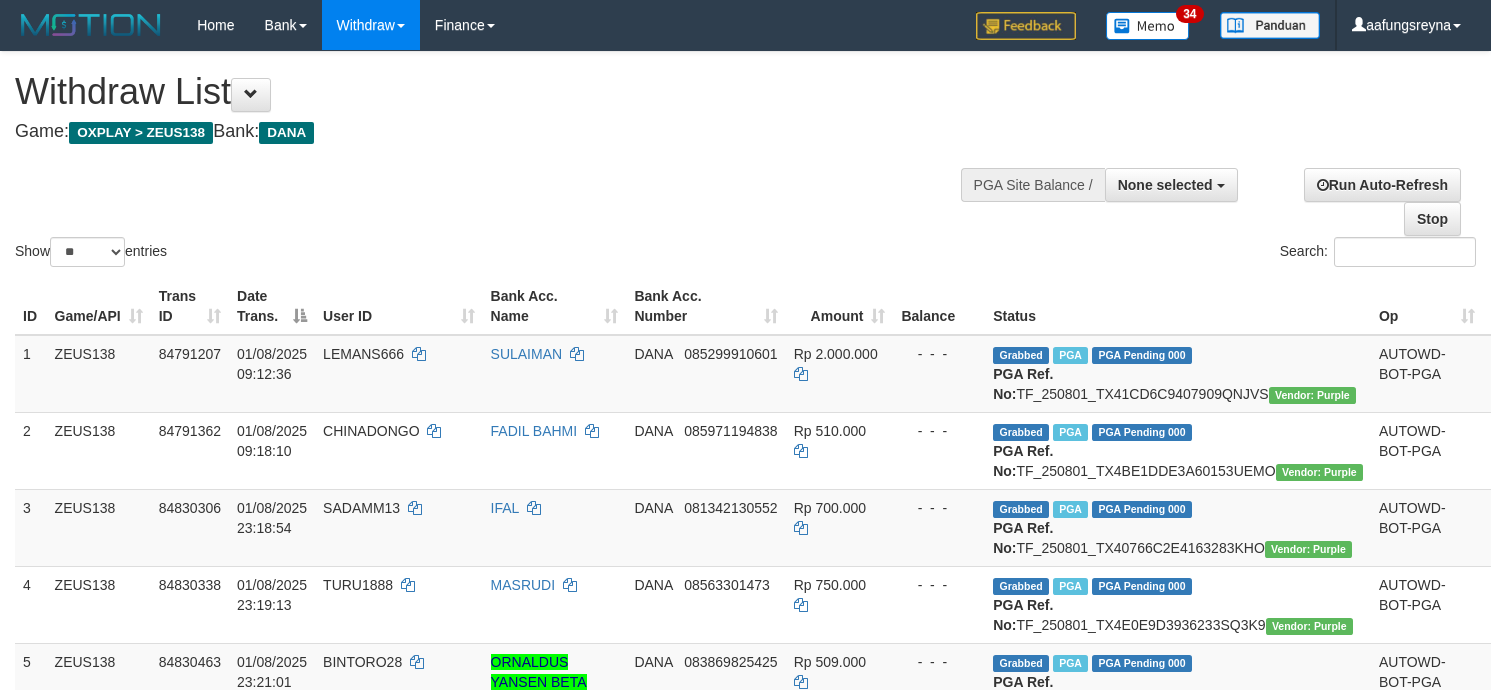 select 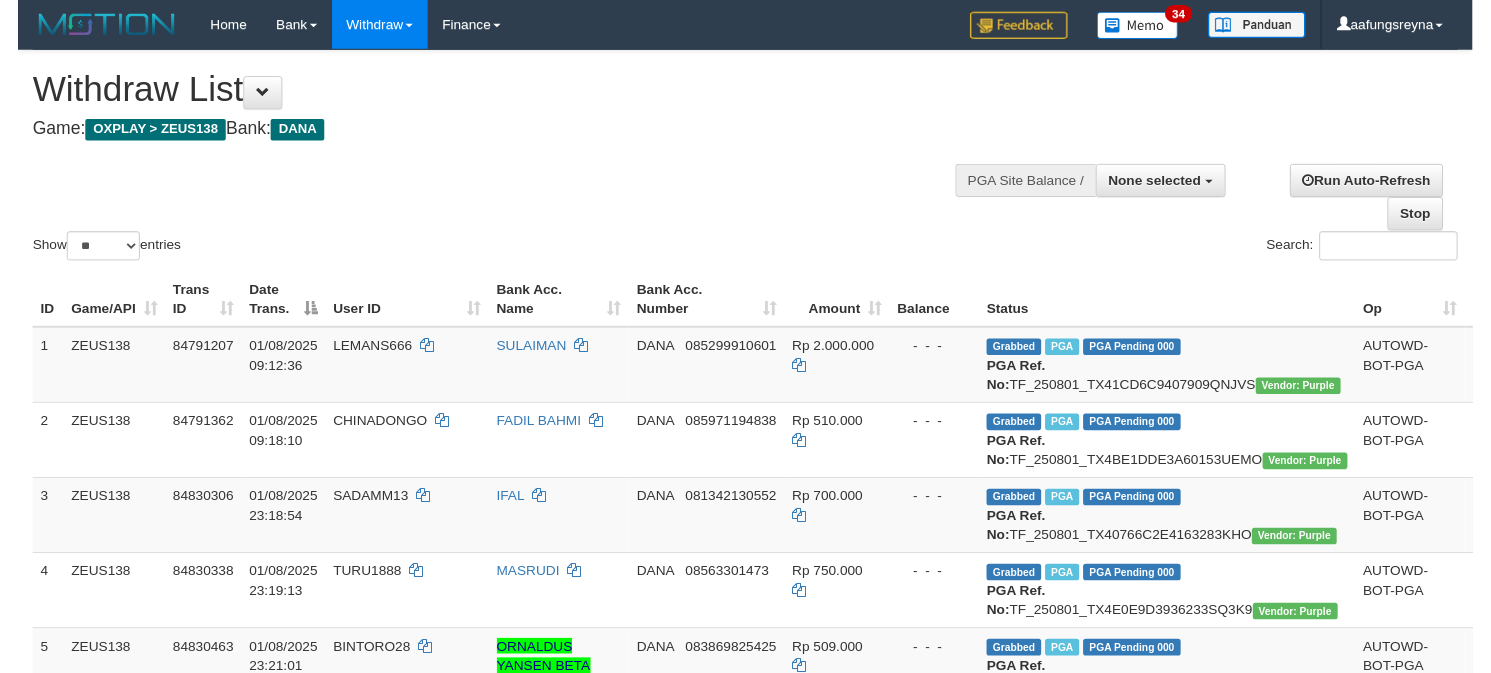 scroll, scrollTop: 347, scrollLeft: 0, axis: vertical 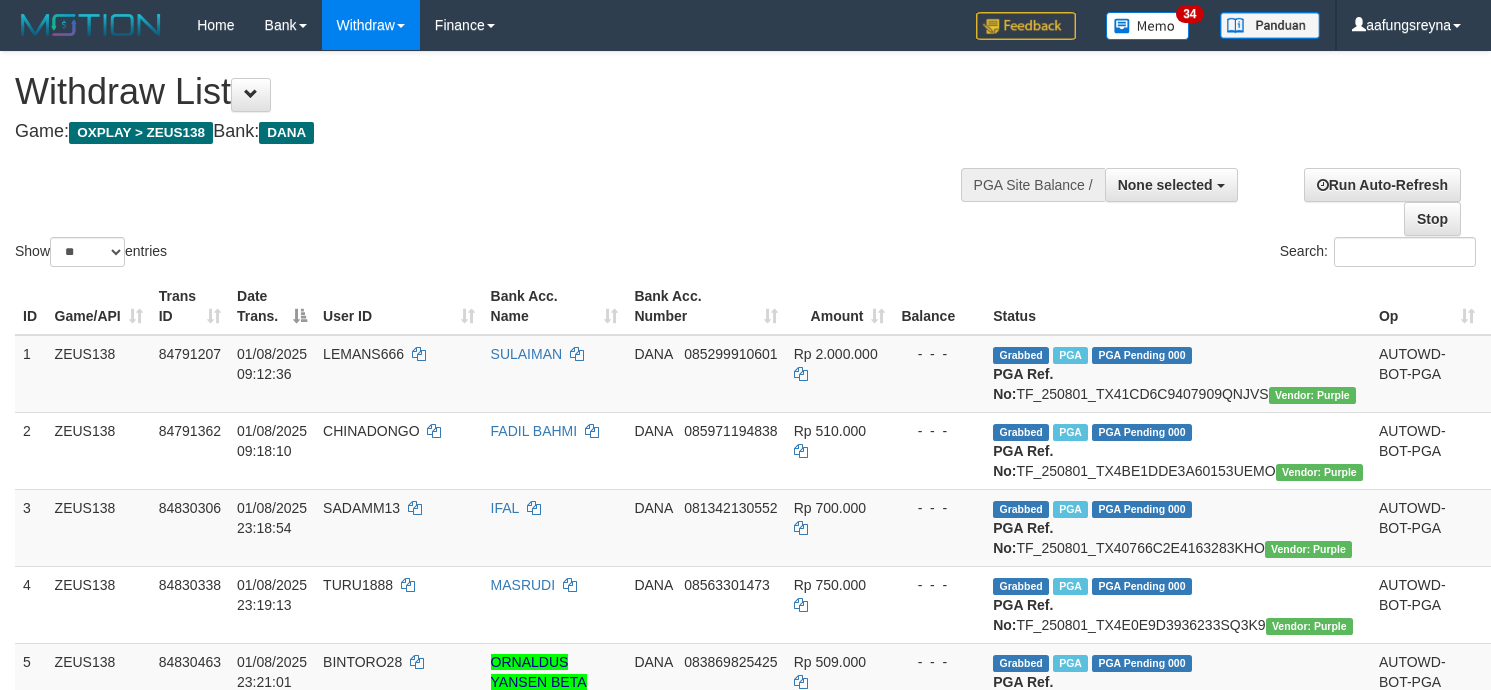 select 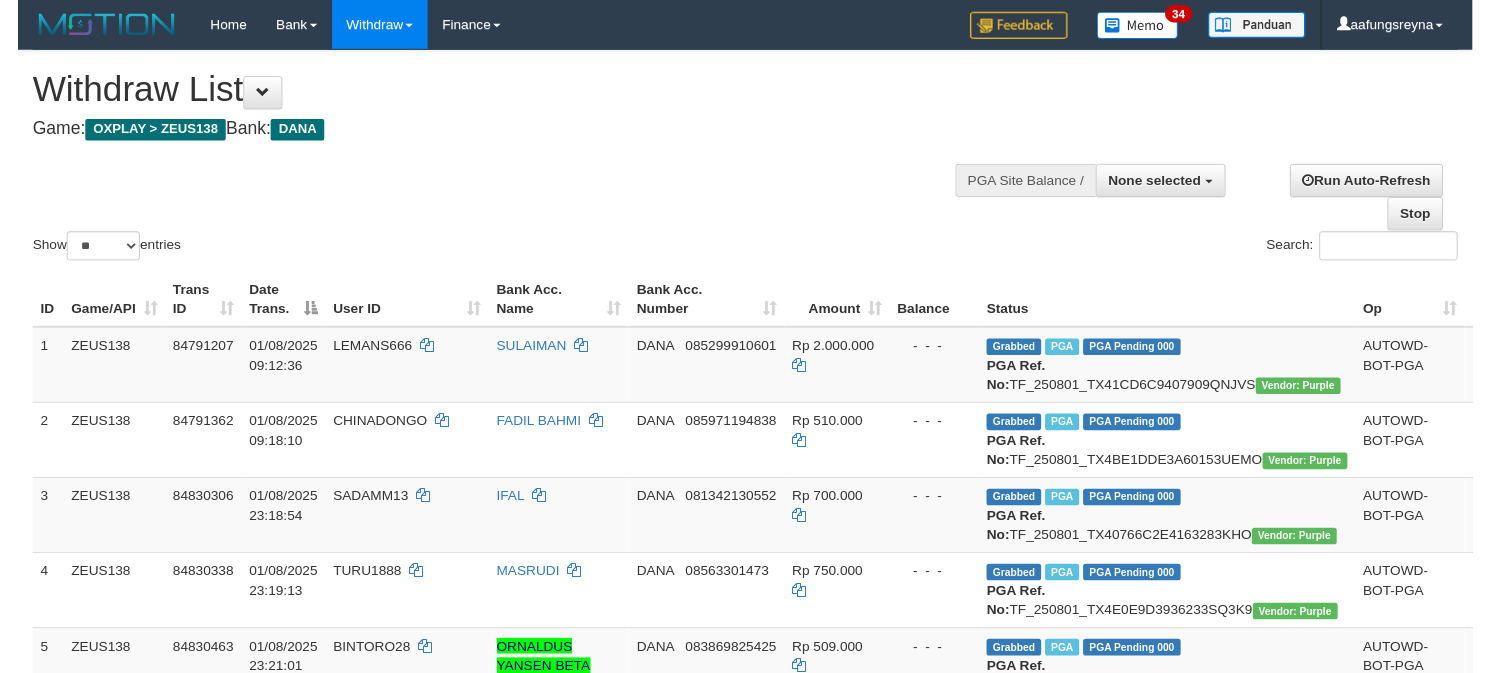 scroll, scrollTop: 347, scrollLeft: 0, axis: vertical 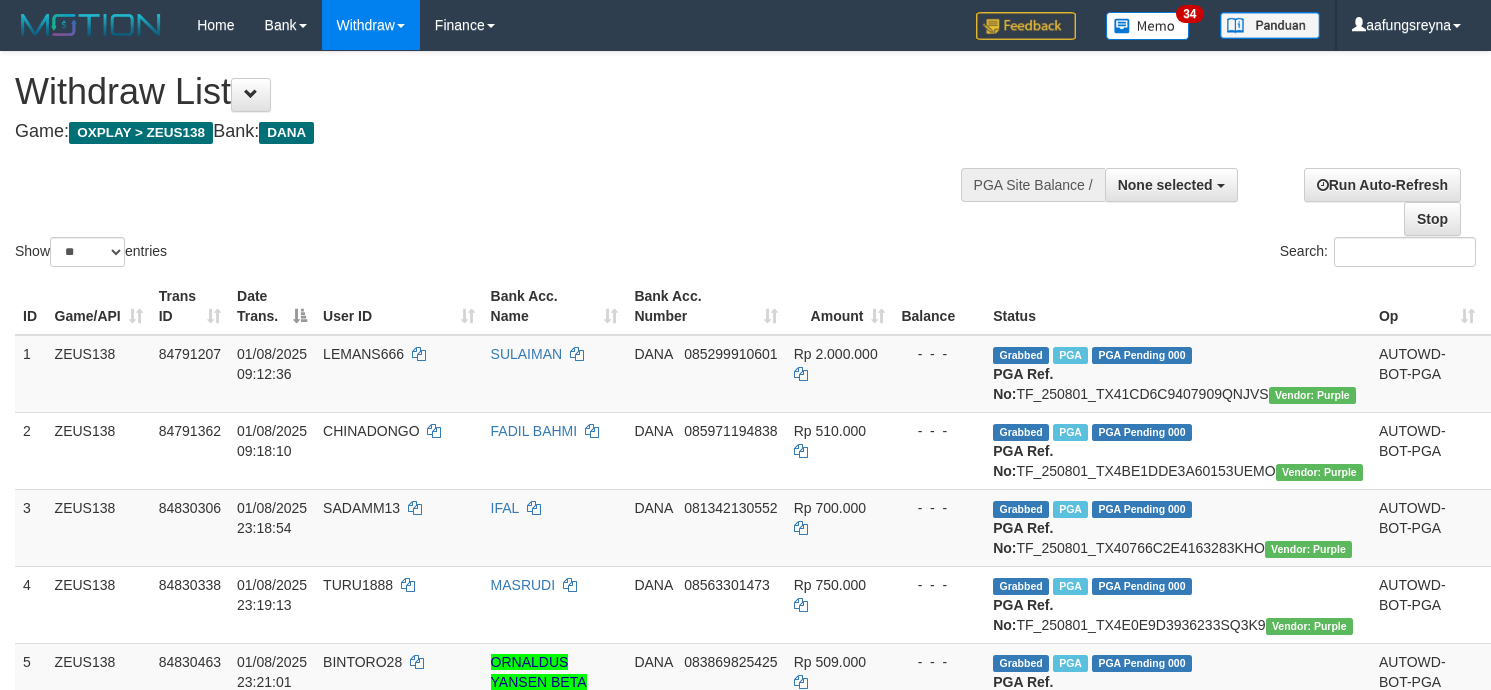 select 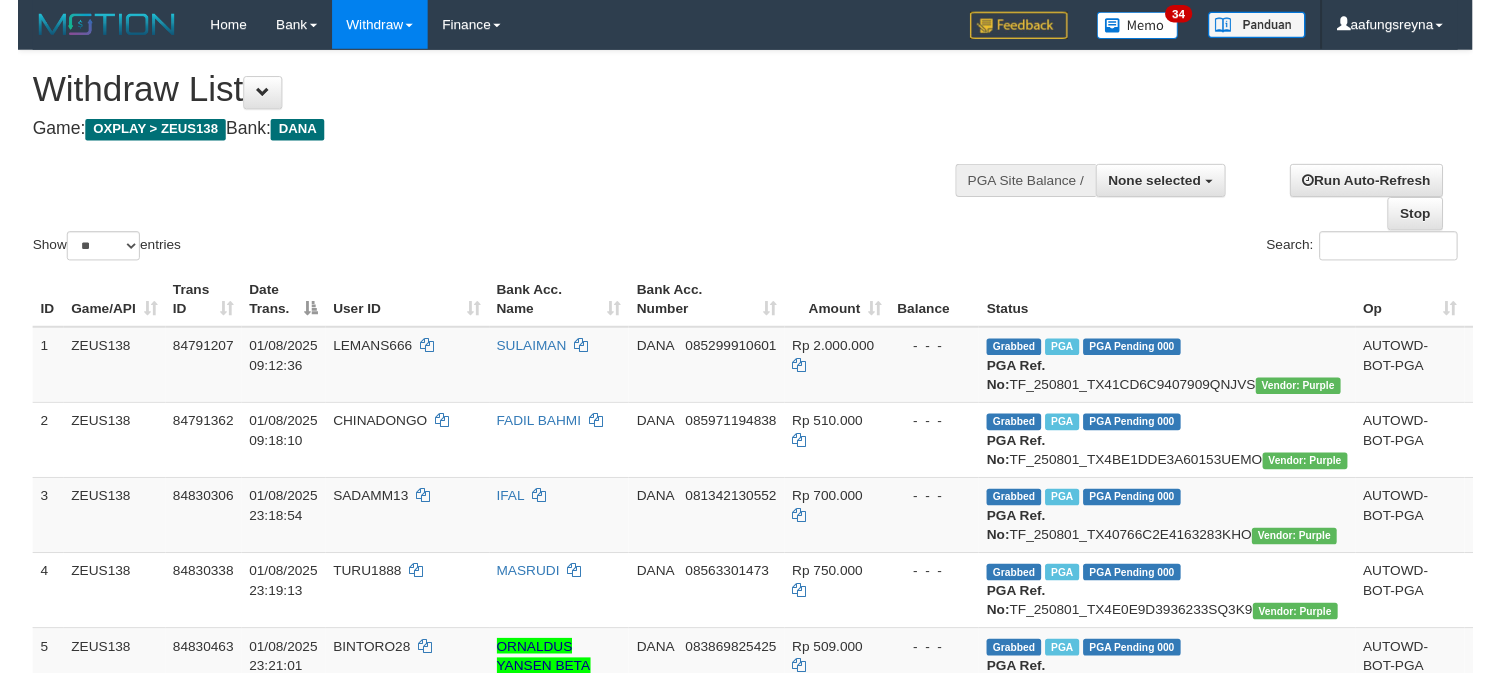 scroll, scrollTop: 347, scrollLeft: 0, axis: vertical 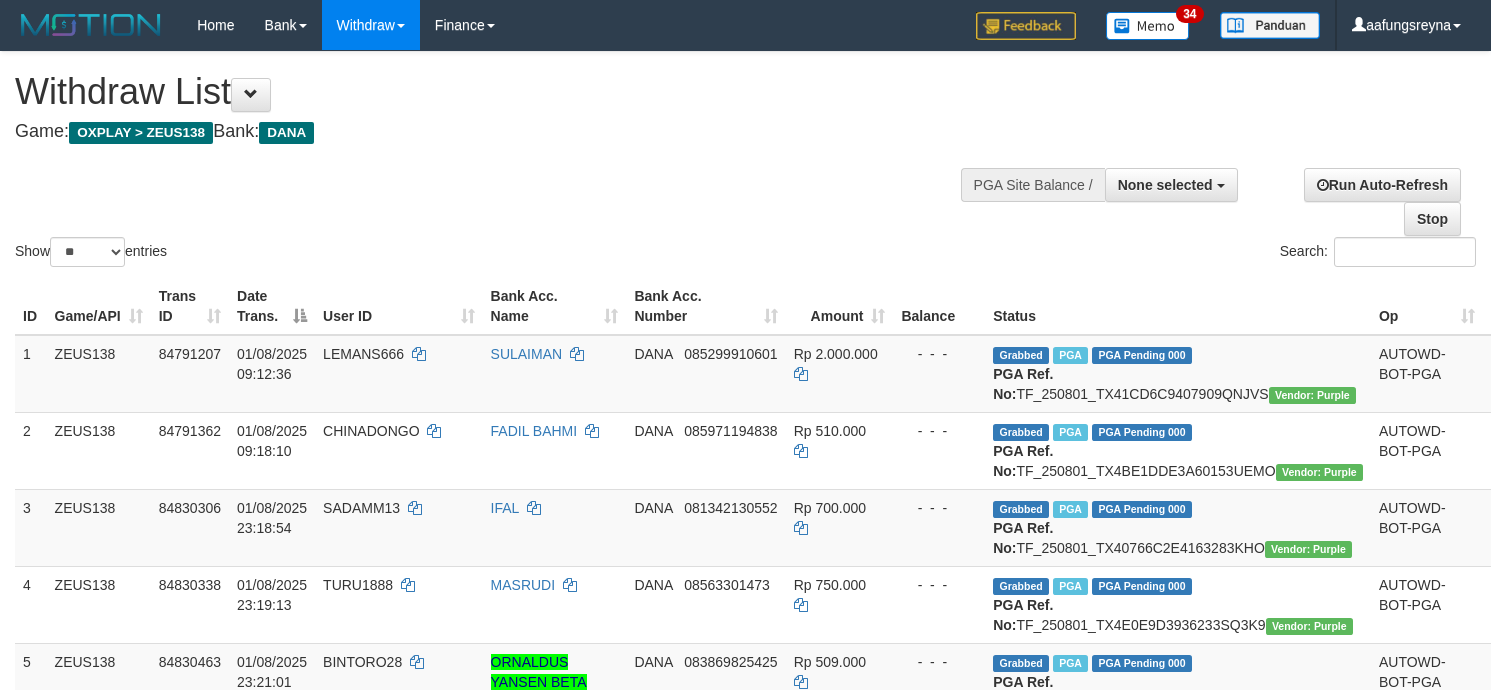 select 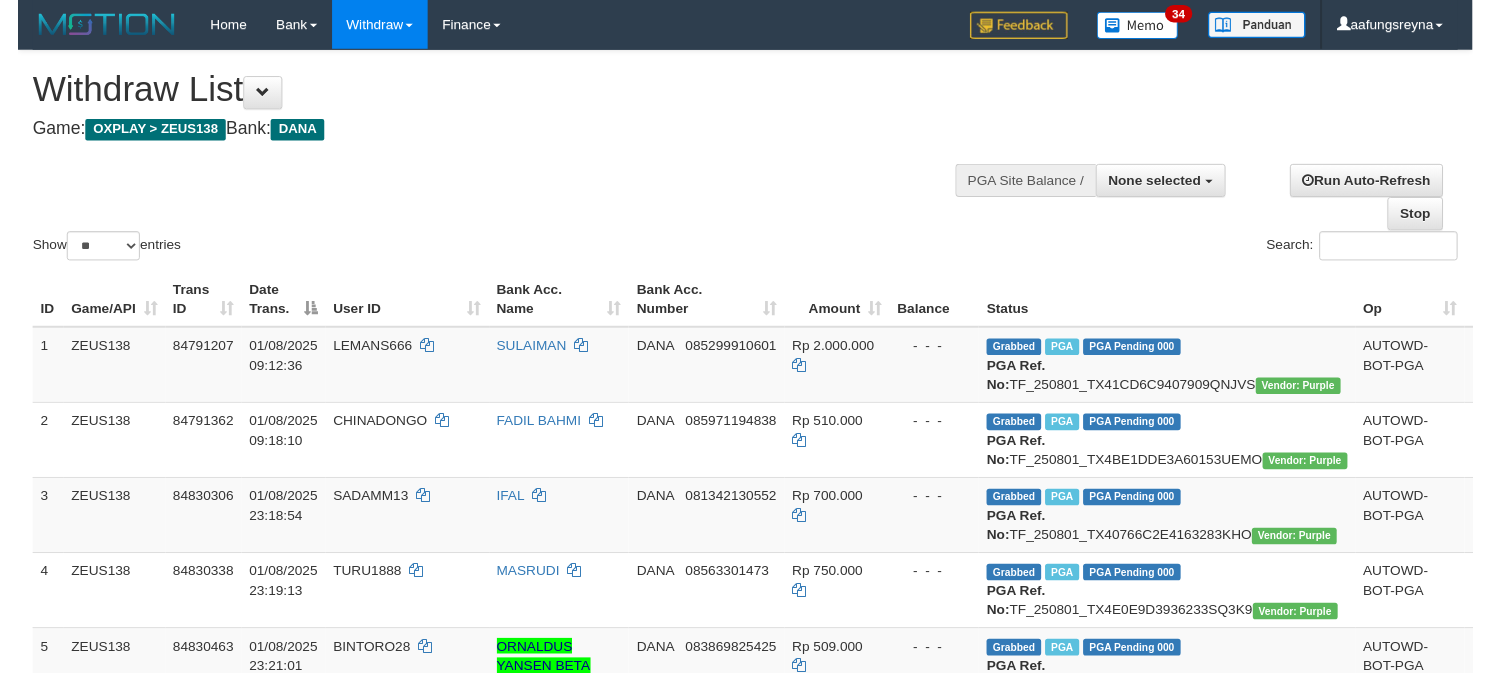 scroll, scrollTop: 347, scrollLeft: 0, axis: vertical 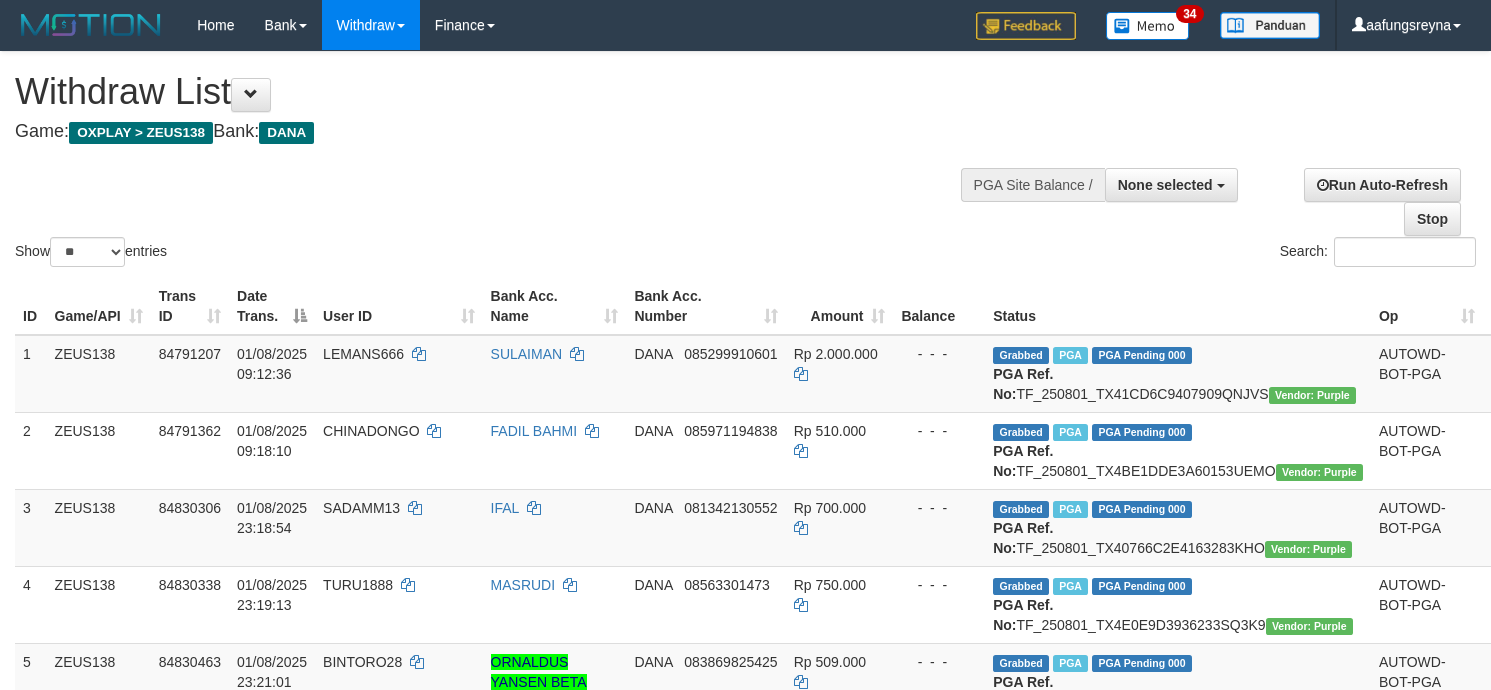 select 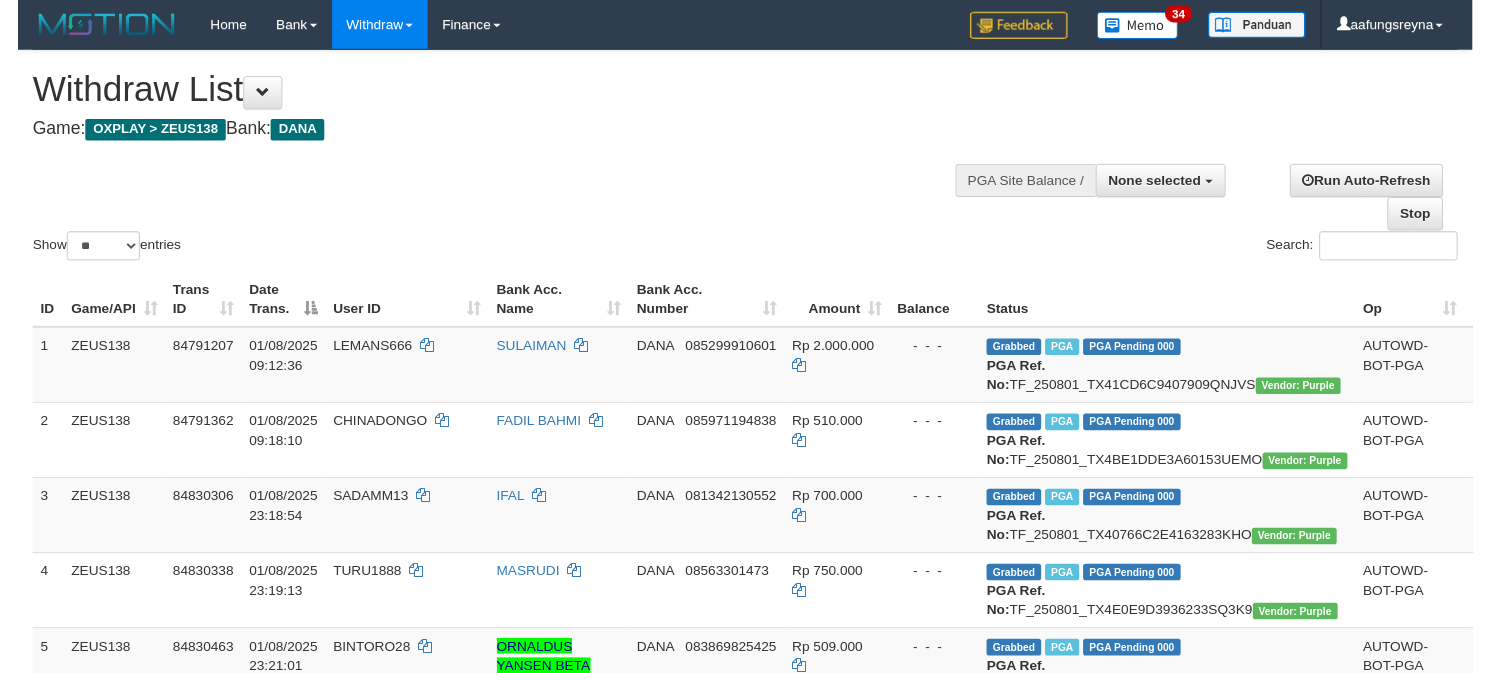 scroll, scrollTop: 347, scrollLeft: 0, axis: vertical 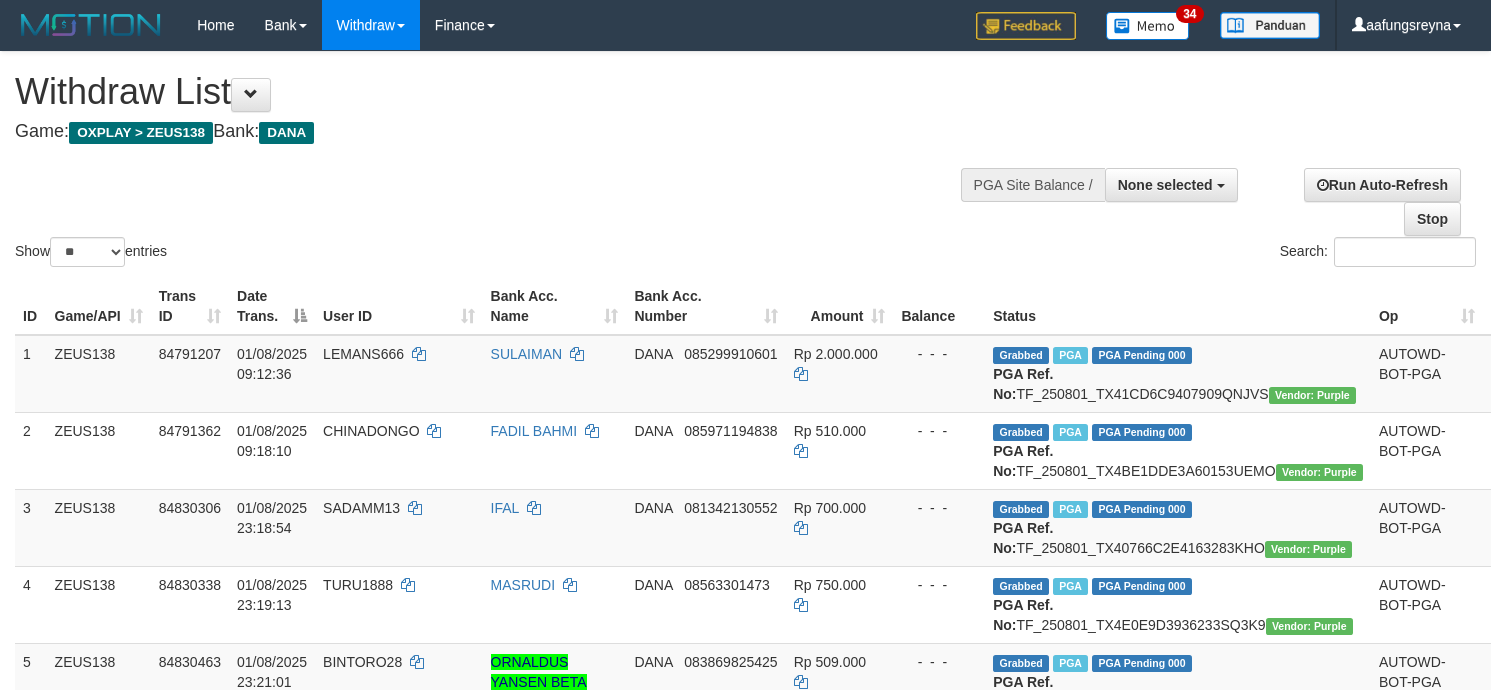 select 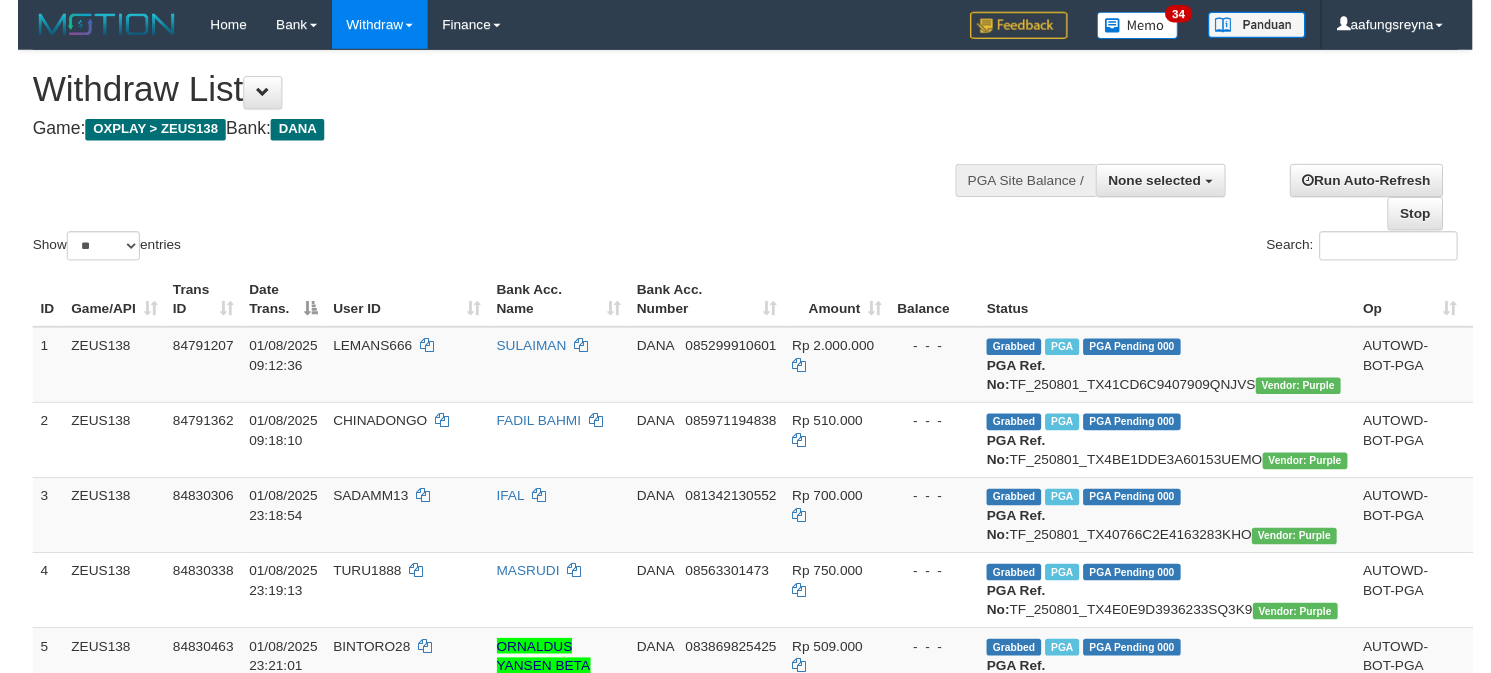 scroll, scrollTop: 347, scrollLeft: 0, axis: vertical 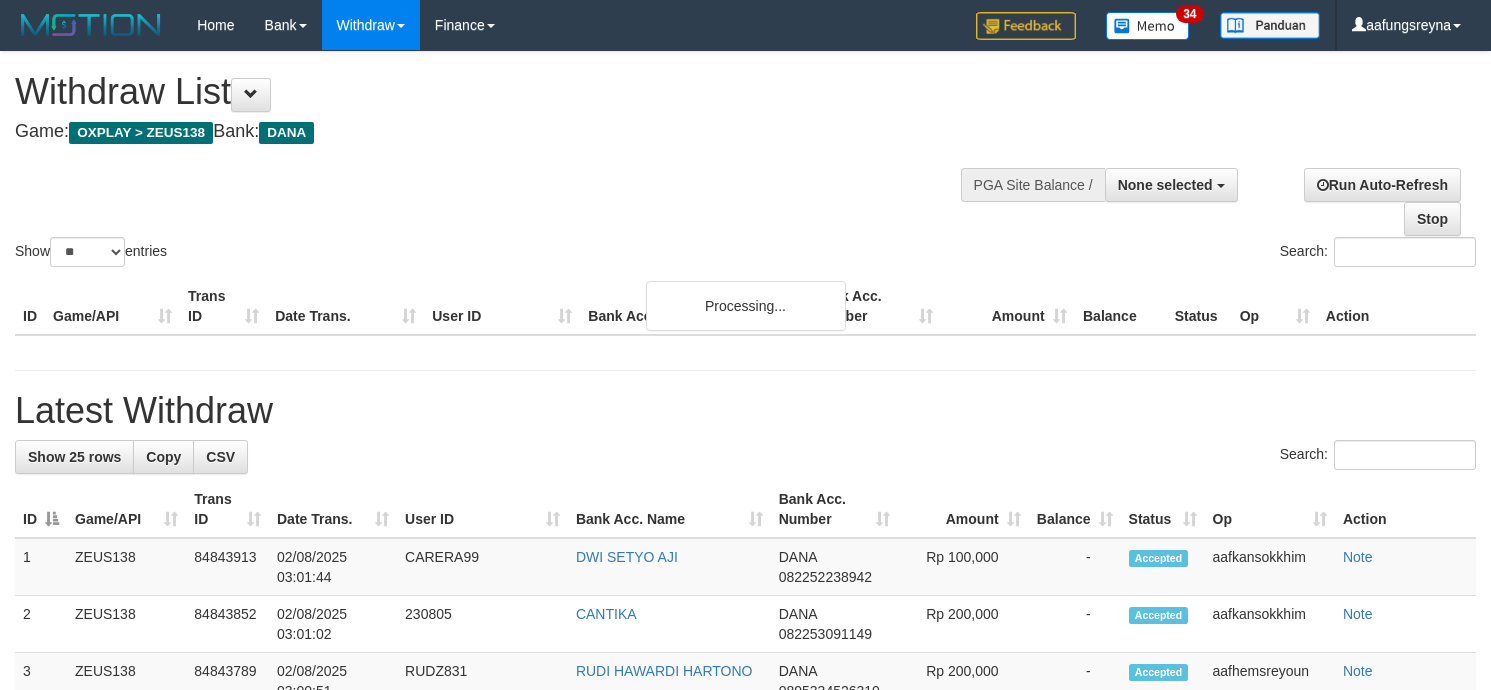 select 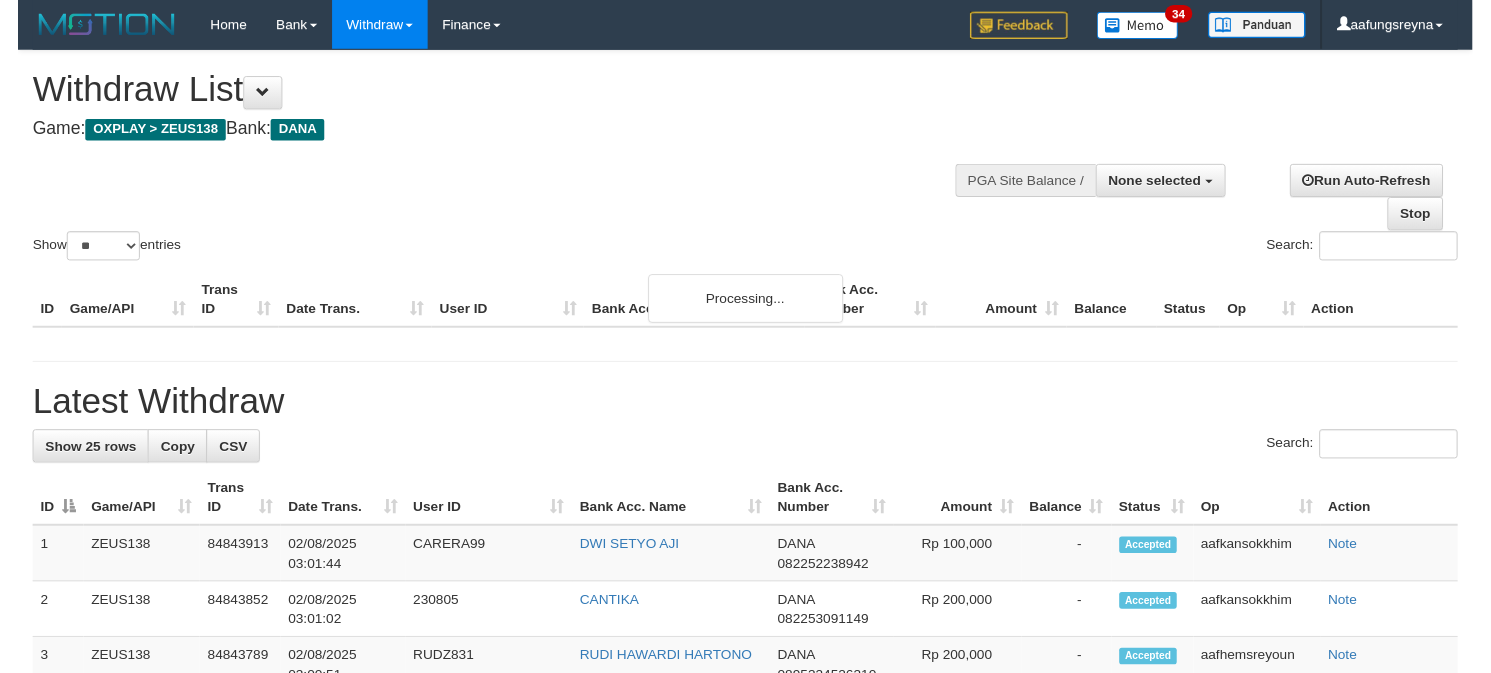 scroll, scrollTop: 347, scrollLeft: 0, axis: vertical 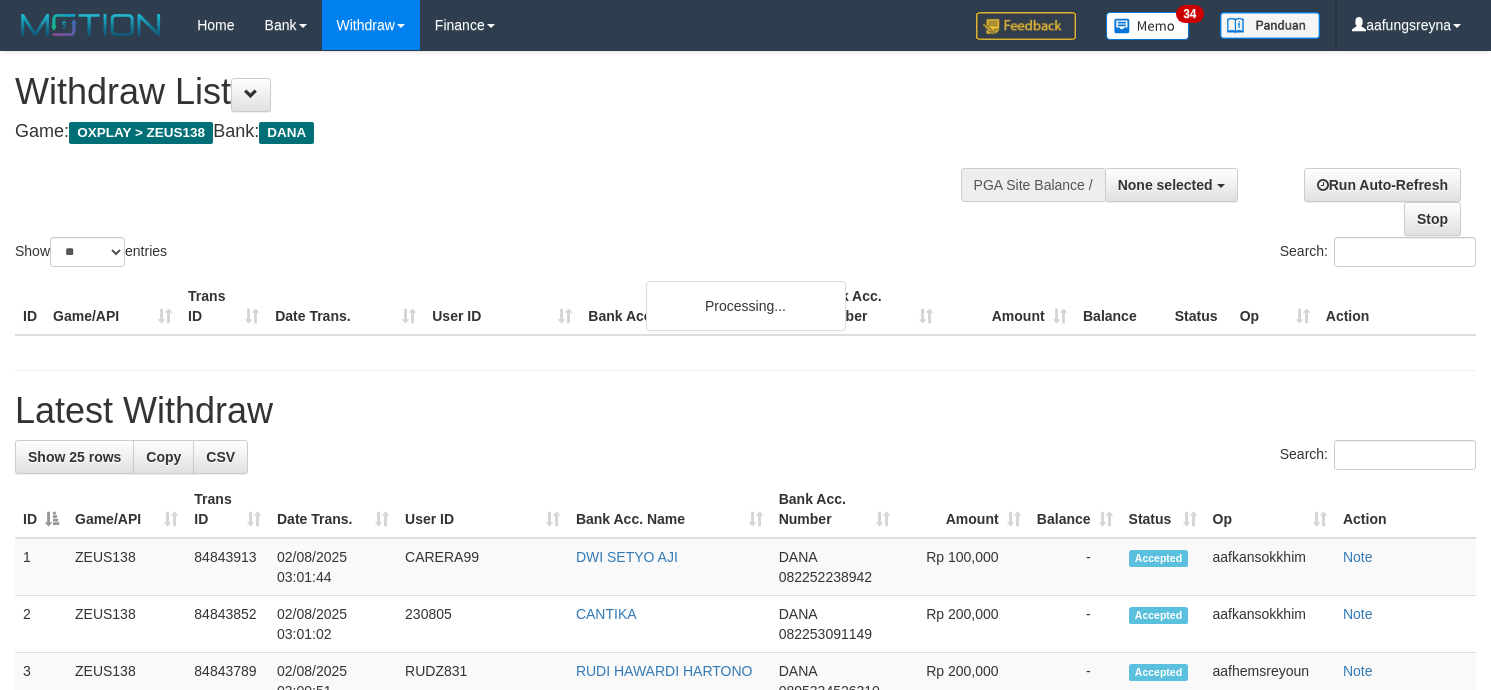 select 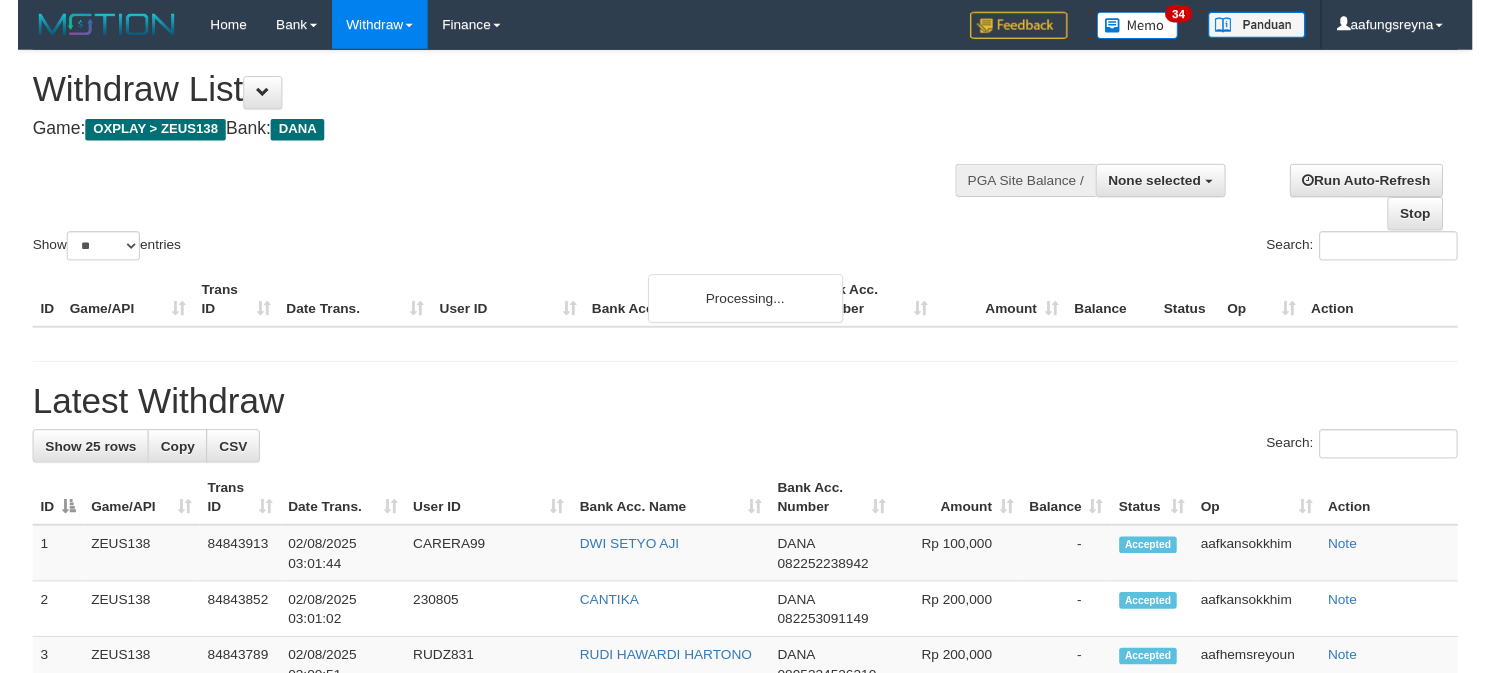 scroll, scrollTop: 347, scrollLeft: 0, axis: vertical 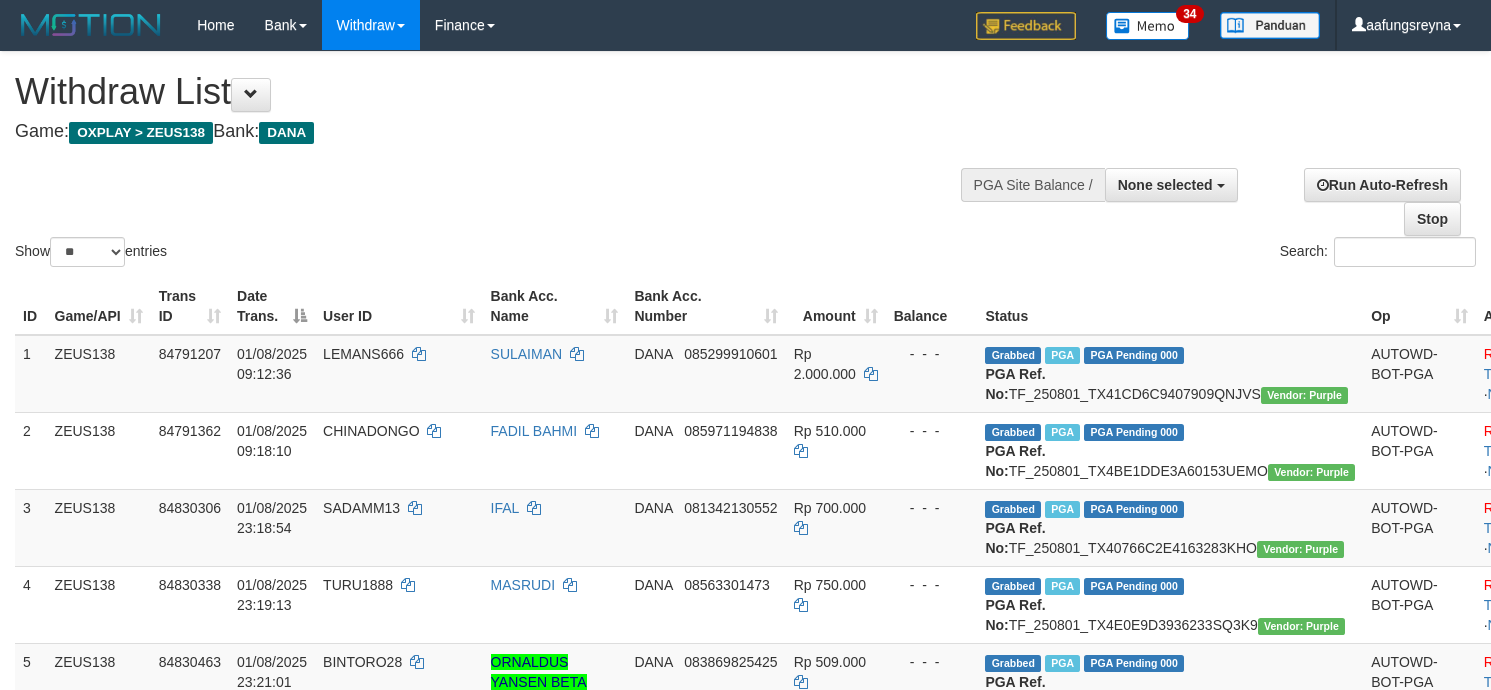 select 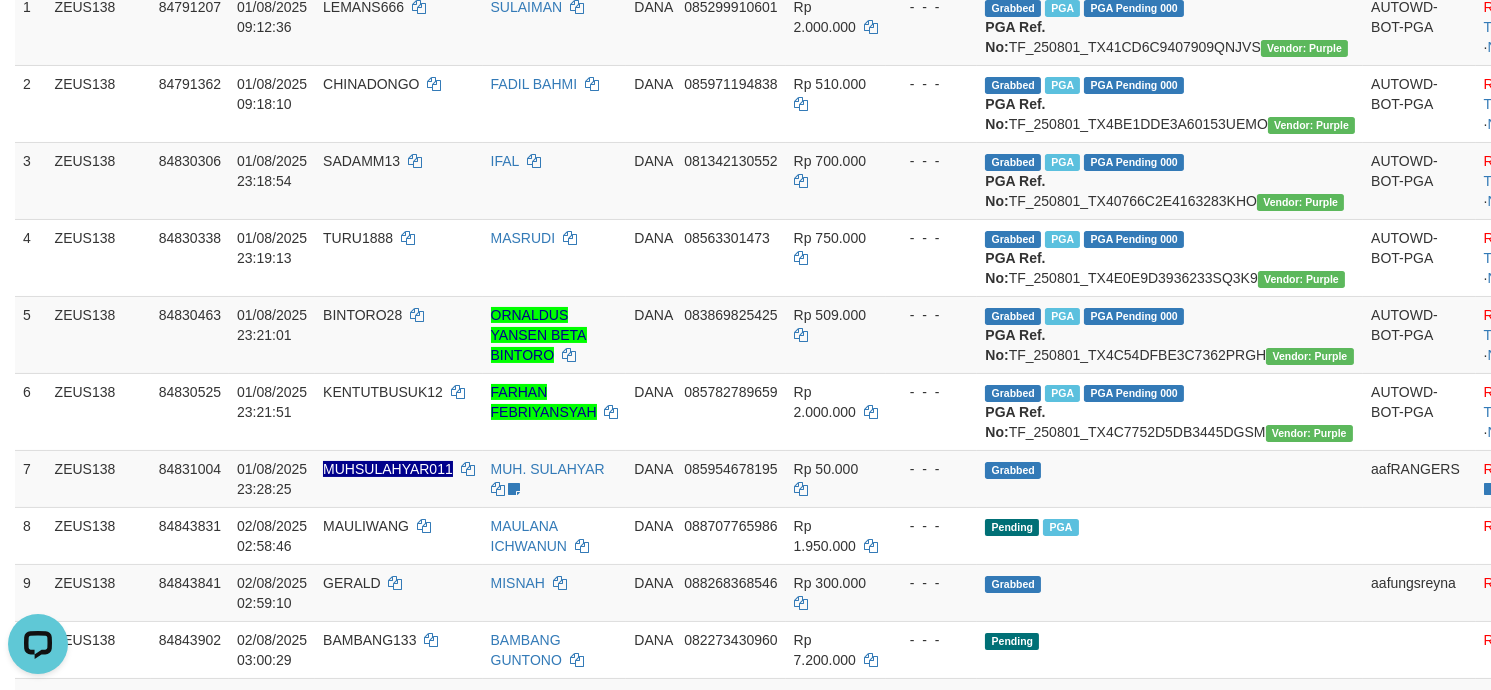 scroll, scrollTop: 0, scrollLeft: 0, axis: both 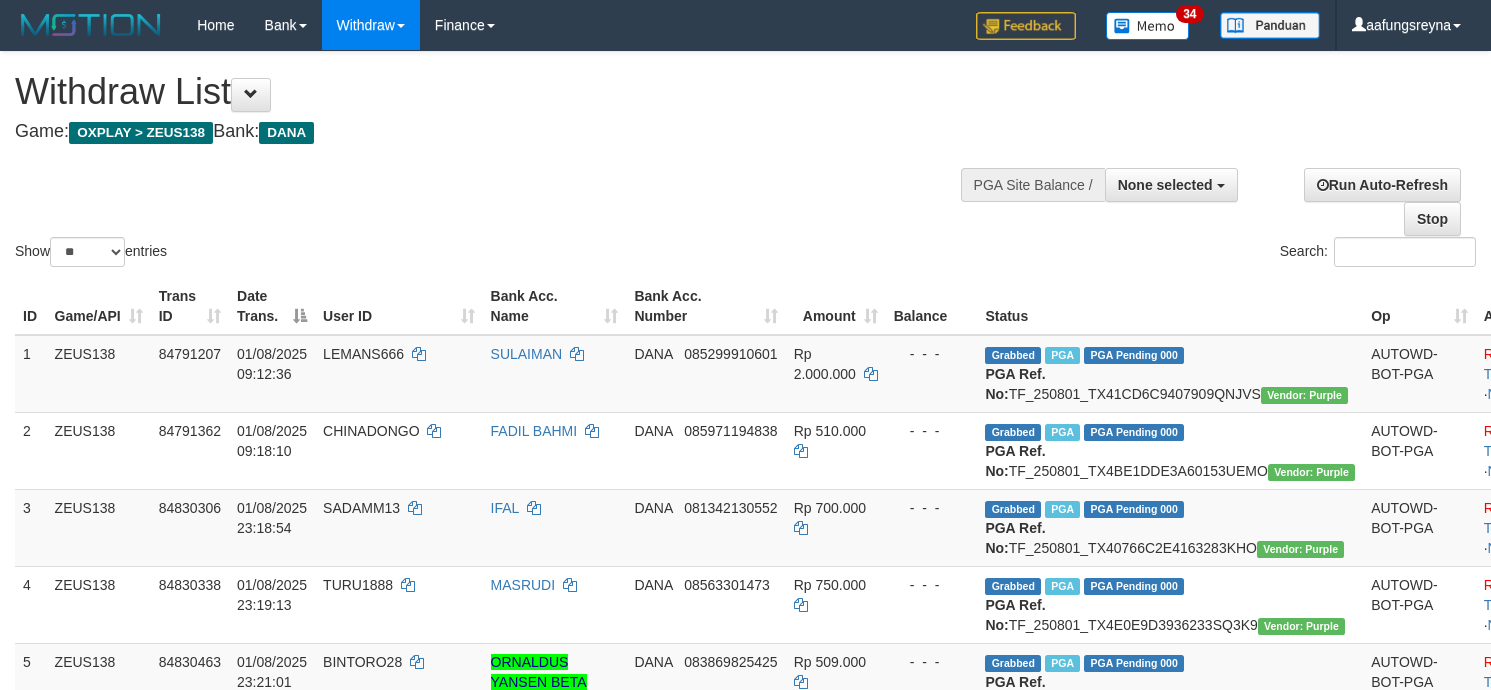 select 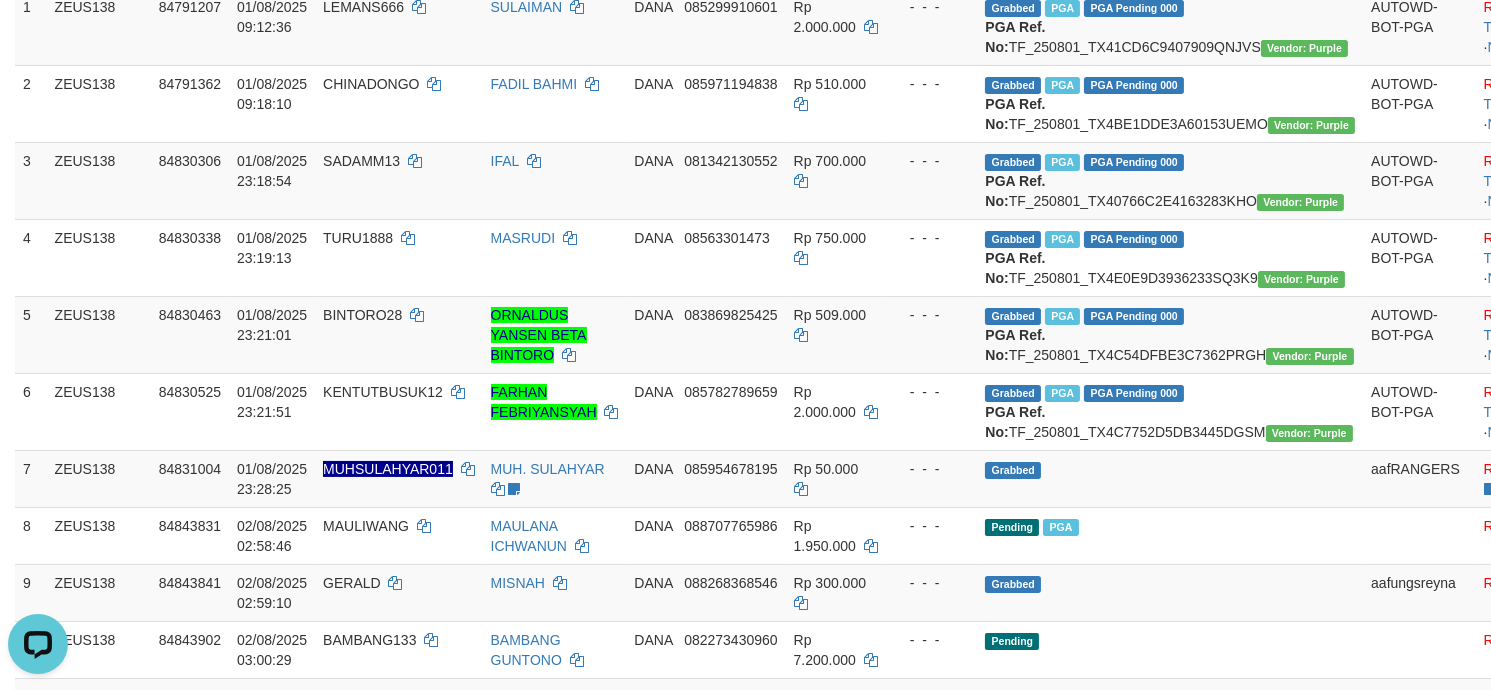 scroll, scrollTop: 0, scrollLeft: 0, axis: both 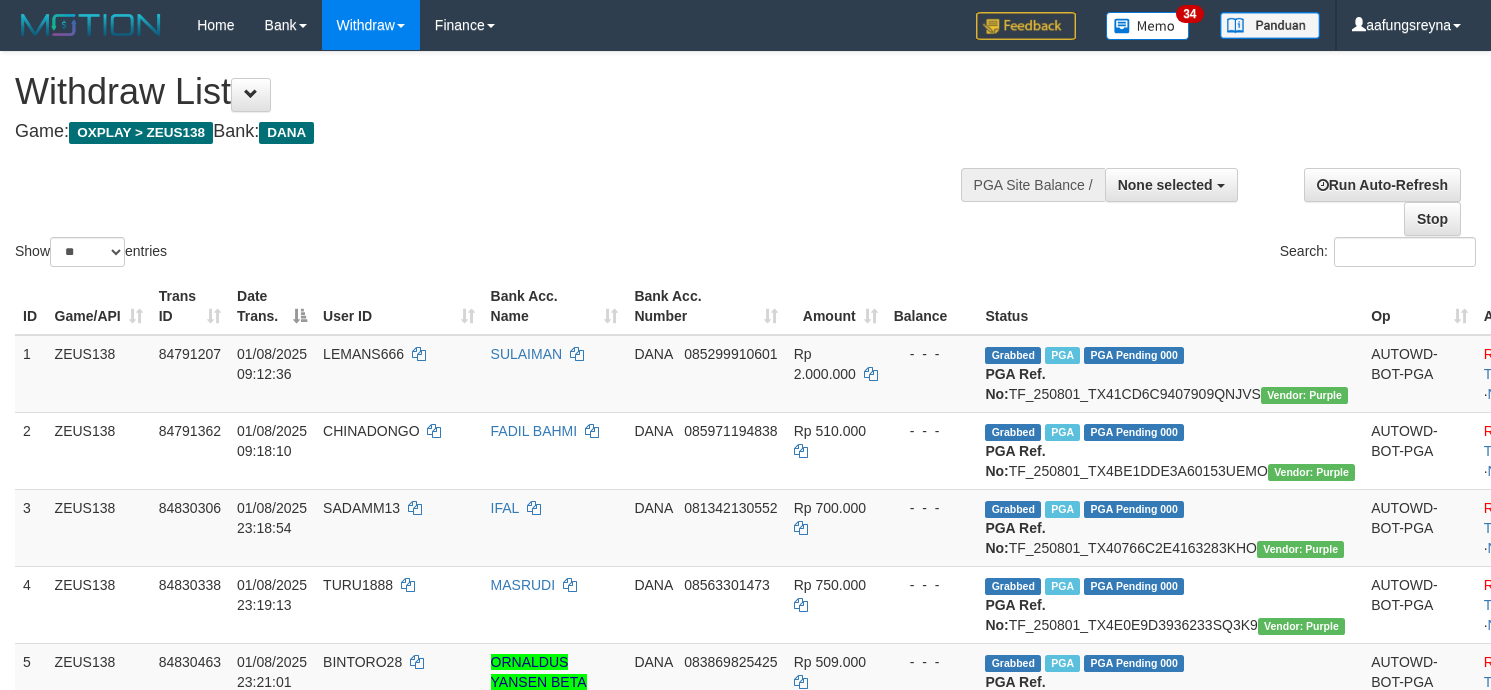 select 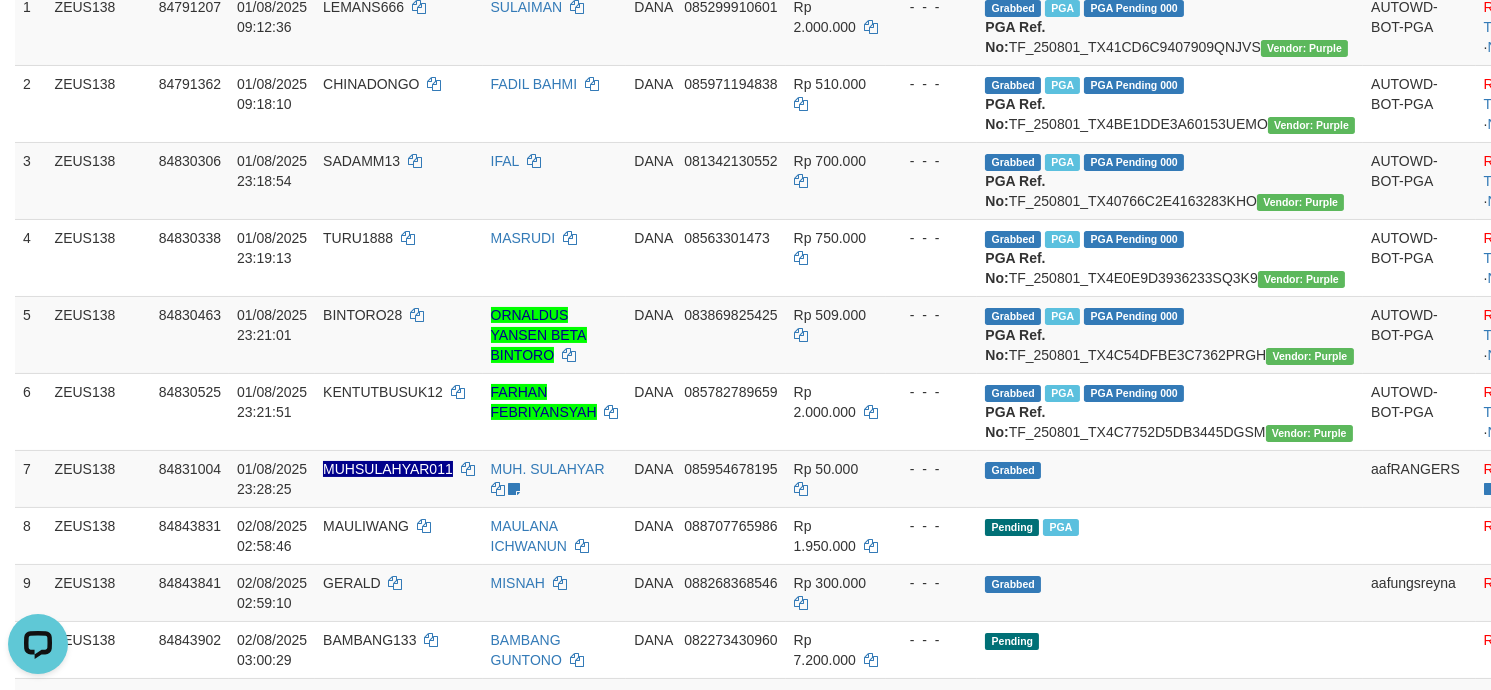 scroll, scrollTop: 0, scrollLeft: 0, axis: both 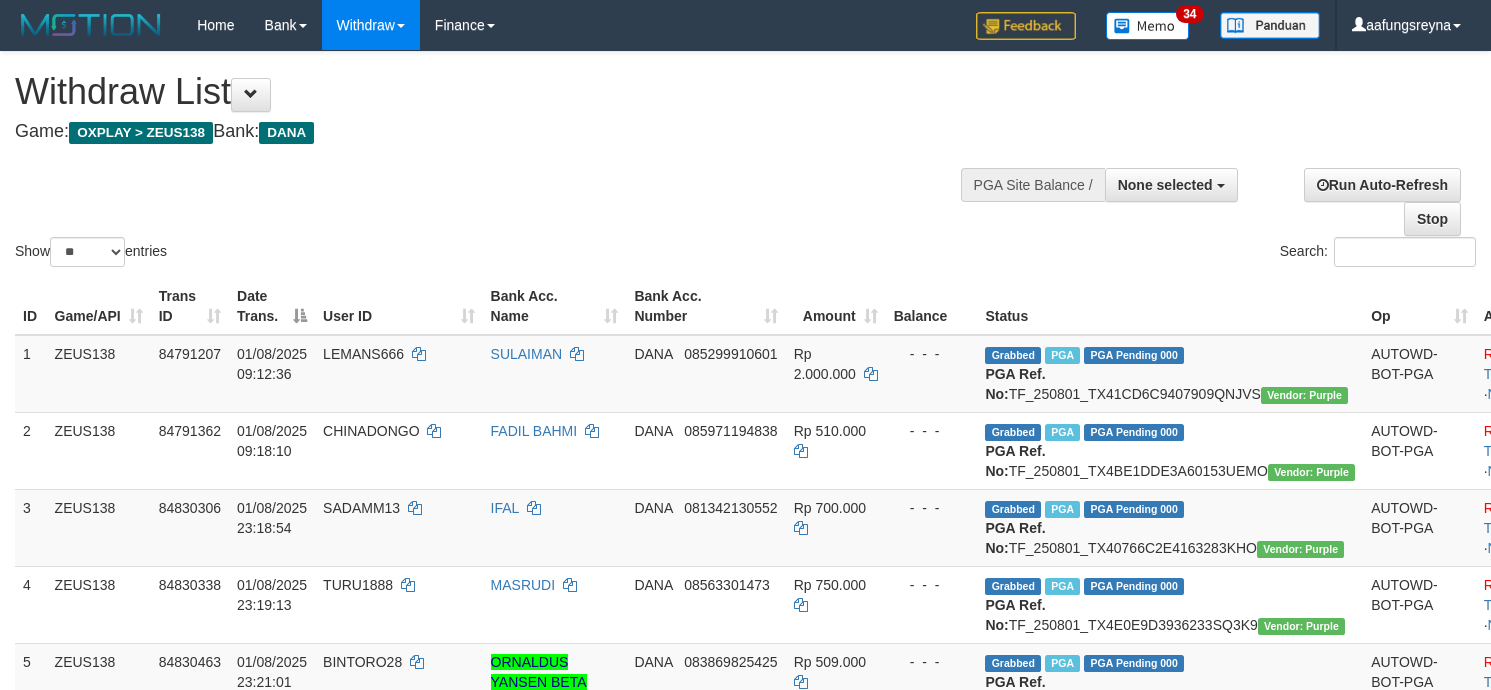 select 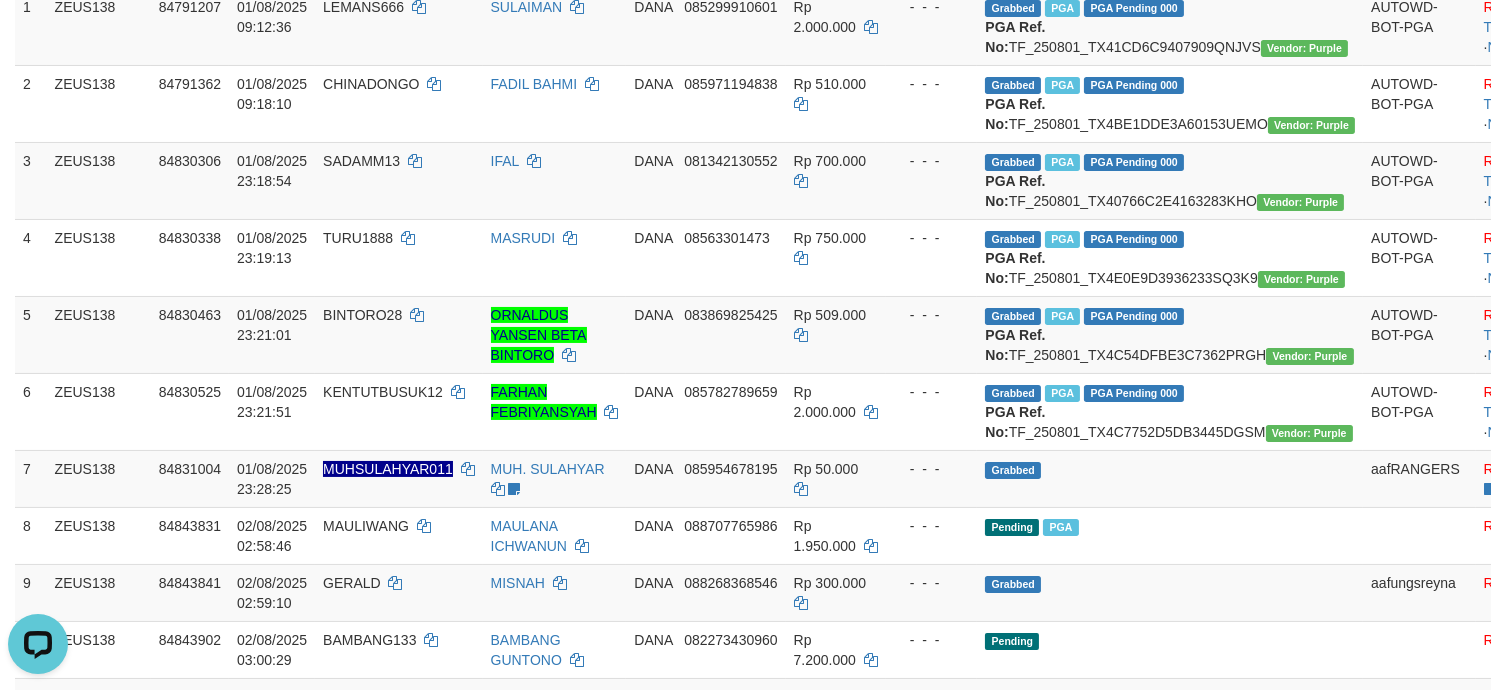 scroll, scrollTop: 0, scrollLeft: 0, axis: both 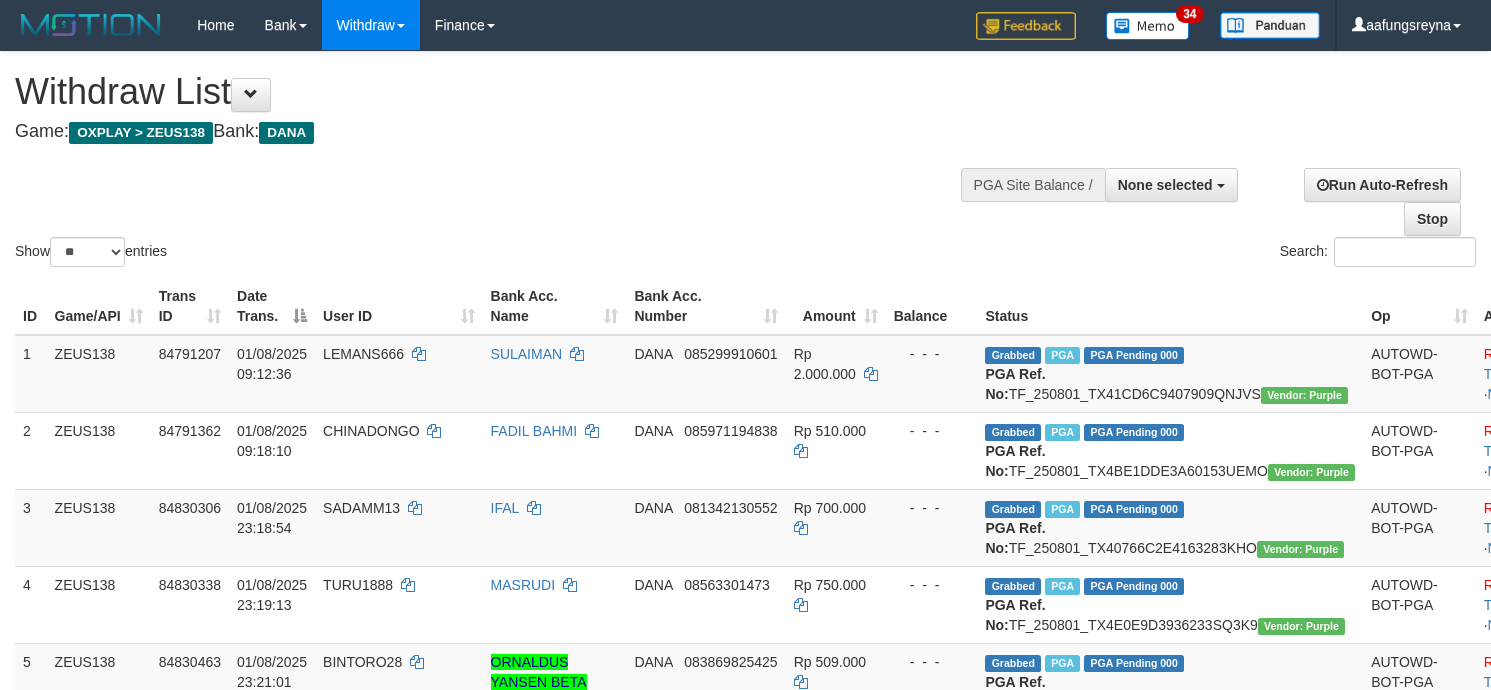 select 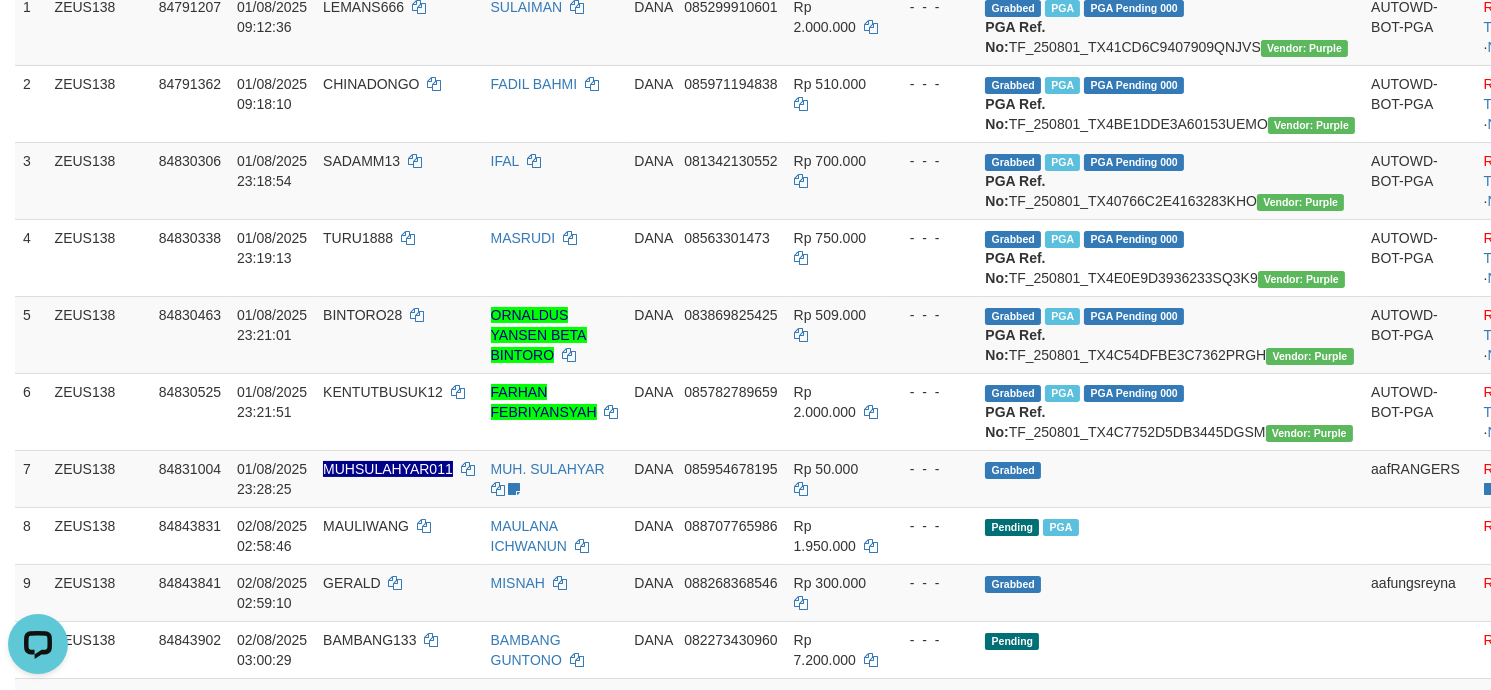 scroll, scrollTop: 0, scrollLeft: 0, axis: both 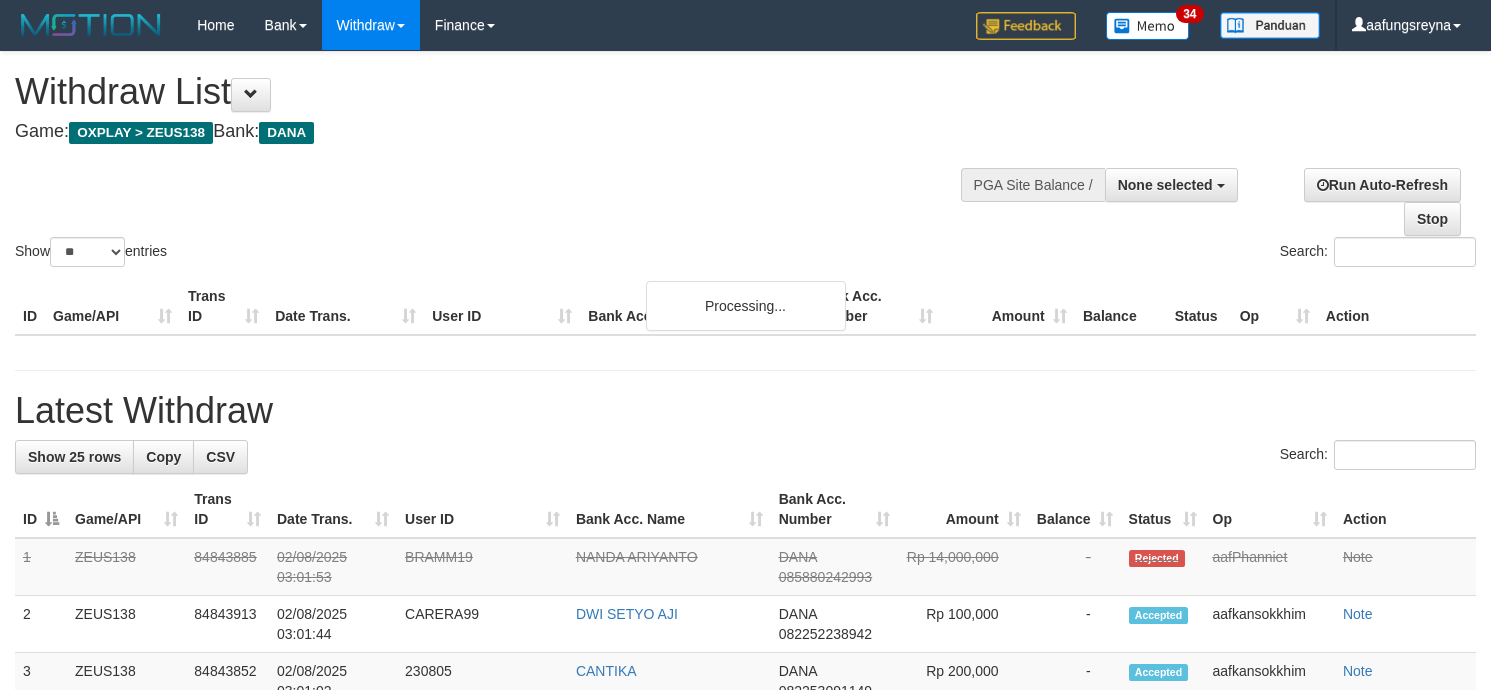 select 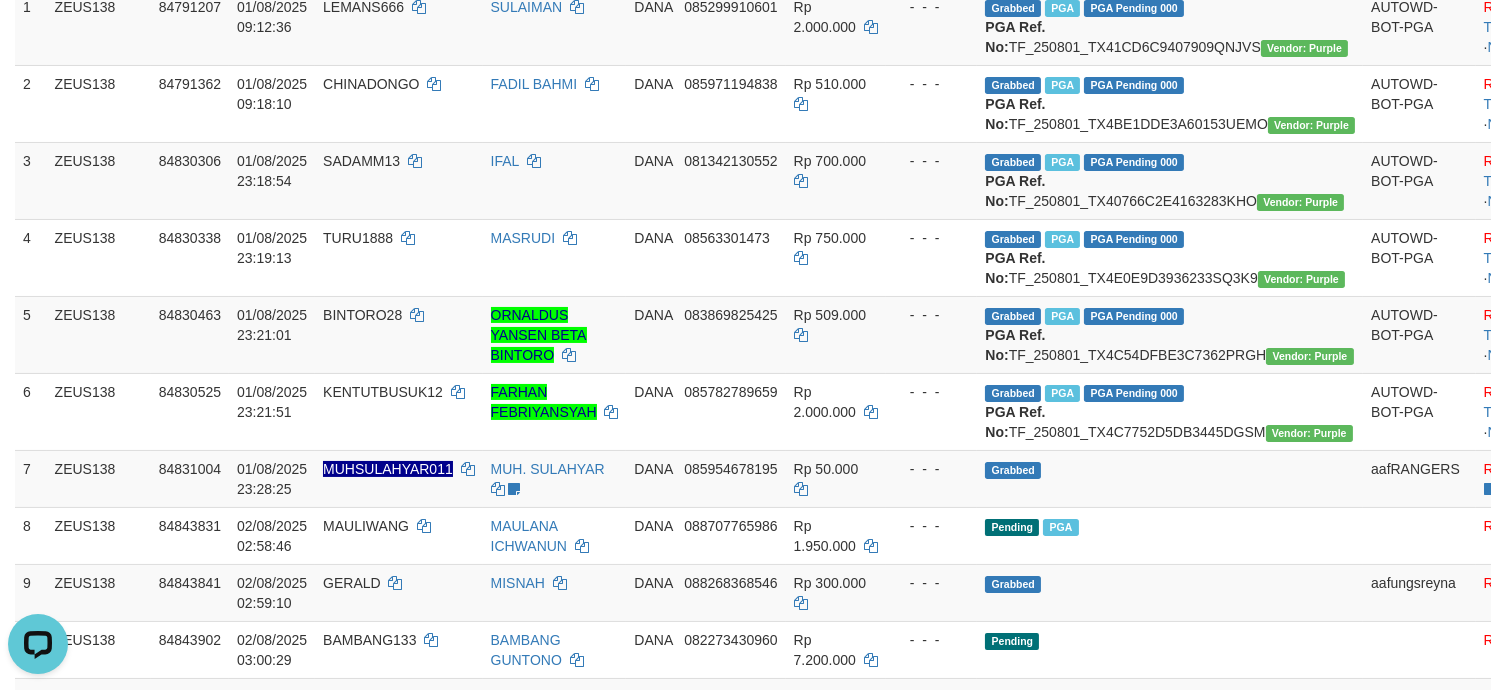 scroll, scrollTop: 0, scrollLeft: 0, axis: both 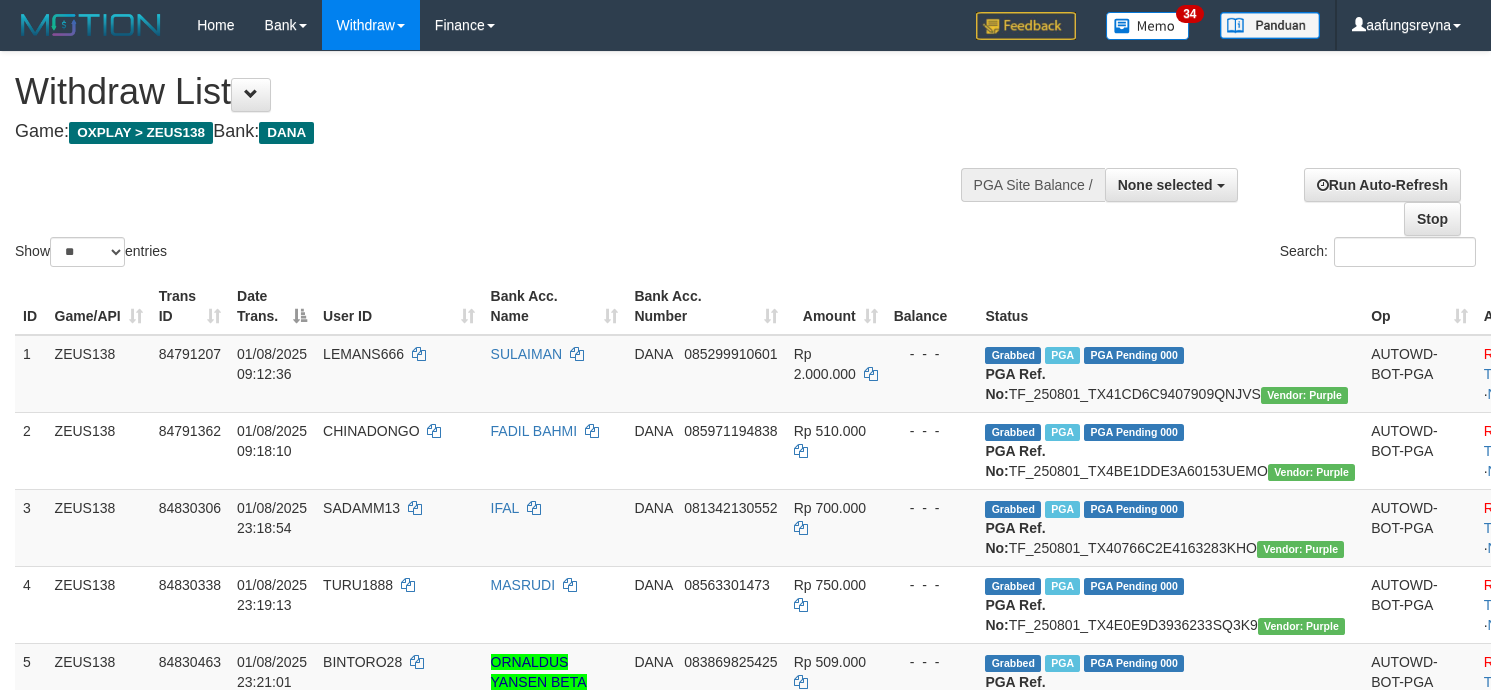 select 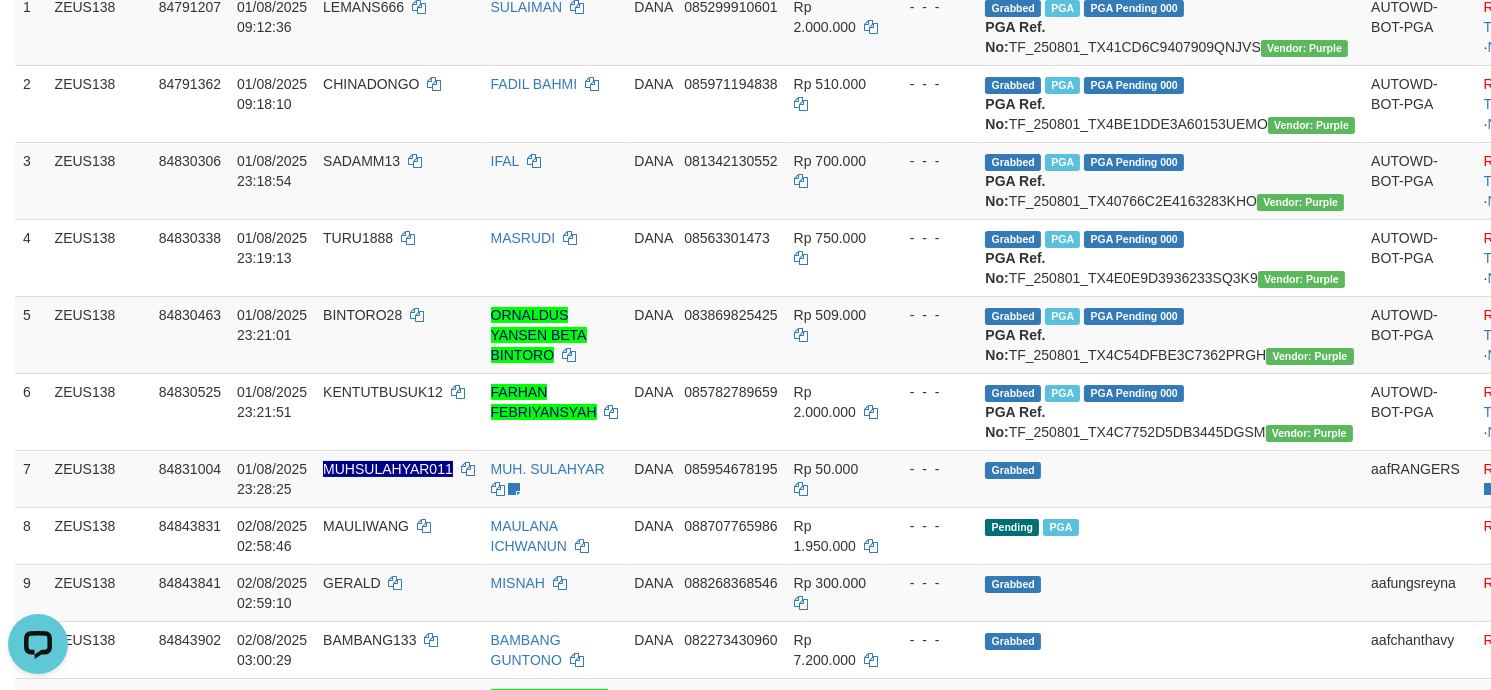 scroll, scrollTop: 0, scrollLeft: 0, axis: both 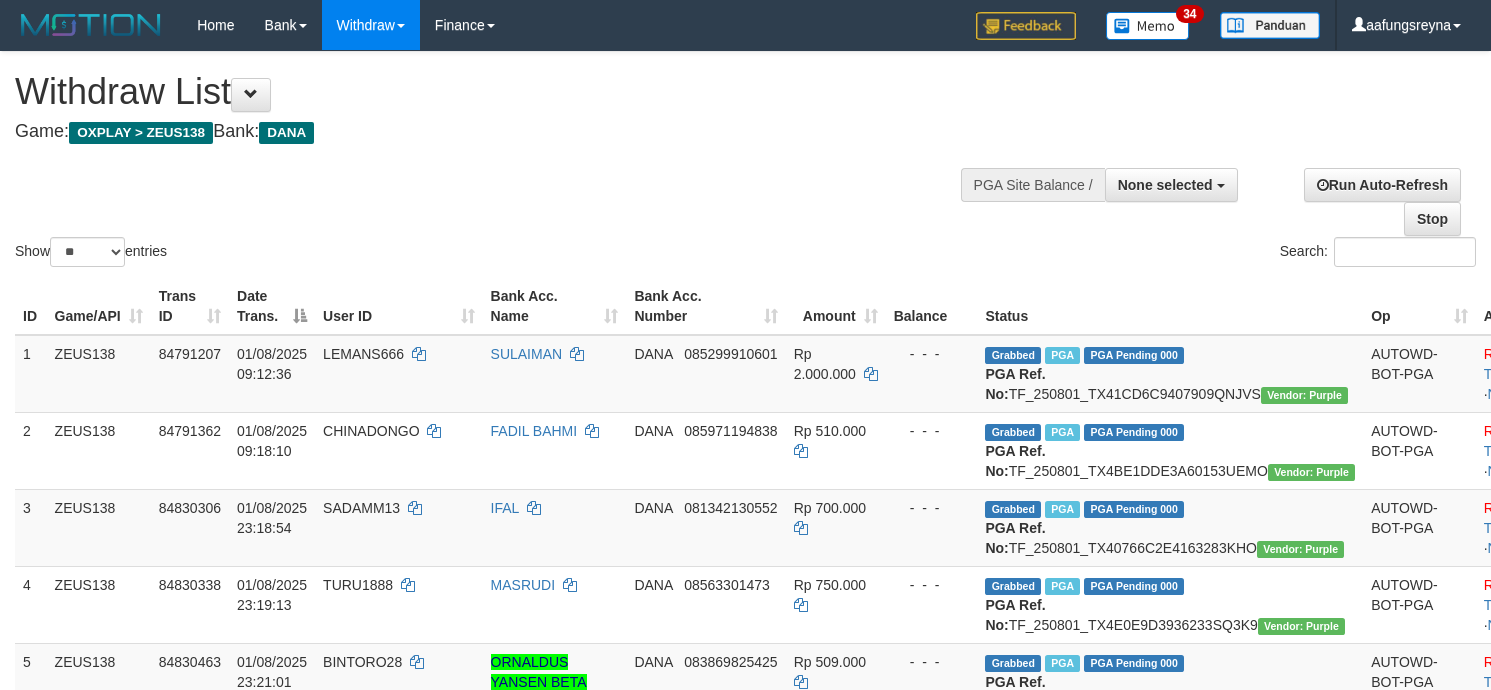 select 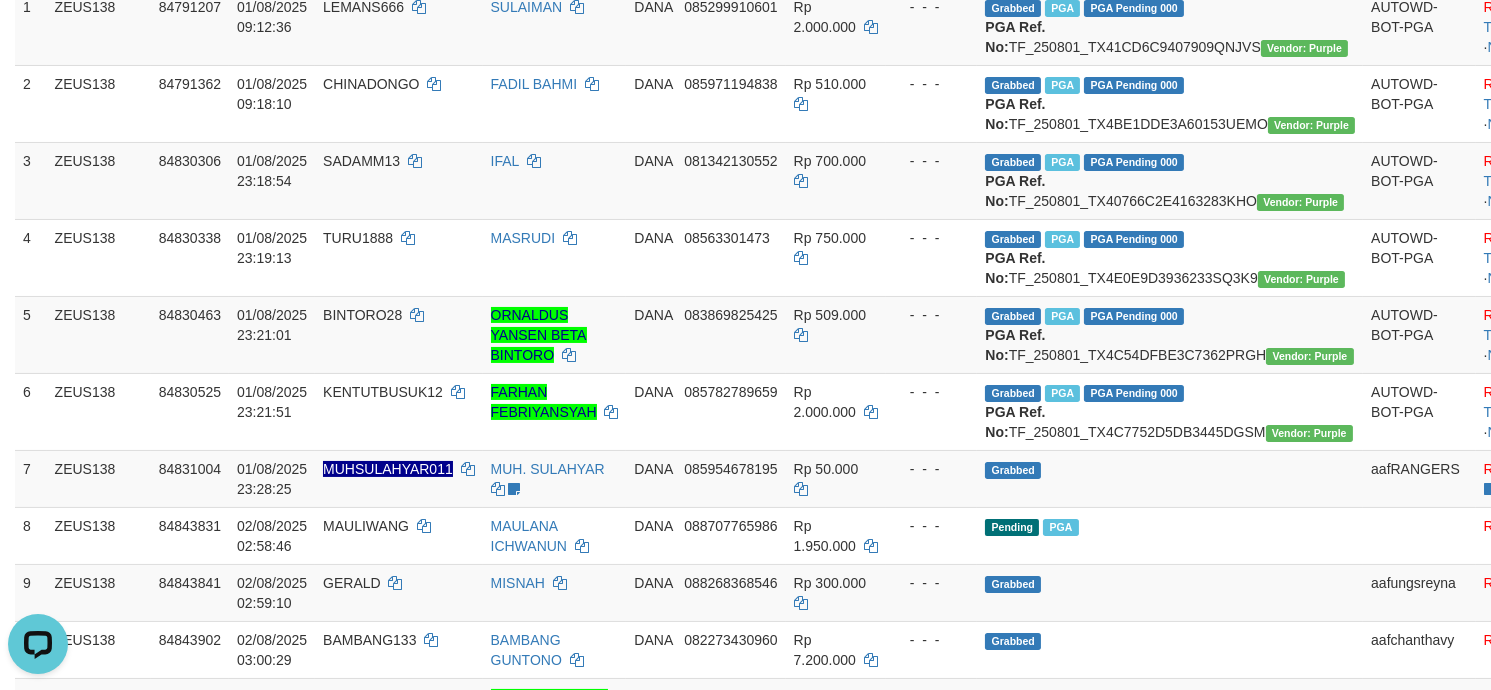 scroll, scrollTop: 0, scrollLeft: 0, axis: both 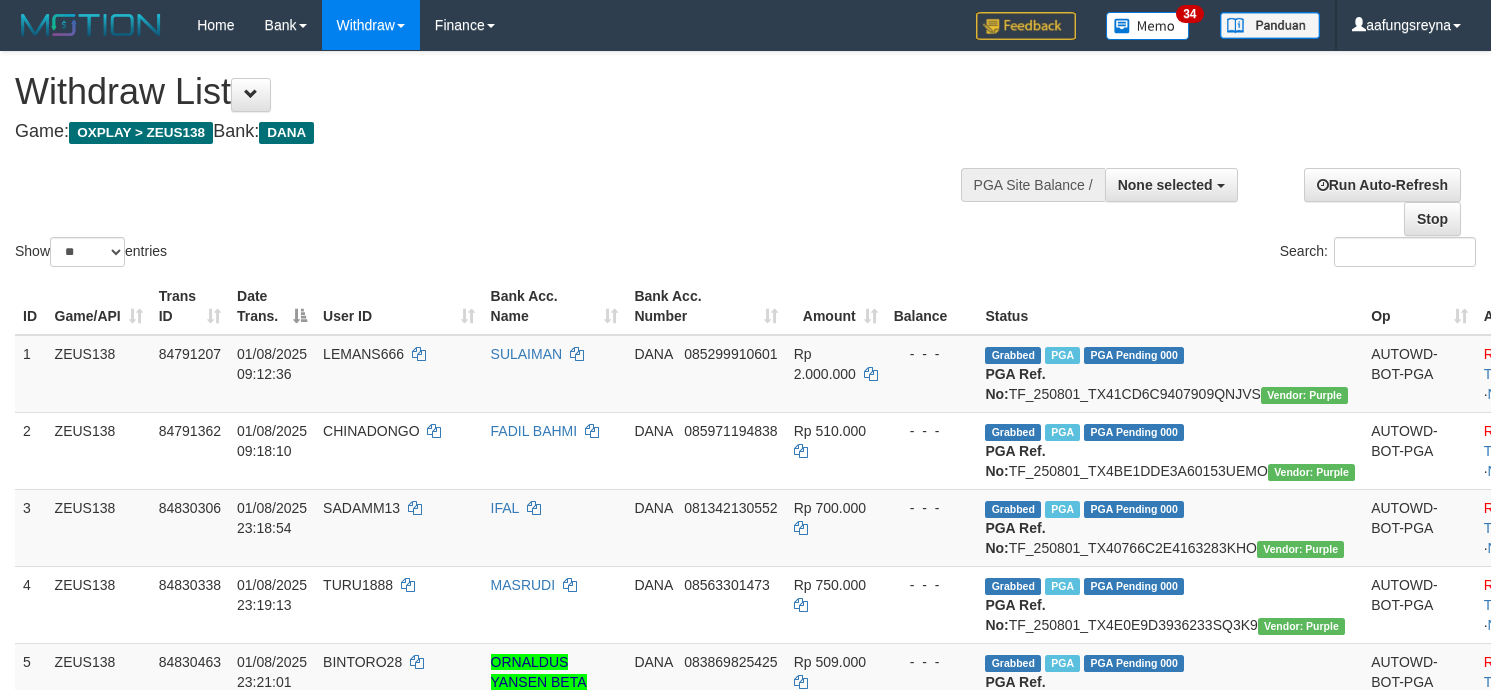 select 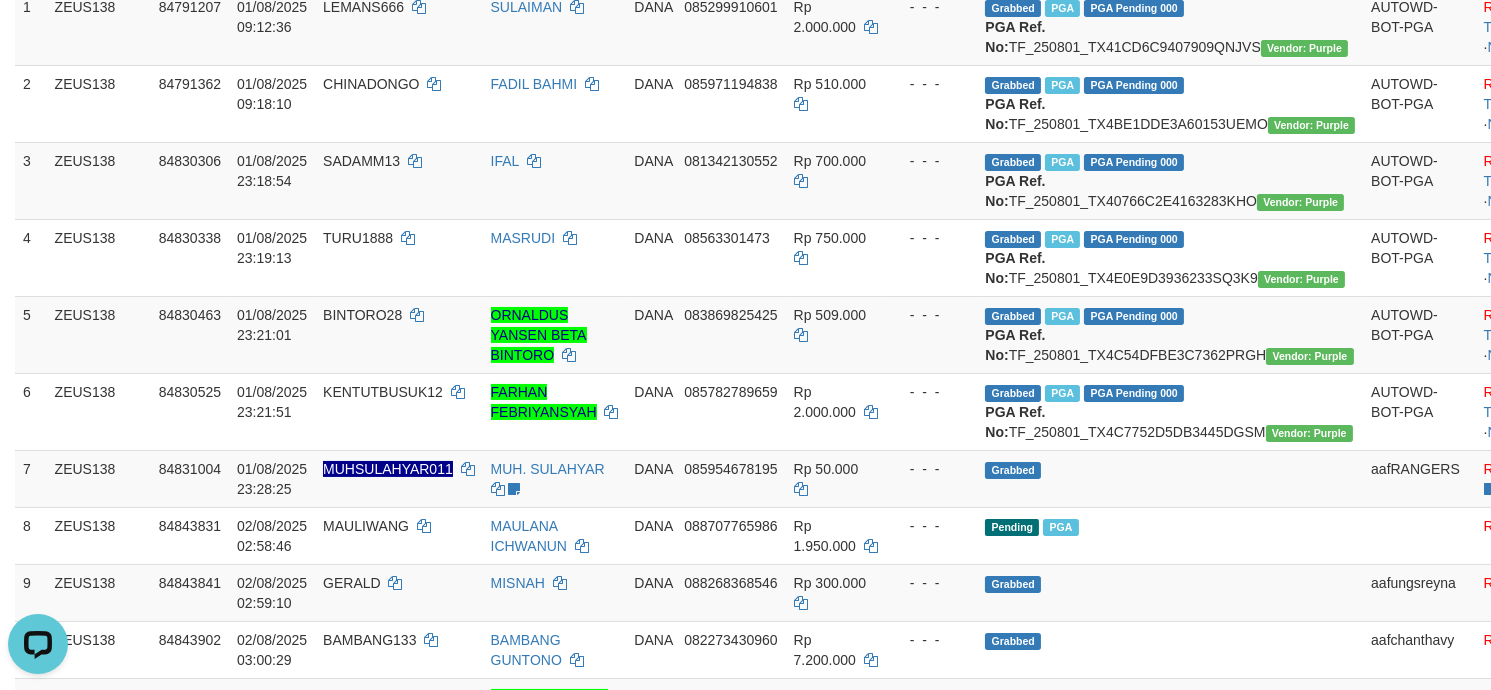 scroll, scrollTop: 0, scrollLeft: 0, axis: both 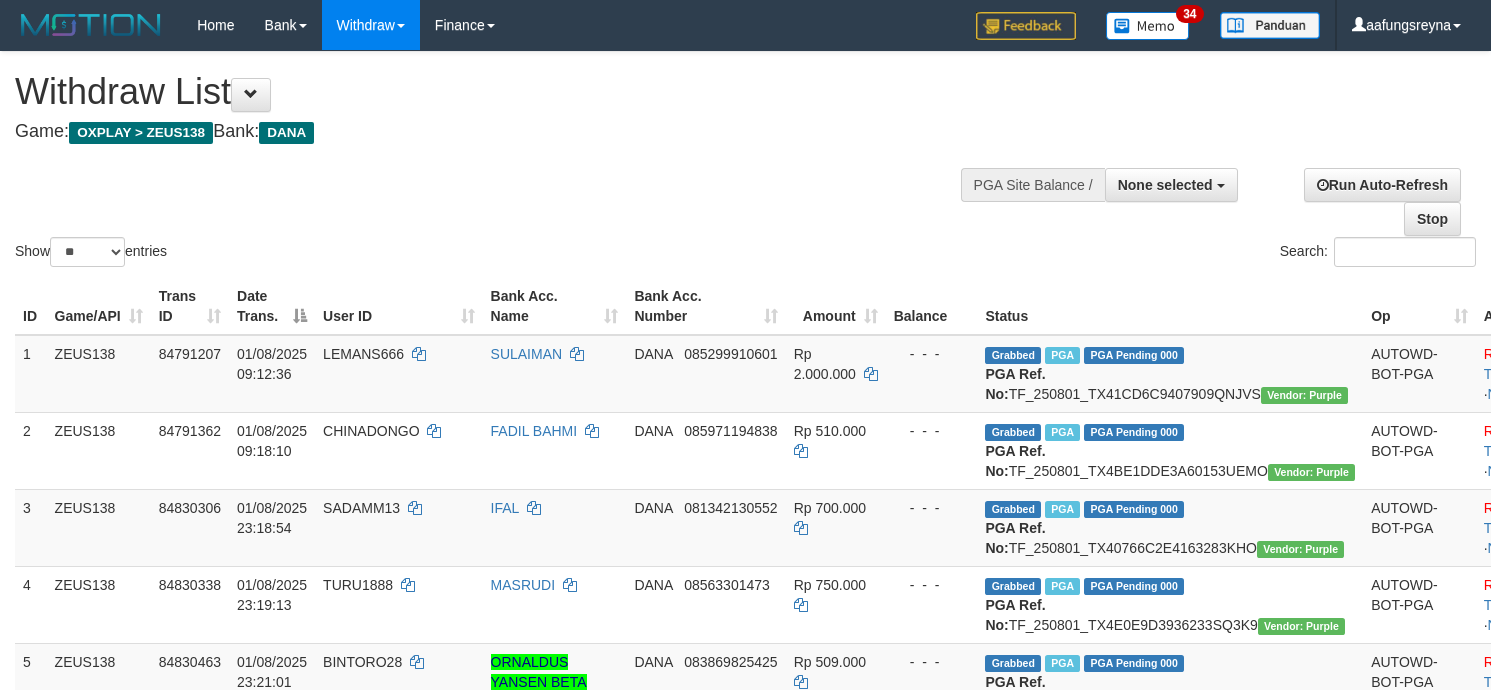 select 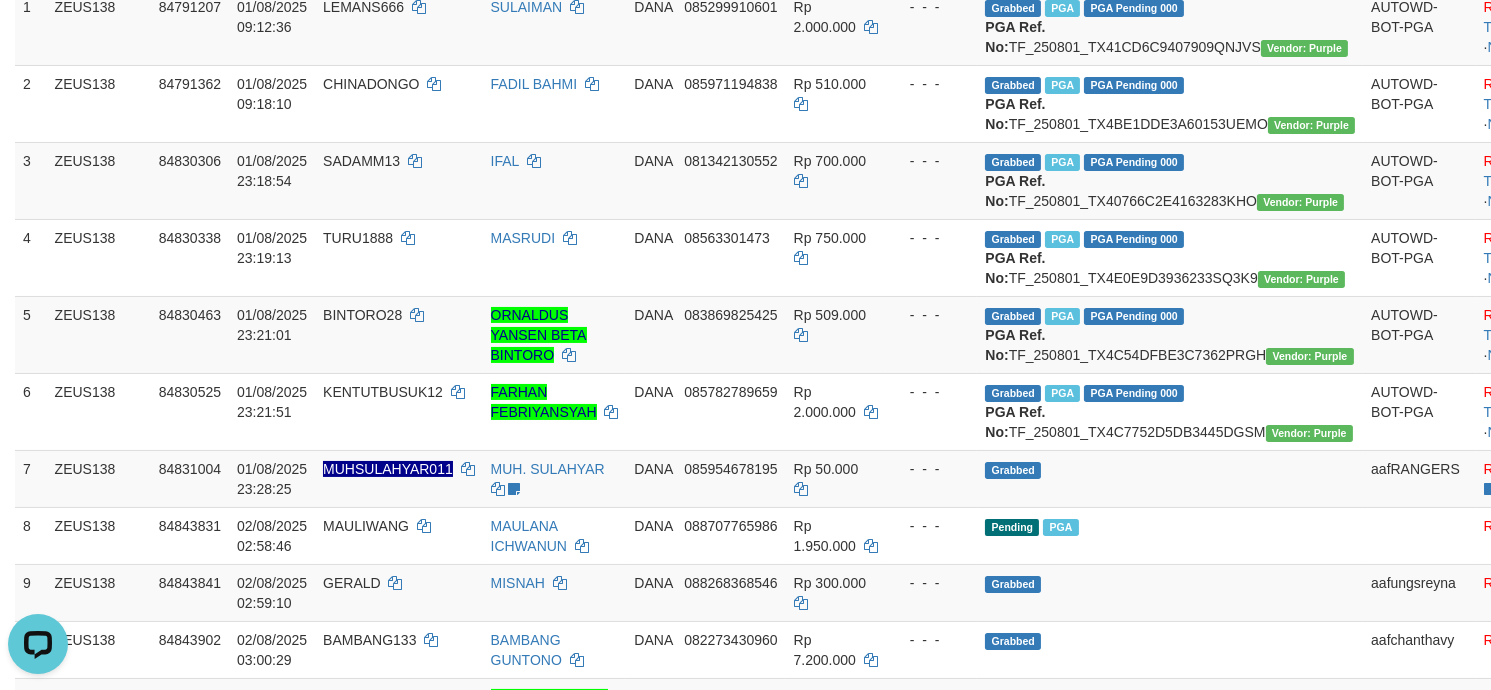 scroll, scrollTop: 0, scrollLeft: 0, axis: both 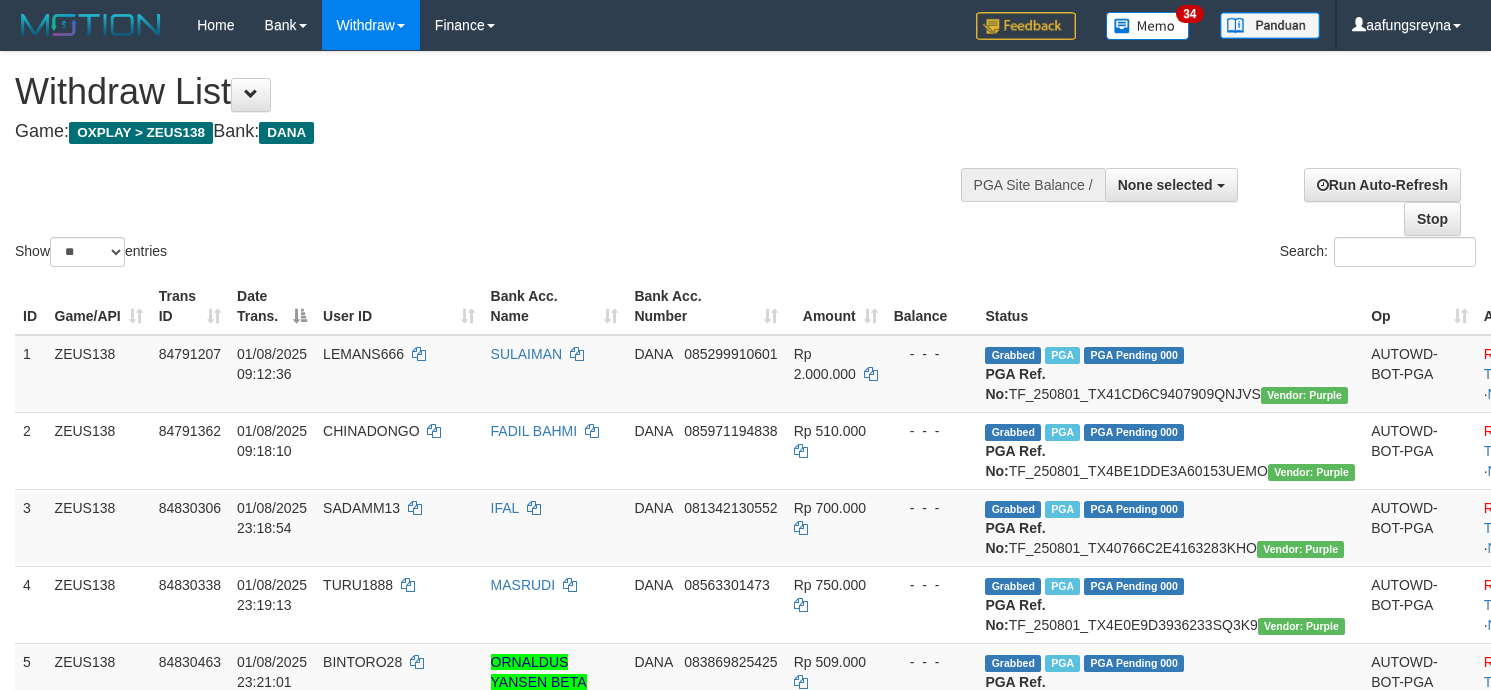 select 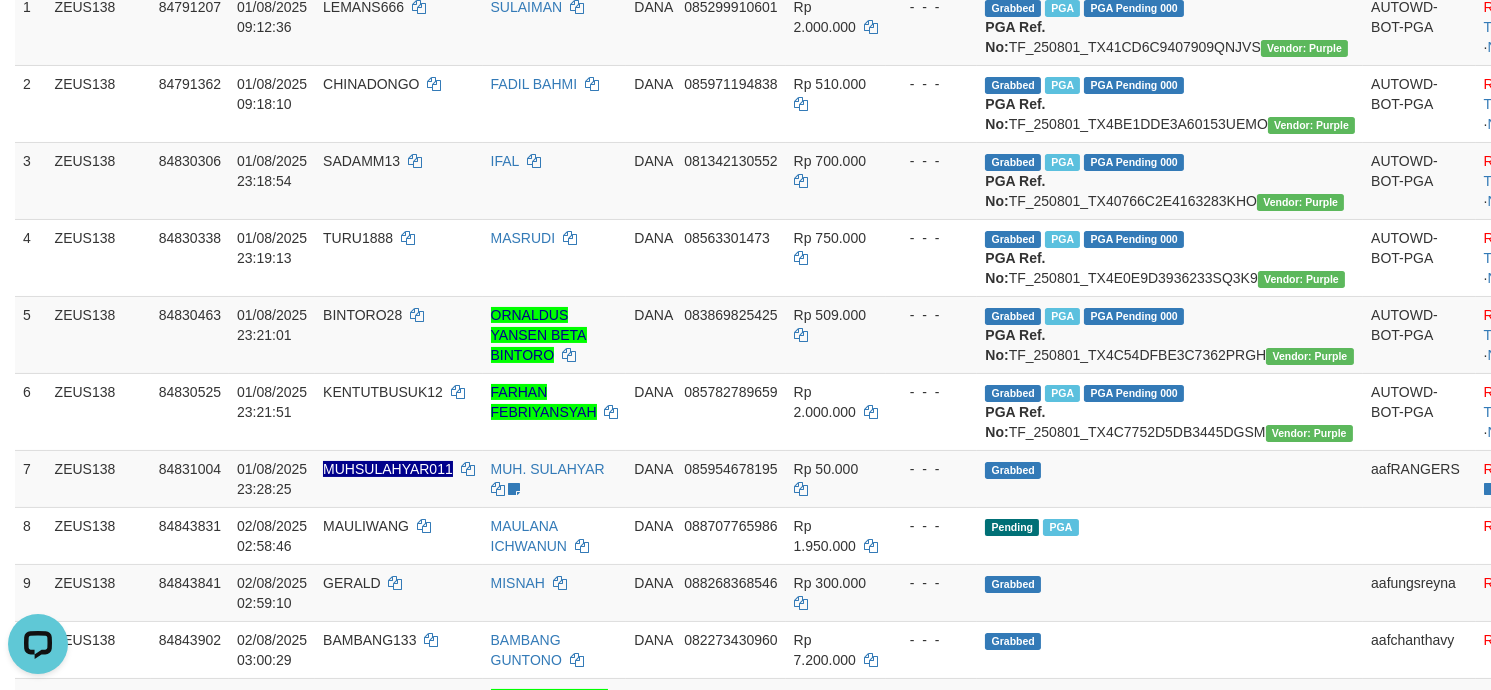 scroll, scrollTop: 0, scrollLeft: 0, axis: both 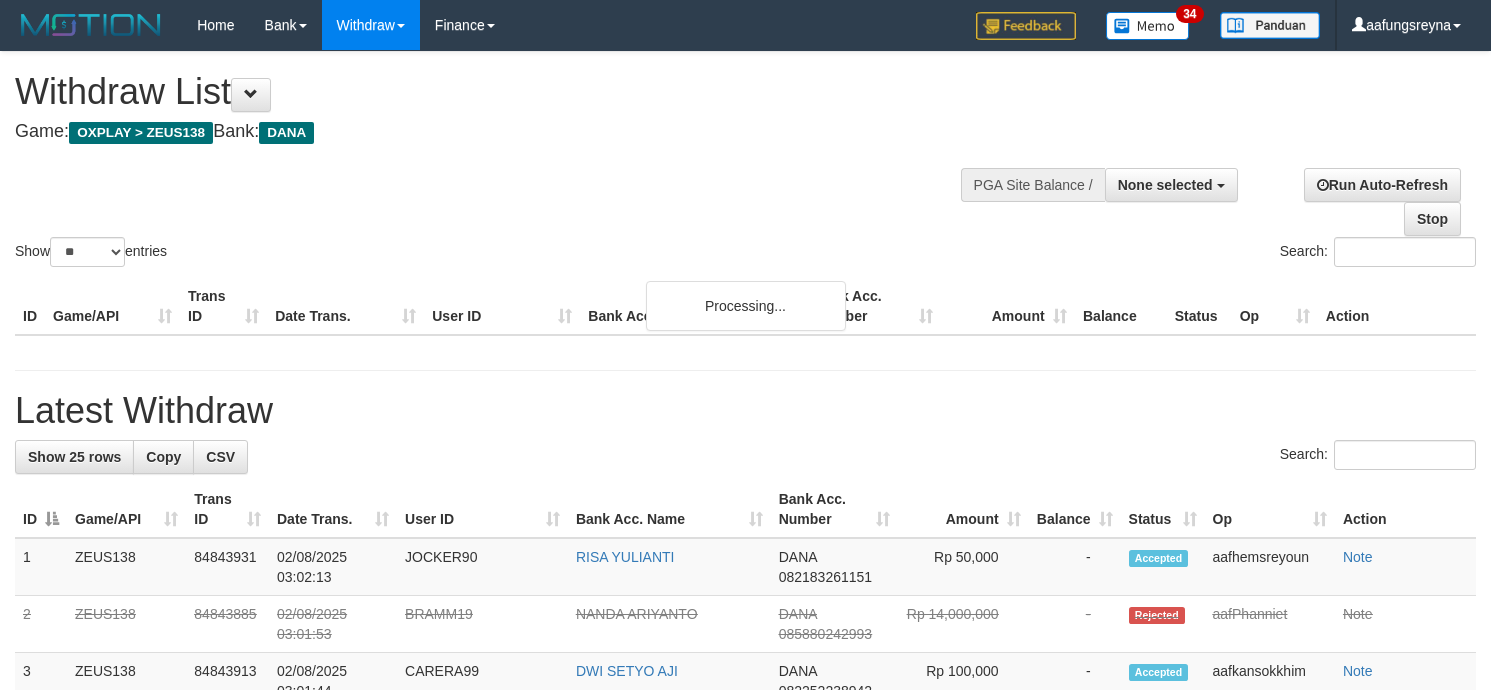 select 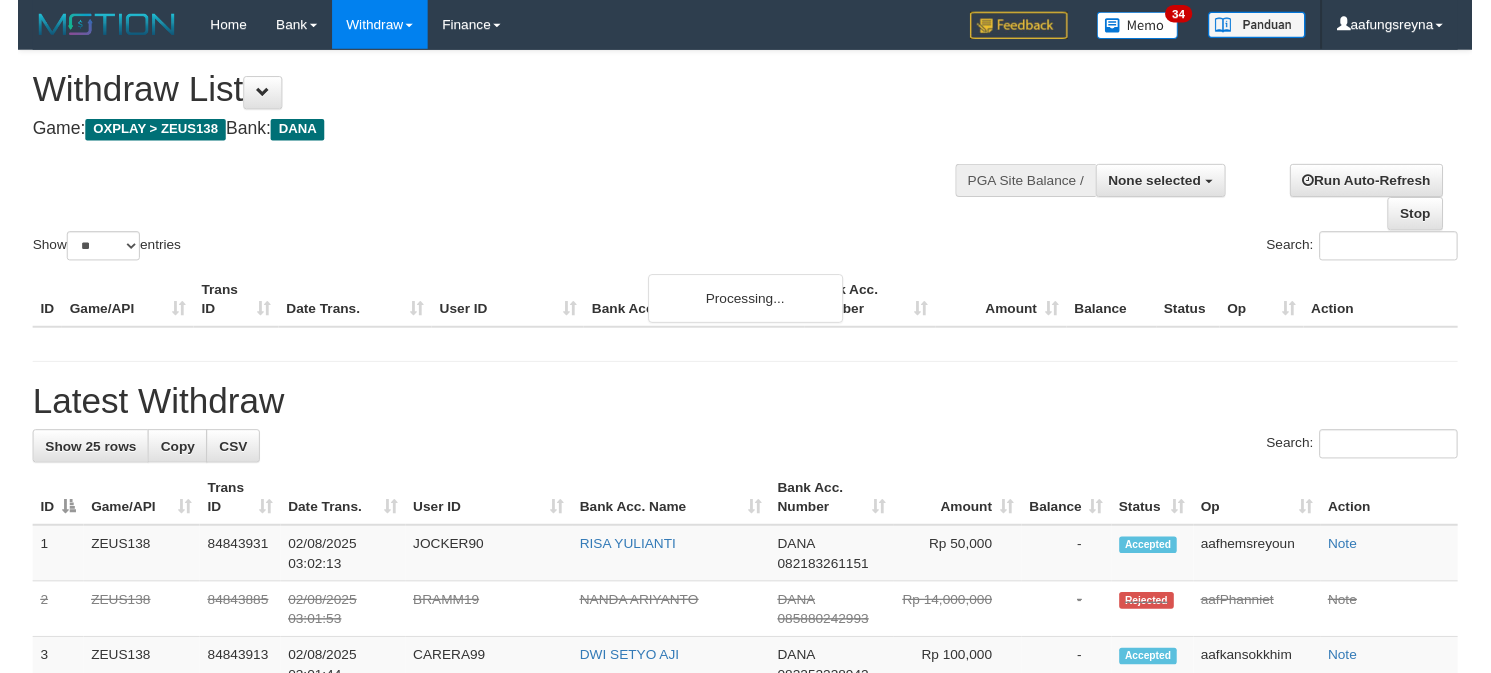 scroll, scrollTop: 347, scrollLeft: 0, axis: vertical 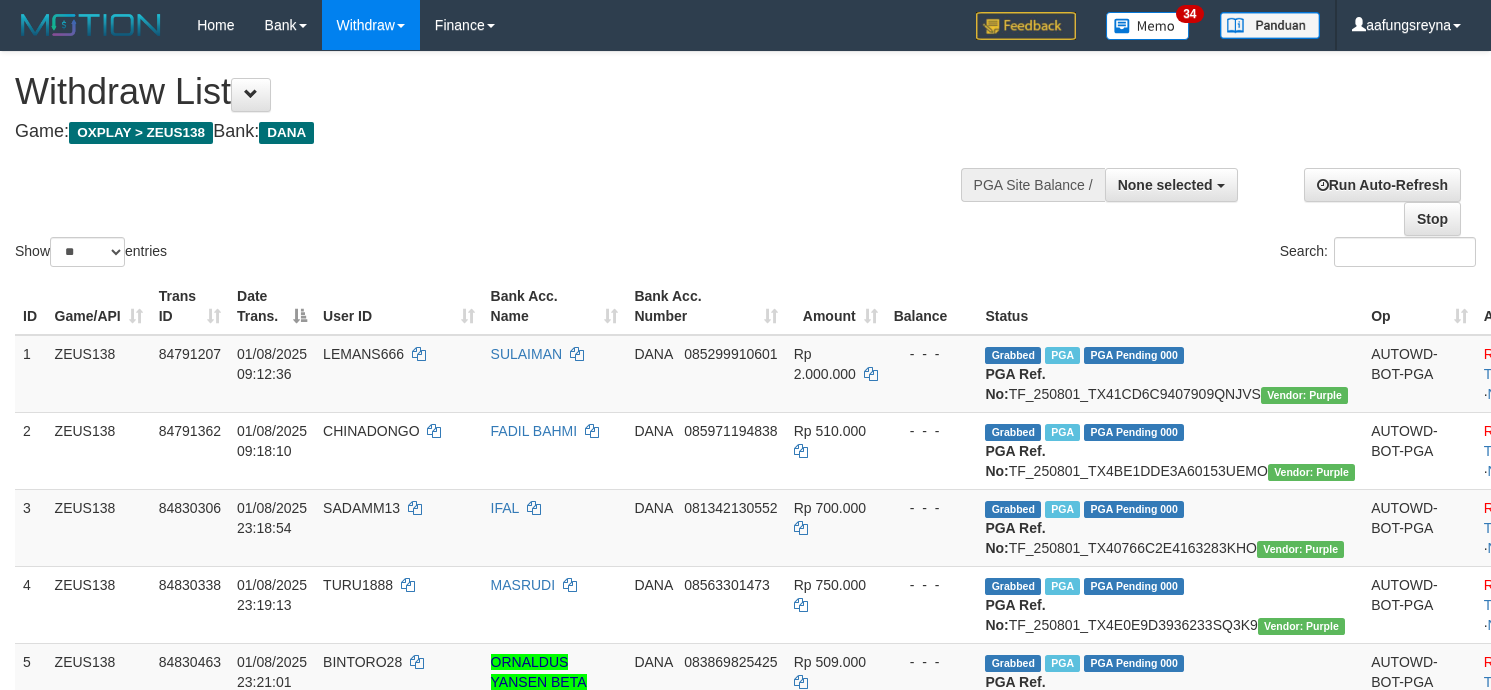 select 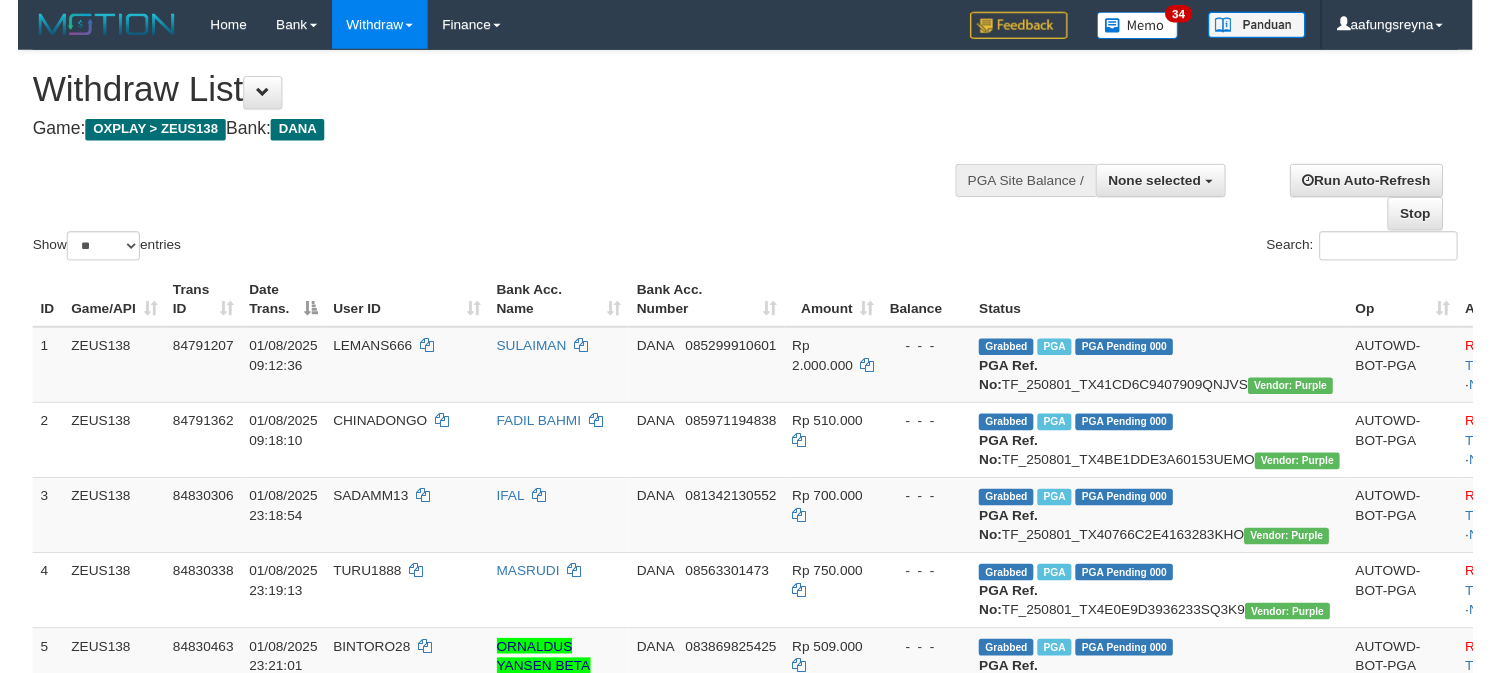 scroll, scrollTop: 347, scrollLeft: 0, axis: vertical 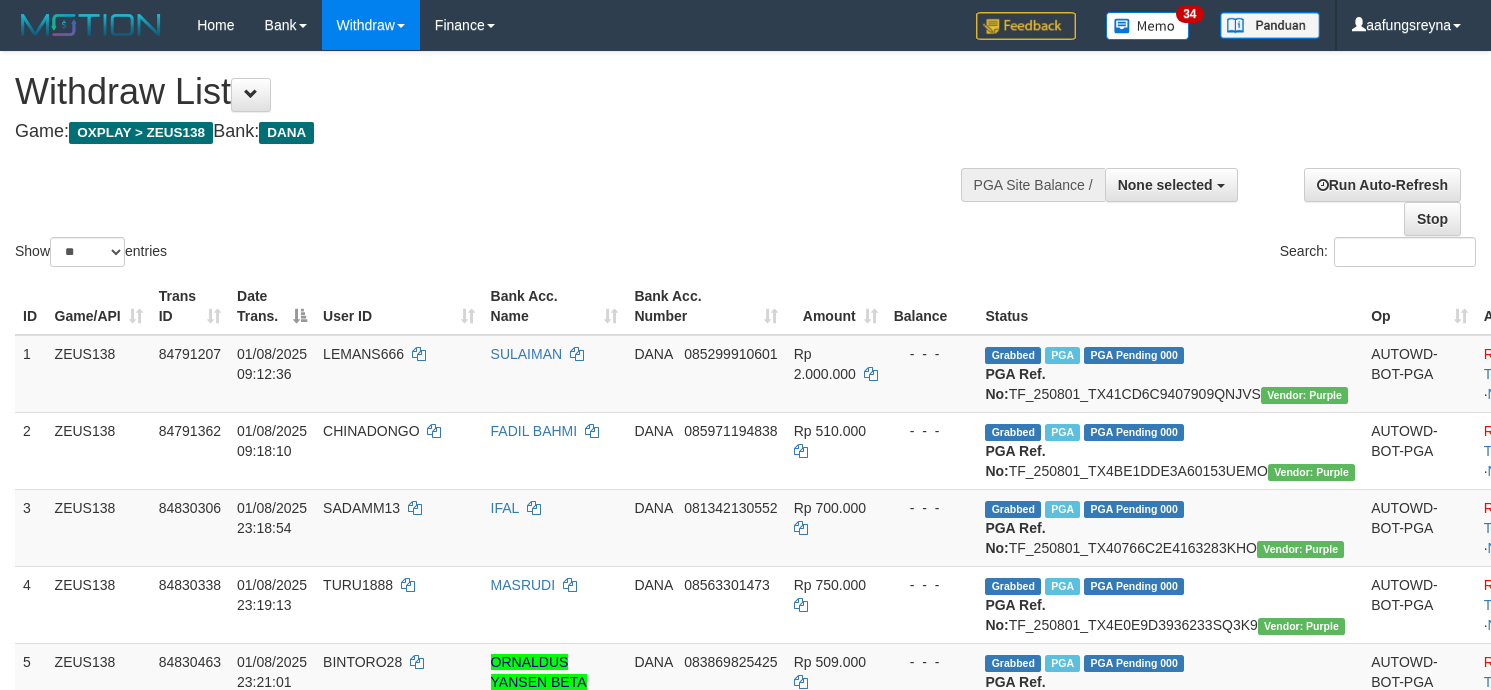 select 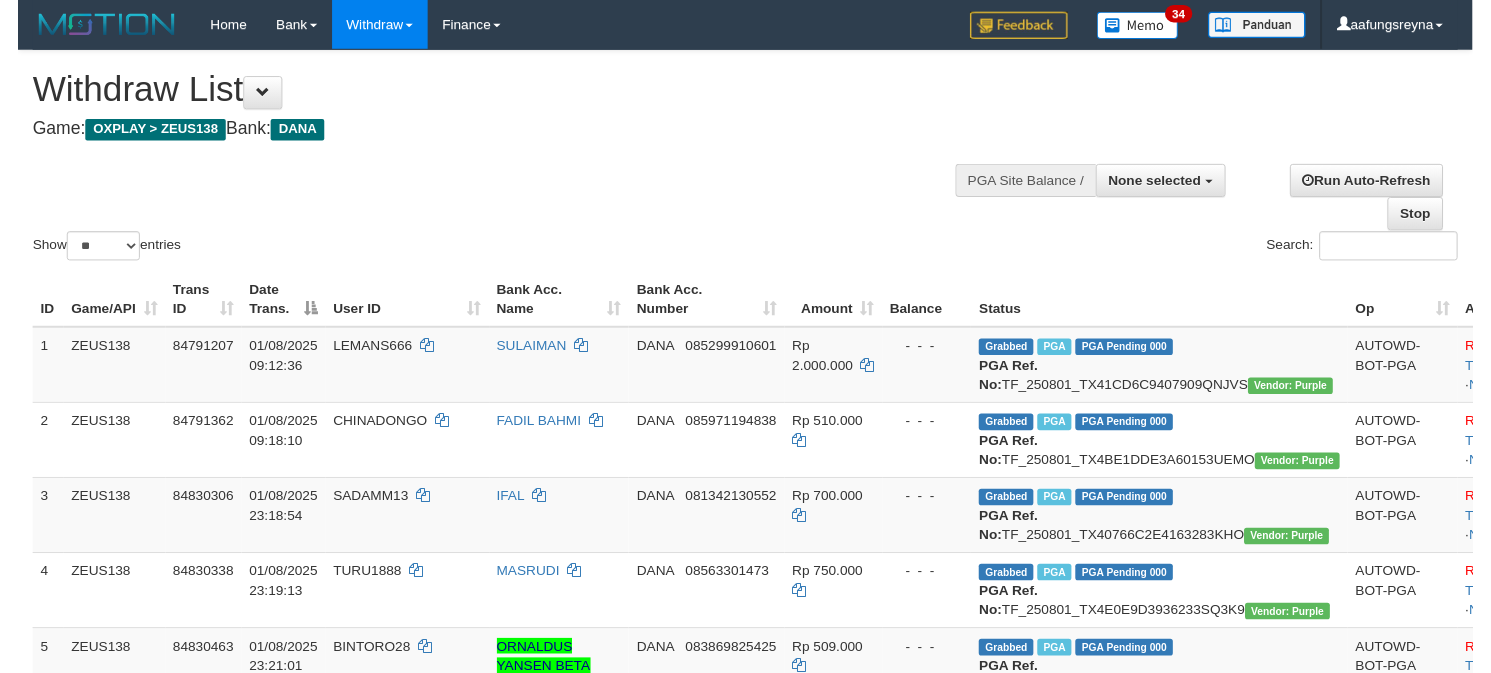 scroll, scrollTop: 347, scrollLeft: 0, axis: vertical 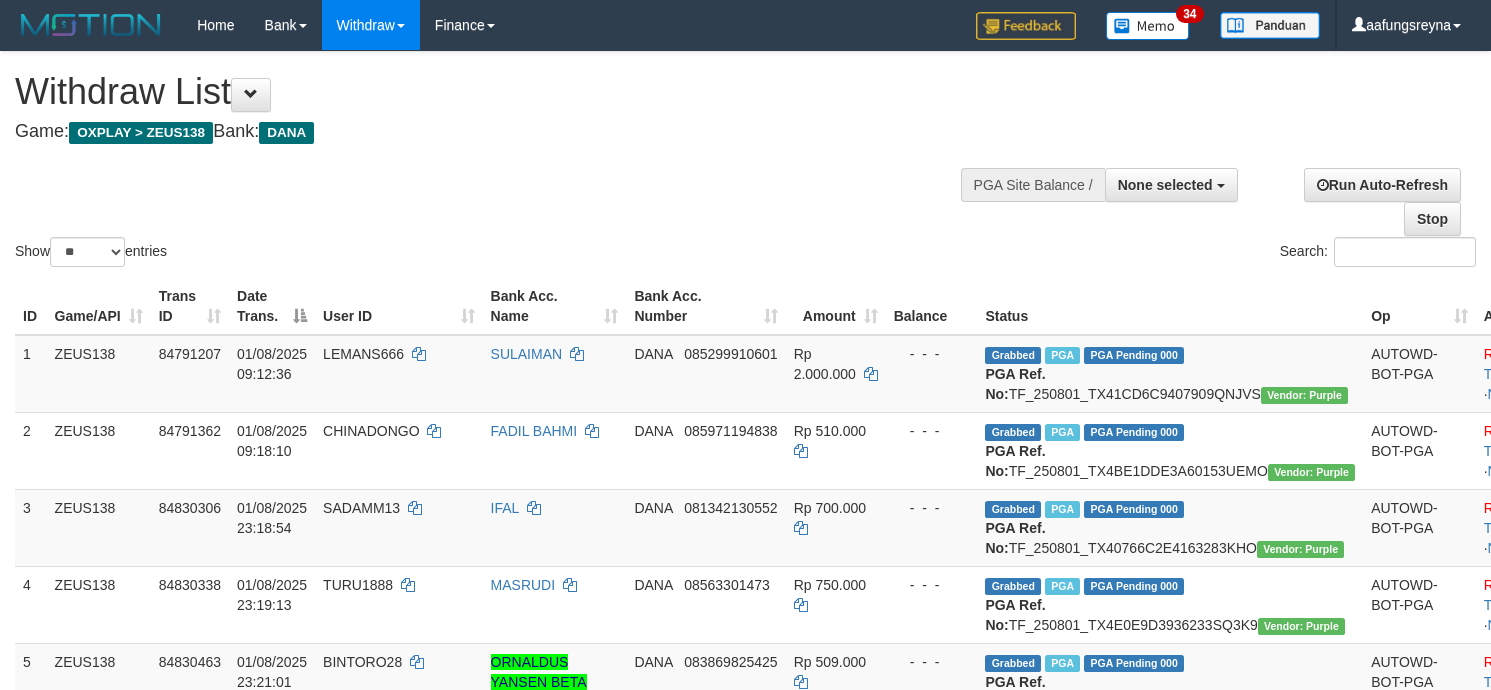 select 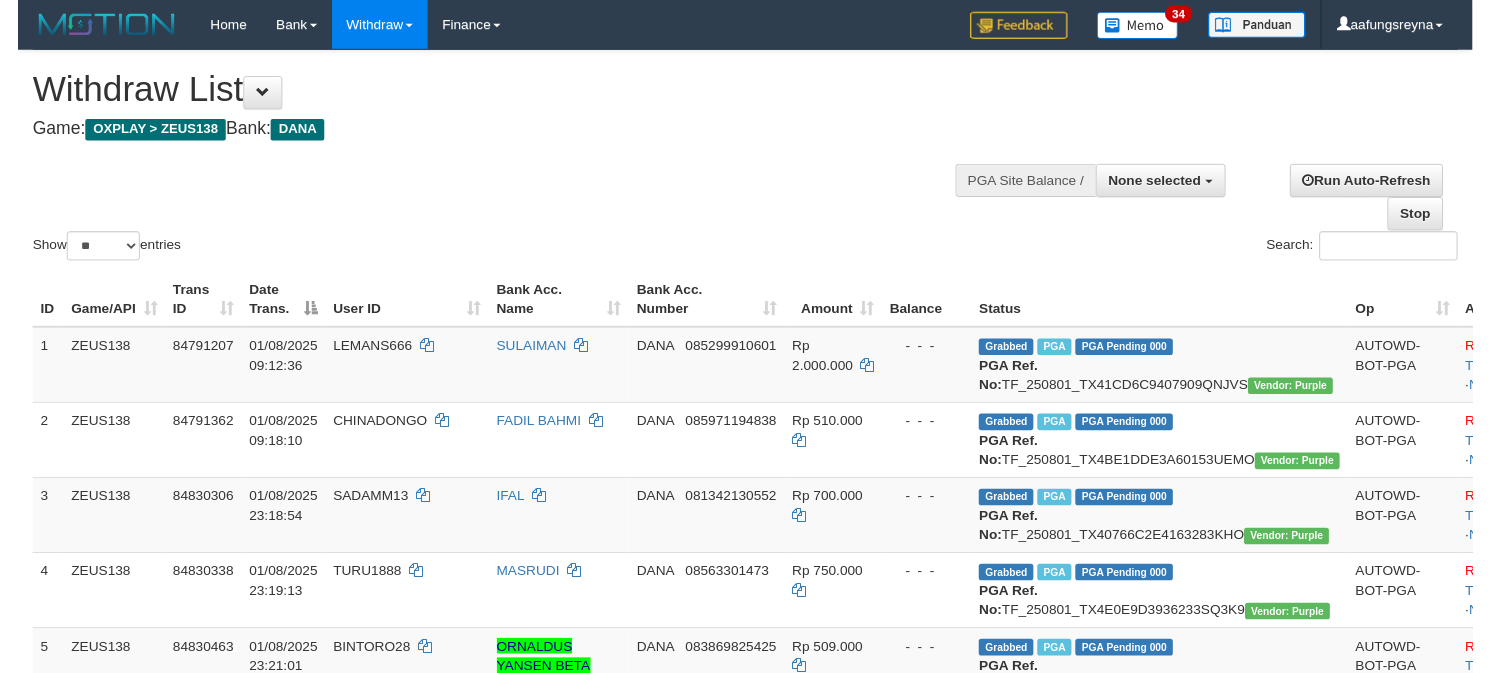 scroll, scrollTop: 347, scrollLeft: 0, axis: vertical 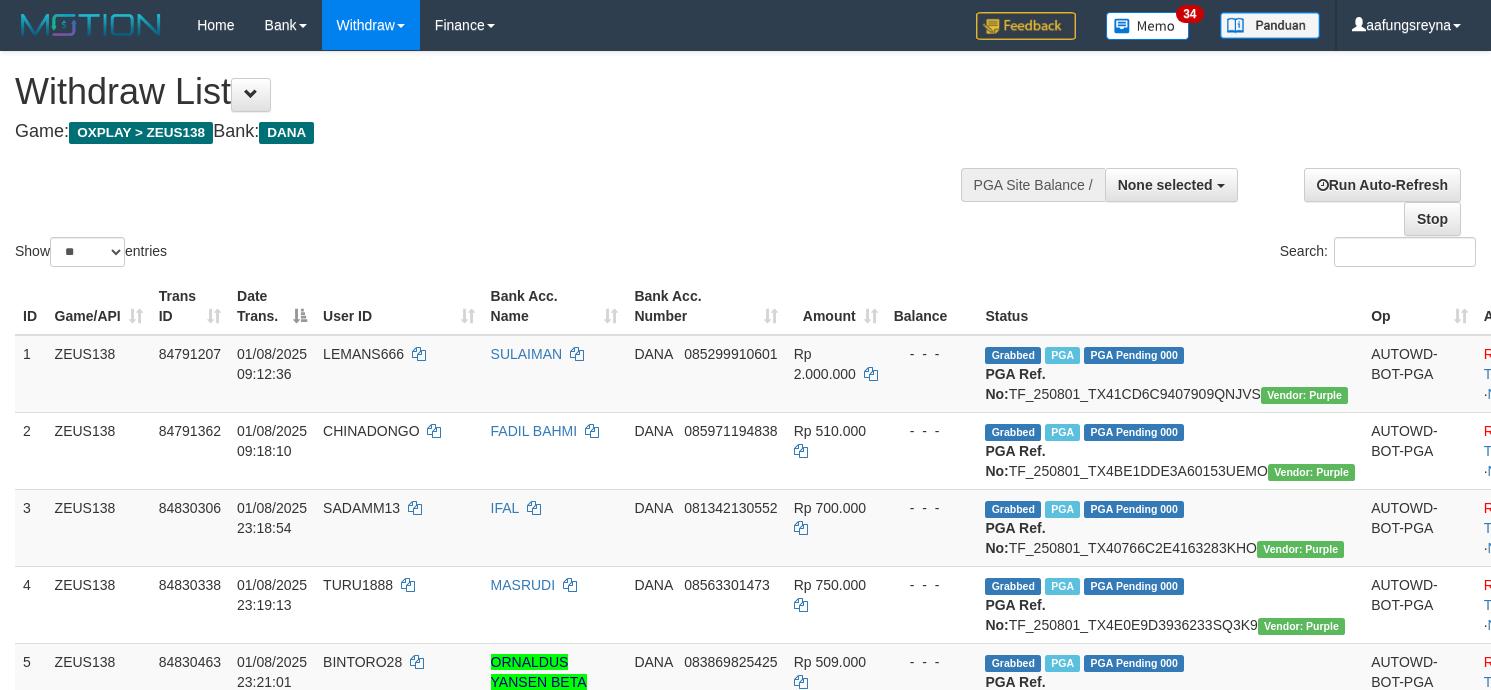 select 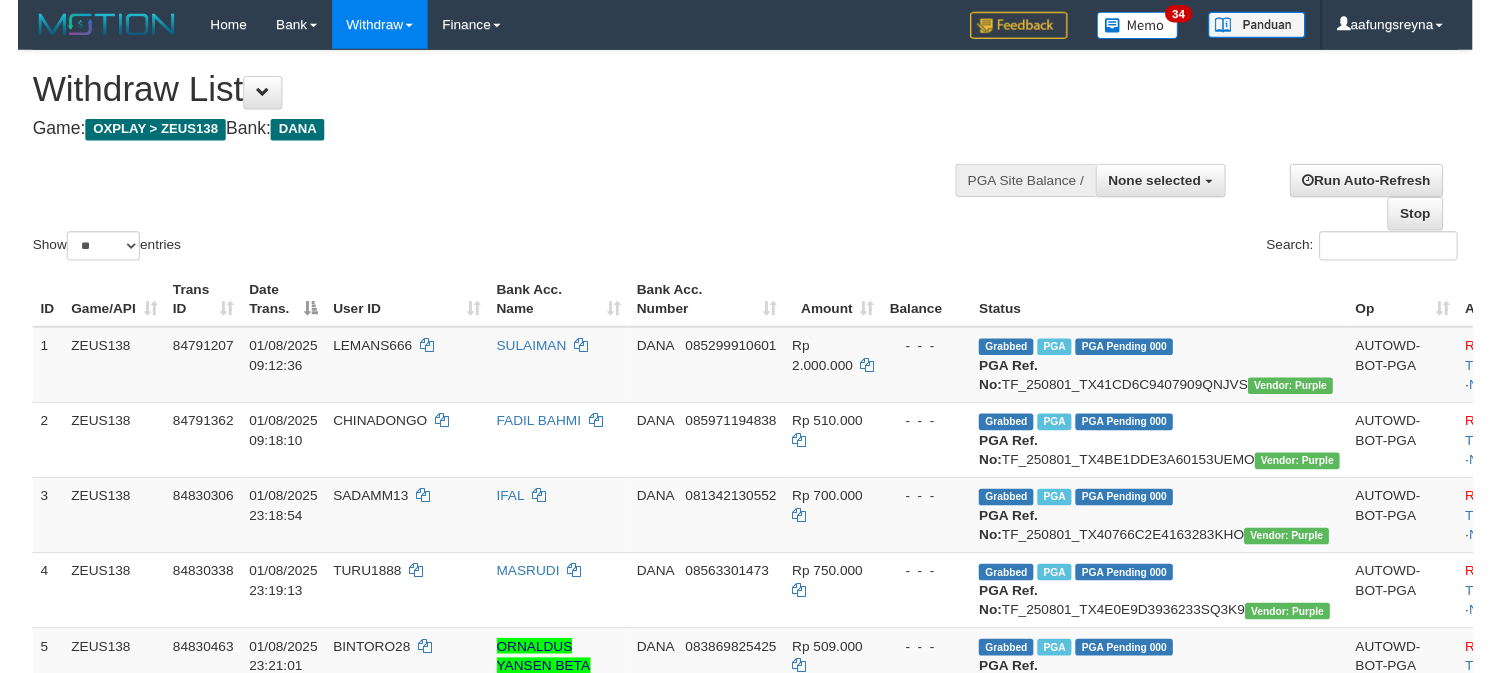 scroll, scrollTop: 347, scrollLeft: 0, axis: vertical 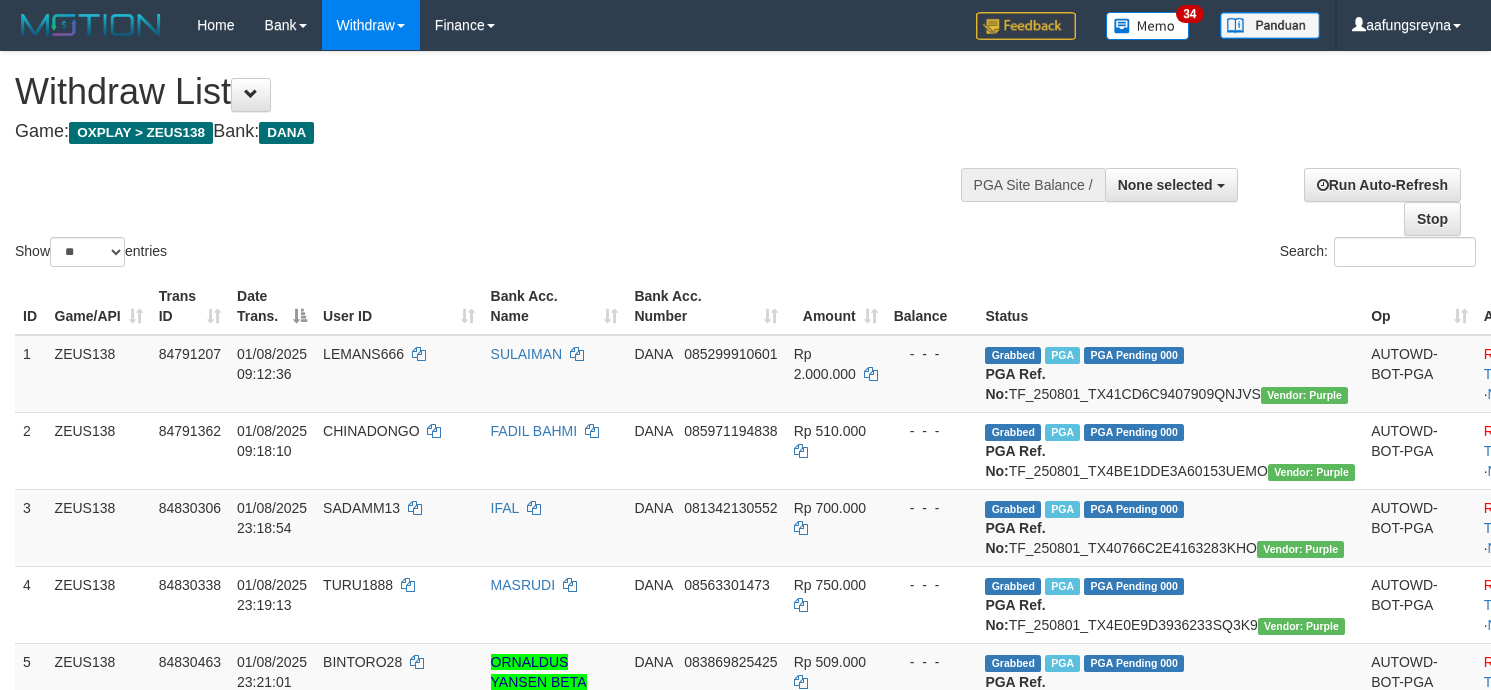 select 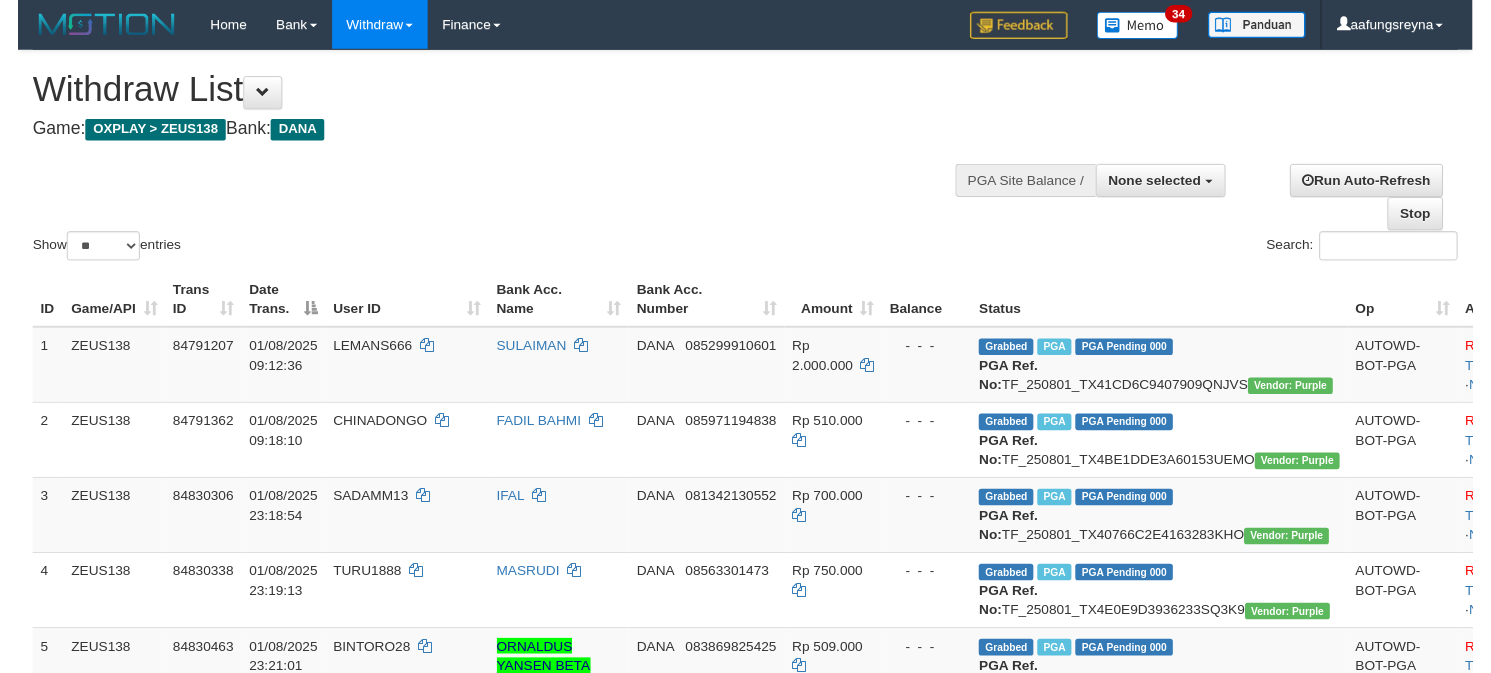 scroll, scrollTop: 347, scrollLeft: 0, axis: vertical 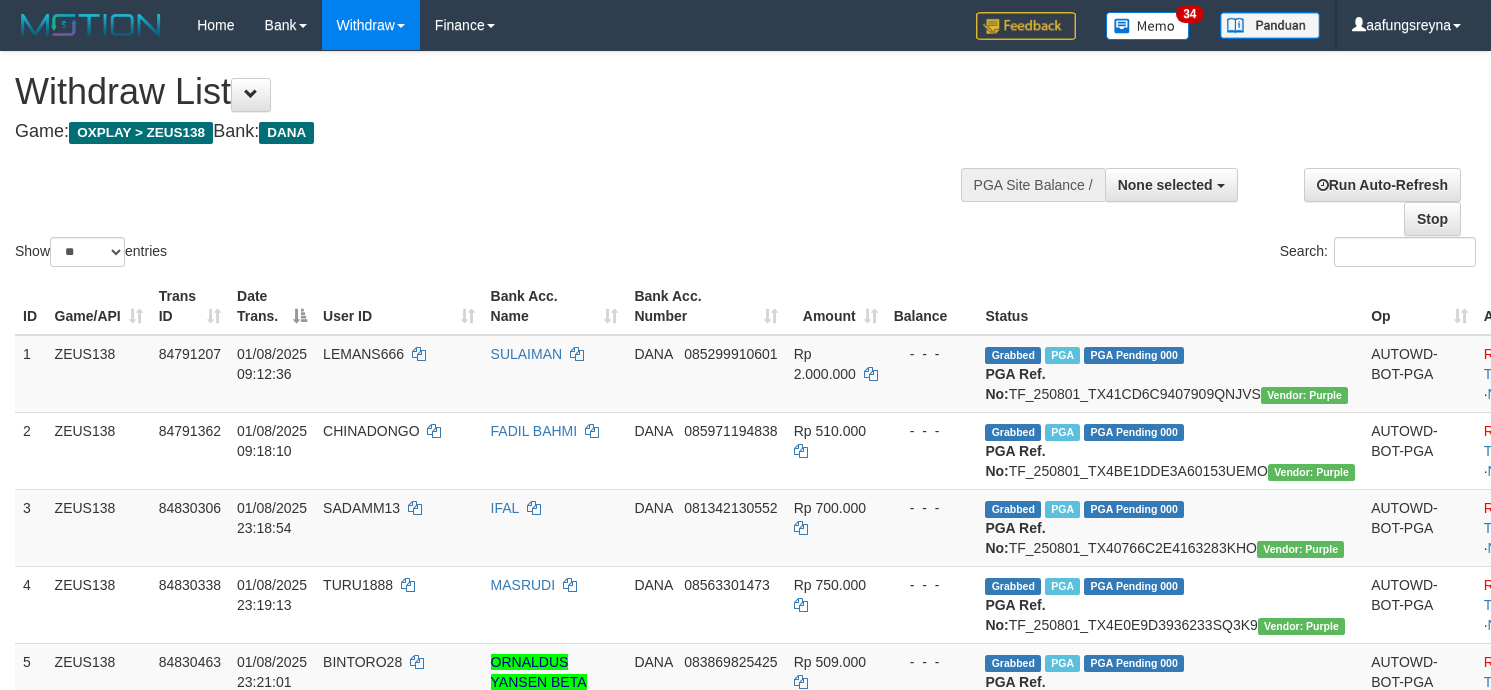select 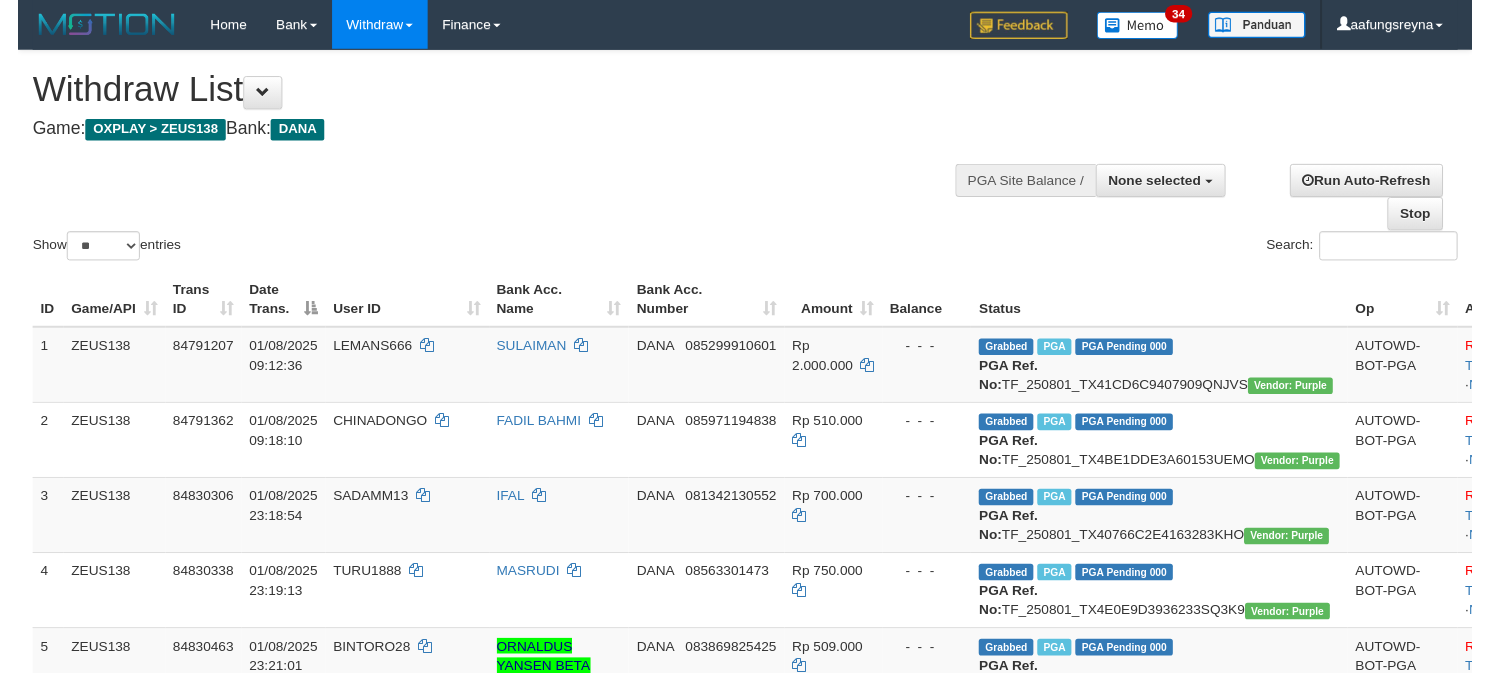 scroll, scrollTop: 347, scrollLeft: 0, axis: vertical 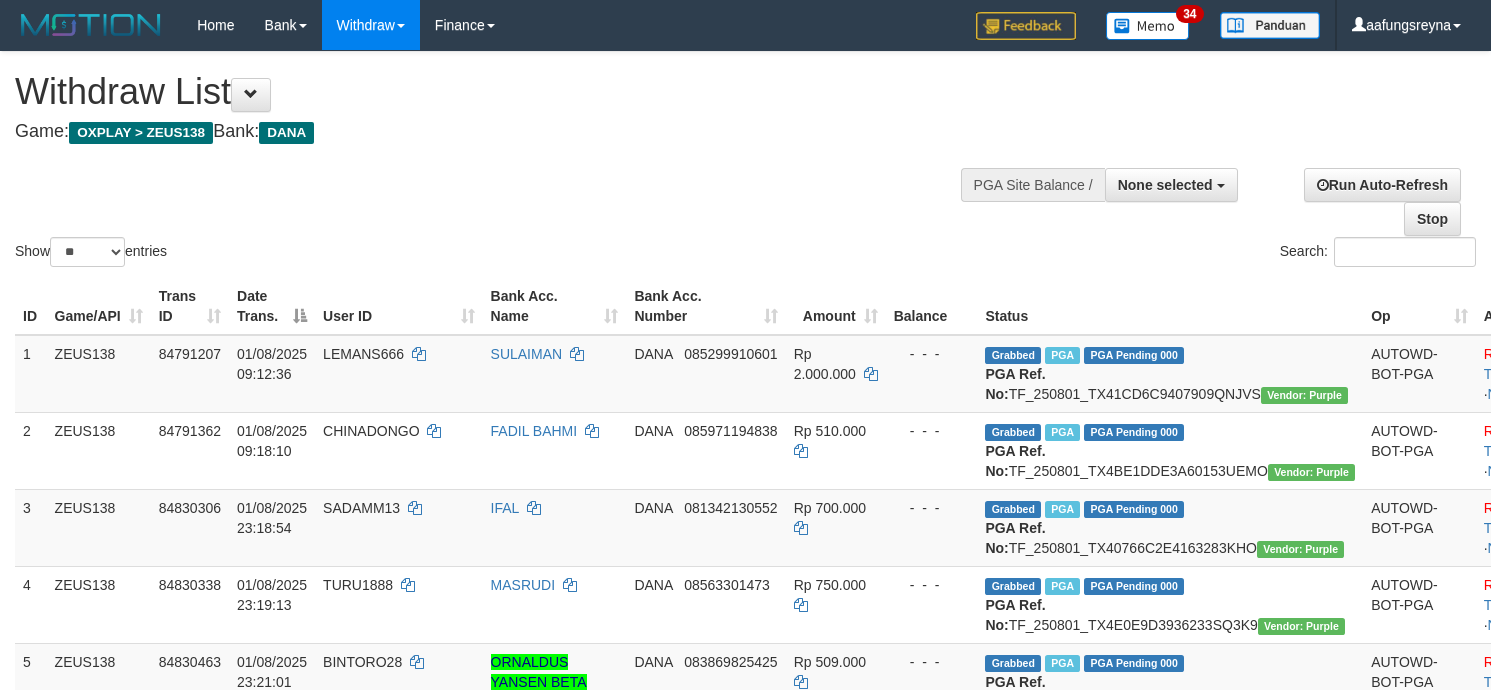 select 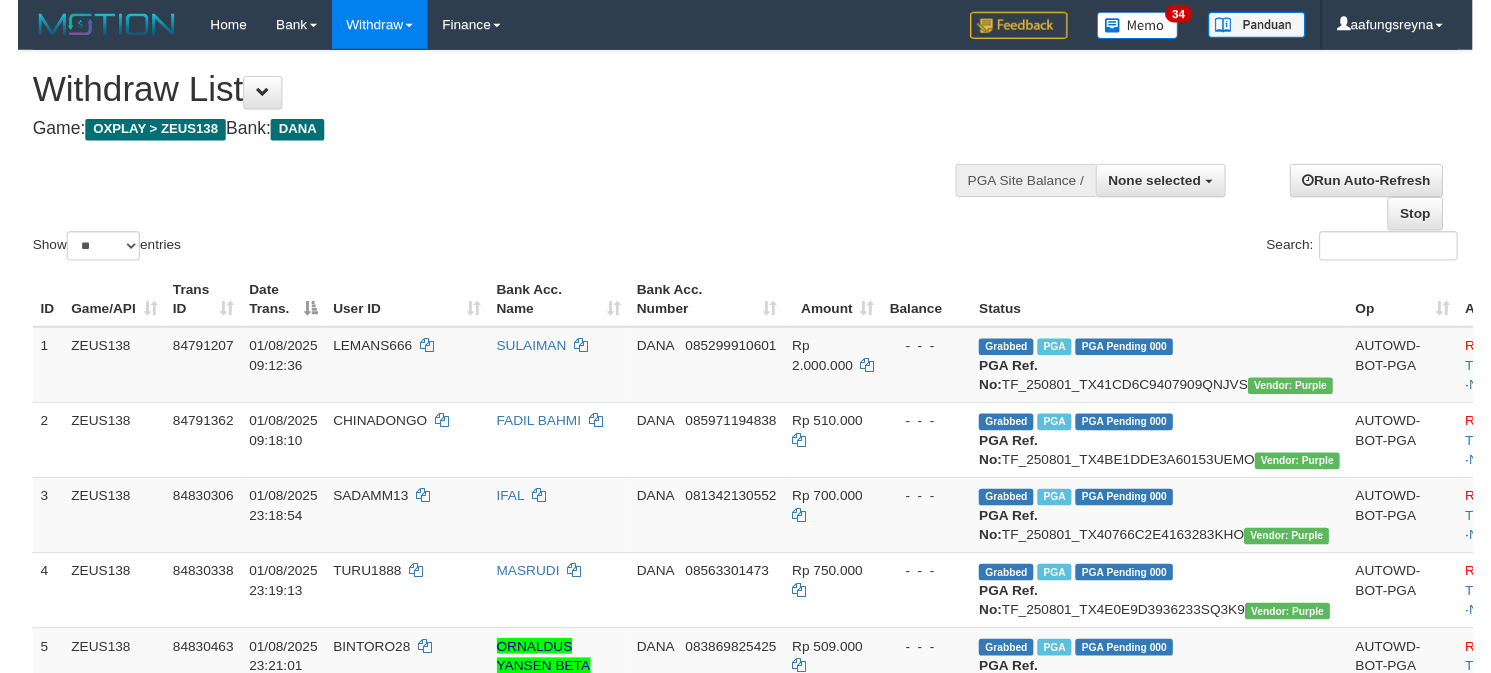 scroll, scrollTop: 347, scrollLeft: 0, axis: vertical 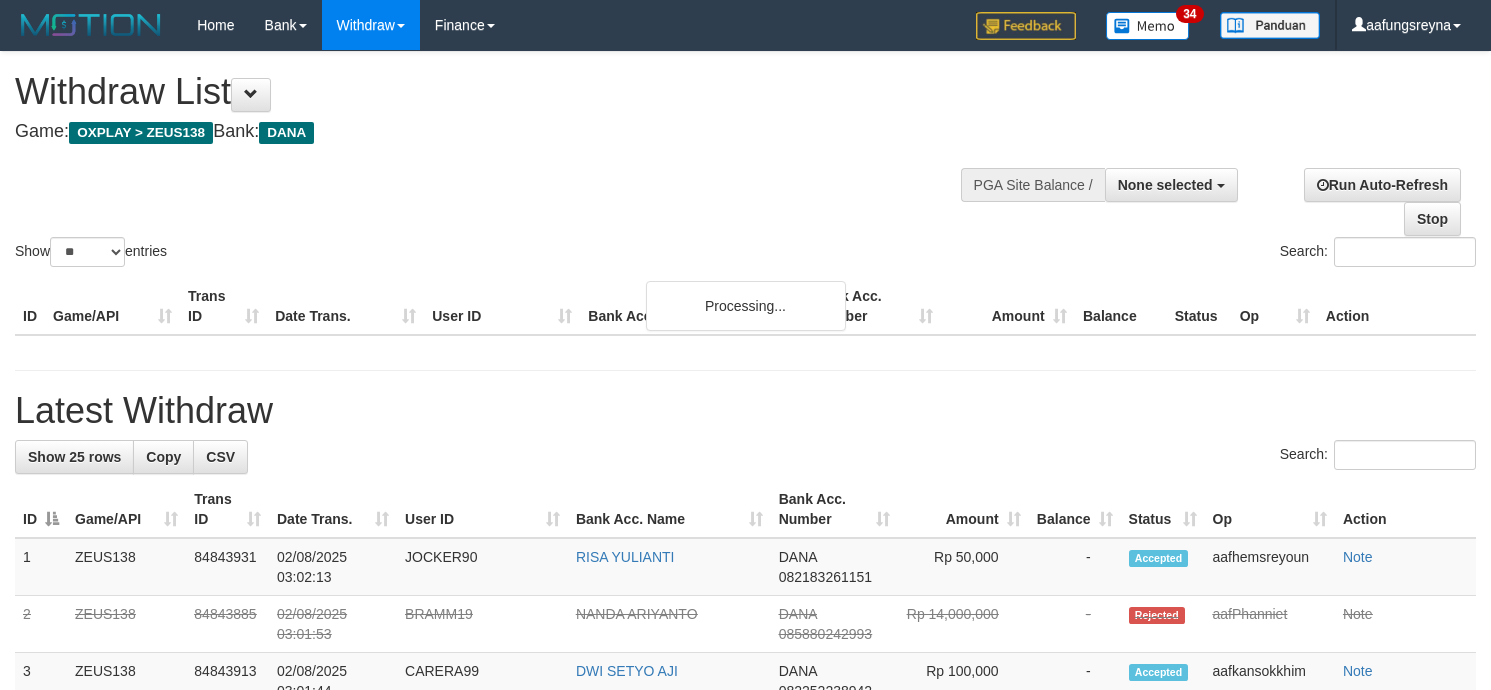 select 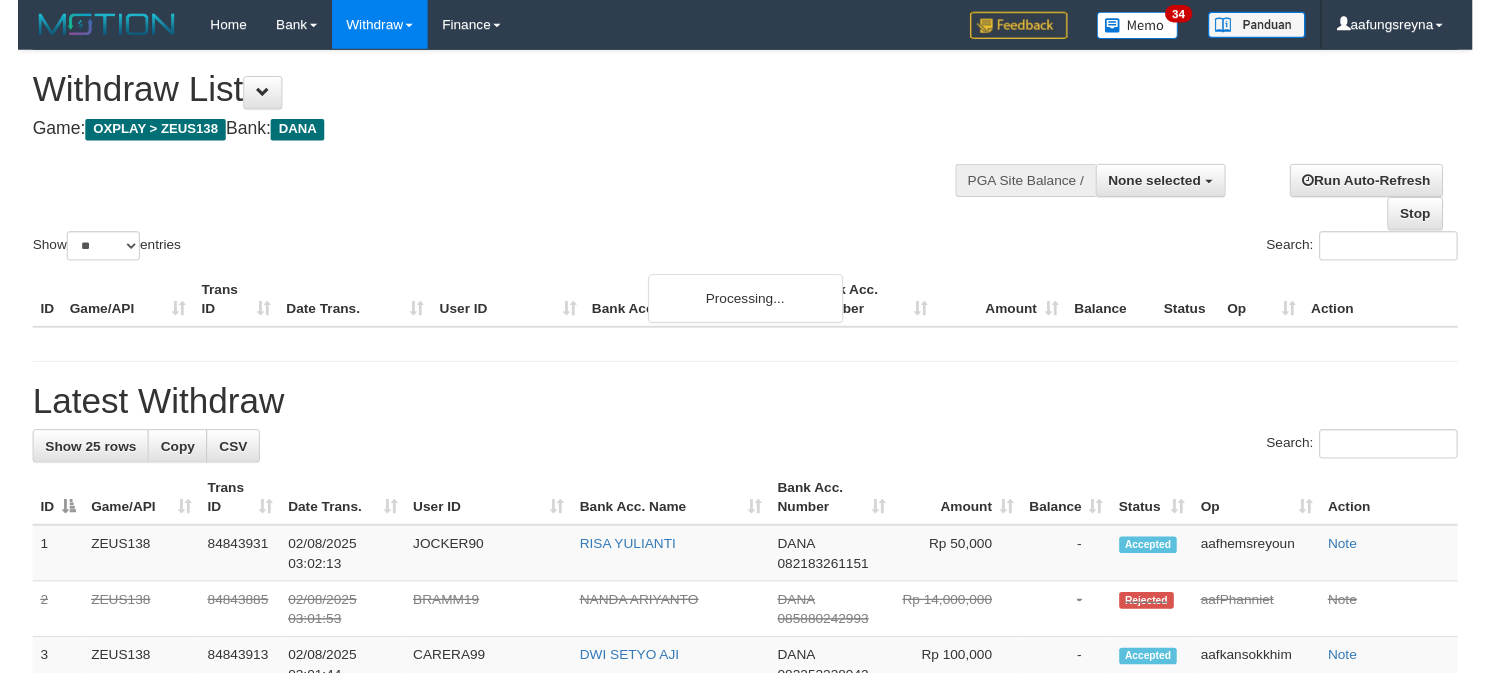 scroll, scrollTop: 347, scrollLeft: 0, axis: vertical 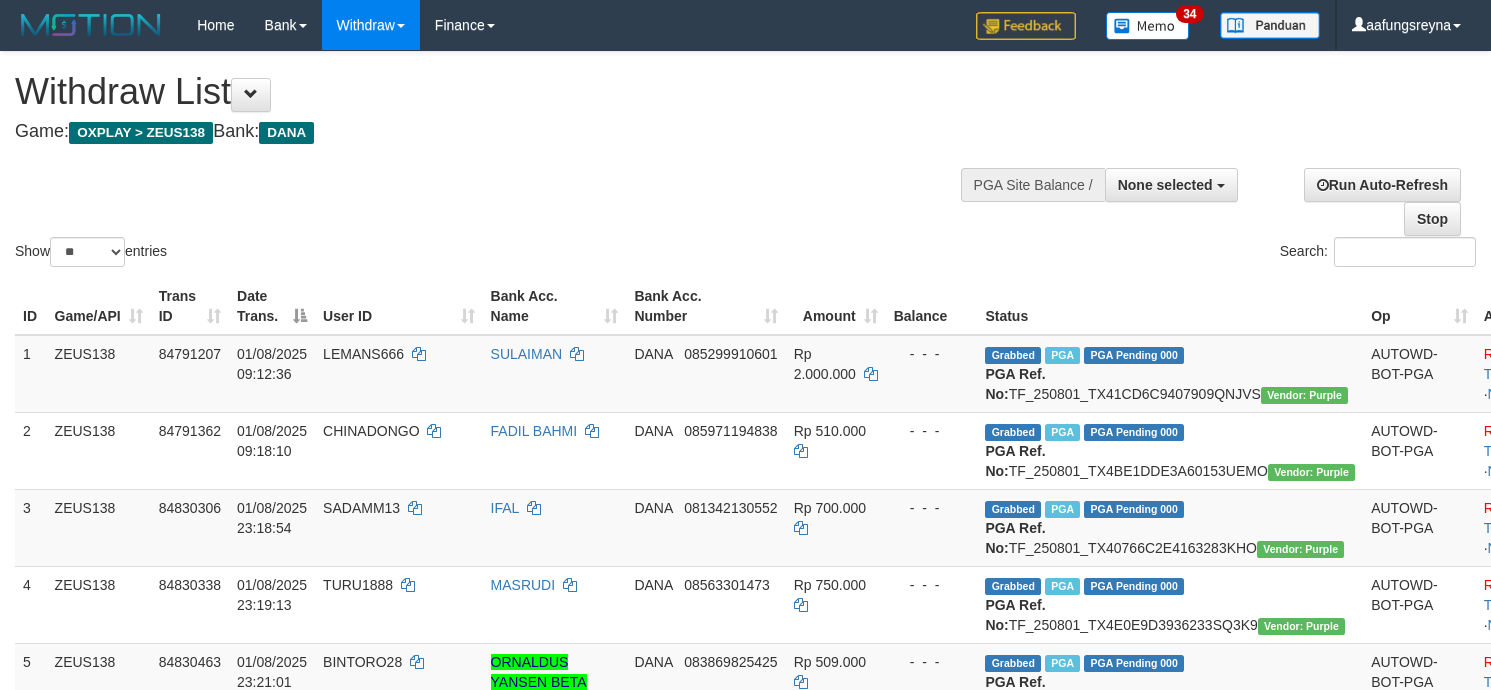 select 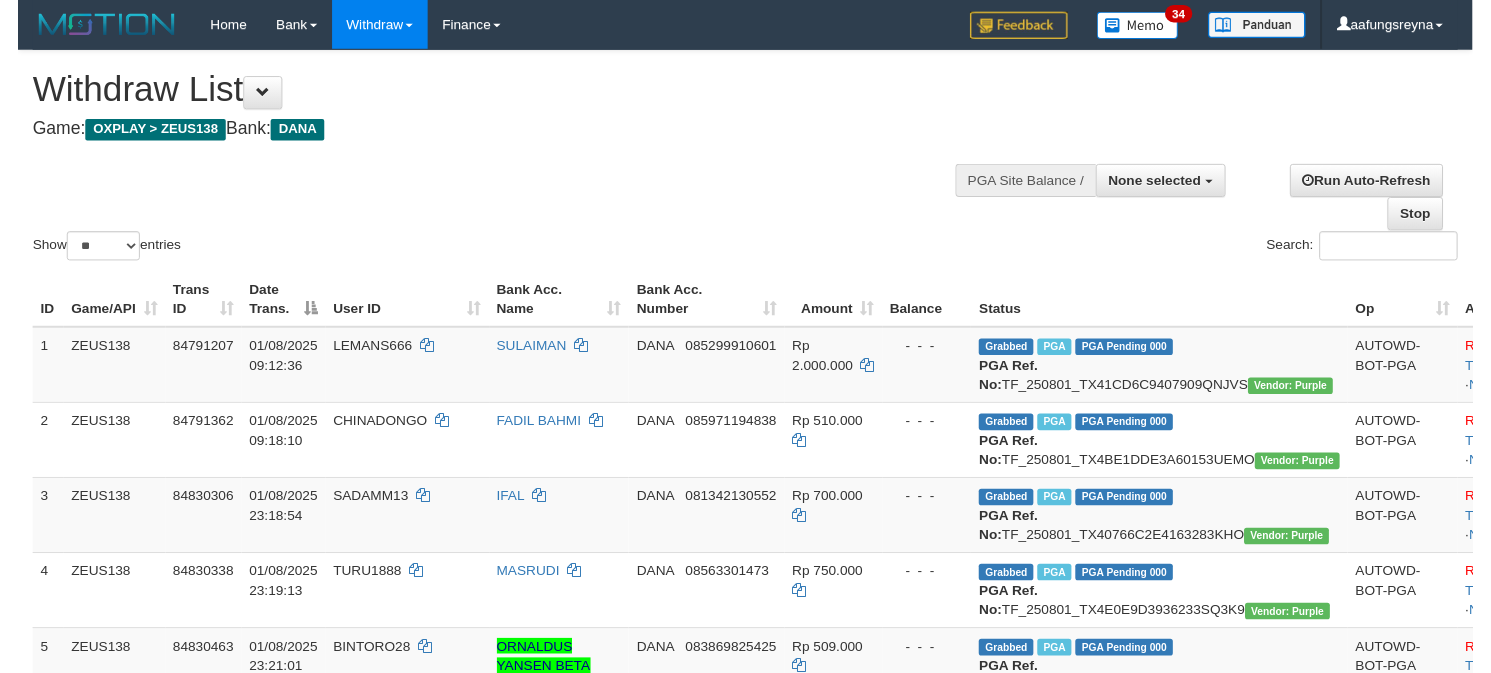 scroll, scrollTop: 347, scrollLeft: 0, axis: vertical 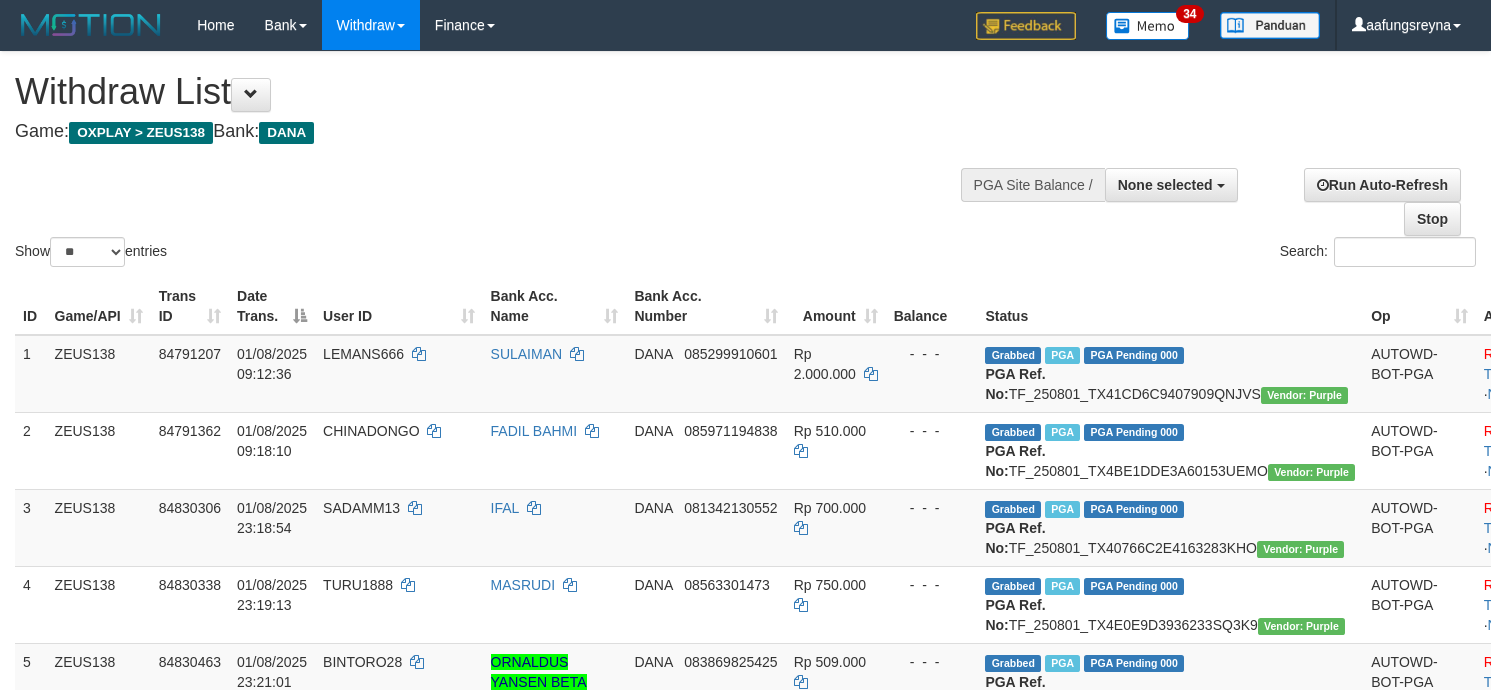 select 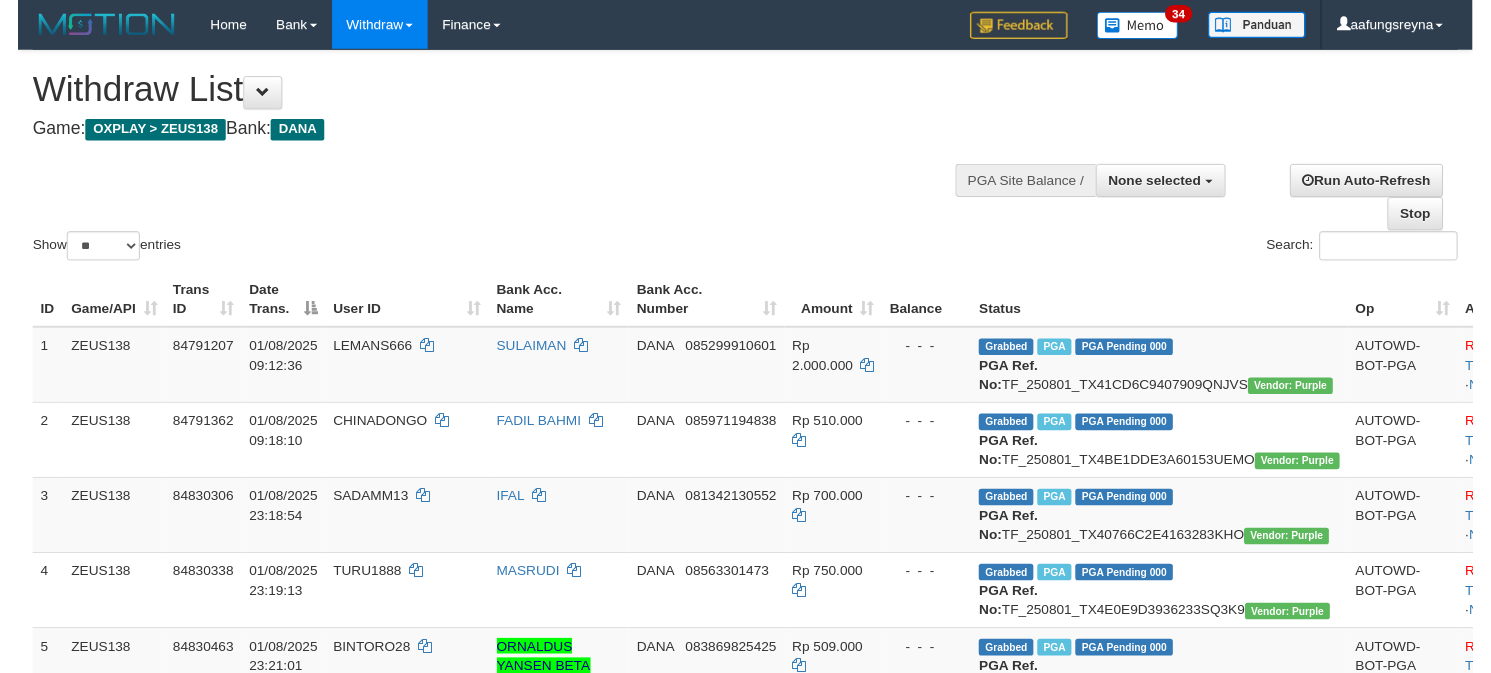 scroll, scrollTop: 347, scrollLeft: 0, axis: vertical 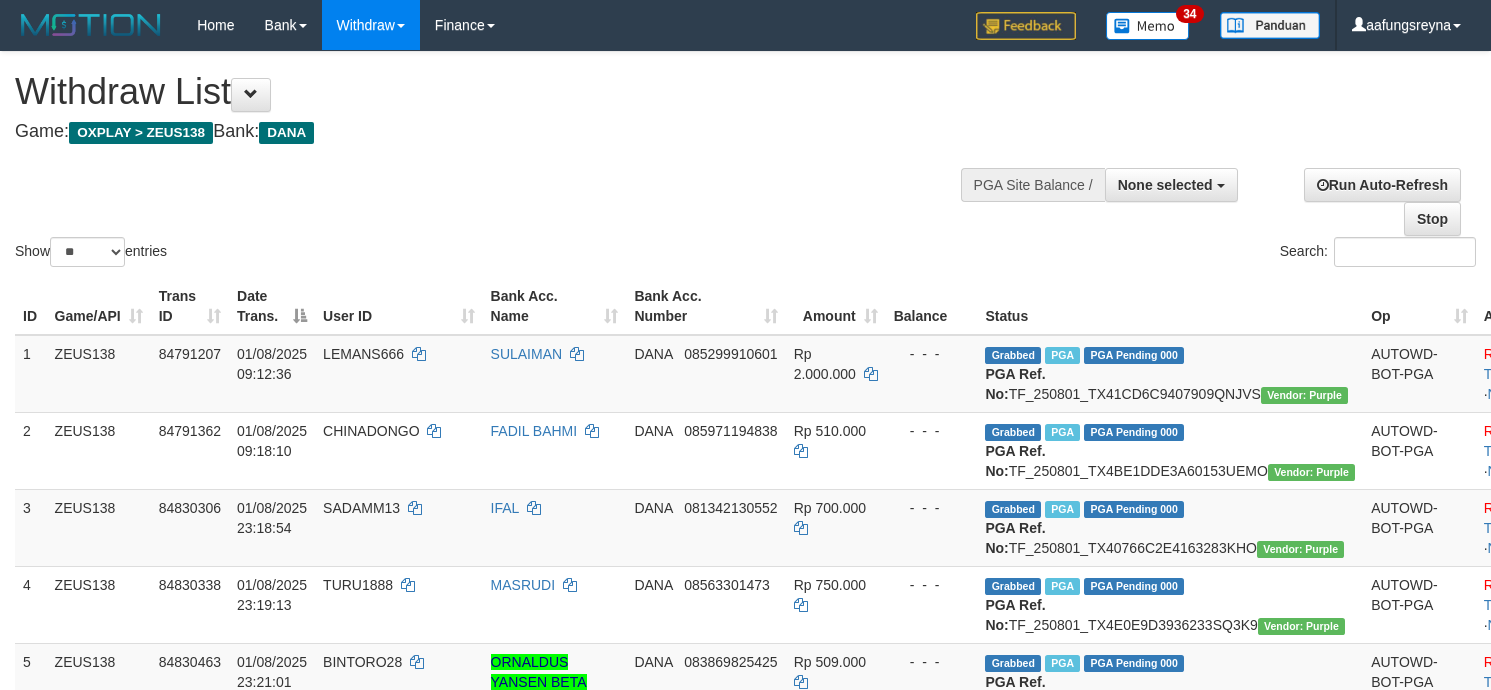 select 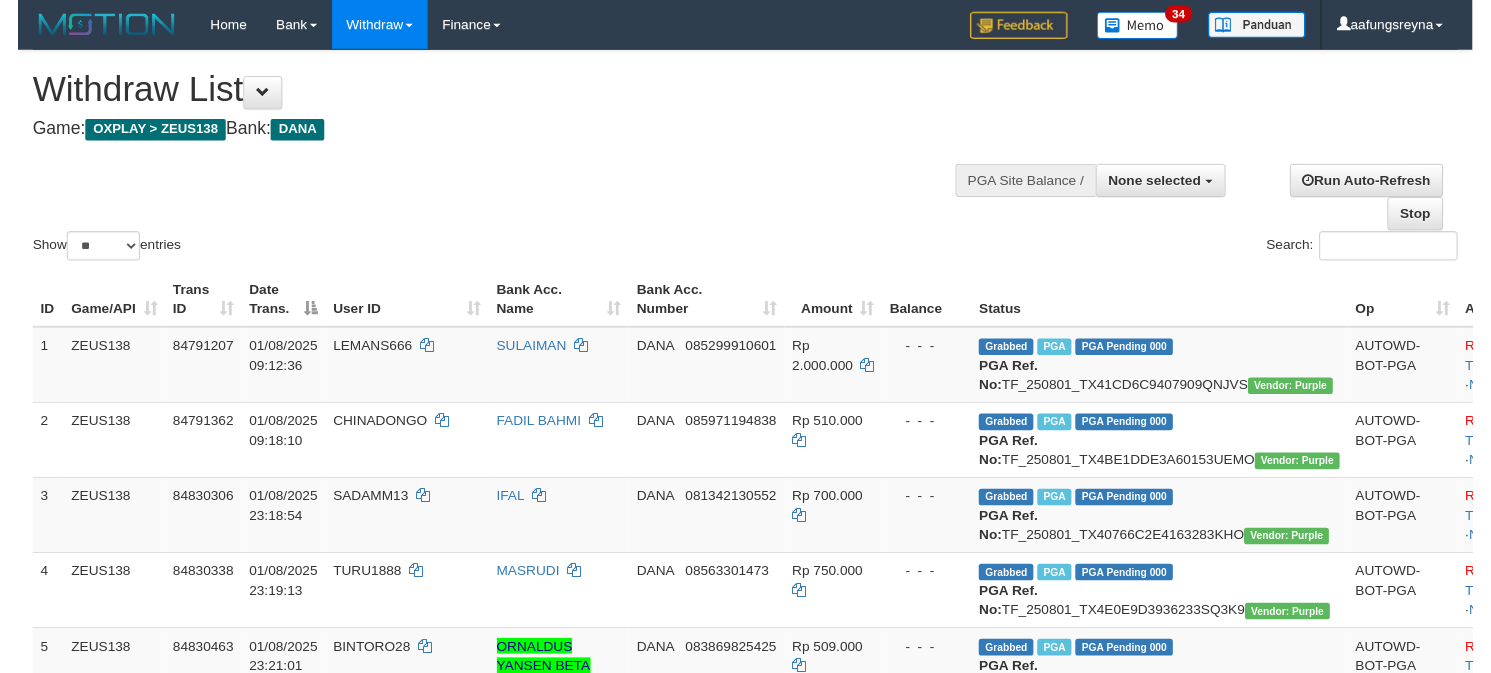 scroll, scrollTop: 347, scrollLeft: 0, axis: vertical 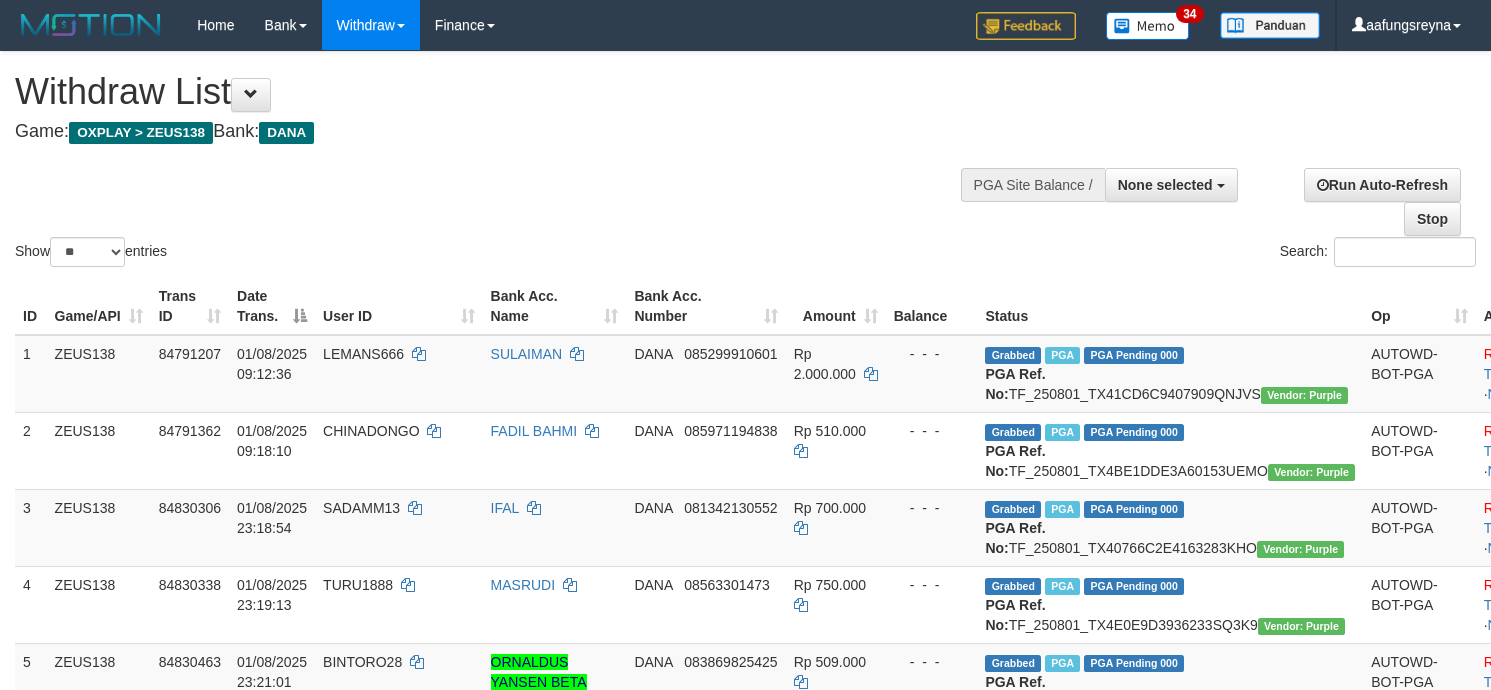 select 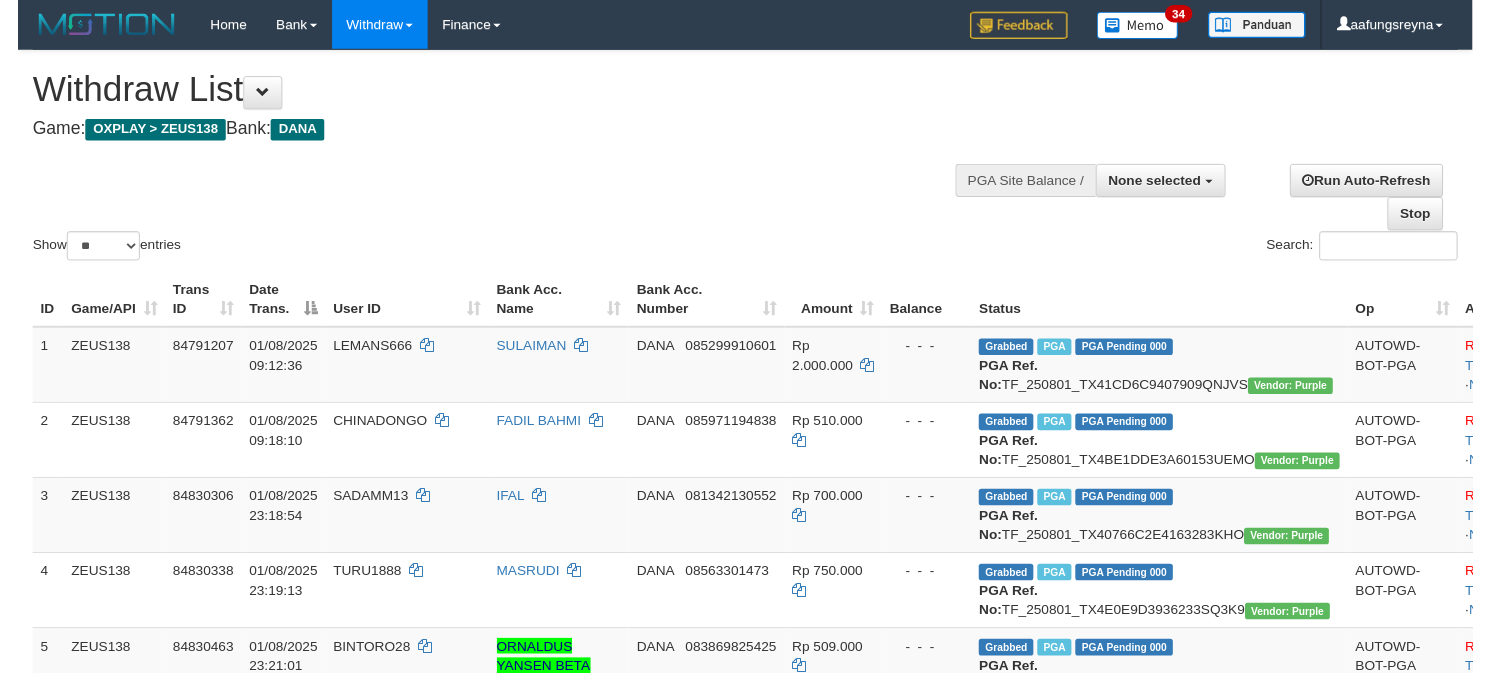 scroll, scrollTop: 347, scrollLeft: 0, axis: vertical 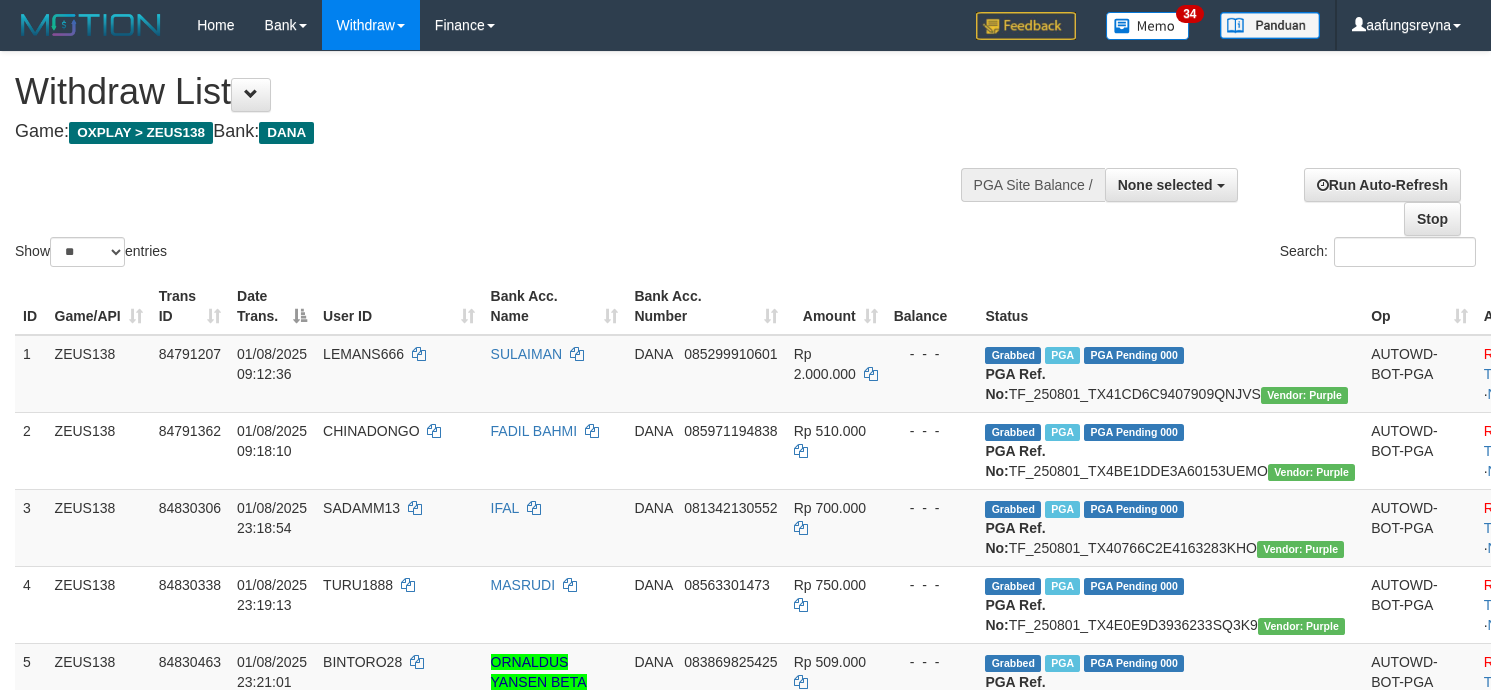 select 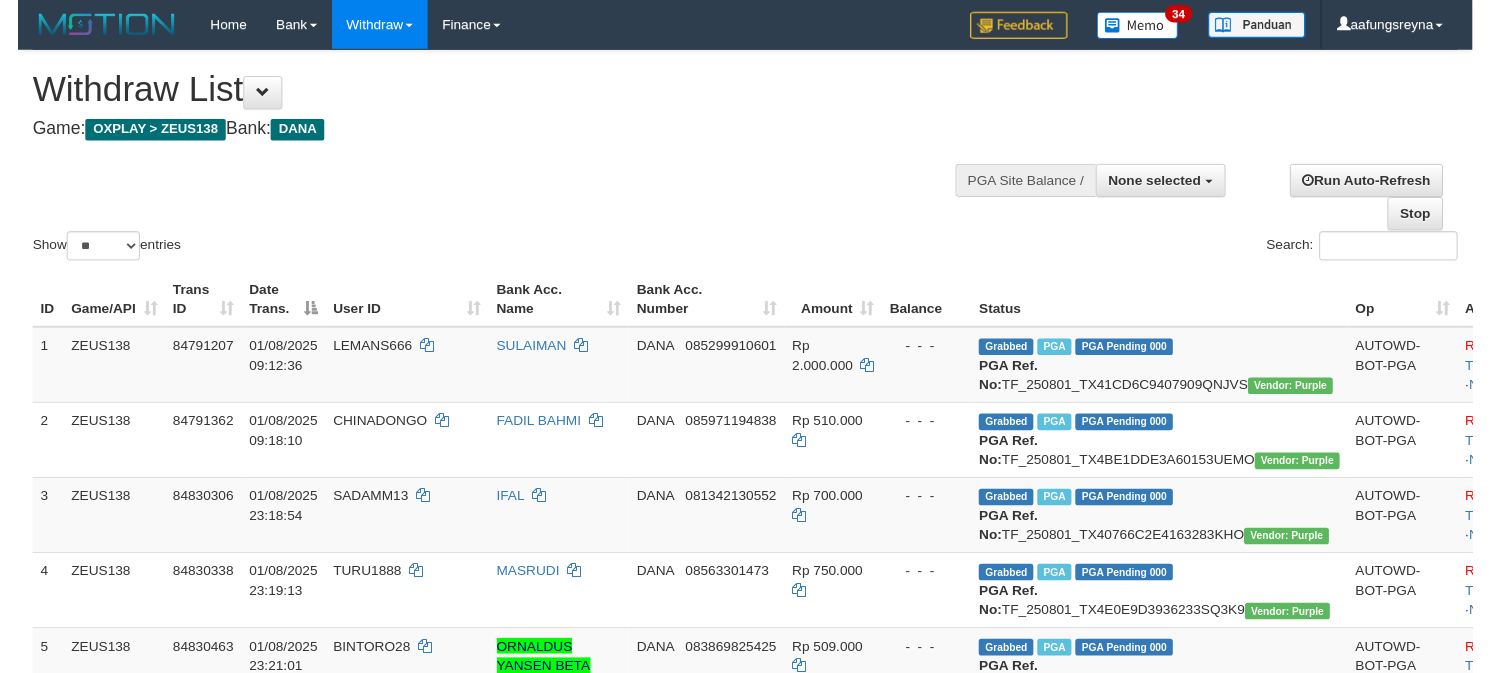 scroll, scrollTop: 347, scrollLeft: 0, axis: vertical 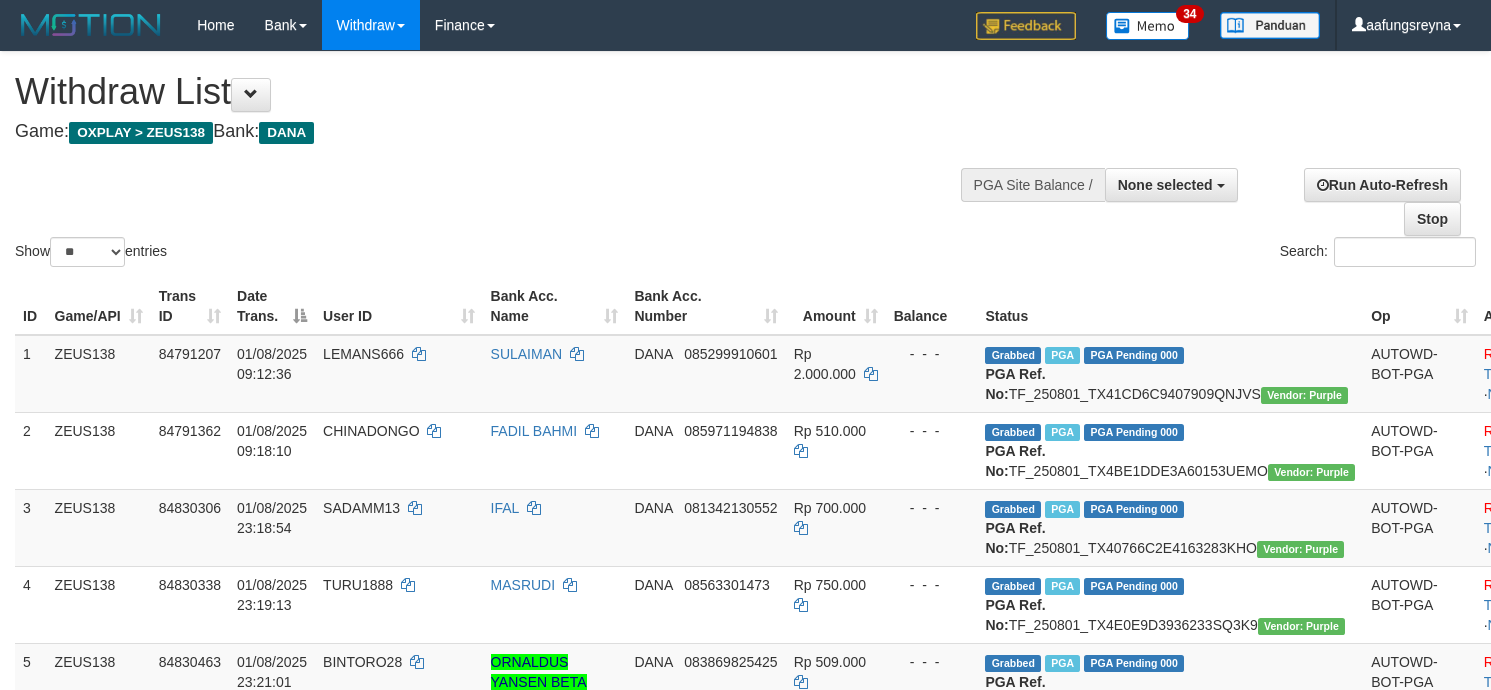 select 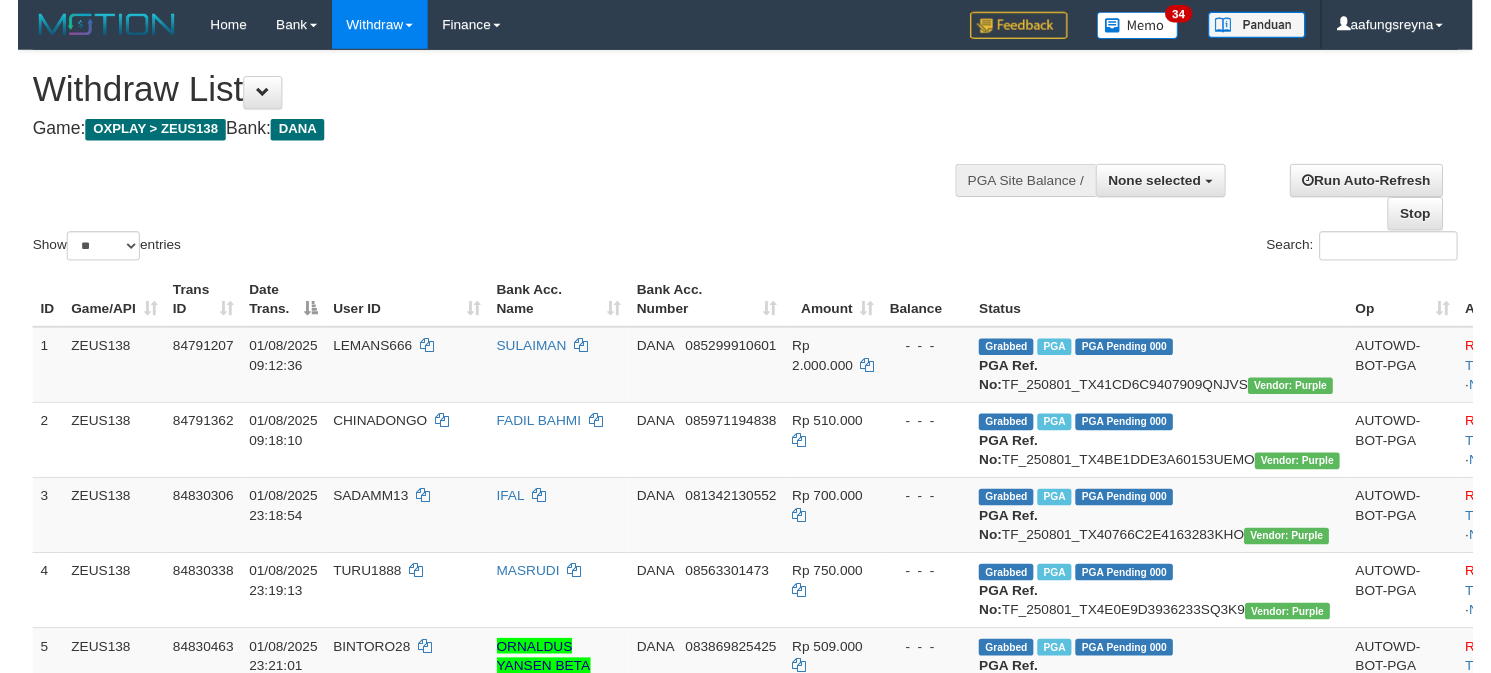 scroll, scrollTop: 347, scrollLeft: 0, axis: vertical 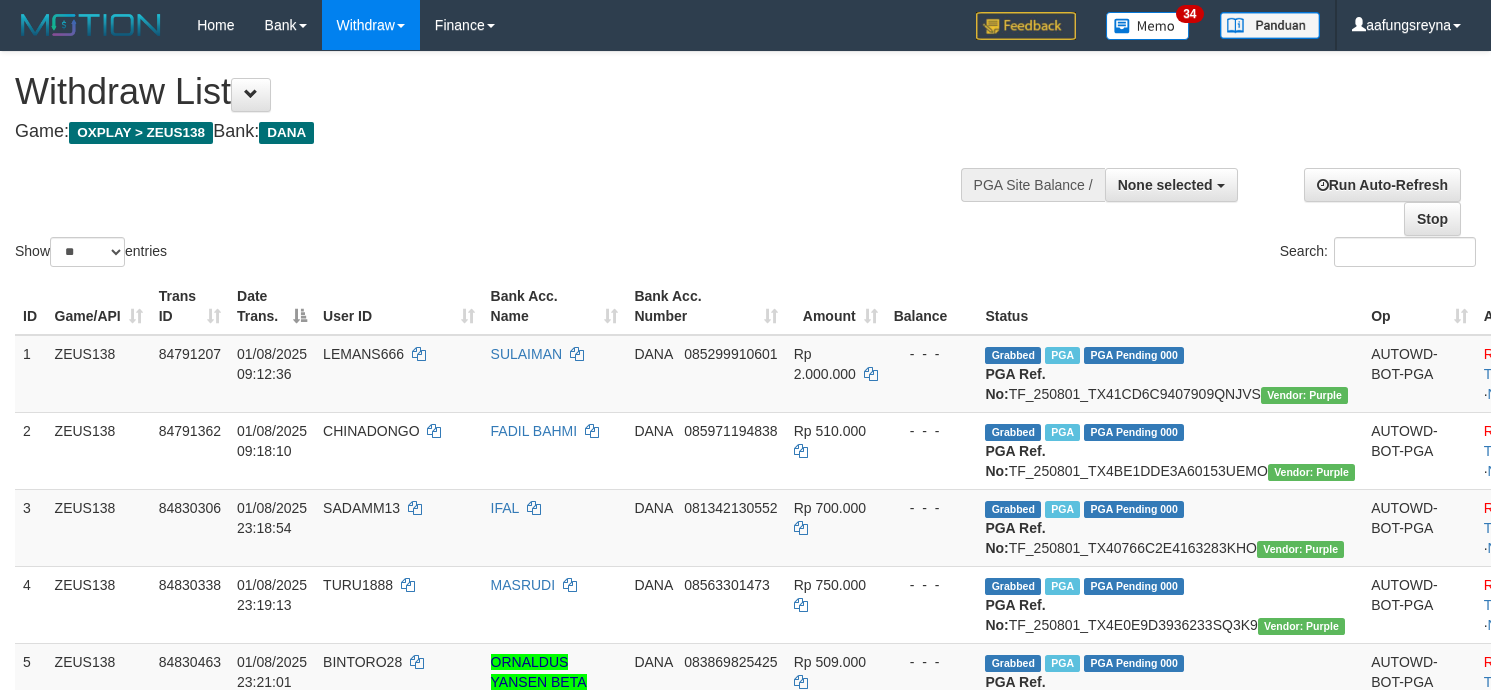 select 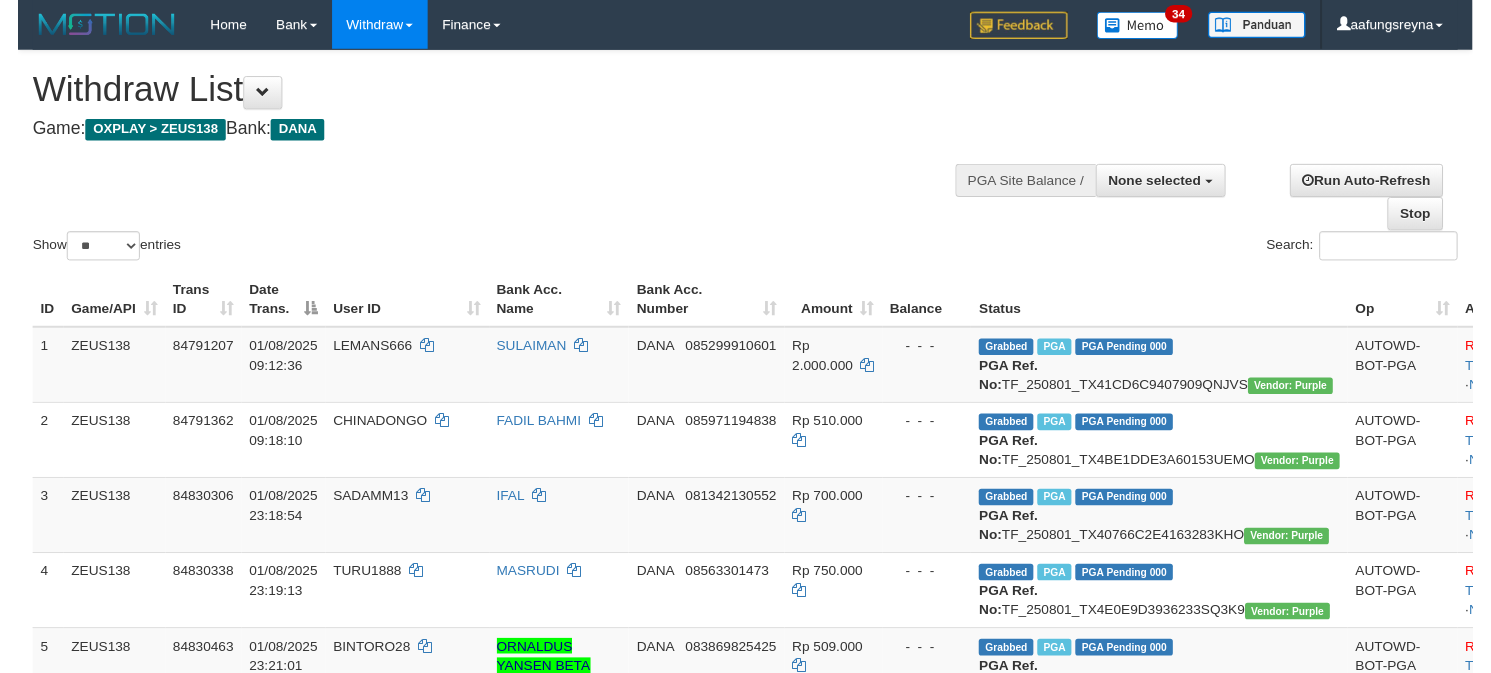 scroll, scrollTop: 347, scrollLeft: 0, axis: vertical 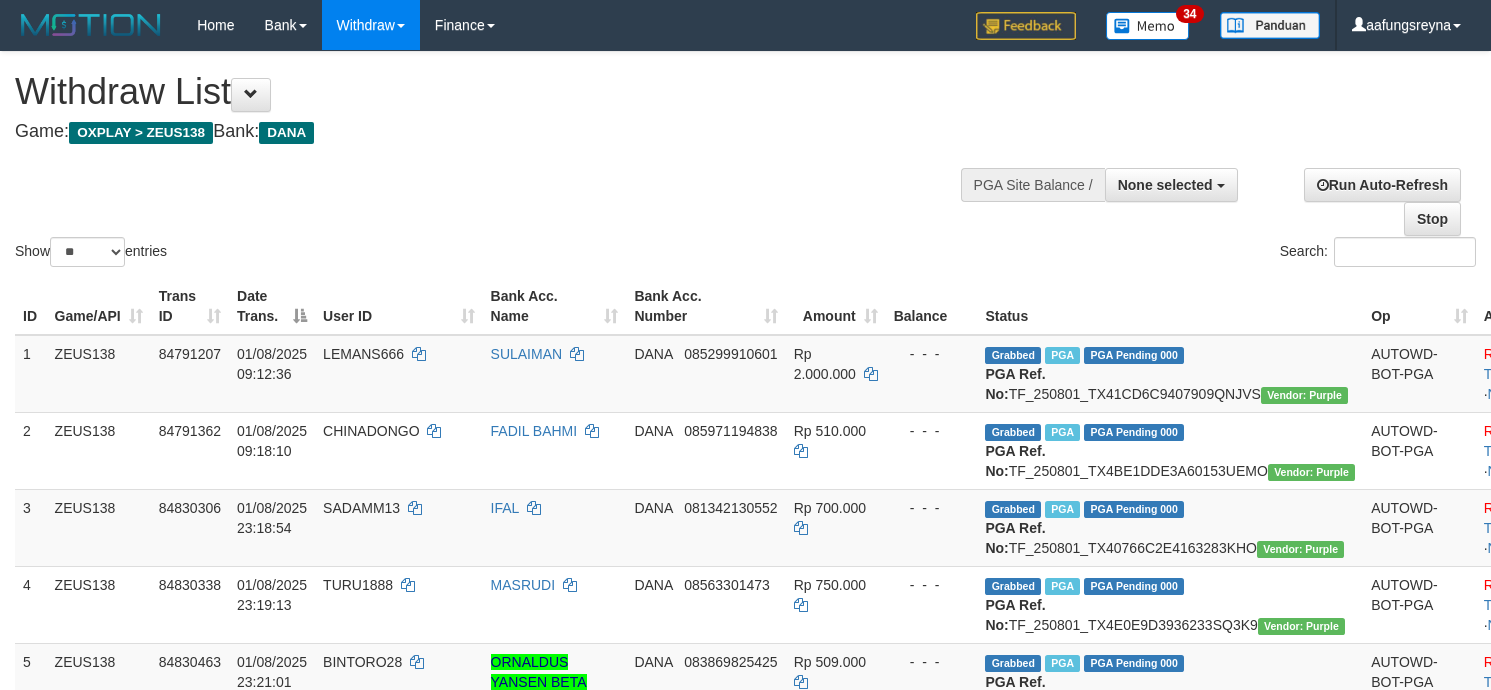 select 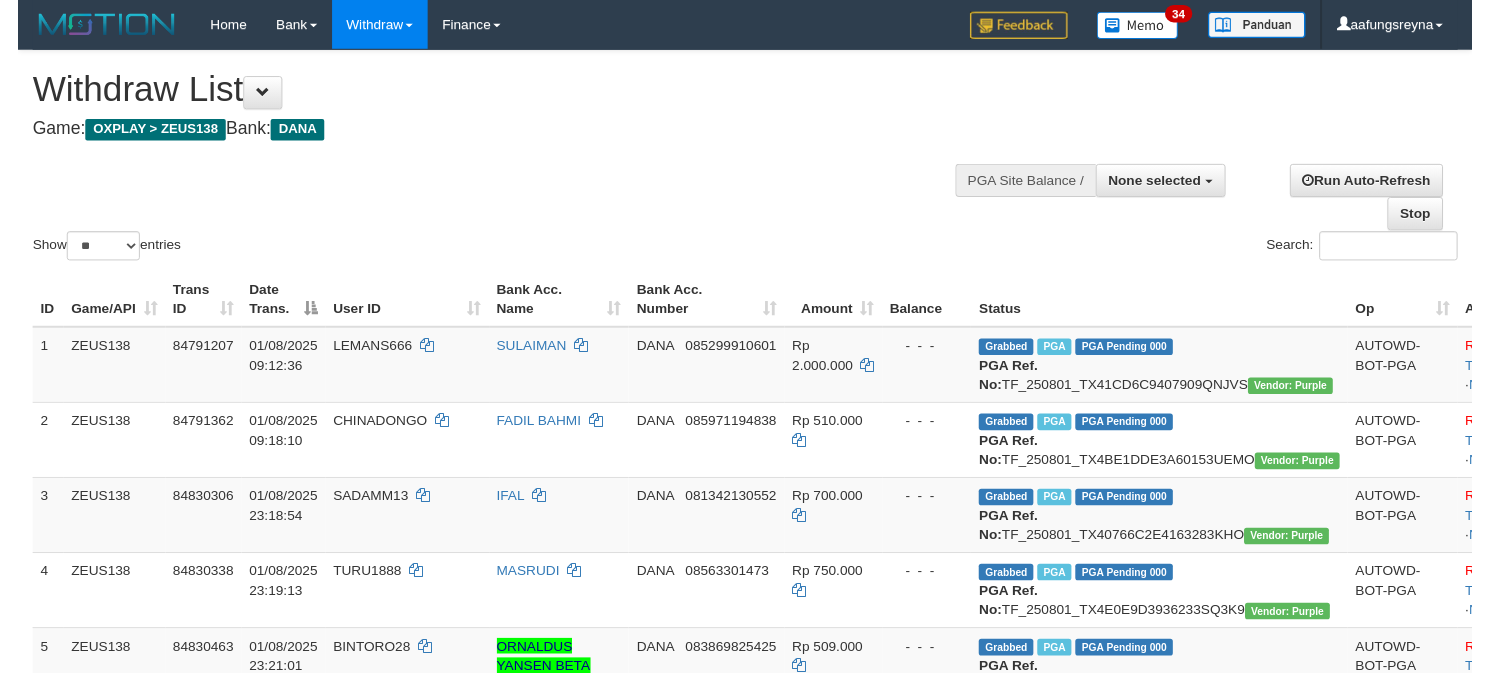 scroll, scrollTop: 347, scrollLeft: 0, axis: vertical 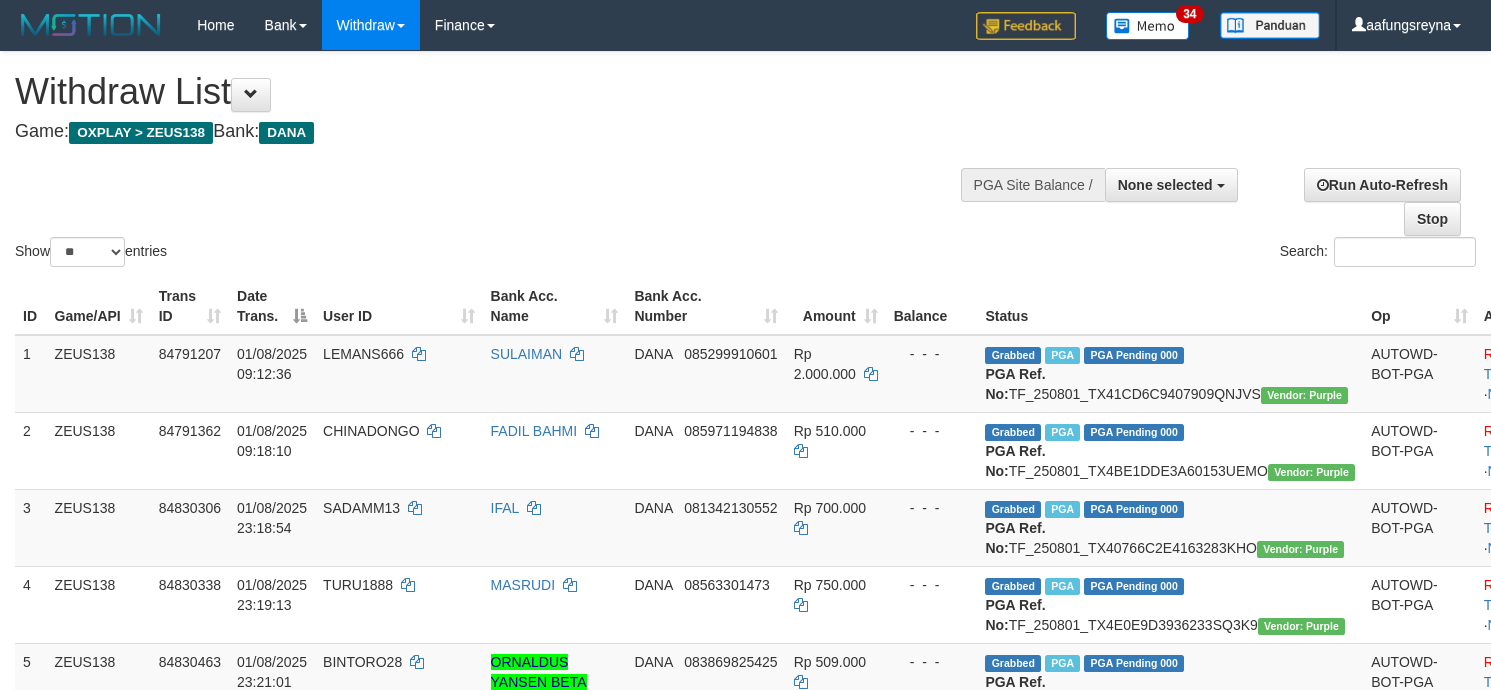select 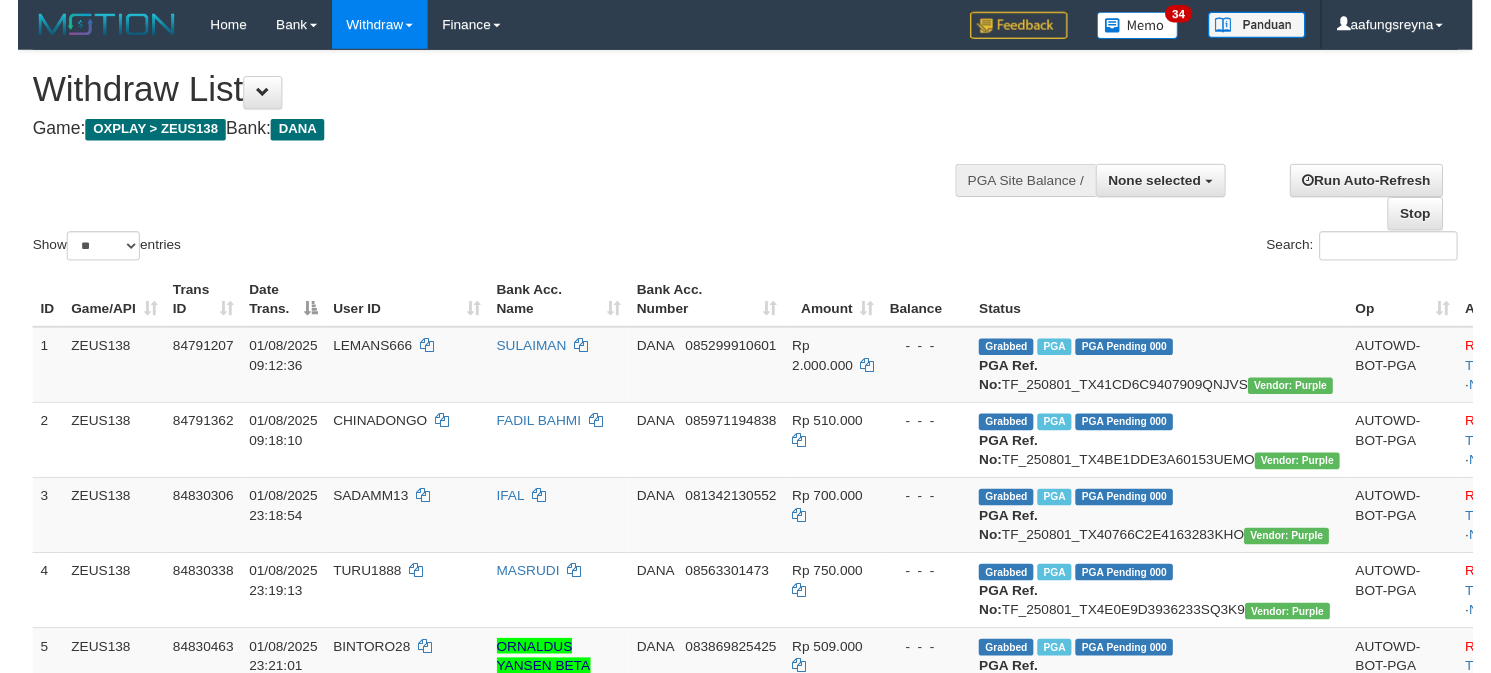 scroll, scrollTop: 347, scrollLeft: 0, axis: vertical 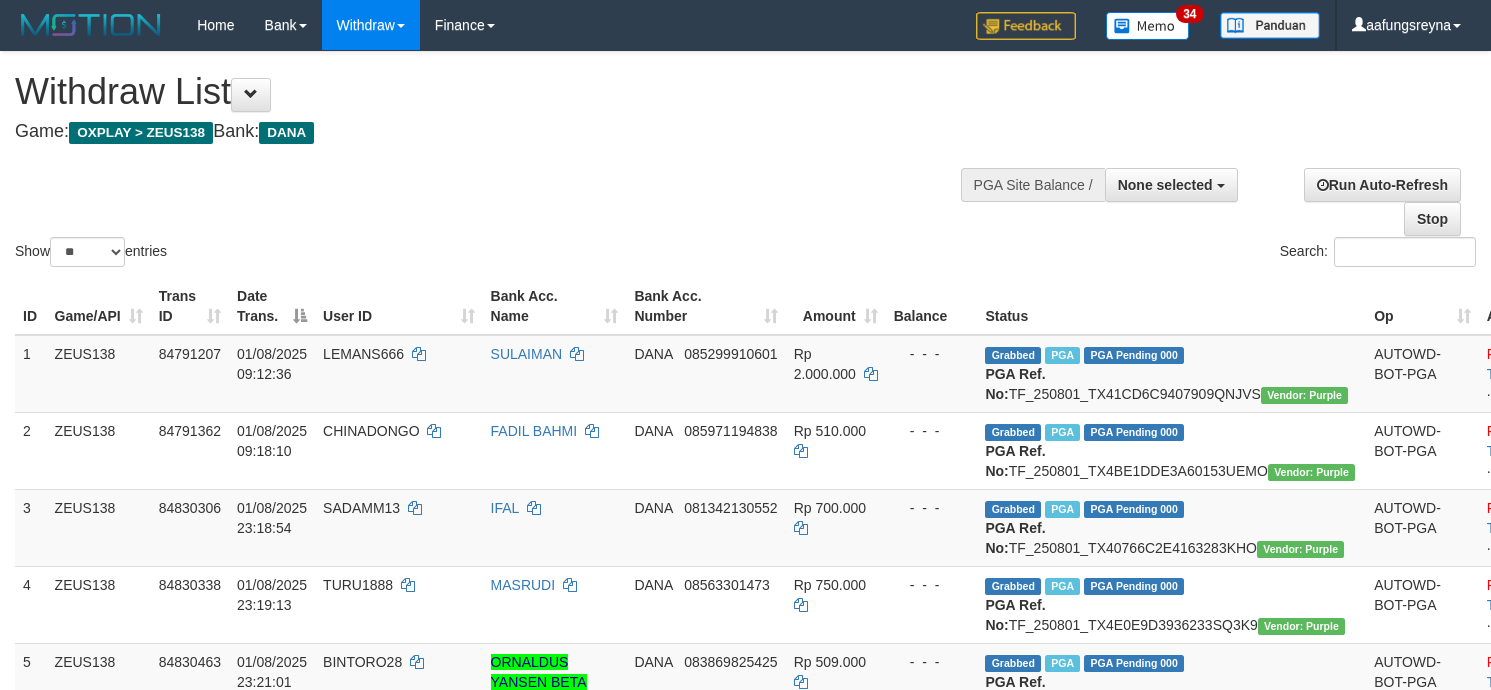 select 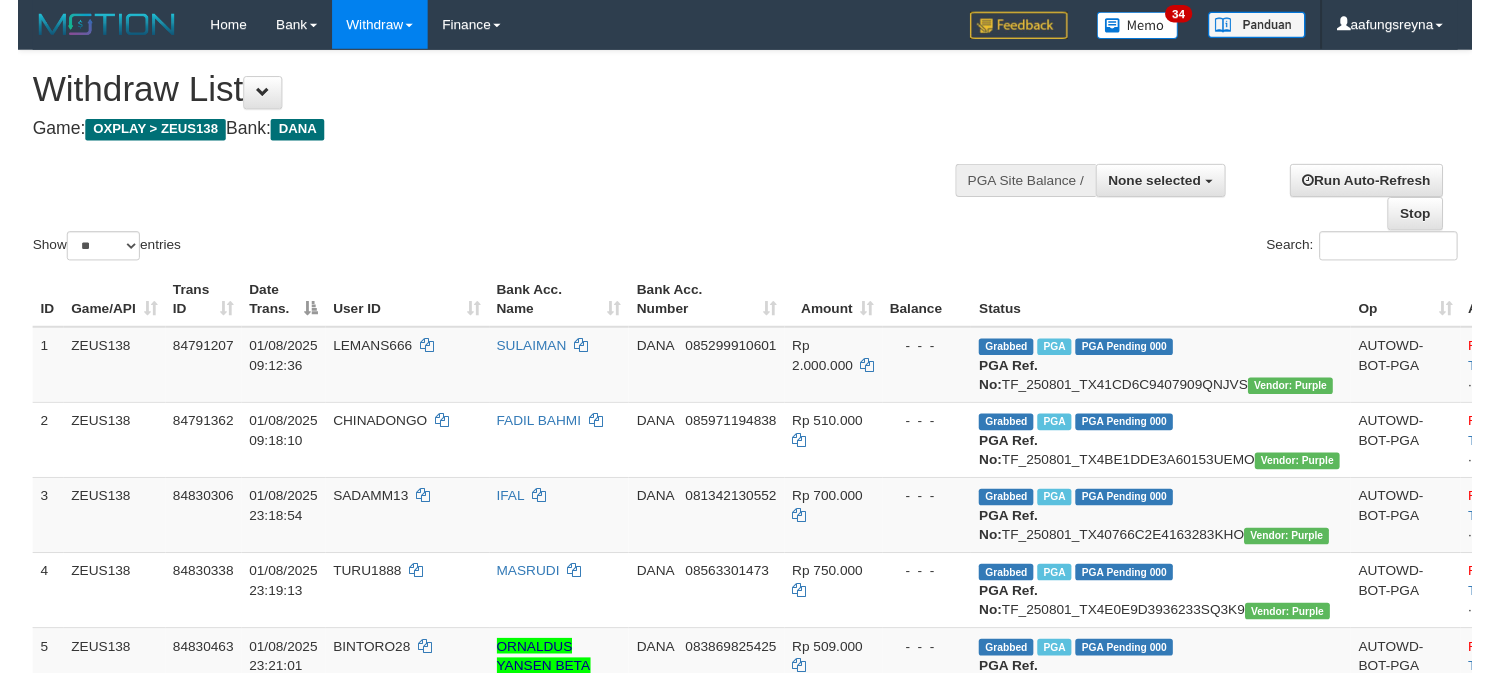 scroll, scrollTop: 347, scrollLeft: 0, axis: vertical 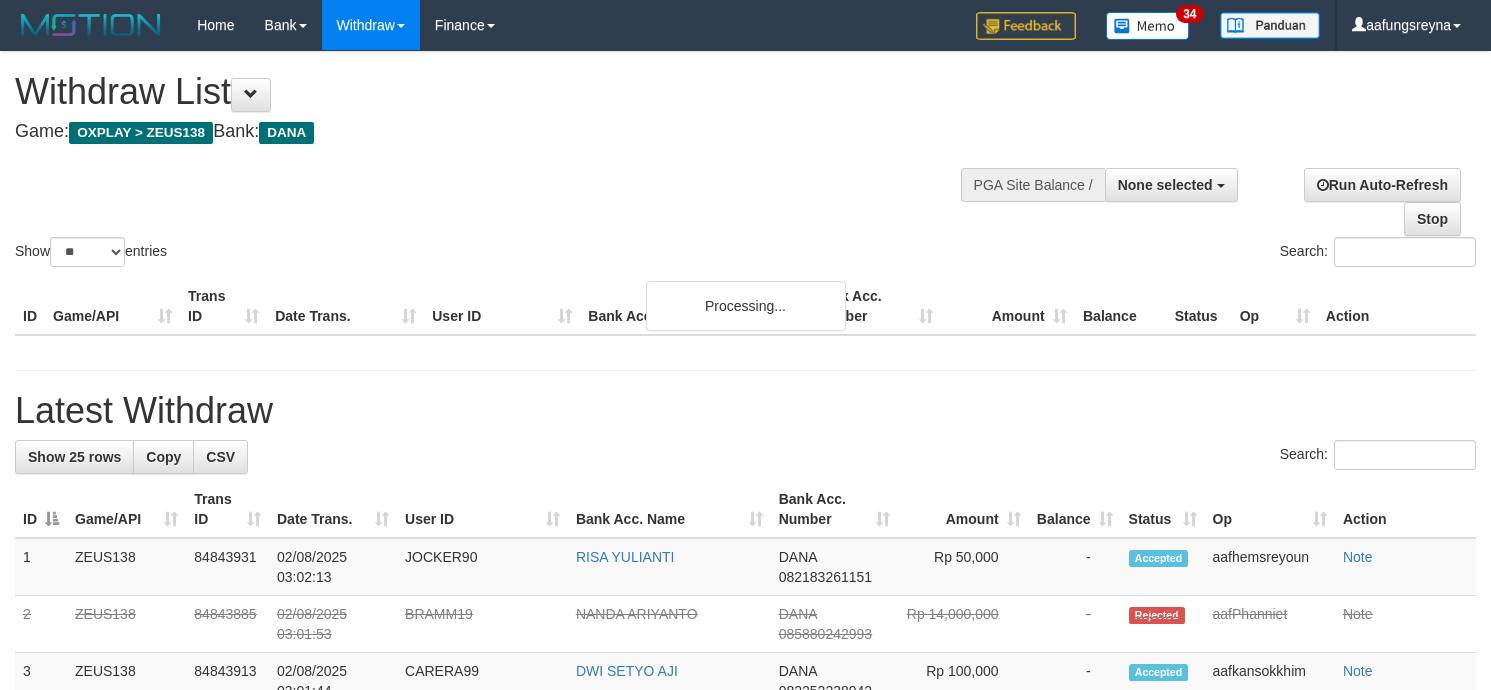 select 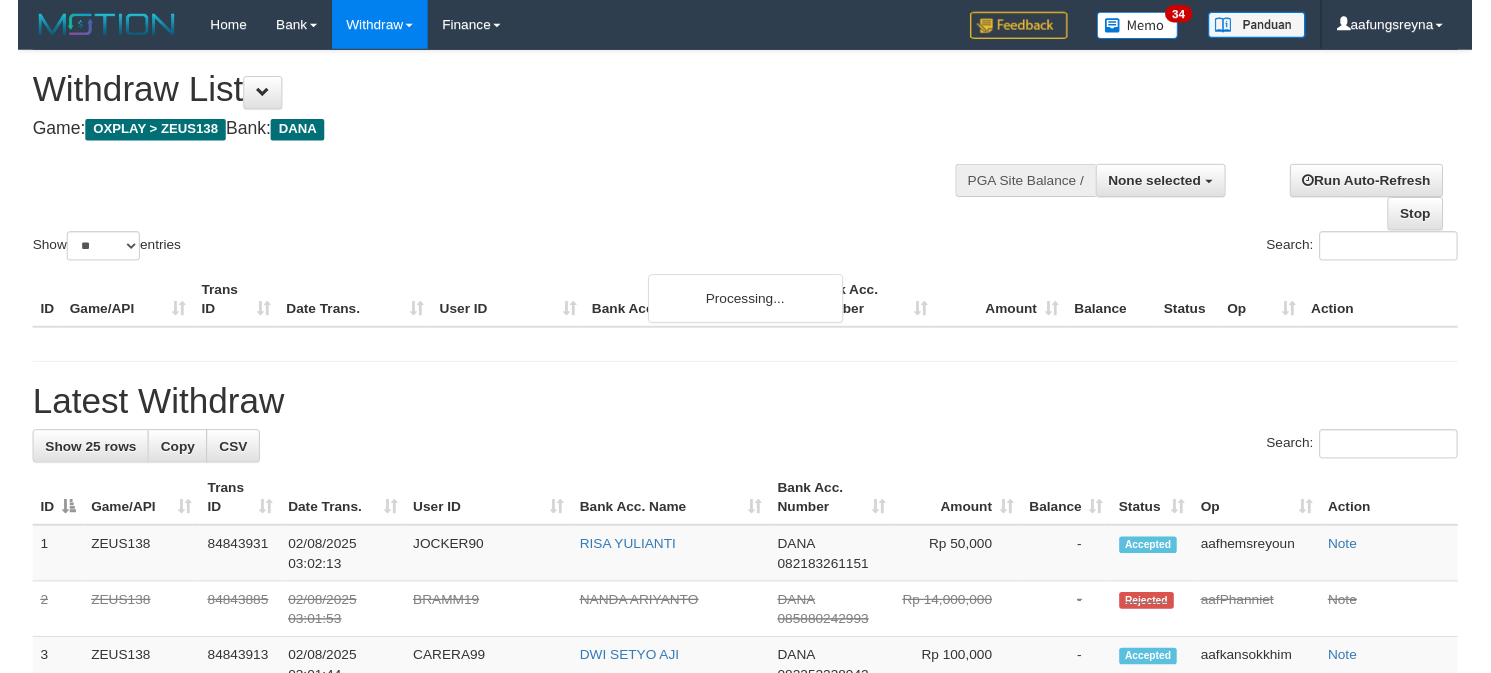 scroll, scrollTop: 347, scrollLeft: 0, axis: vertical 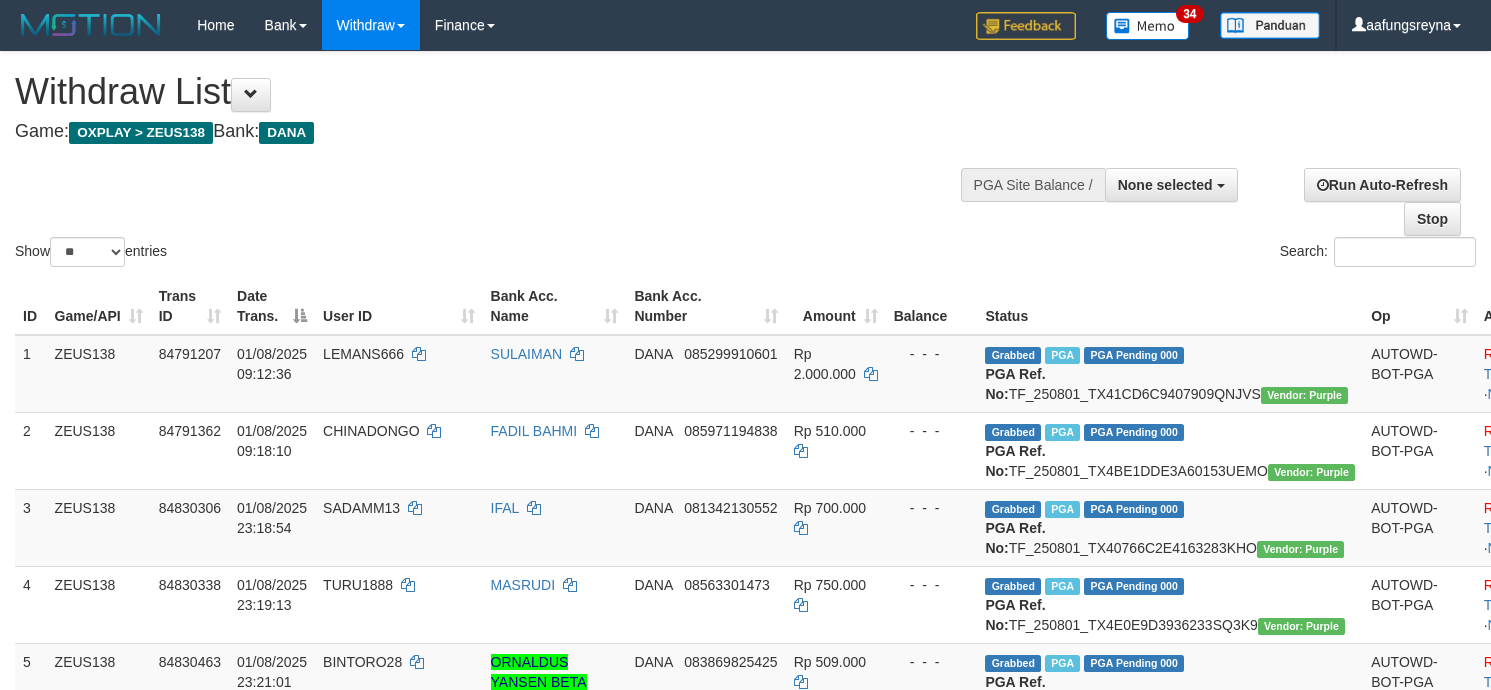 select 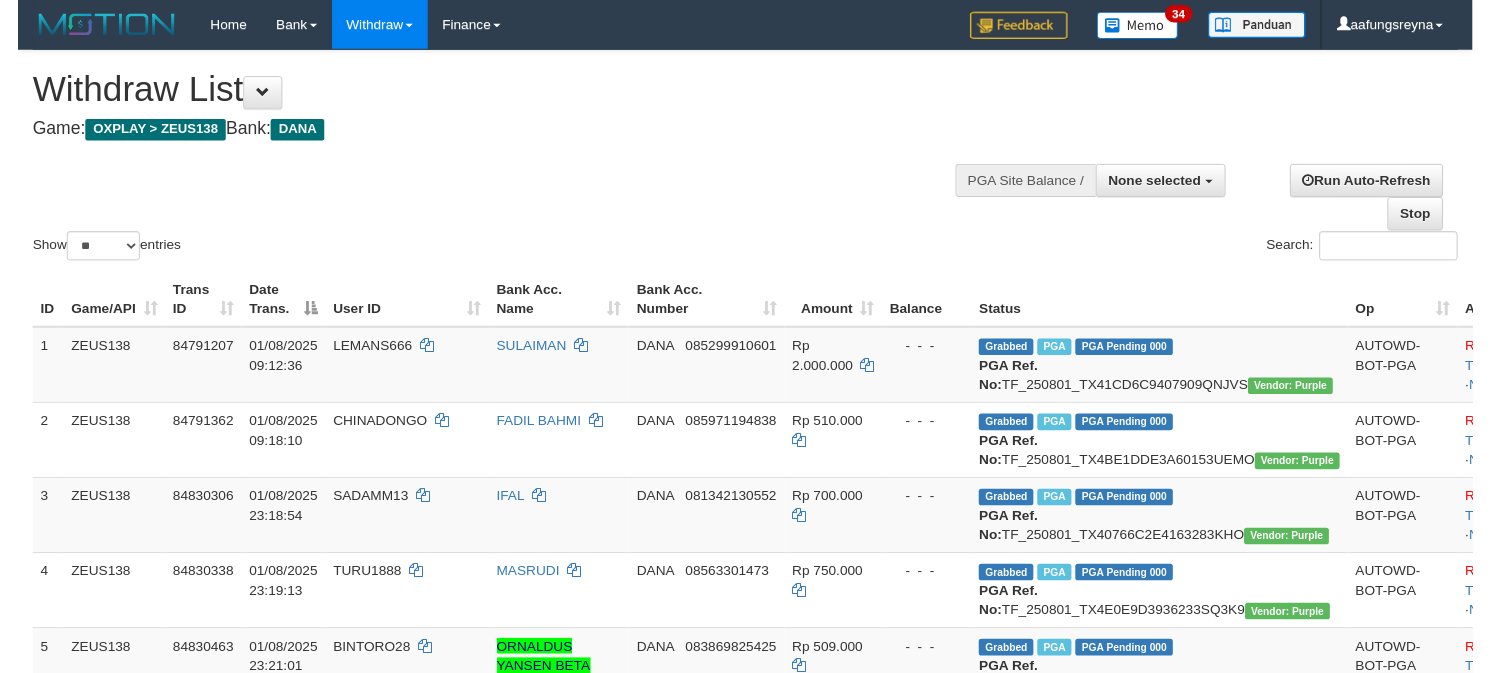 scroll, scrollTop: 347, scrollLeft: 0, axis: vertical 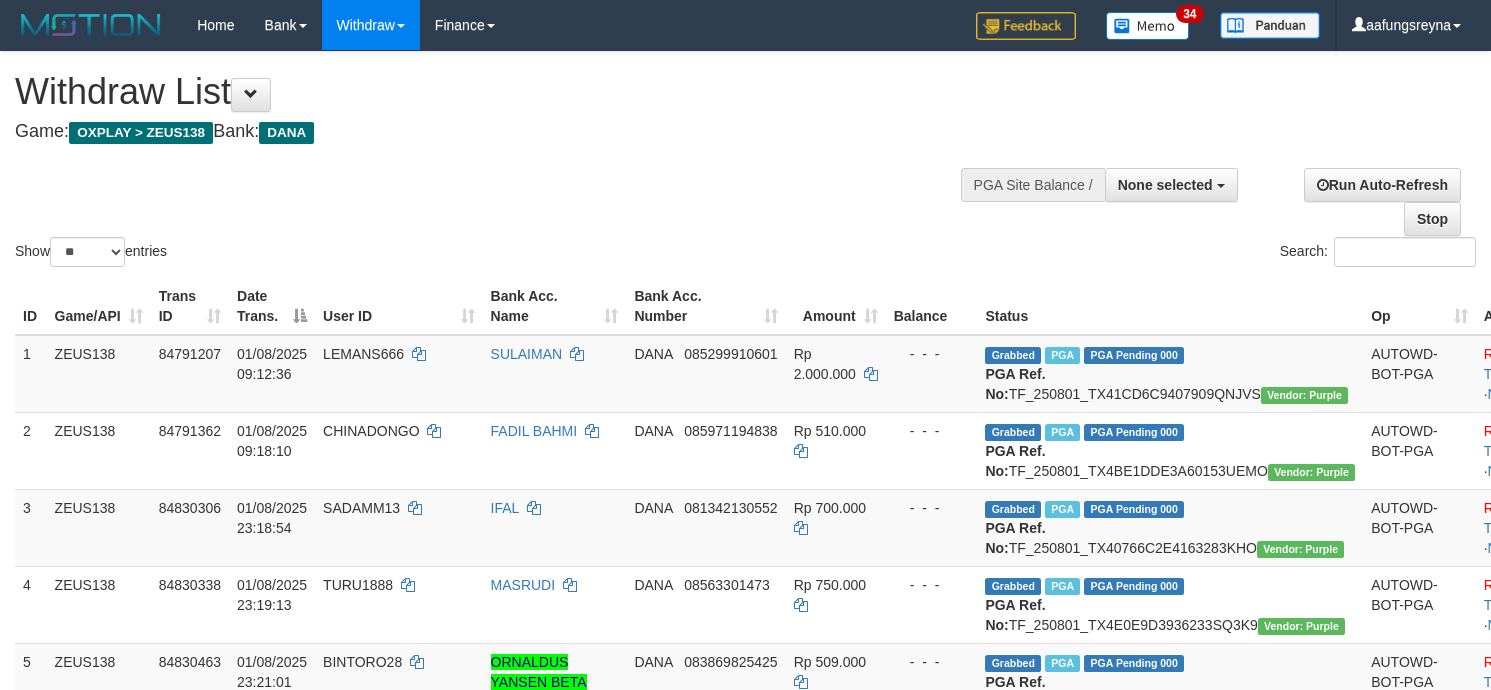 select 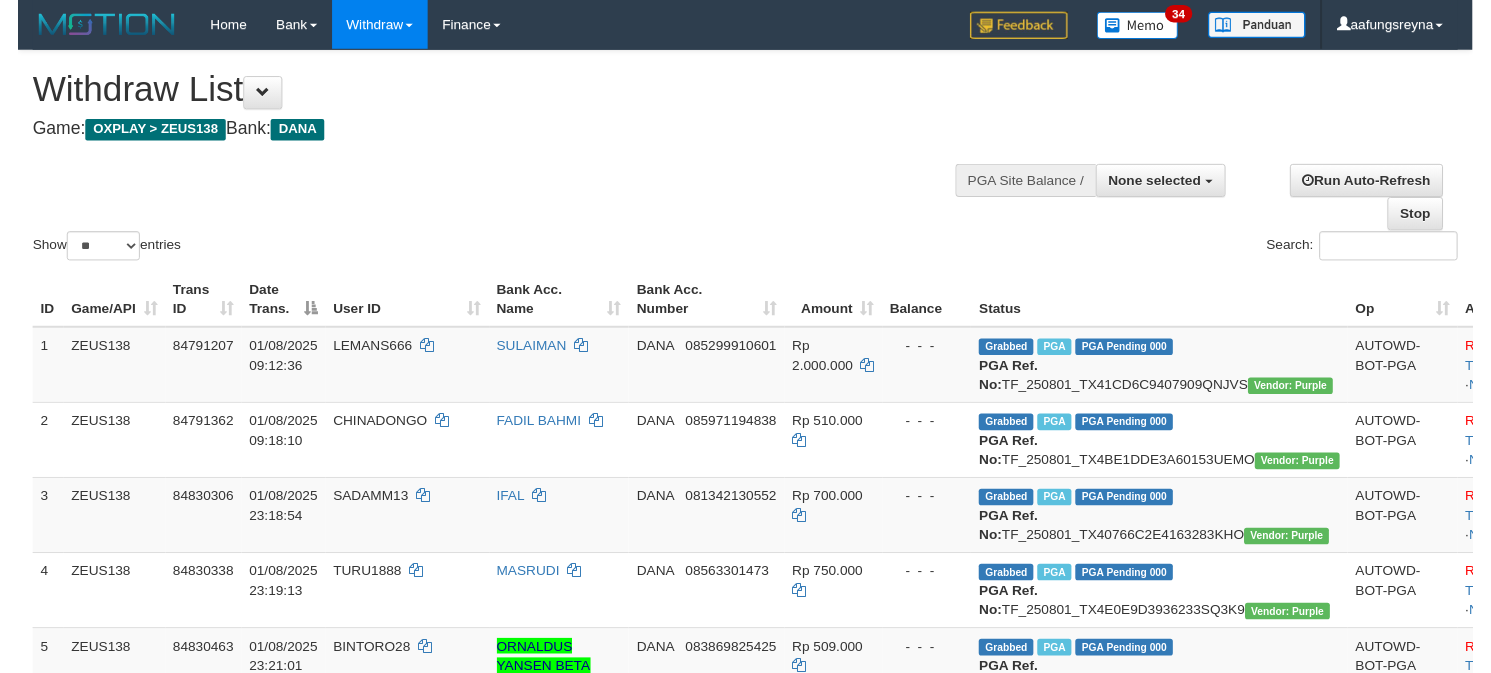 scroll, scrollTop: 347, scrollLeft: 0, axis: vertical 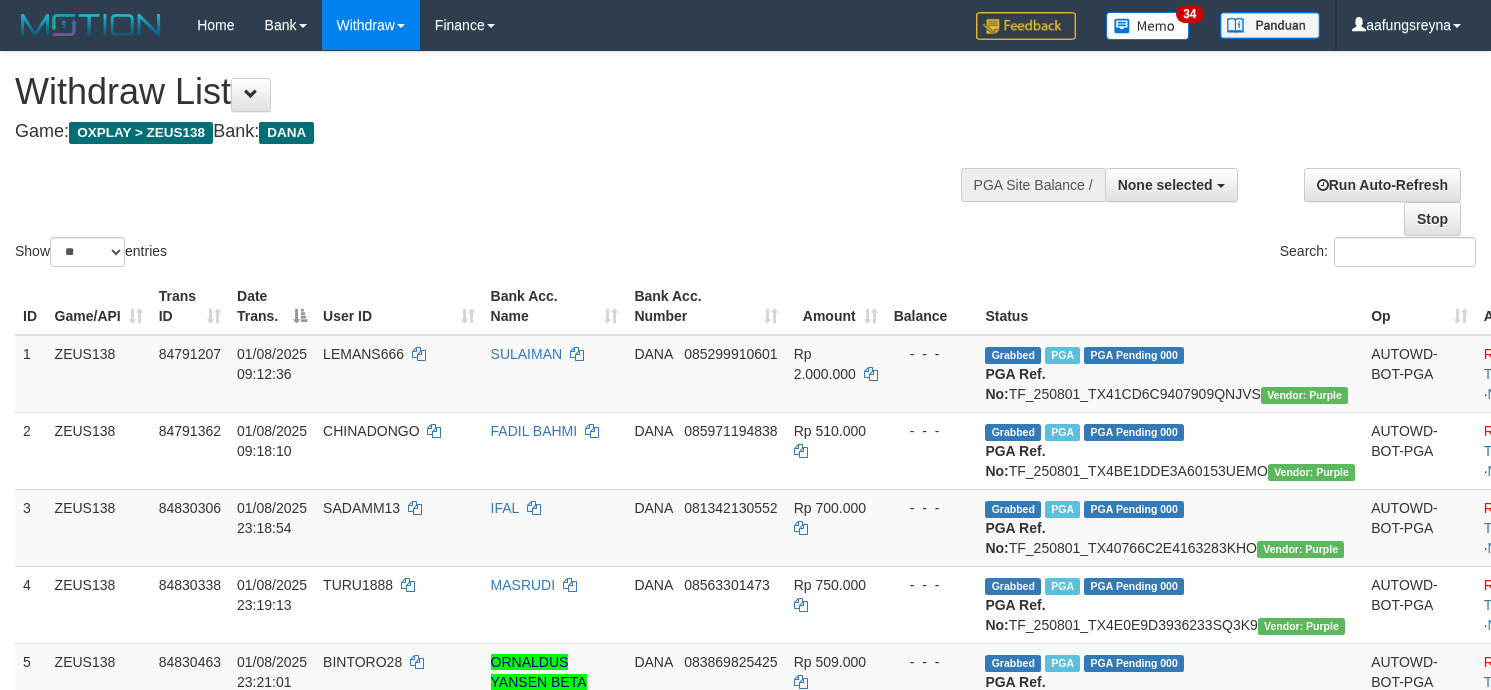select 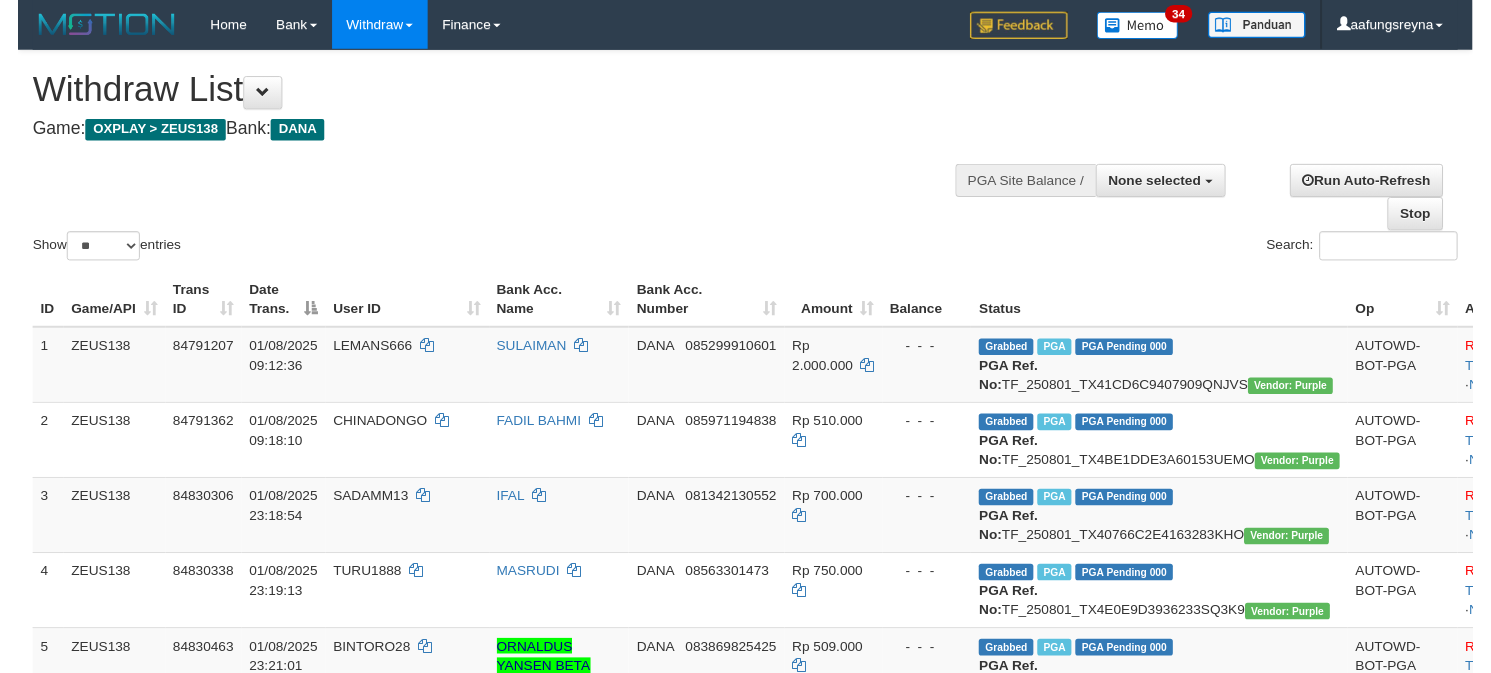 scroll, scrollTop: 347, scrollLeft: 0, axis: vertical 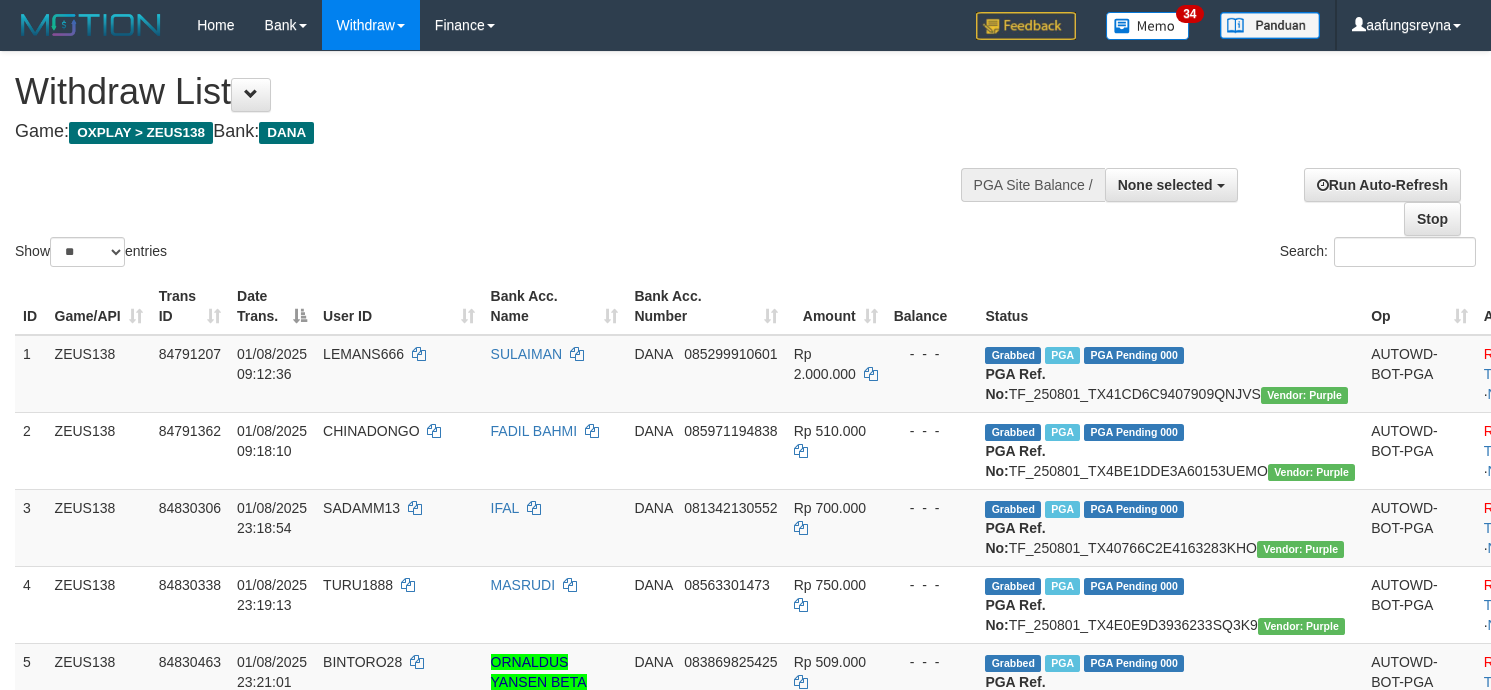 select 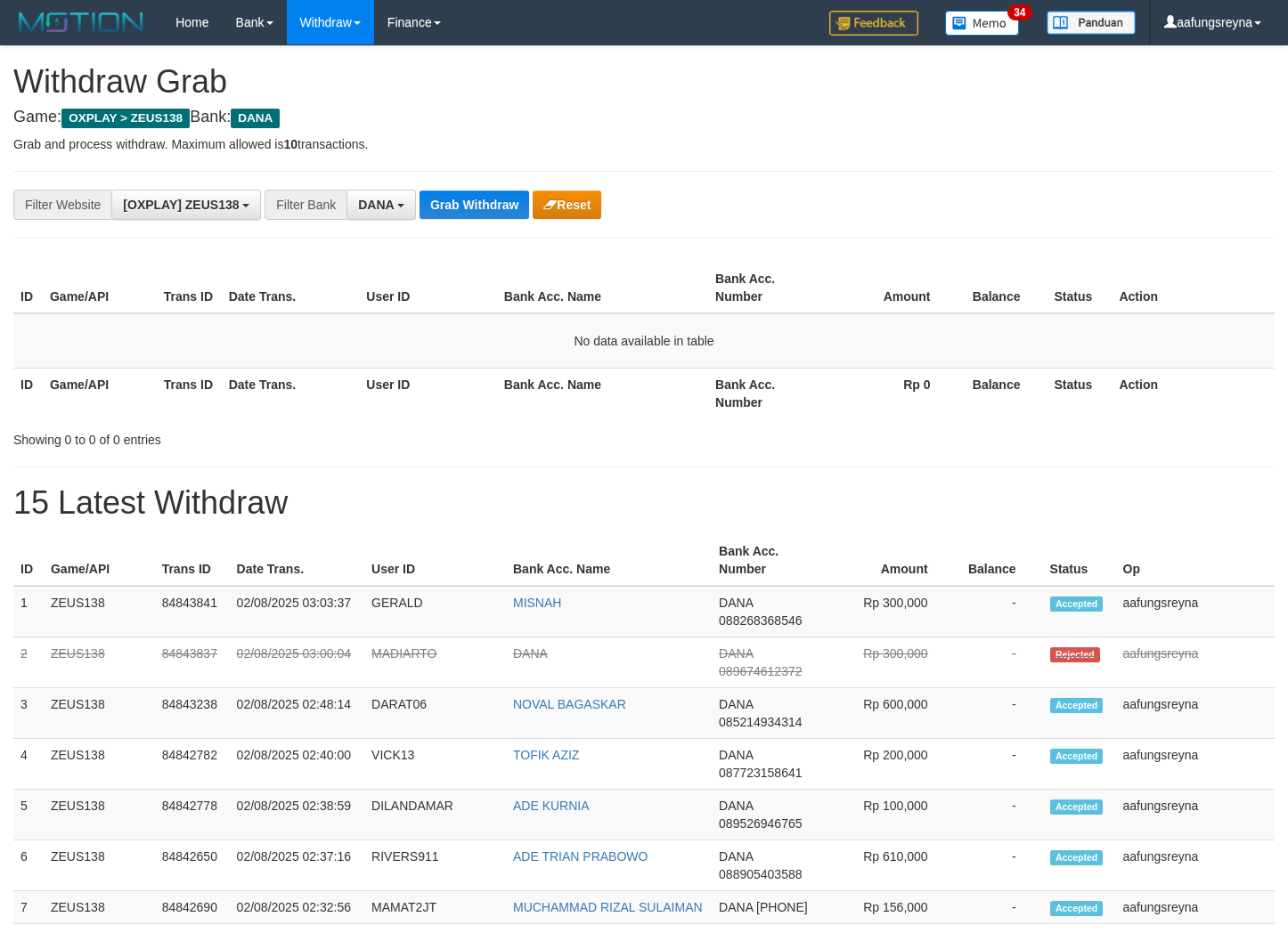 scroll, scrollTop: 0, scrollLeft: 0, axis: both 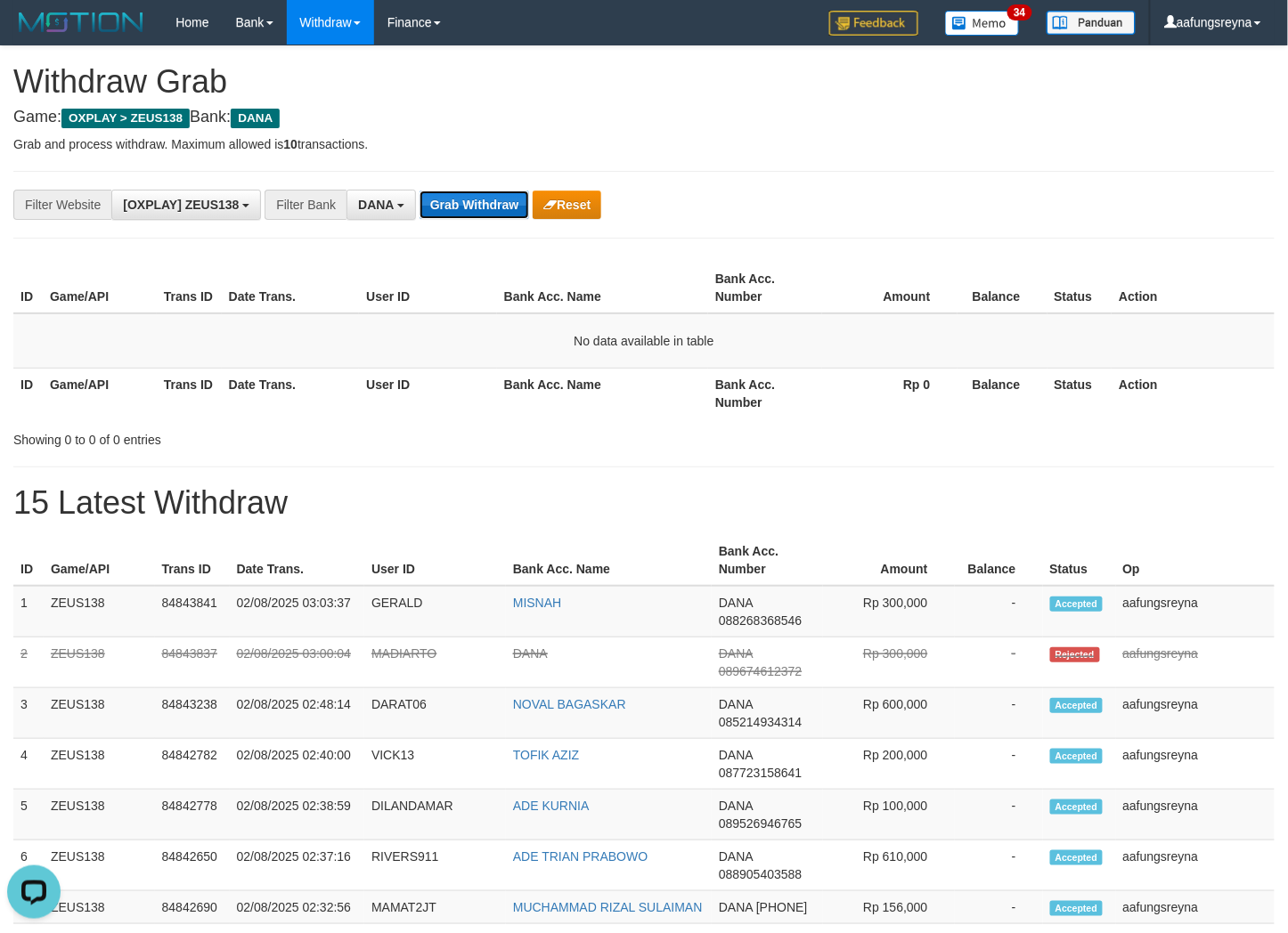 click on "Grab Withdraw" at bounding box center [474, 205] 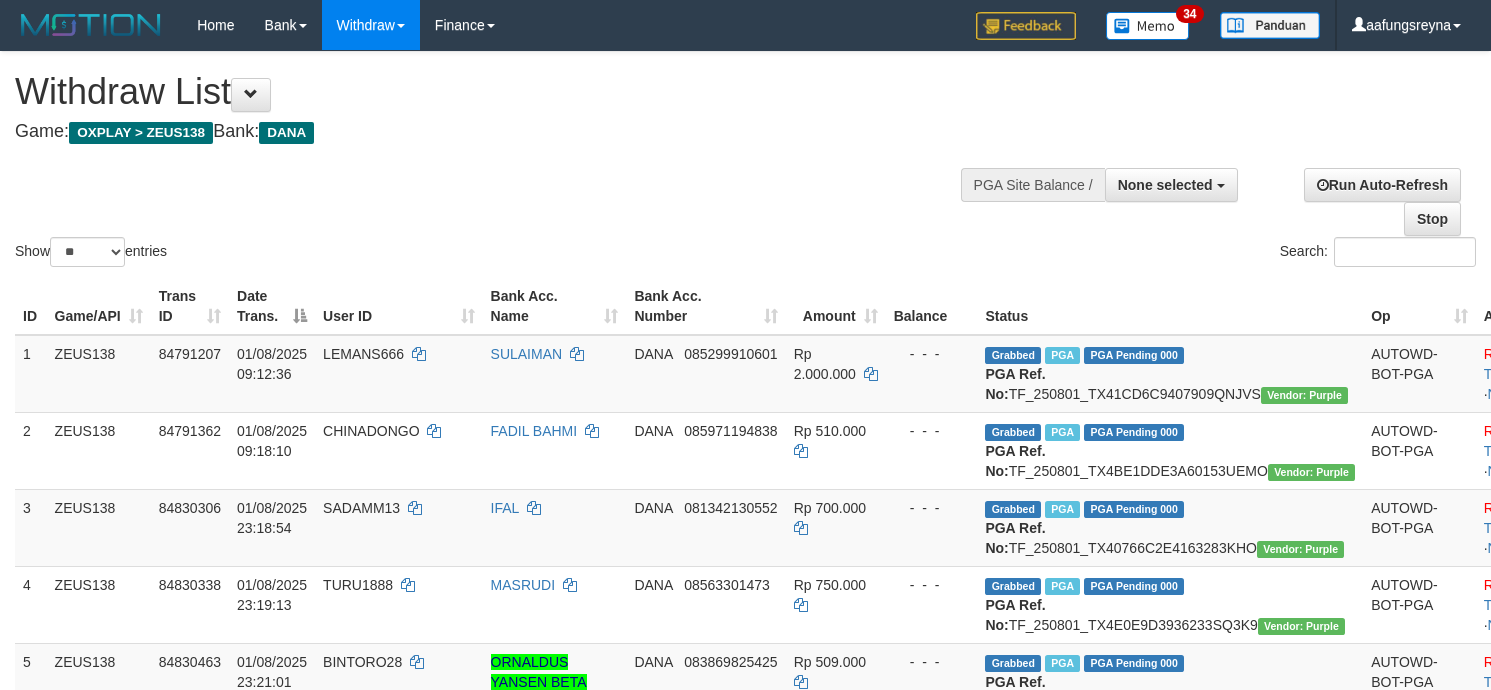 select 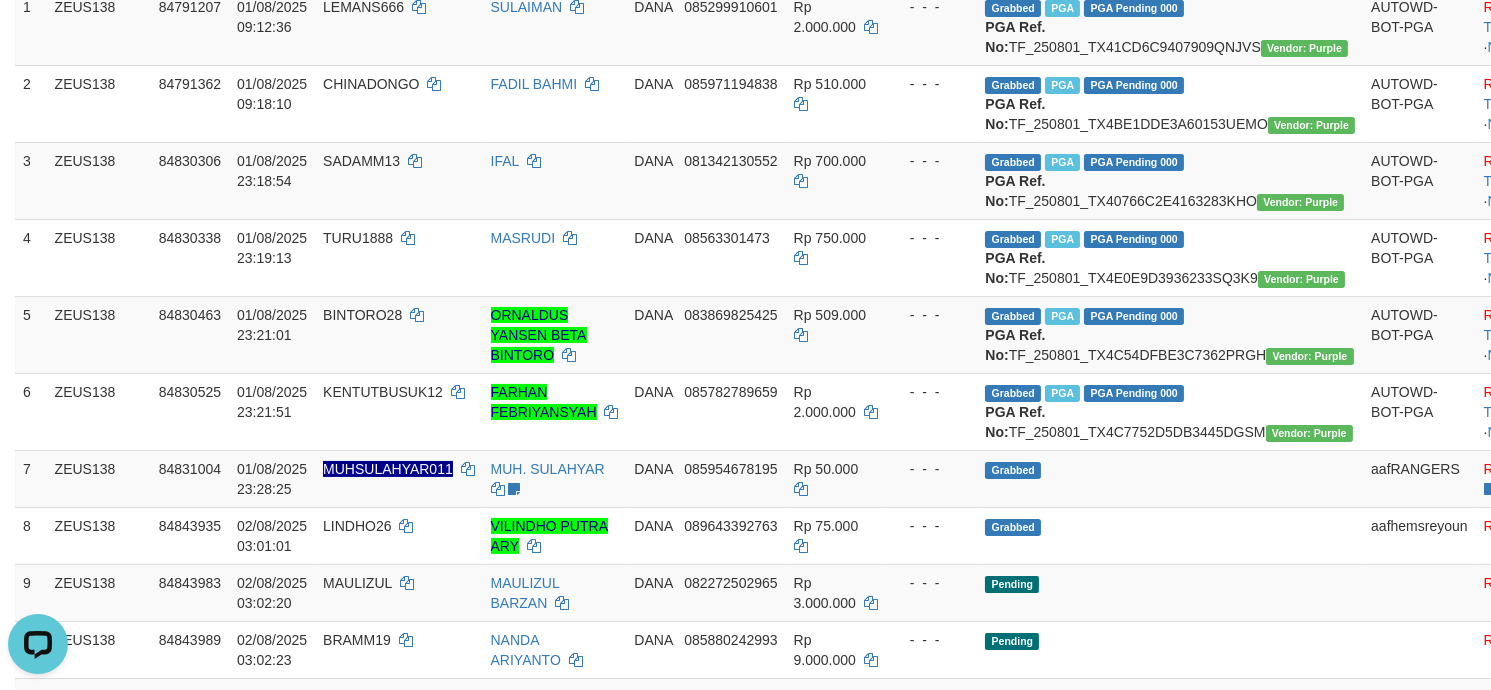 scroll, scrollTop: 0, scrollLeft: 0, axis: both 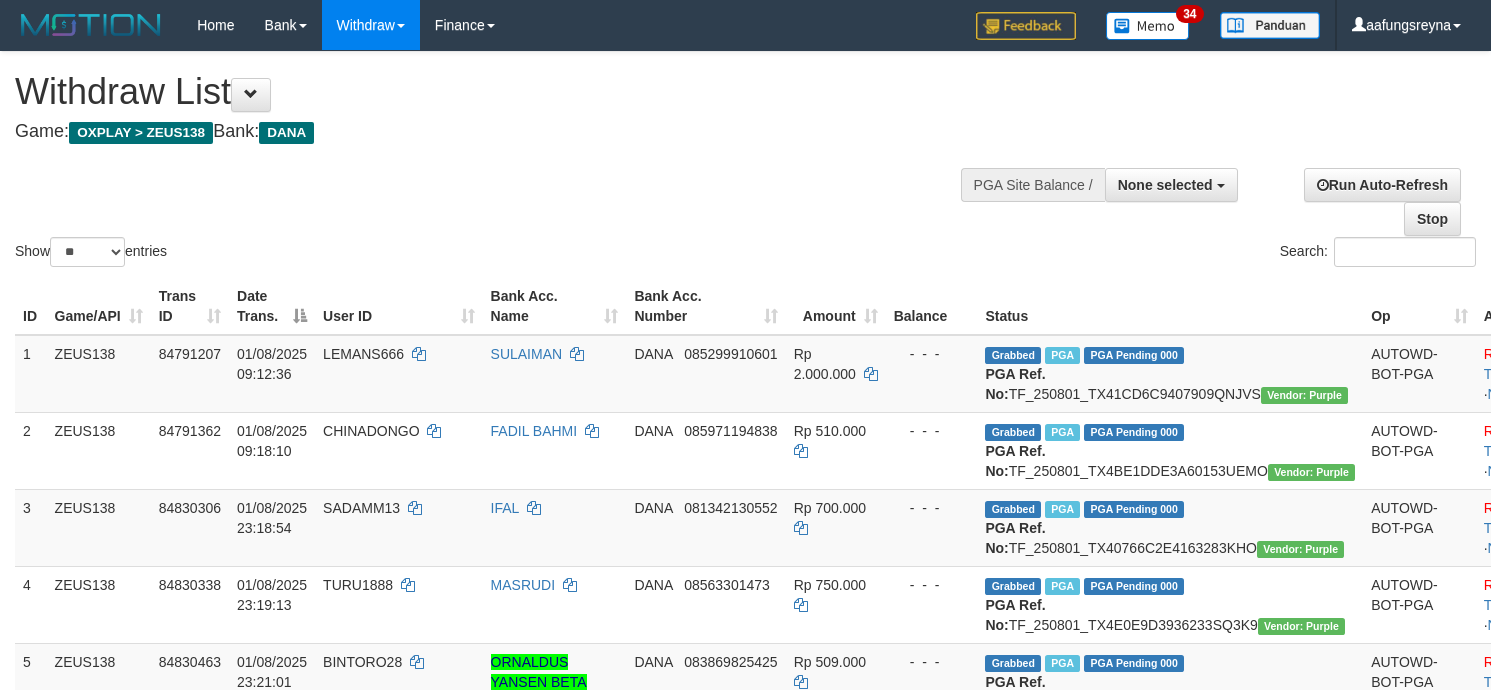 select 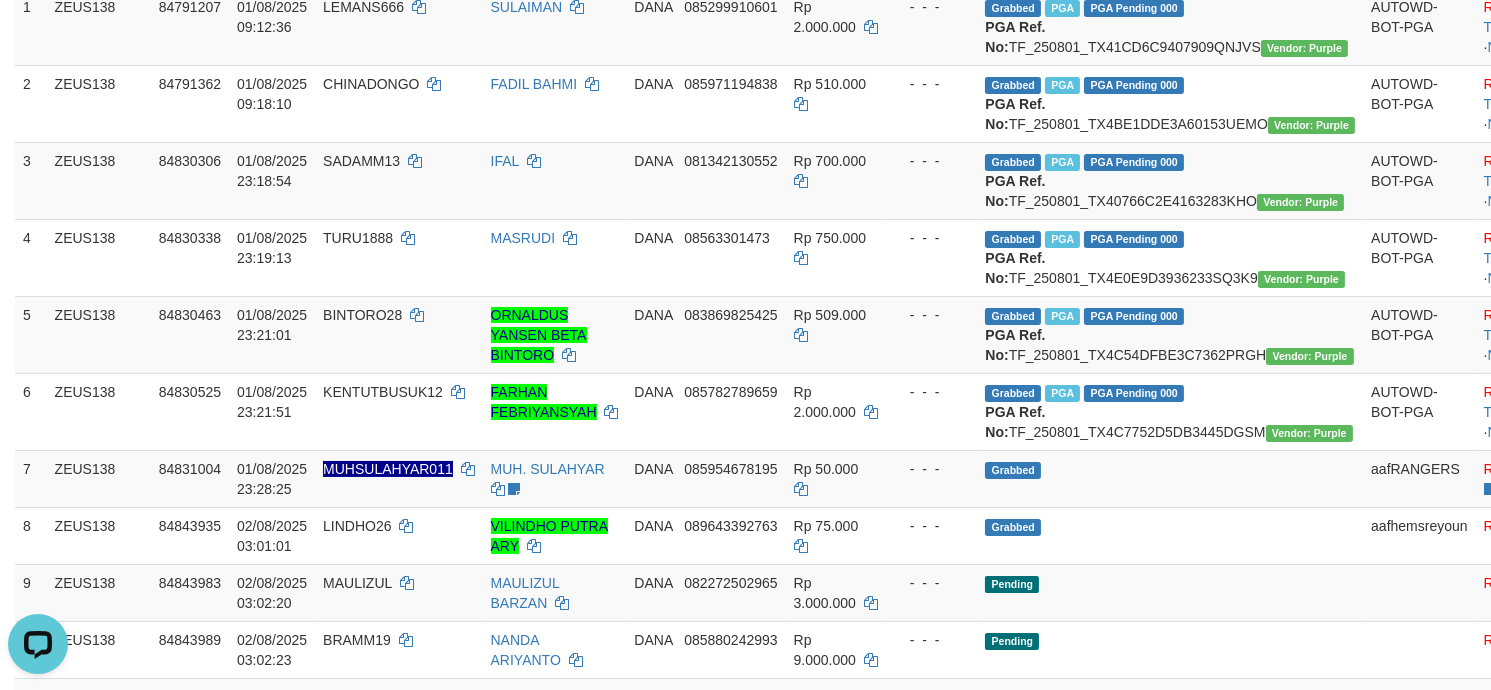 scroll, scrollTop: 0, scrollLeft: 0, axis: both 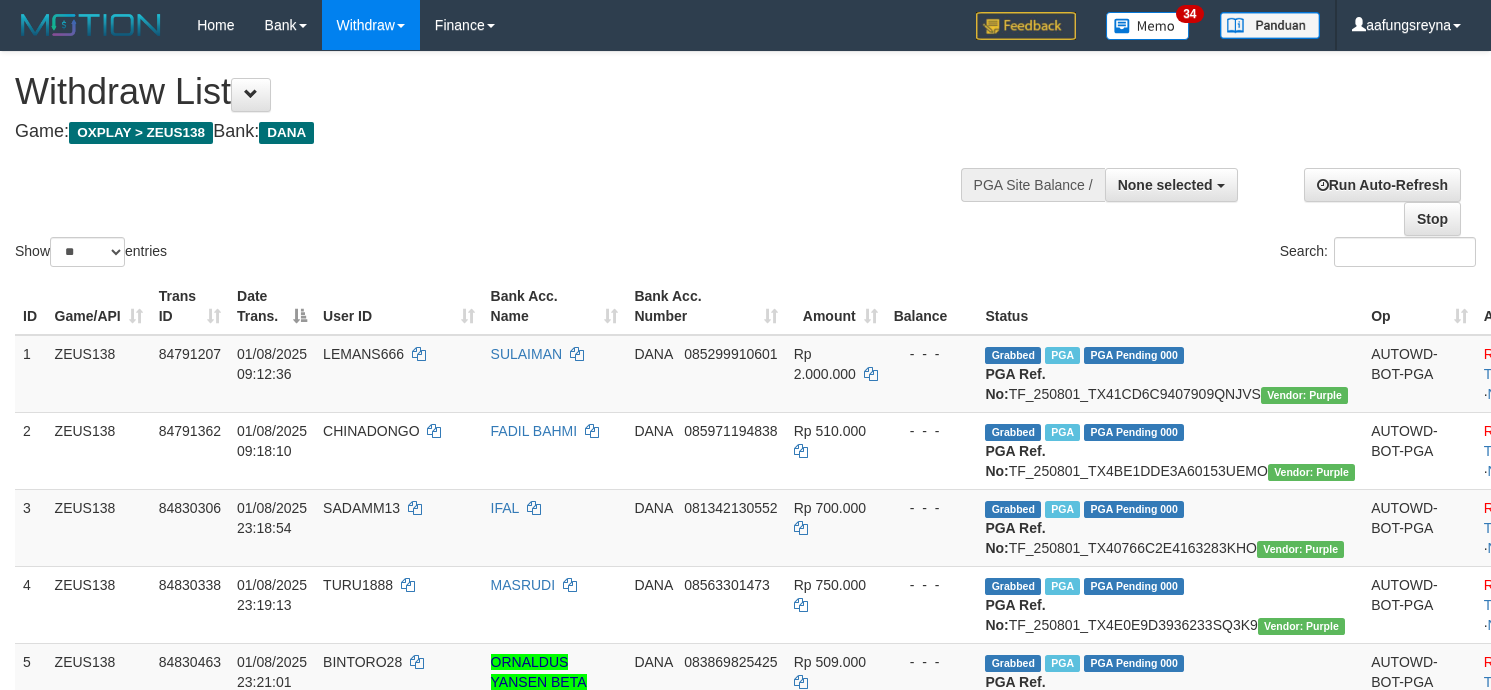 select 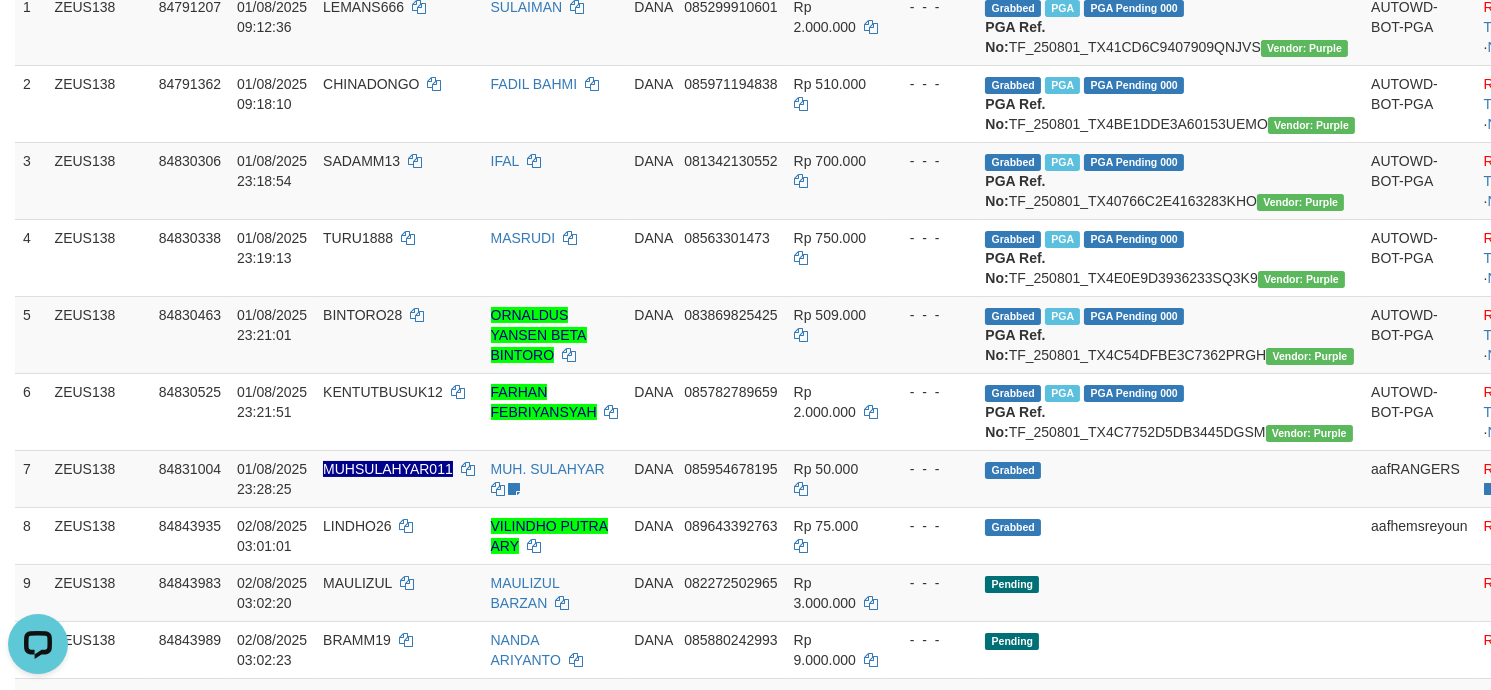 scroll, scrollTop: 0, scrollLeft: 0, axis: both 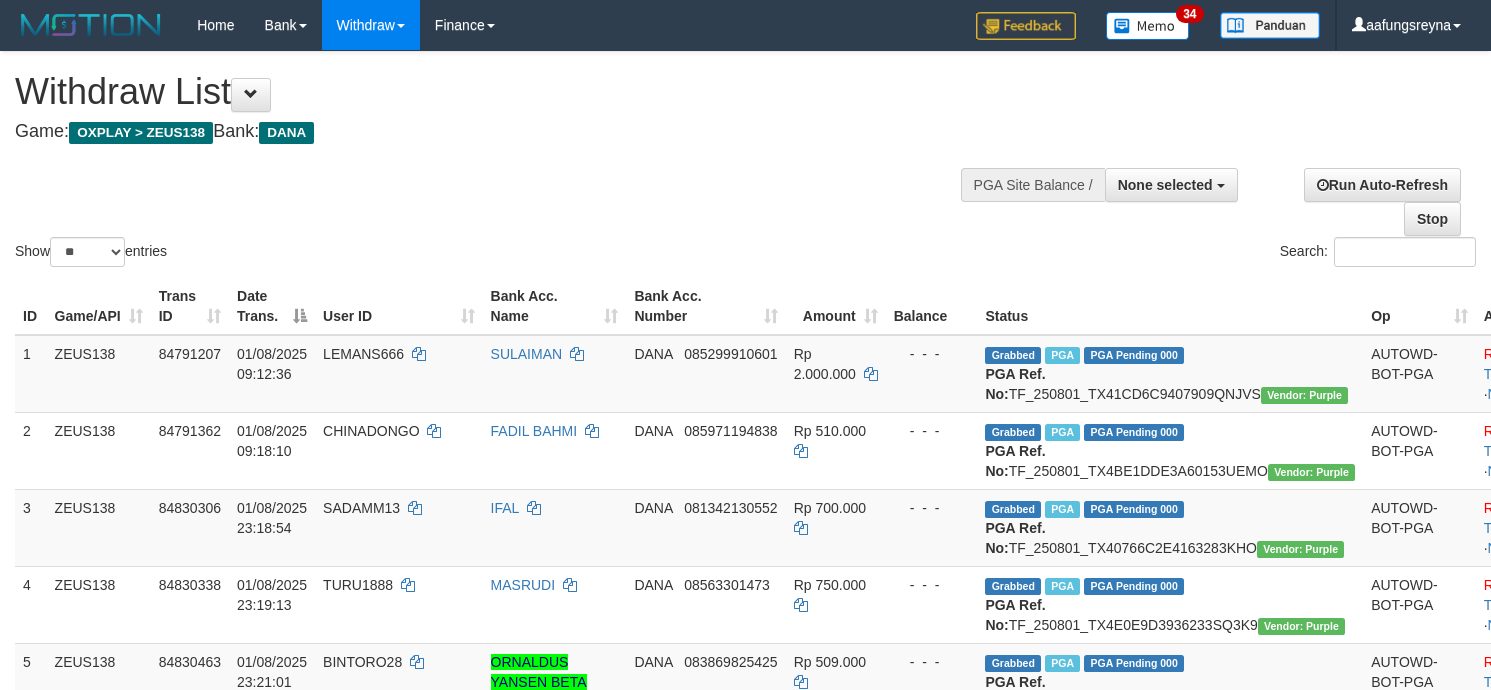 select 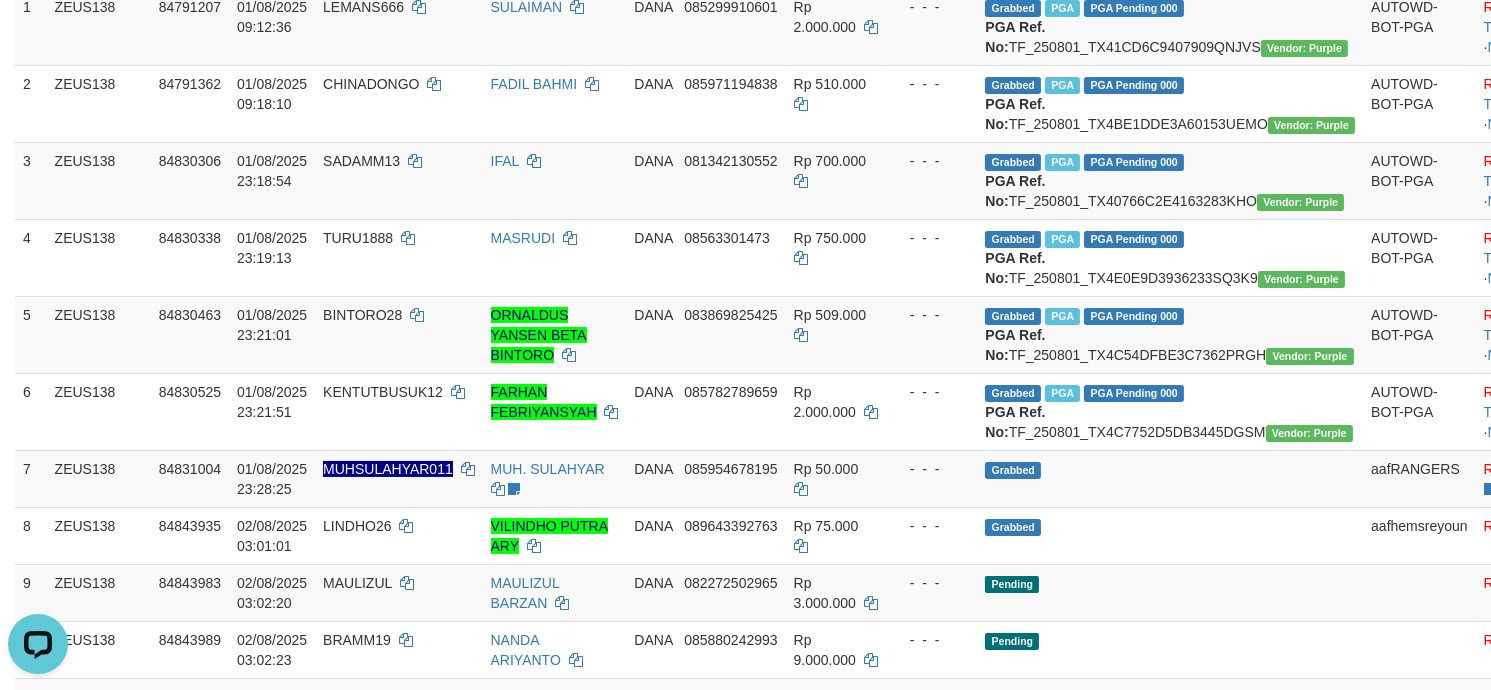 scroll, scrollTop: 0, scrollLeft: 0, axis: both 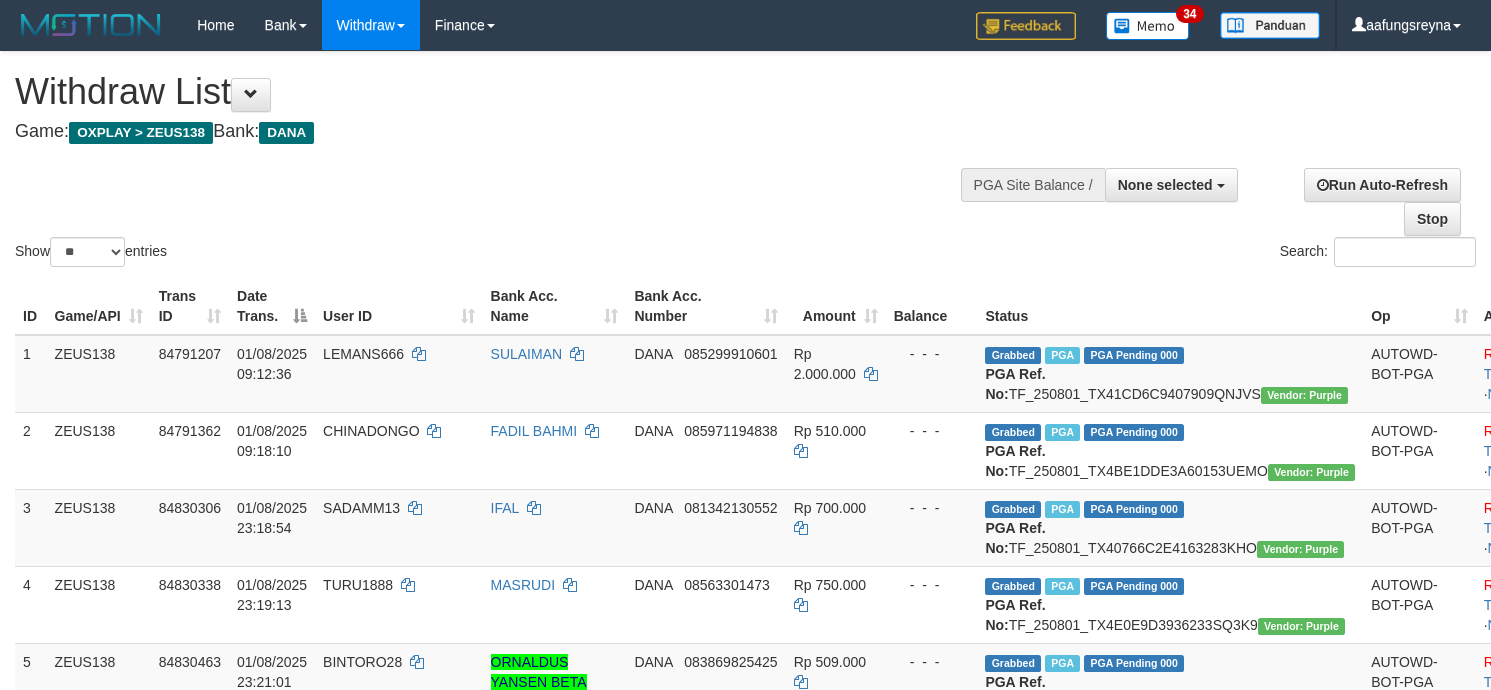 select 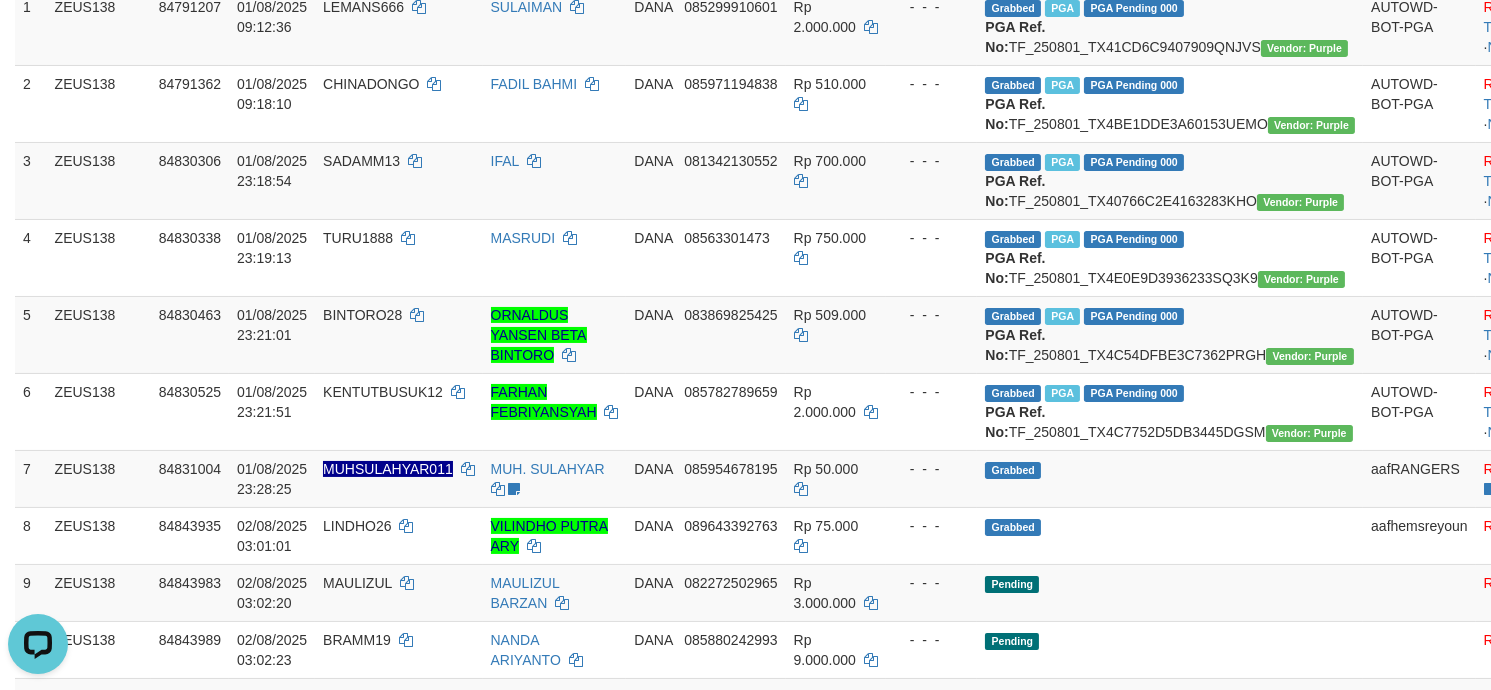 scroll, scrollTop: 0, scrollLeft: 0, axis: both 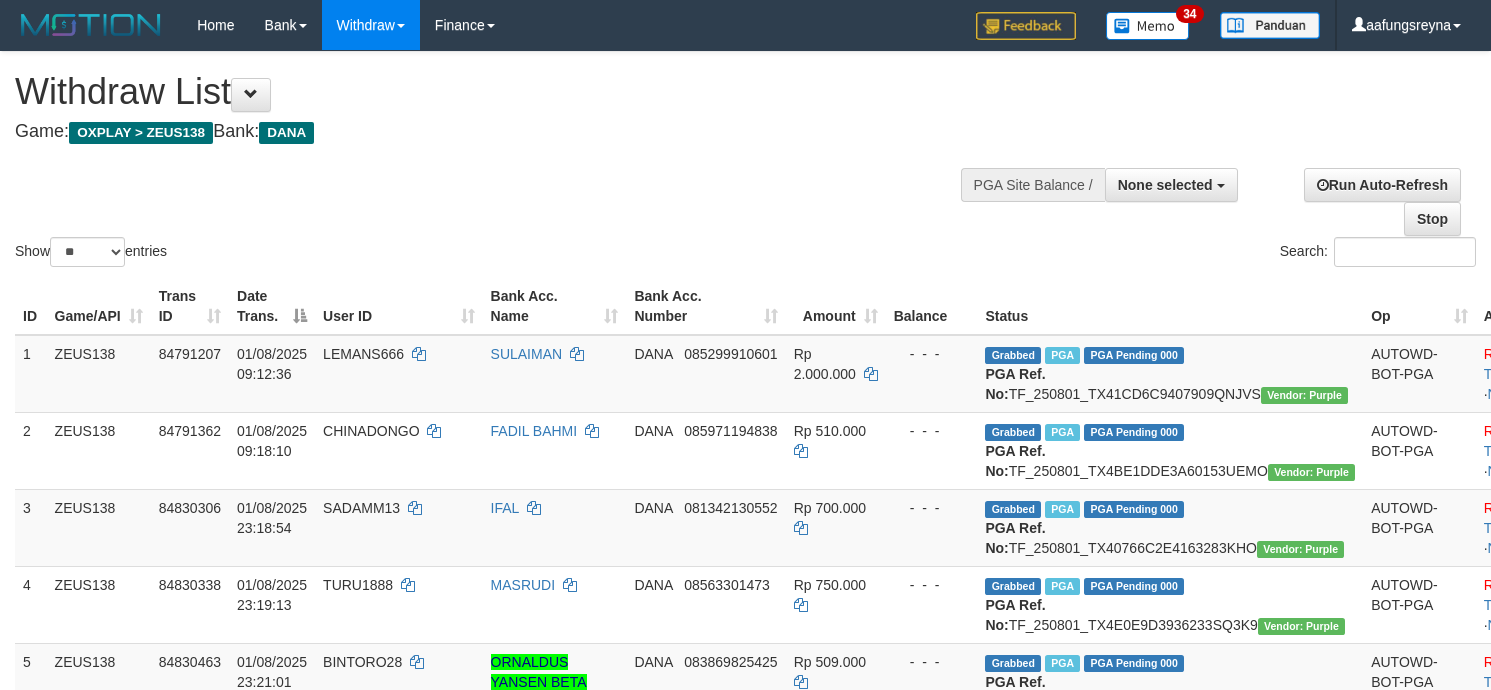 select 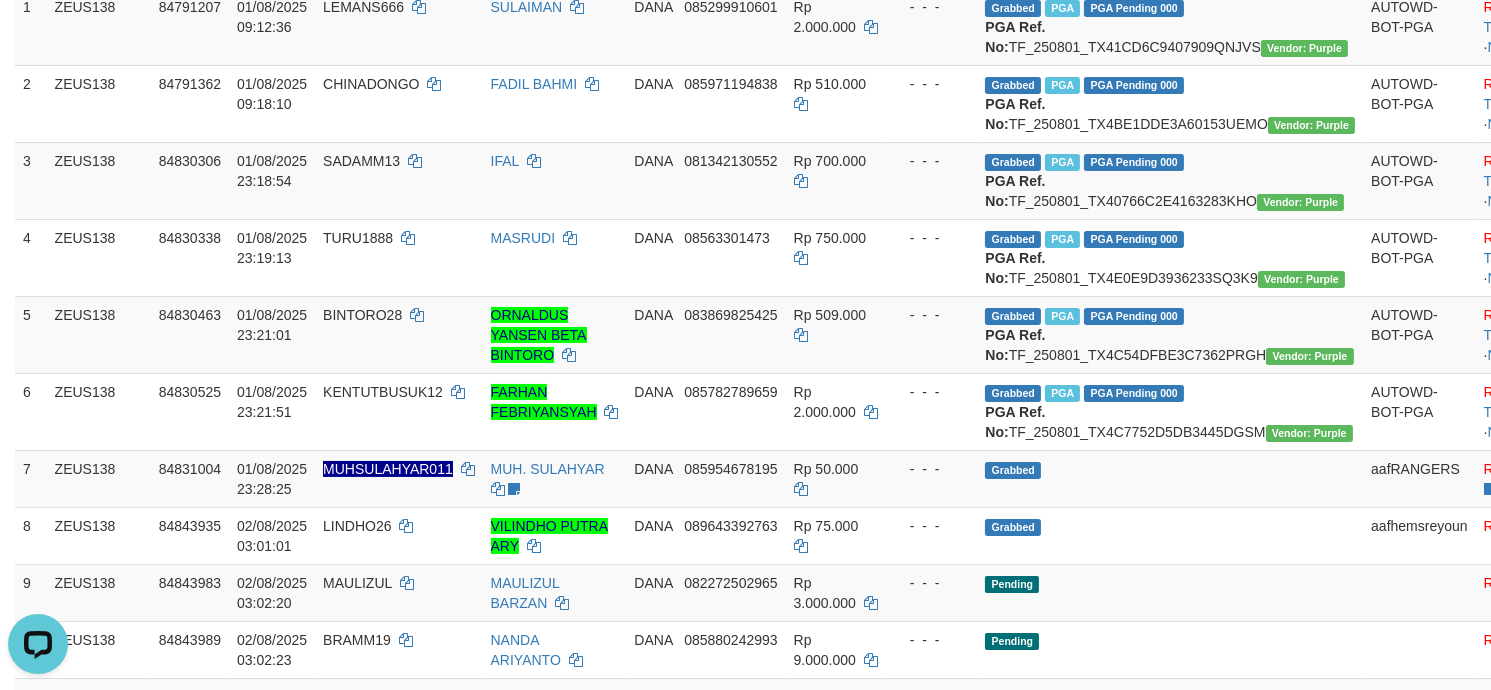 scroll, scrollTop: 0, scrollLeft: 0, axis: both 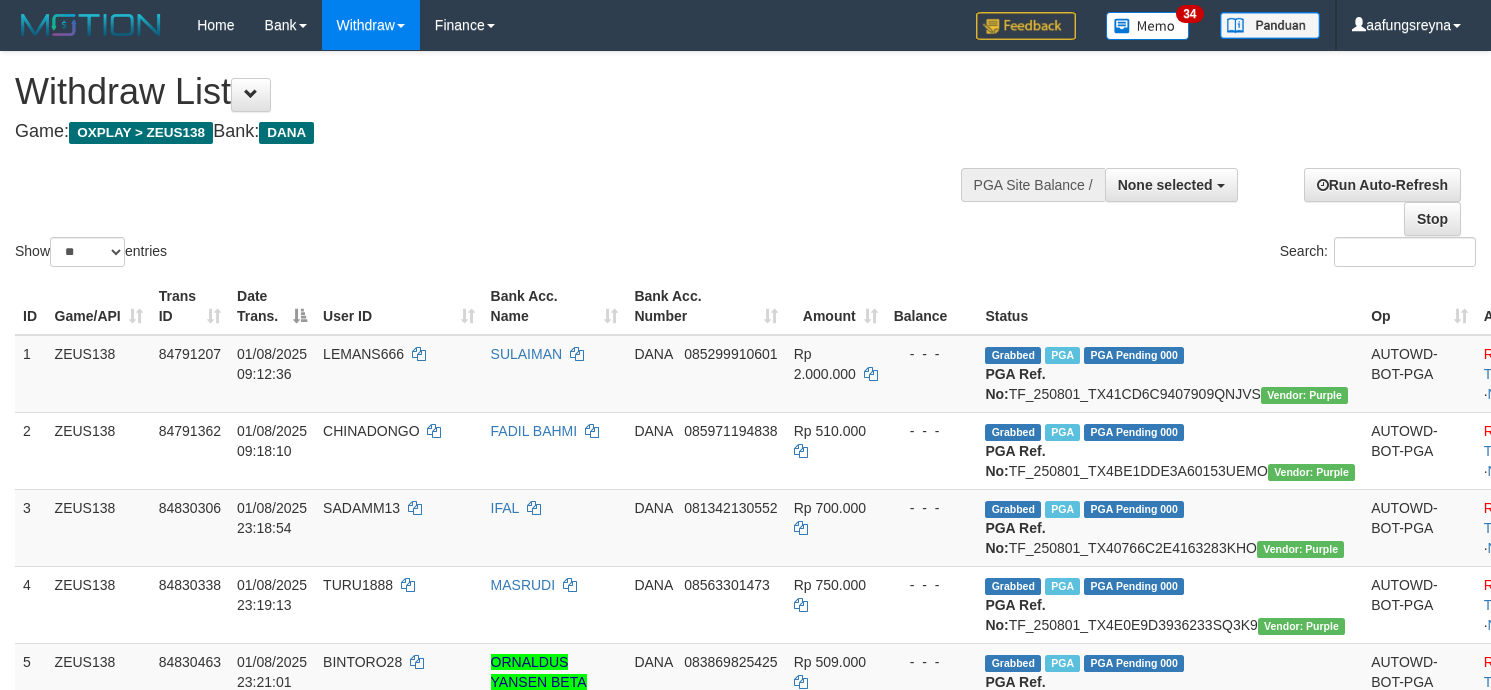 select 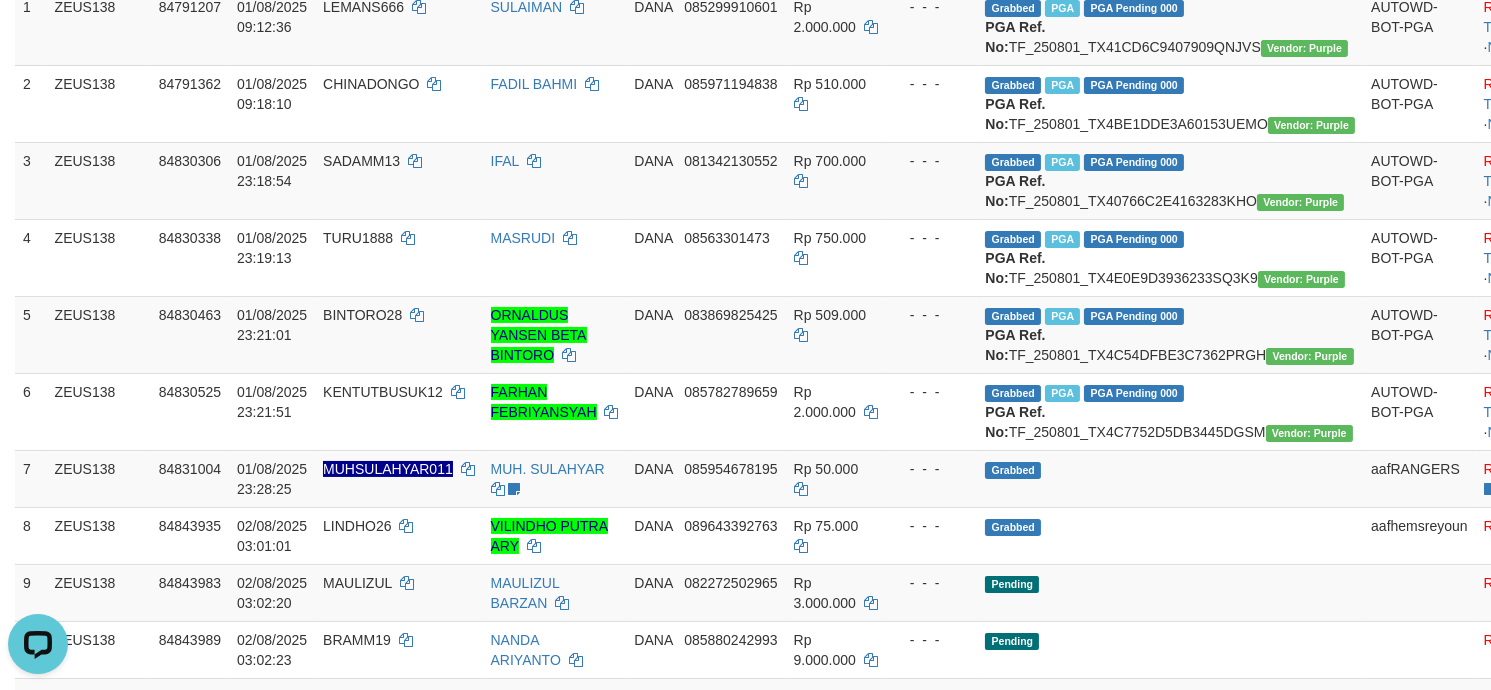 scroll, scrollTop: 0, scrollLeft: 0, axis: both 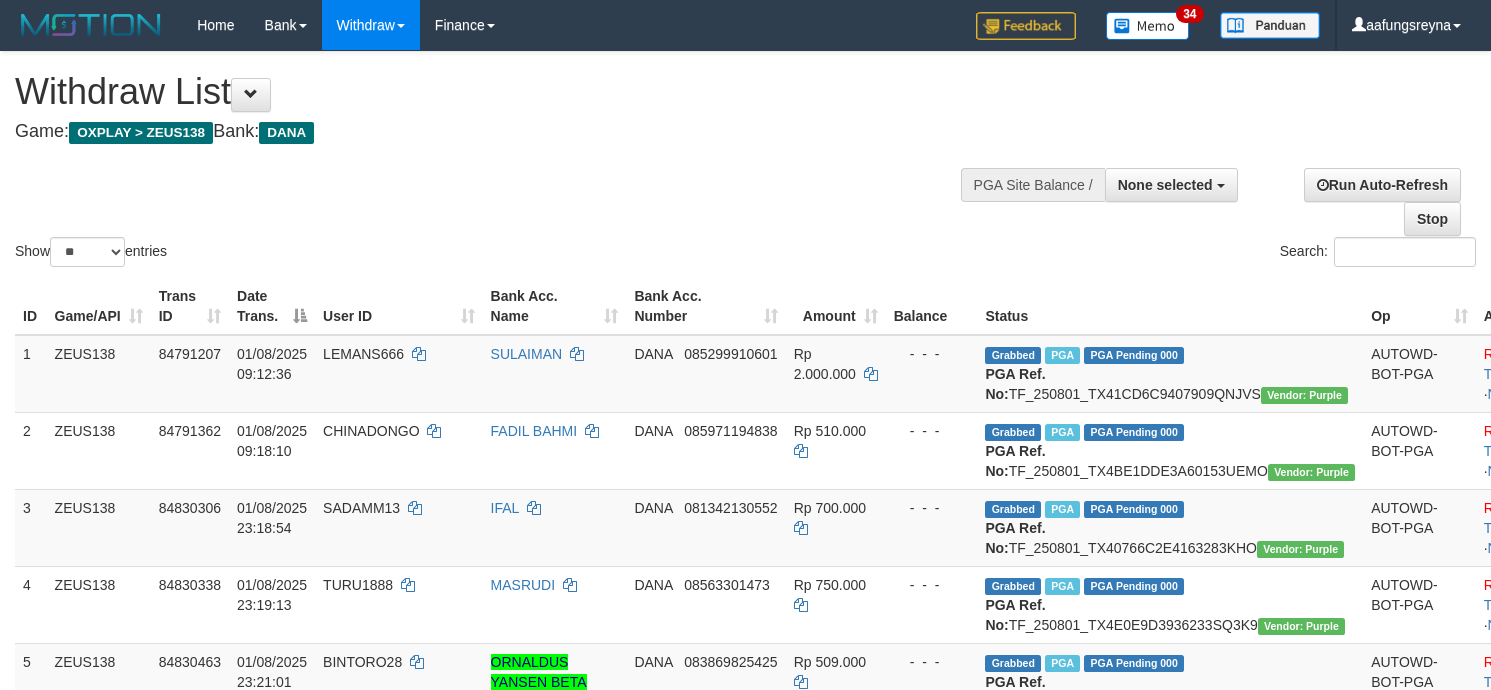 select 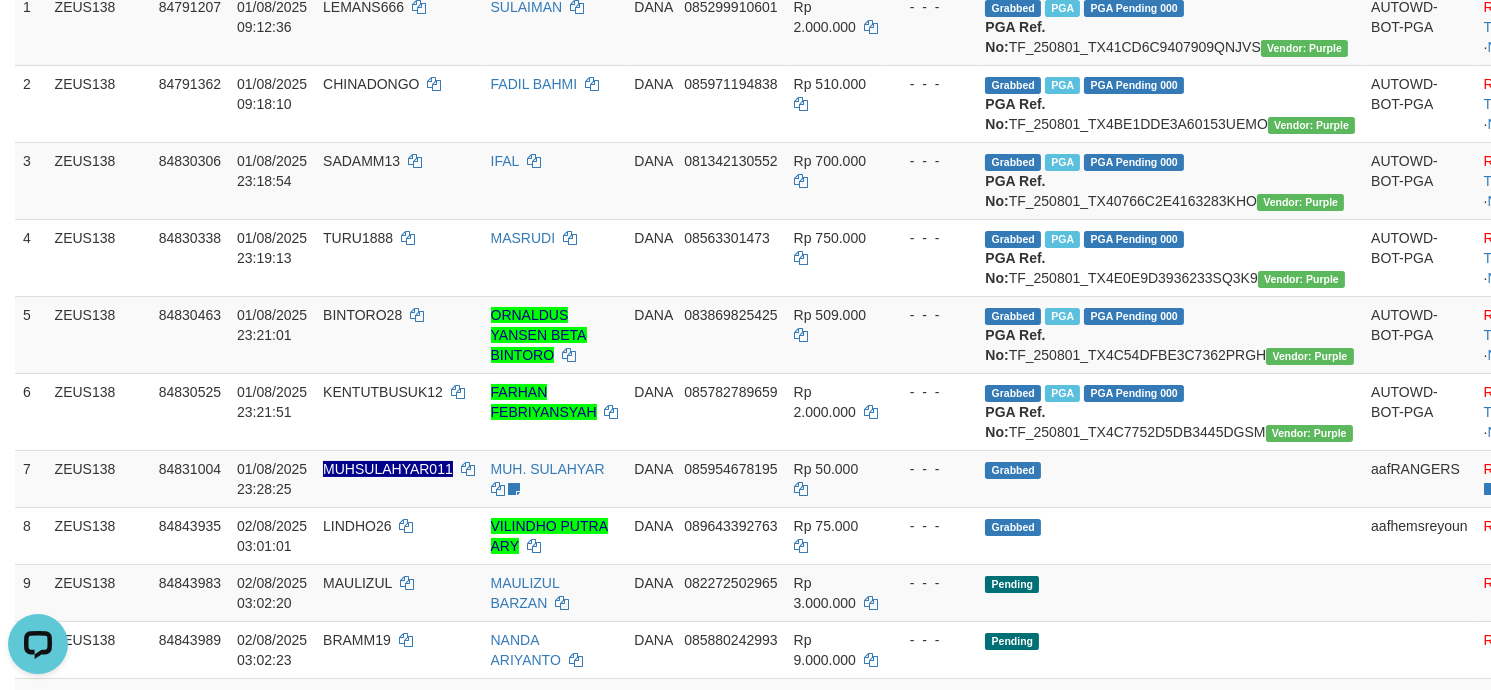 scroll, scrollTop: 0, scrollLeft: 0, axis: both 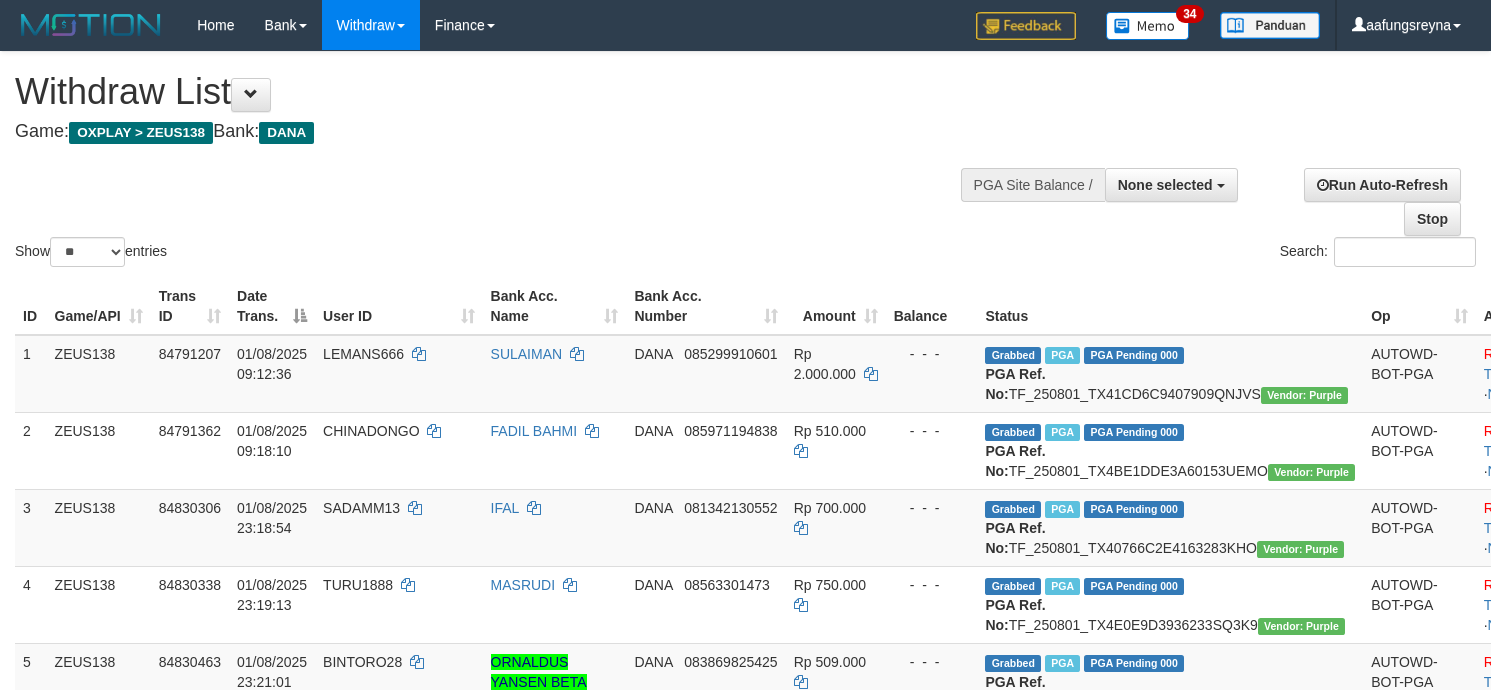 select 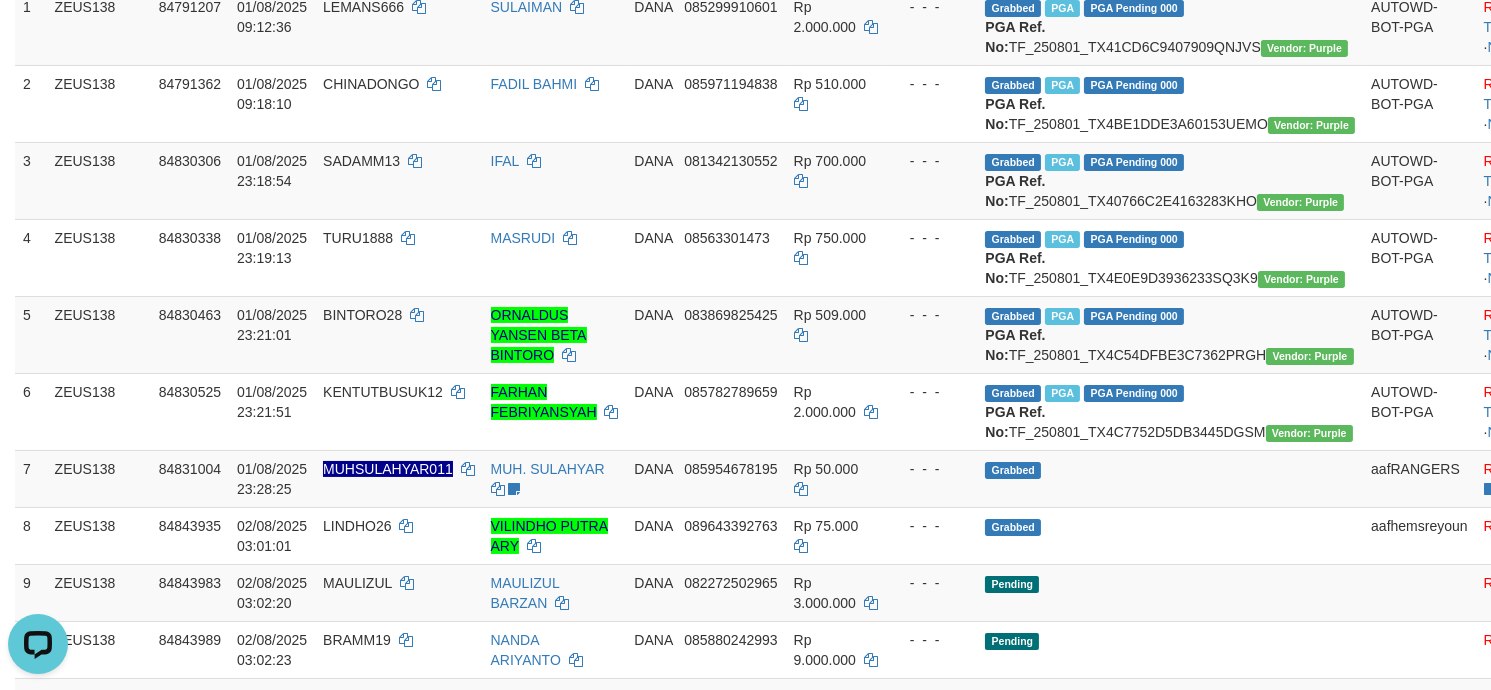 scroll, scrollTop: 0, scrollLeft: 0, axis: both 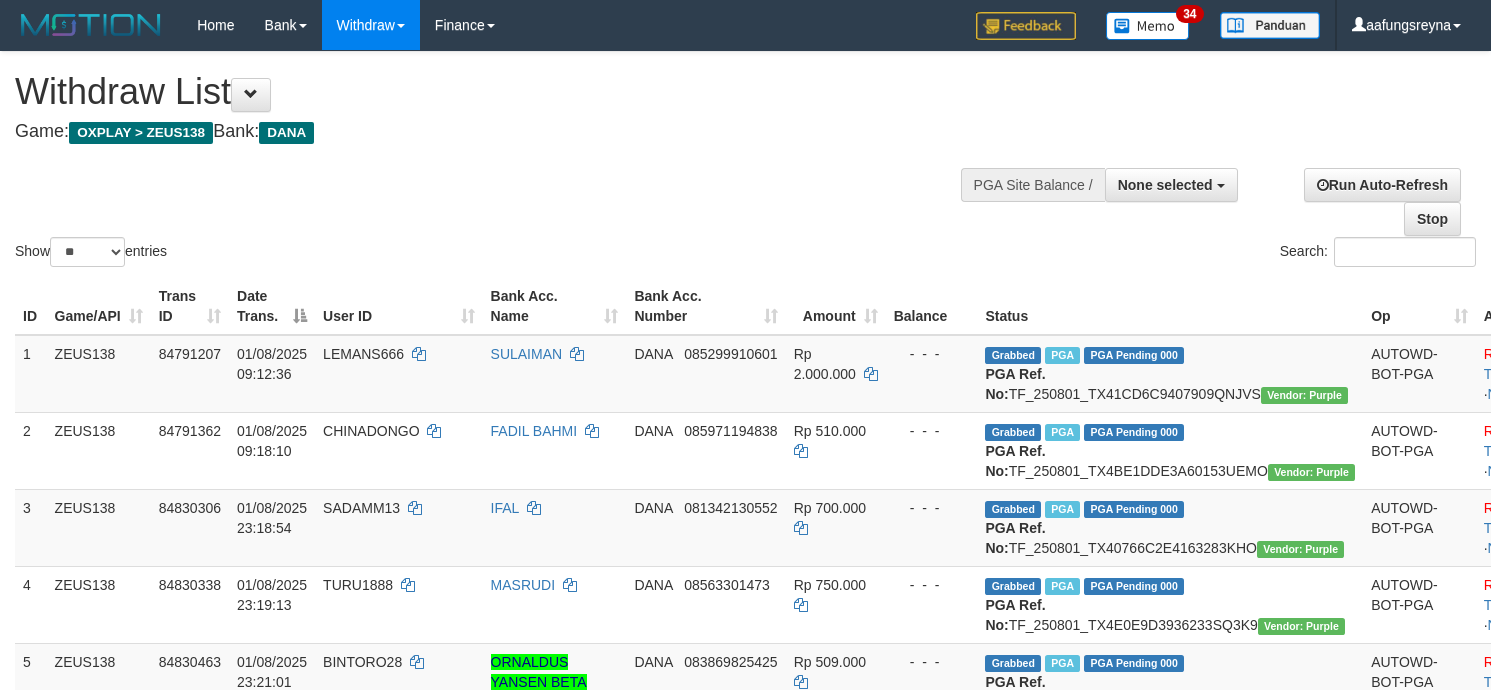 select 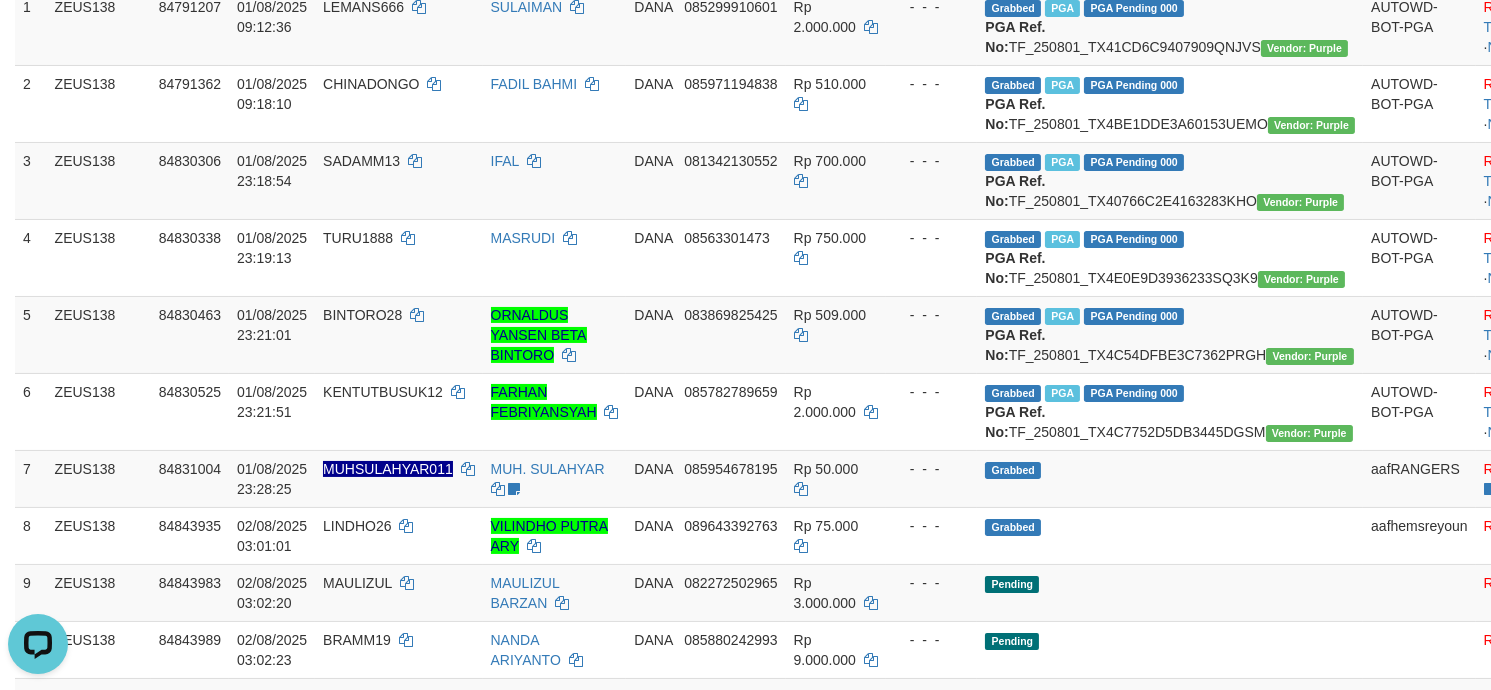 scroll, scrollTop: 0, scrollLeft: 0, axis: both 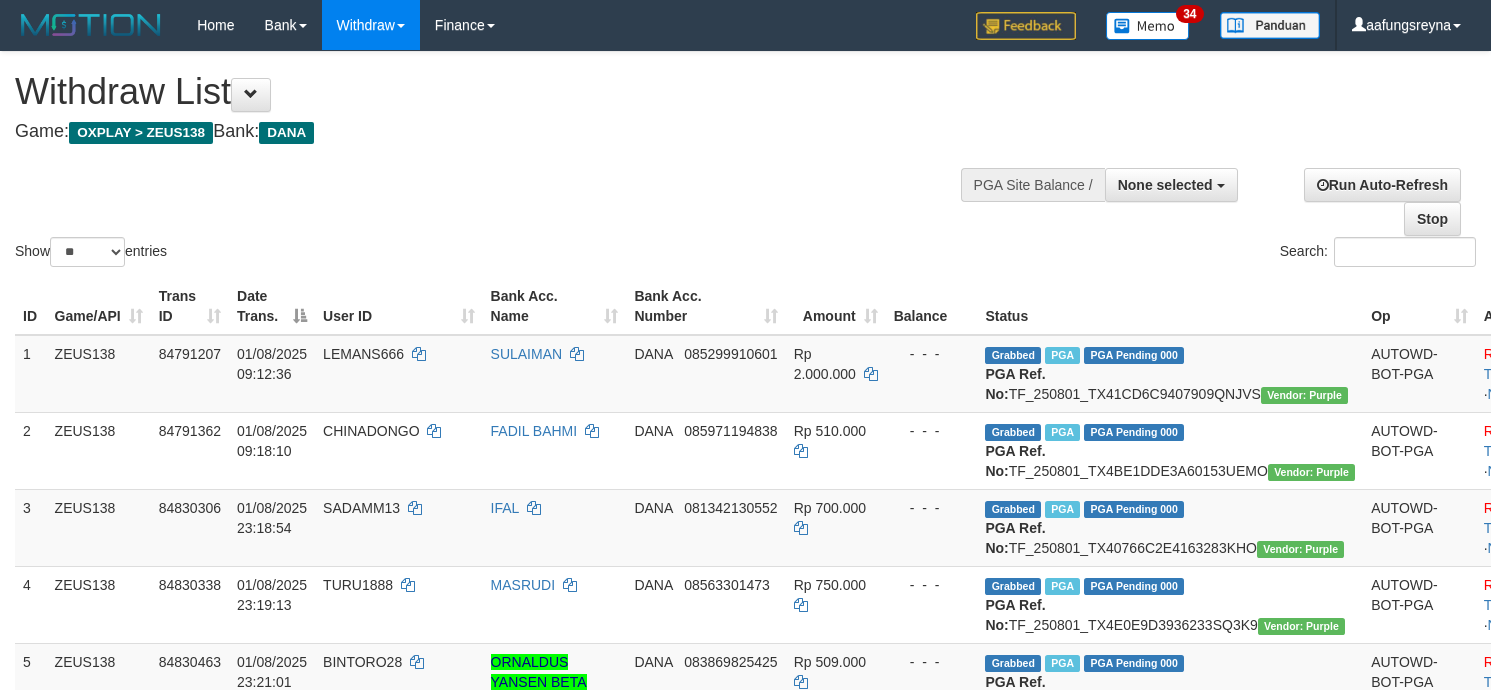 select 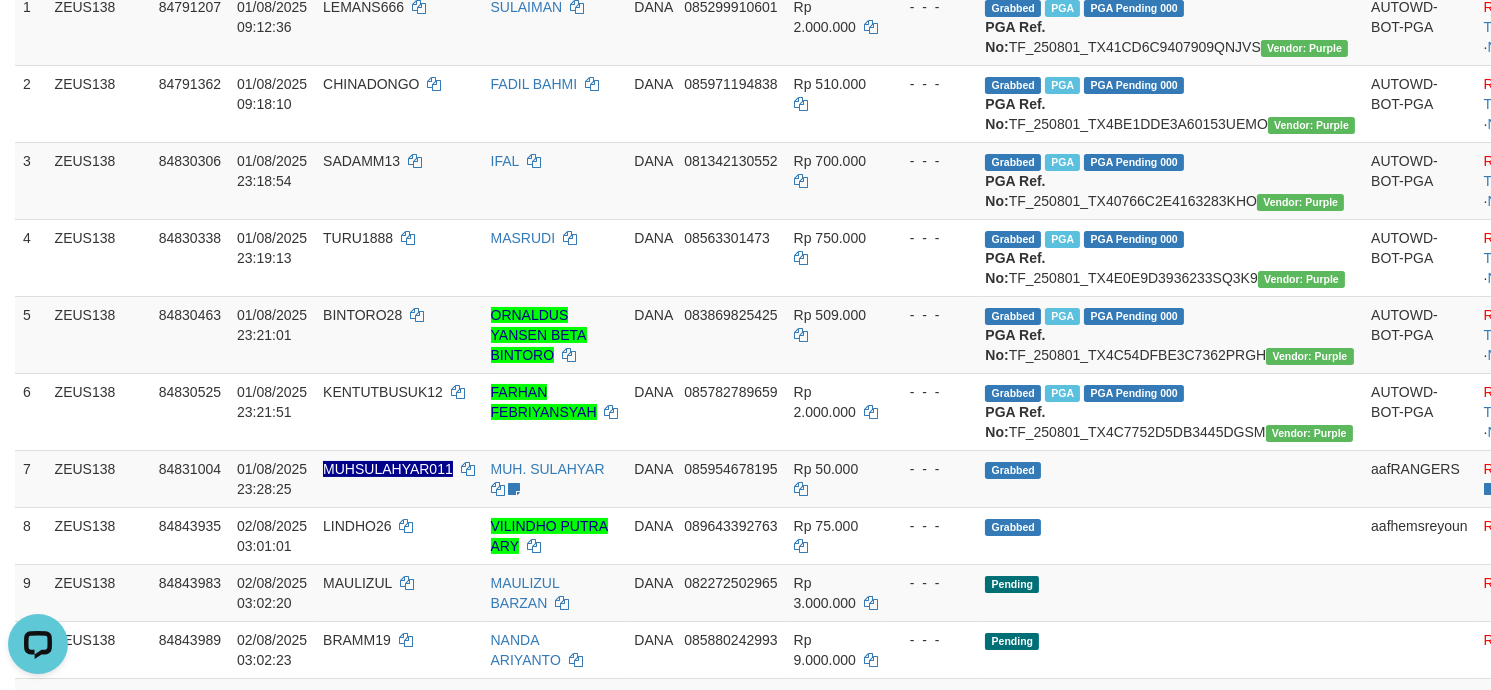 scroll, scrollTop: 0, scrollLeft: 0, axis: both 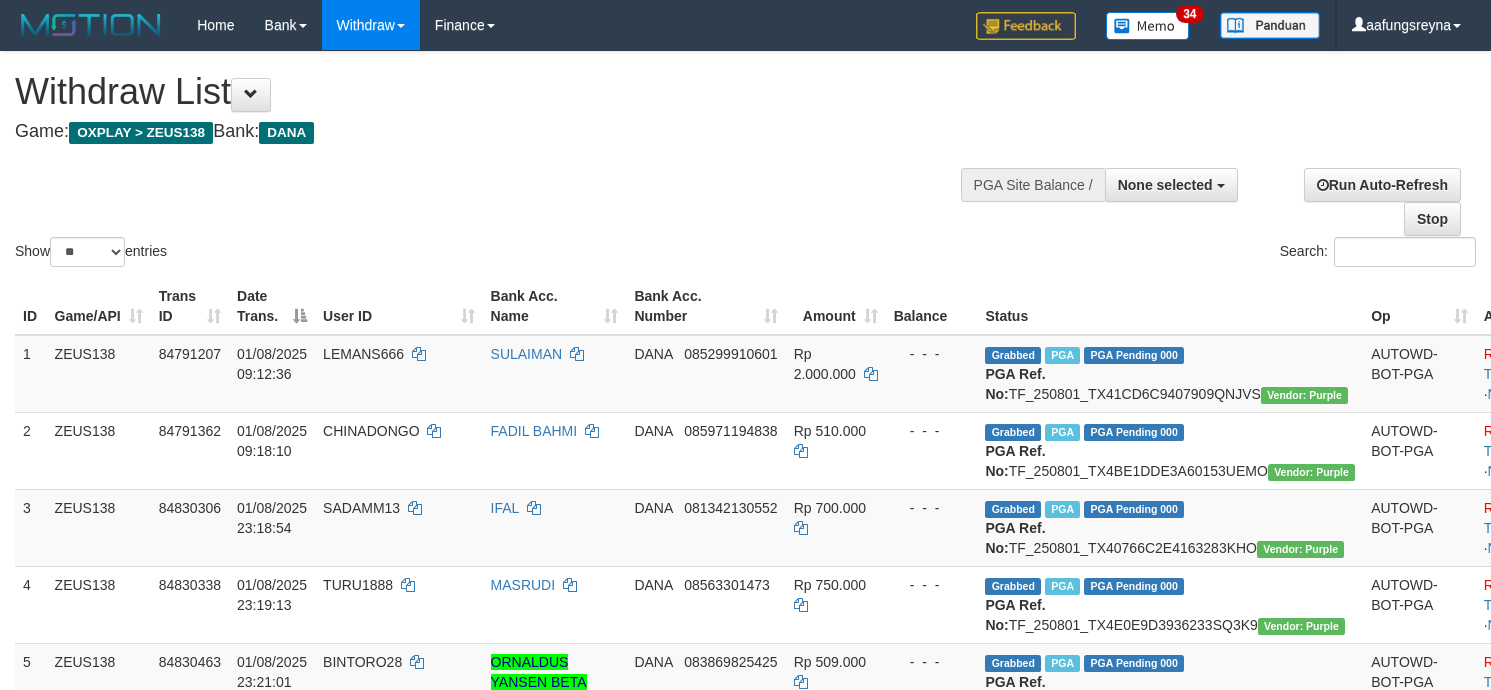 select 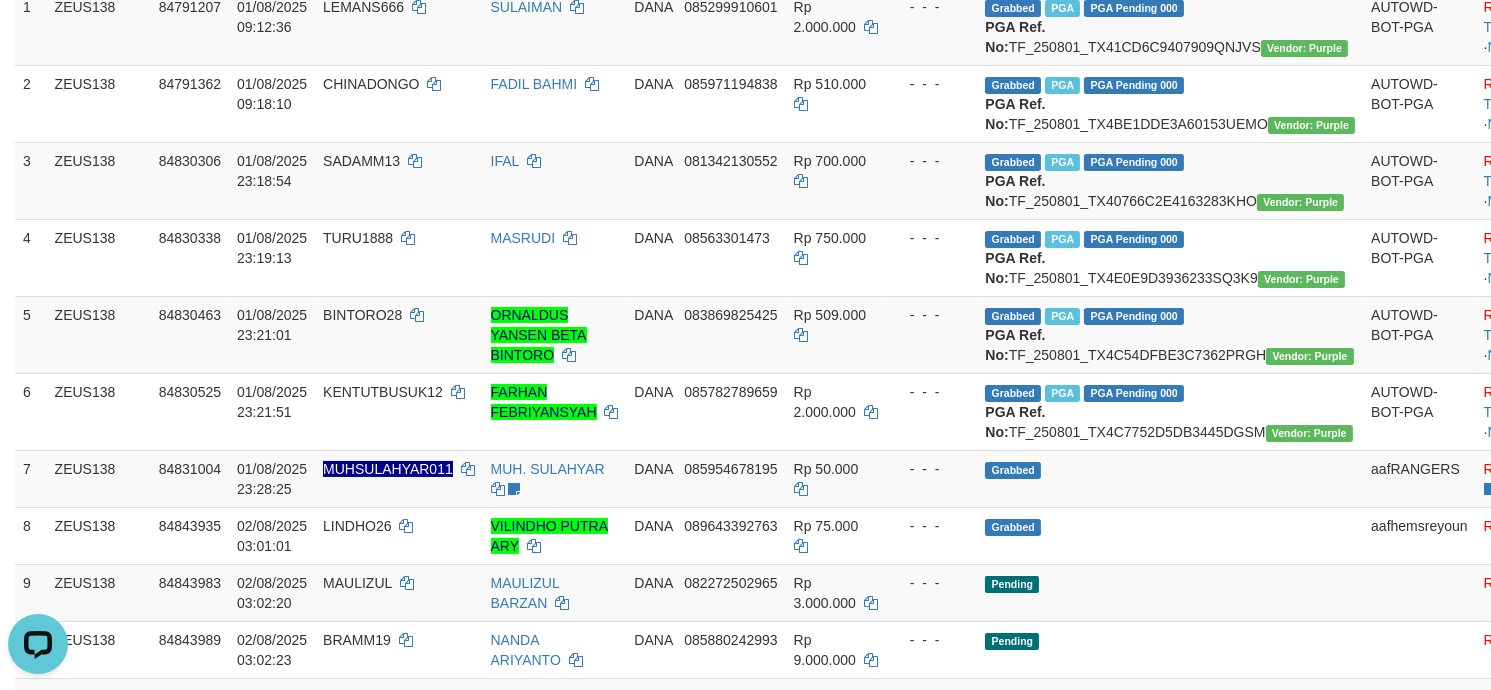 scroll, scrollTop: 0, scrollLeft: 0, axis: both 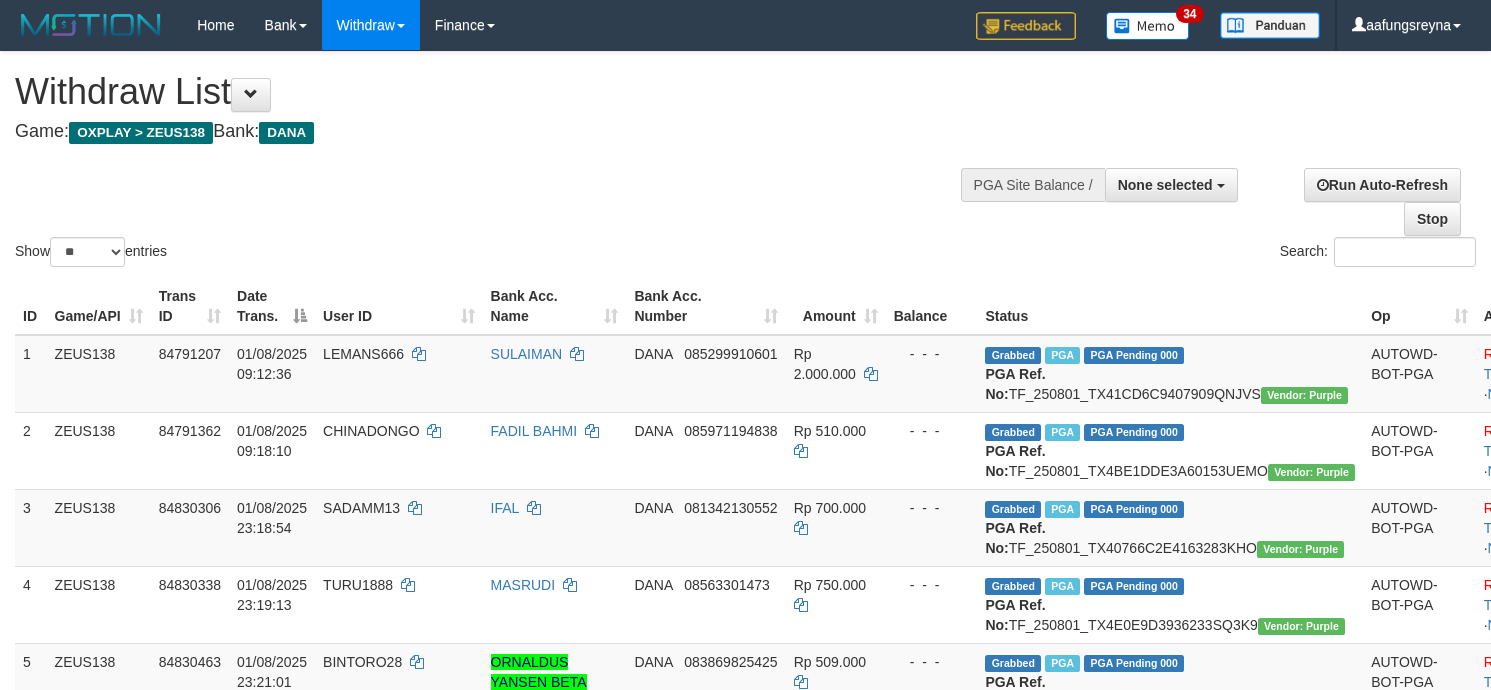 select 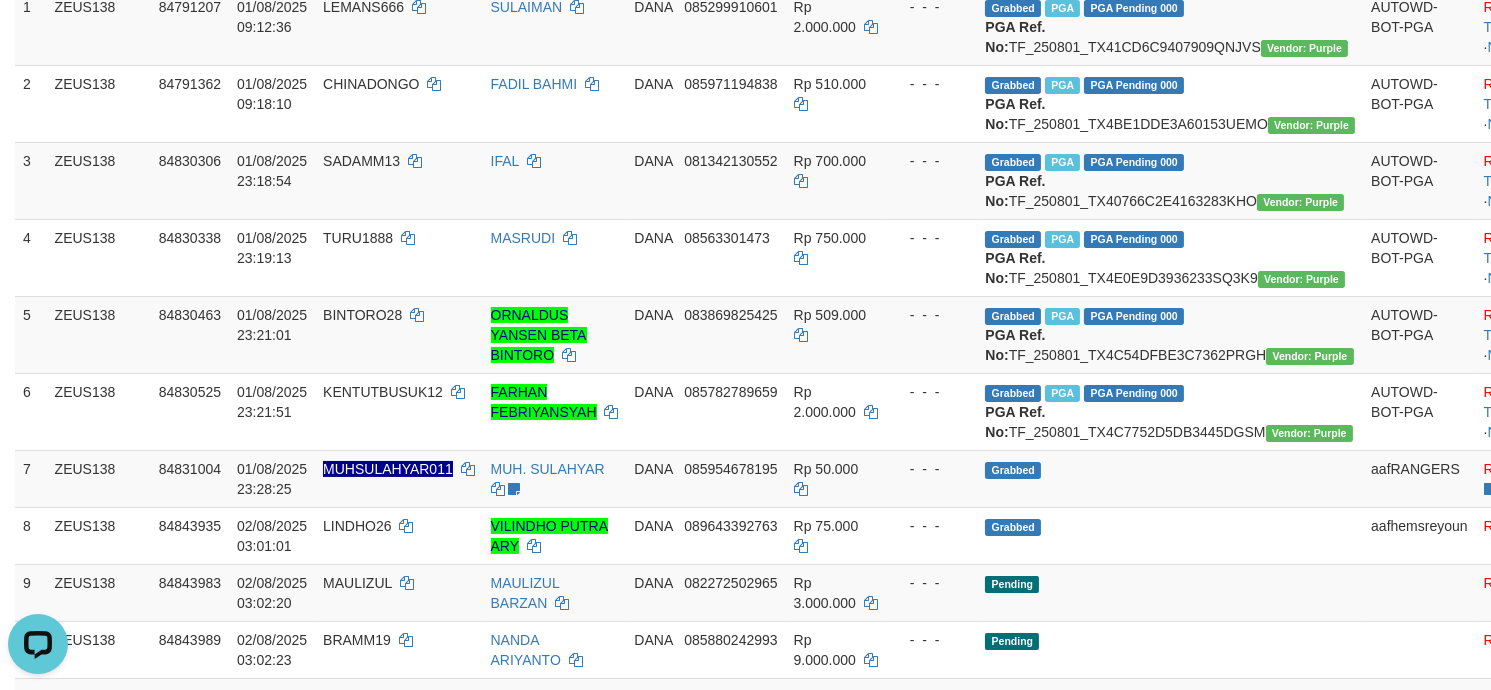 scroll, scrollTop: 0, scrollLeft: 0, axis: both 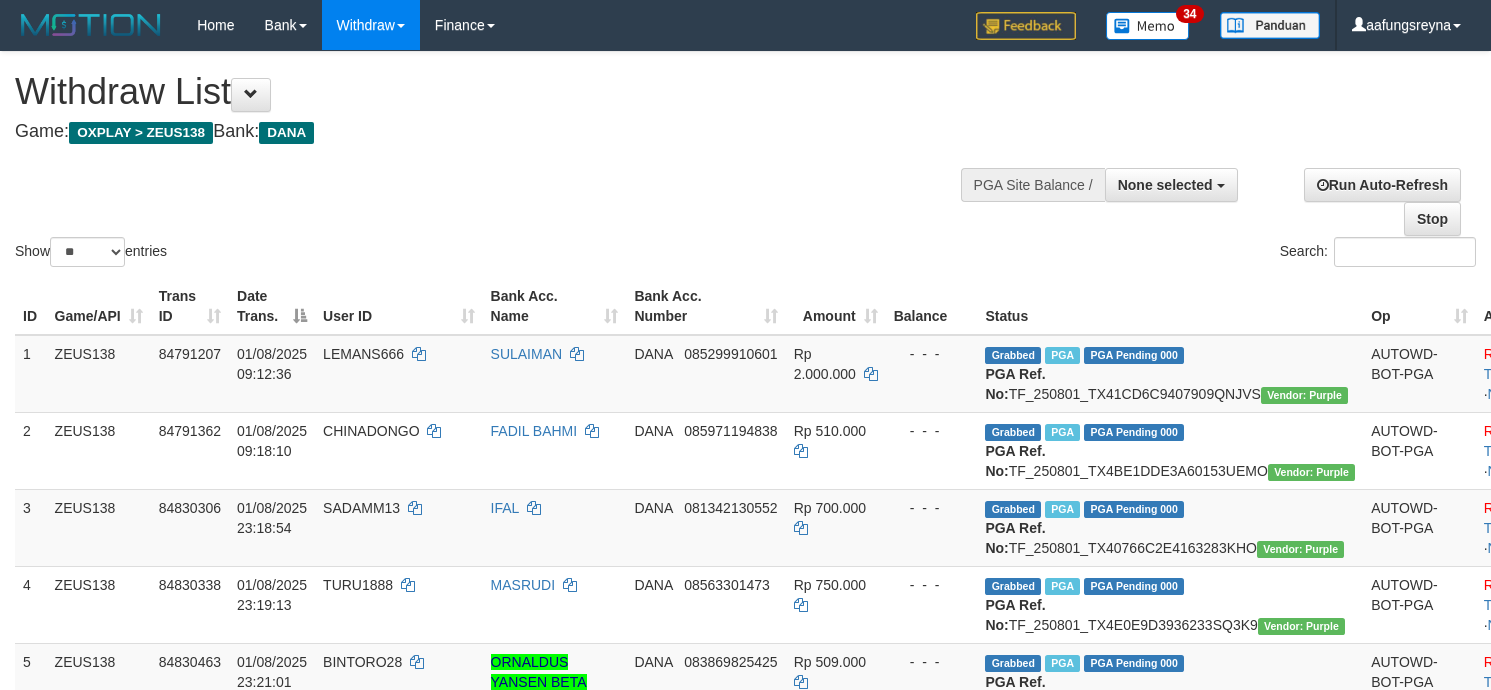 select 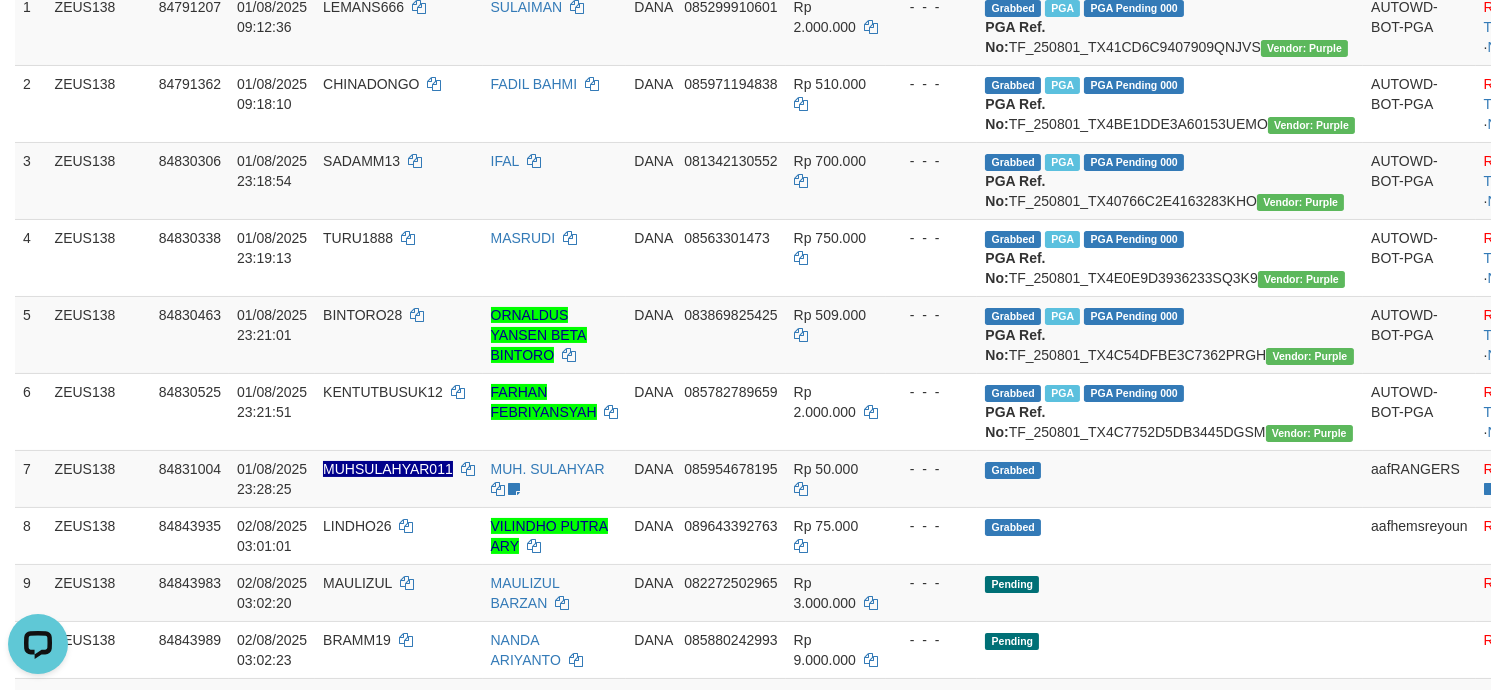 scroll, scrollTop: 0, scrollLeft: 0, axis: both 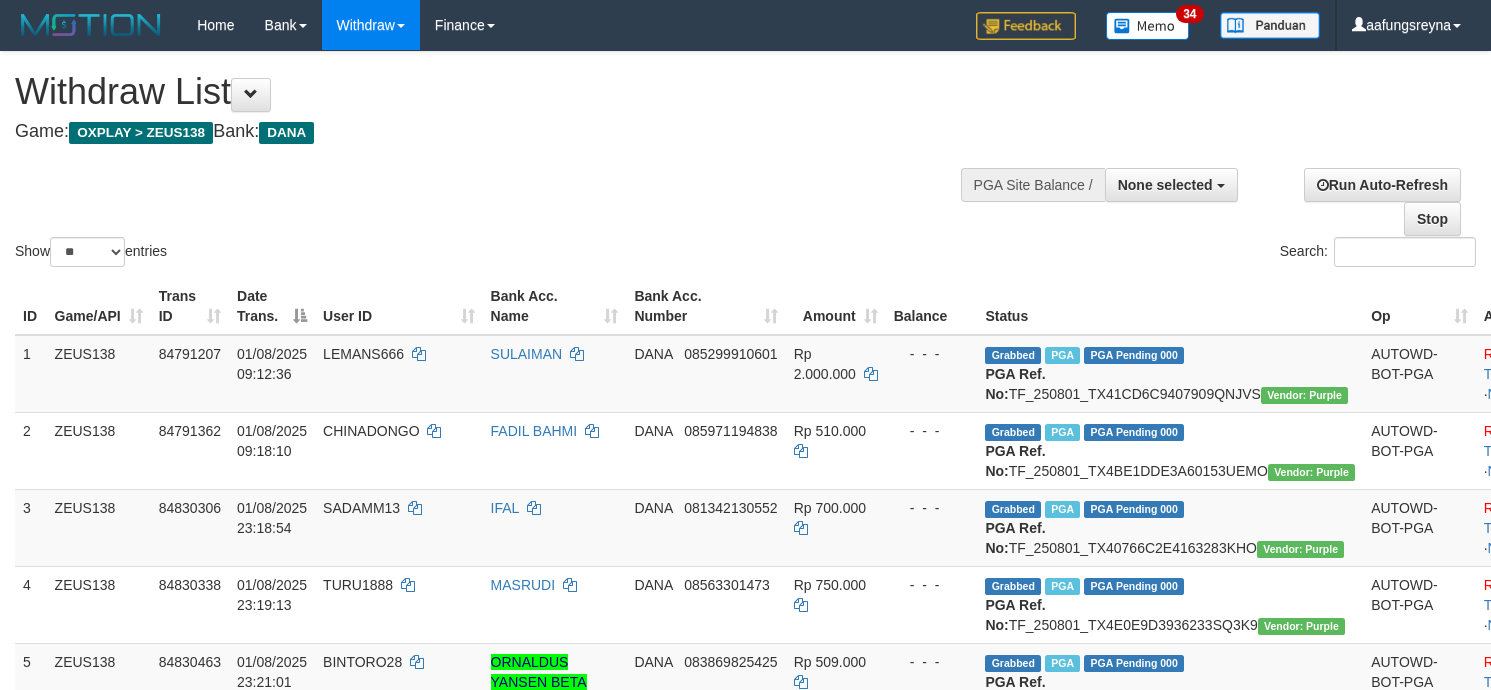 select 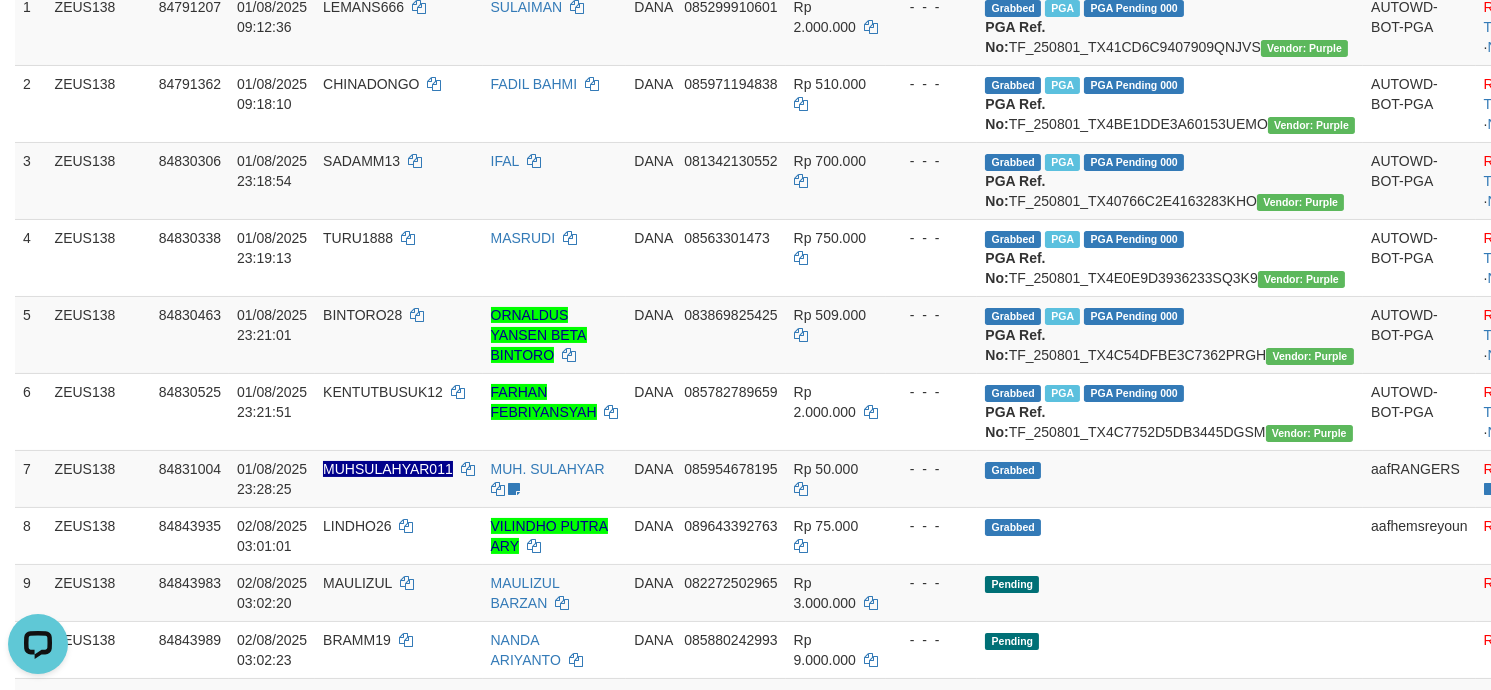 scroll, scrollTop: 0, scrollLeft: 0, axis: both 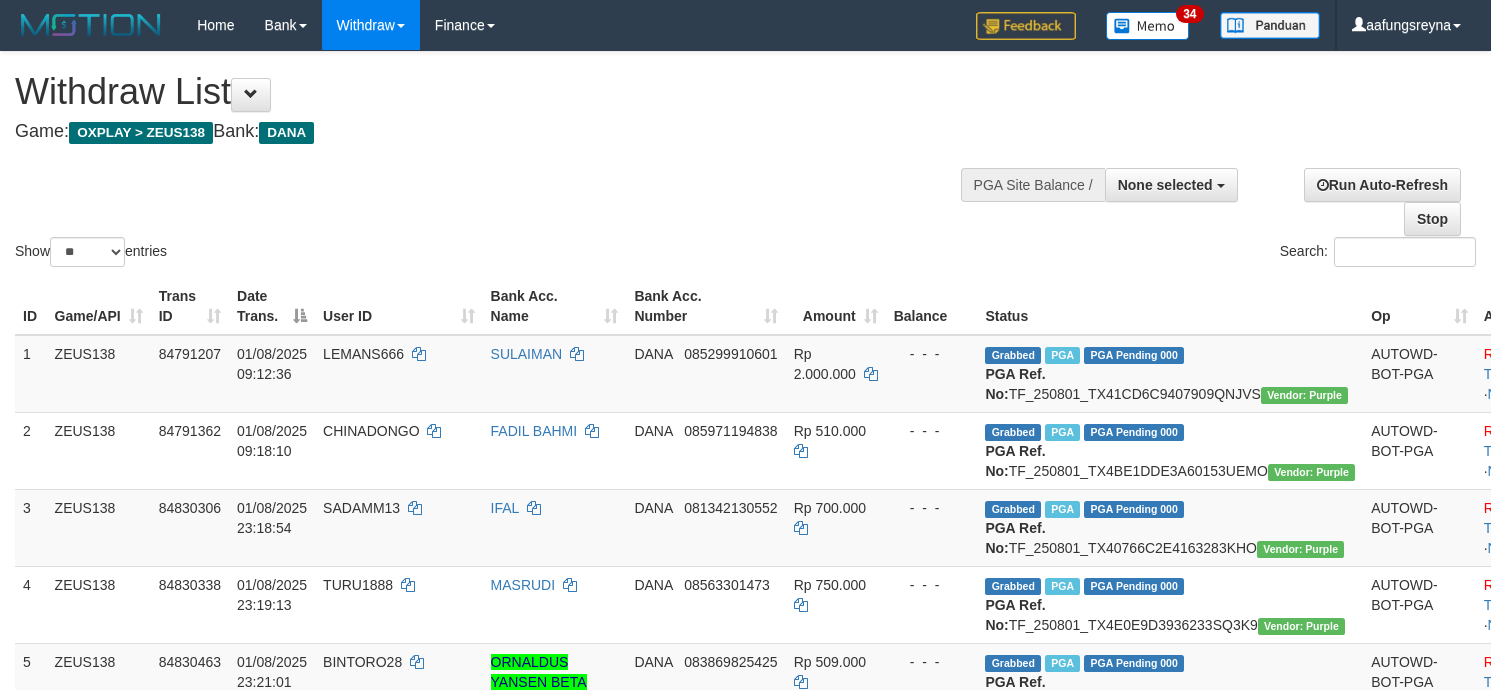 select 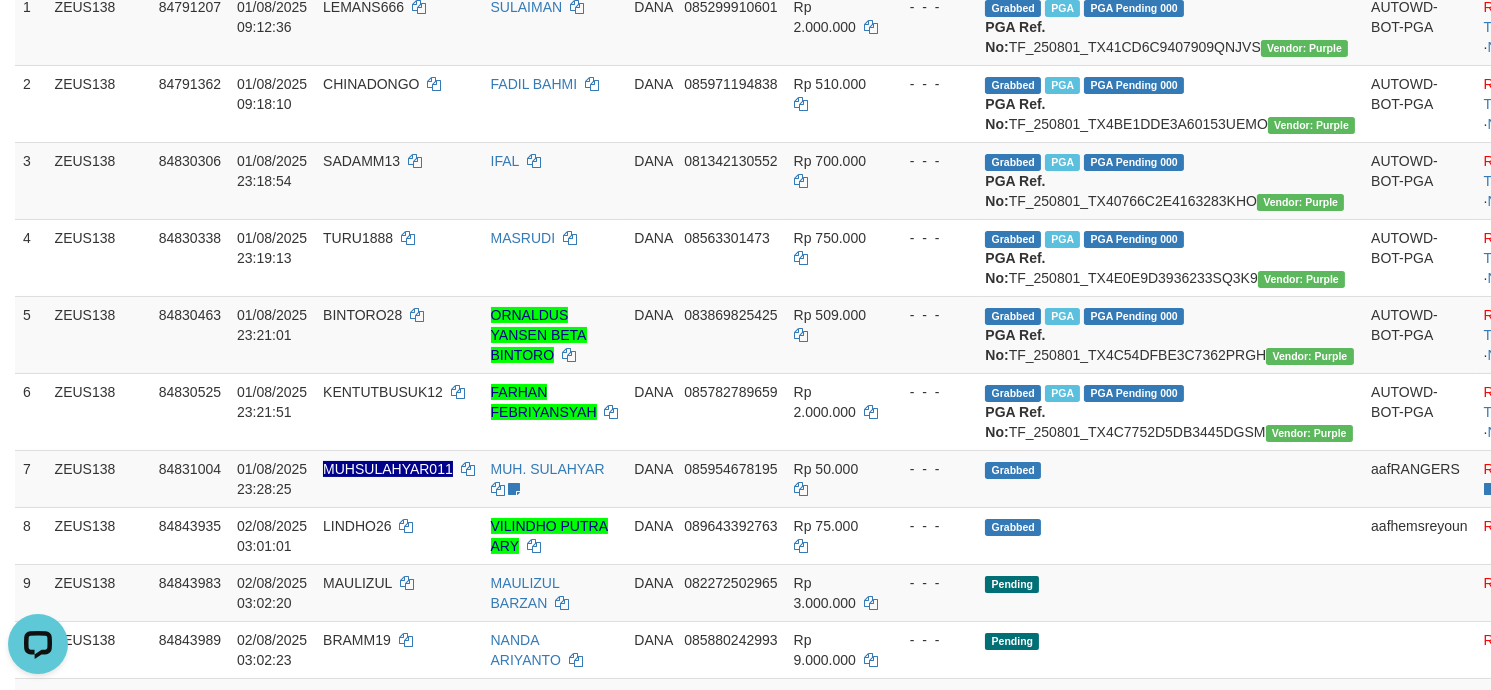 scroll, scrollTop: 0, scrollLeft: 0, axis: both 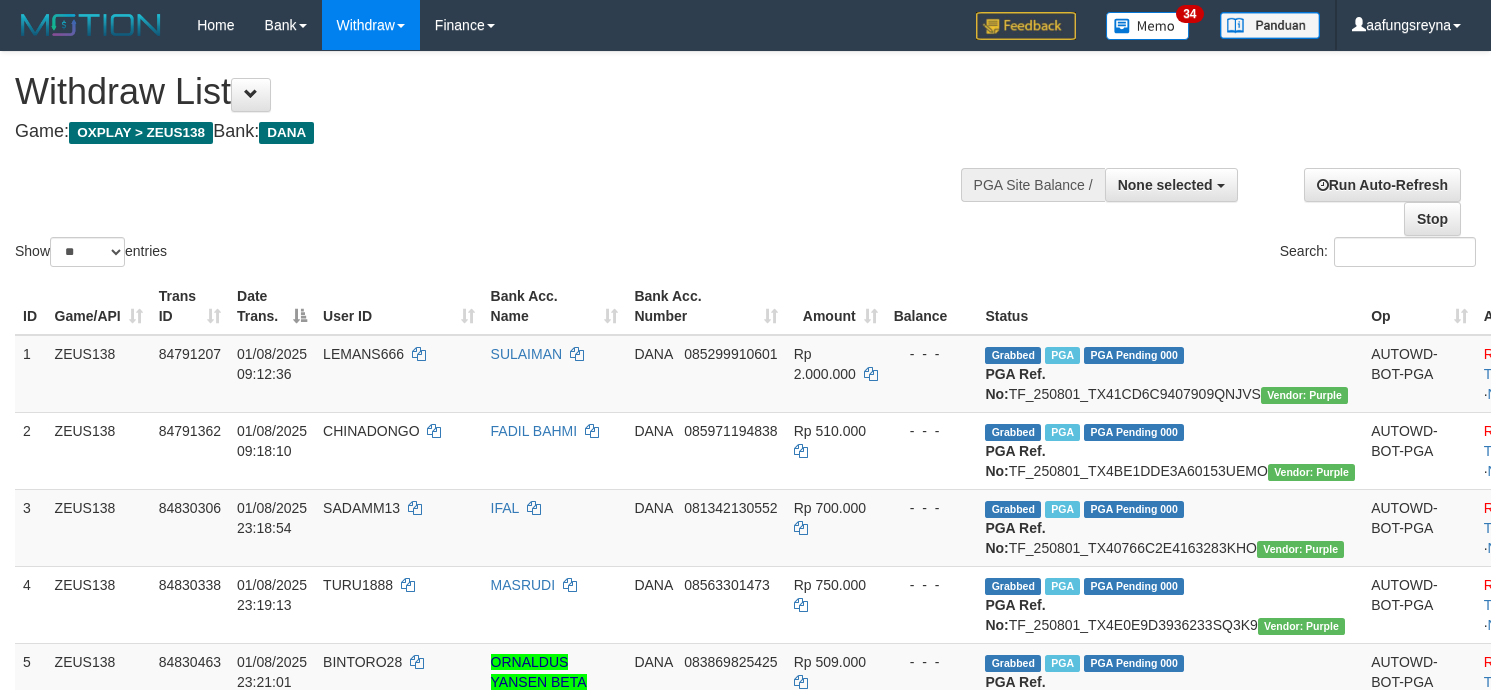 select 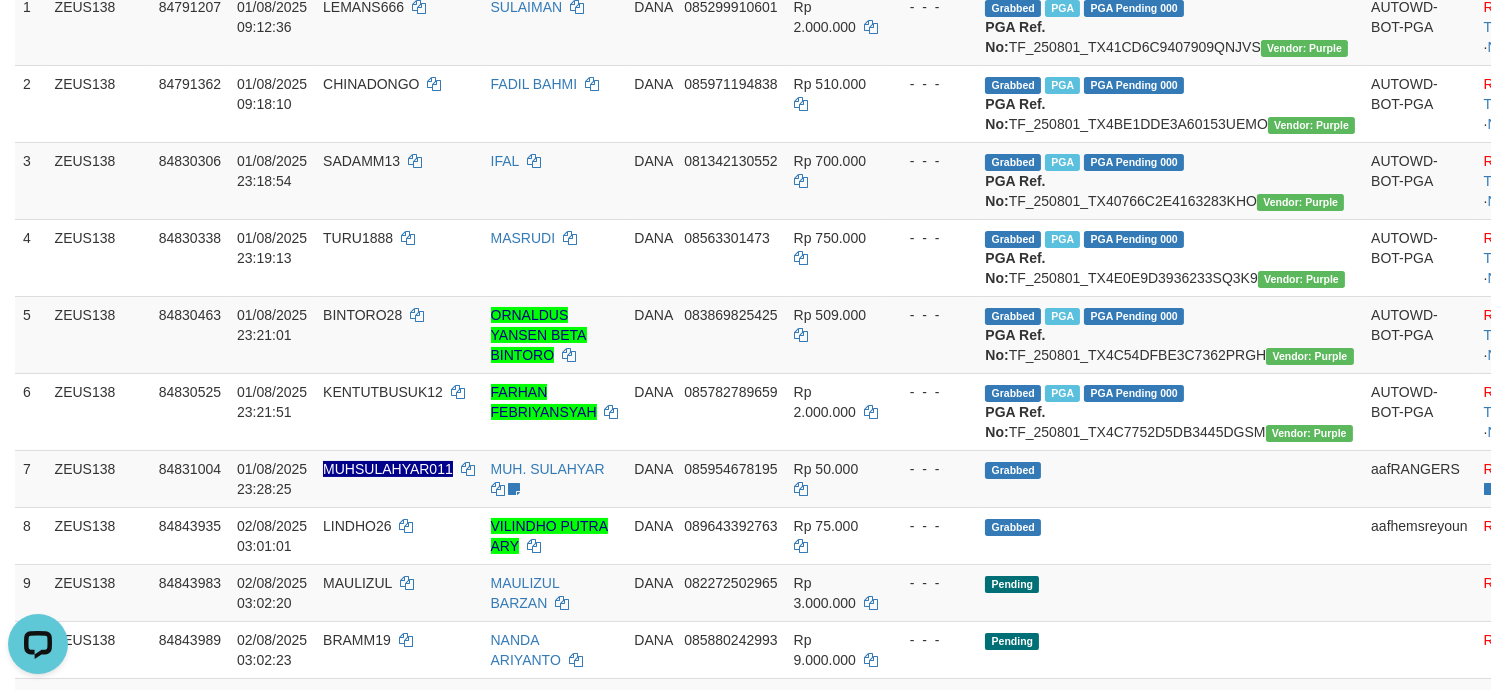 scroll, scrollTop: 0, scrollLeft: 0, axis: both 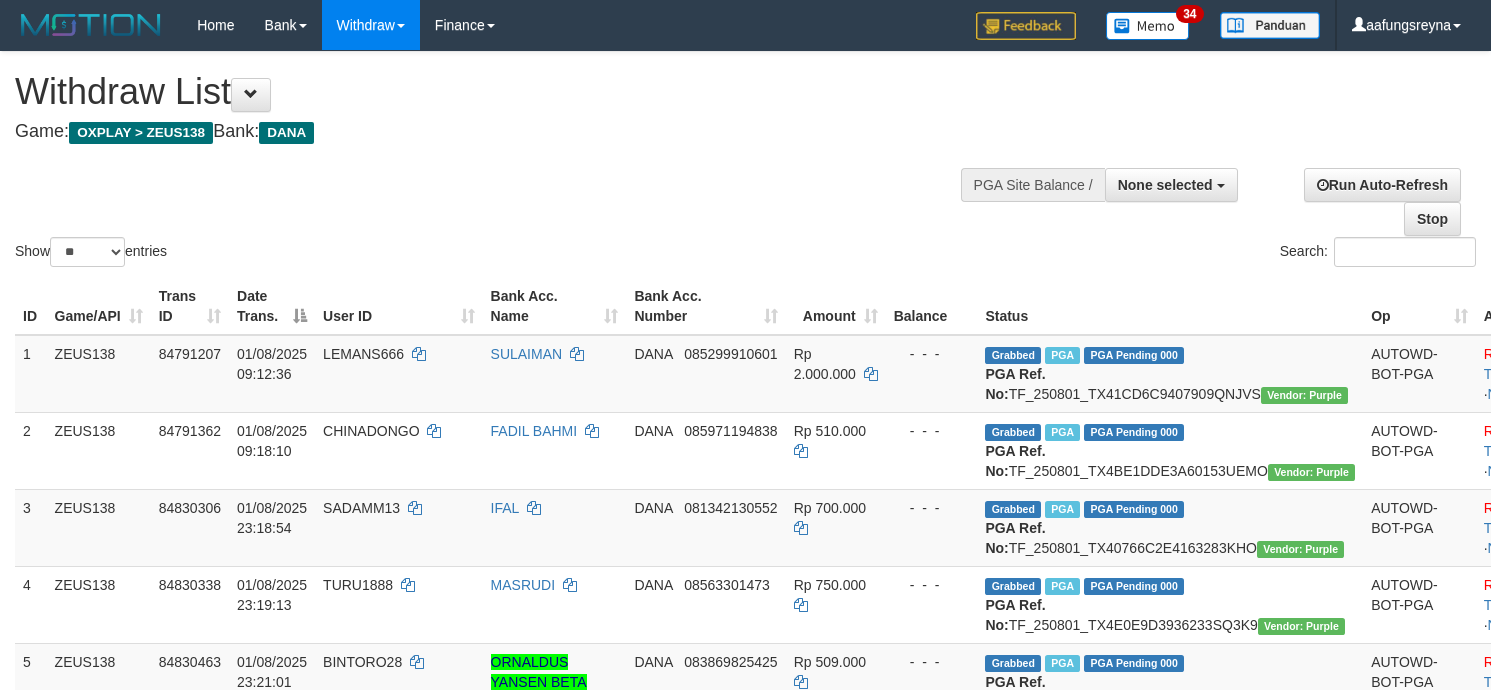 select 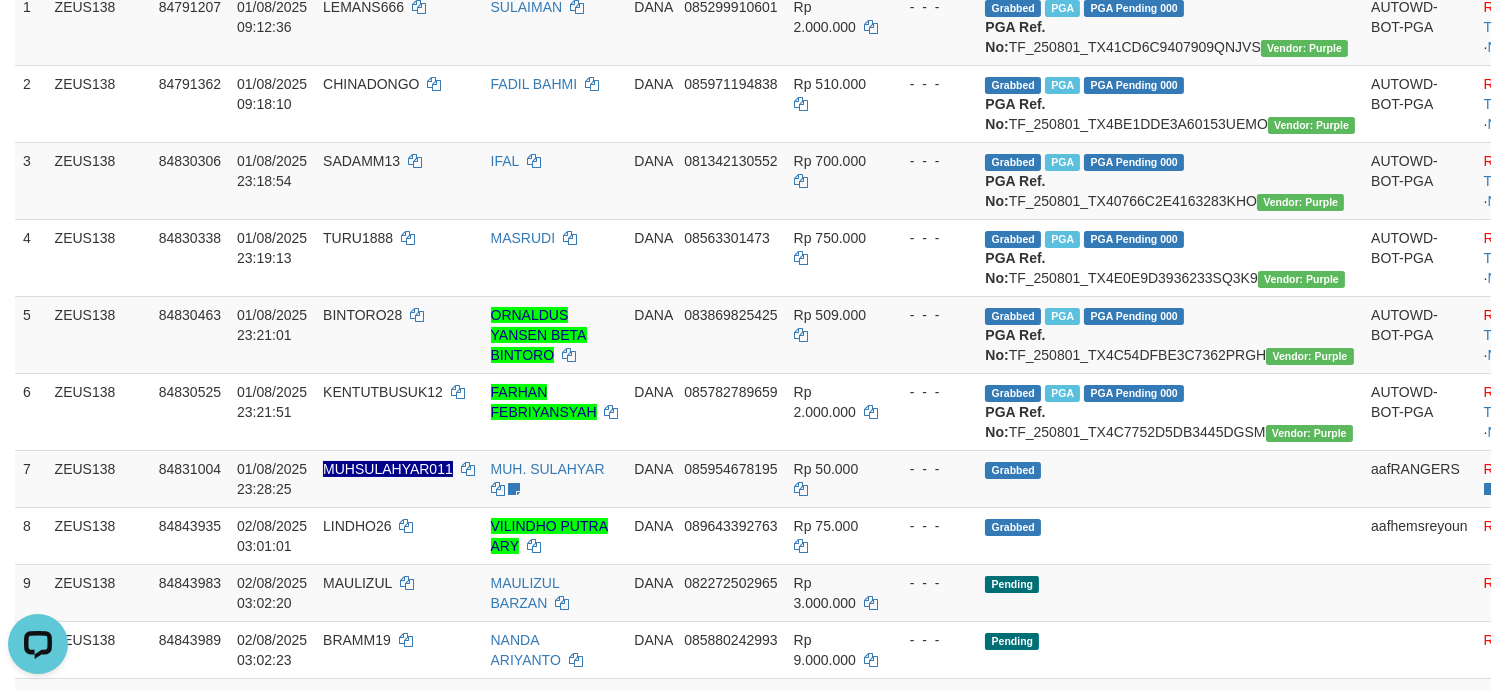 scroll, scrollTop: 0, scrollLeft: 0, axis: both 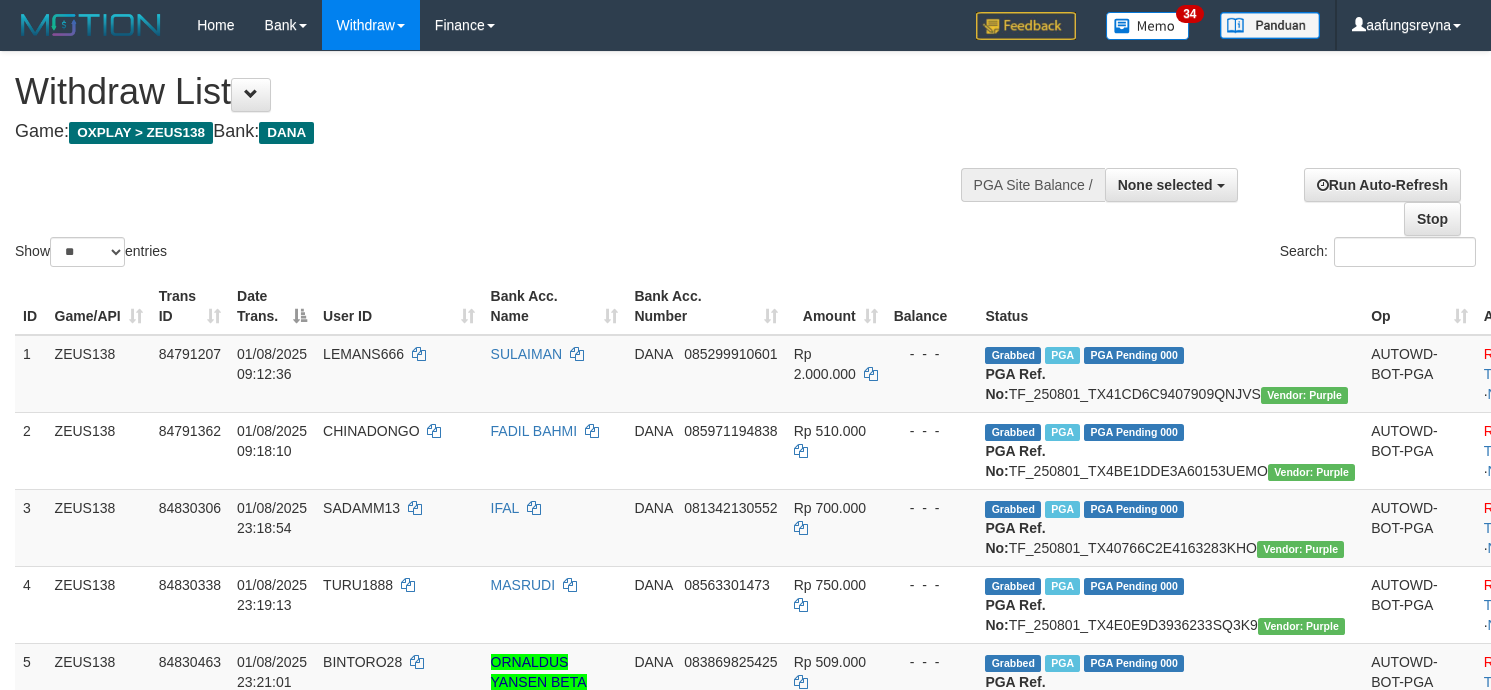 select 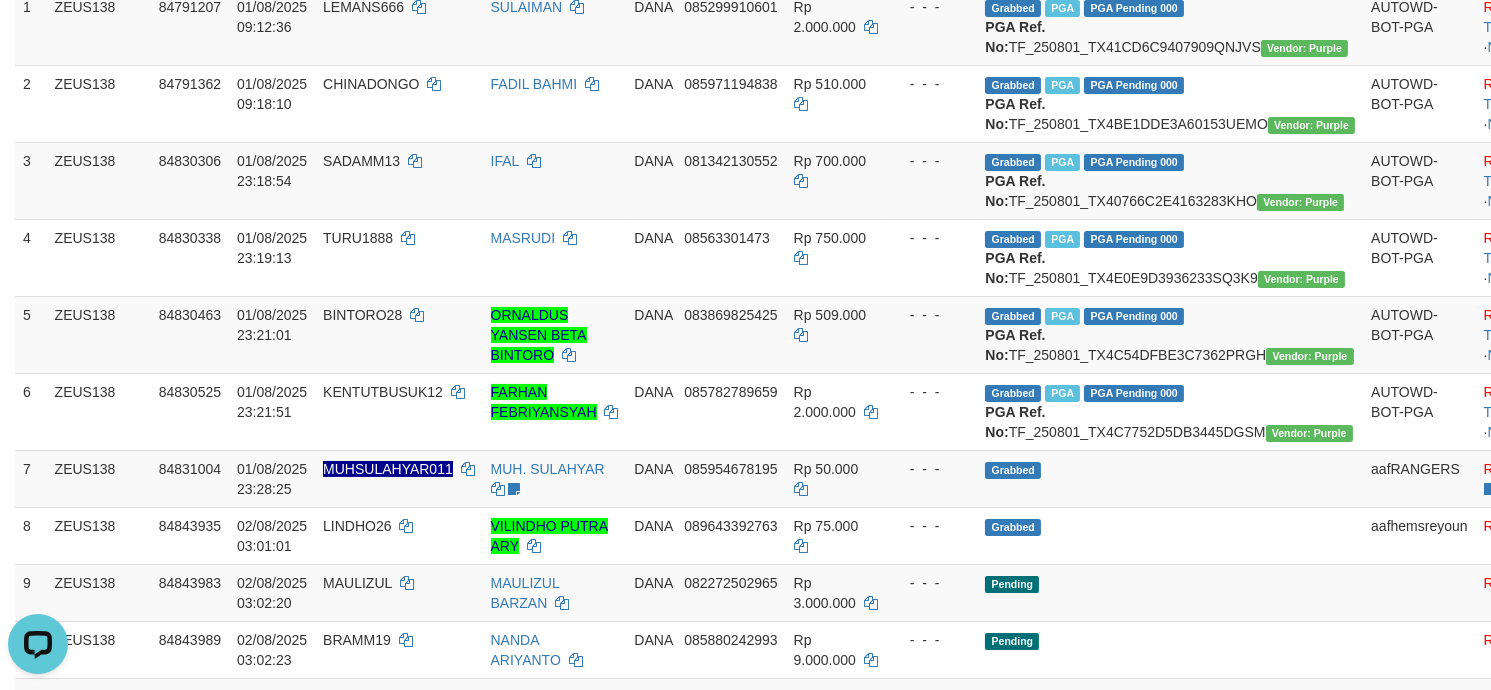 scroll, scrollTop: 0, scrollLeft: 0, axis: both 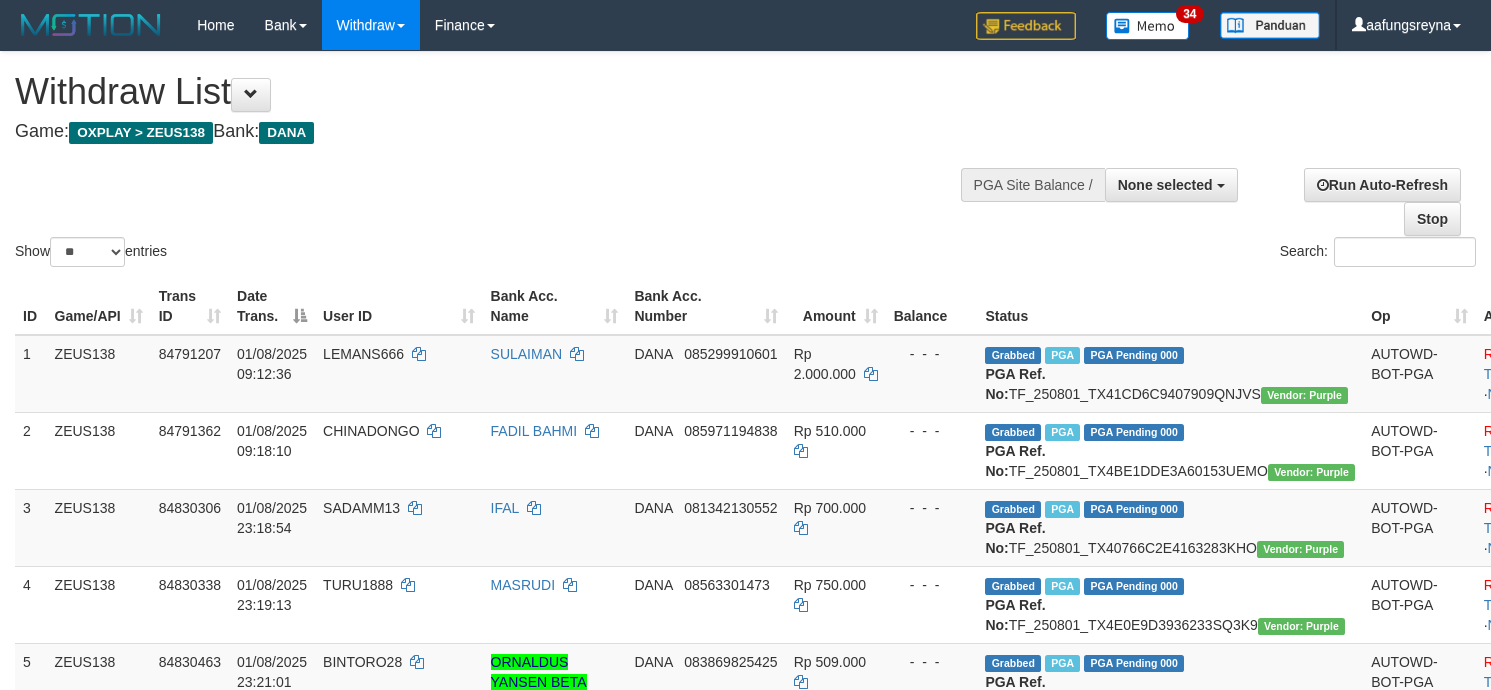 select 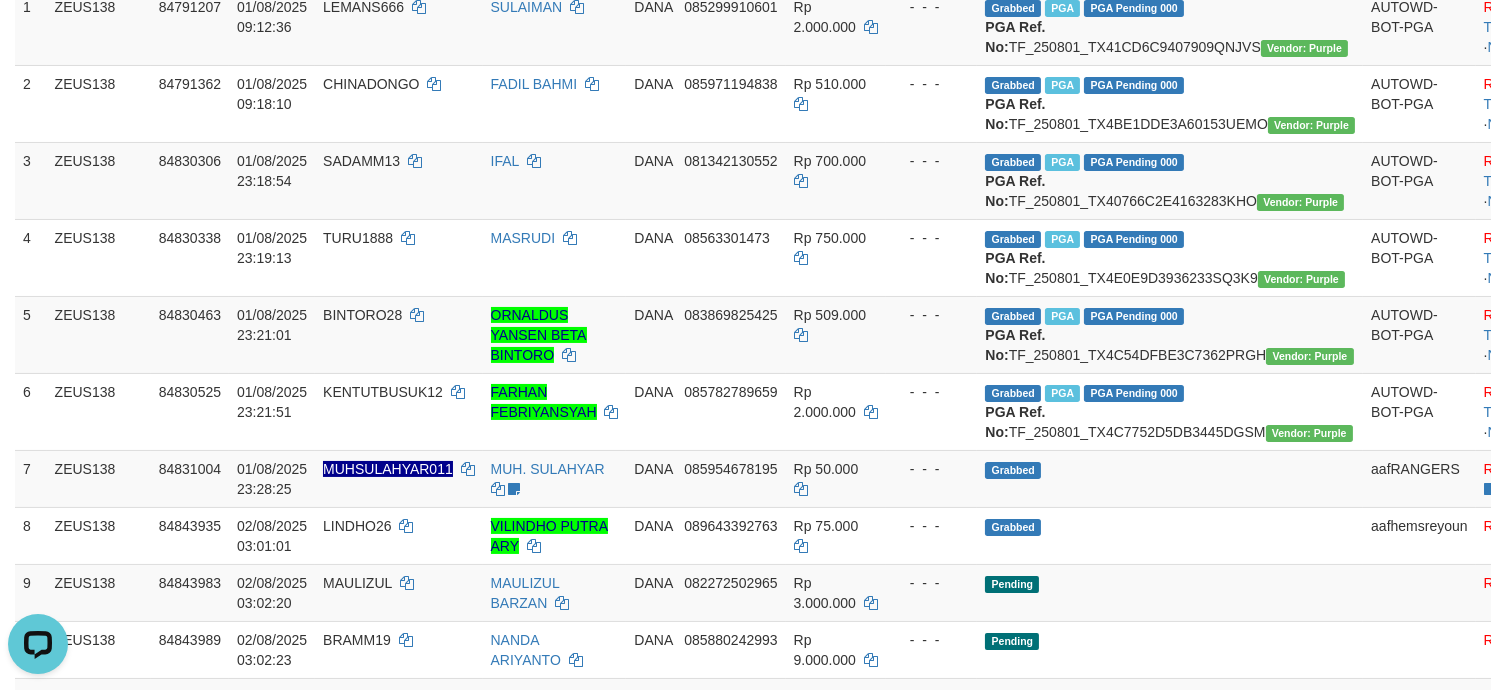 scroll, scrollTop: 0, scrollLeft: 0, axis: both 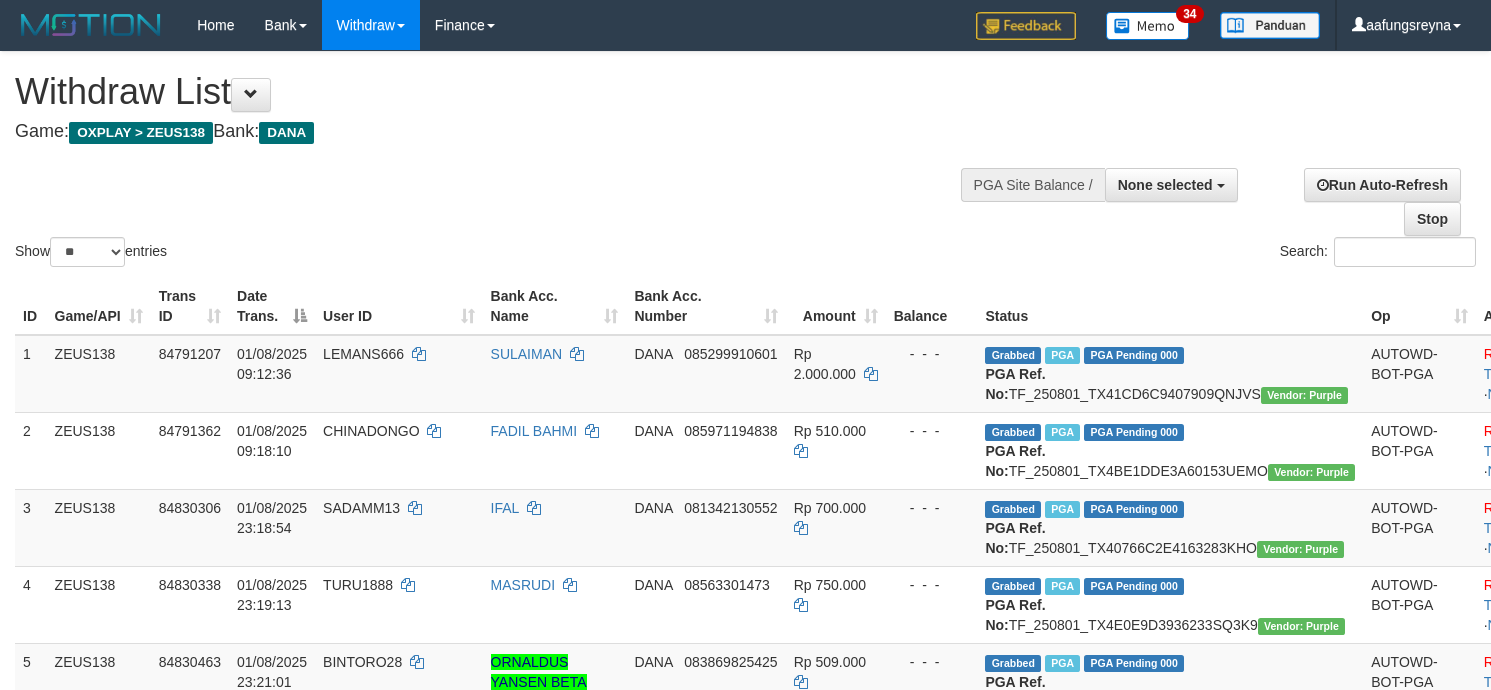 select 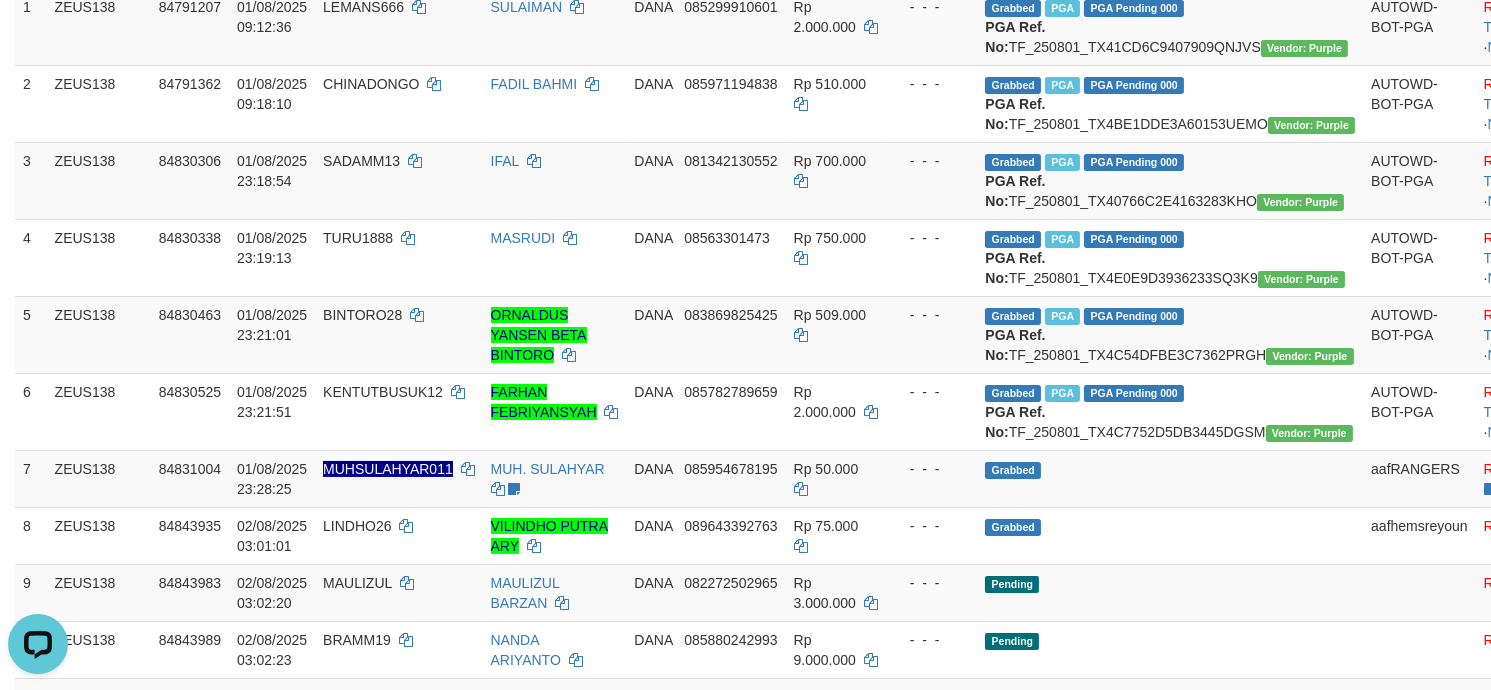 scroll, scrollTop: 0, scrollLeft: 0, axis: both 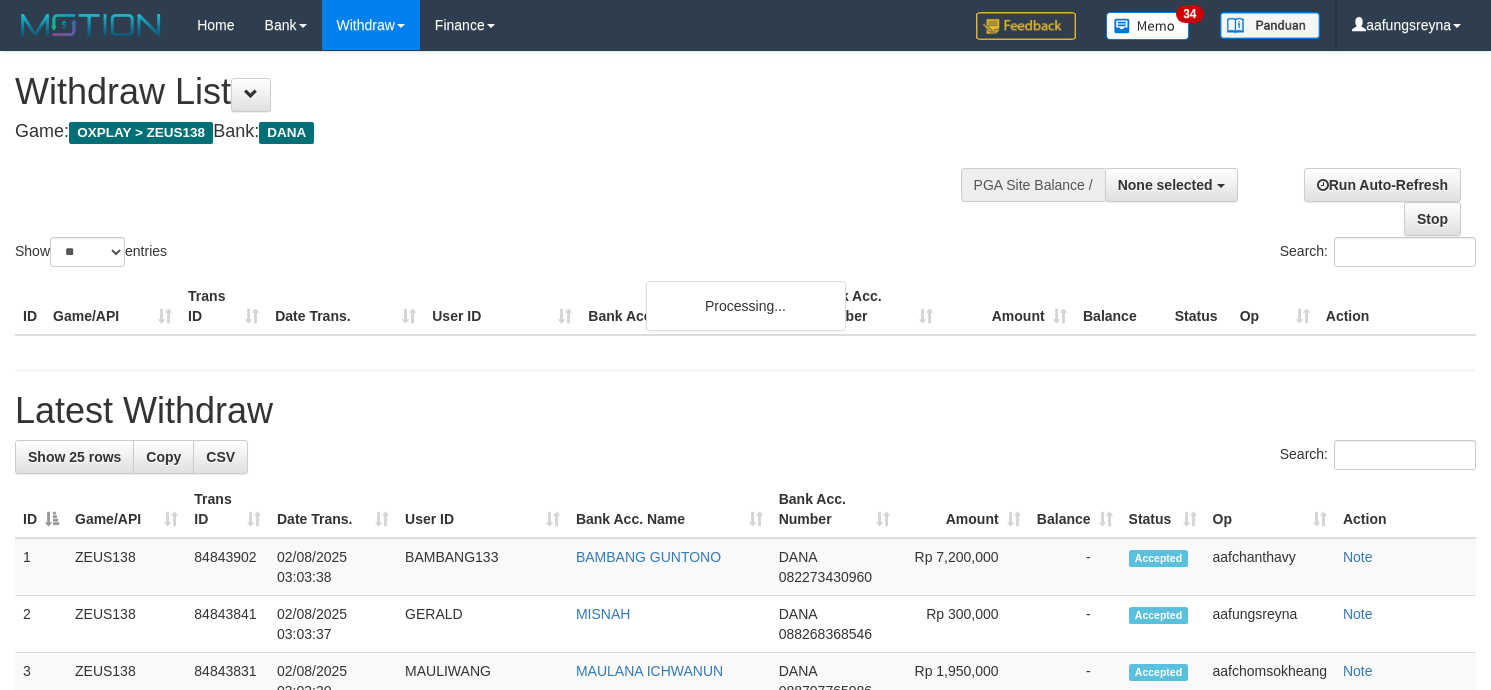 select 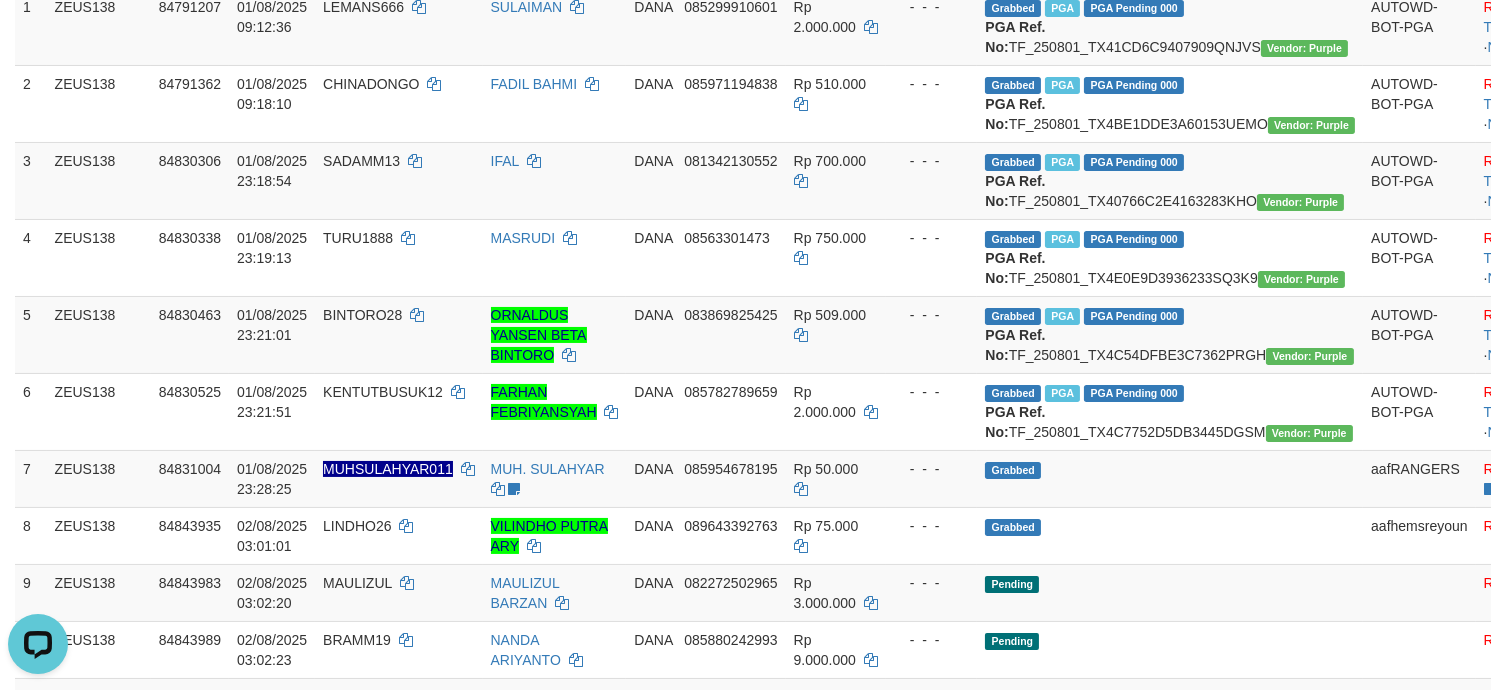 scroll, scrollTop: 0, scrollLeft: 0, axis: both 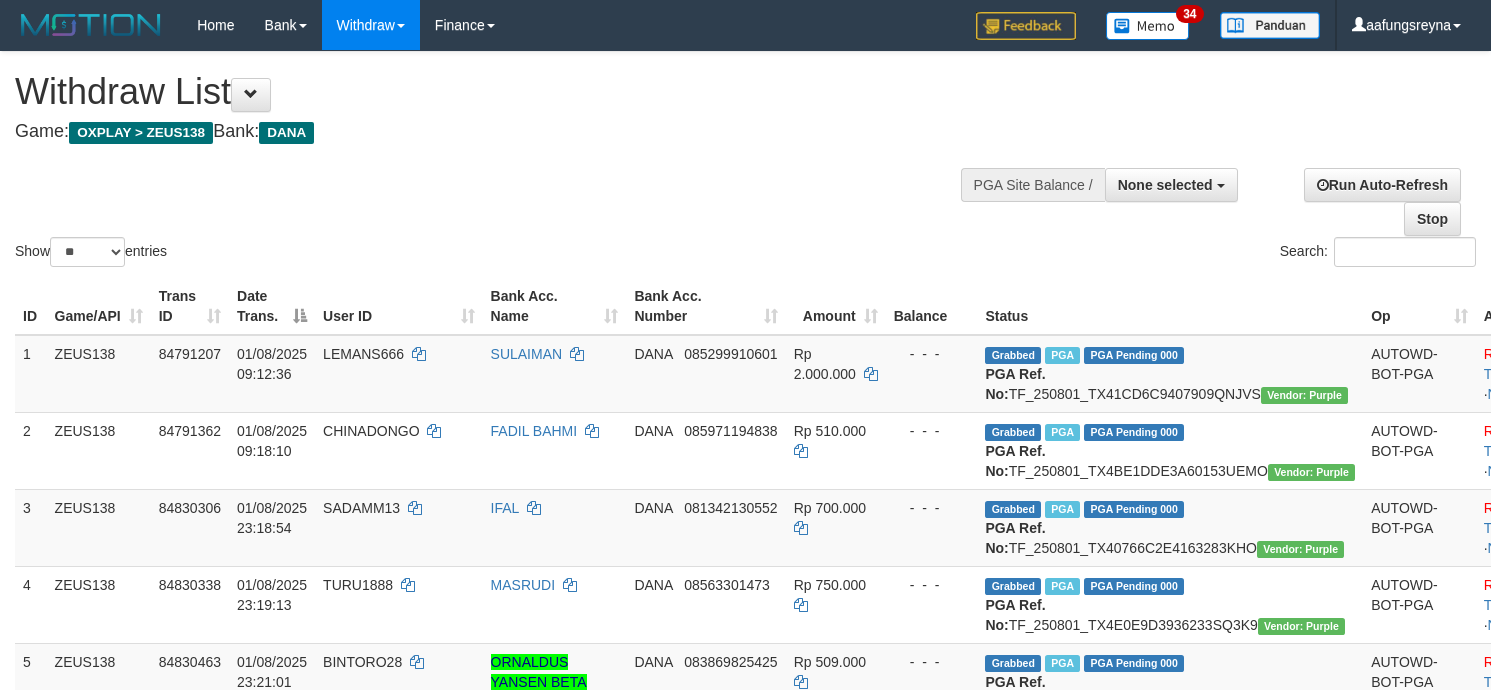 select 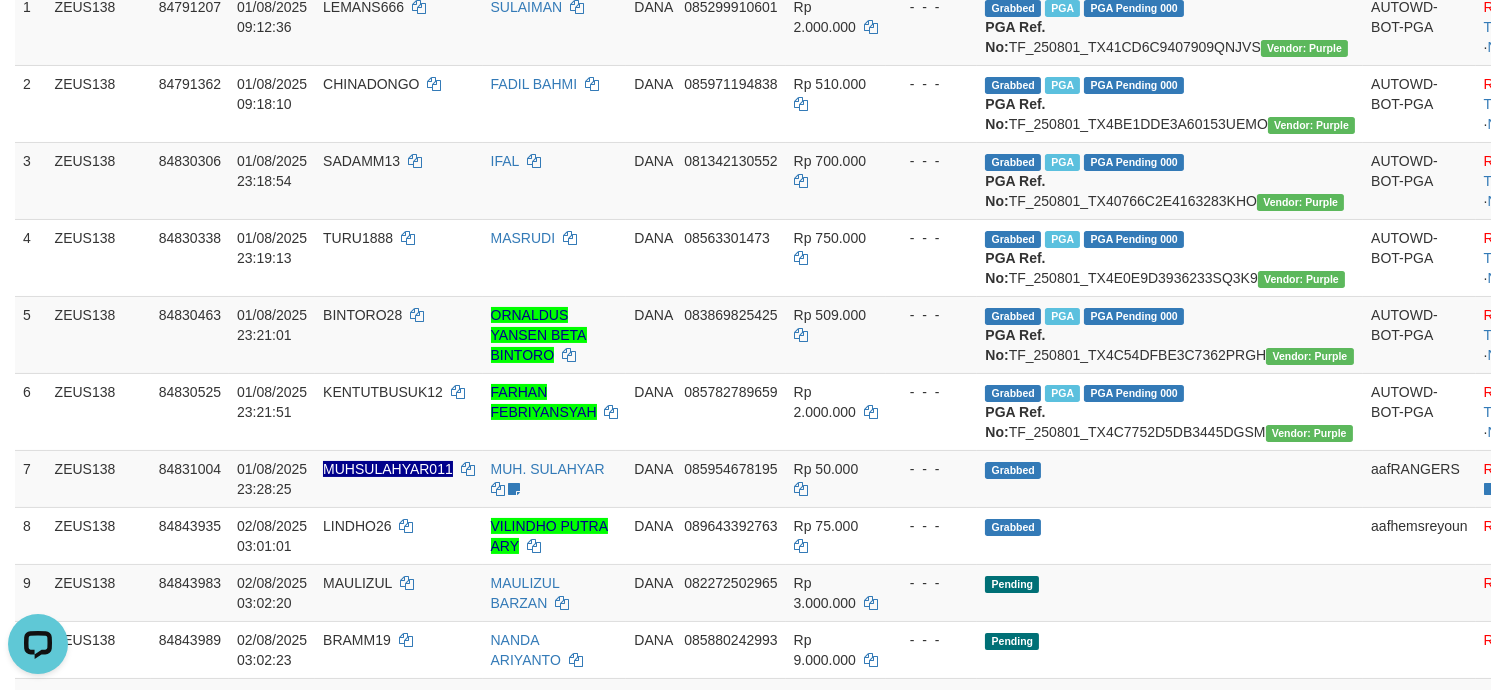 scroll, scrollTop: 0, scrollLeft: 0, axis: both 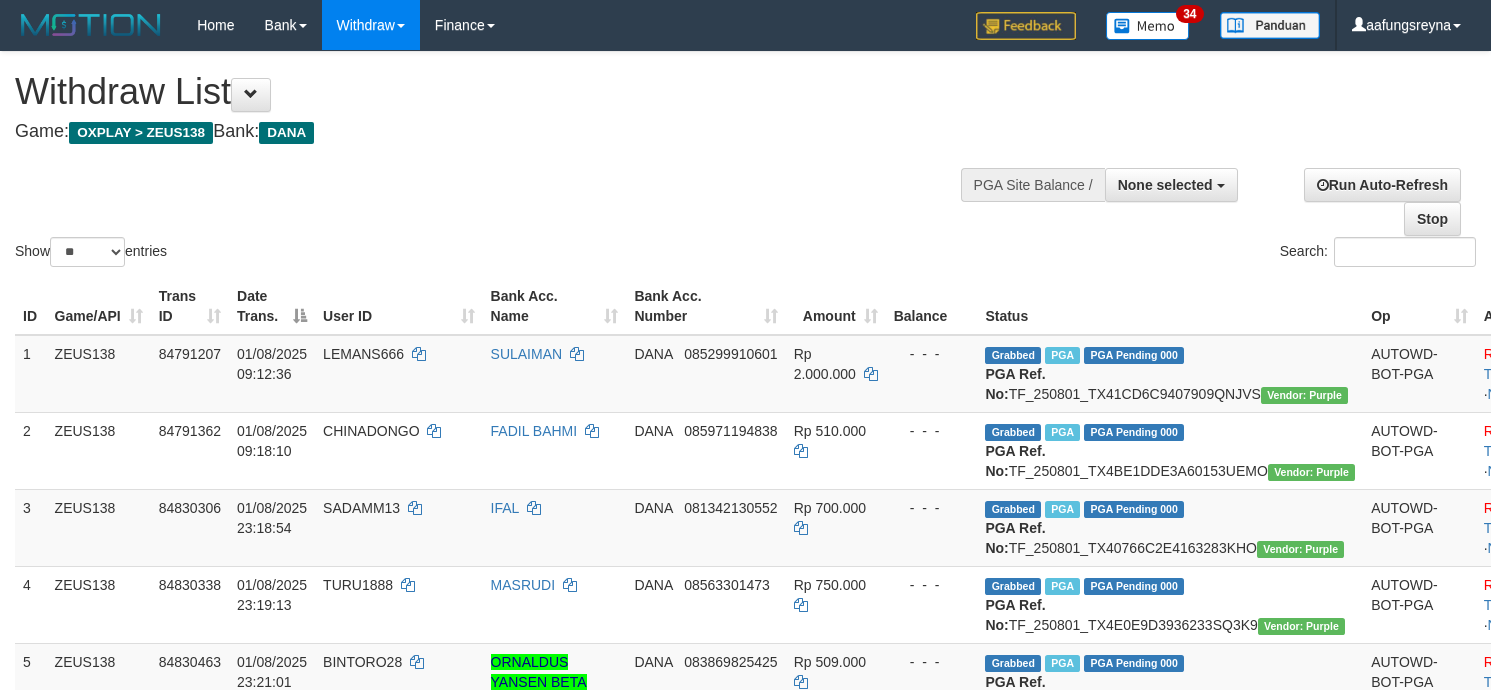 select 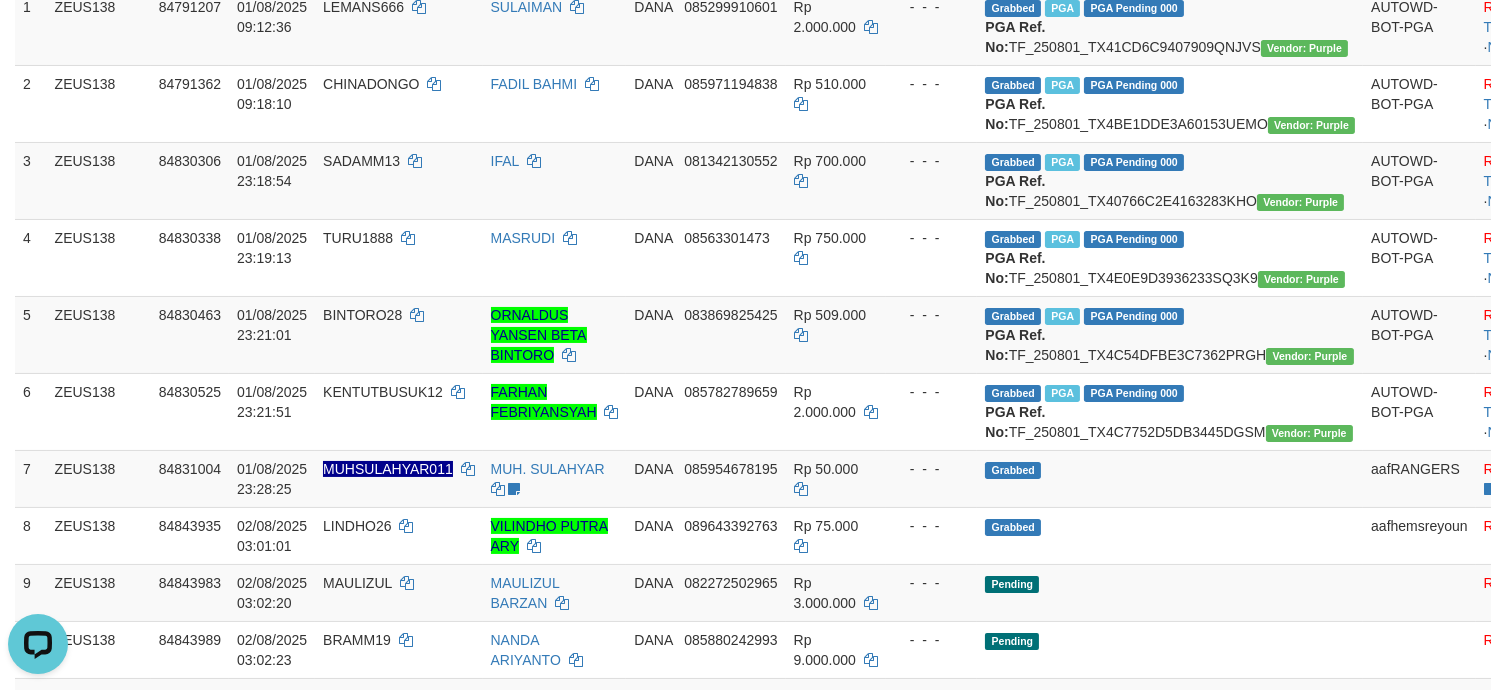 scroll, scrollTop: 0, scrollLeft: 0, axis: both 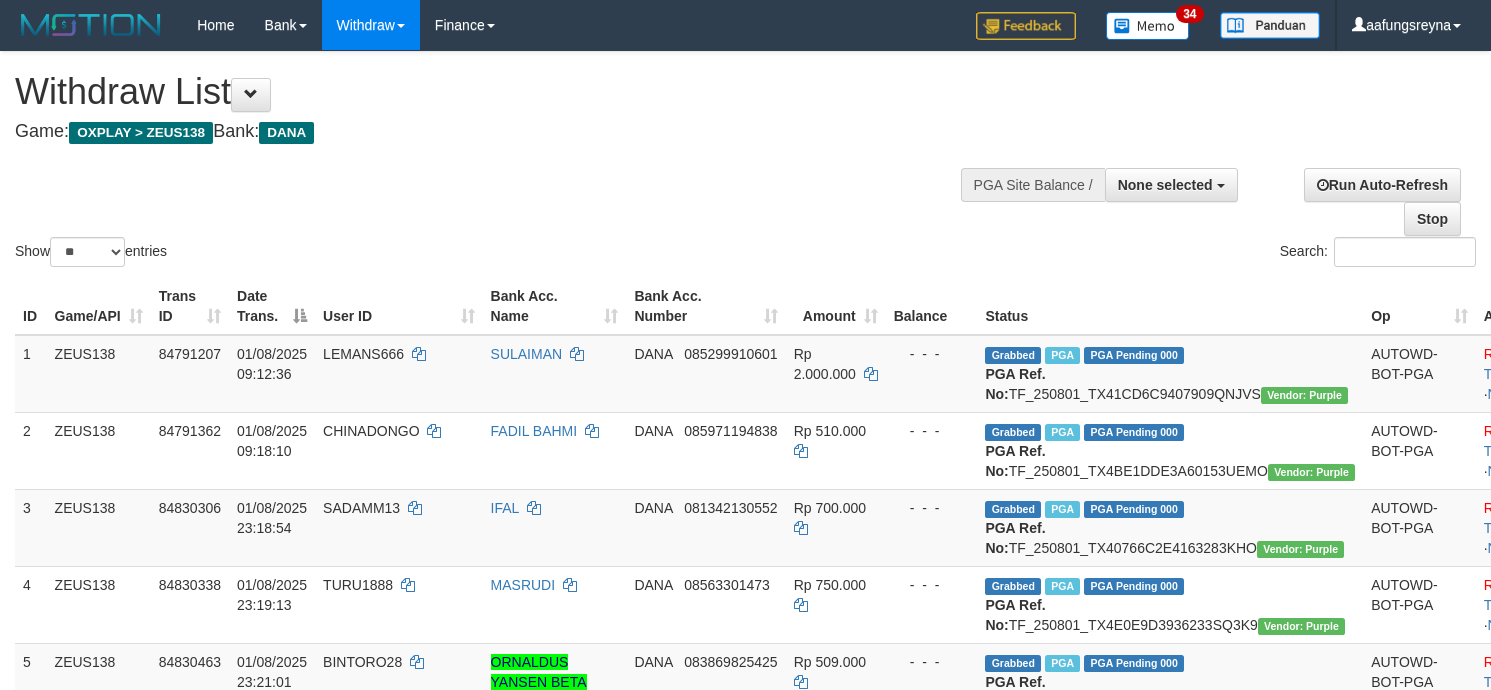 select 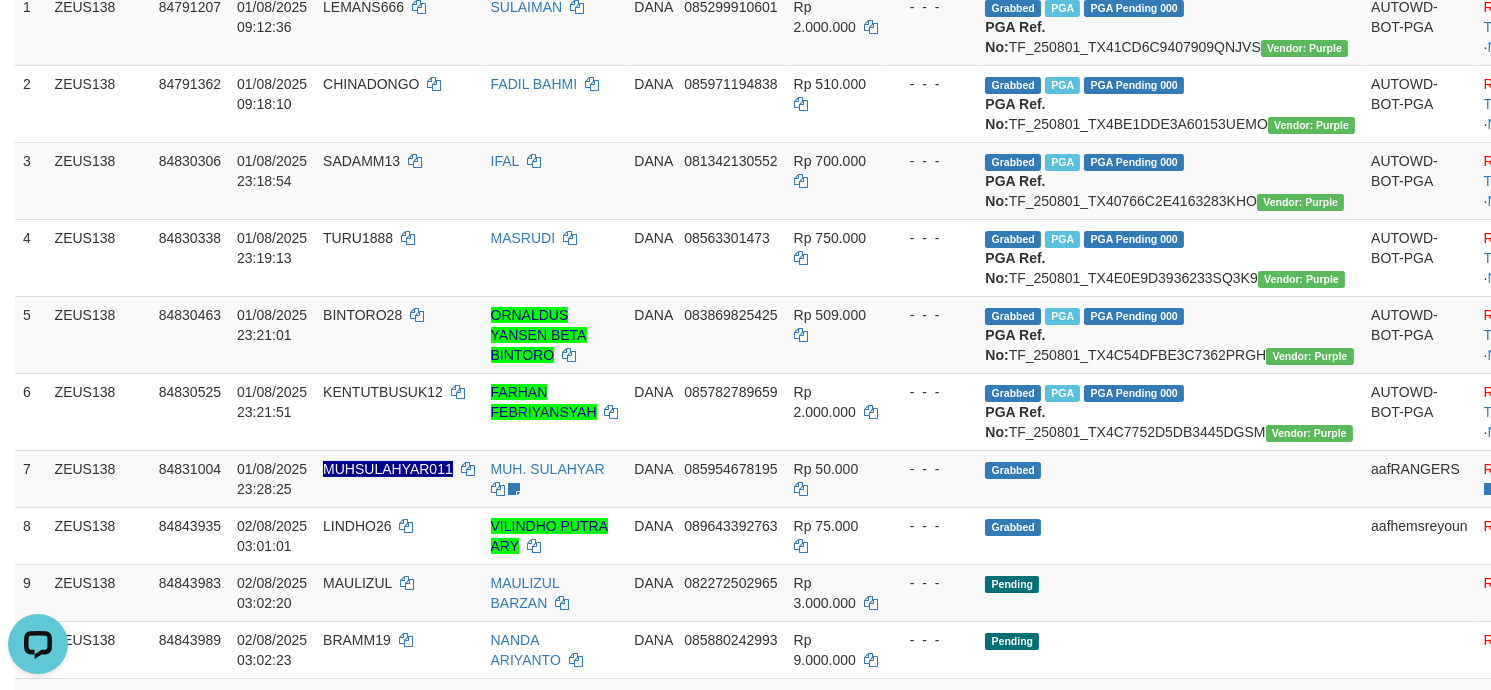 scroll, scrollTop: 0, scrollLeft: 0, axis: both 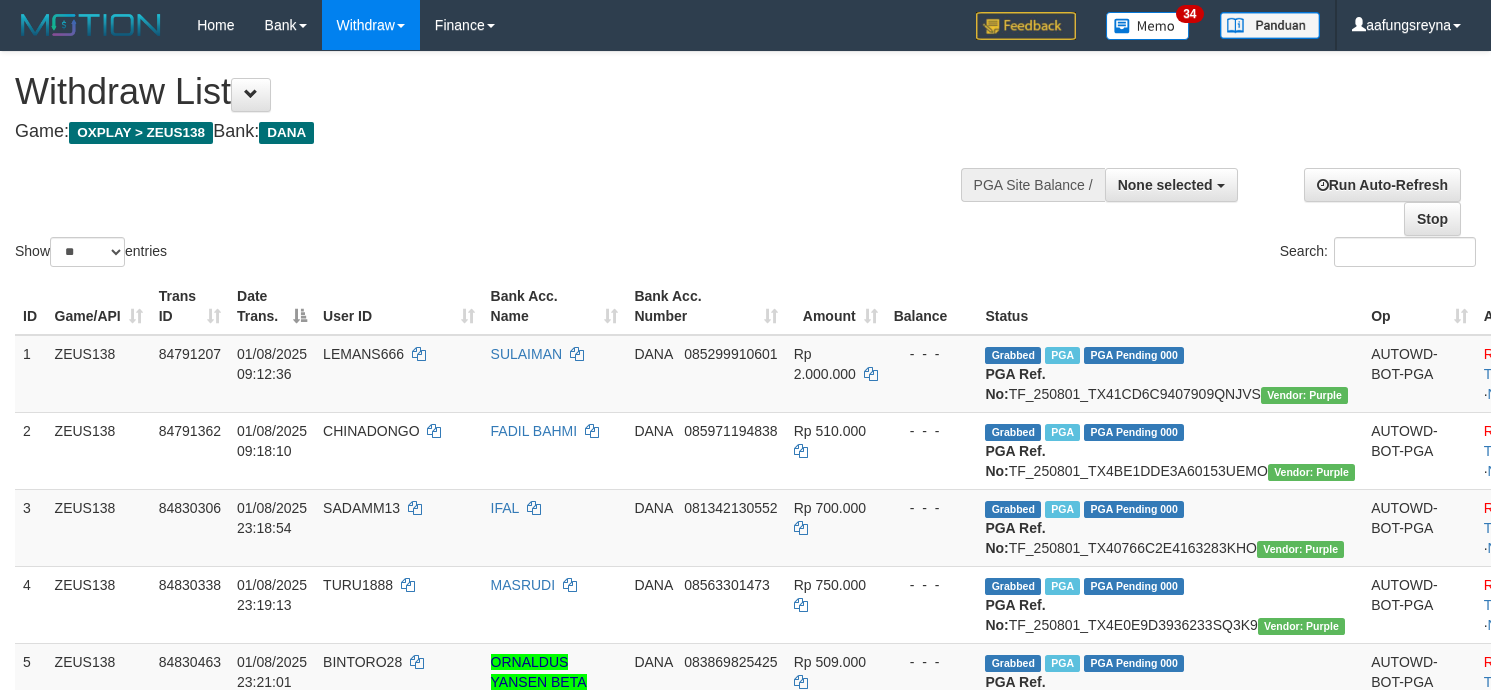 select 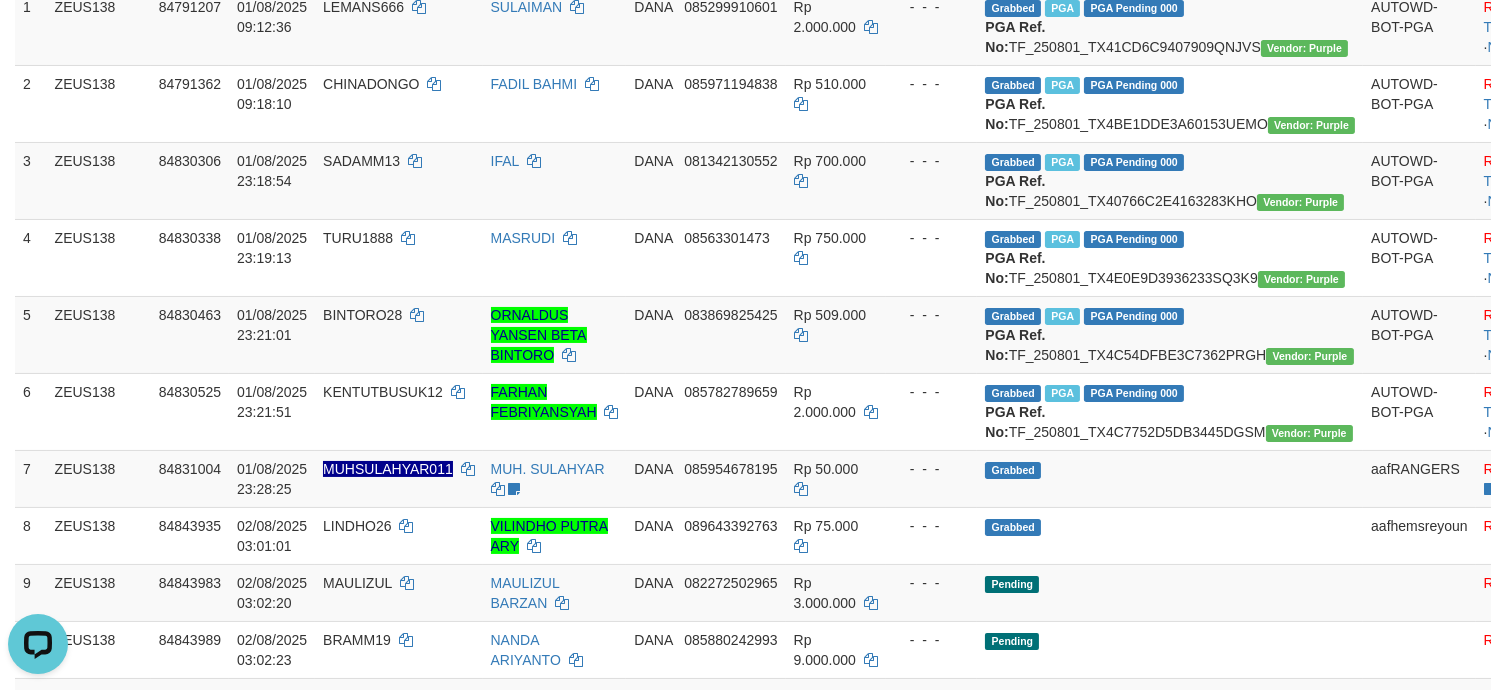 scroll, scrollTop: 0, scrollLeft: 0, axis: both 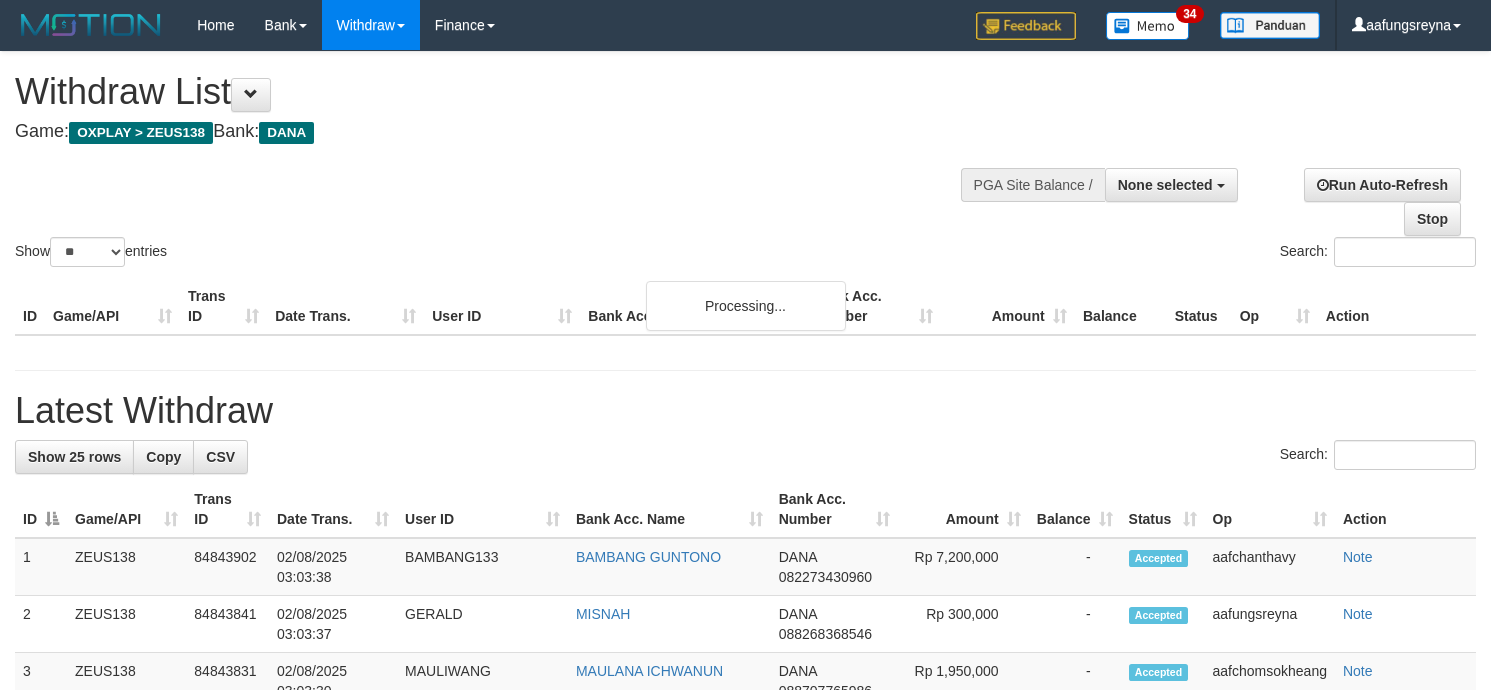 select 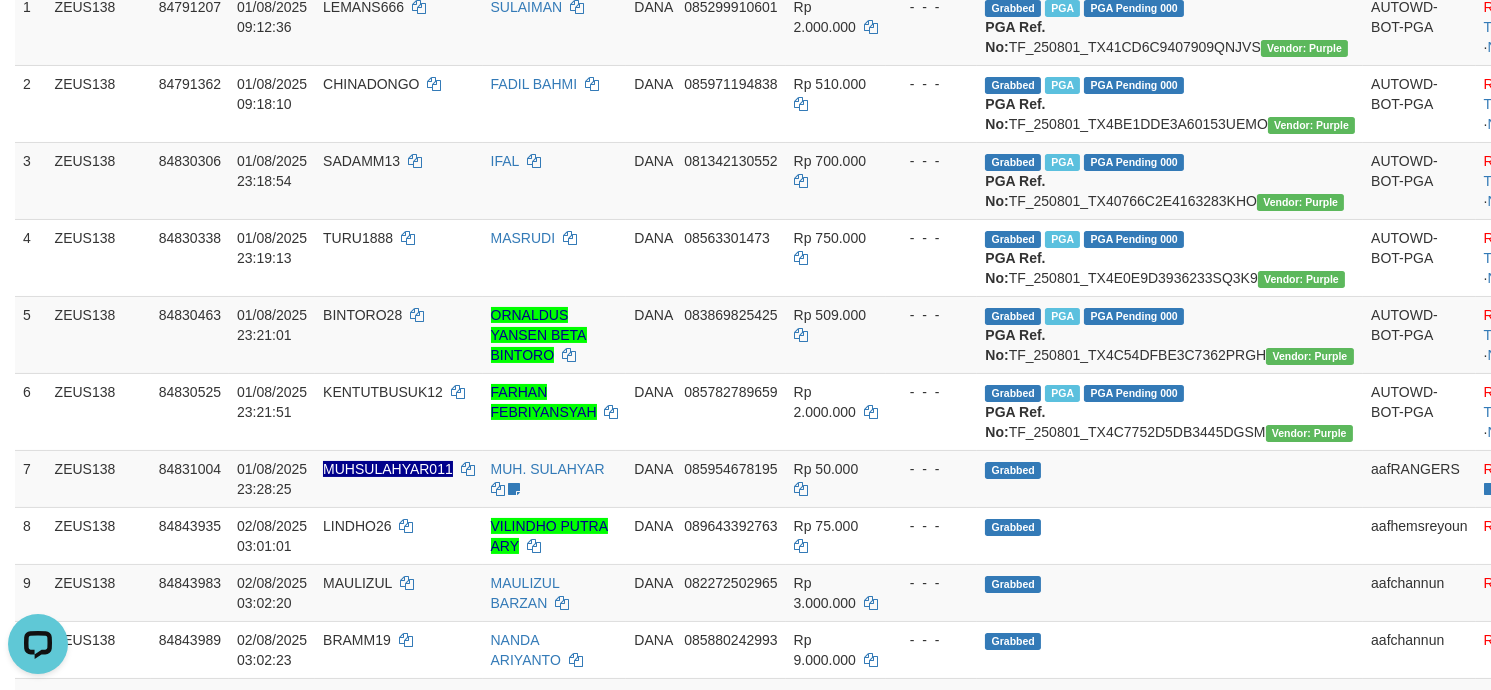 scroll, scrollTop: 0, scrollLeft: 0, axis: both 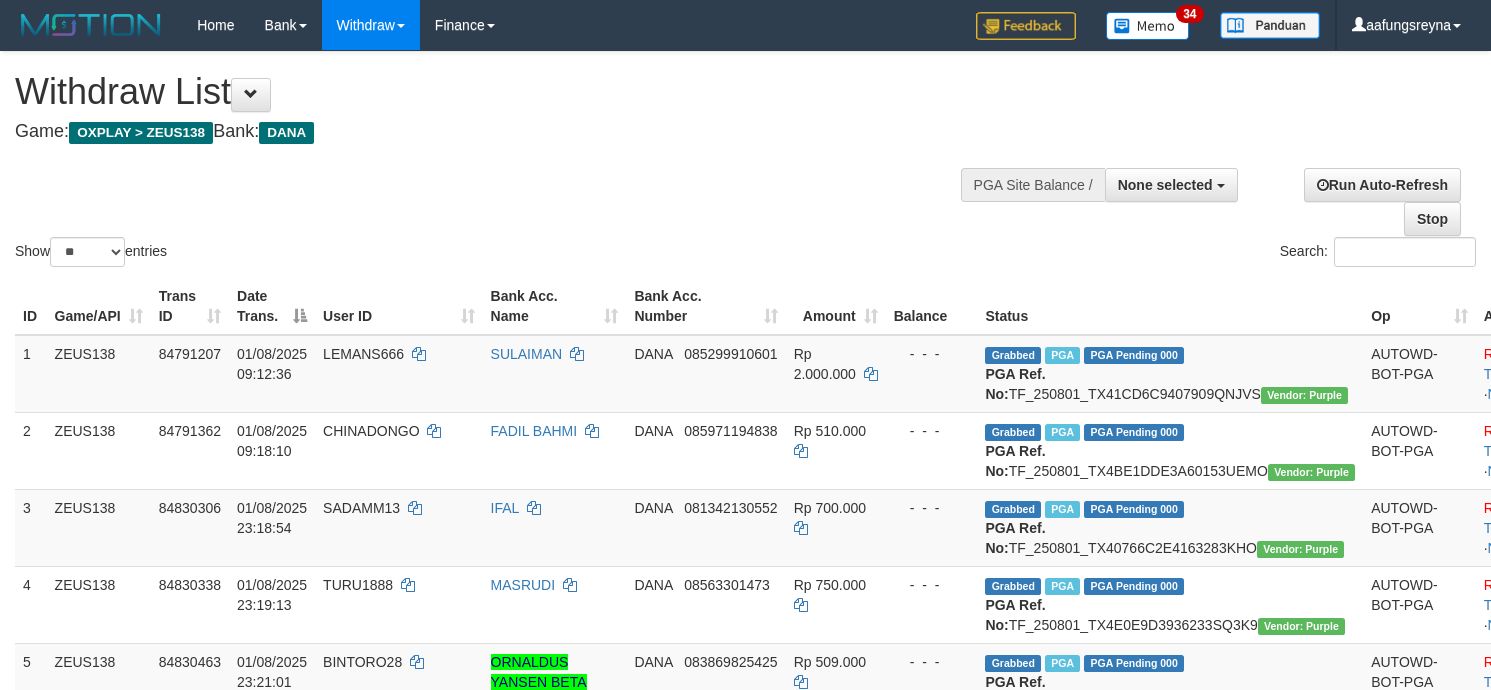 select 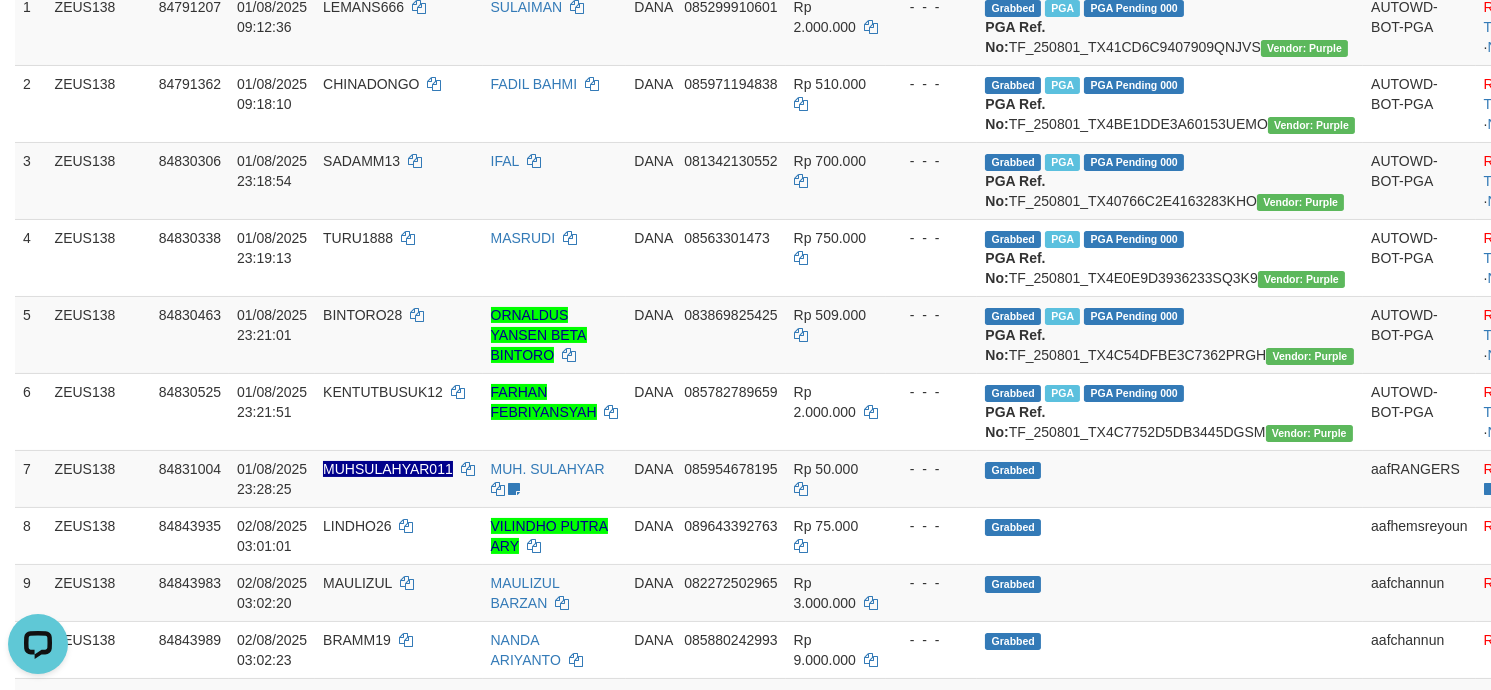 scroll, scrollTop: 0, scrollLeft: 0, axis: both 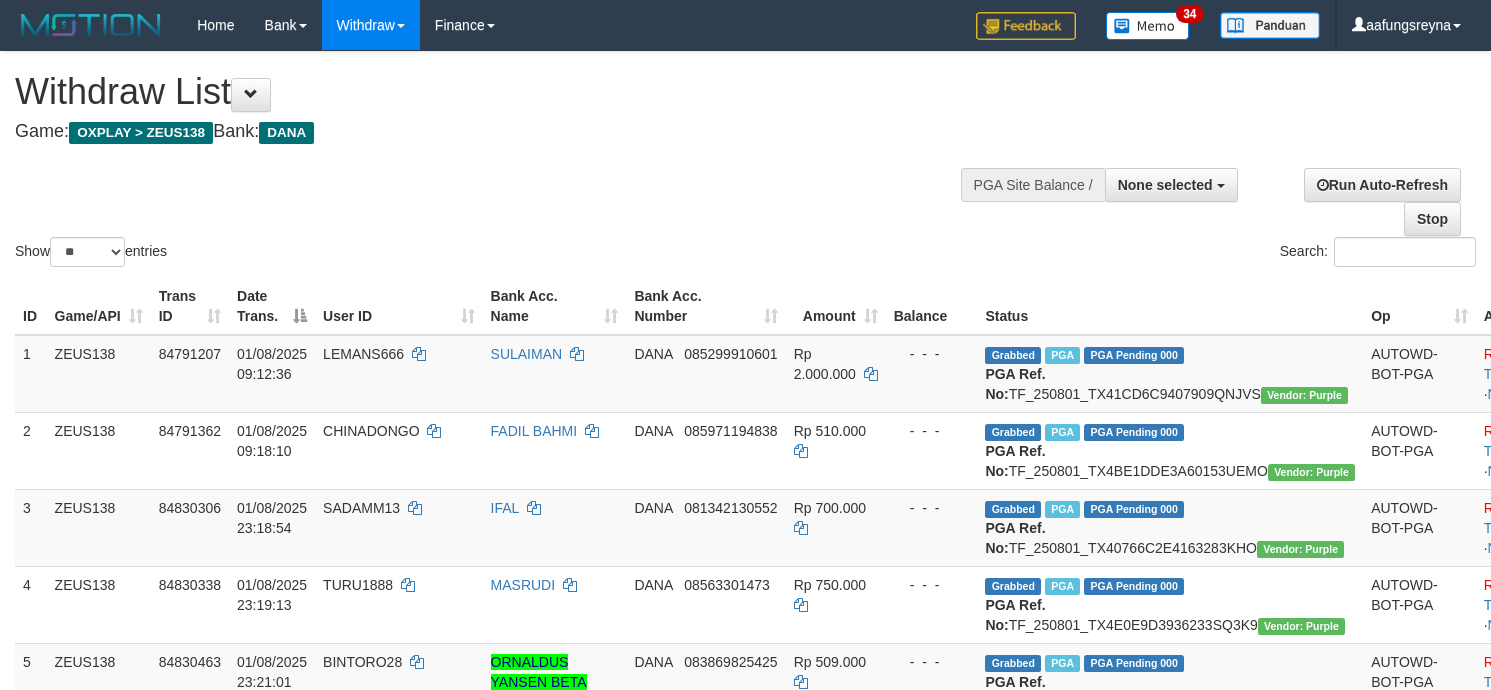 select 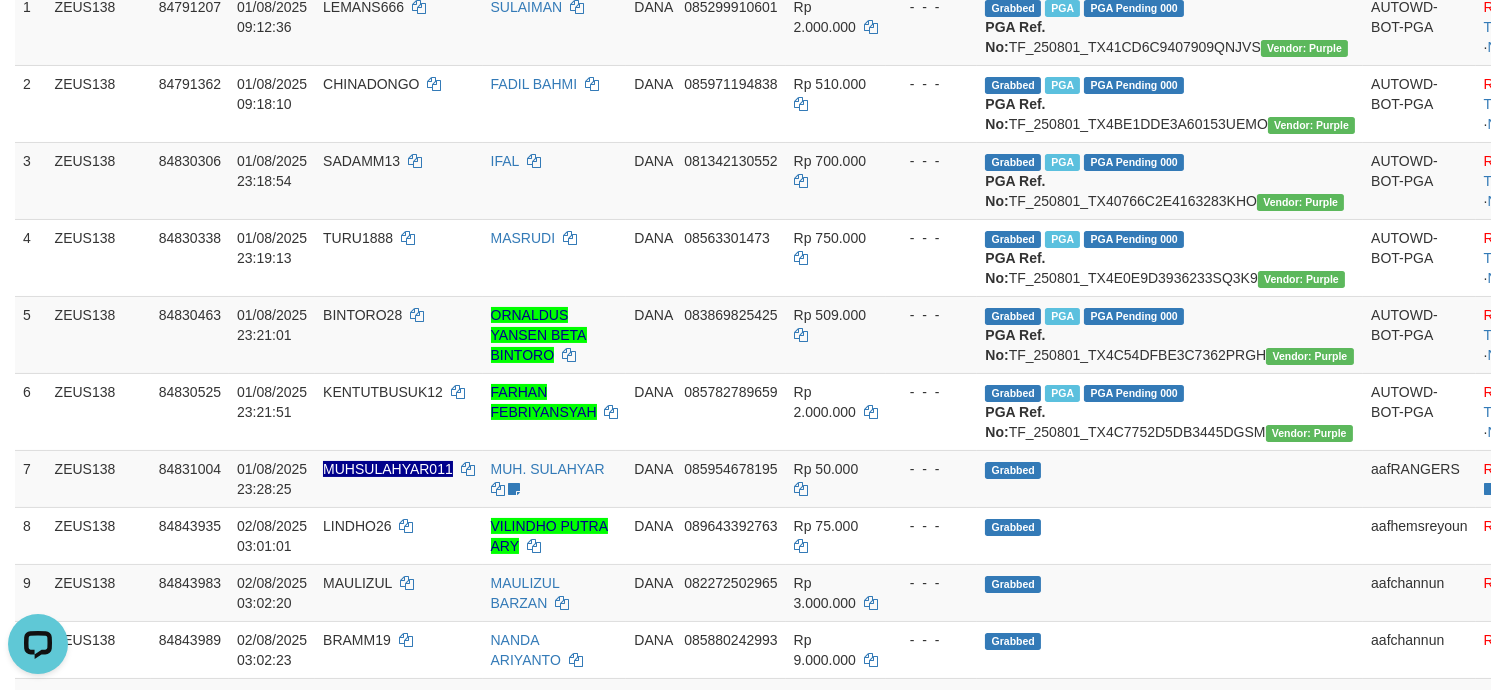scroll, scrollTop: 0, scrollLeft: 0, axis: both 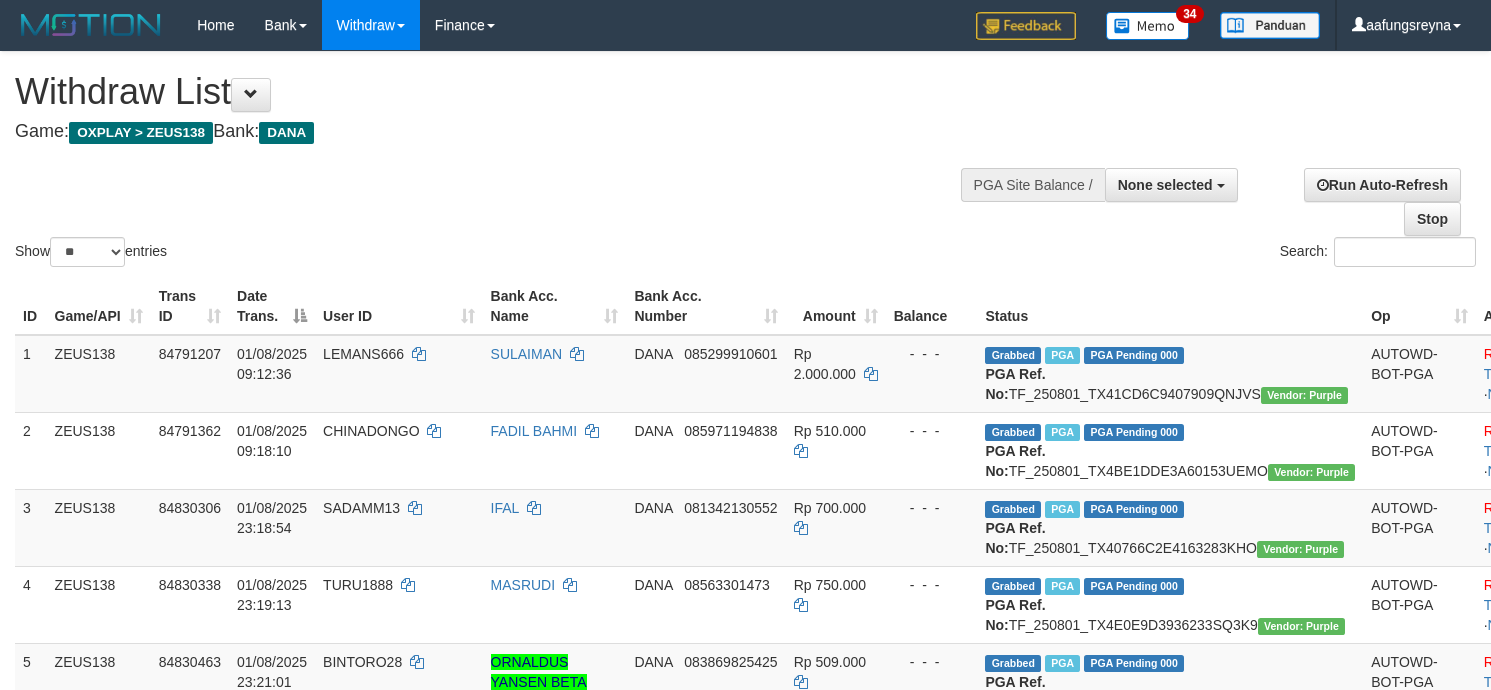 select 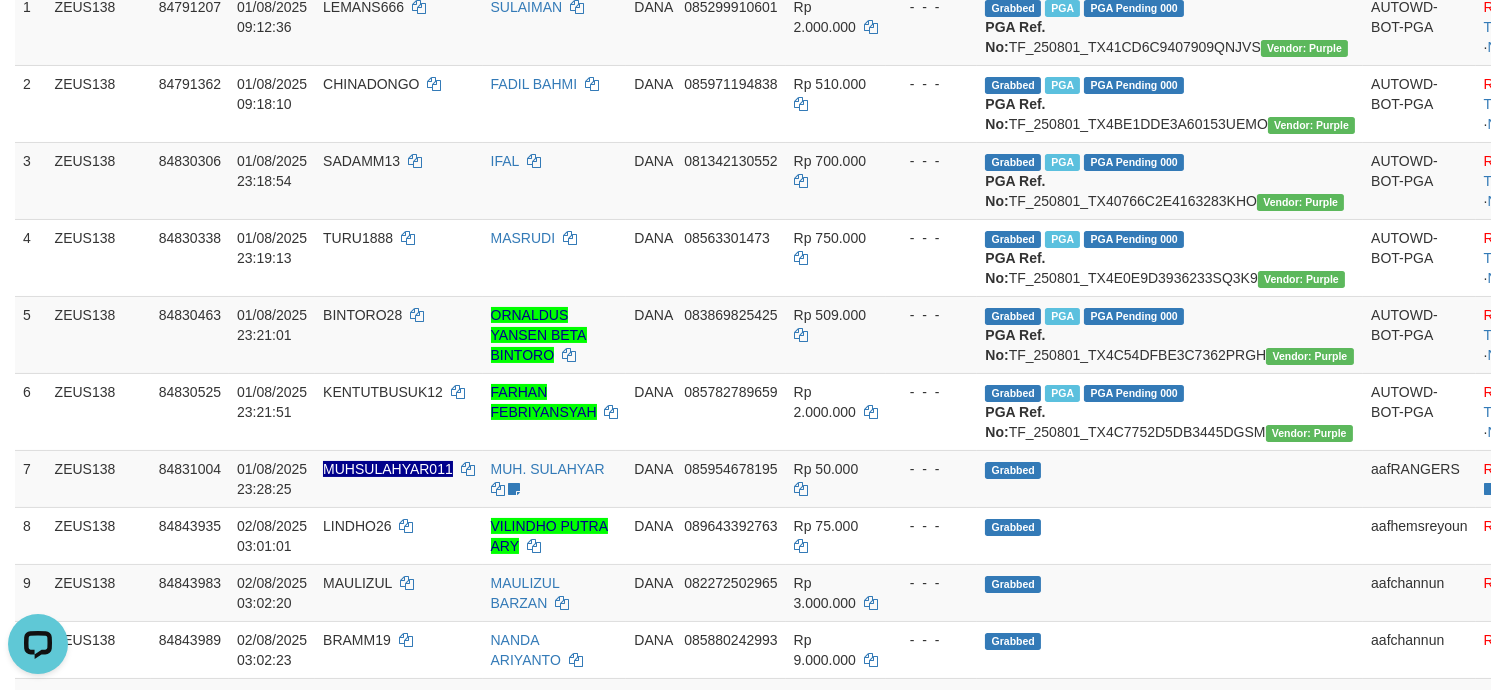 scroll, scrollTop: 0, scrollLeft: 0, axis: both 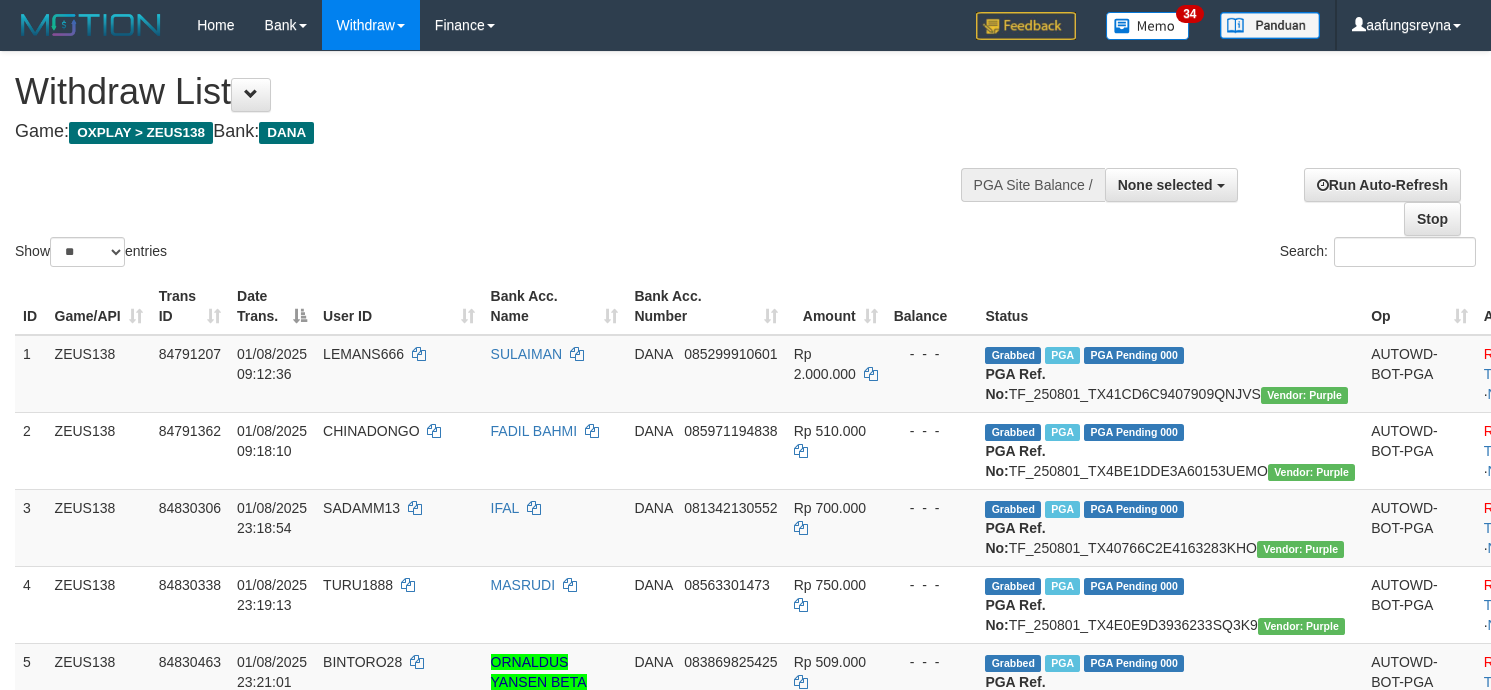 select 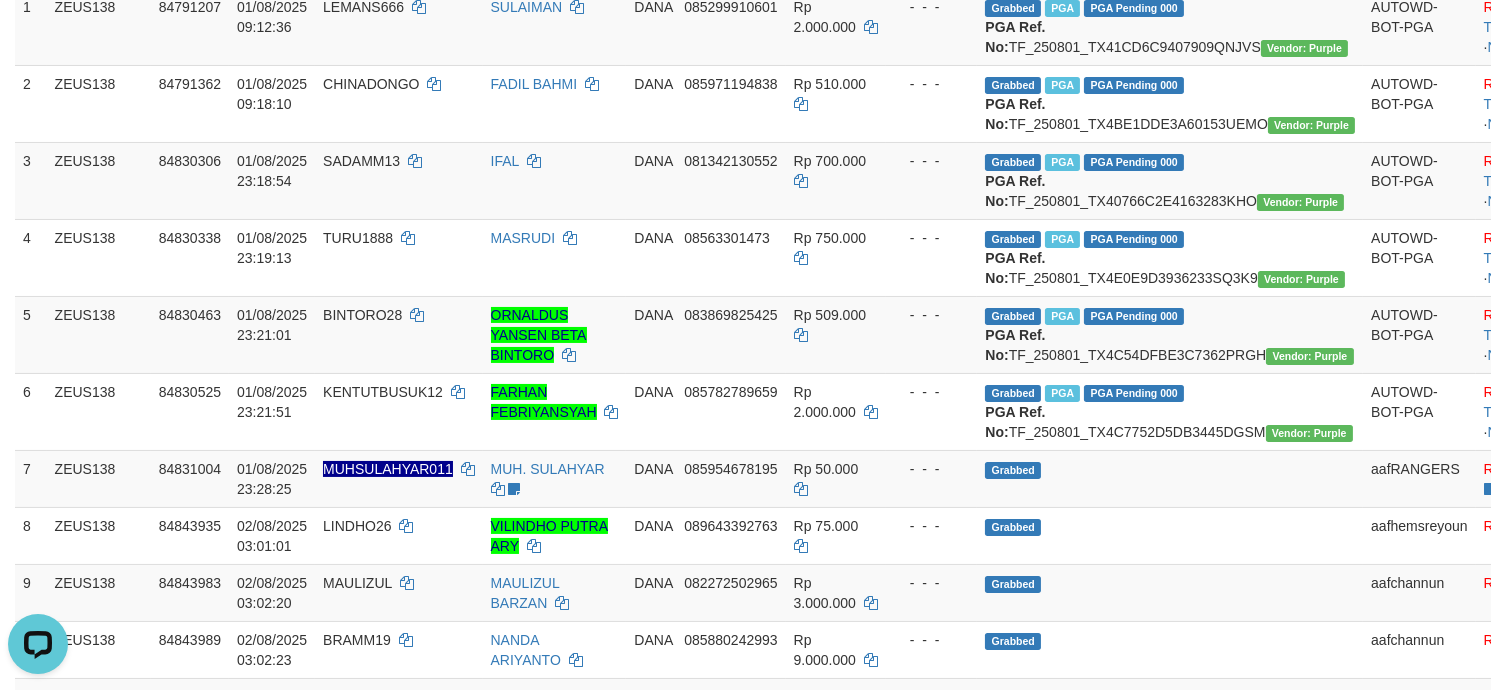 scroll, scrollTop: 0, scrollLeft: 0, axis: both 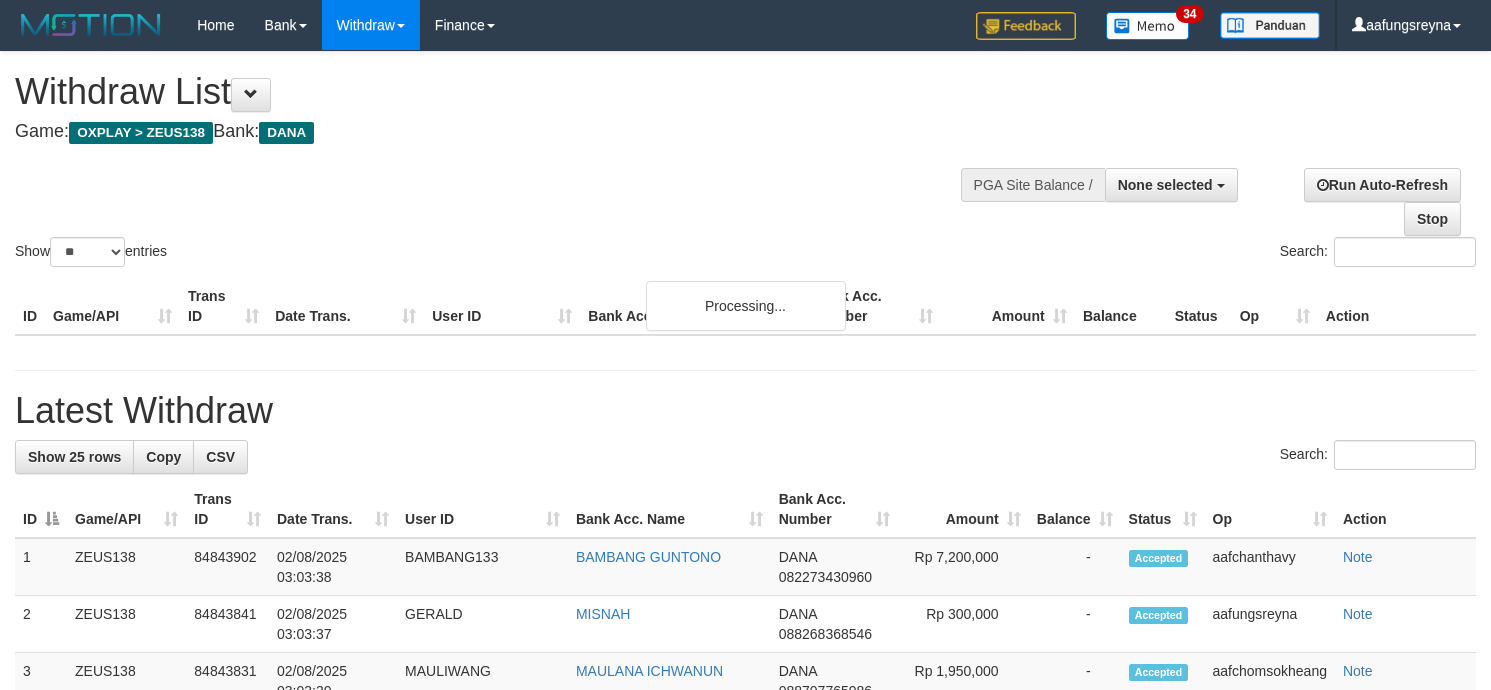 select 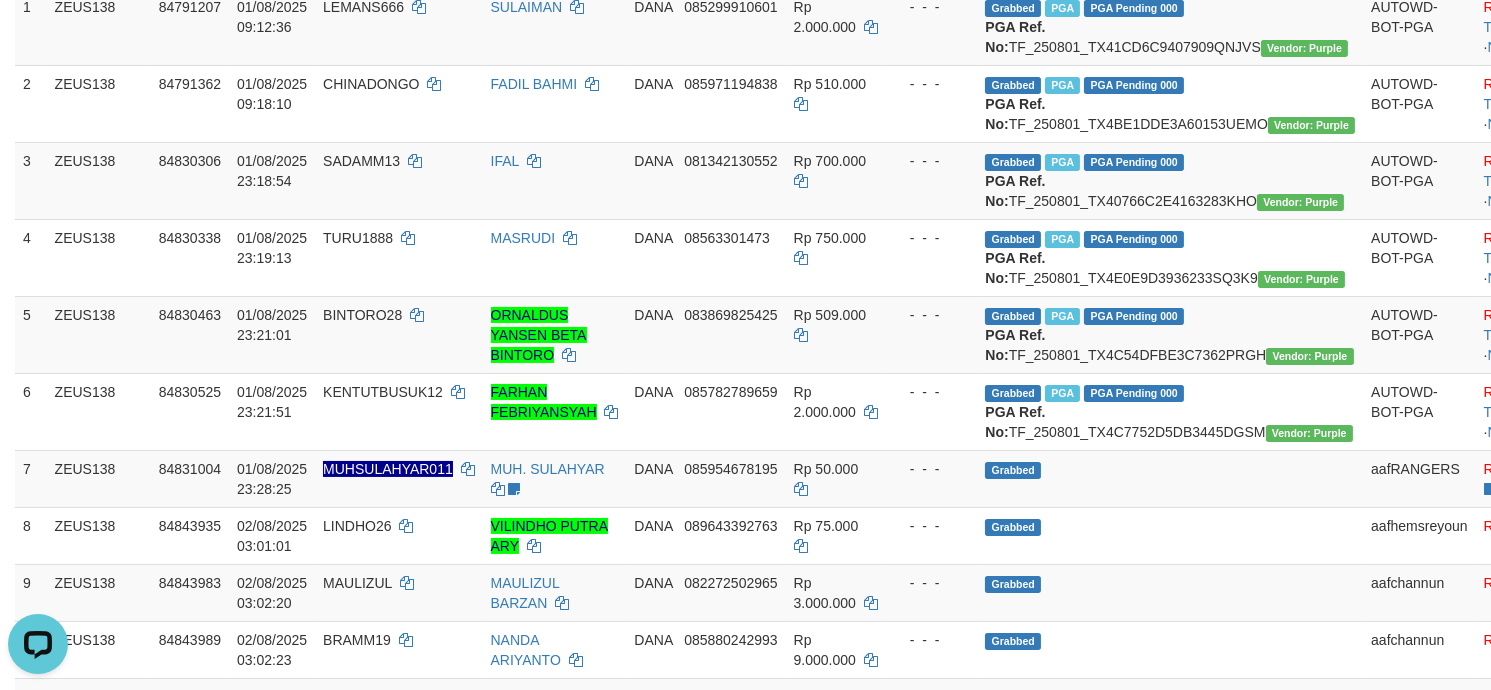 scroll, scrollTop: 0, scrollLeft: 0, axis: both 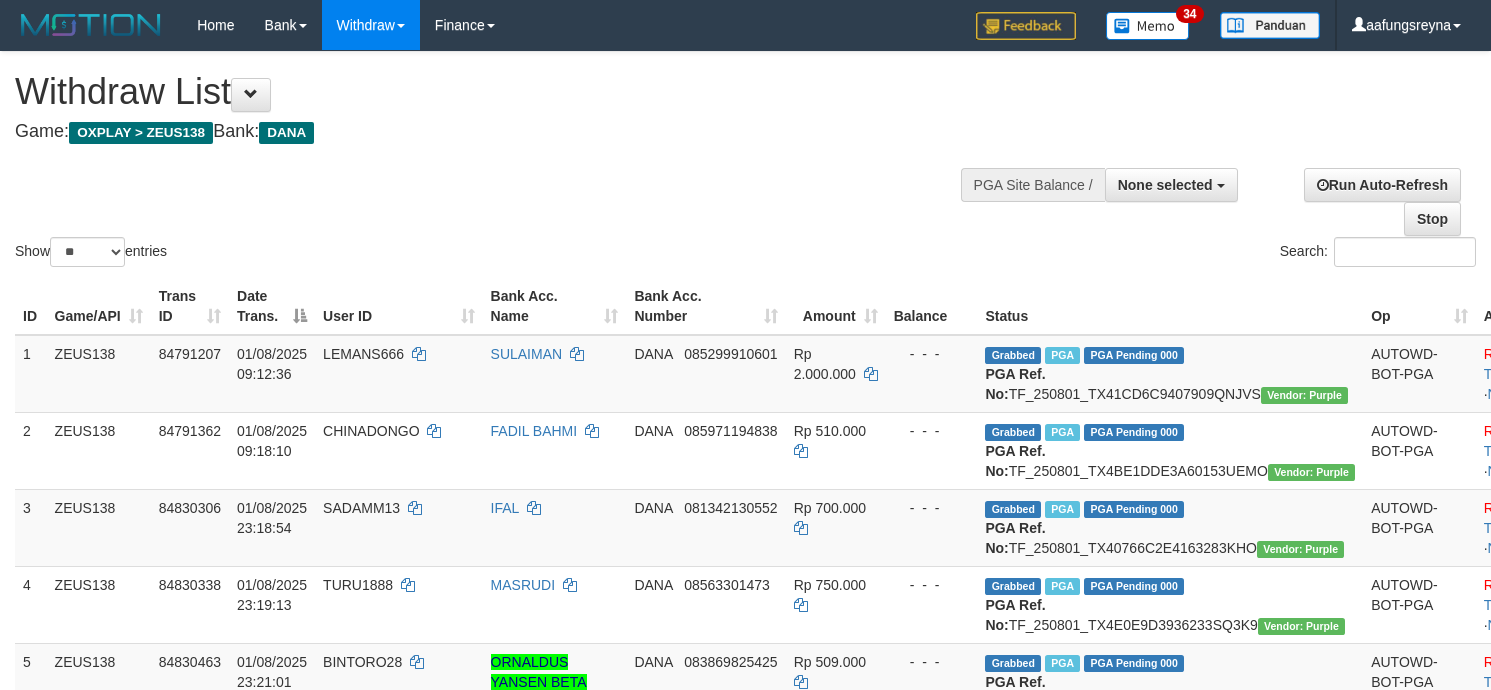 select 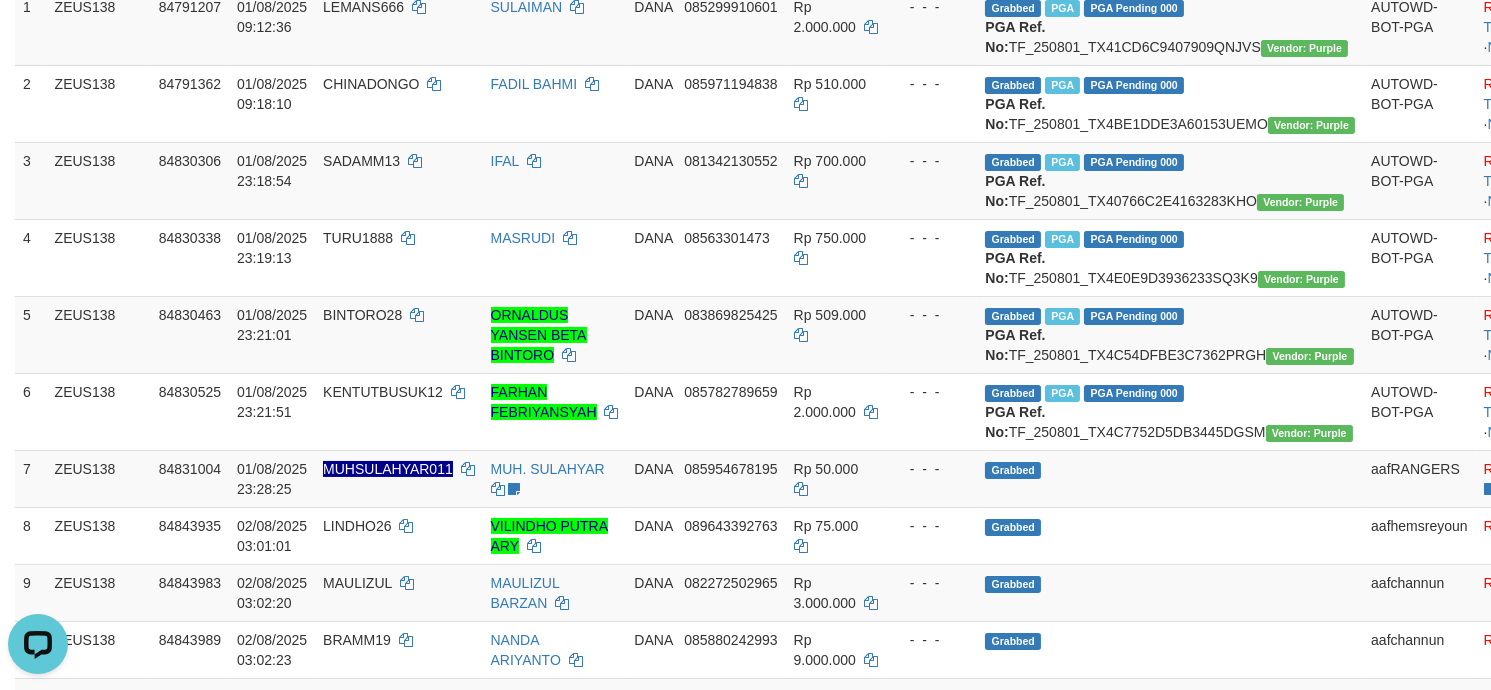 scroll, scrollTop: 0, scrollLeft: 0, axis: both 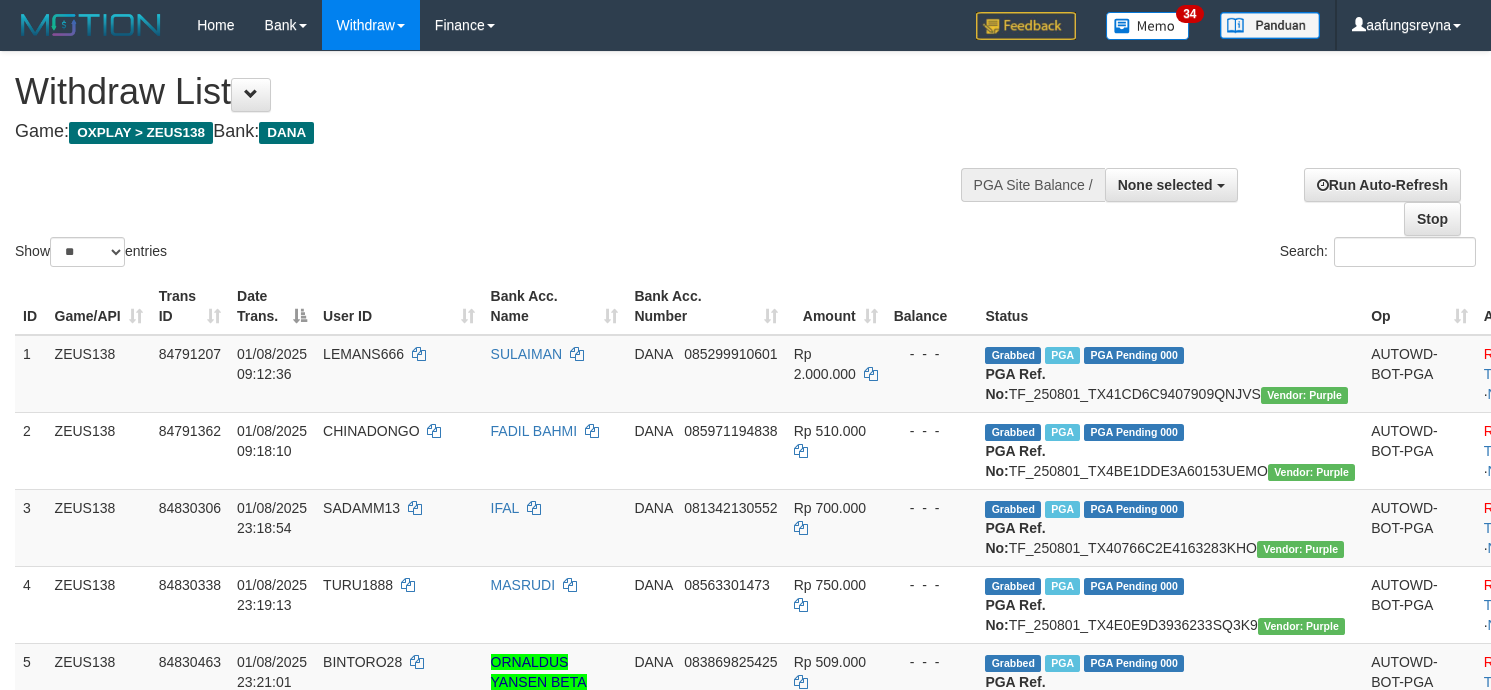 select 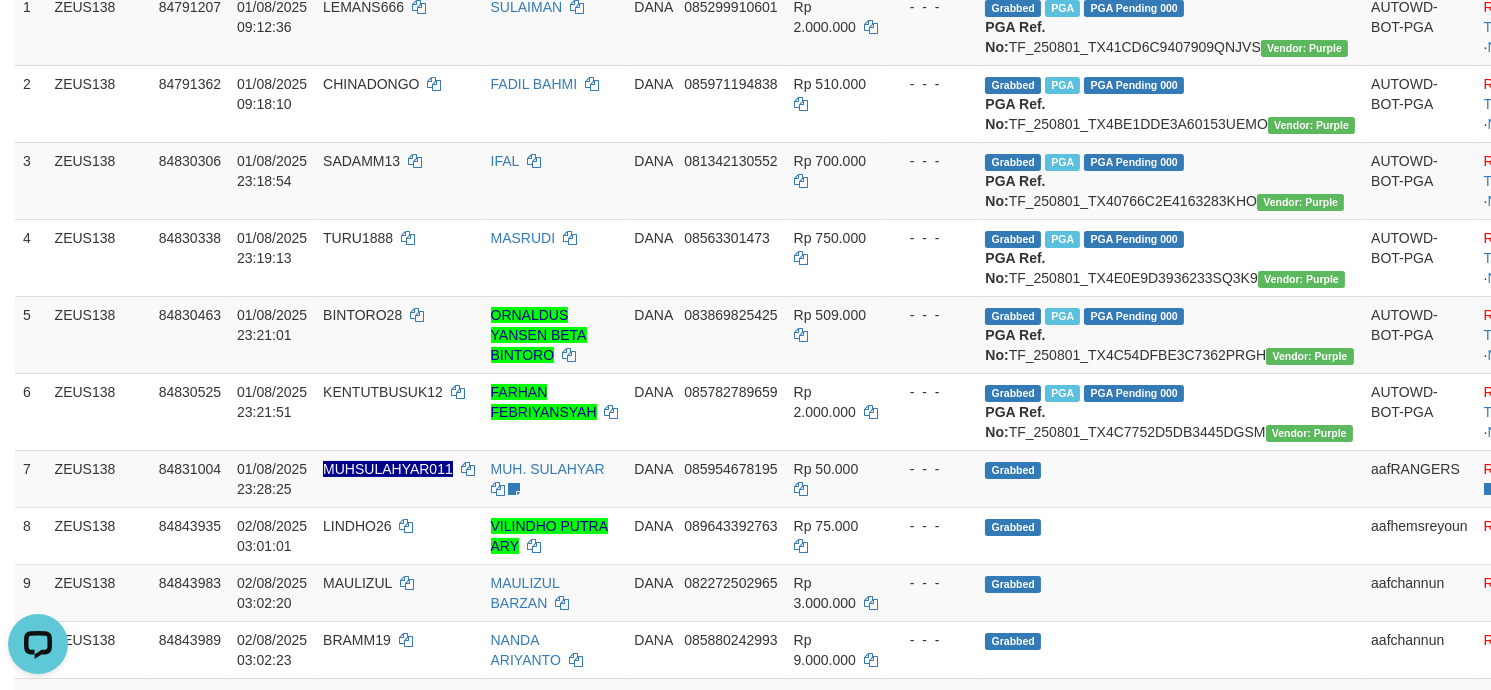scroll, scrollTop: 0, scrollLeft: 0, axis: both 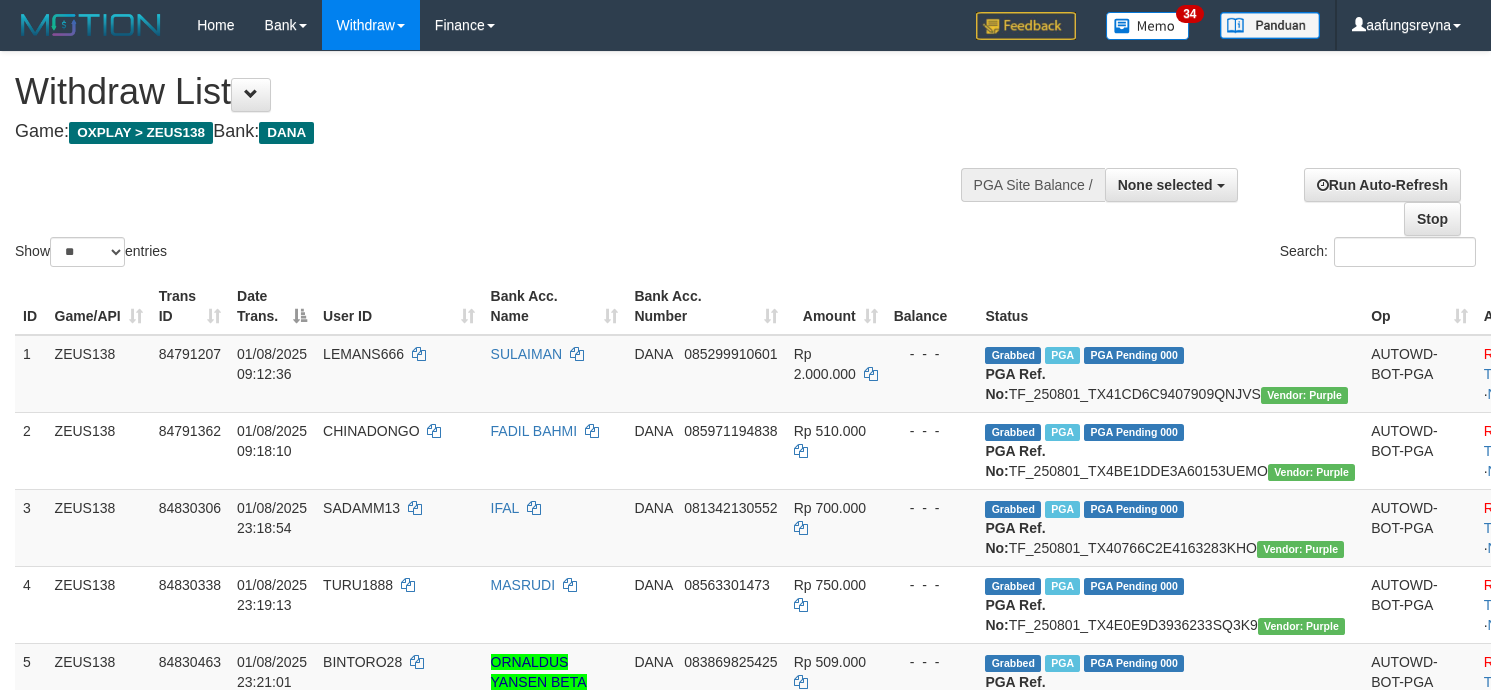 select 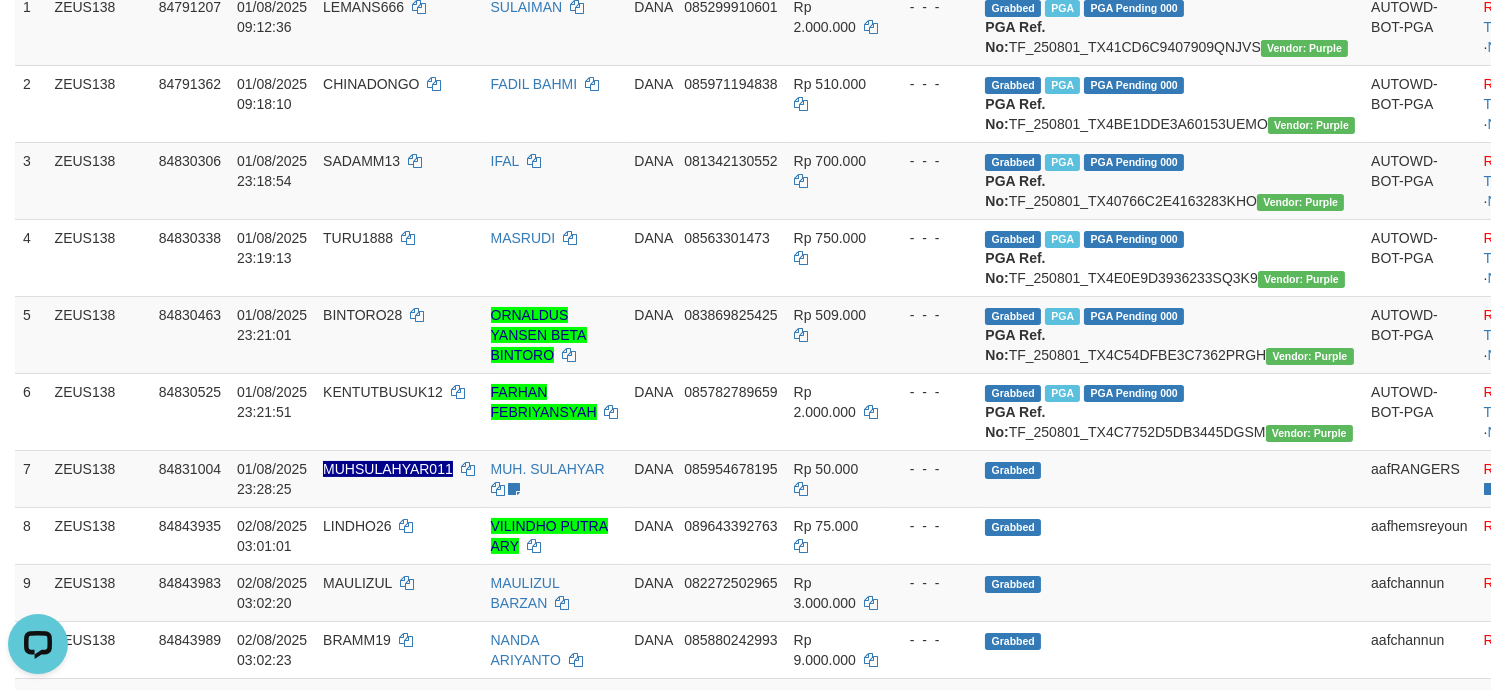 scroll, scrollTop: 0, scrollLeft: 0, axis: both 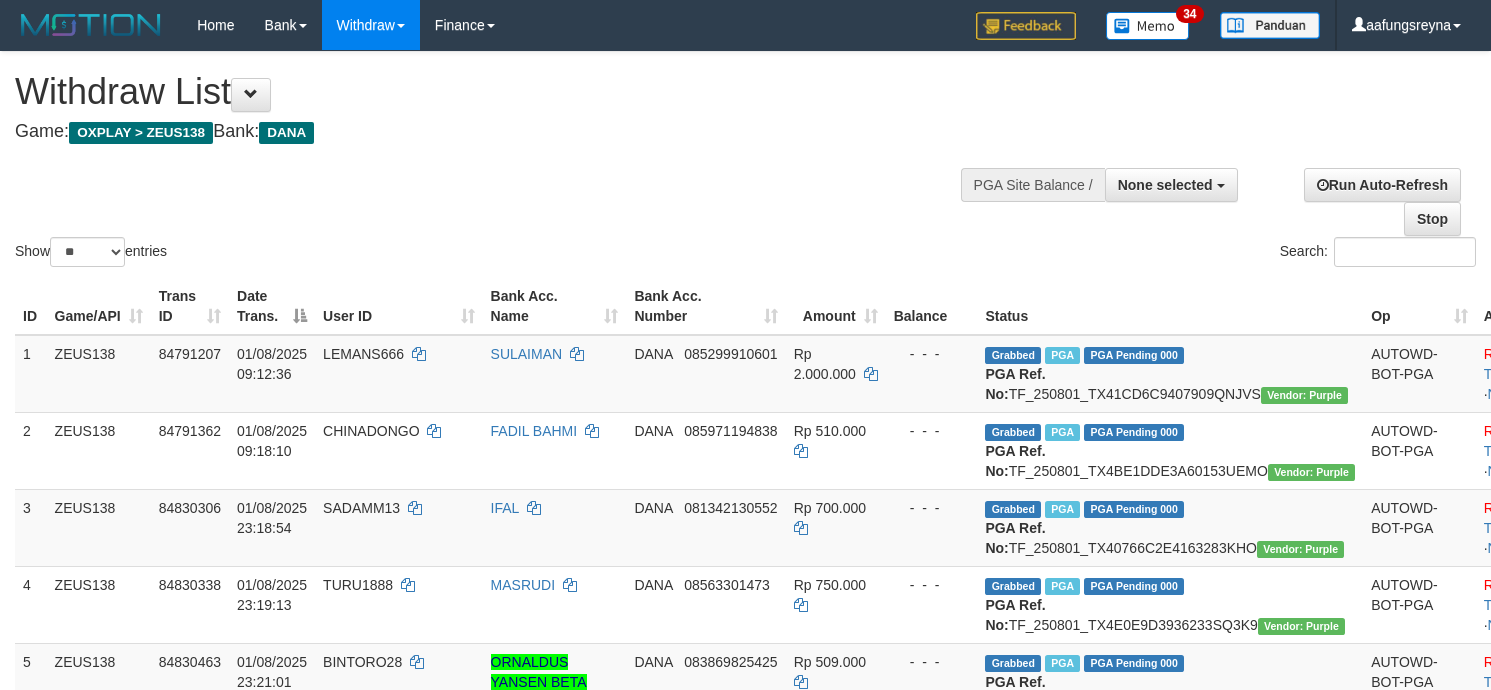 select 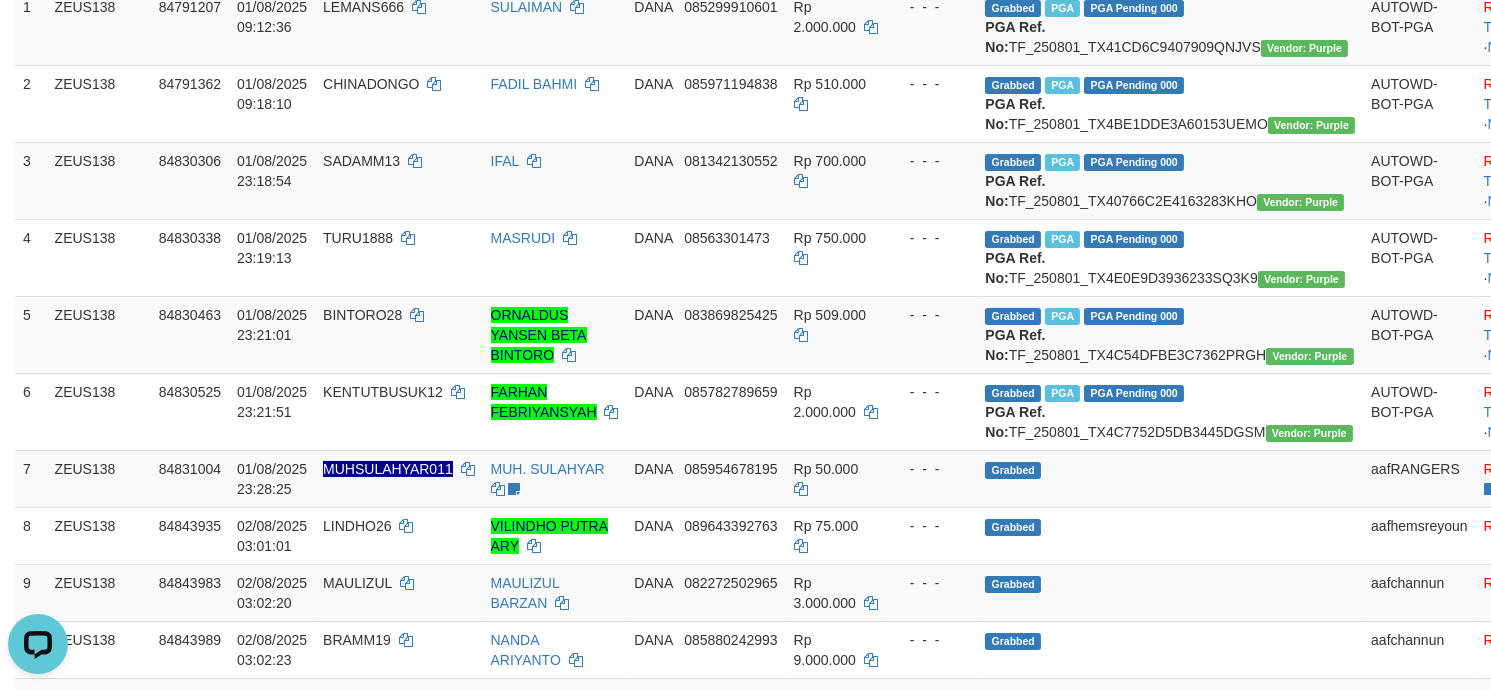 scroll, scrollTop: 0, scrollLeft: 0, axis: both 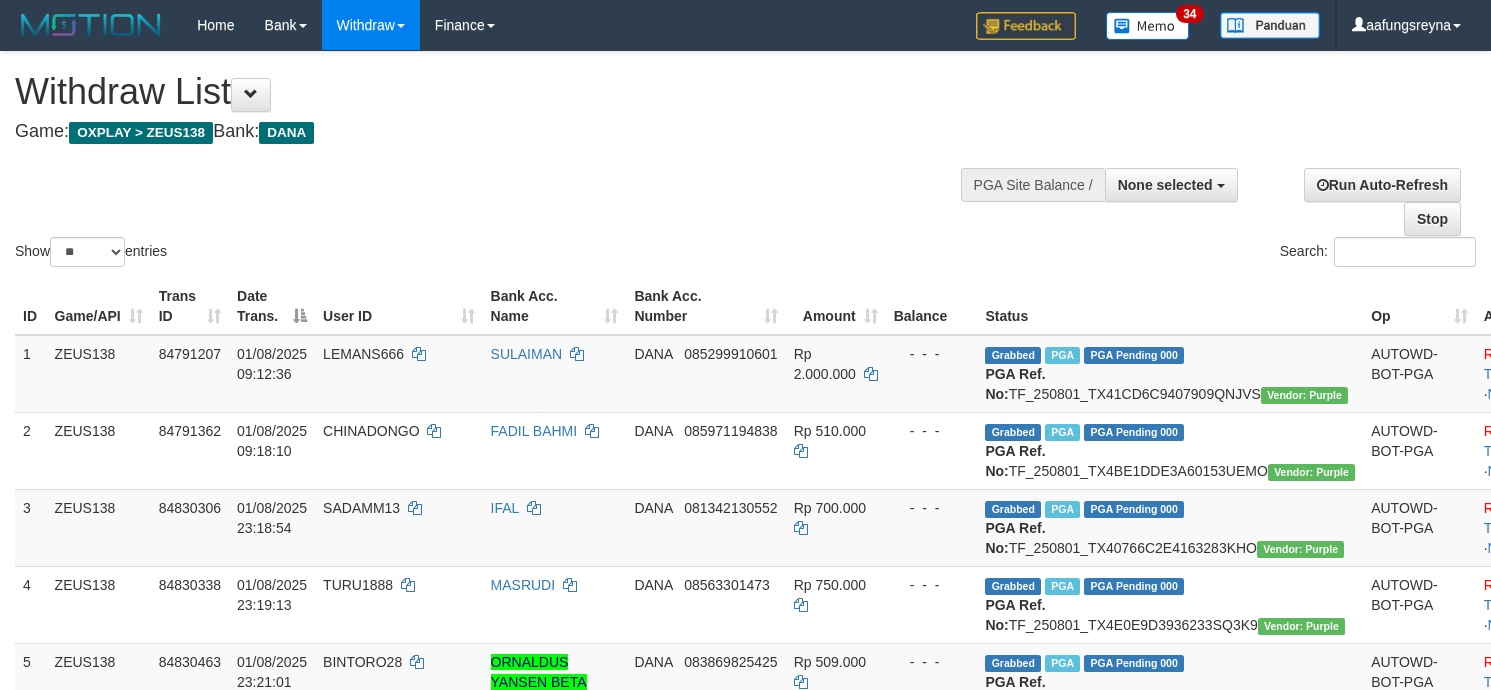 select 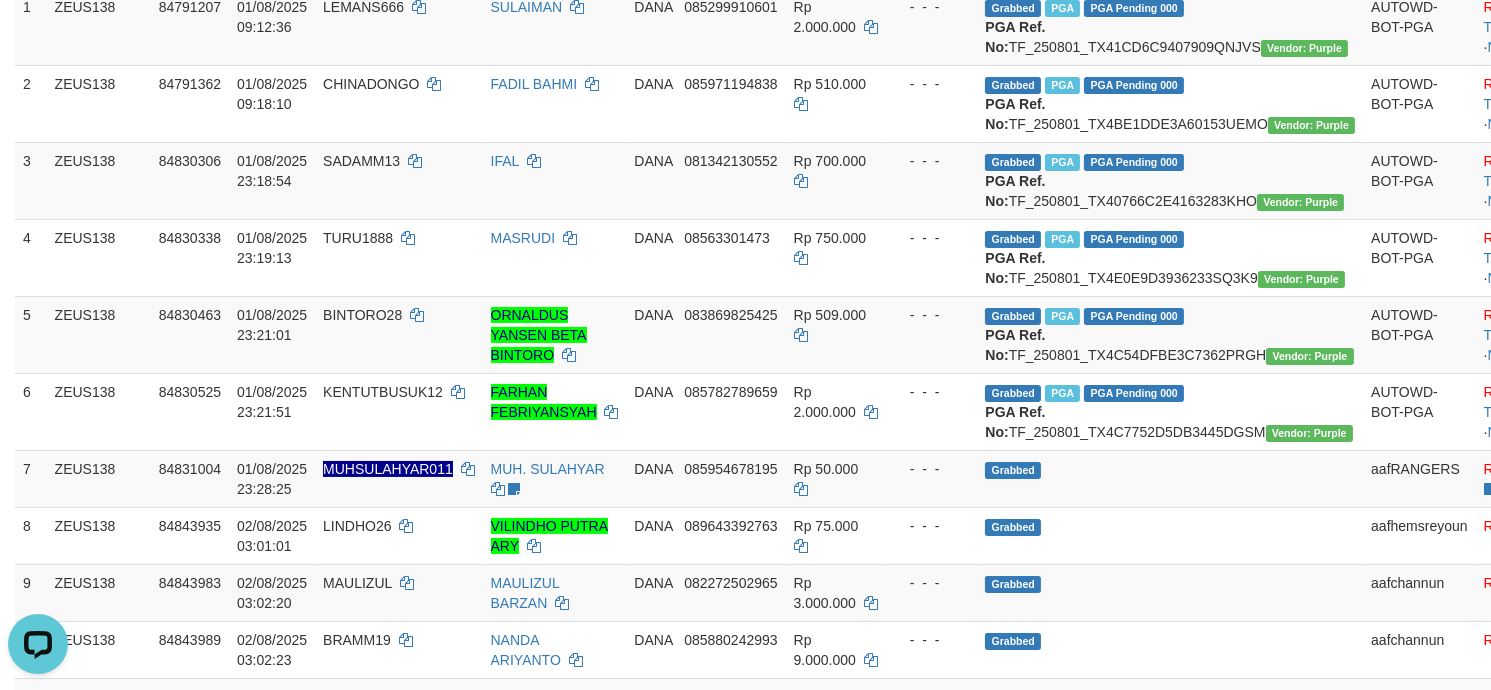 scroll, scrollTop: 0, scrollLeft: 0, axis: both 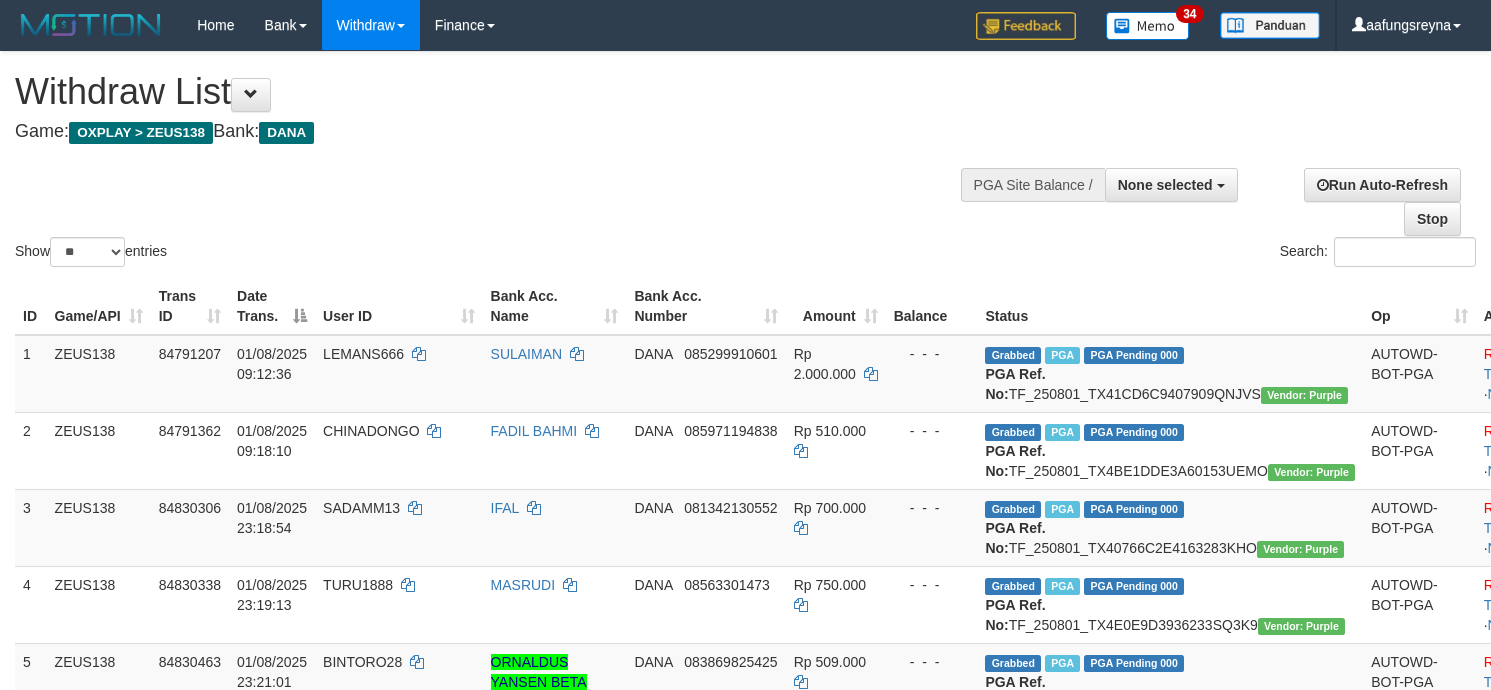 select 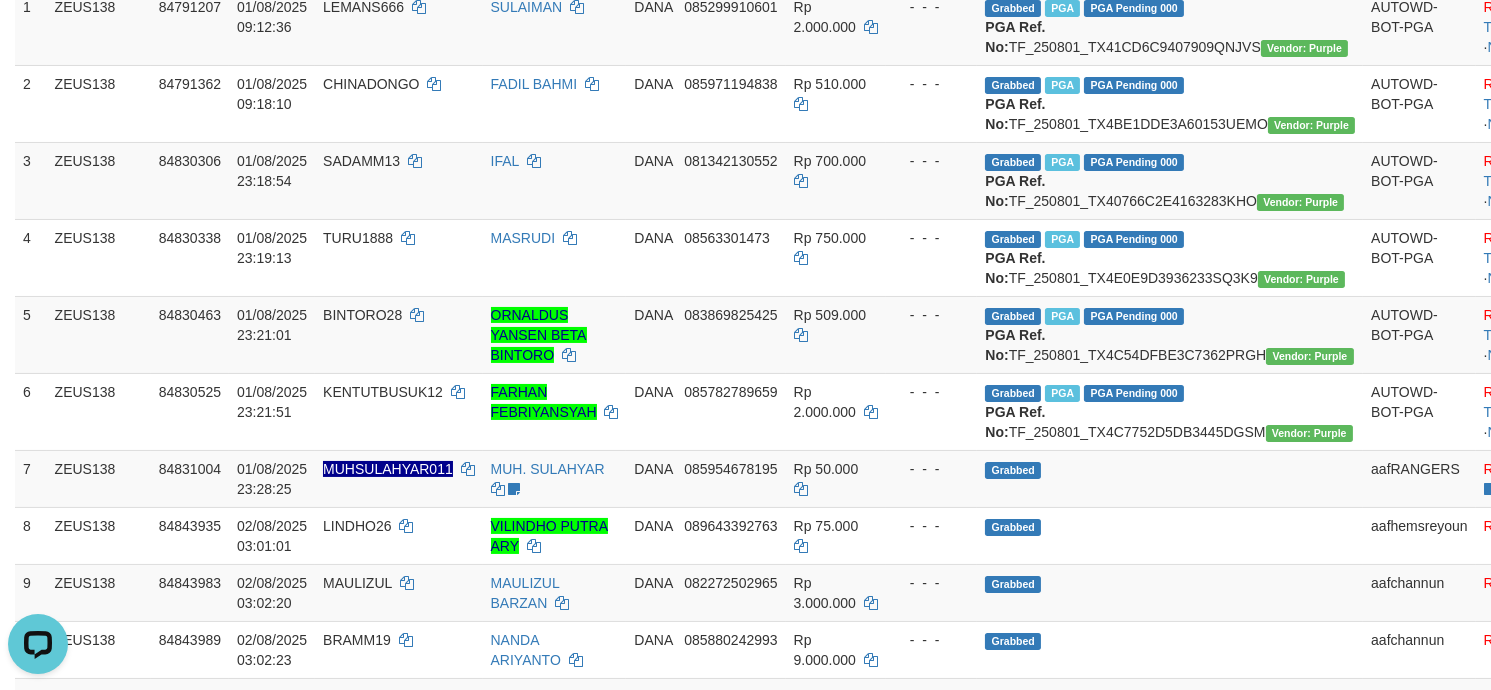 scroll, scrollTop: 0, scrollLeft: 0, axis: both 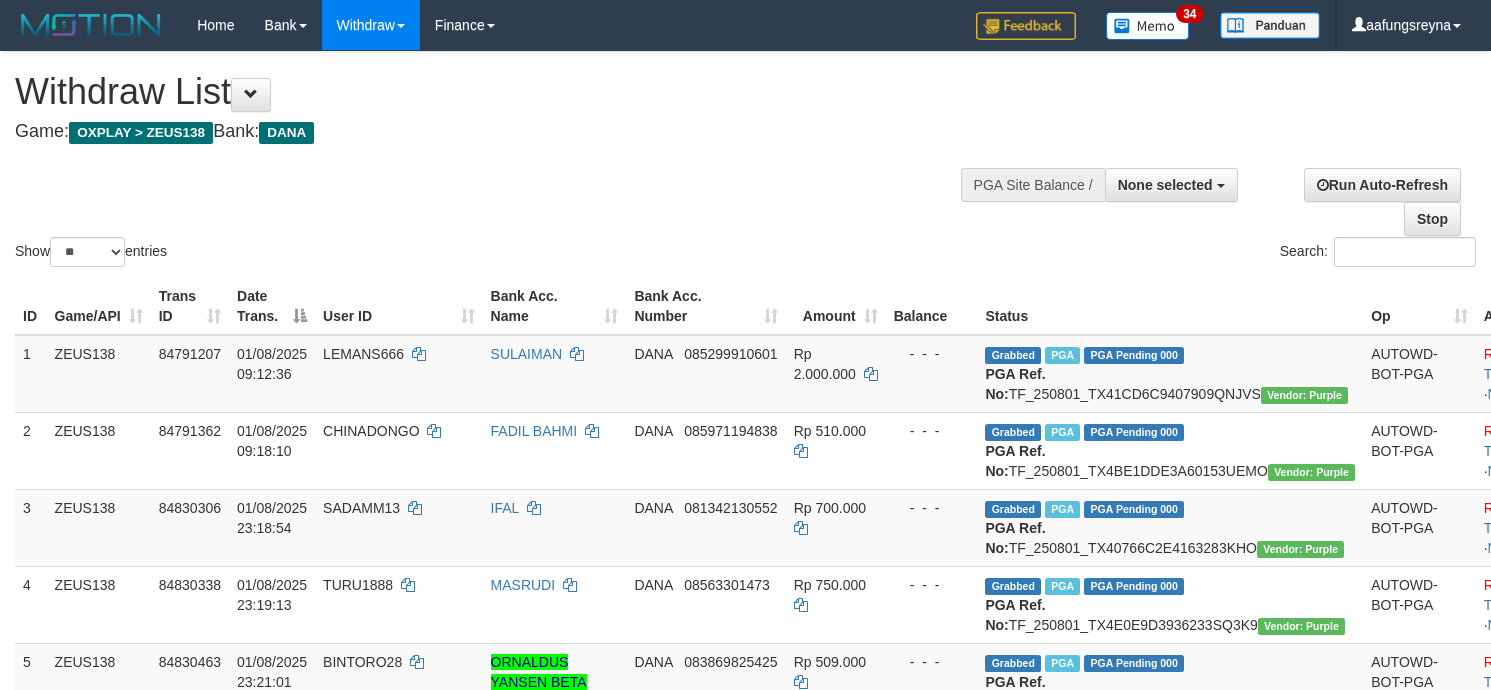 select 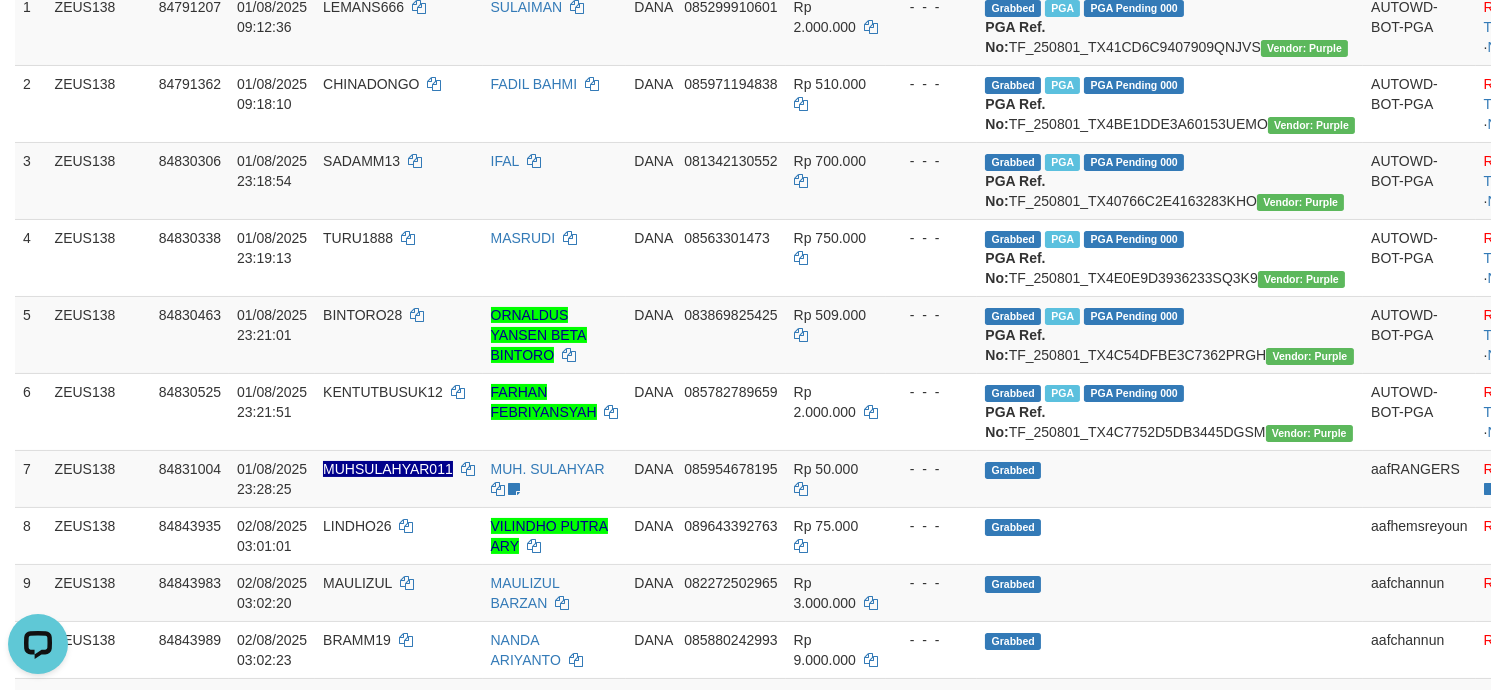 scroll, scrollTop: 0, scrollLeft: 0, axis: both 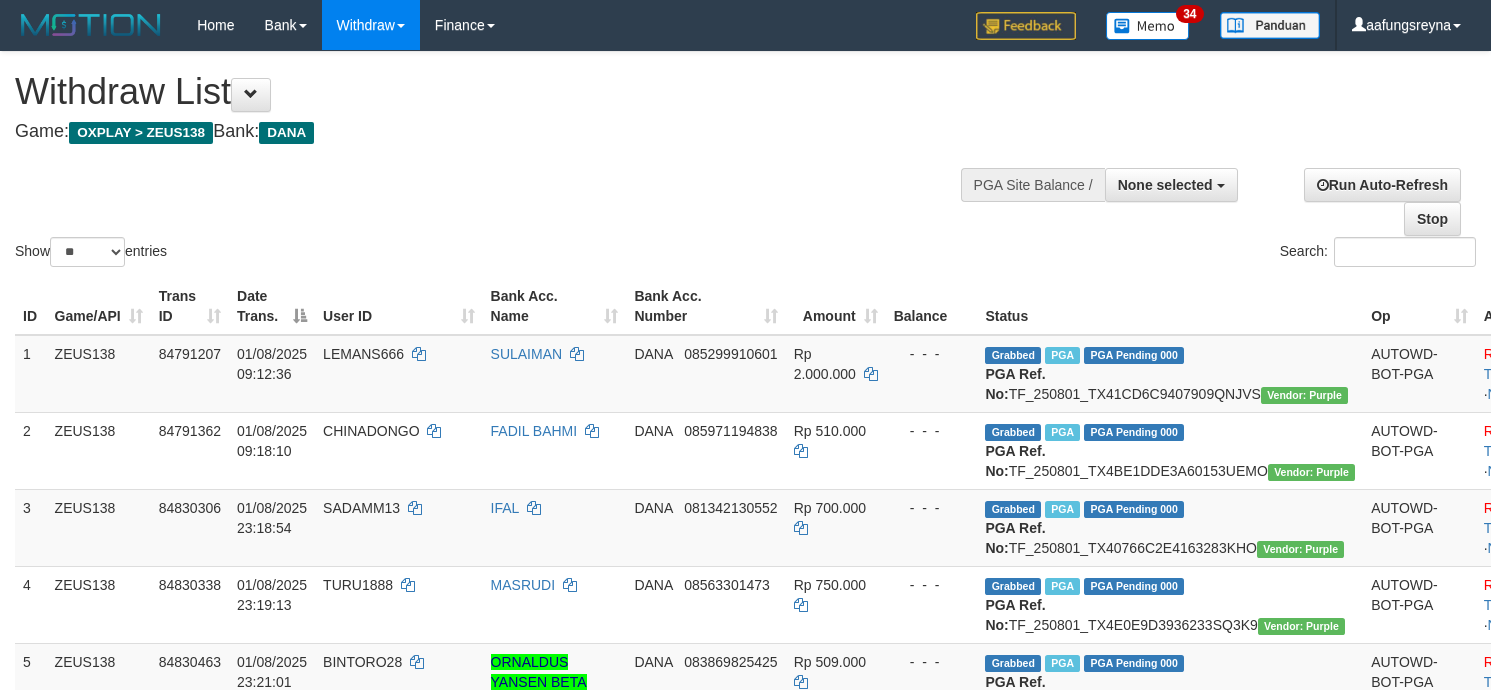 select 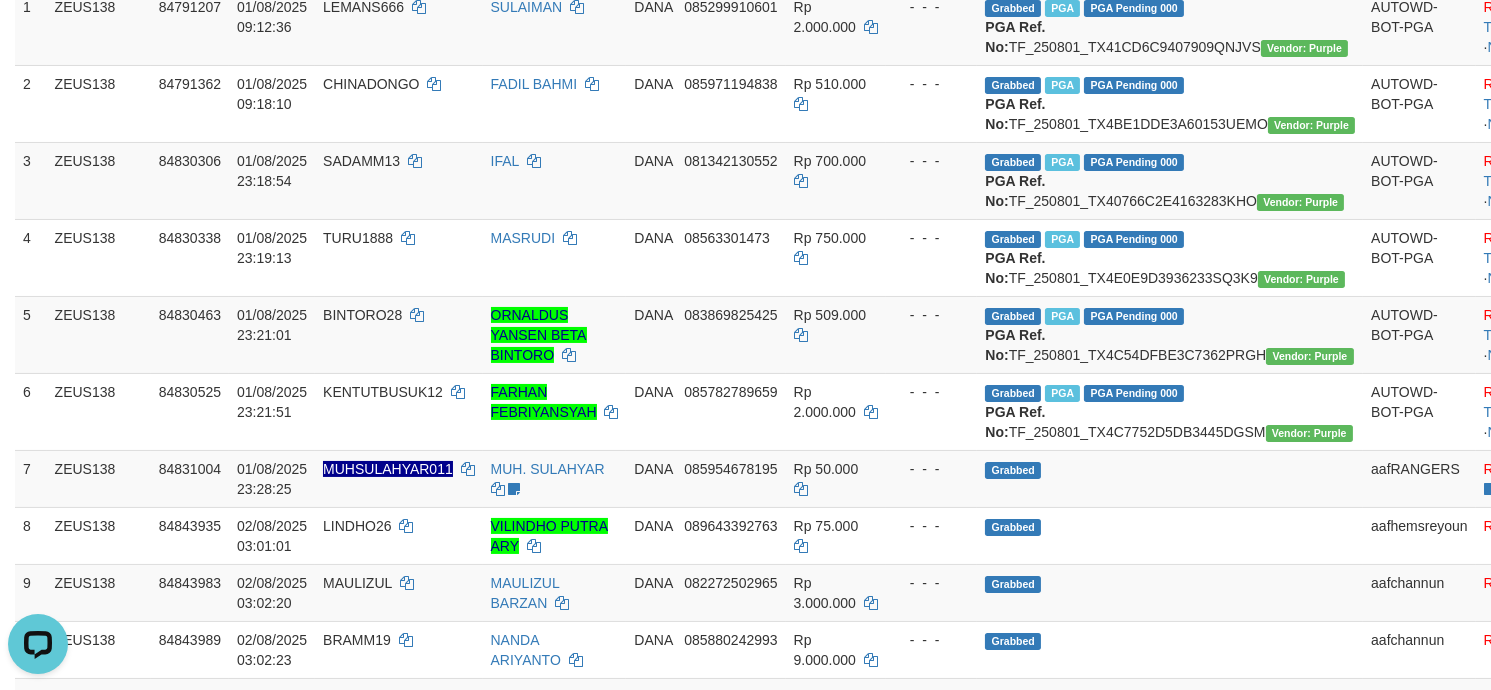 scroll, scrollTop: 0, scrollLeft: 0, axis: both 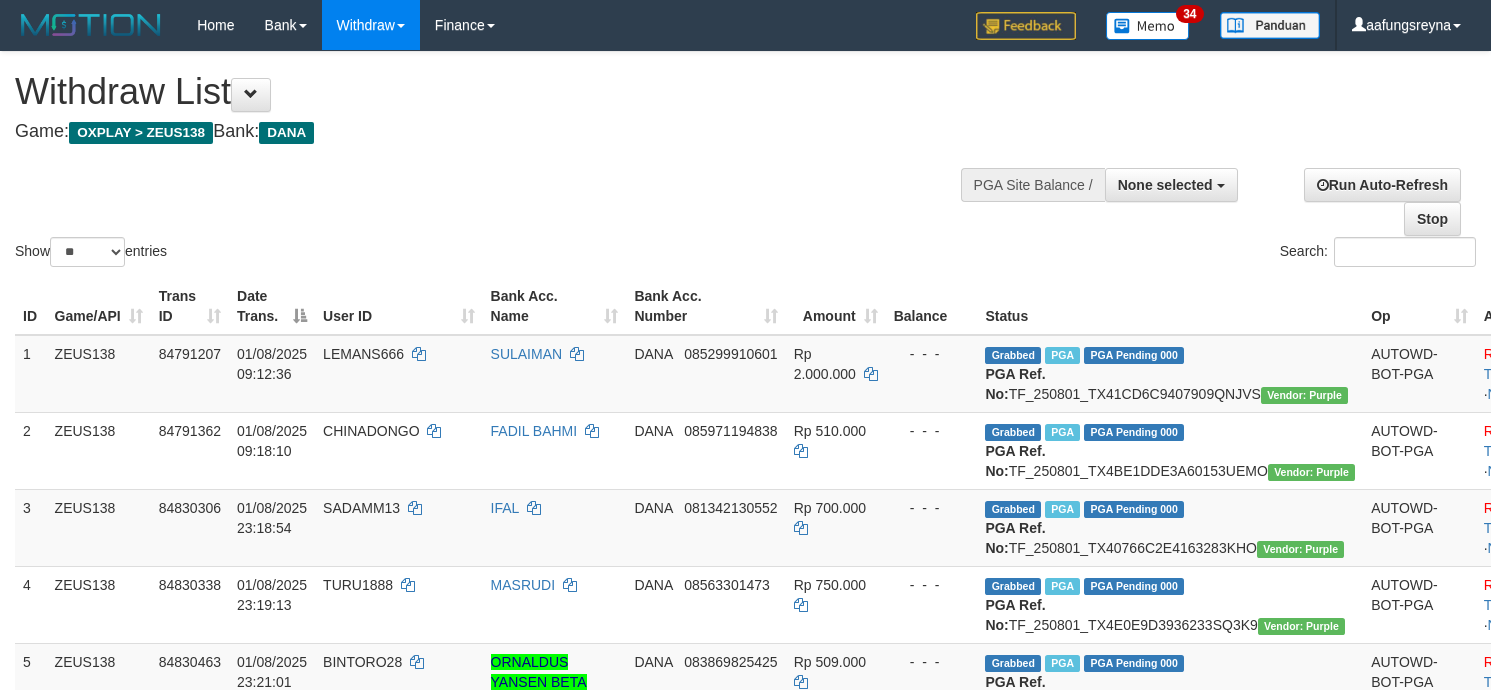 select 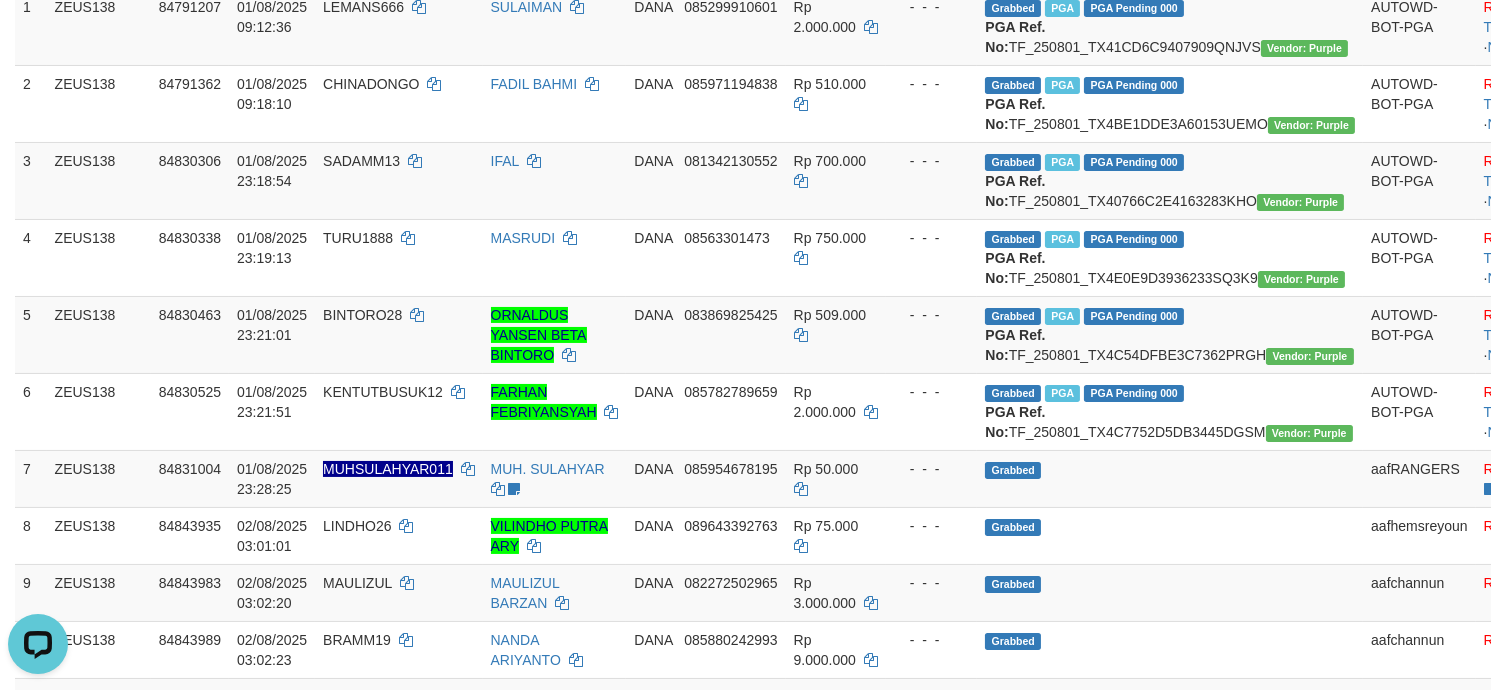 scroll, scrollTop: 0, scrollLeft: 0, axis: both 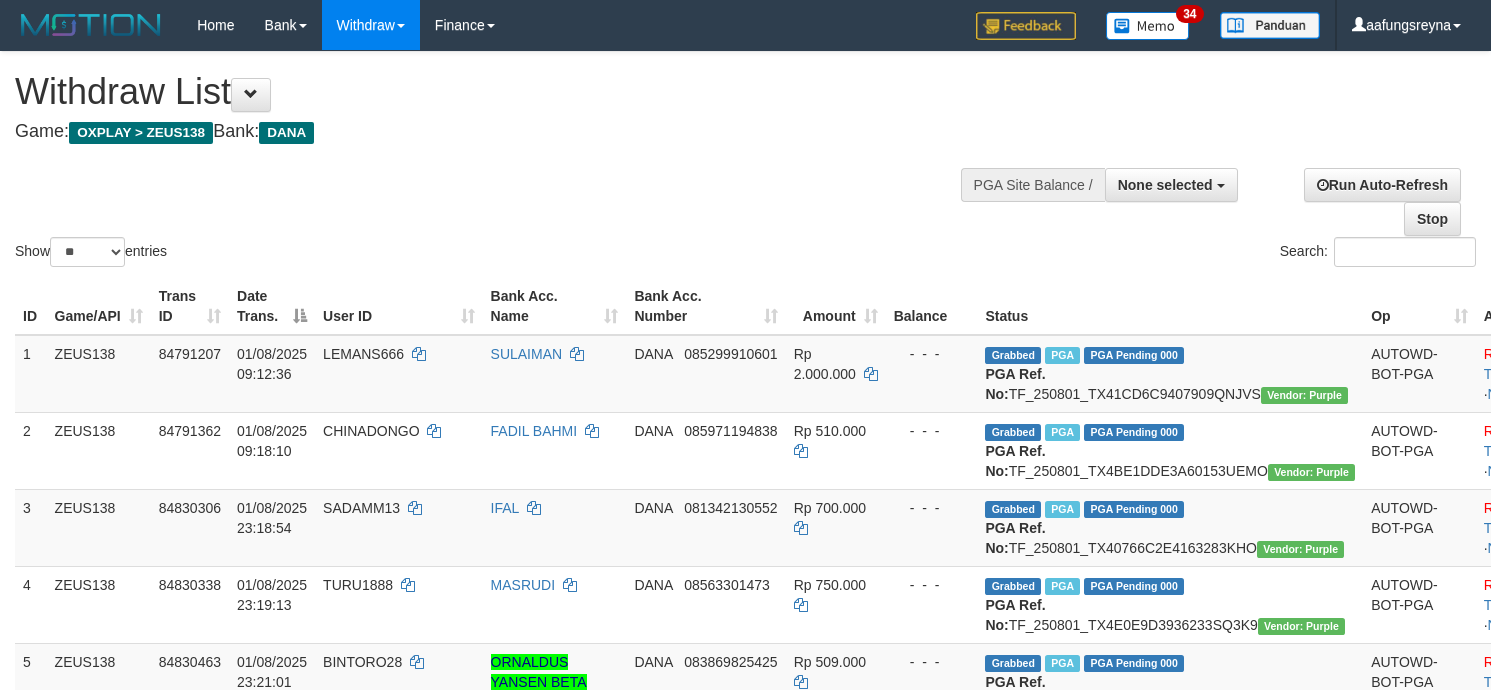 select 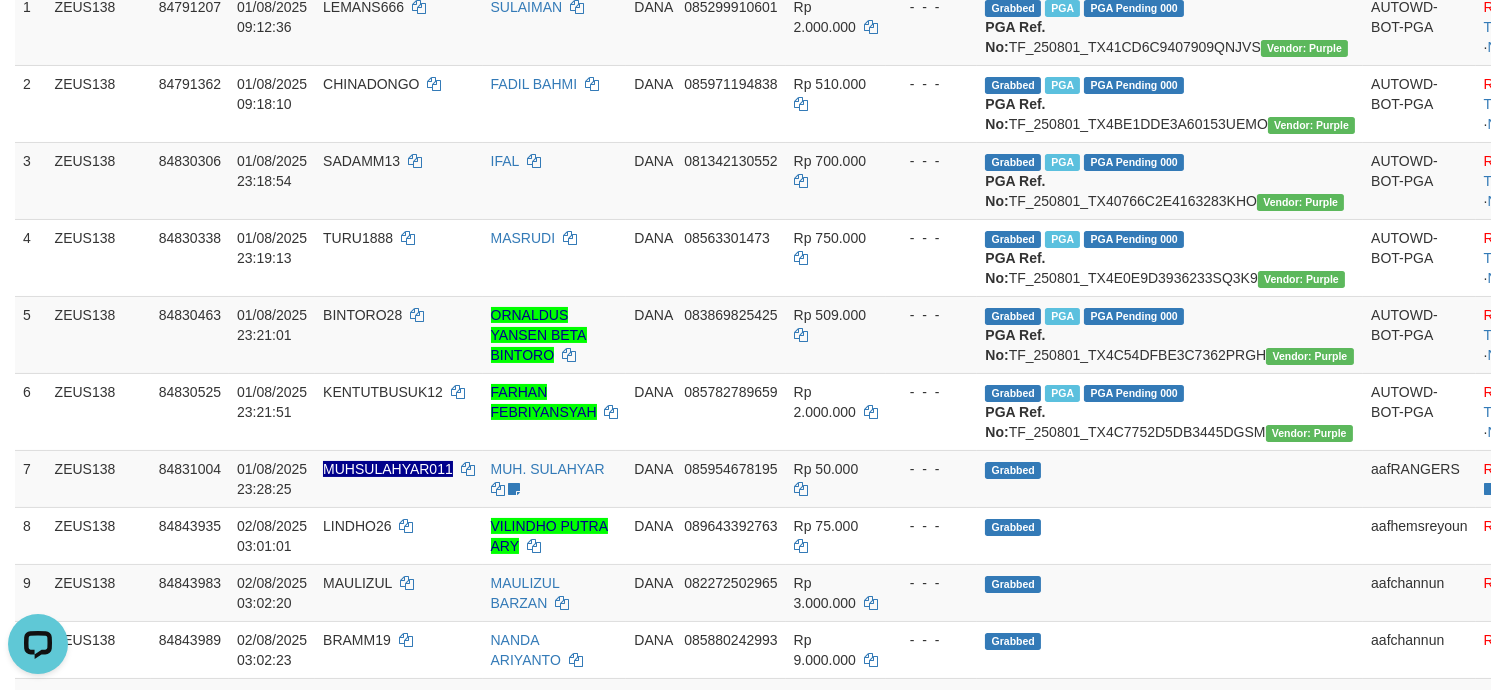 scroll, scrollTop: 0, scrollLeft: 0, axis: both 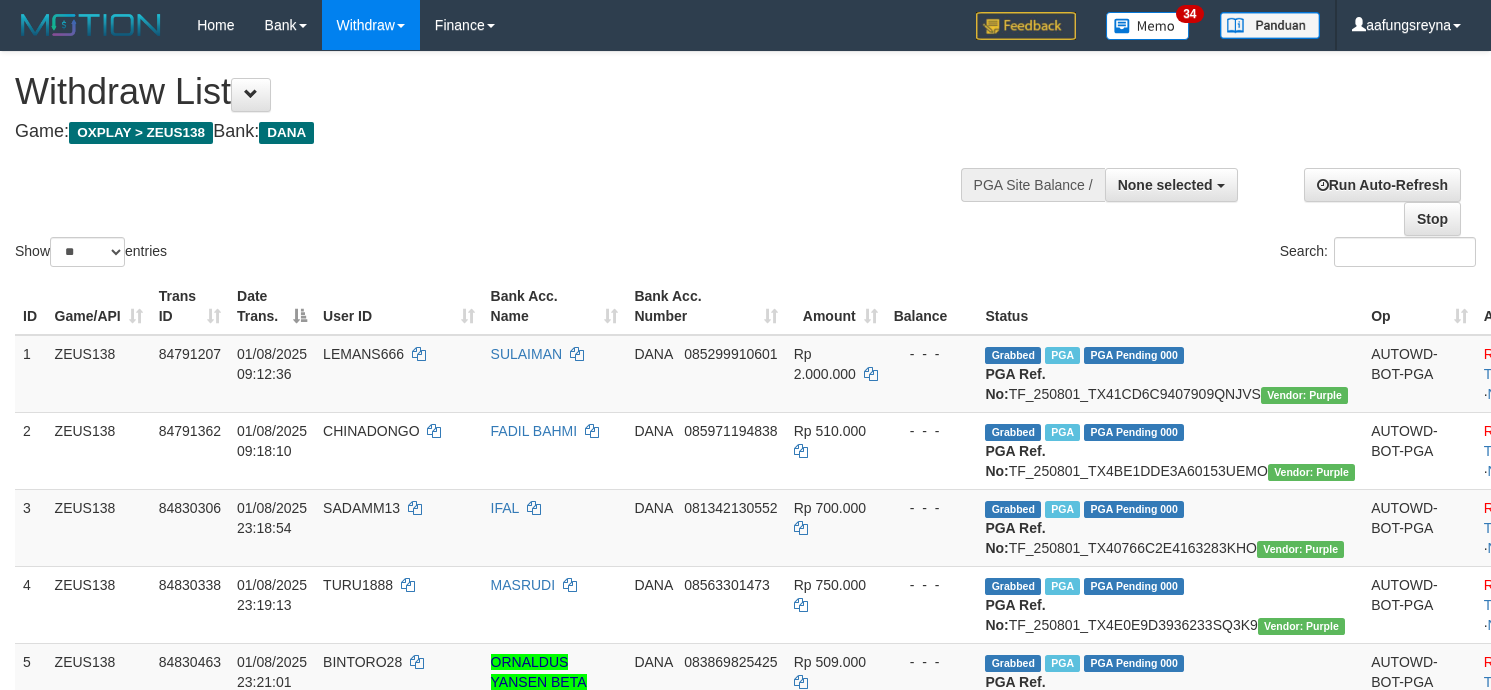 select 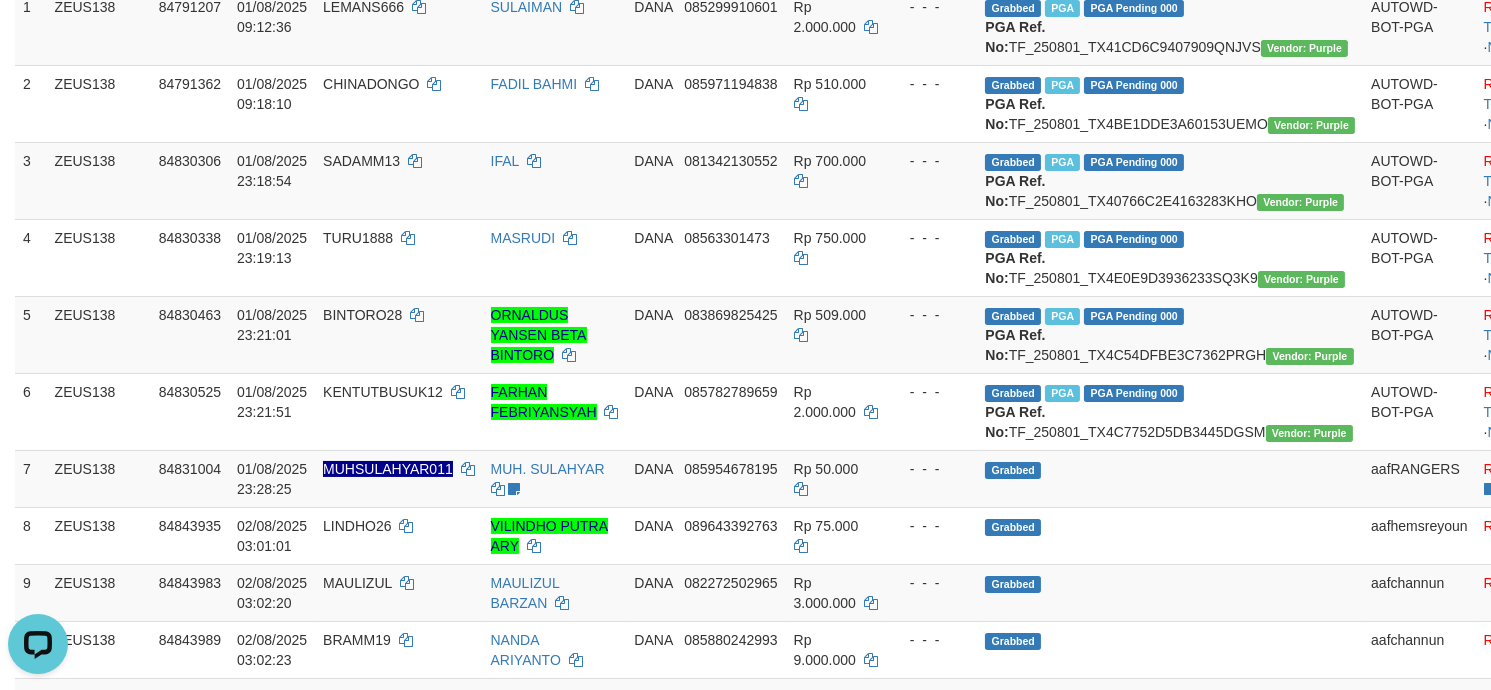 scroll, scrollTop: 0, scrollLeft: 0, axis: both 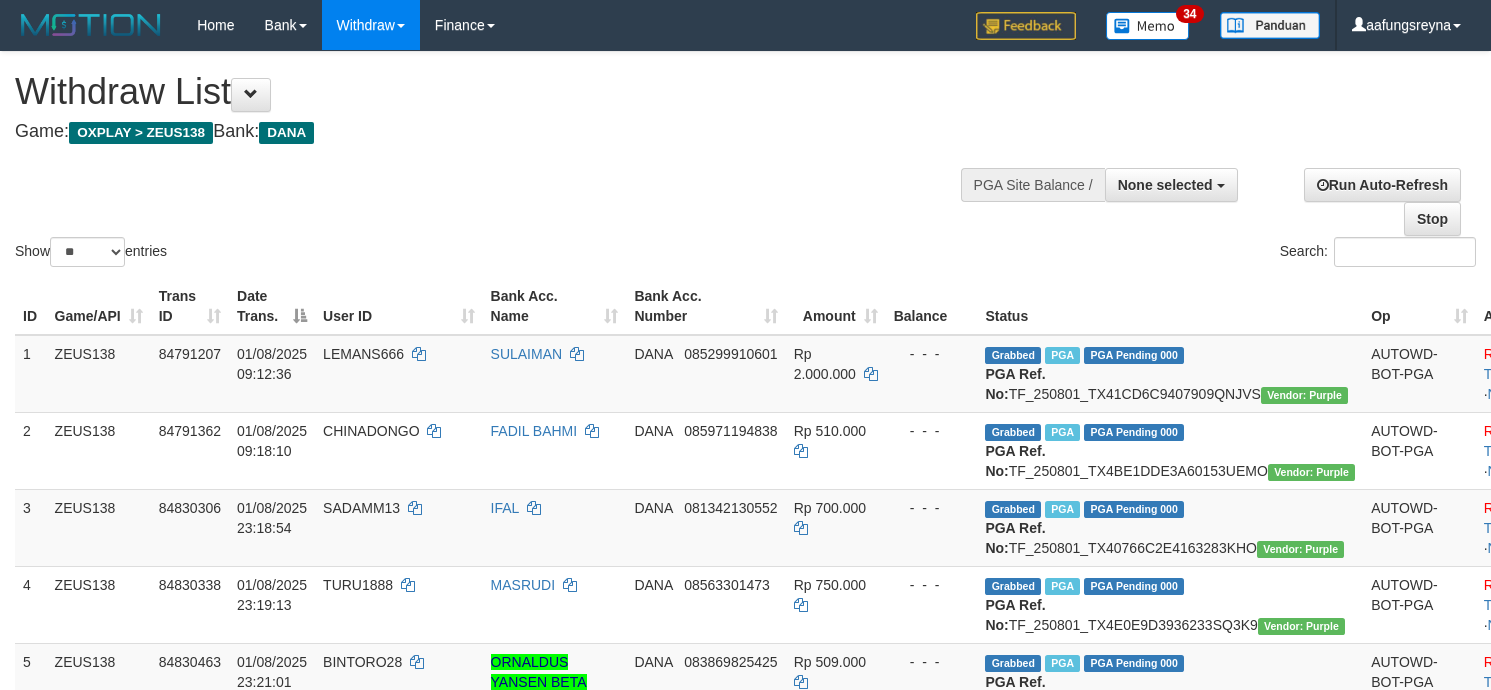 select 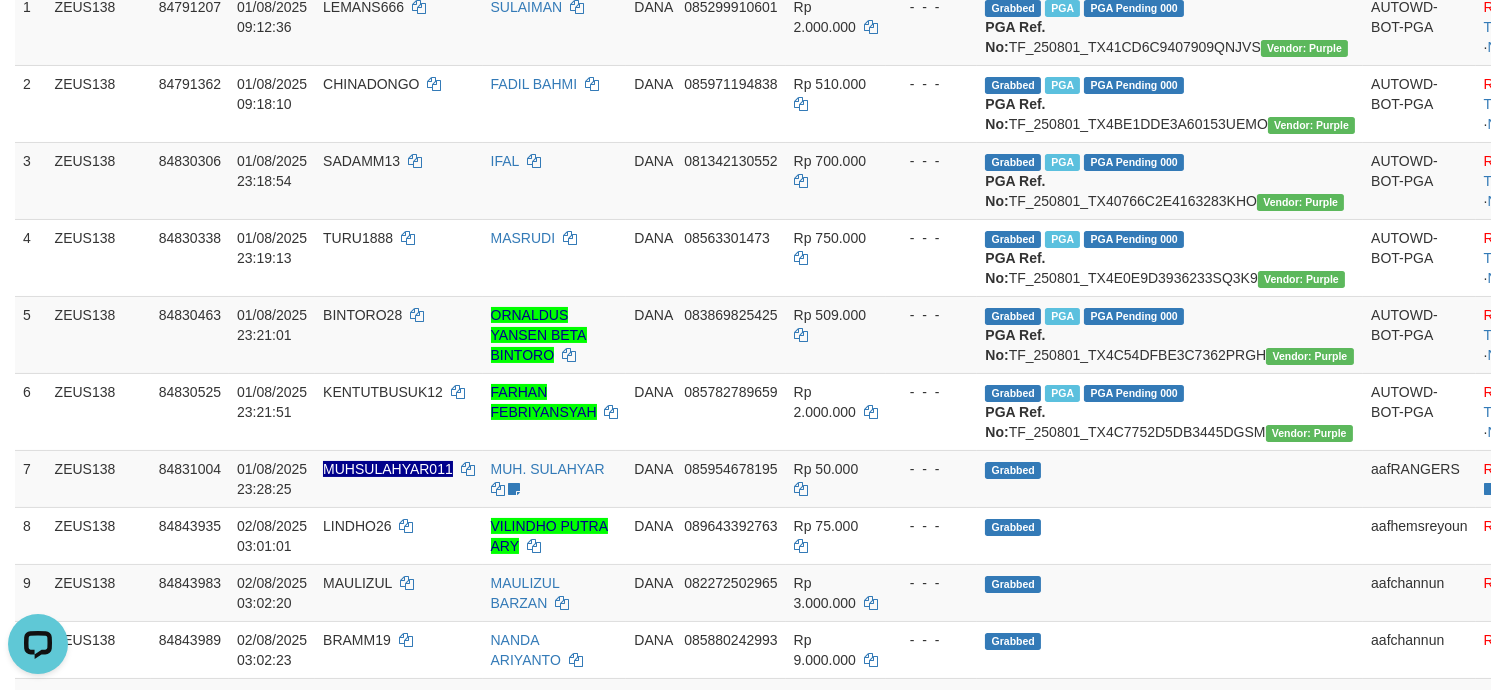 scroll, scrollTop: 0, scrollLeft: 0, axis: both 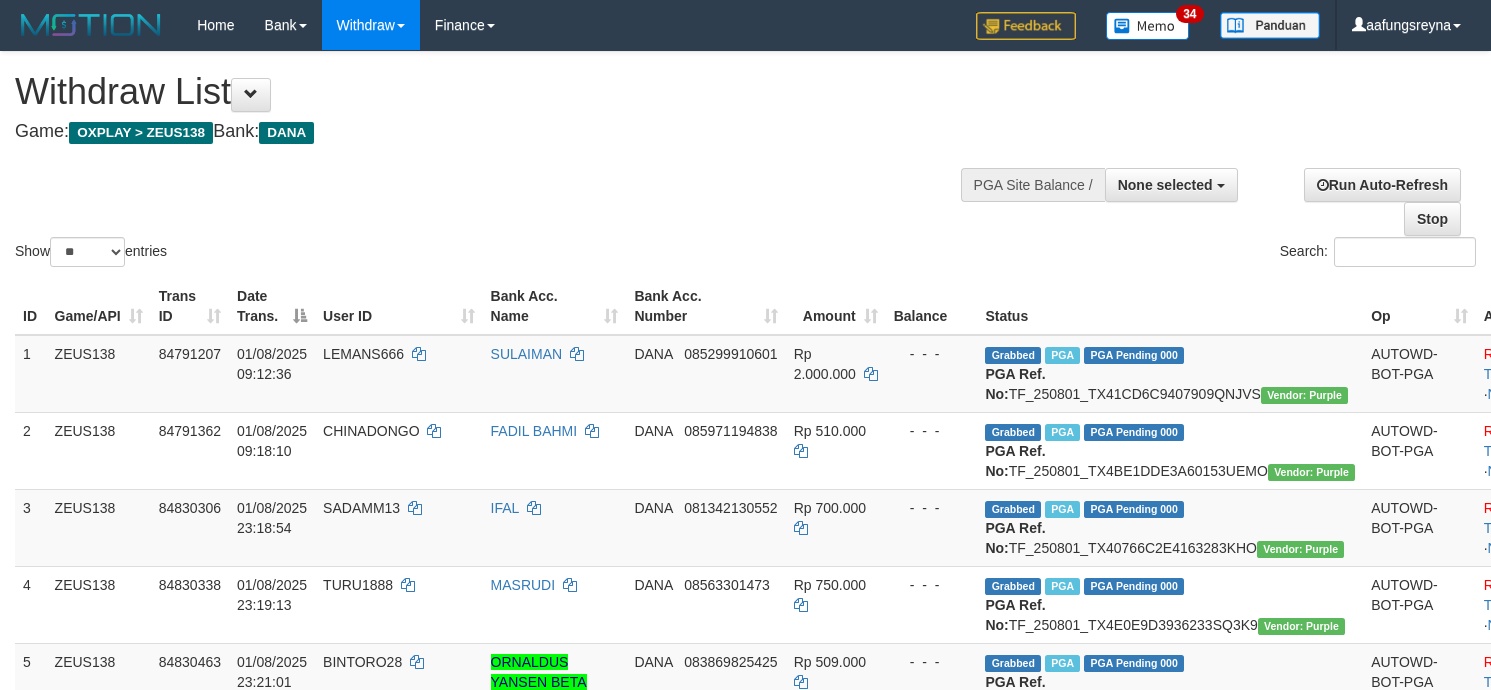 select 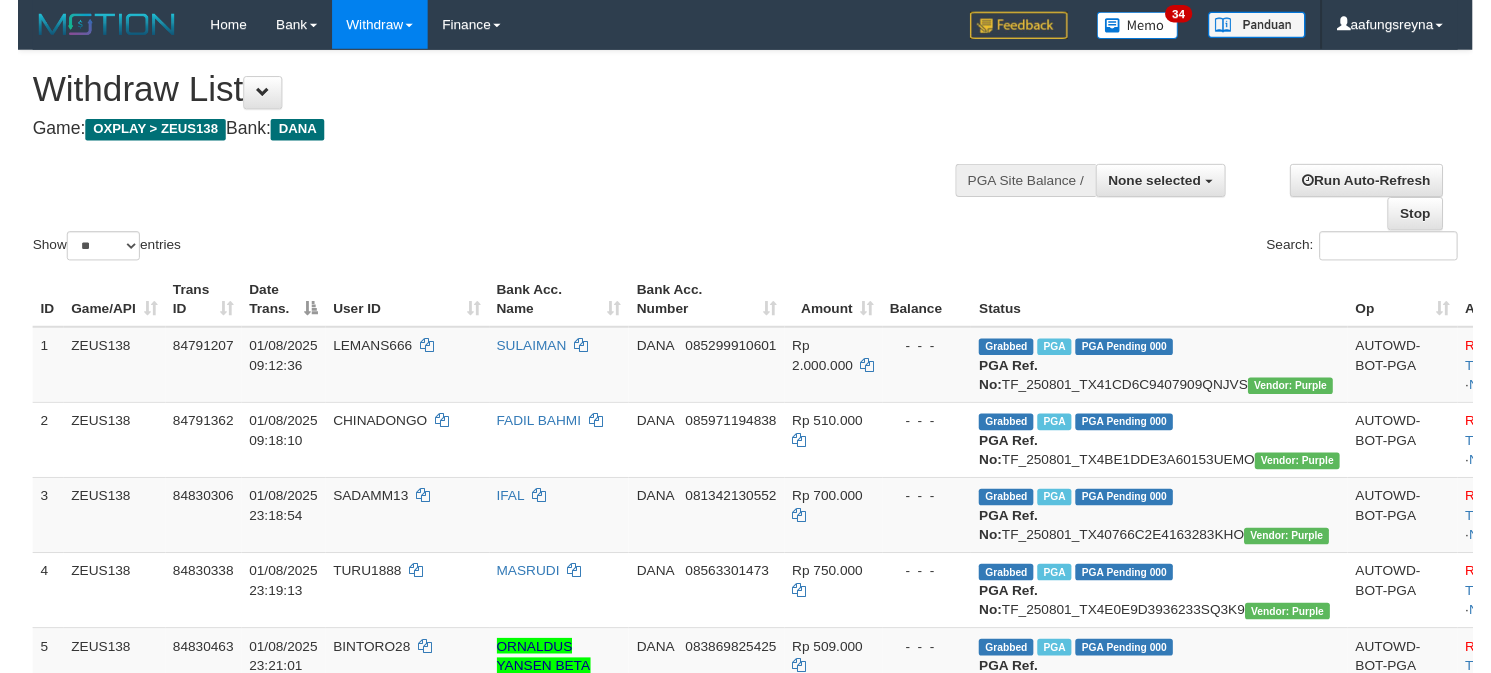 scroll, scrollTop: 347, scrollLeft: 0, axis: vertical 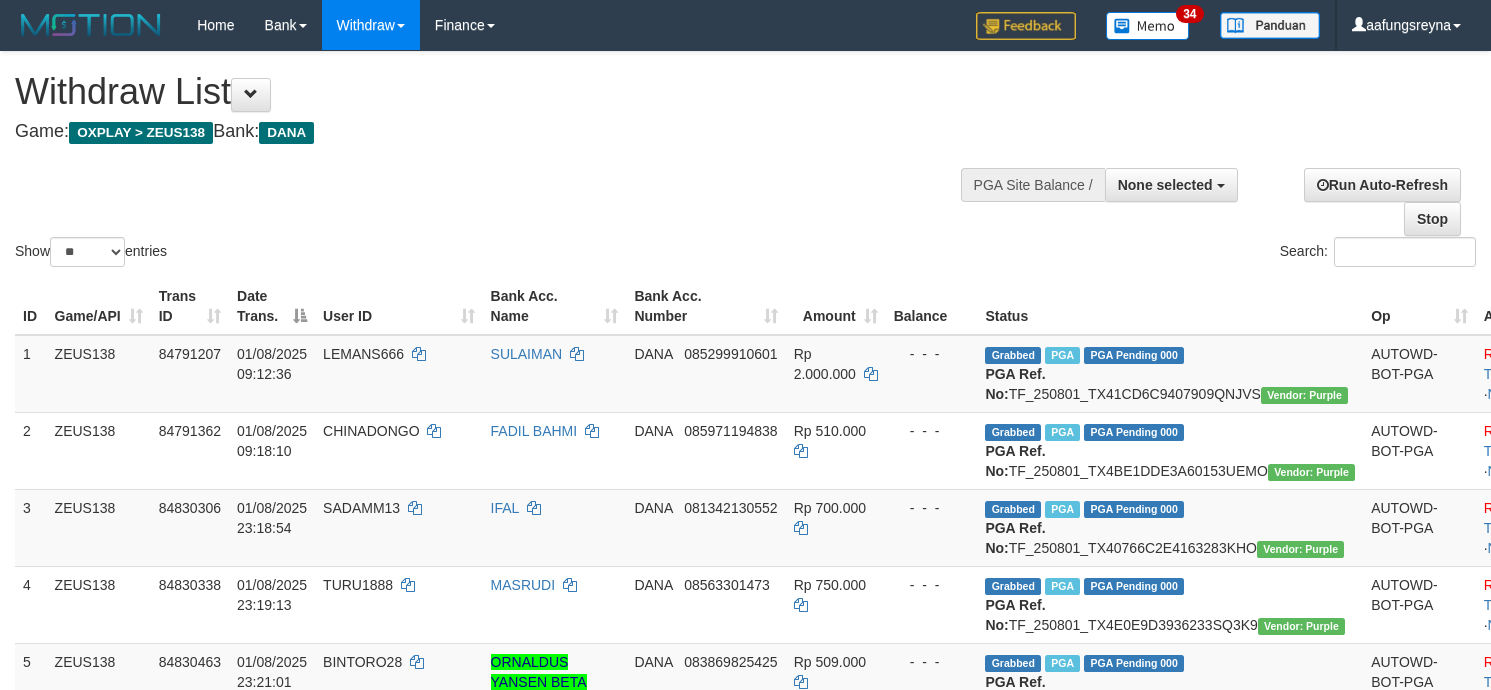 select 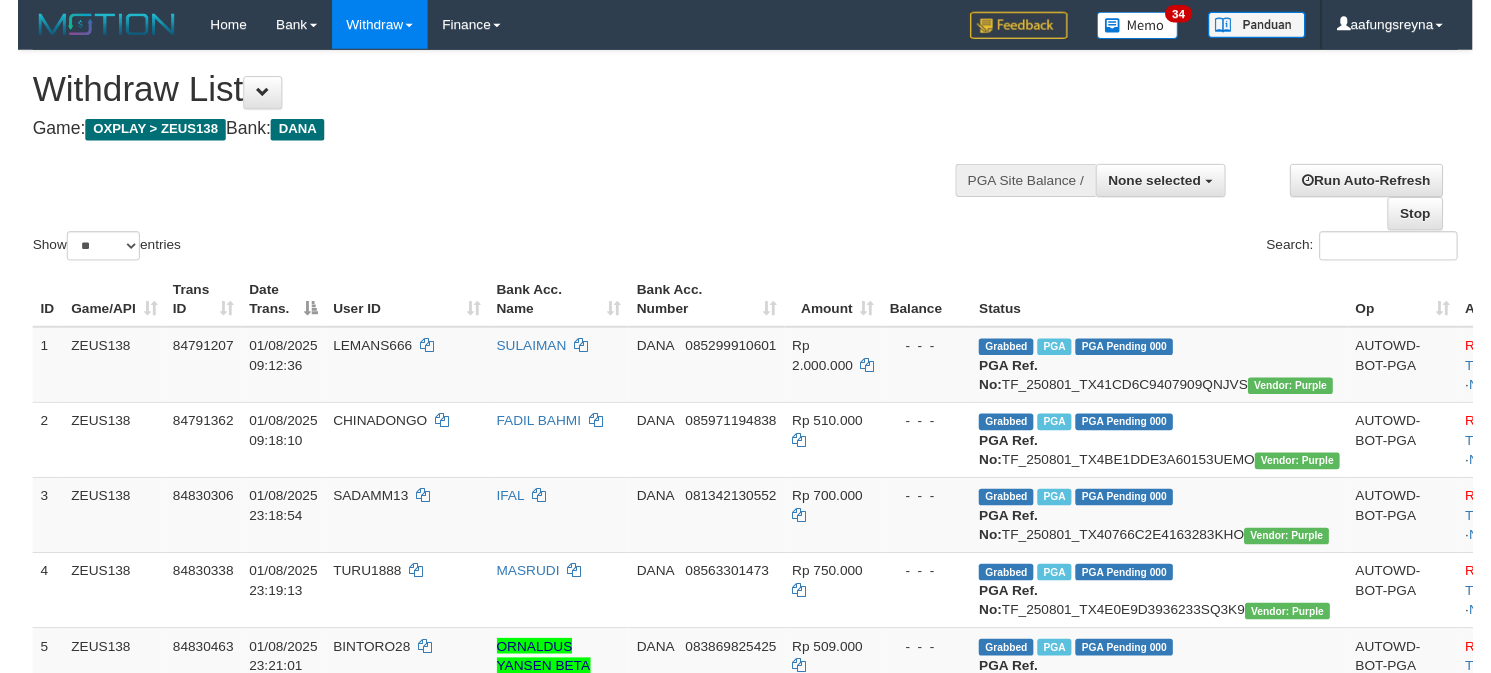 scroll, scrollTop: 347, scrollLeft: 0, axis: vertical 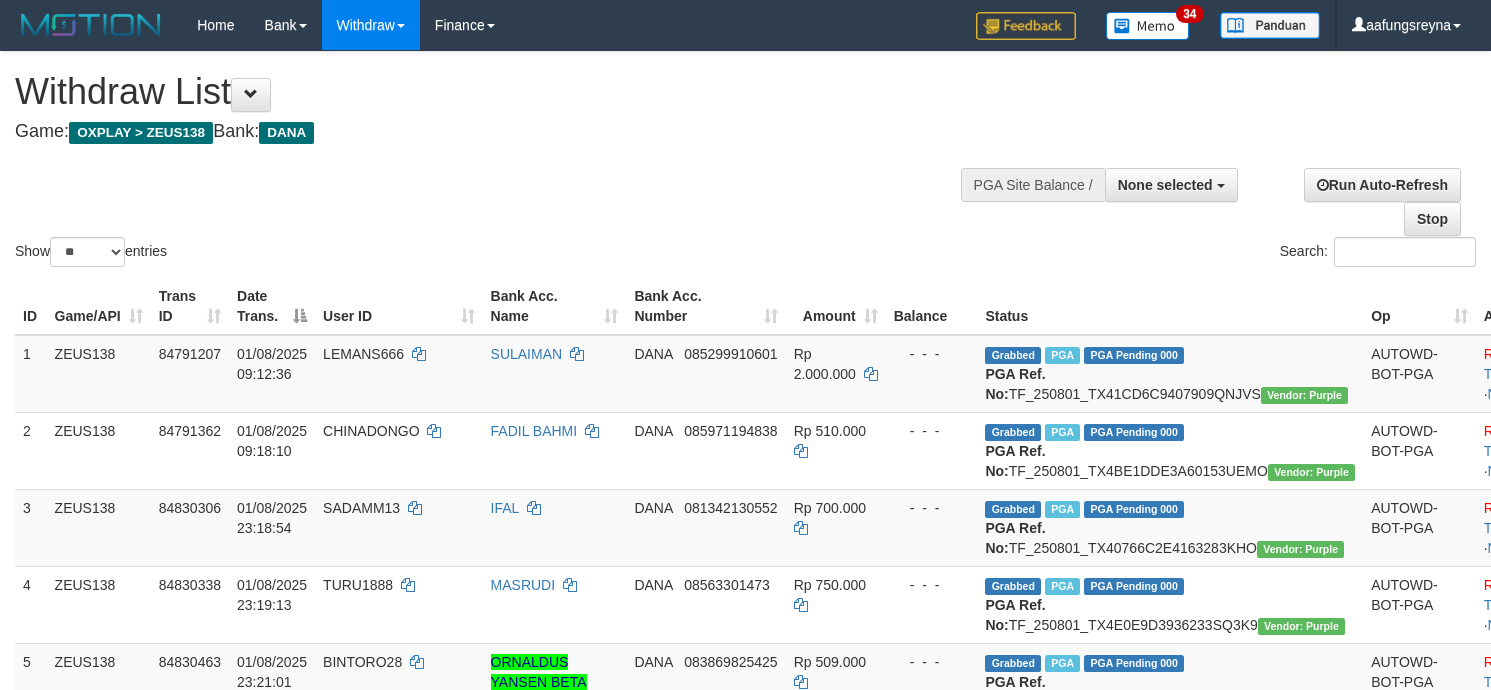 select 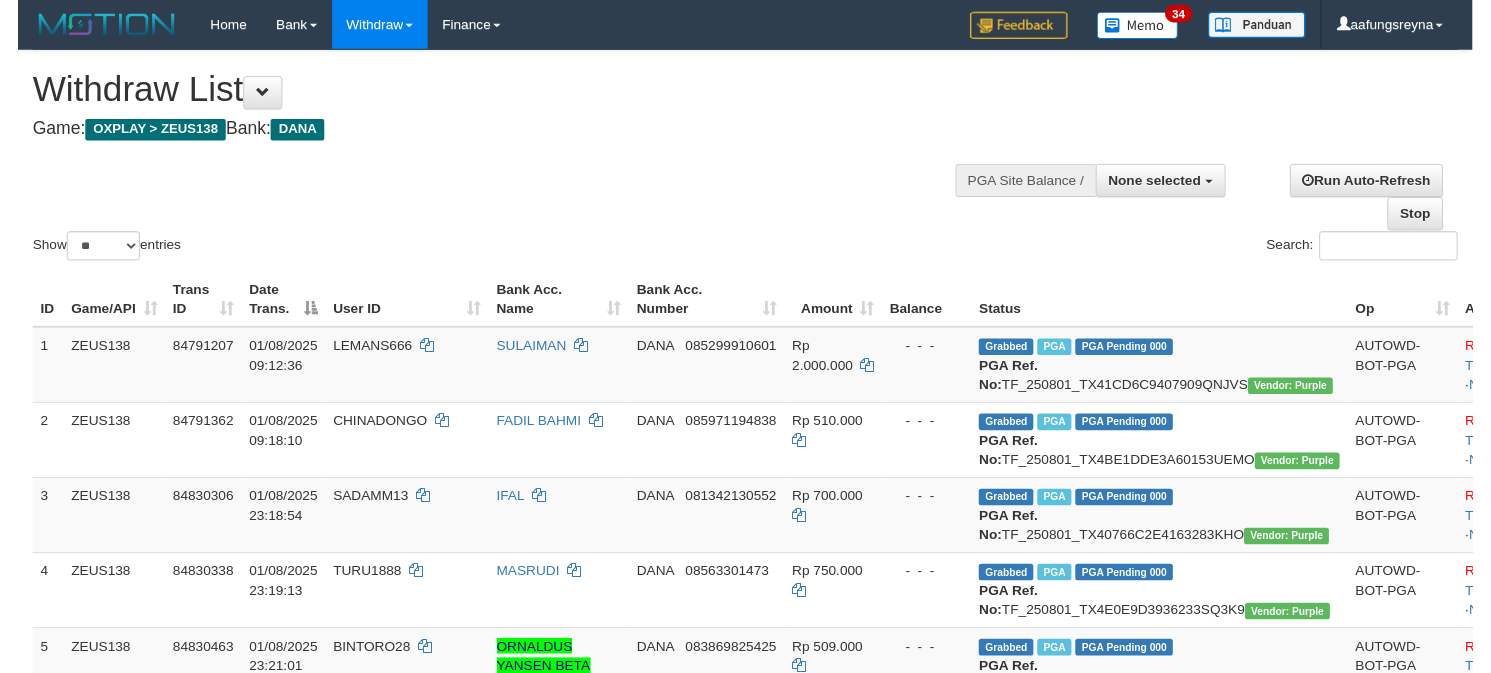 scroll, scrollTop: 347, scrollLeft: 0, axis: vertical 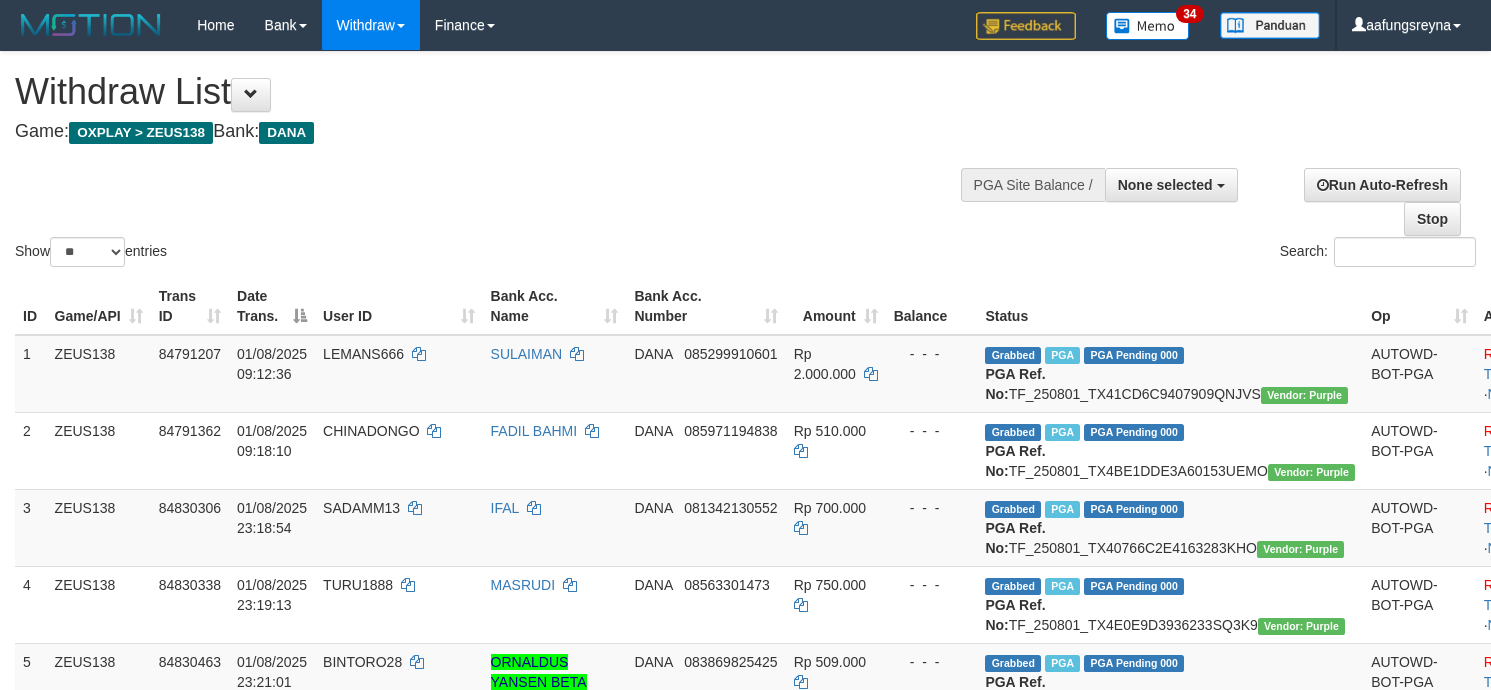 select 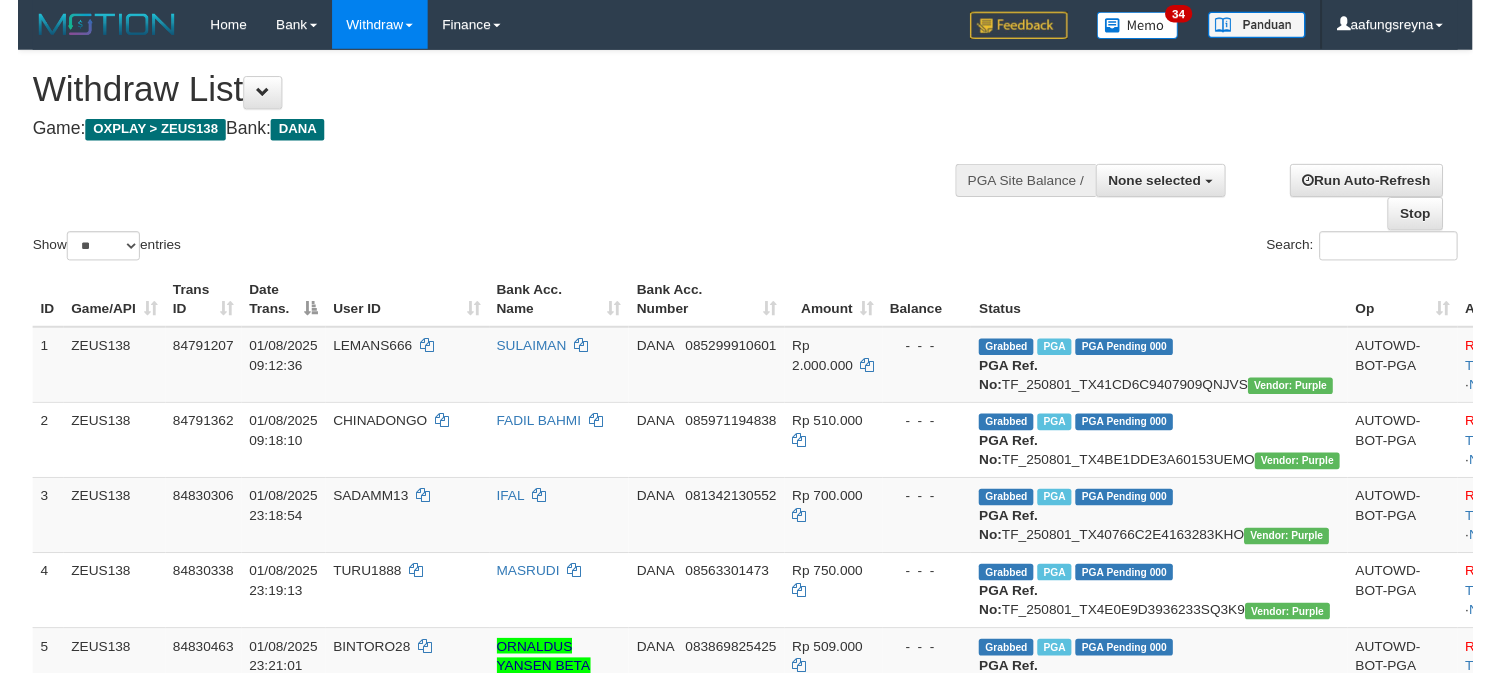 scroll, scrollTop: 347, scrollLeft: 0, axis: vertical 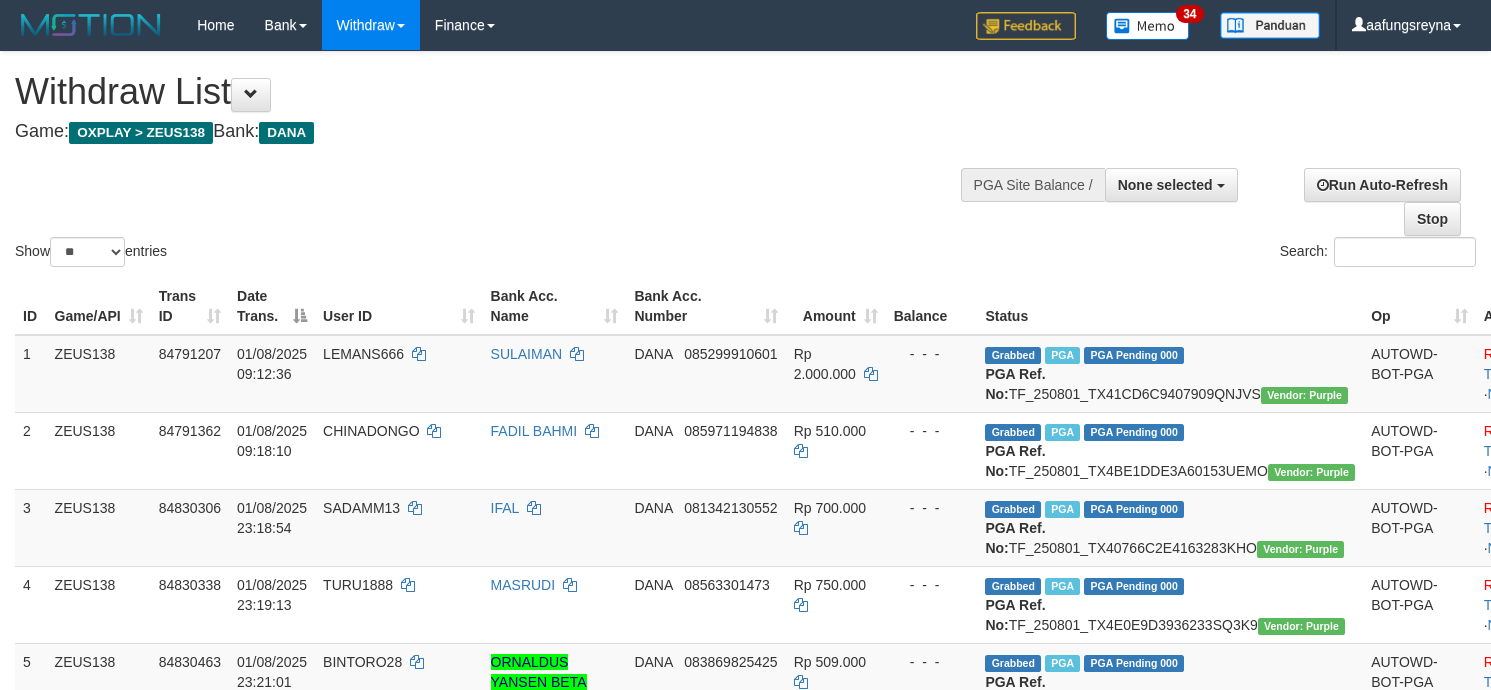 select 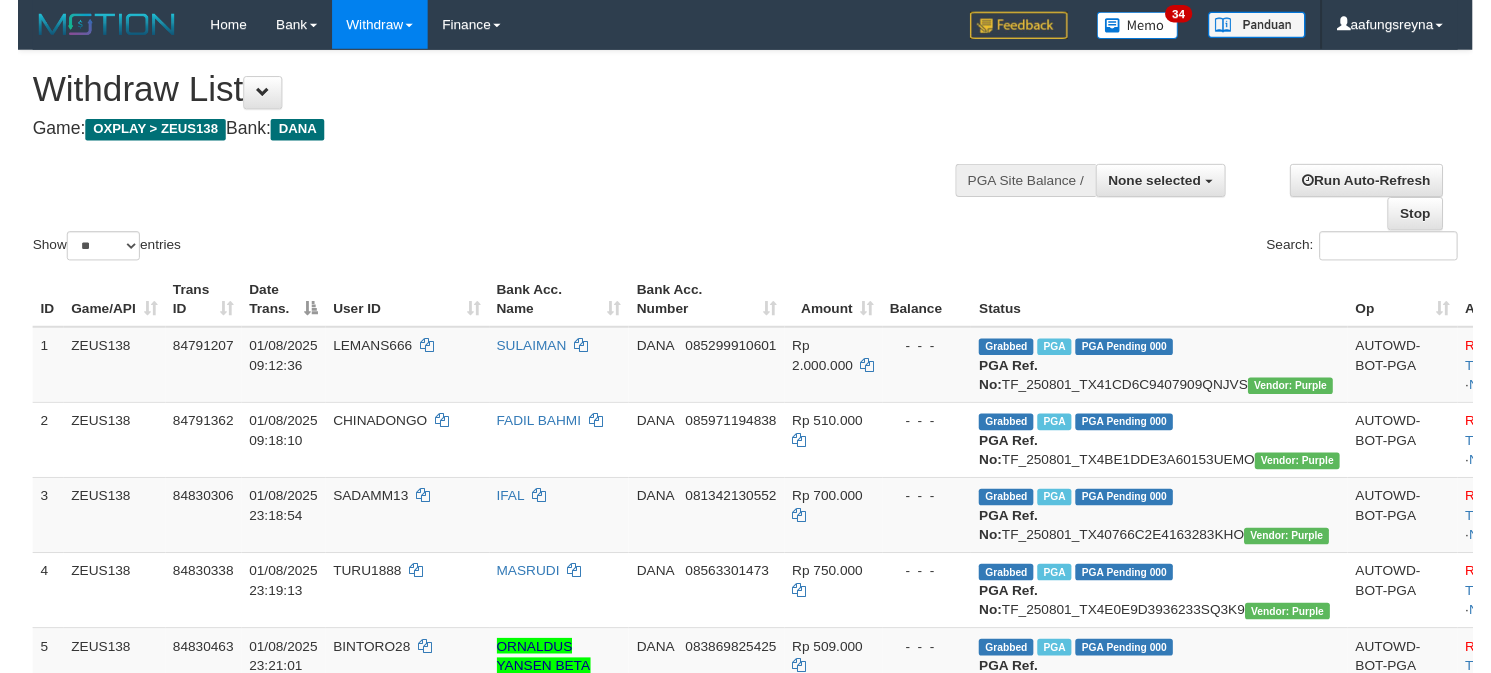 scroll, scrollTop: 347, scrollLeft: 0, axis: vertical 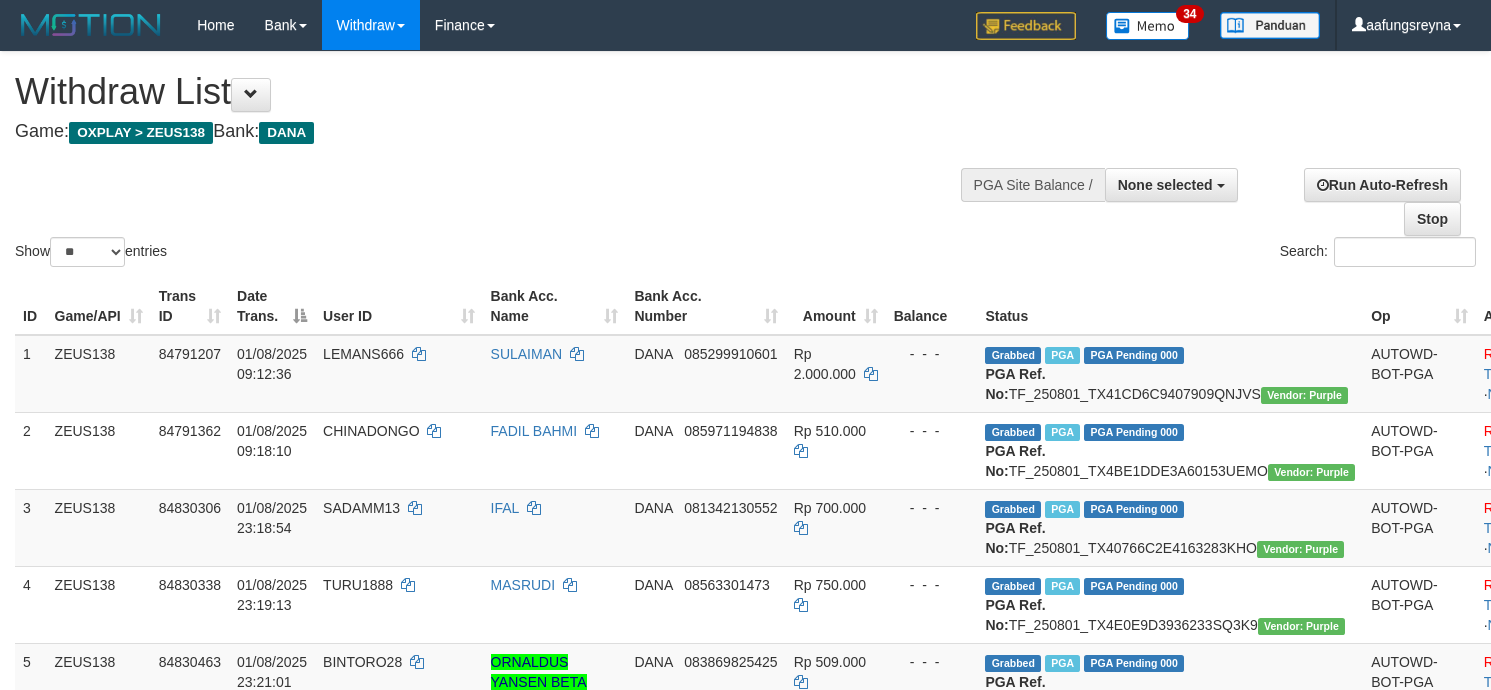 select 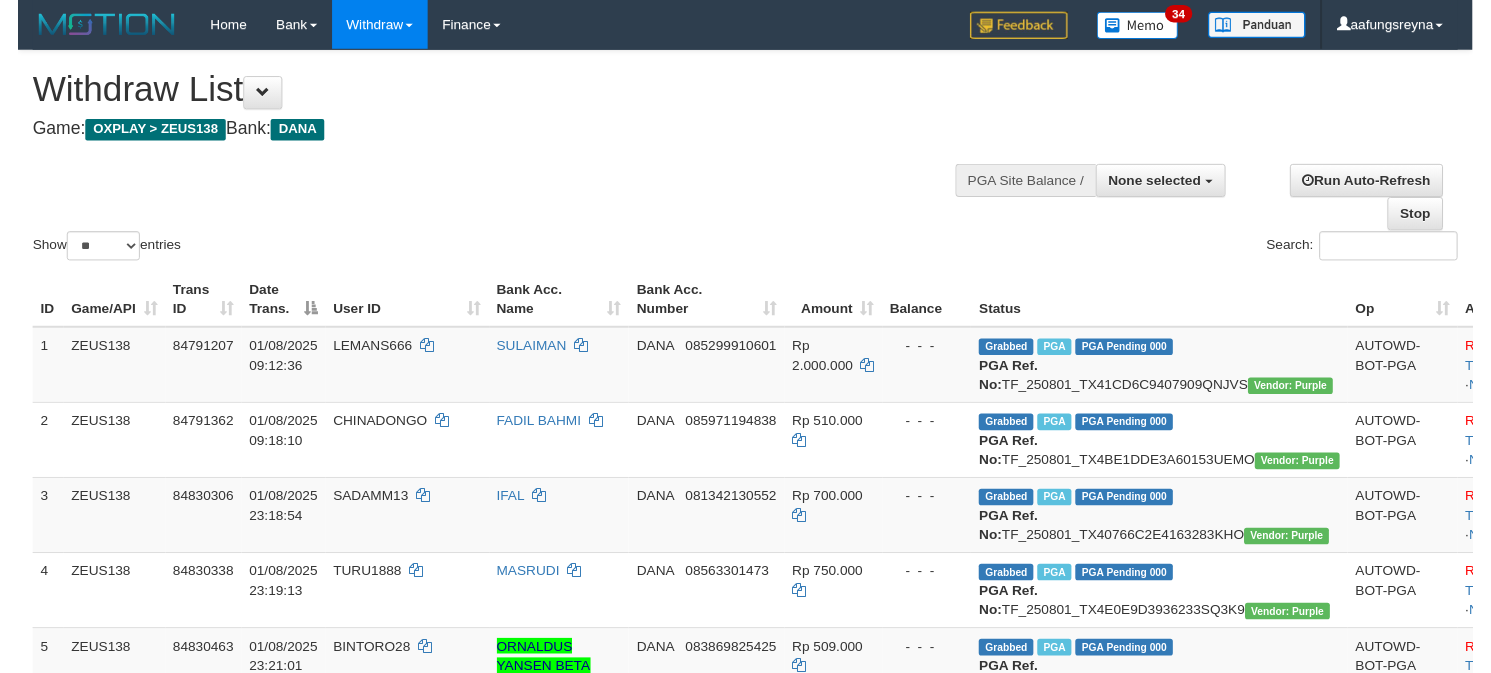 scroll, scrollTop: 347, scrollLeft: 0, axis: vertical 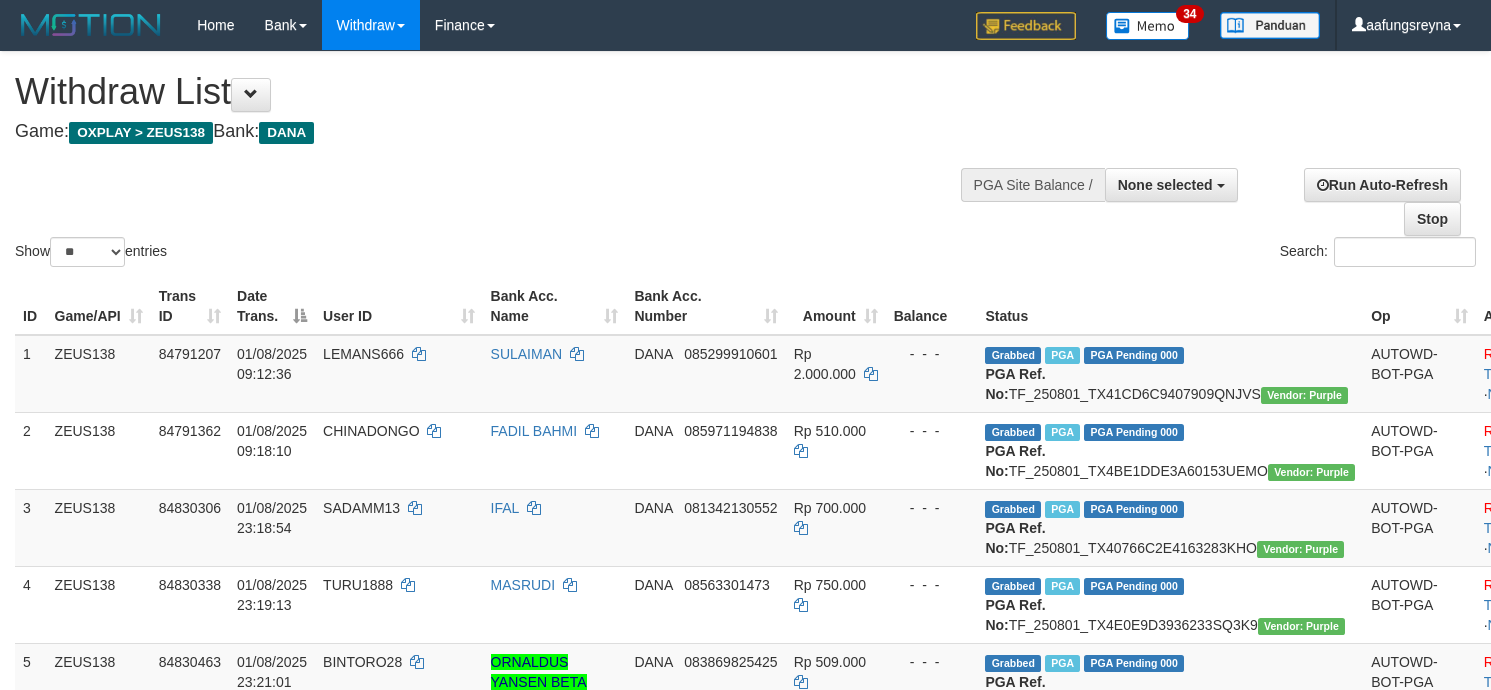 select 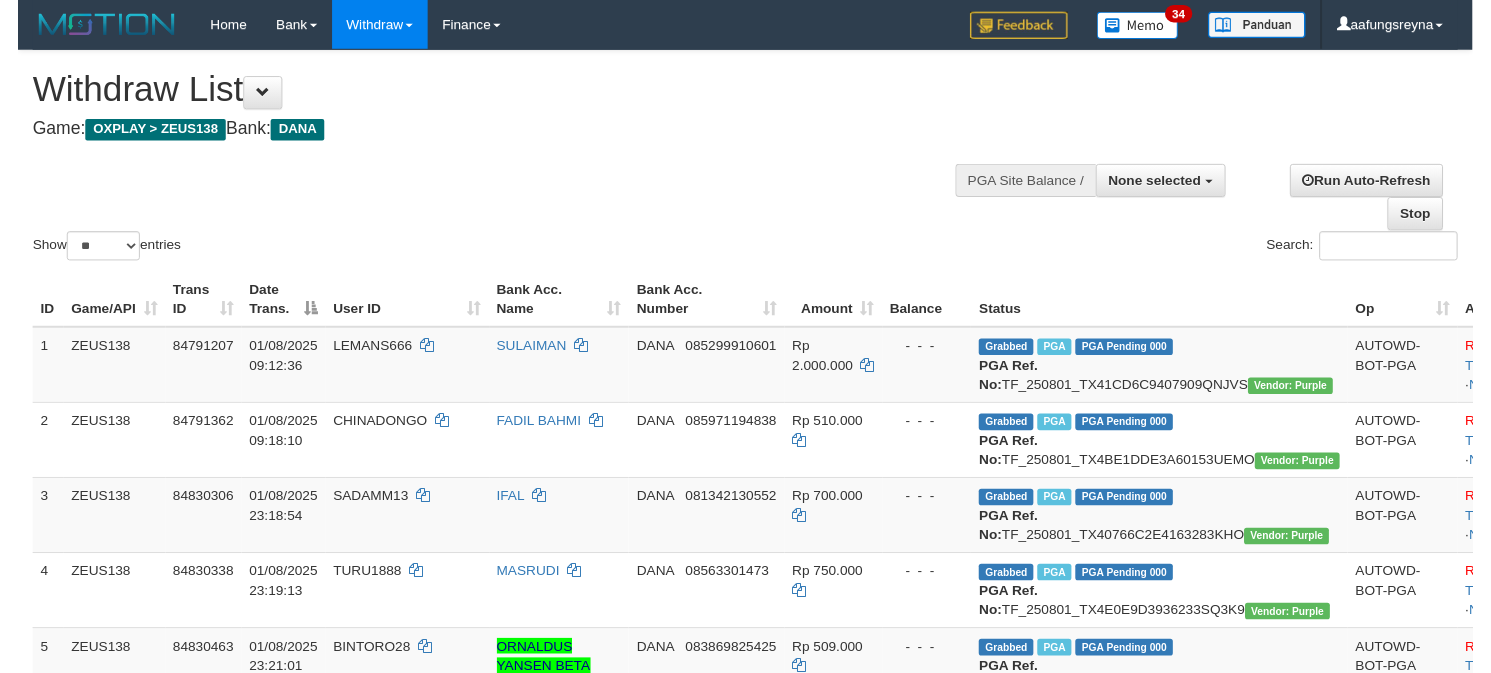 scroll, scrollTop: 347, scrollLeft: 0, axis: vertical 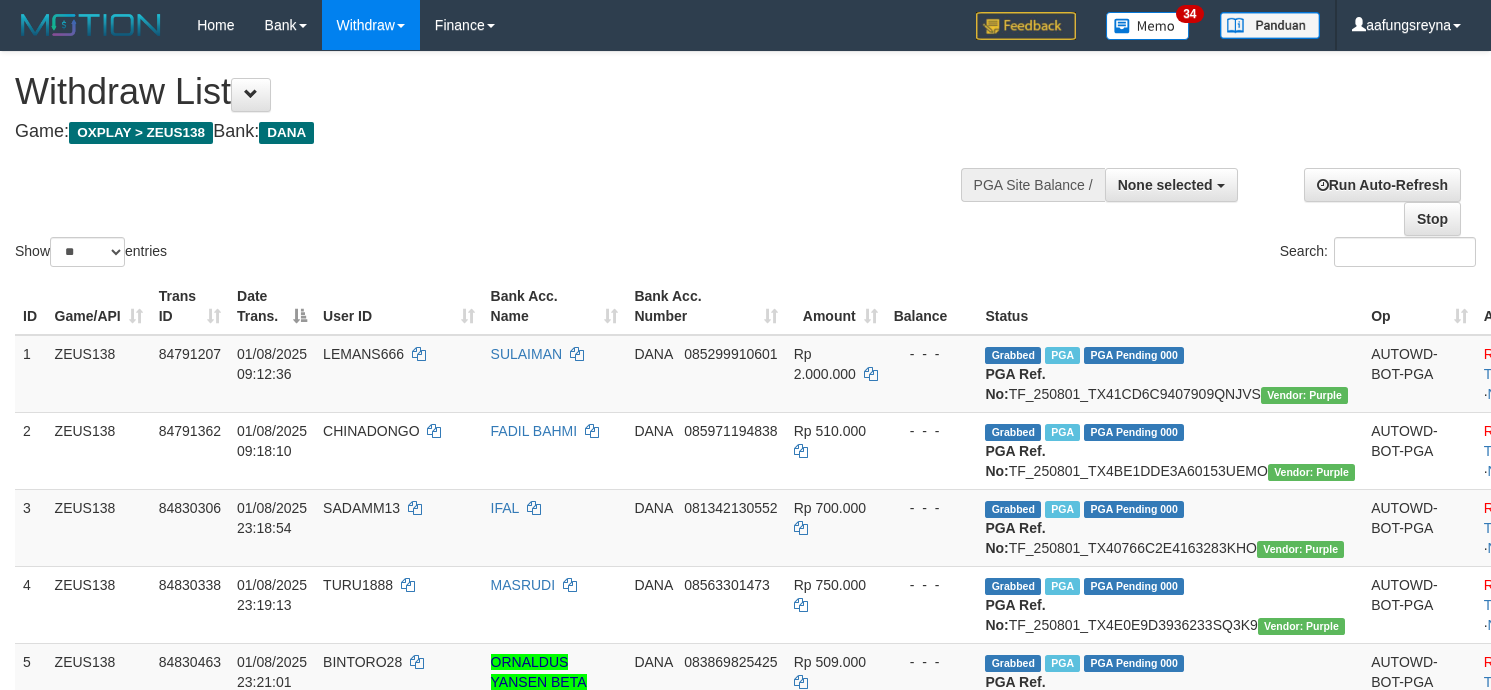select 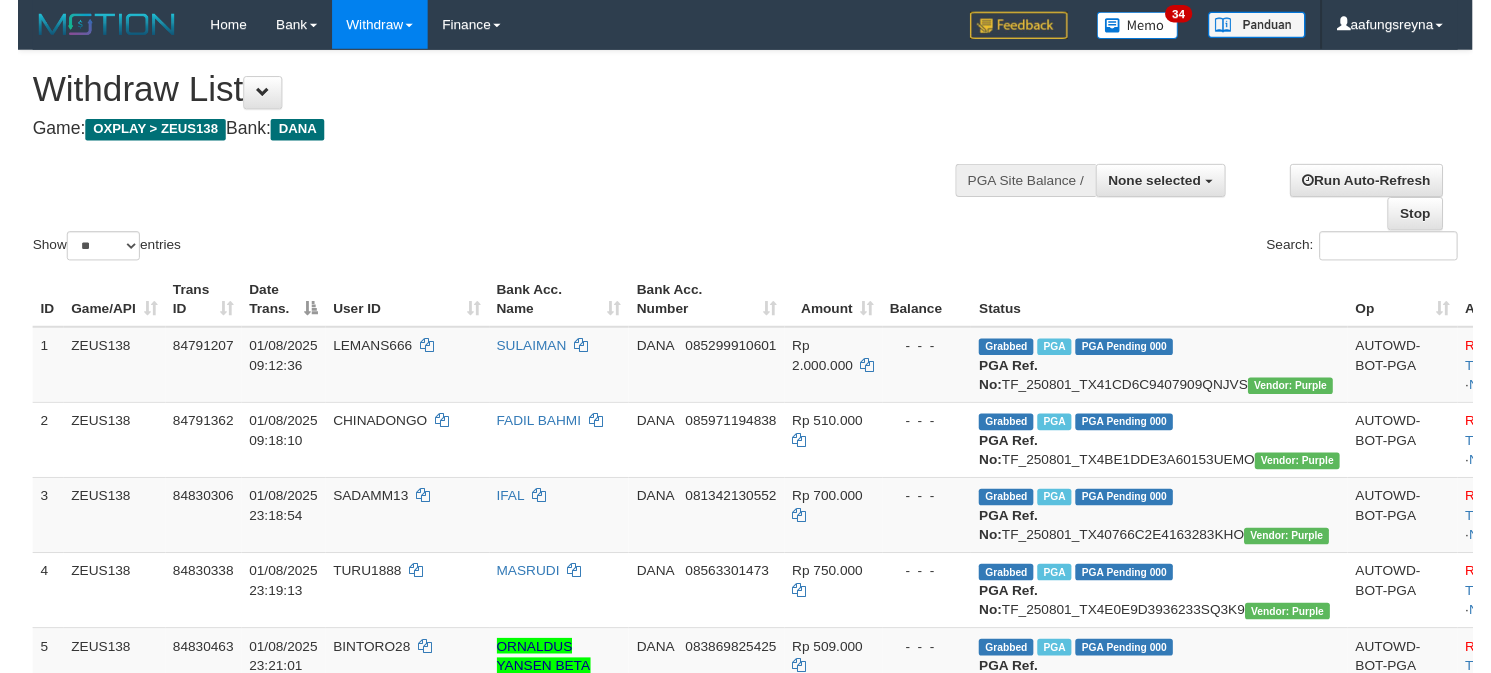scroll, scrollTop: 347, scrollLeft: 0, axis: vertical 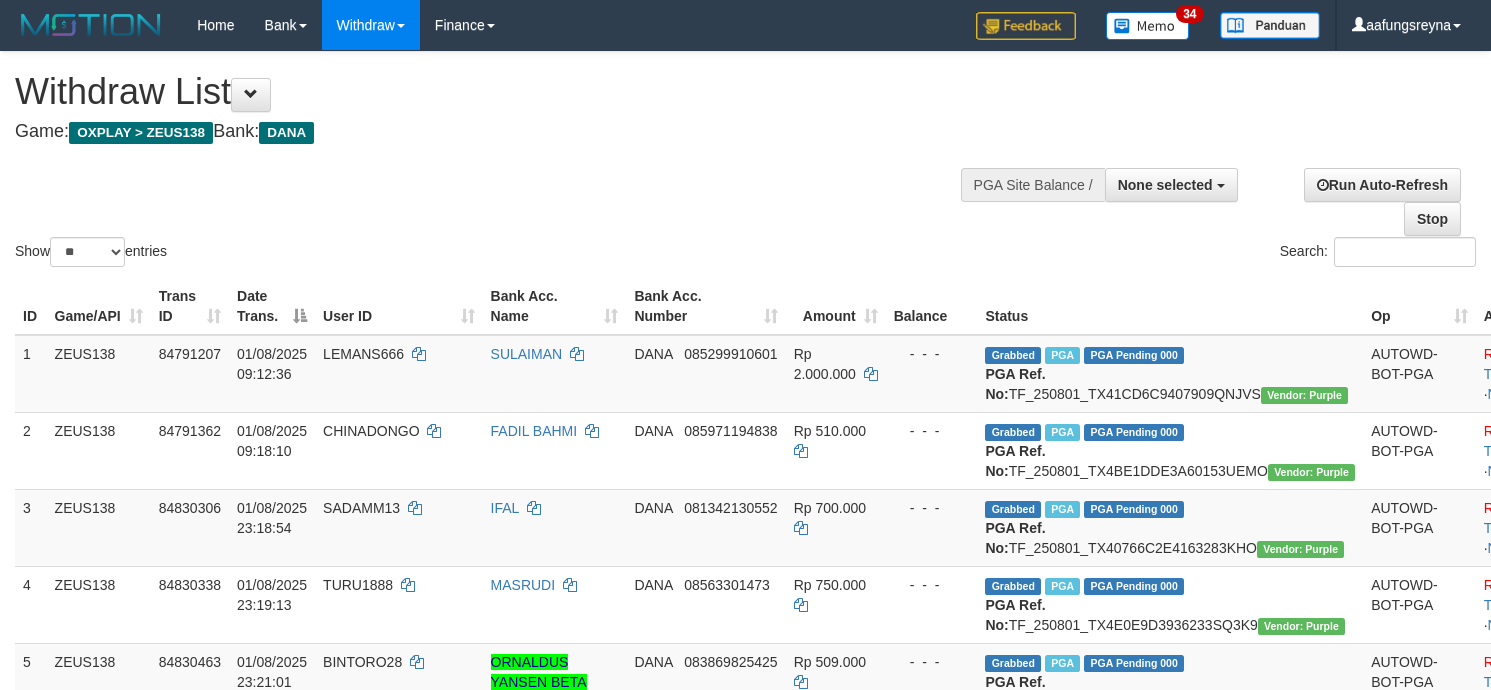 select 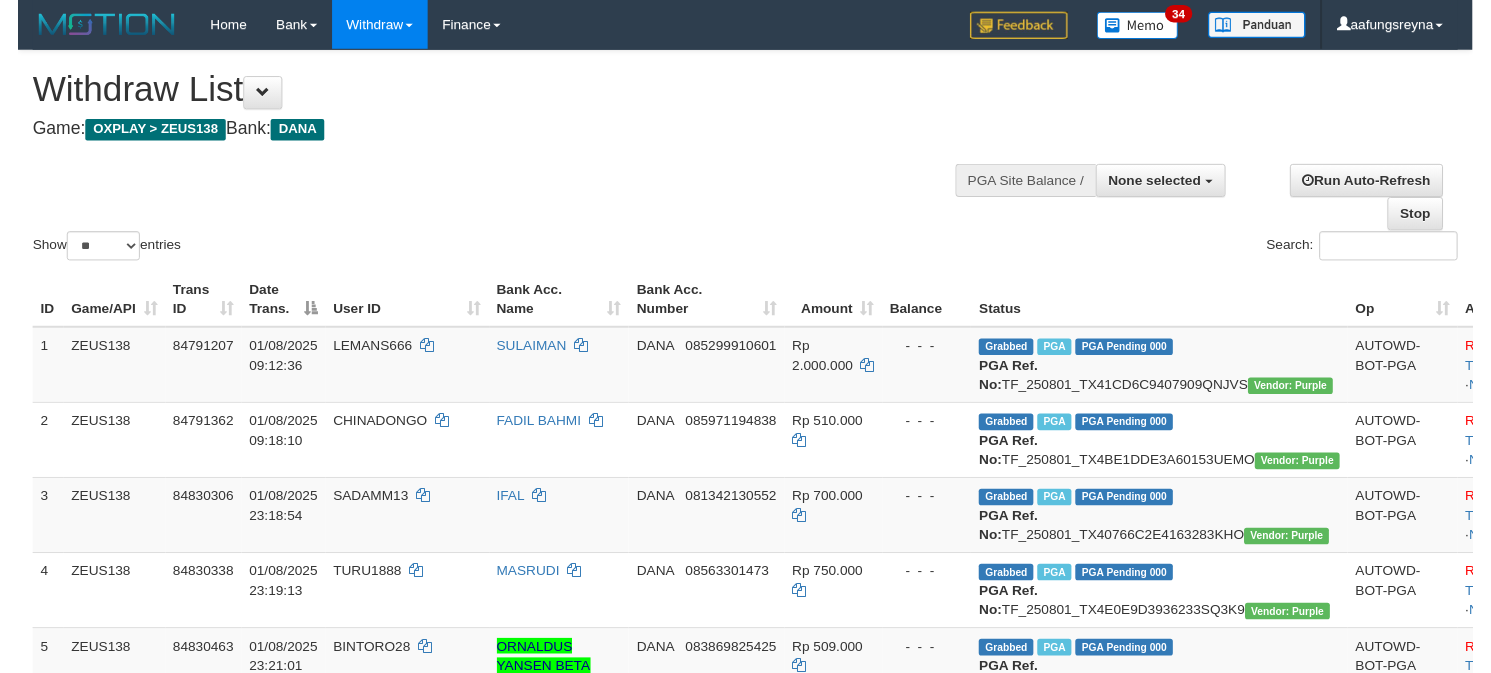 scroll, scrollTop: 347, scrollLeft: 0, axis: vertical 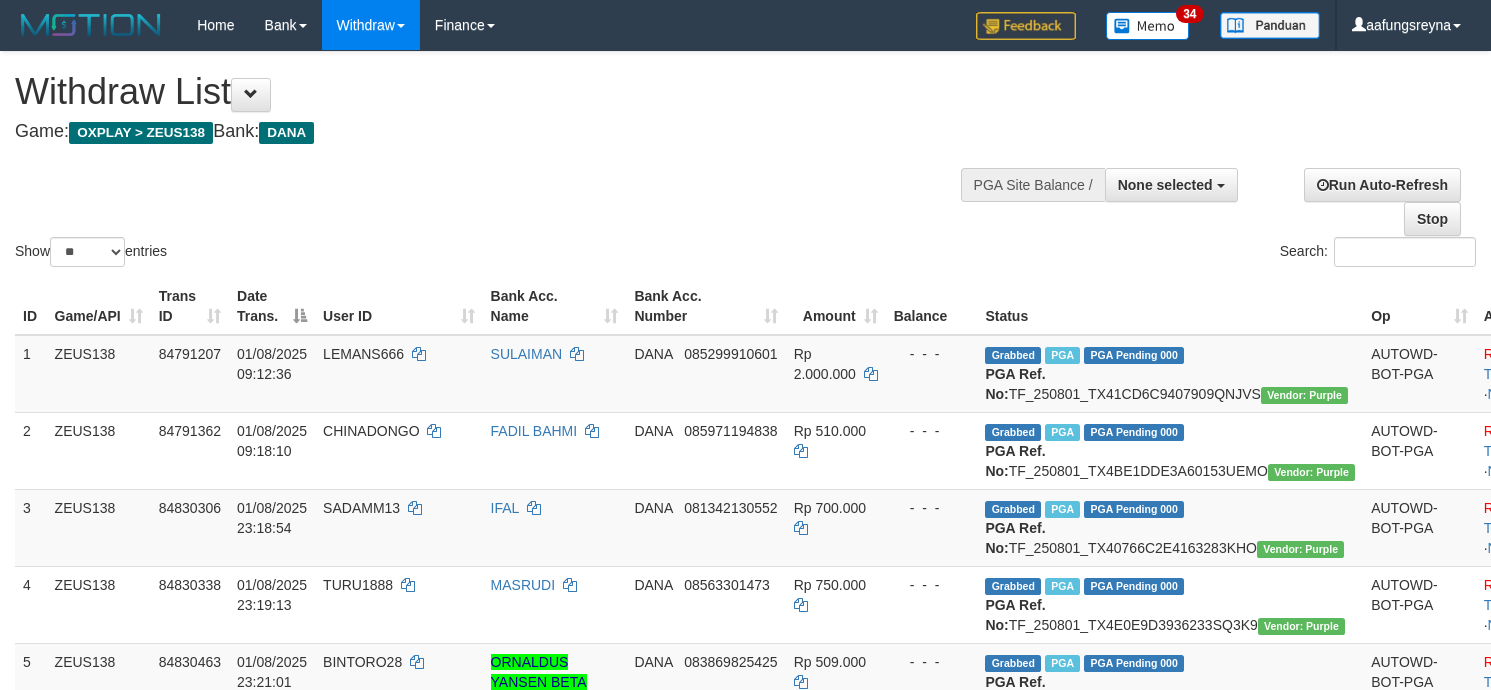 select 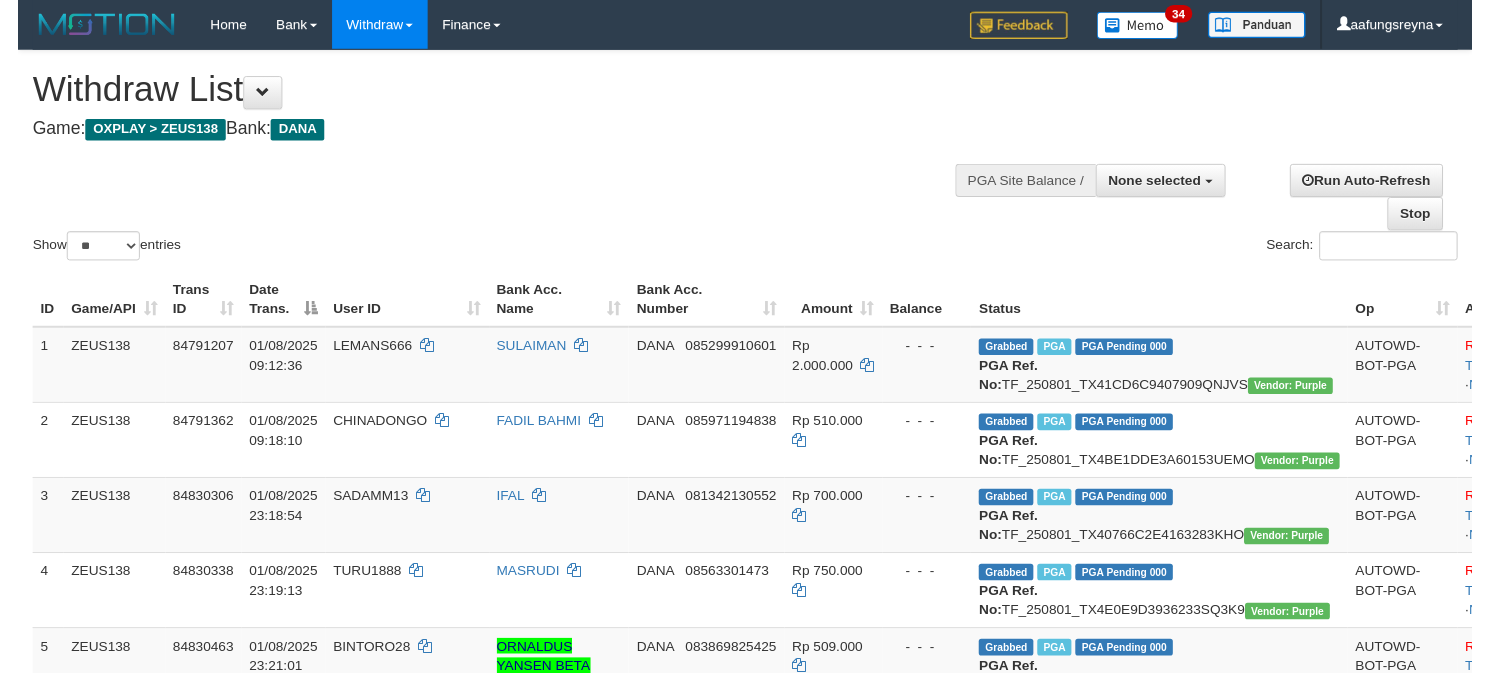 scroll, scrollTop: 347, scrollLeft: 0, axis: vertical 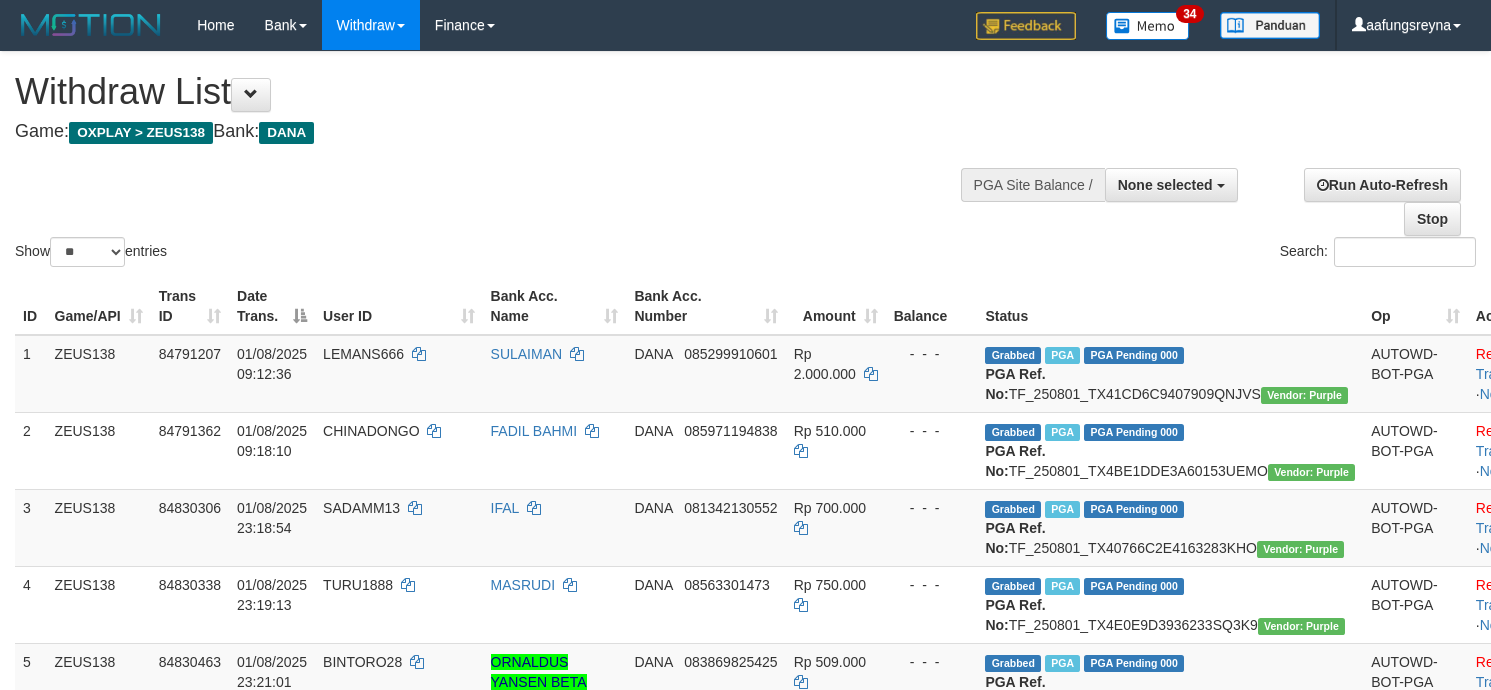 select 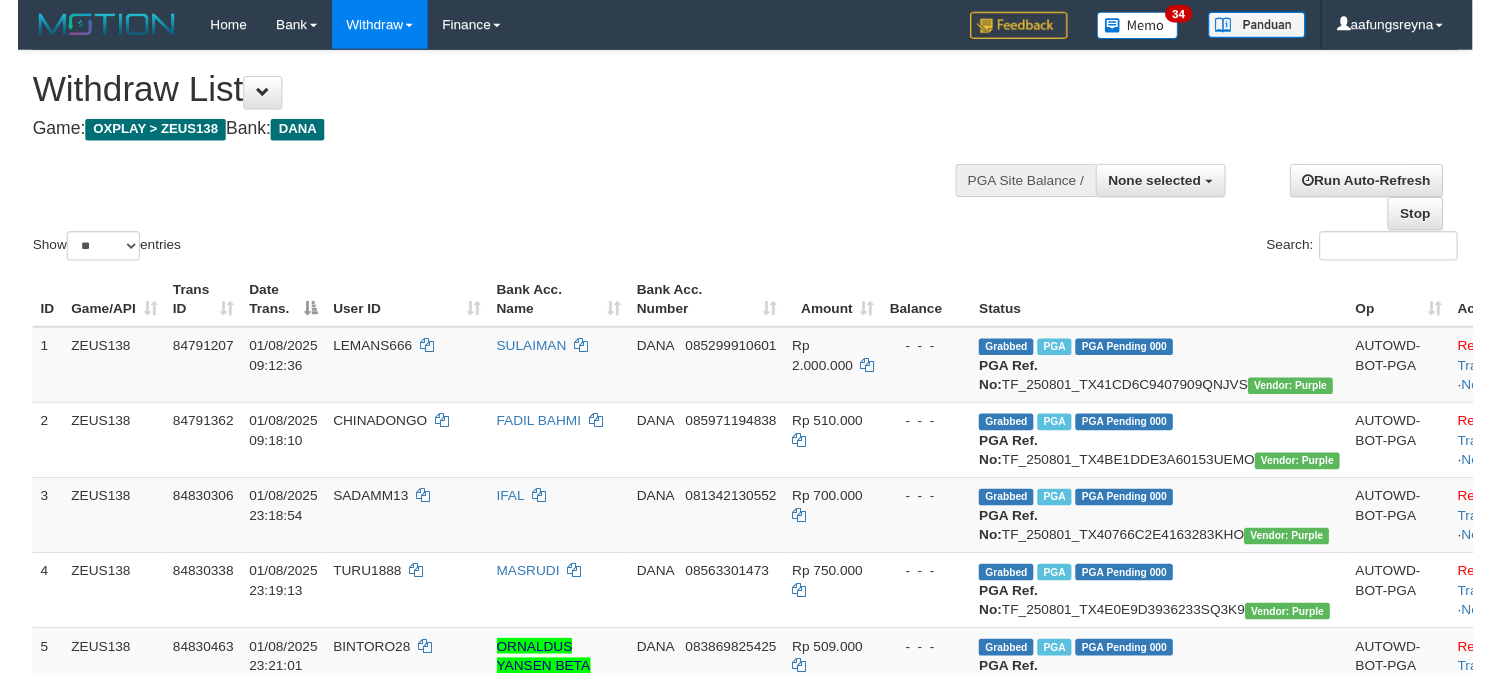 scroll, scrollTop: 347, scrollLeft: 0, axis: vertical 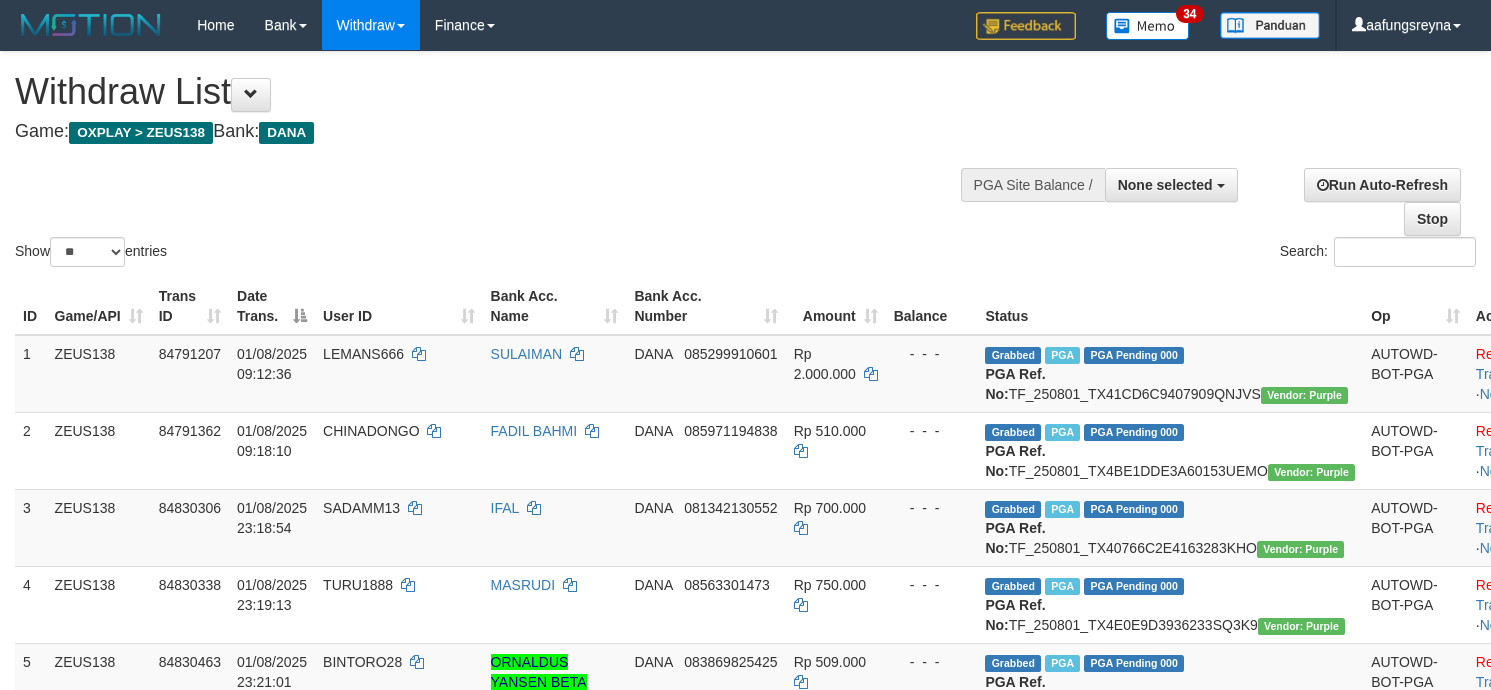 select 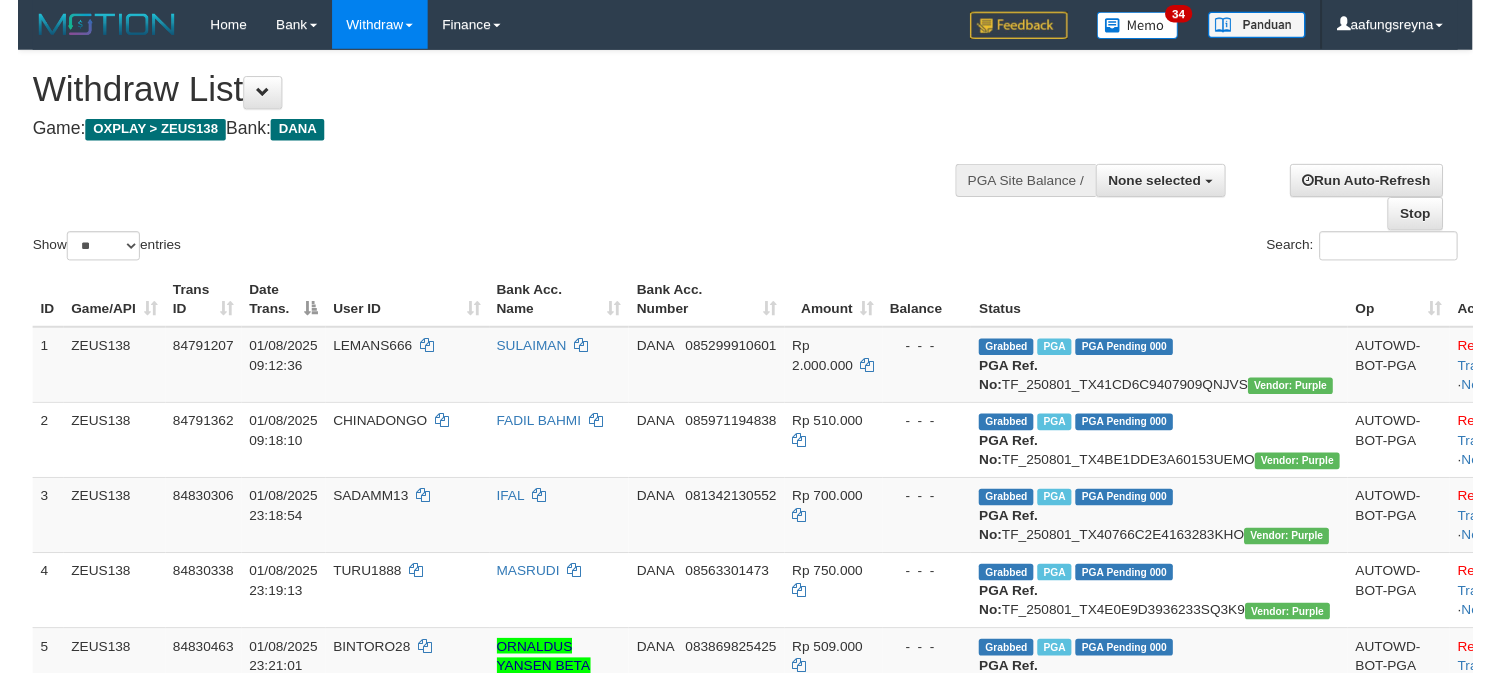 scroll, scrollTop: 347, scrollLeft: 0, axis: vertical 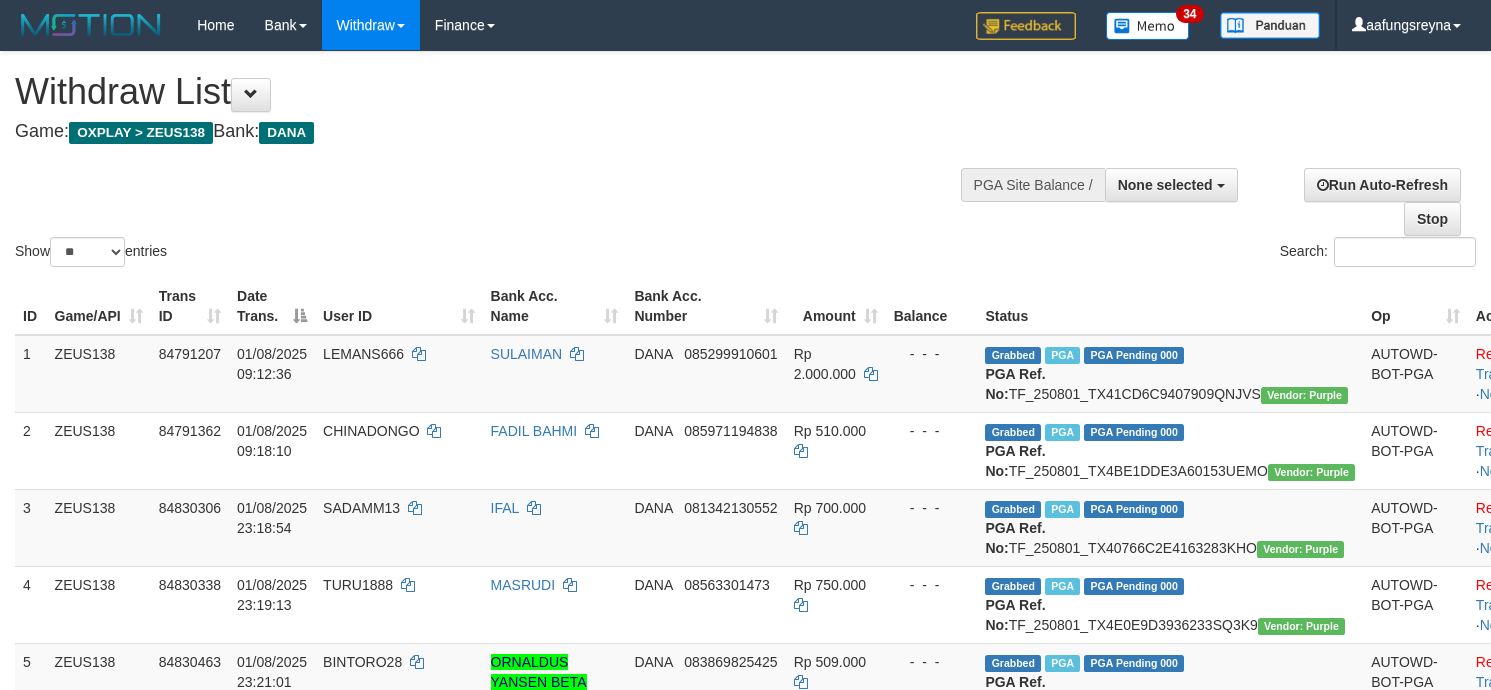 select 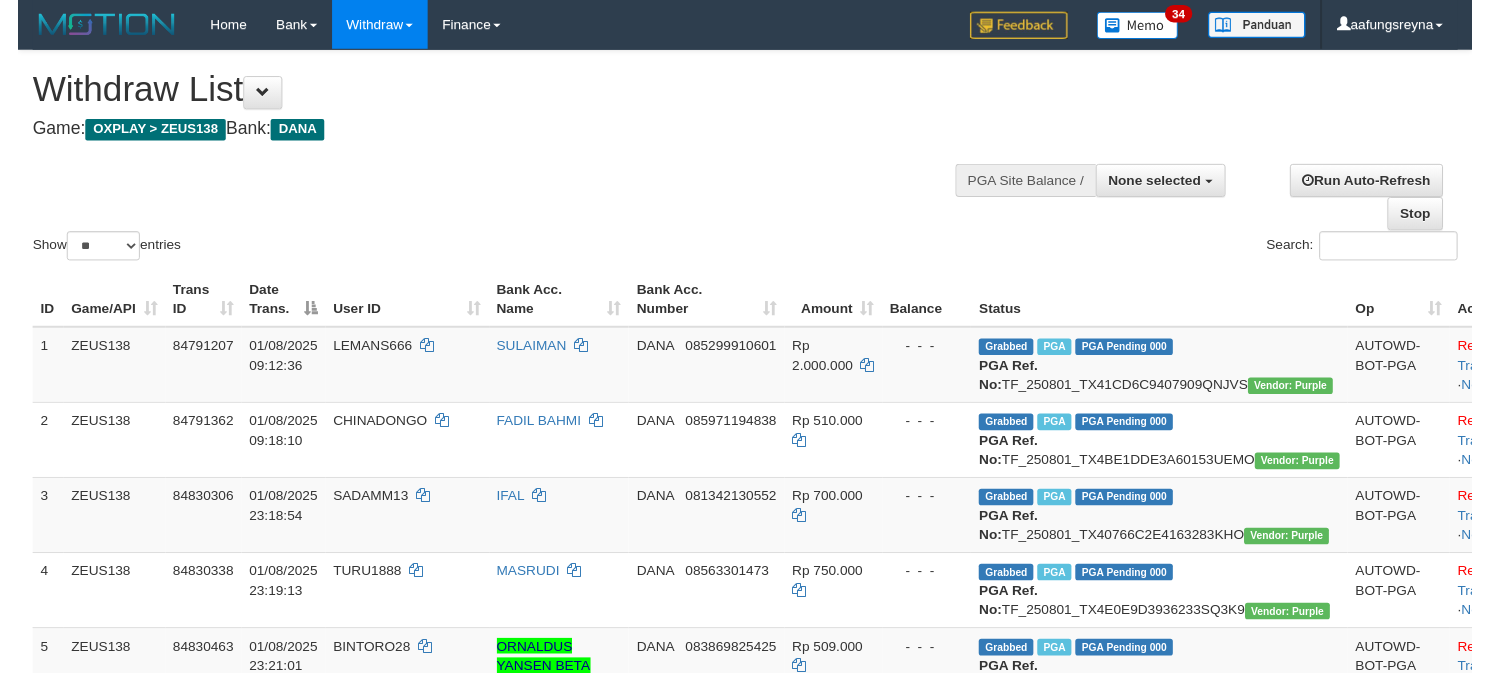 scroll, scrollTop: 347, scrollLeft: 0, axis: vertical 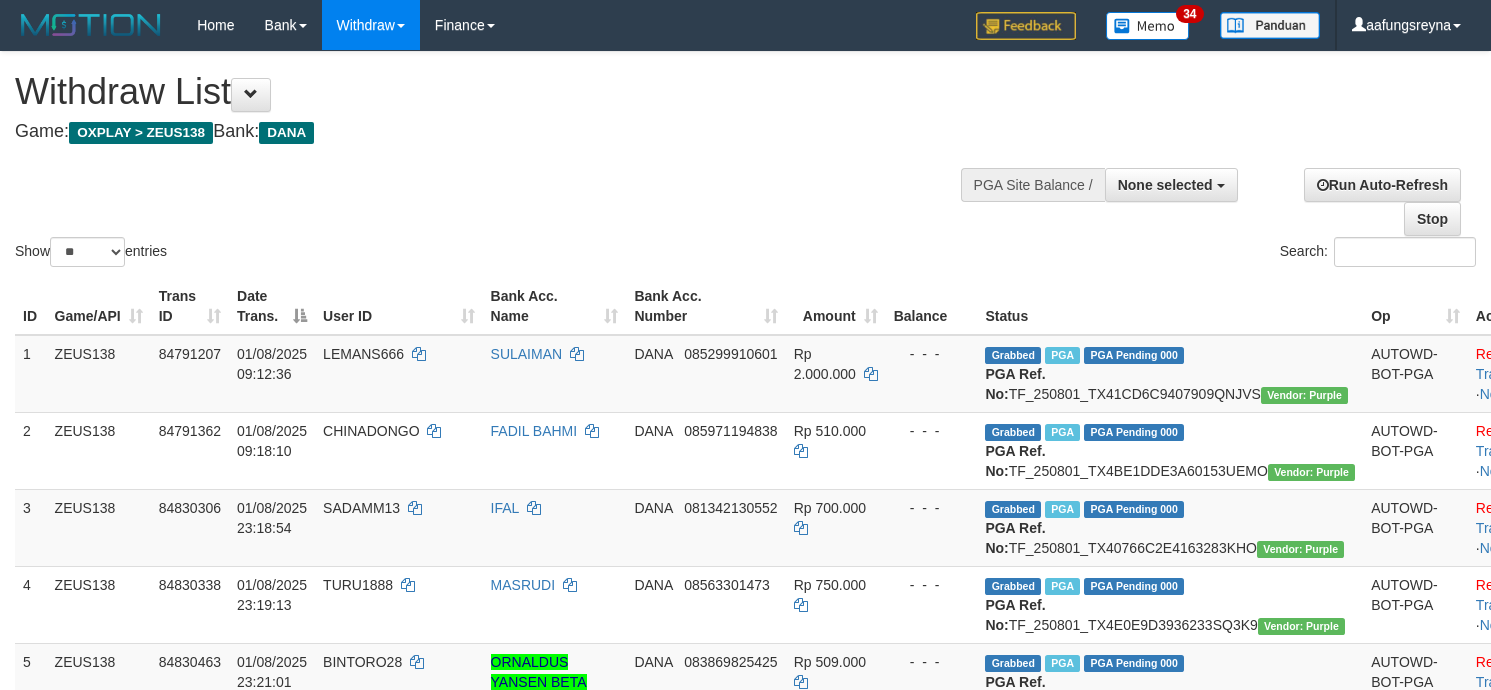 select 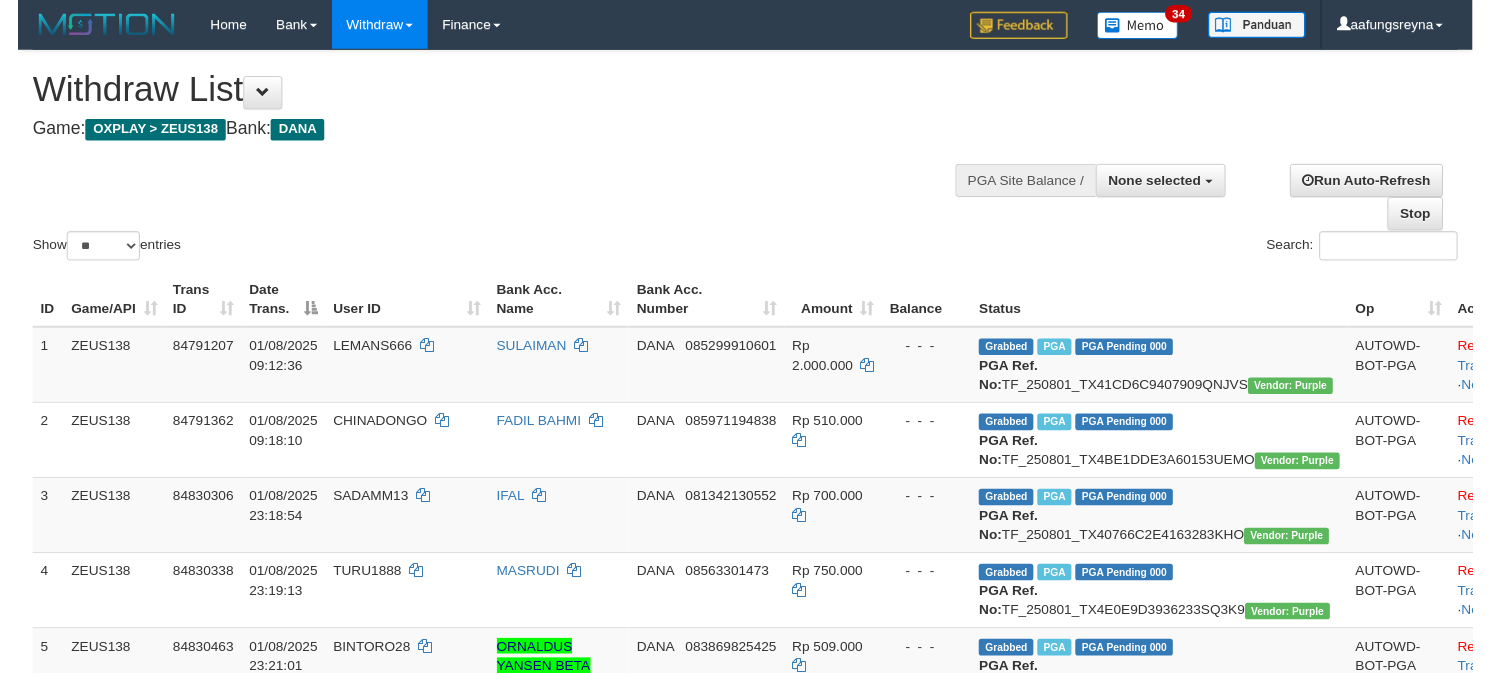 scroll, scrollTop: 347, scrollLeft: 0, axis: vertical 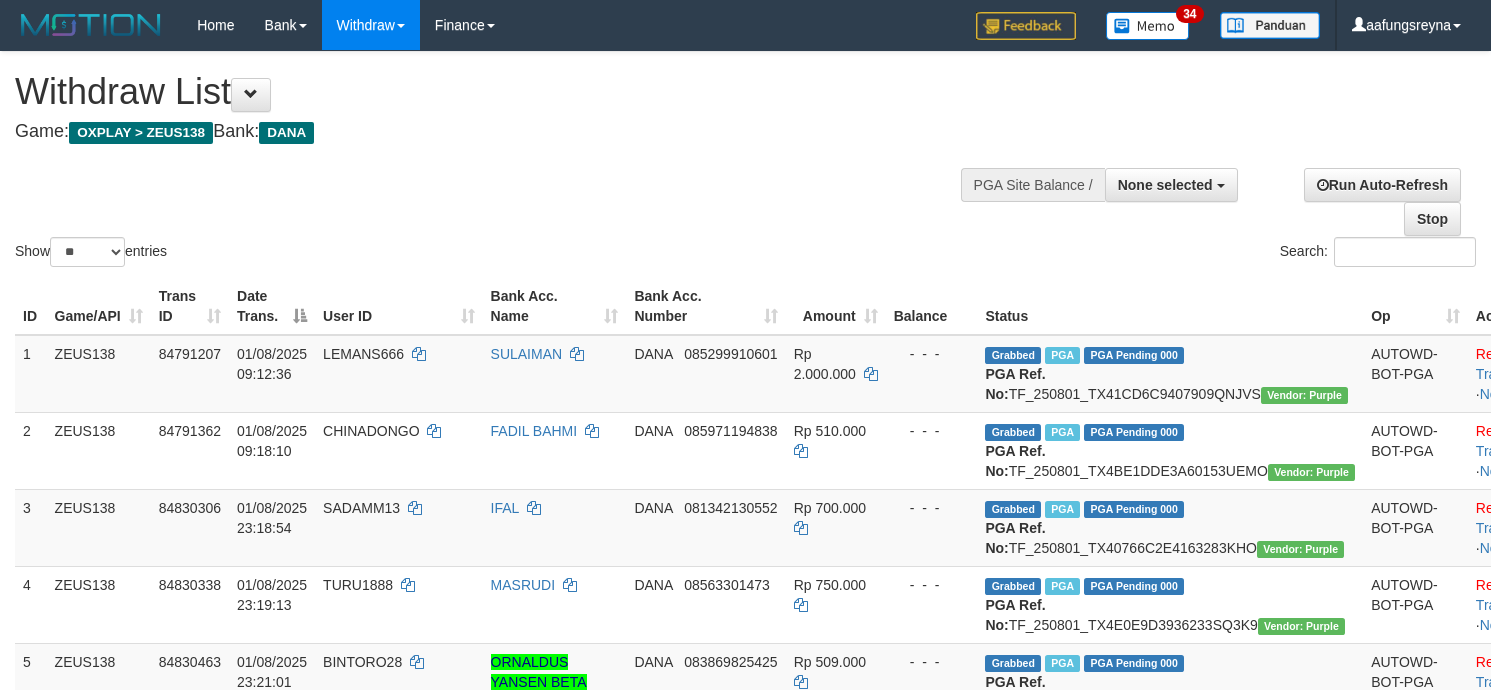 select 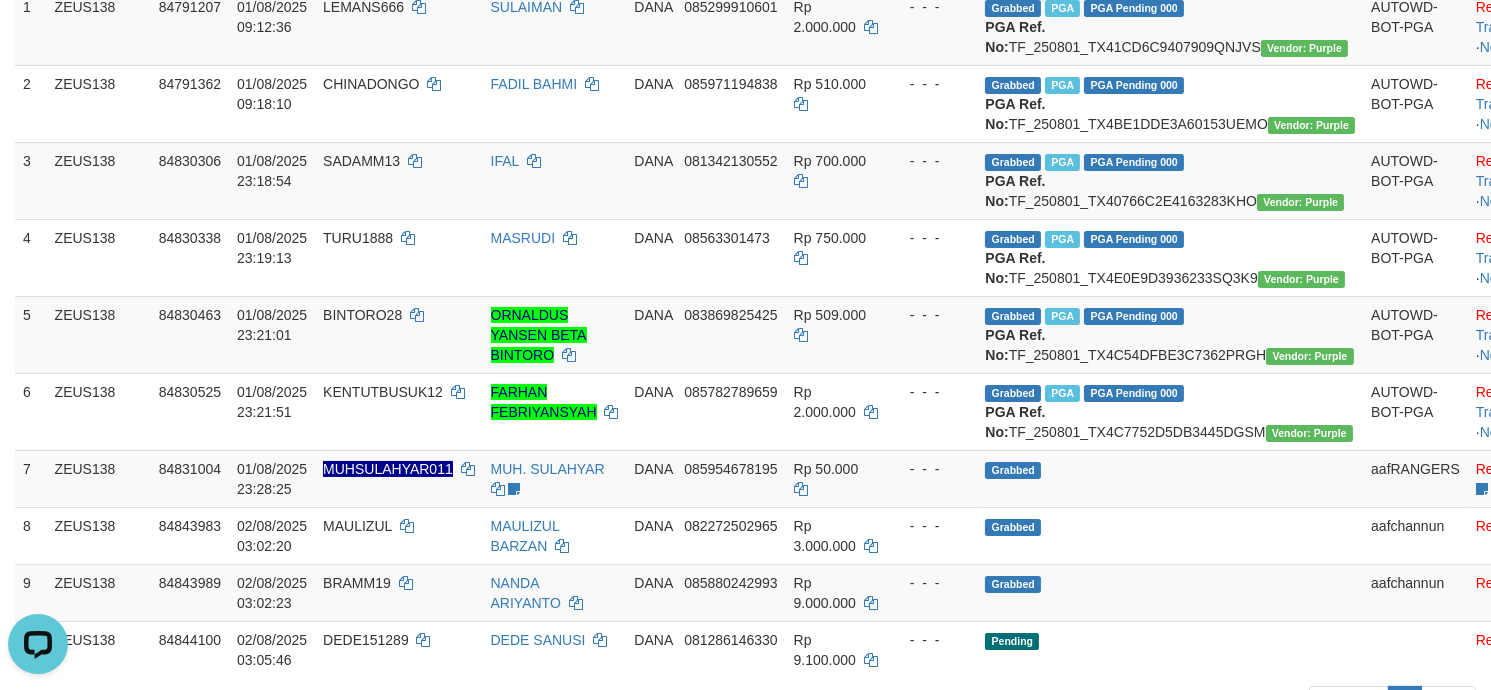 scroll, scrollTop: 0, scrollLeft: 0, axis: both 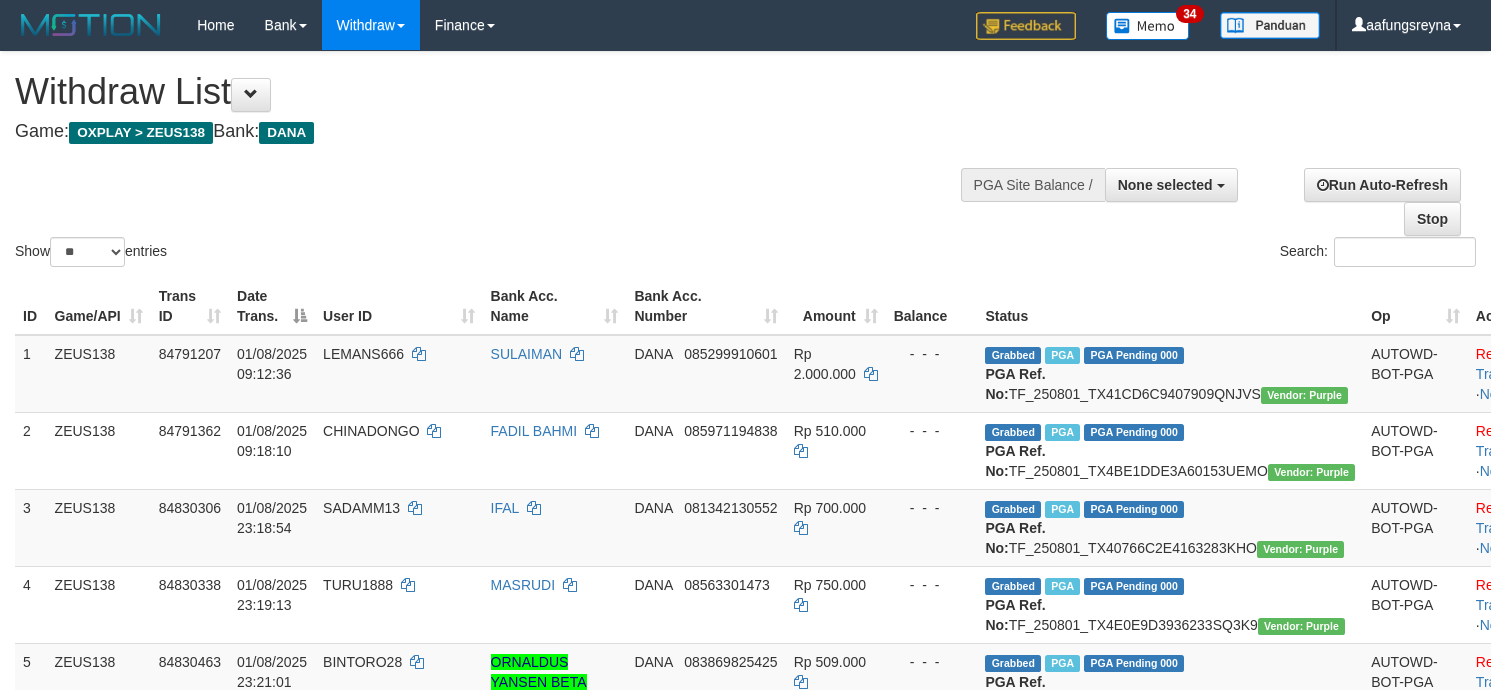 select 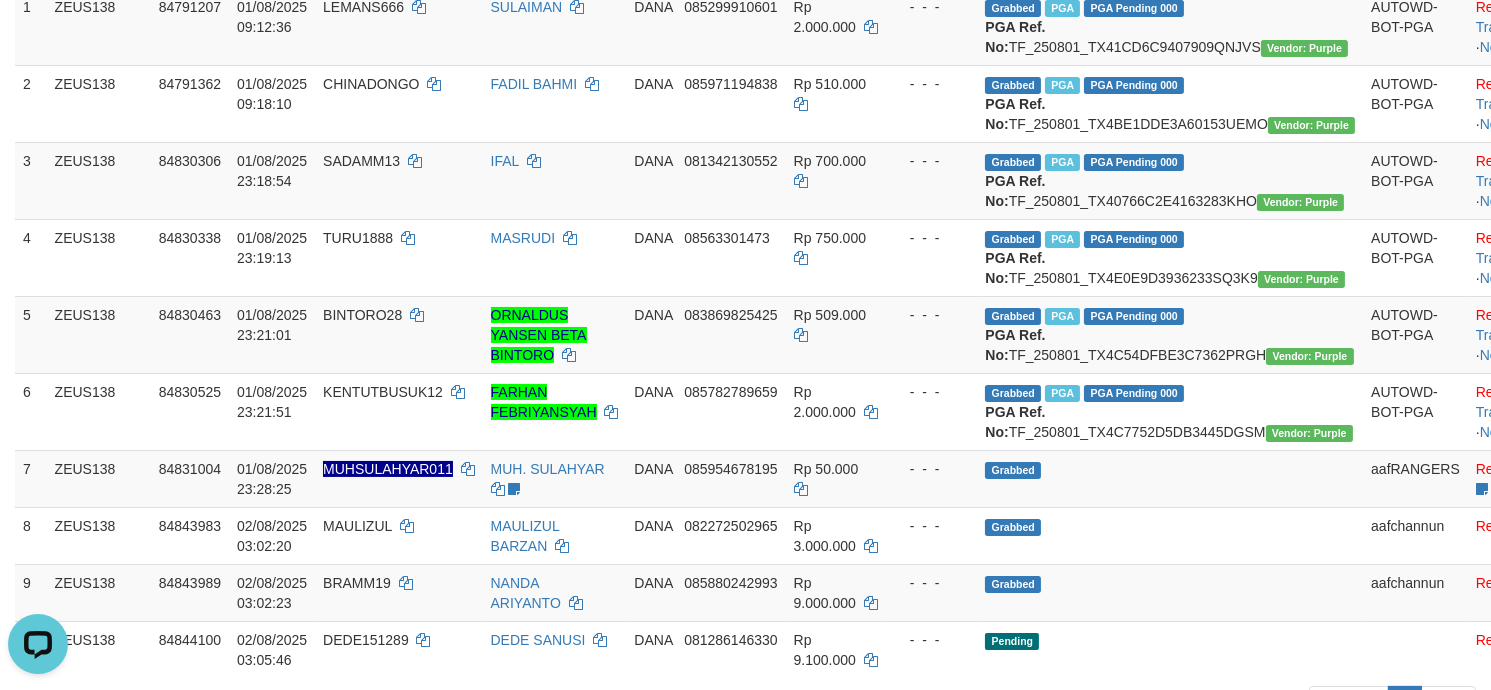 scroll, scrollTop: 0, scrollLeft: 0, axis: both 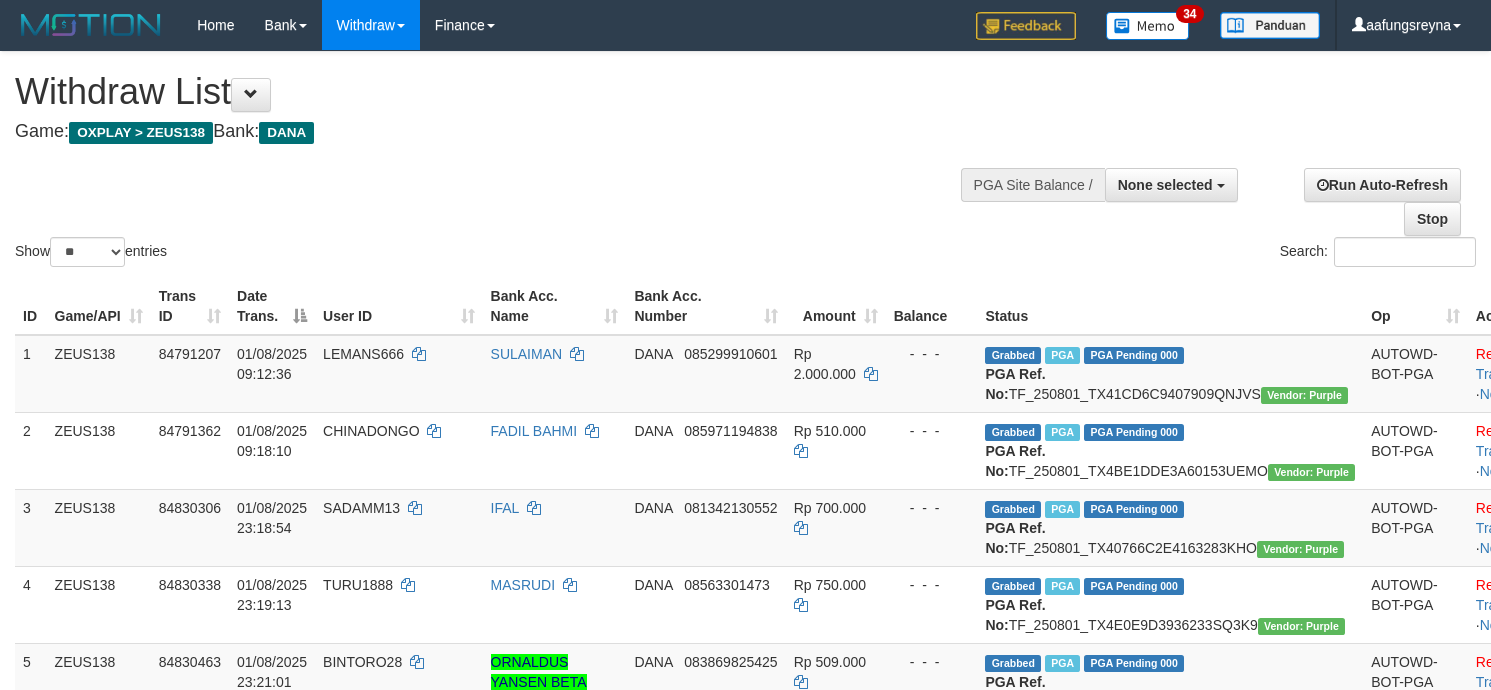 select 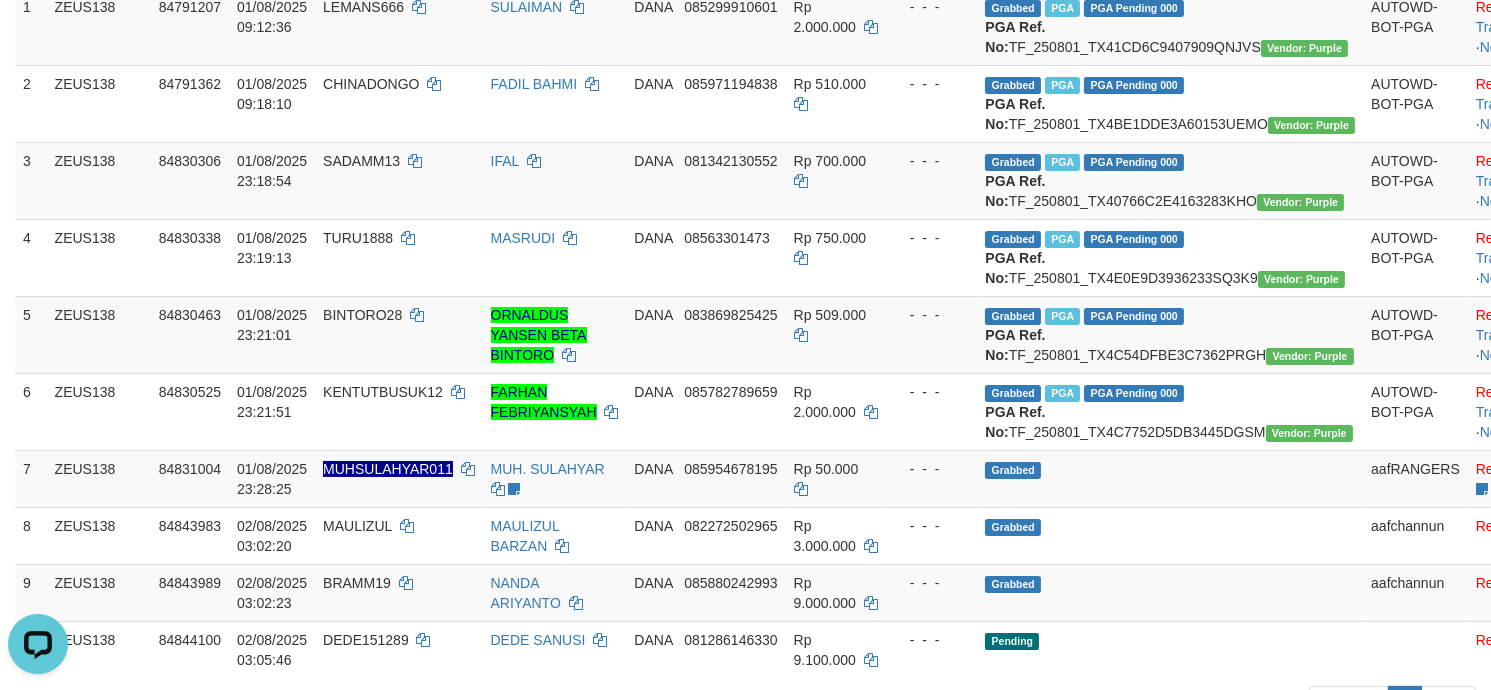 scroll, scrollTop: 0, scrollLeft: 0, axis: both 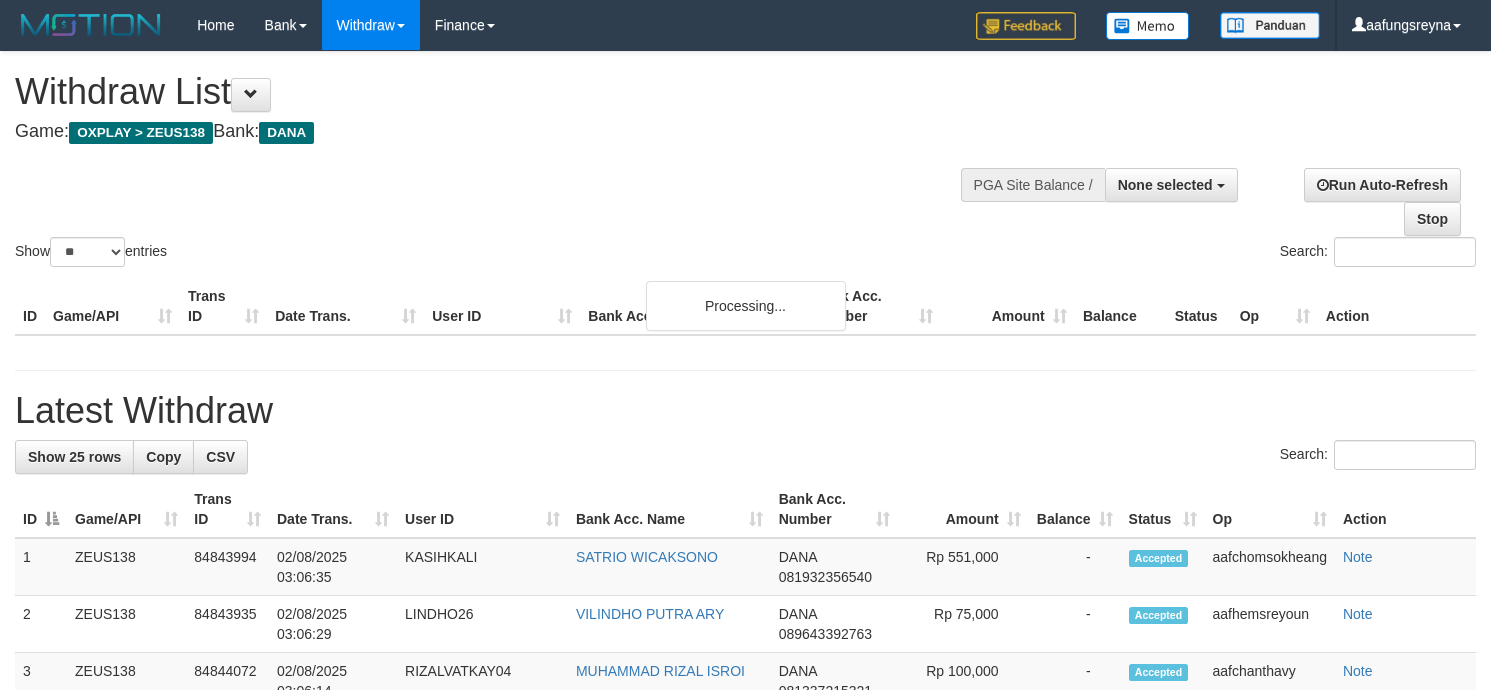 select 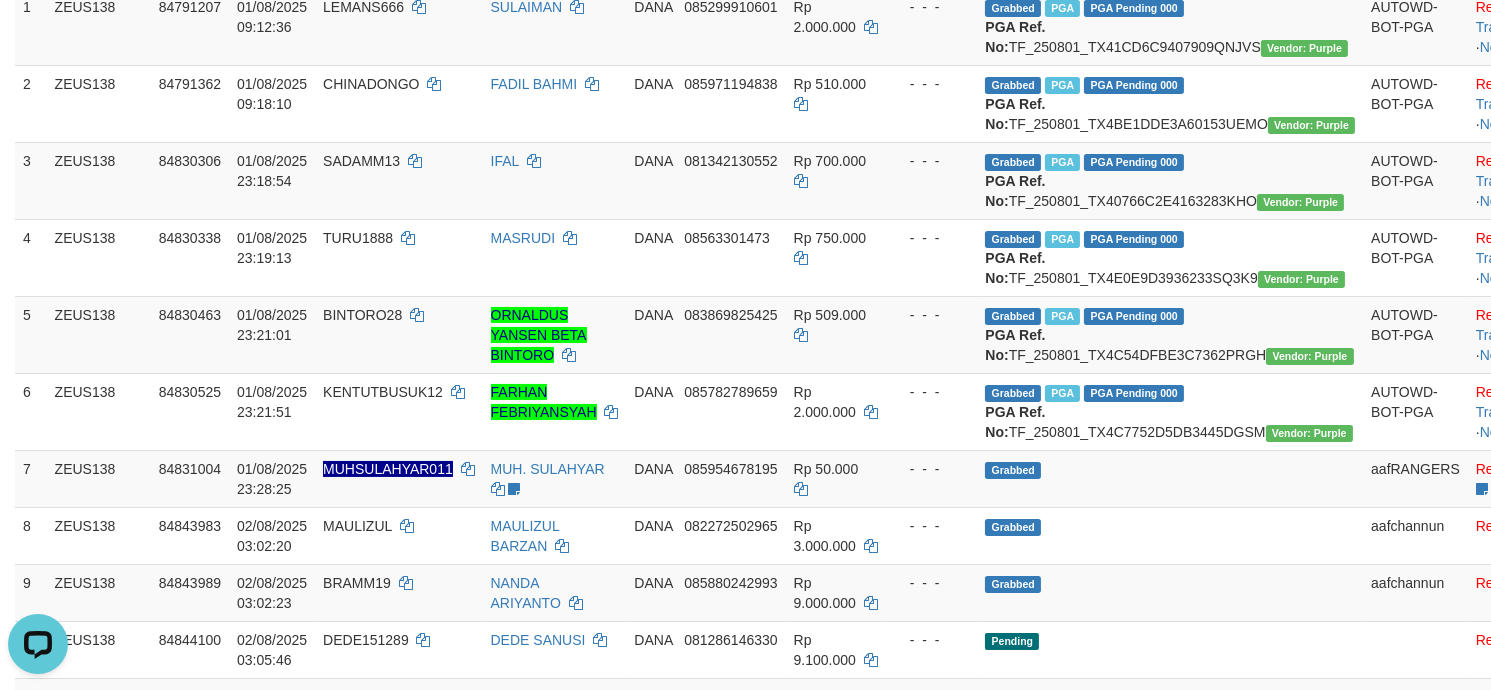 scroll, scrollTop: 0, scrollLeft: 0, axis: both 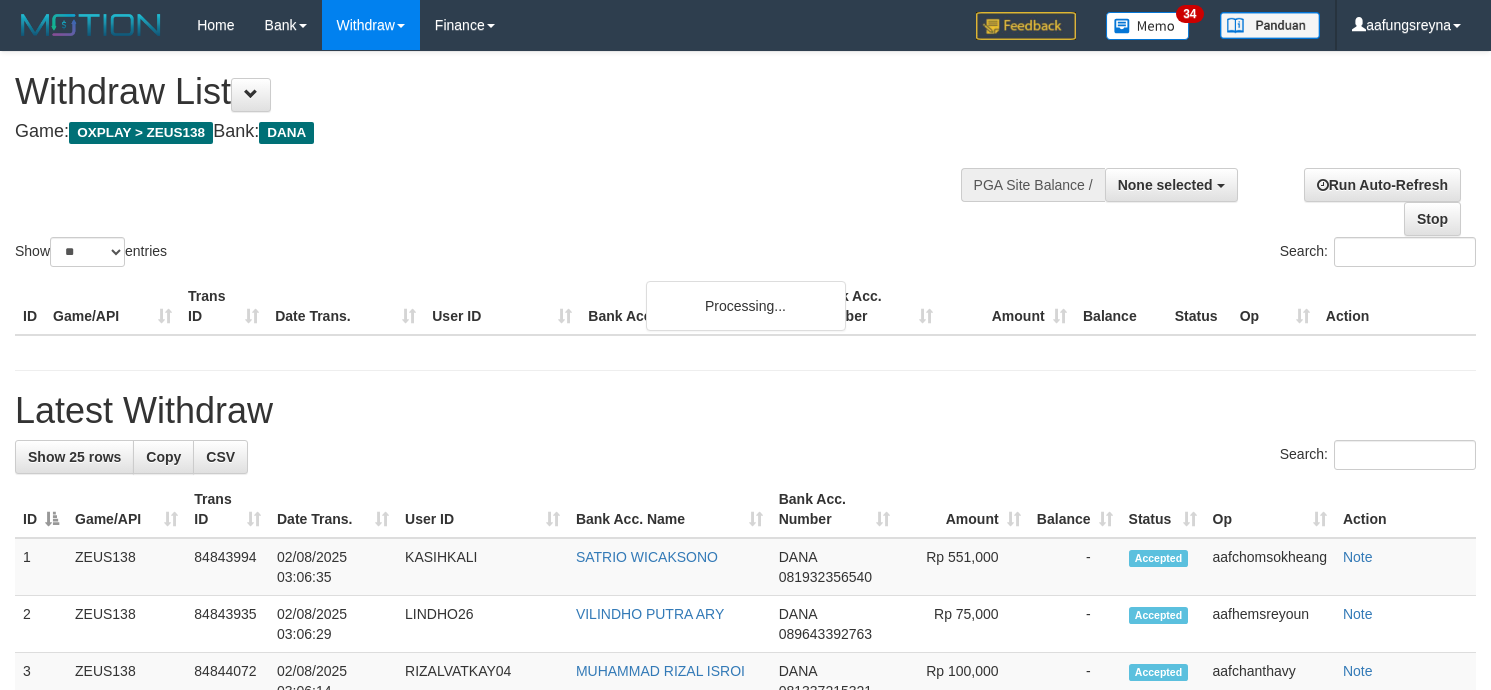 select 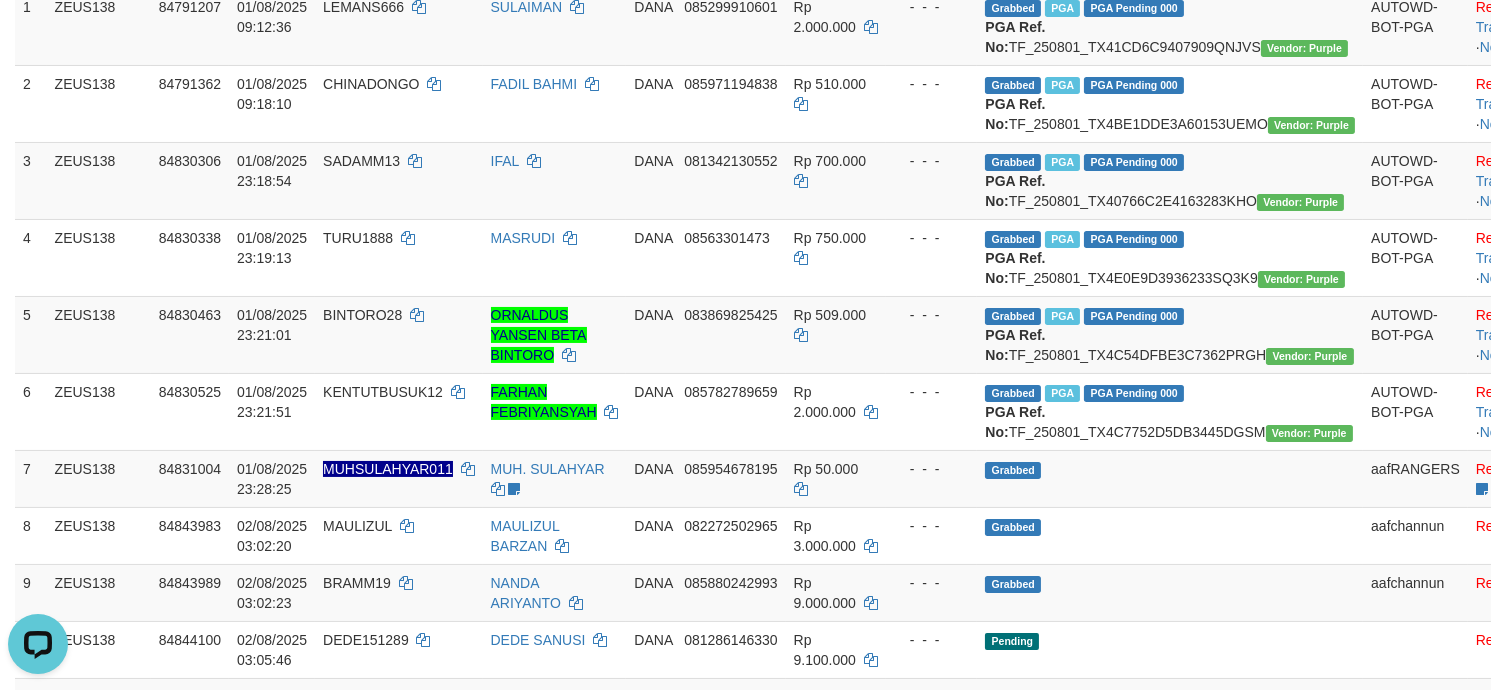 scroll, scrollTop: 0, scrollLeft: 0, axis: both 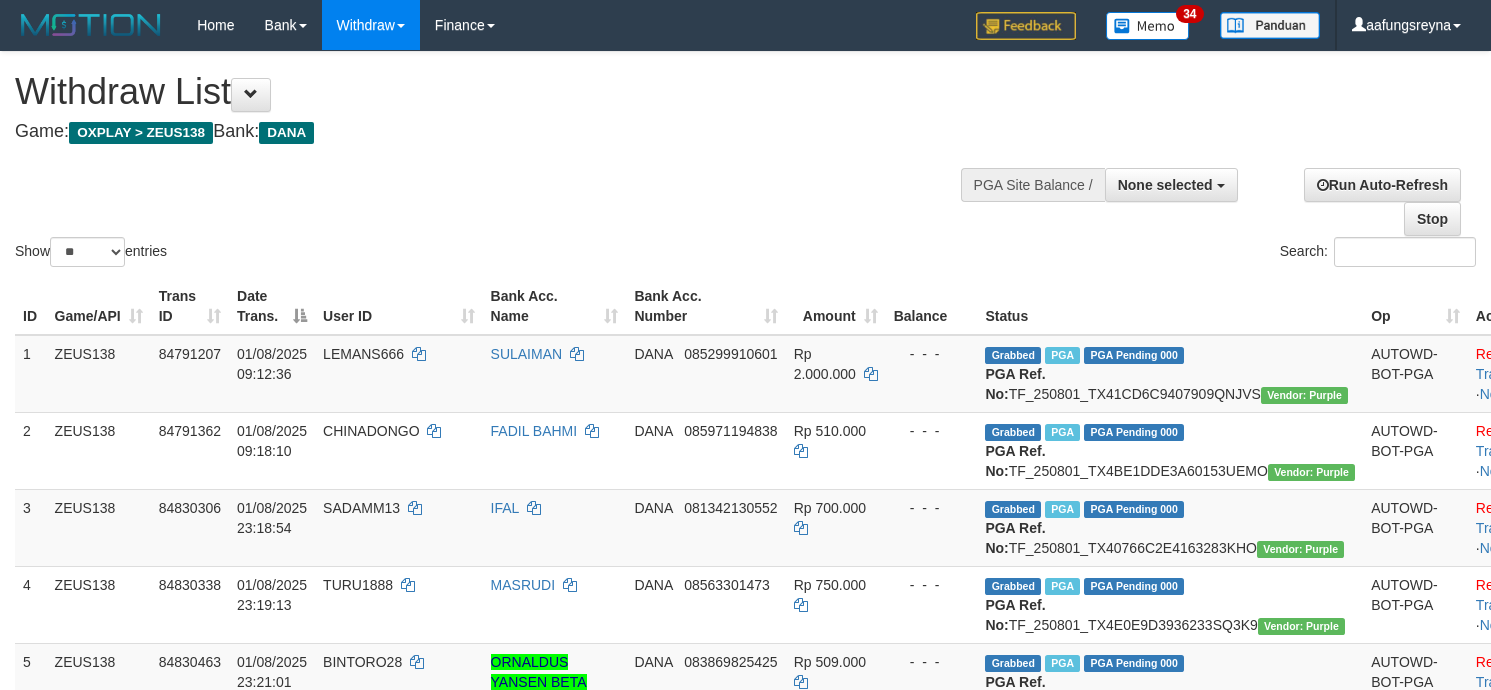 select 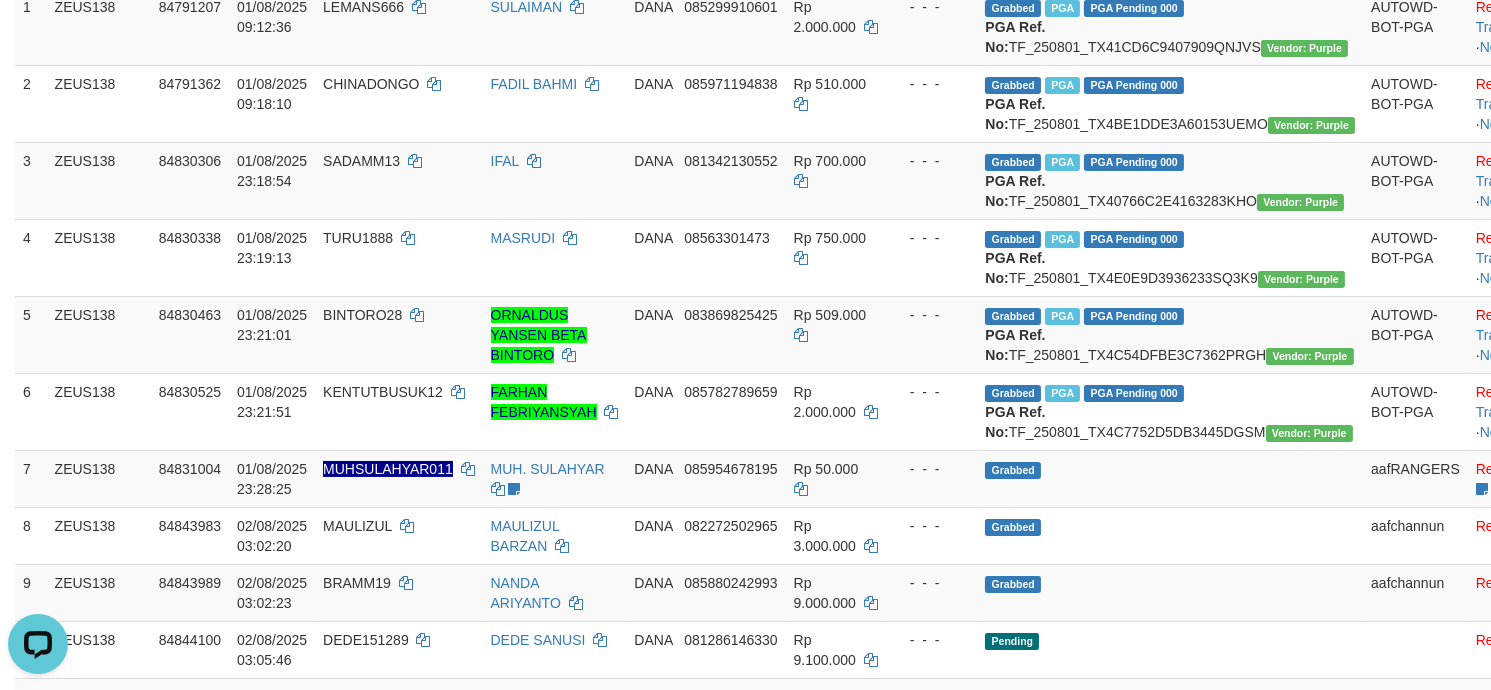 scroll, scrollTop: 0, scrollLeft: 0, axis: both 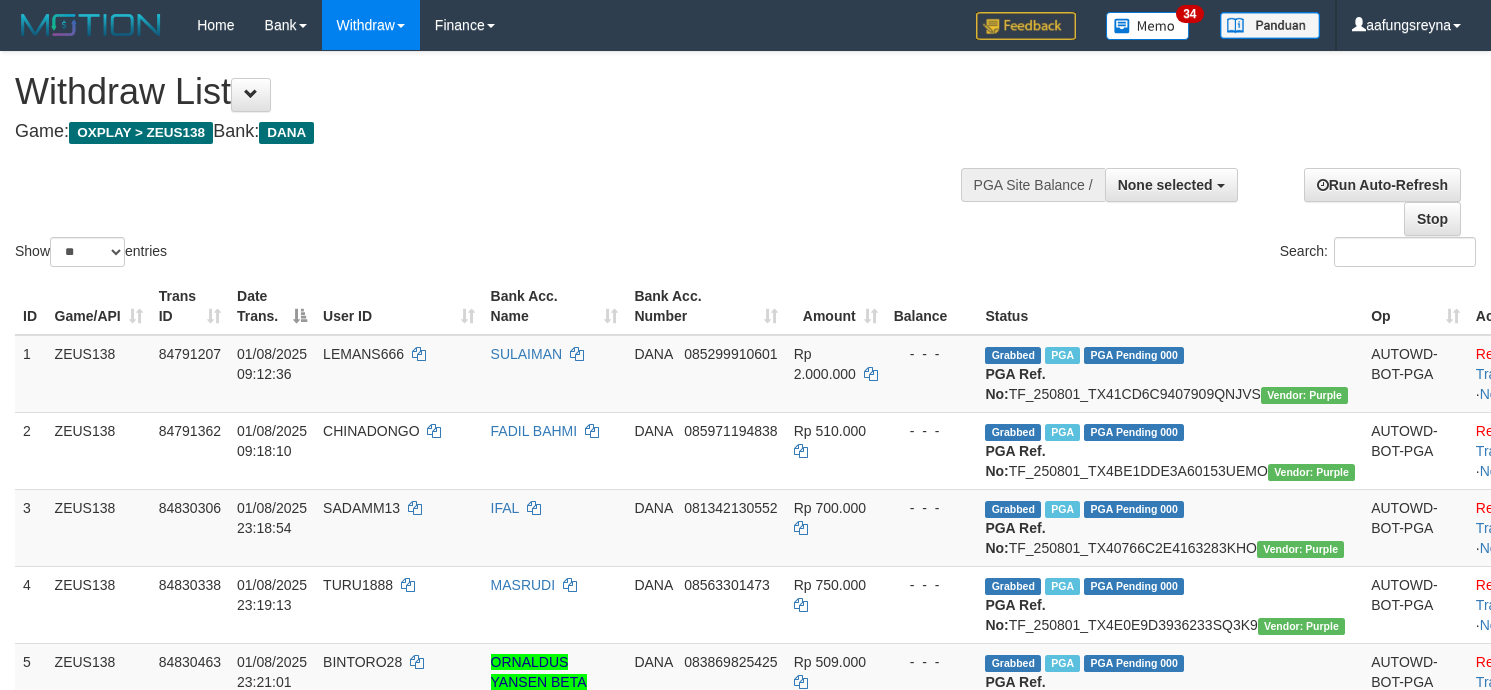 select 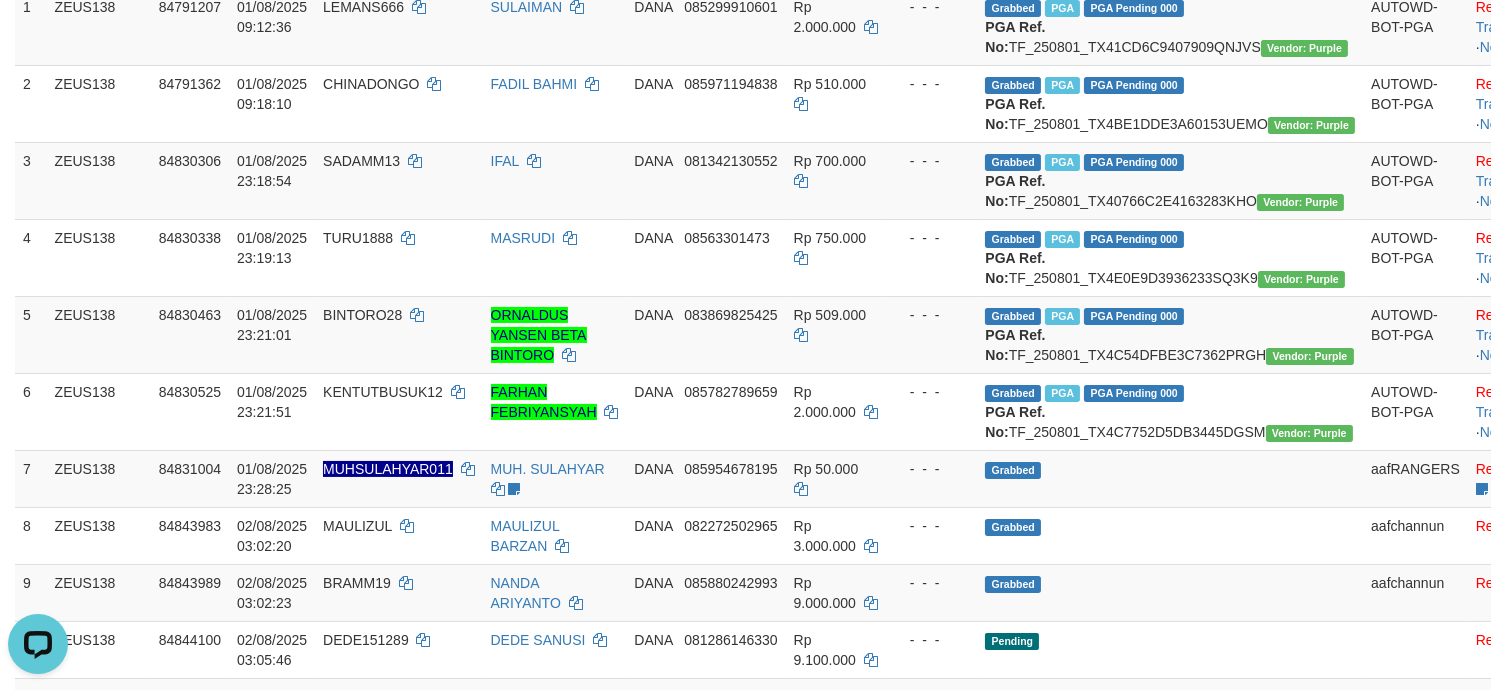 scroll, scrollTop: 0, scrollLeft: 0, axis: both 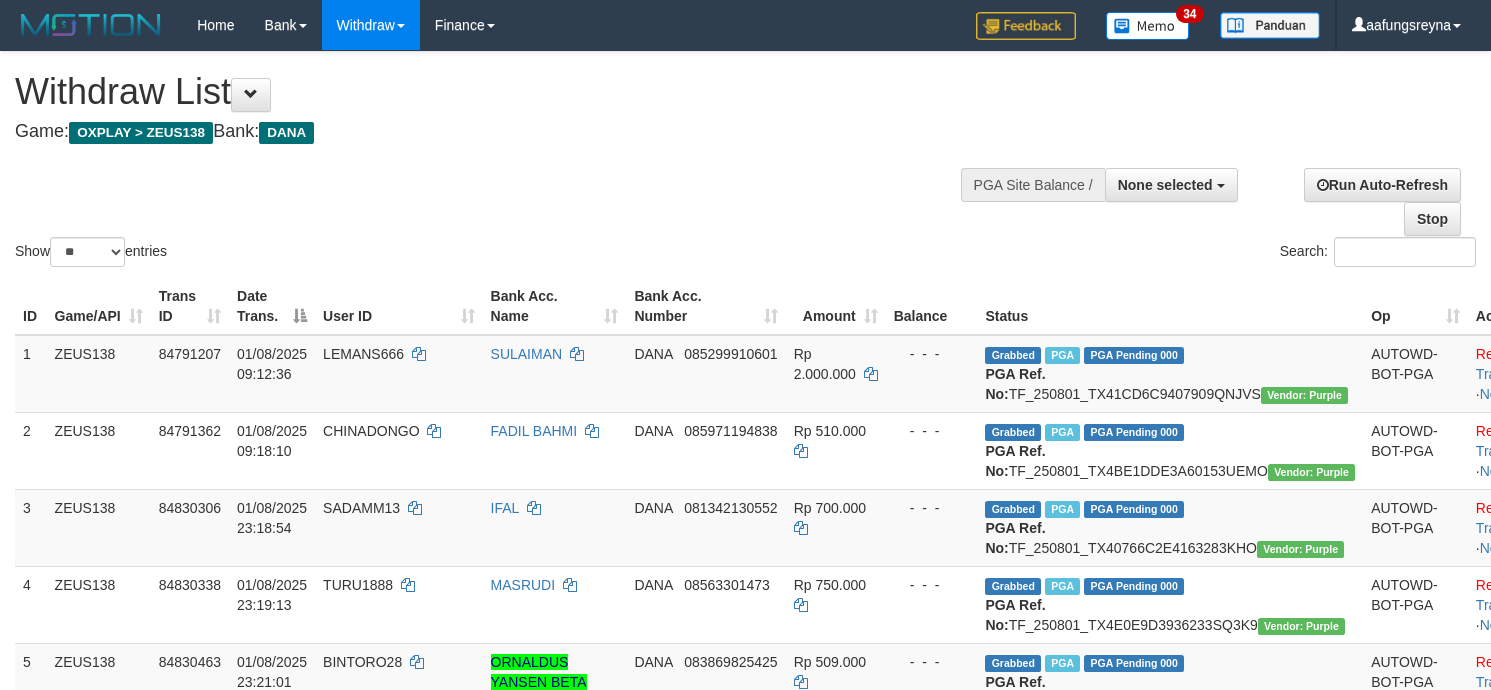 select 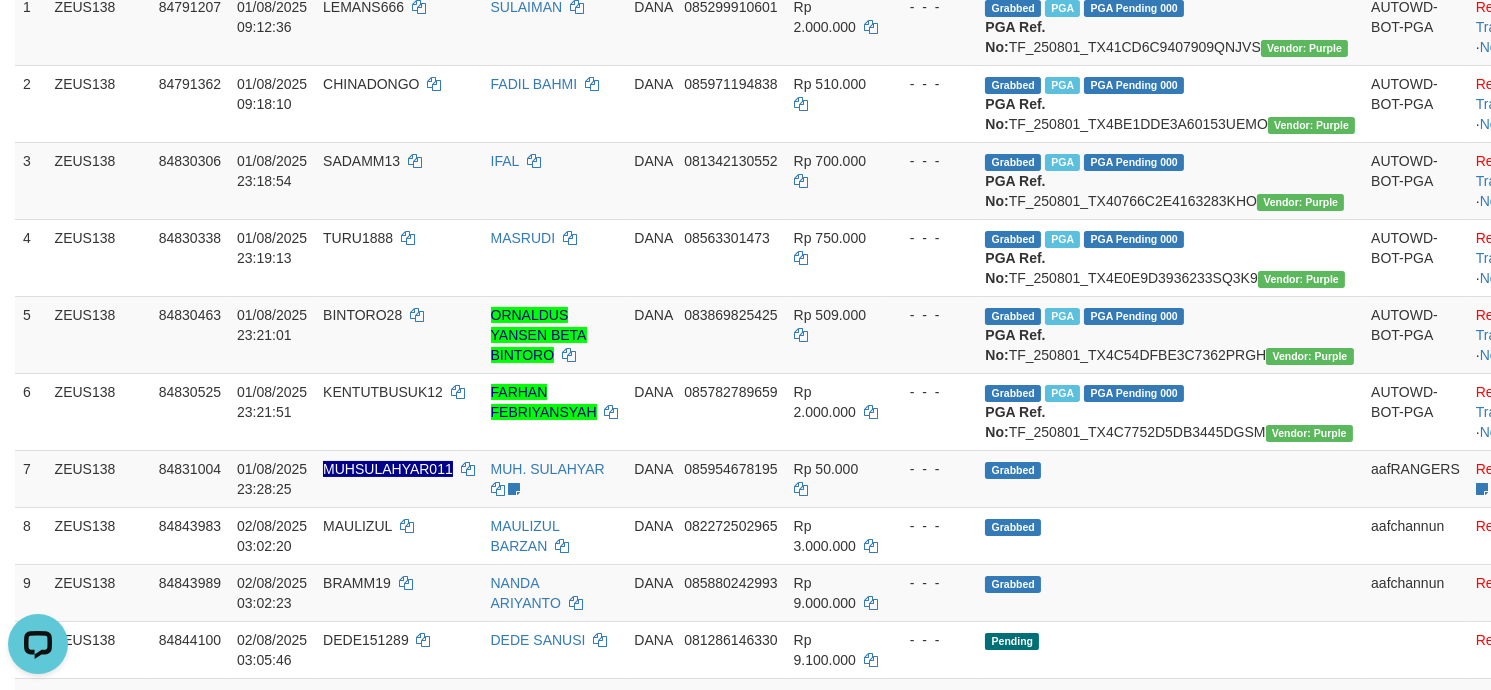 scroll, scrollTop: 0, scrollLeft: 0, axis: both 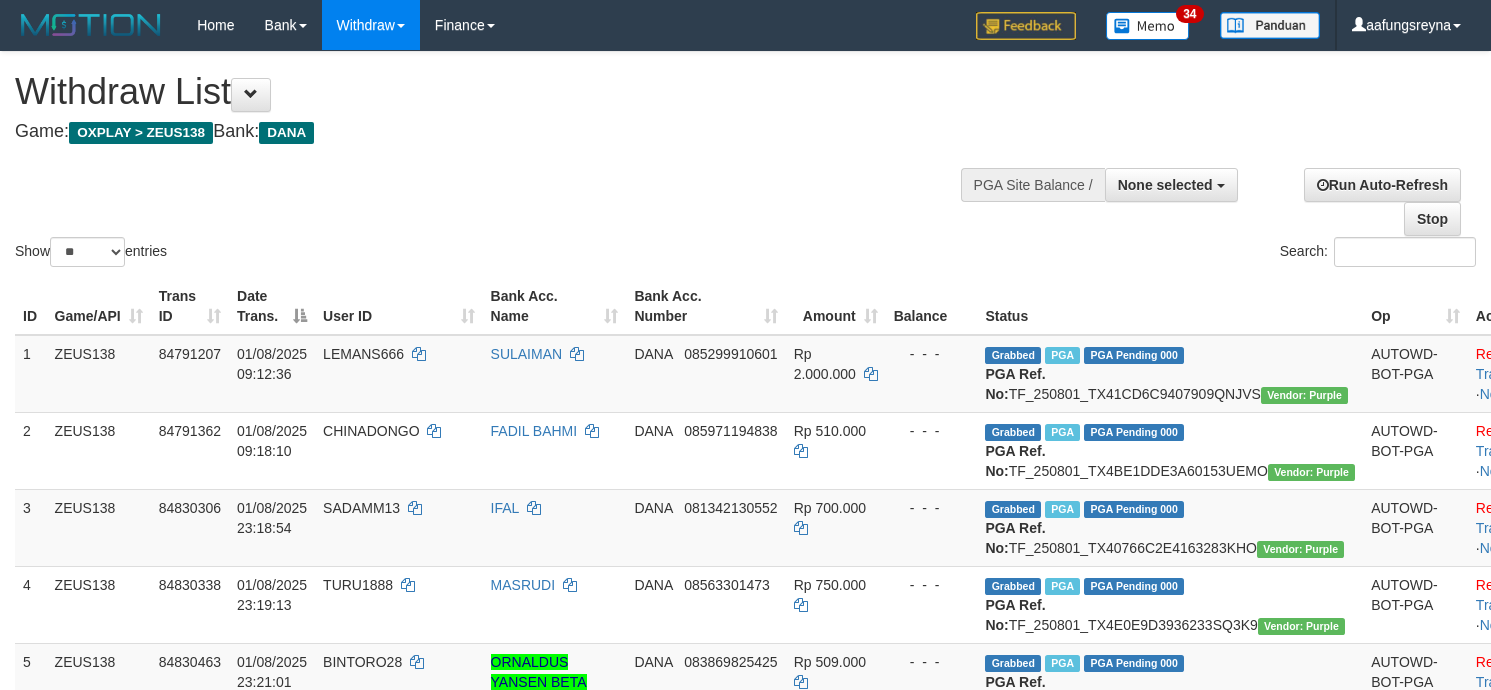 select 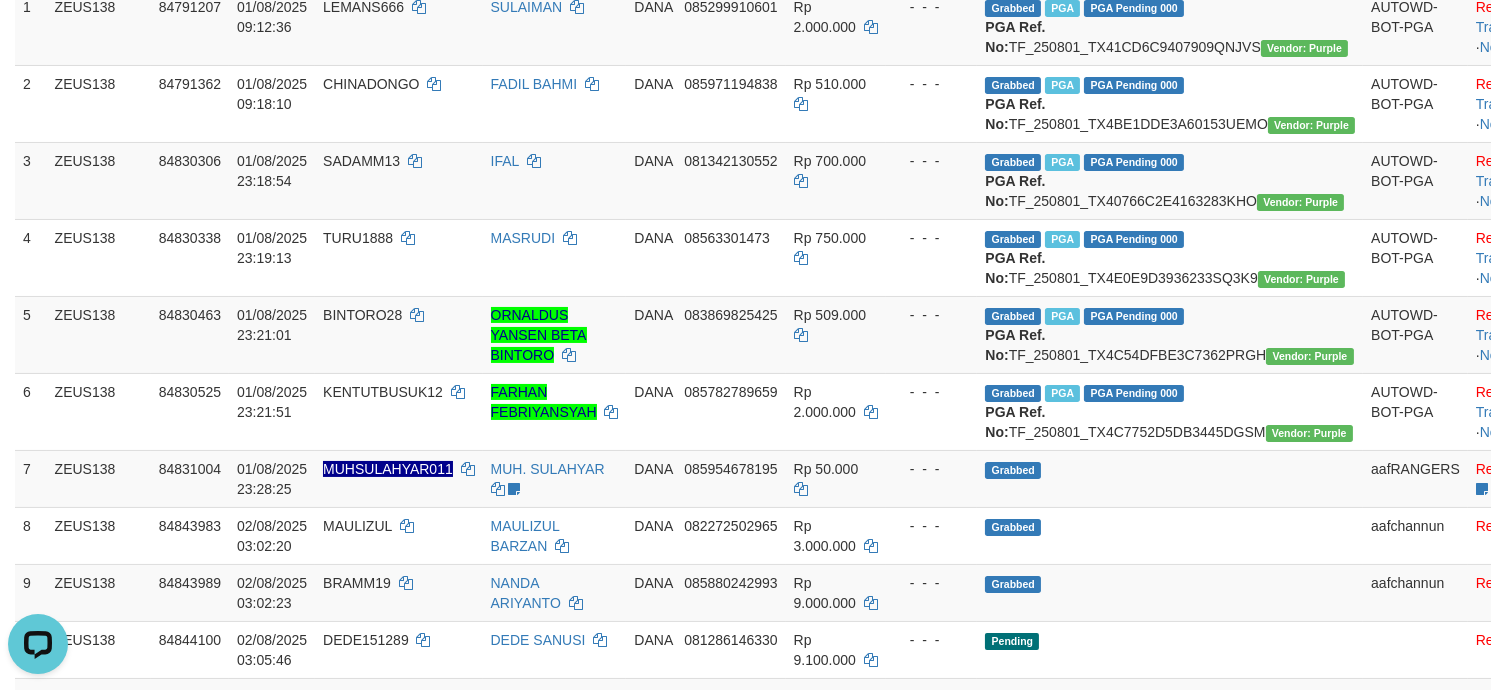 scroll, scrollTop: 0, scrollLeft: 0, axis: both 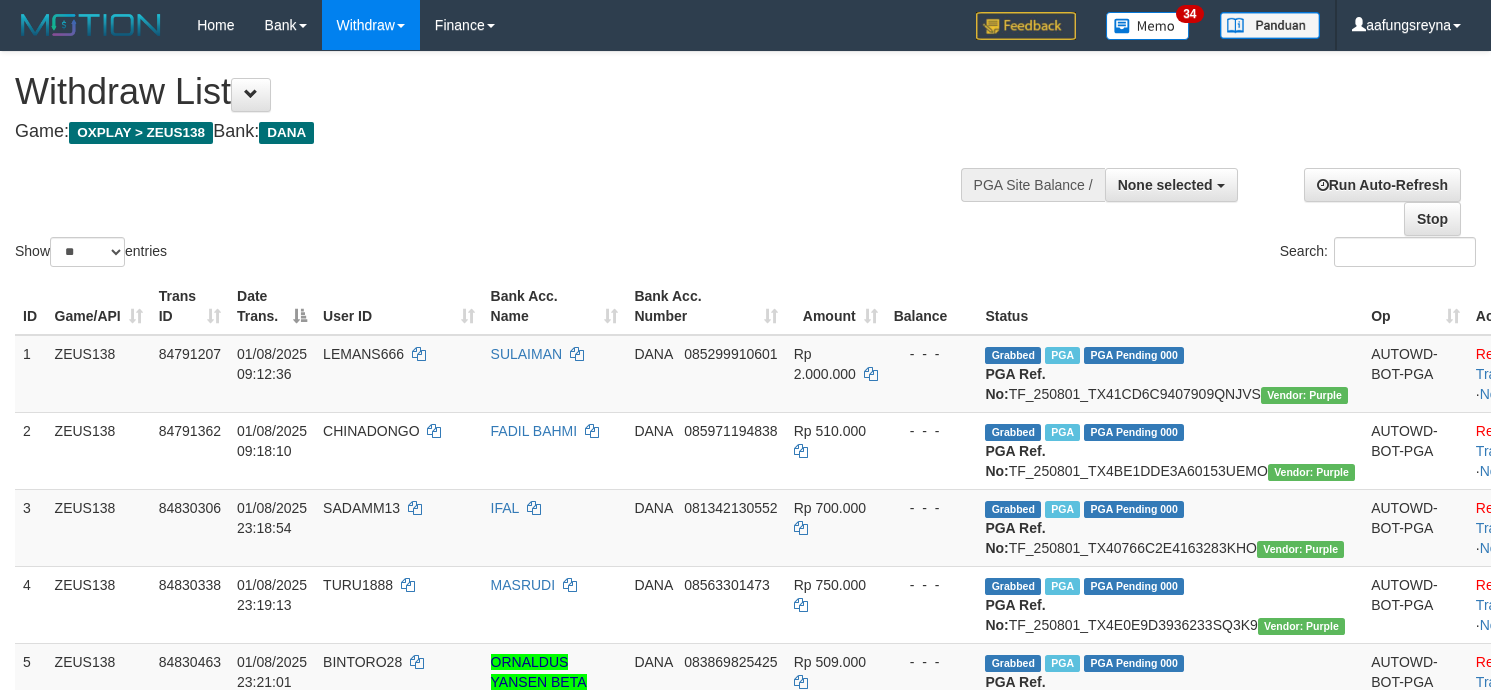 select 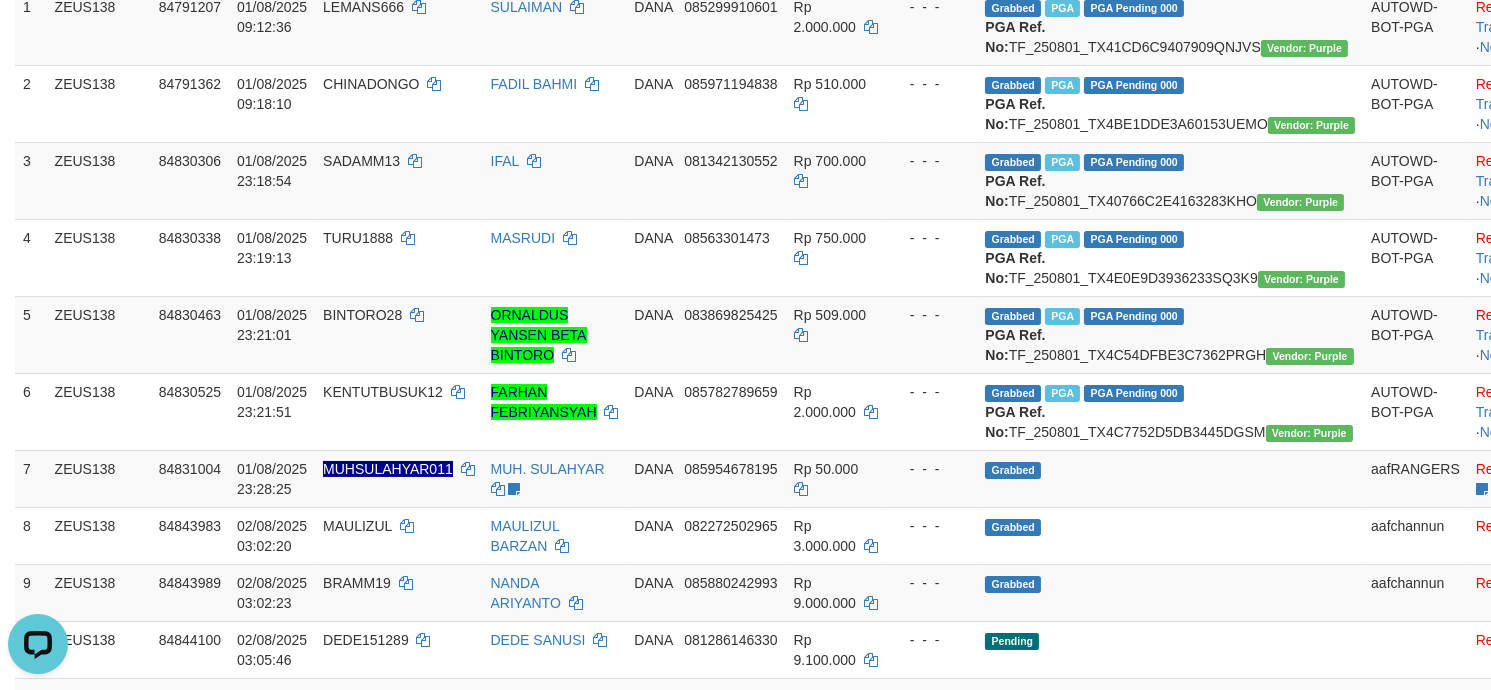 scroll, scrollTop: 0, scrollLeft: 0, axis: both 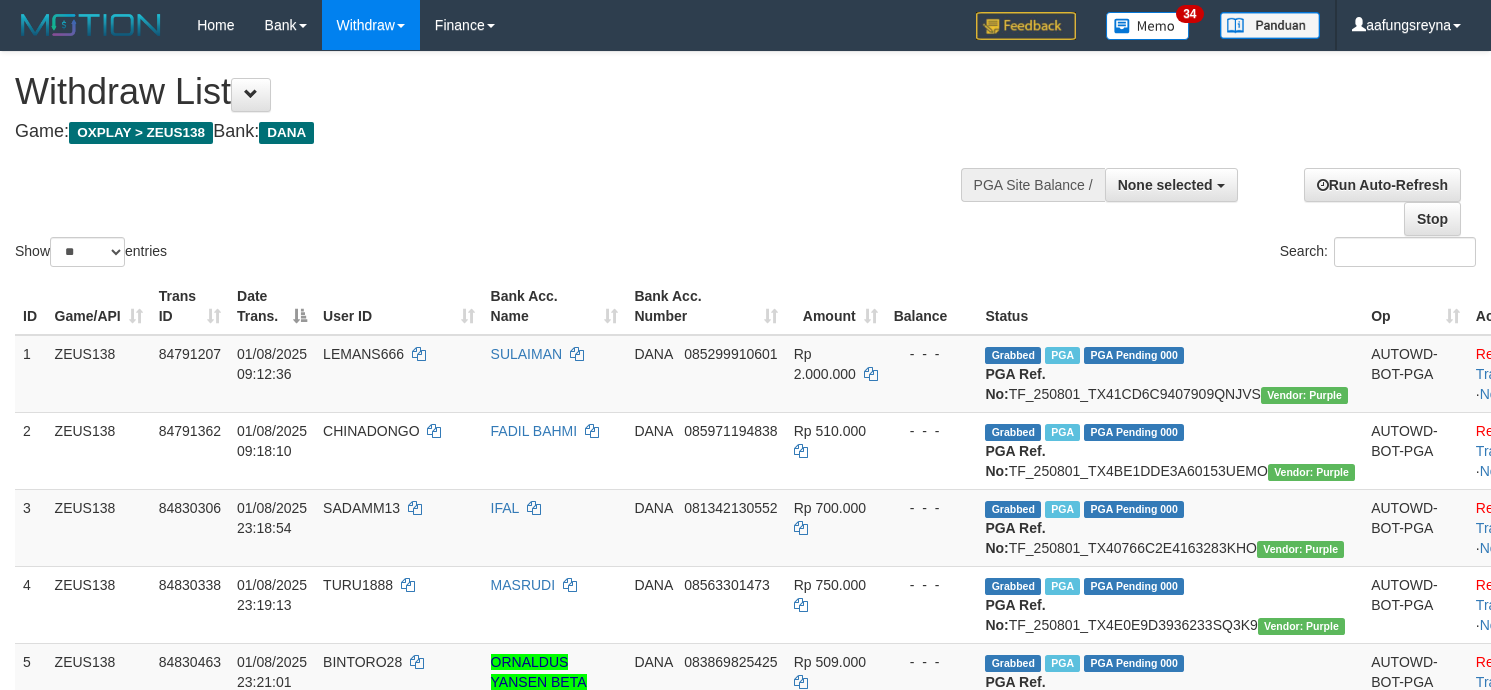 select 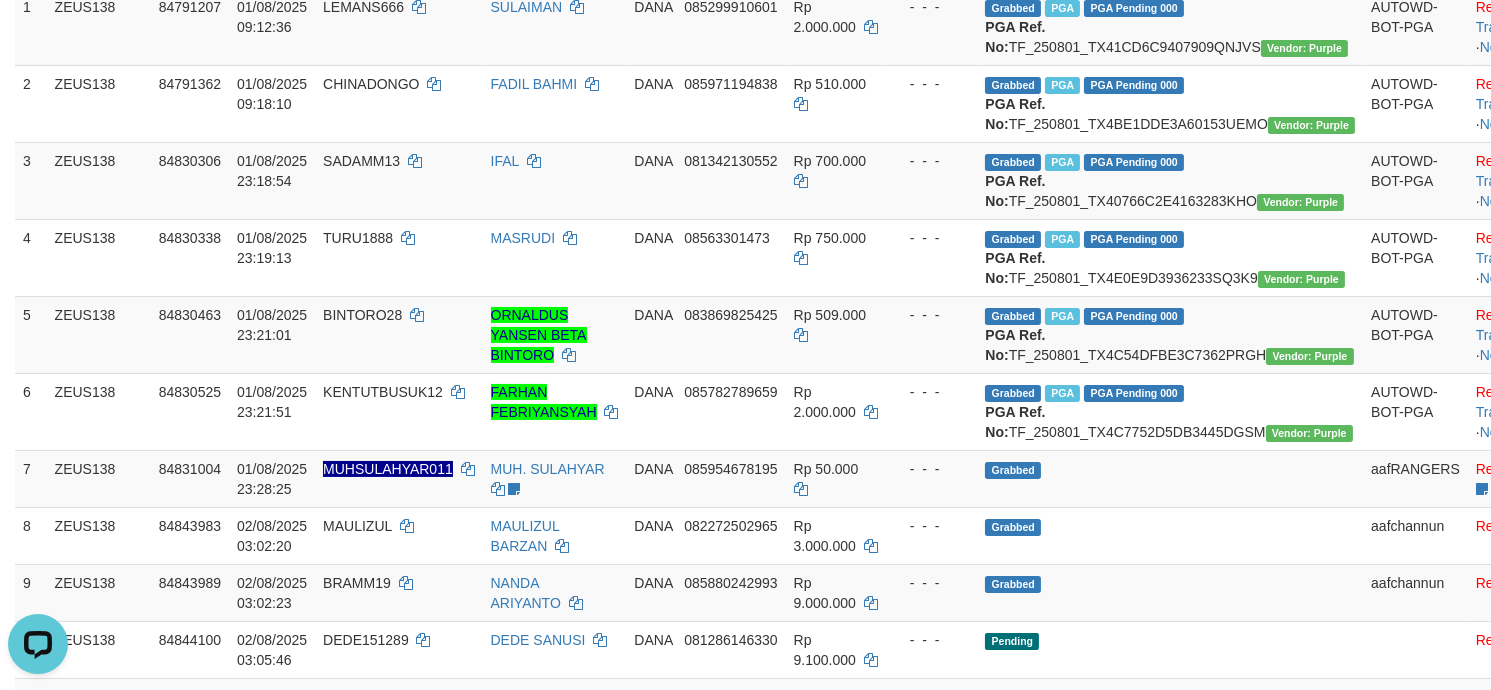 scroll, scrollTop: 0, scrollLeft: 0, axis: both 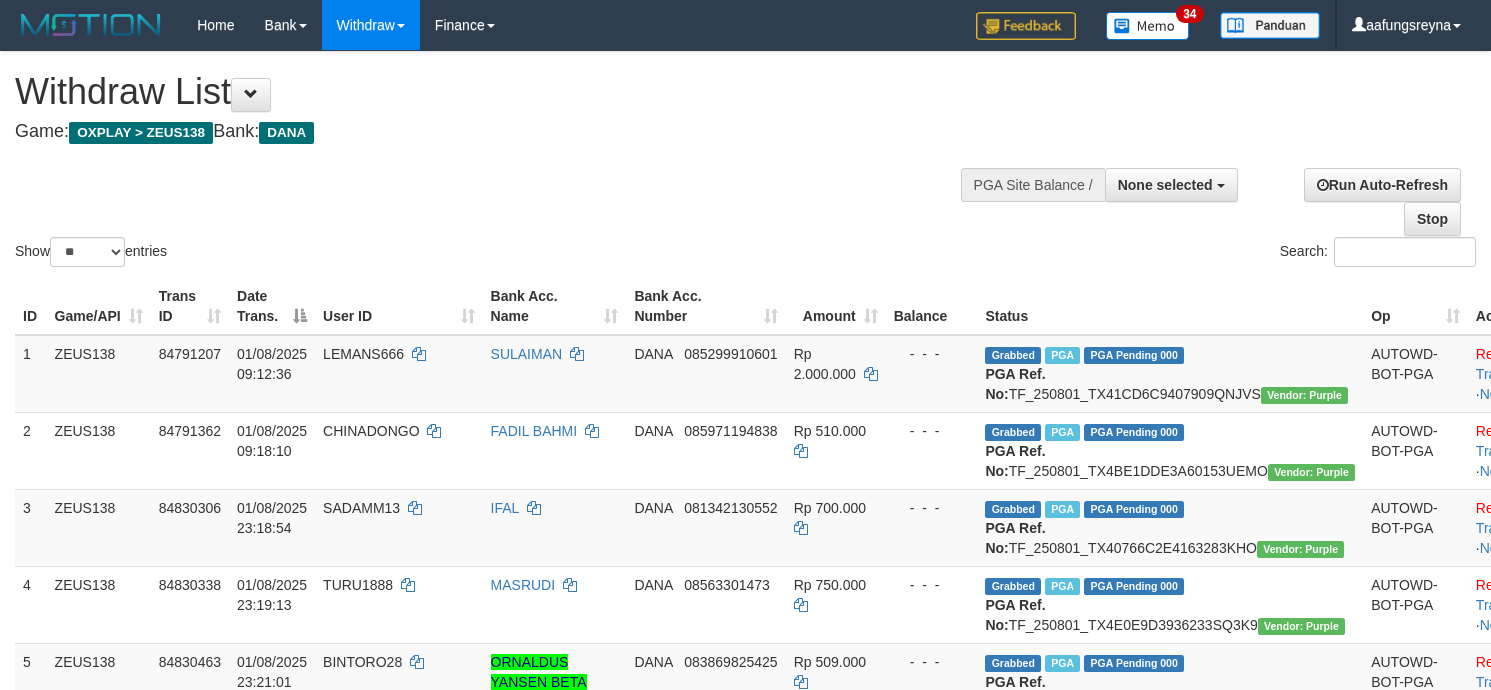 select 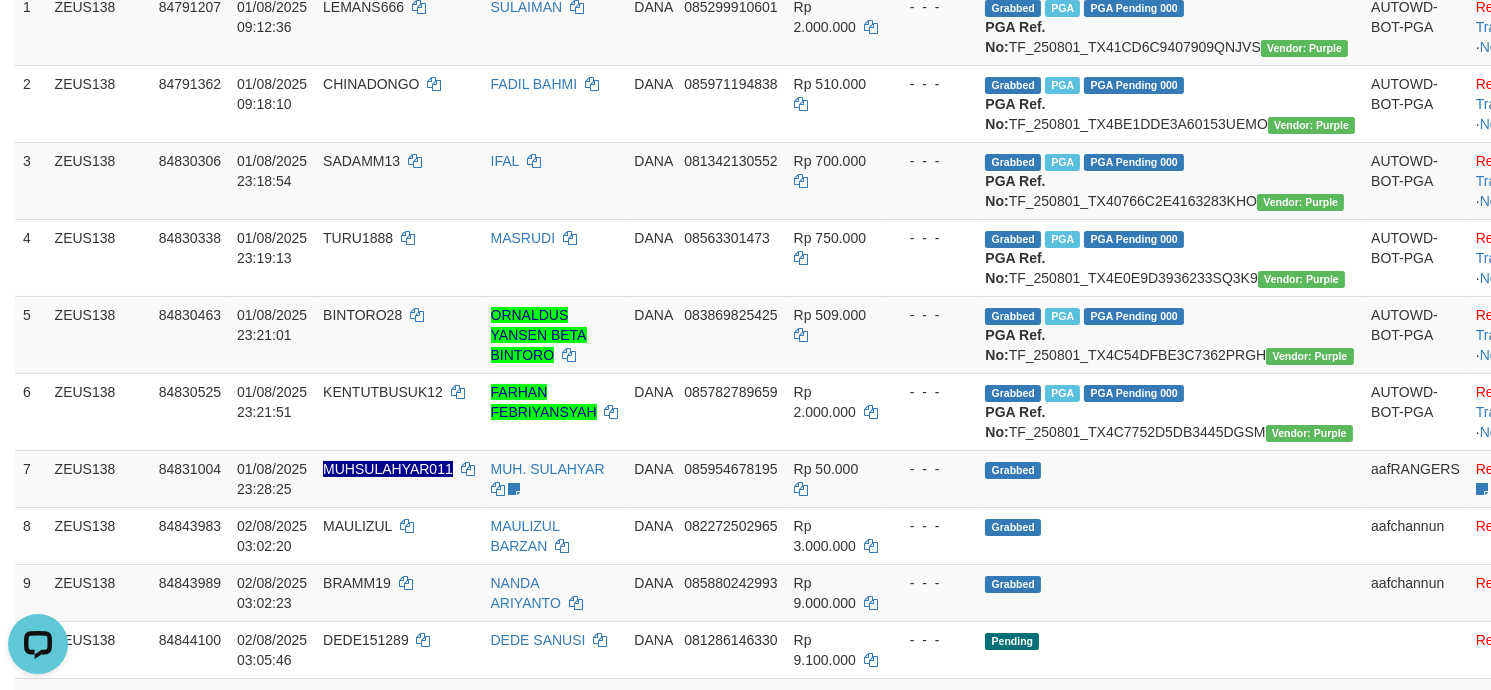 scroll, scrollTop: 0, scrollLeft: 0, axis: both 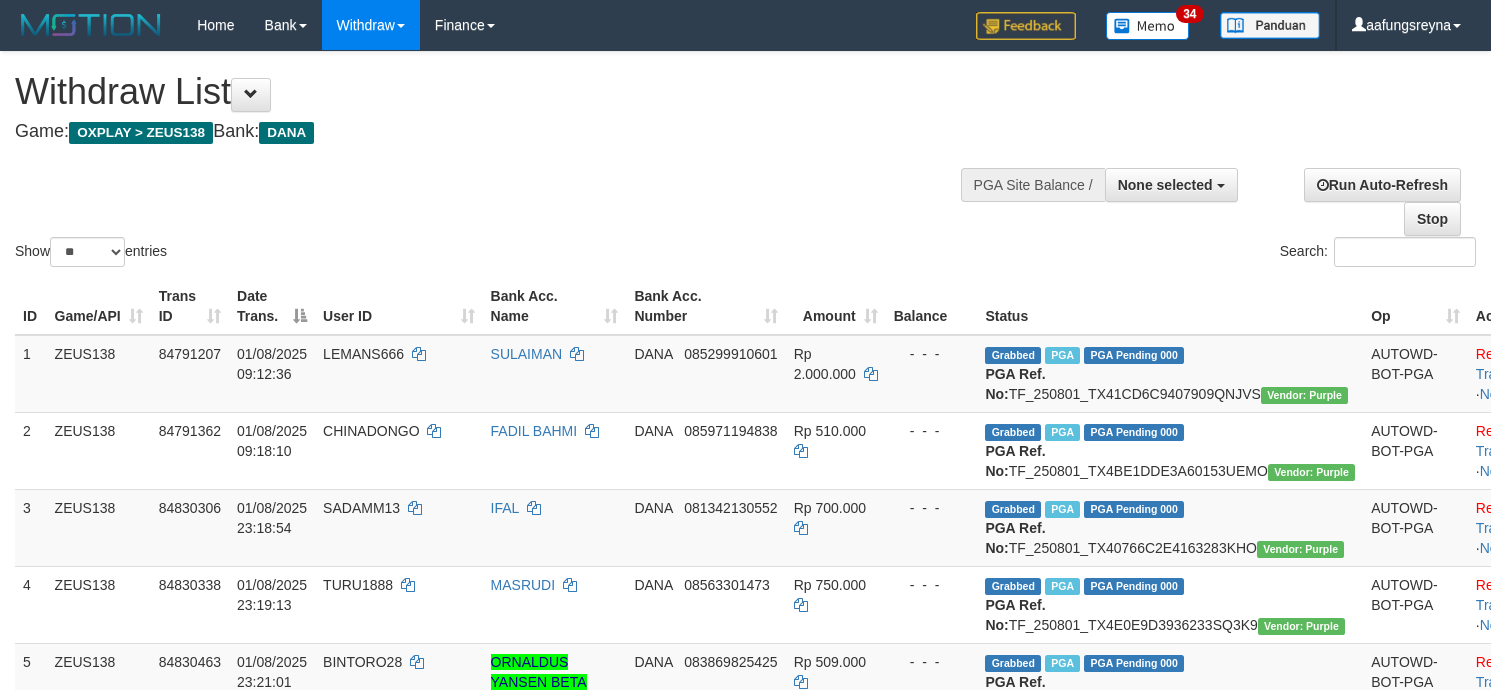 select 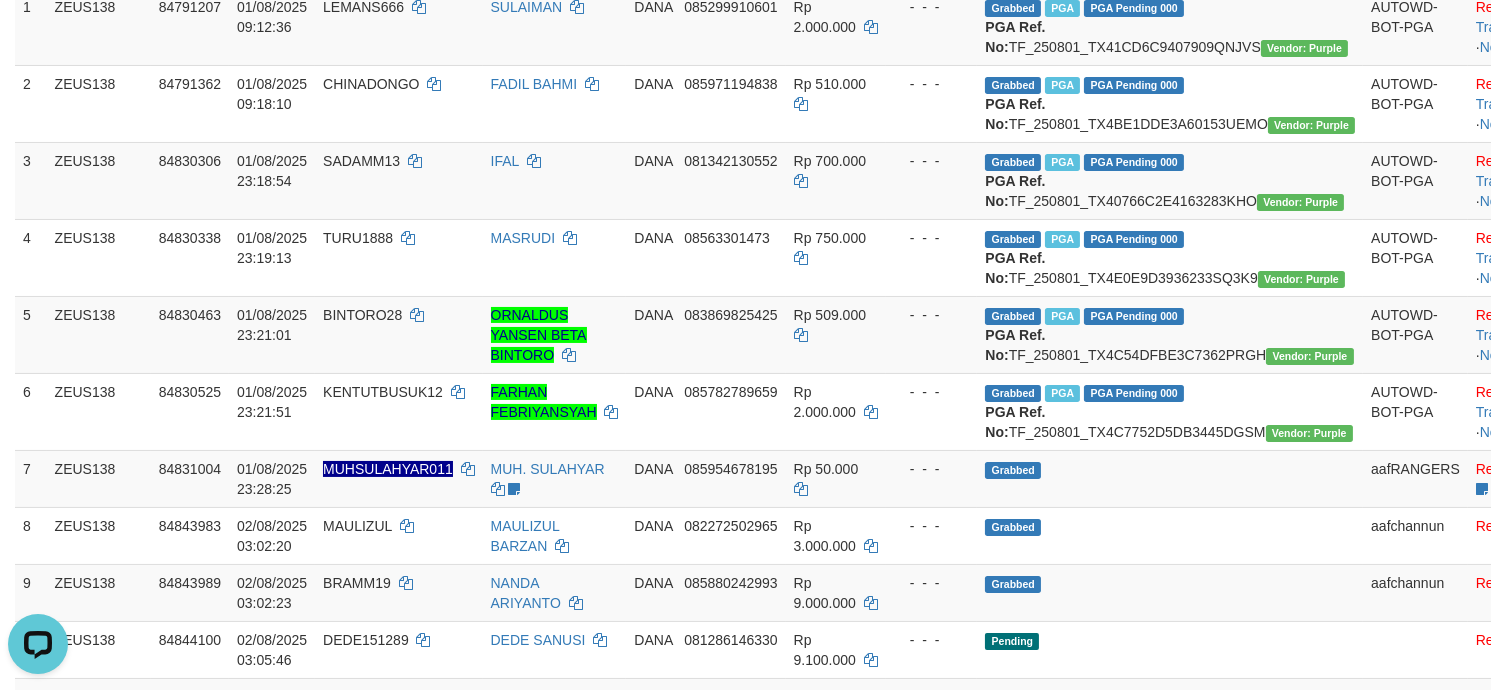 scroll, scrollTop: 0, scrollLeft: 0, axis: both 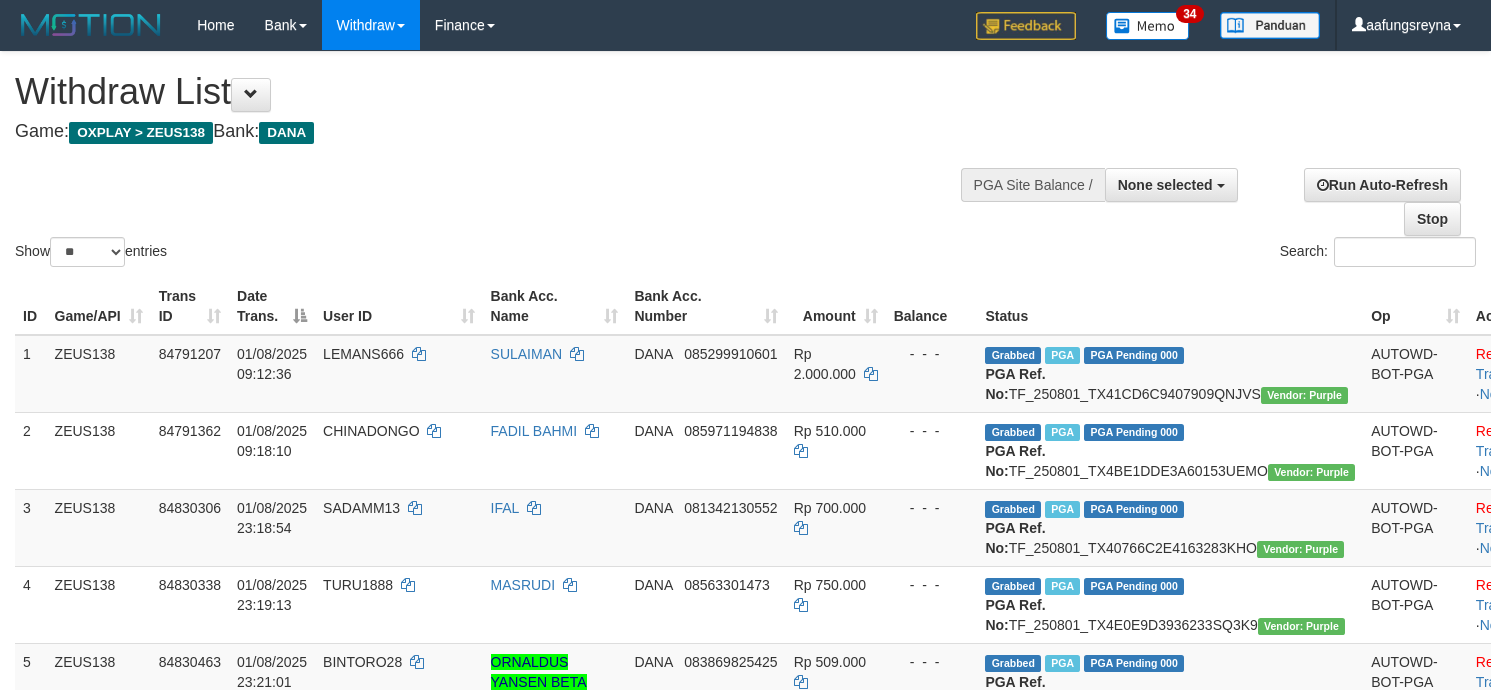 select 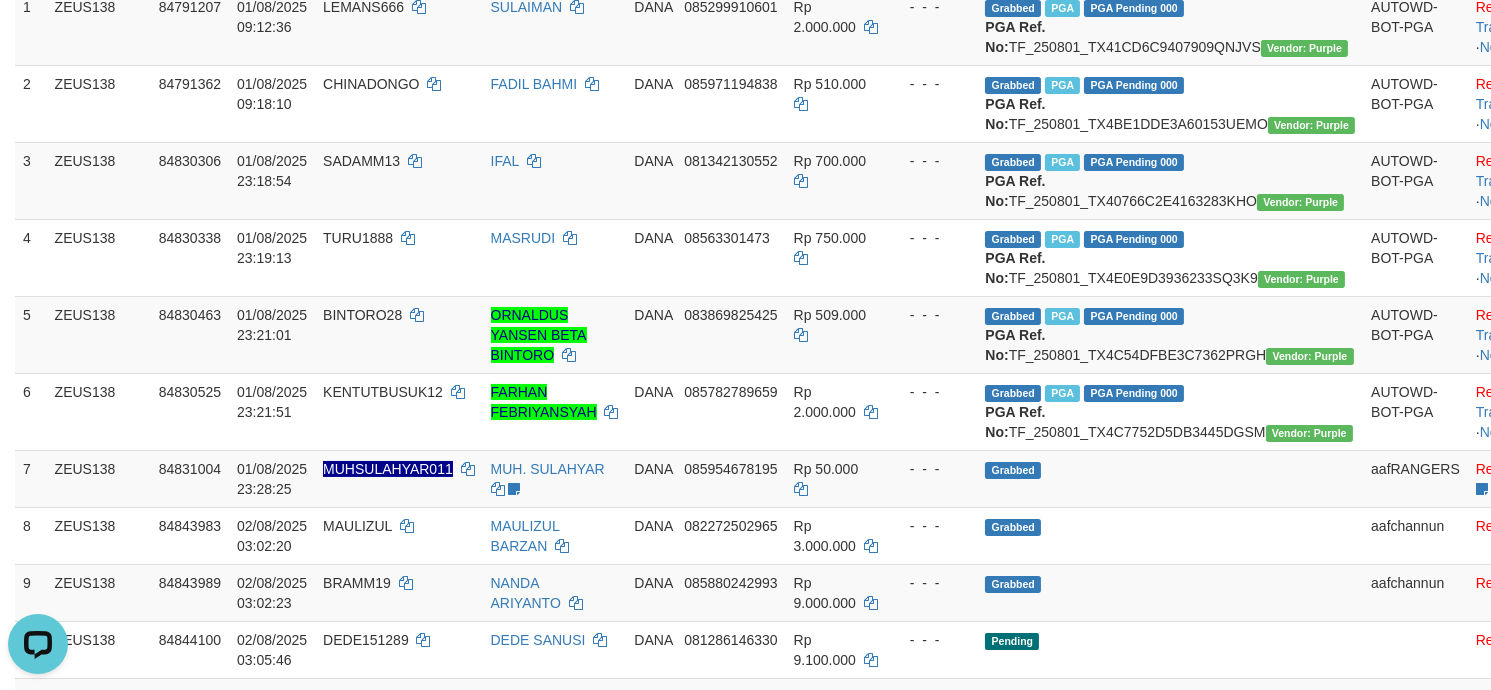 scroll, scrollTop: 0, scrollLeft: 0, axis: both 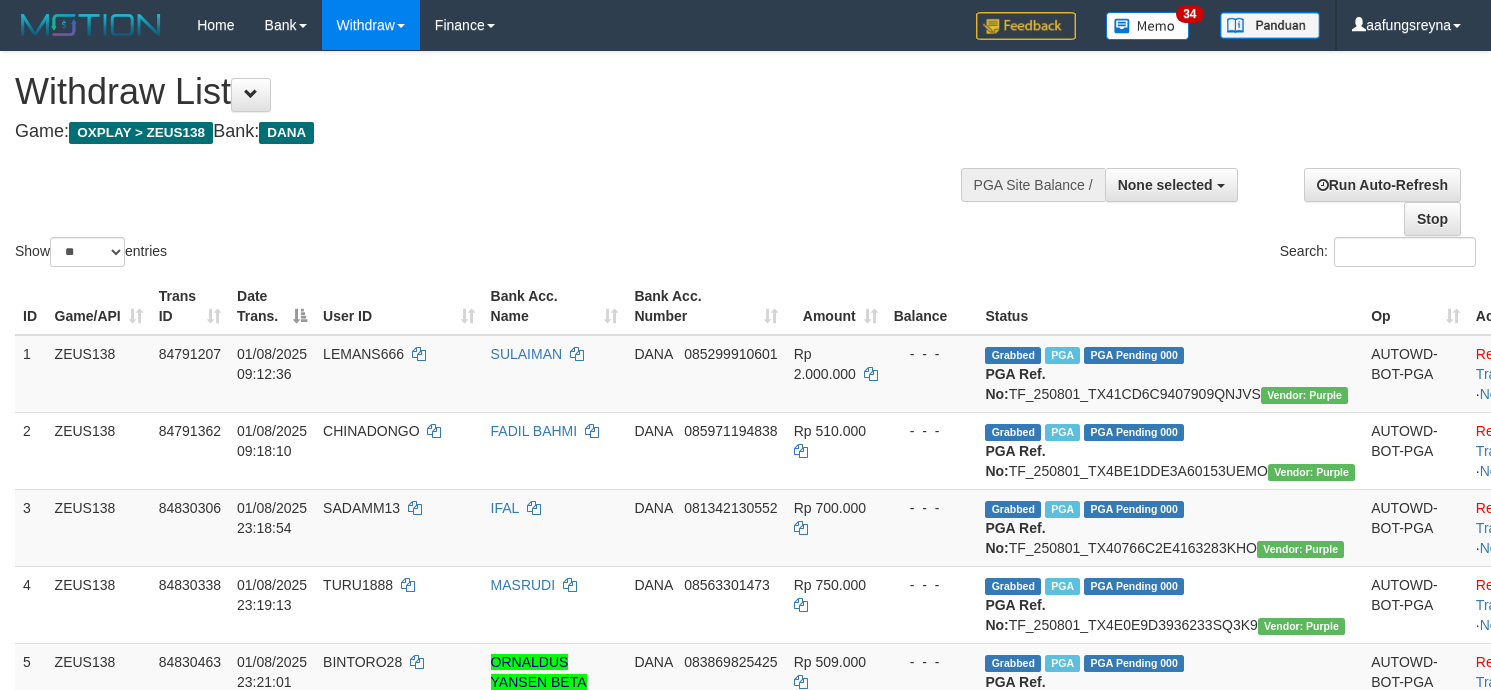 select 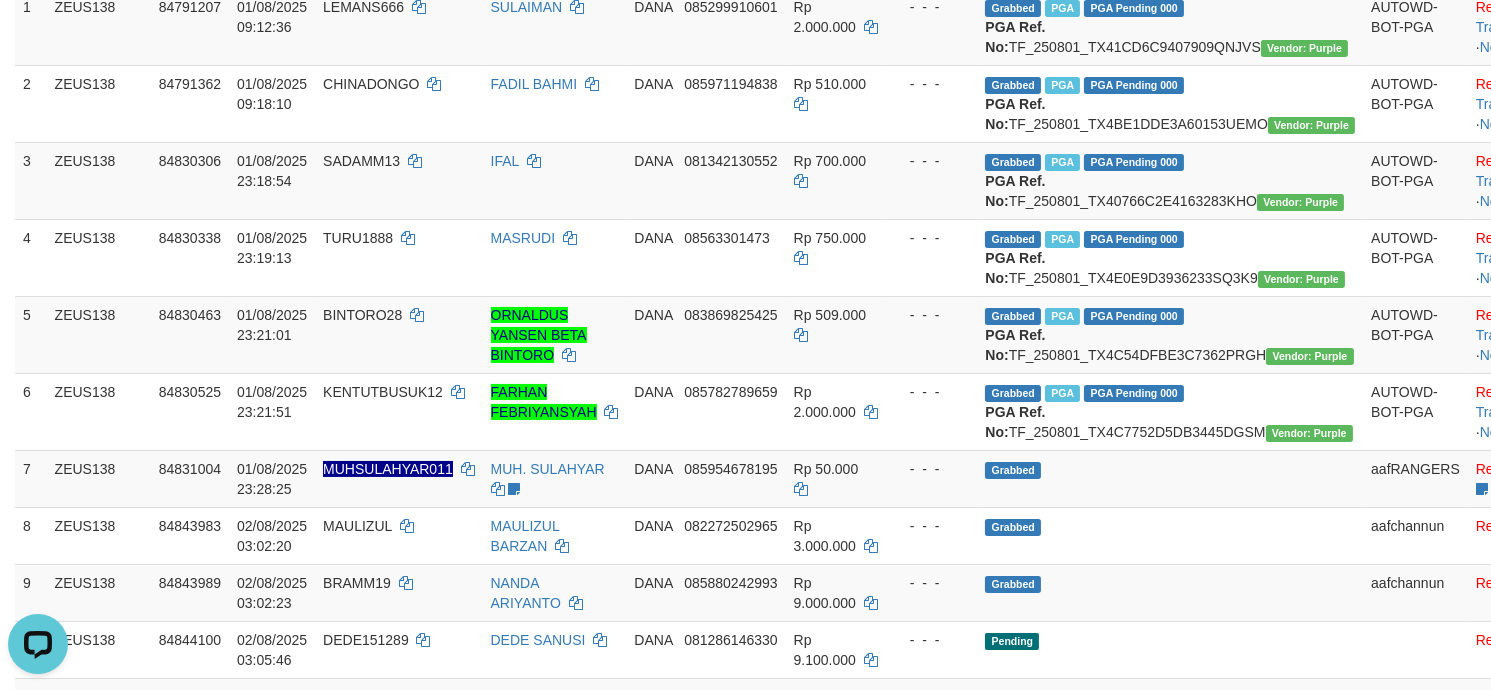 scroll, scrollTop: 0, scrollLeft: 0, axis: both 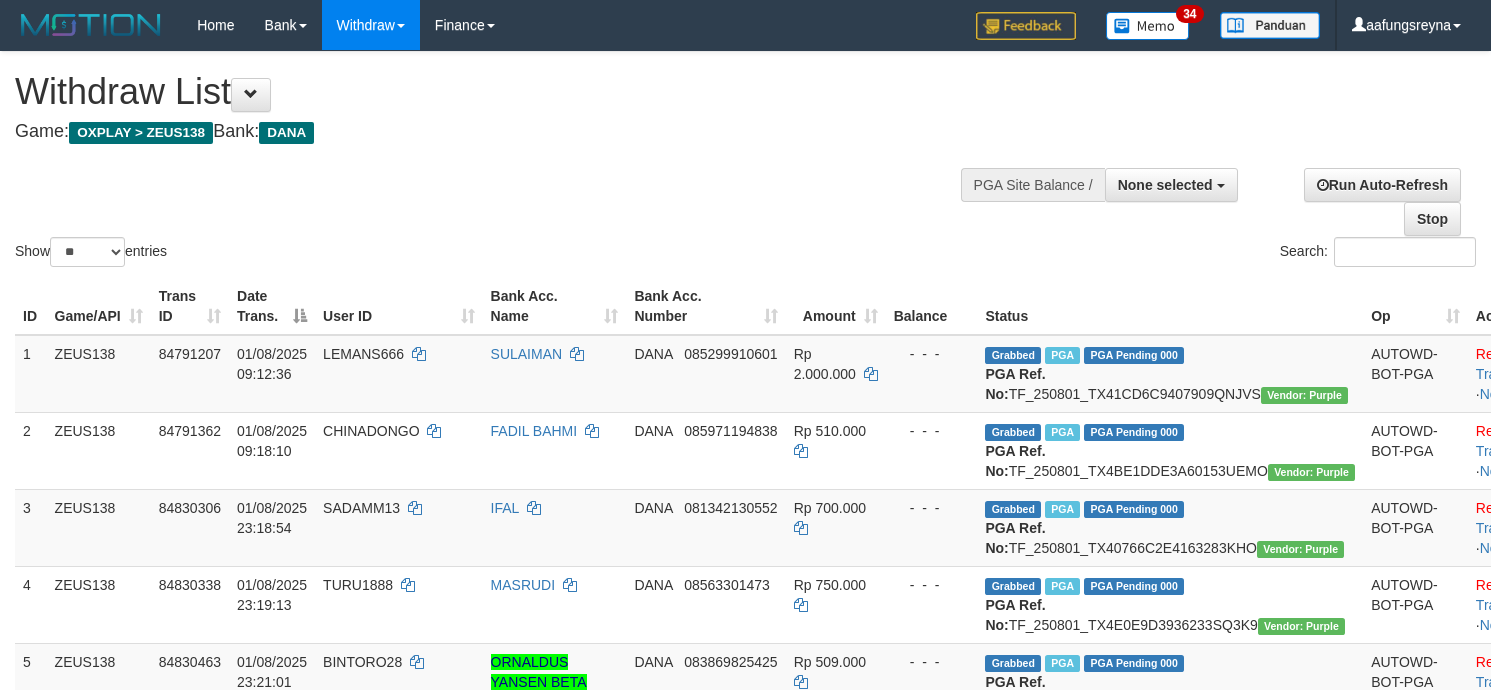 select 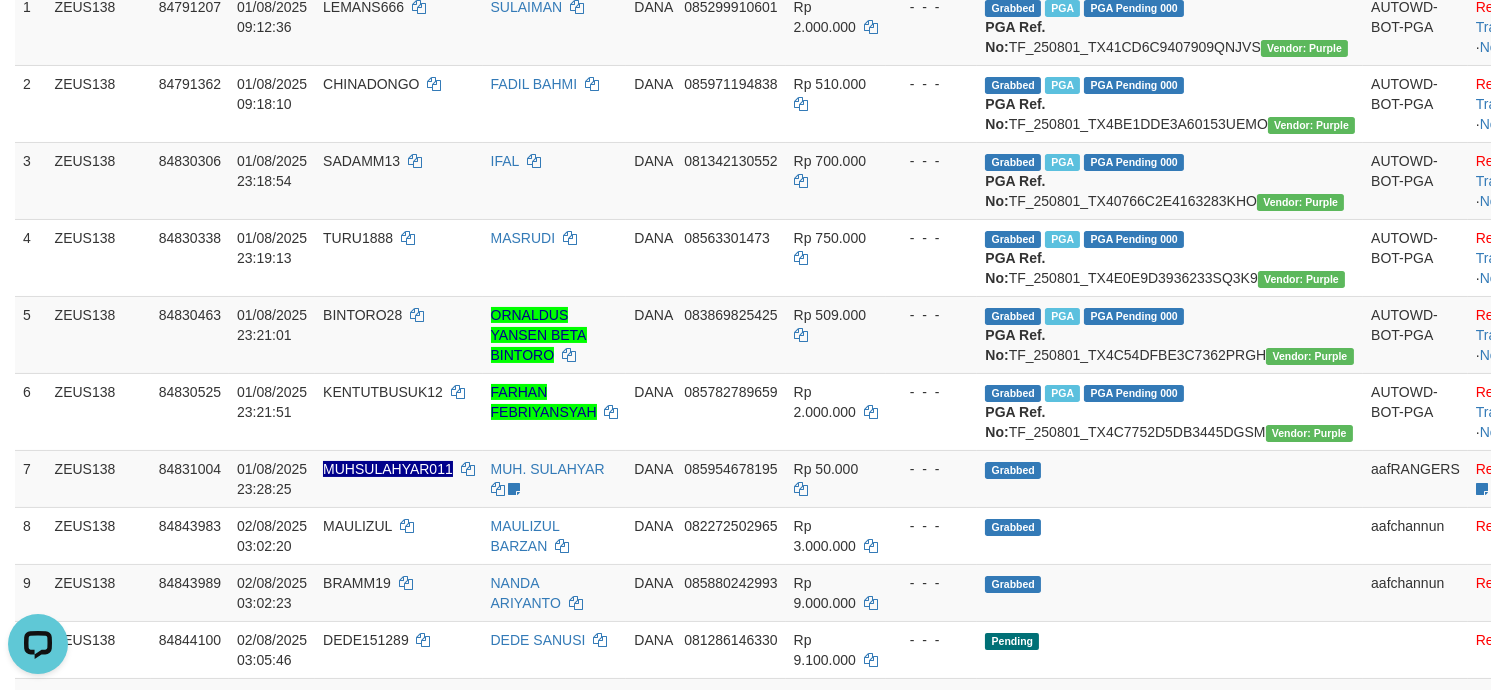 scroll, scrollTop: 0, scrollLeft: 0, axis: both 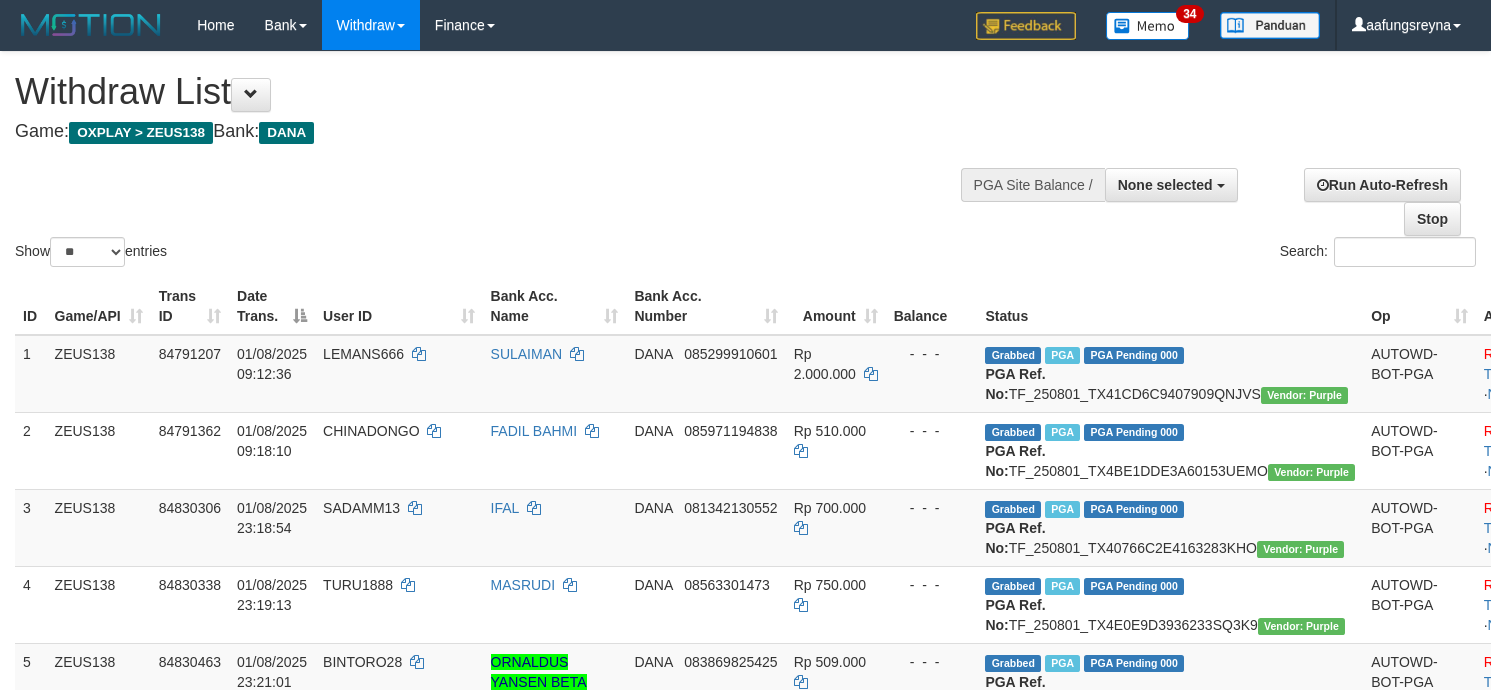 select 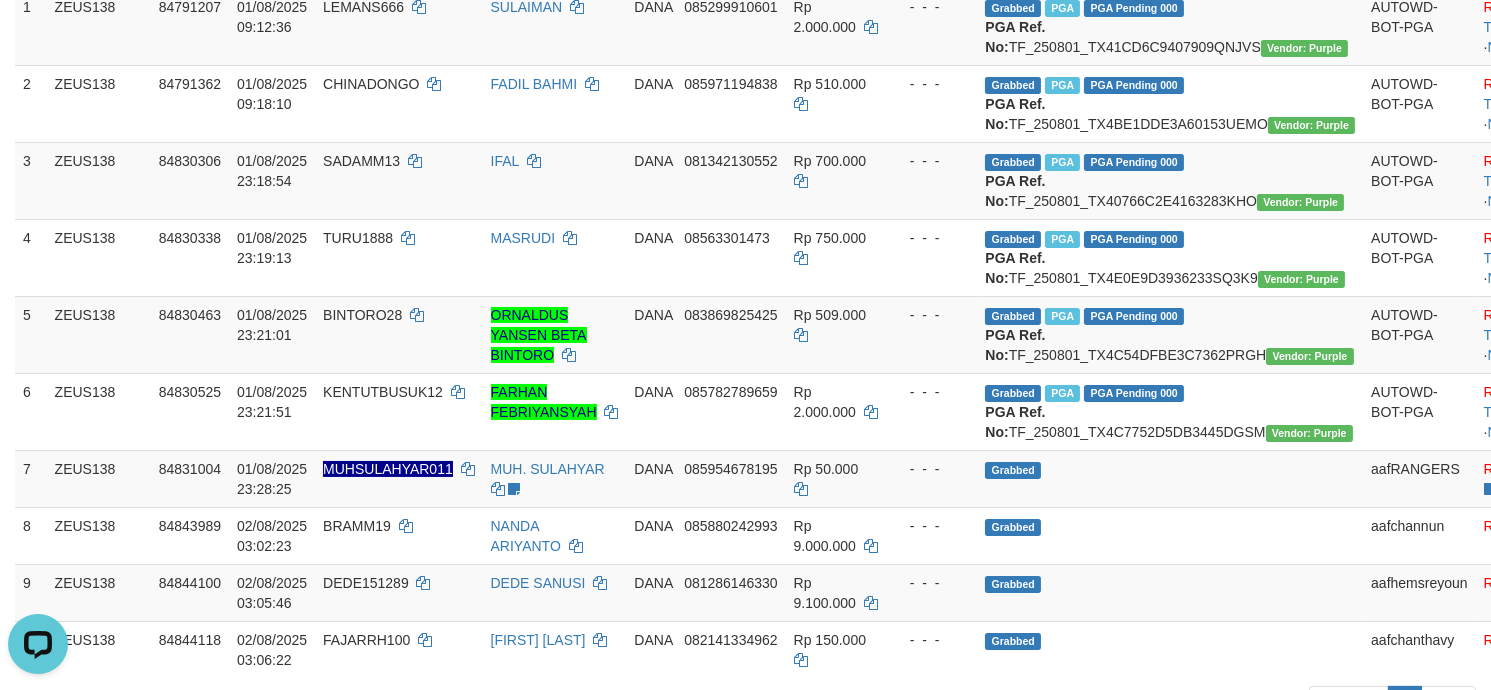 scroll, scrollTop: 0, scrollLeft: 0, axis: both 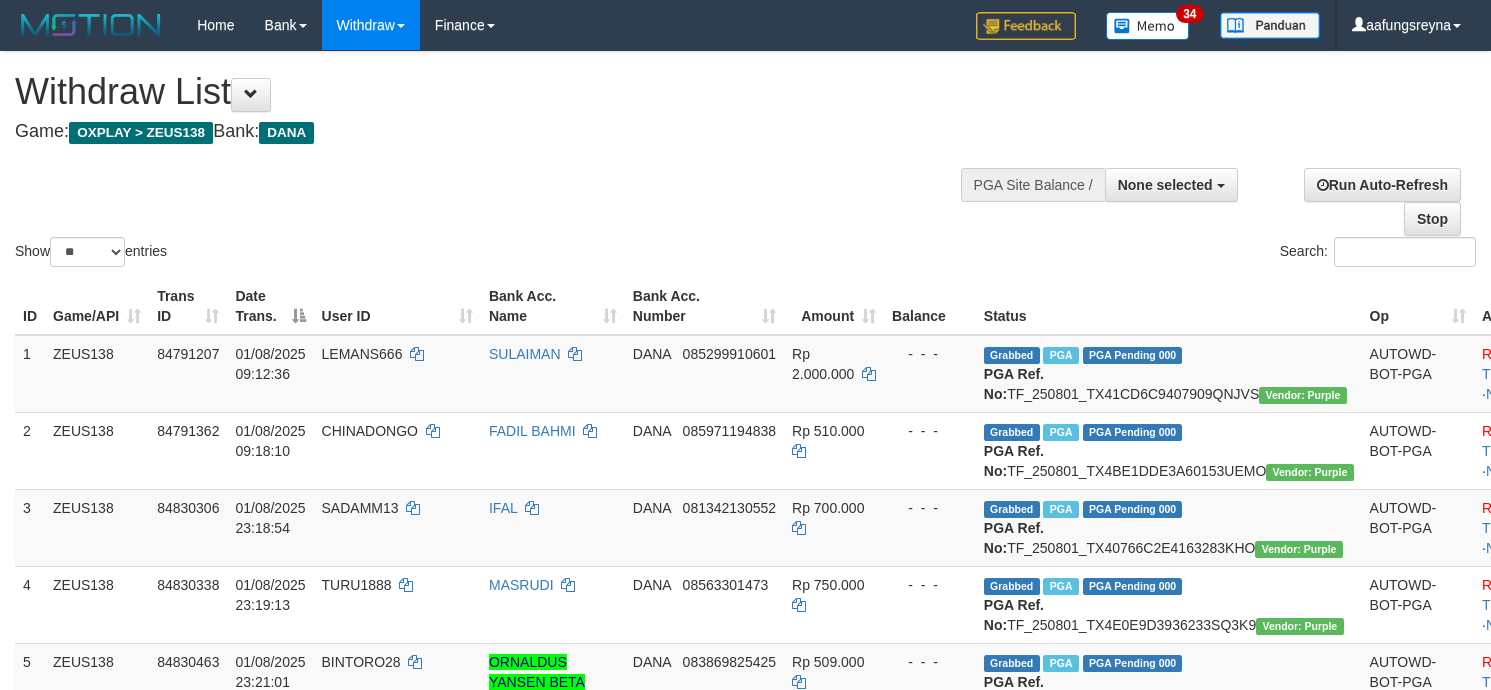 select 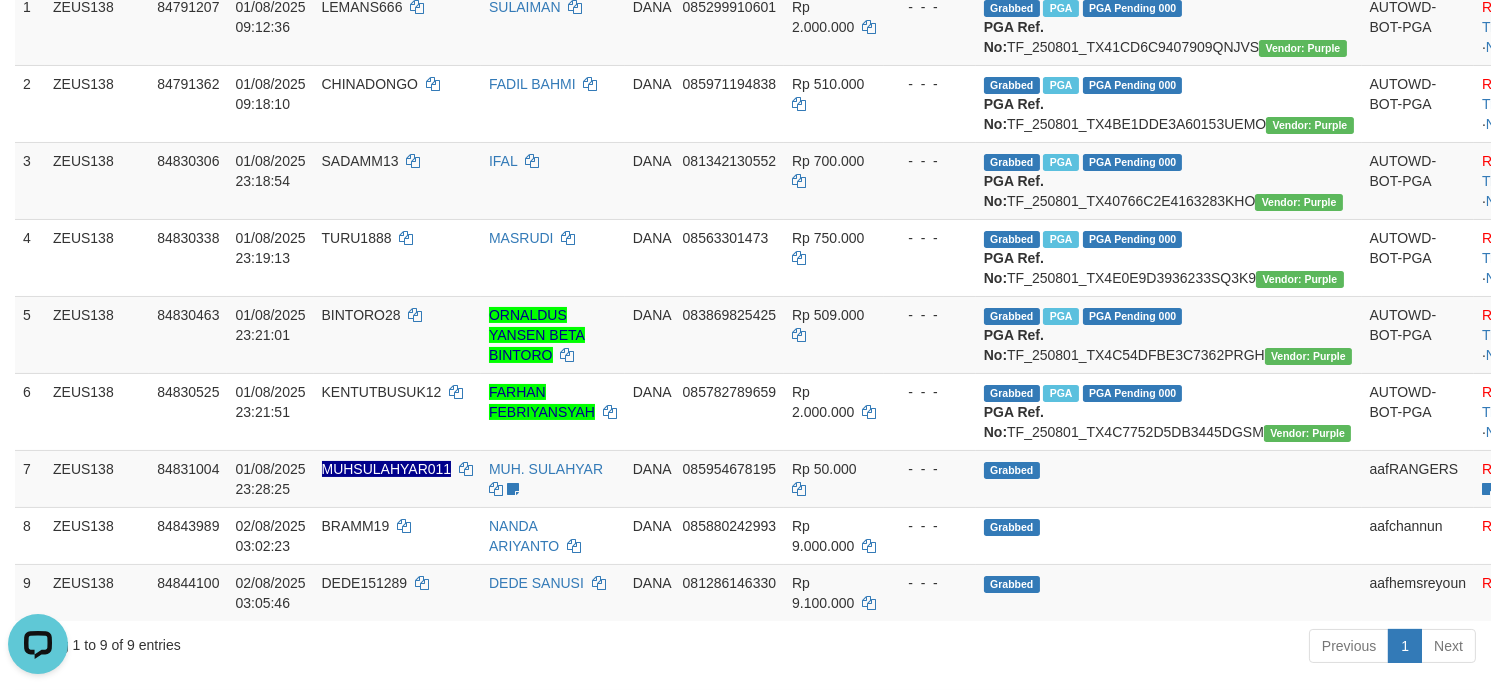 scroll, scrollTop: 0, scrollLeft: 0, axis: both 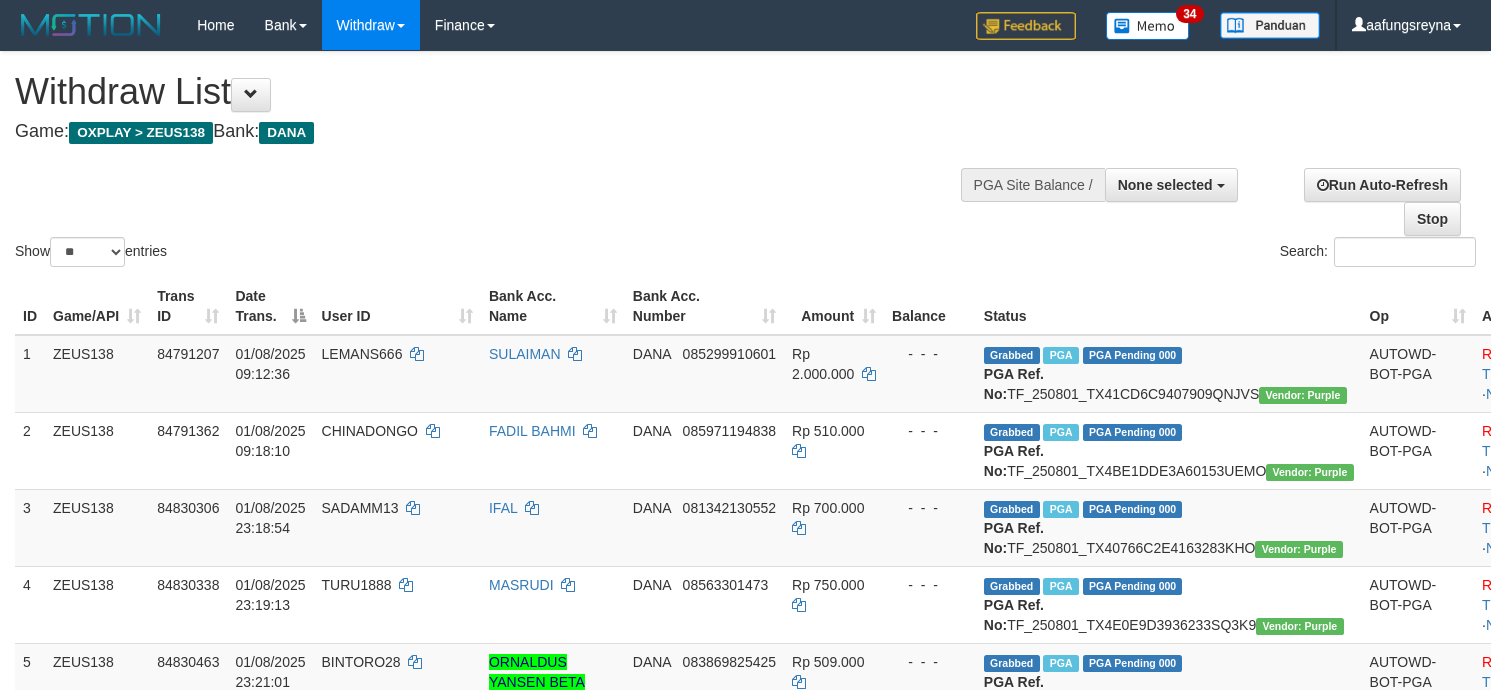 select 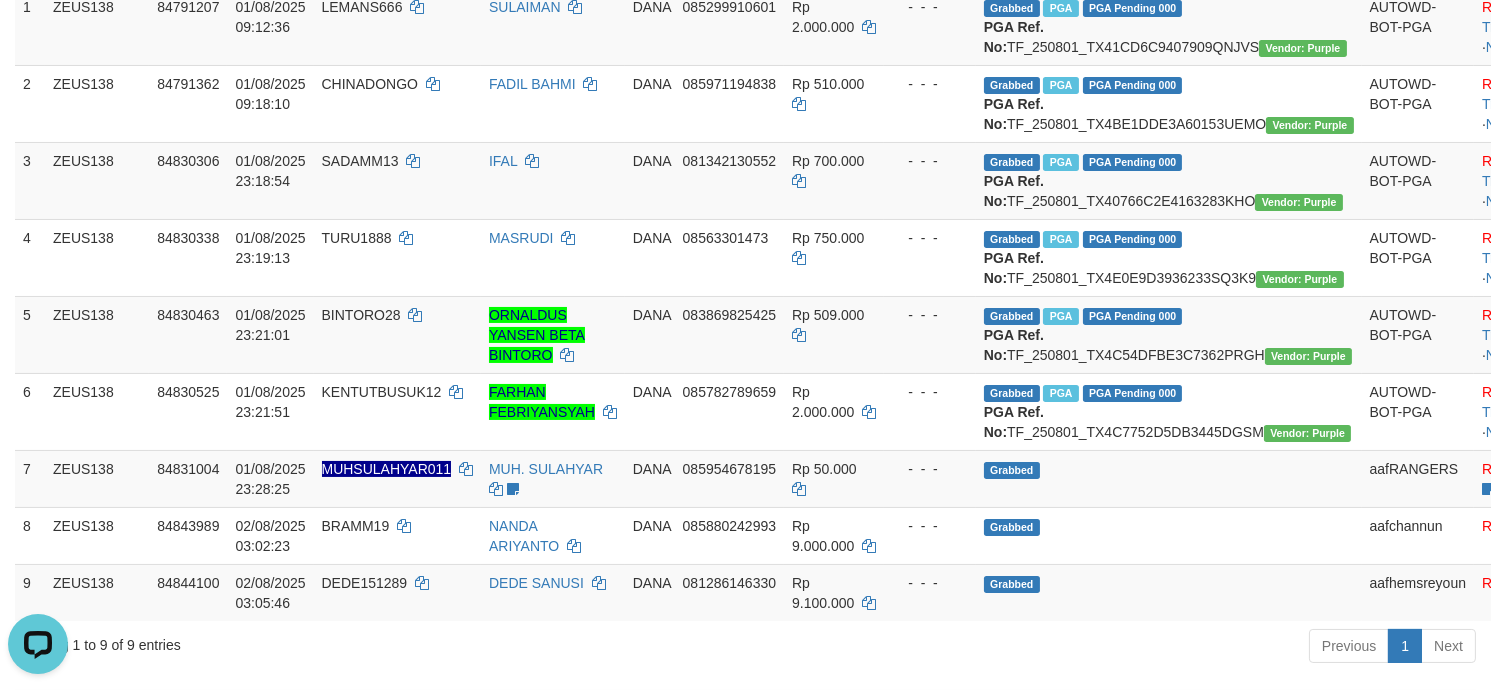 scroll, scrollTop: 0, scrollLeft: 0, axis: both 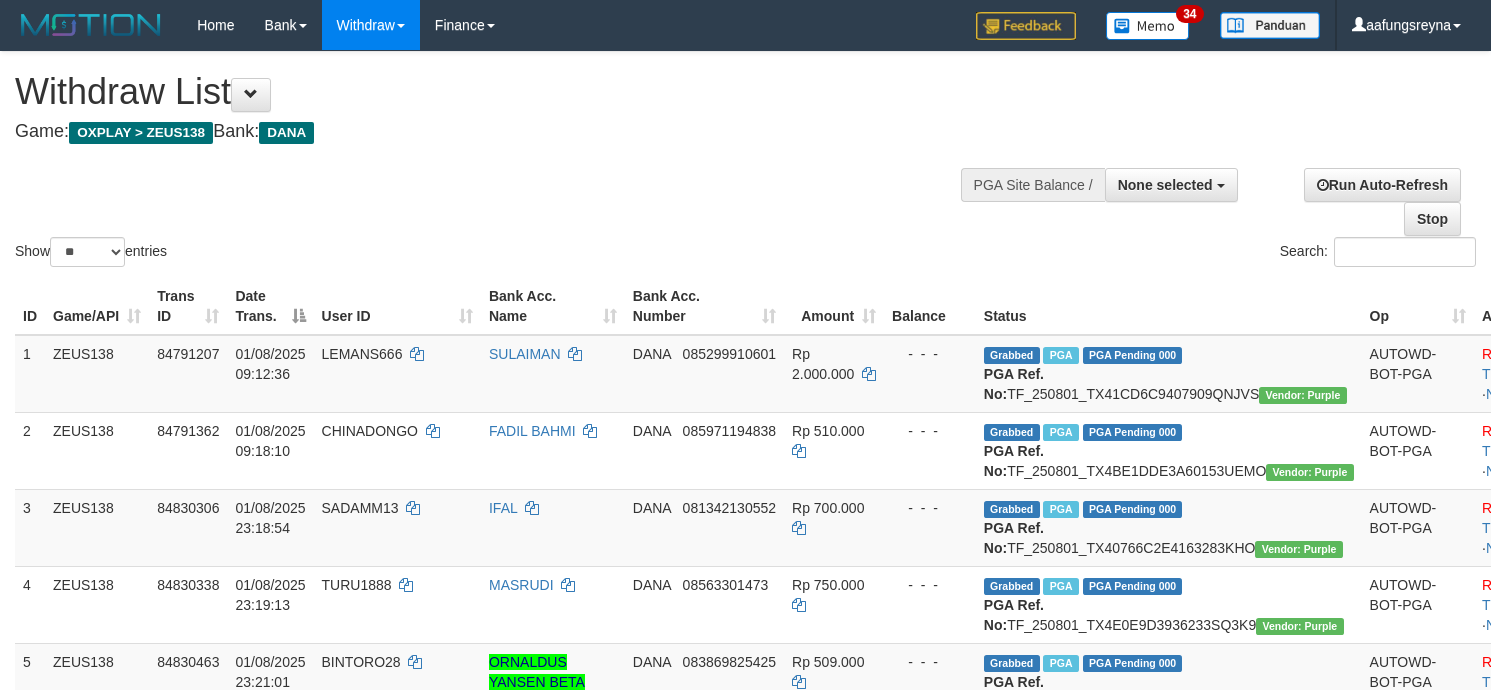 select 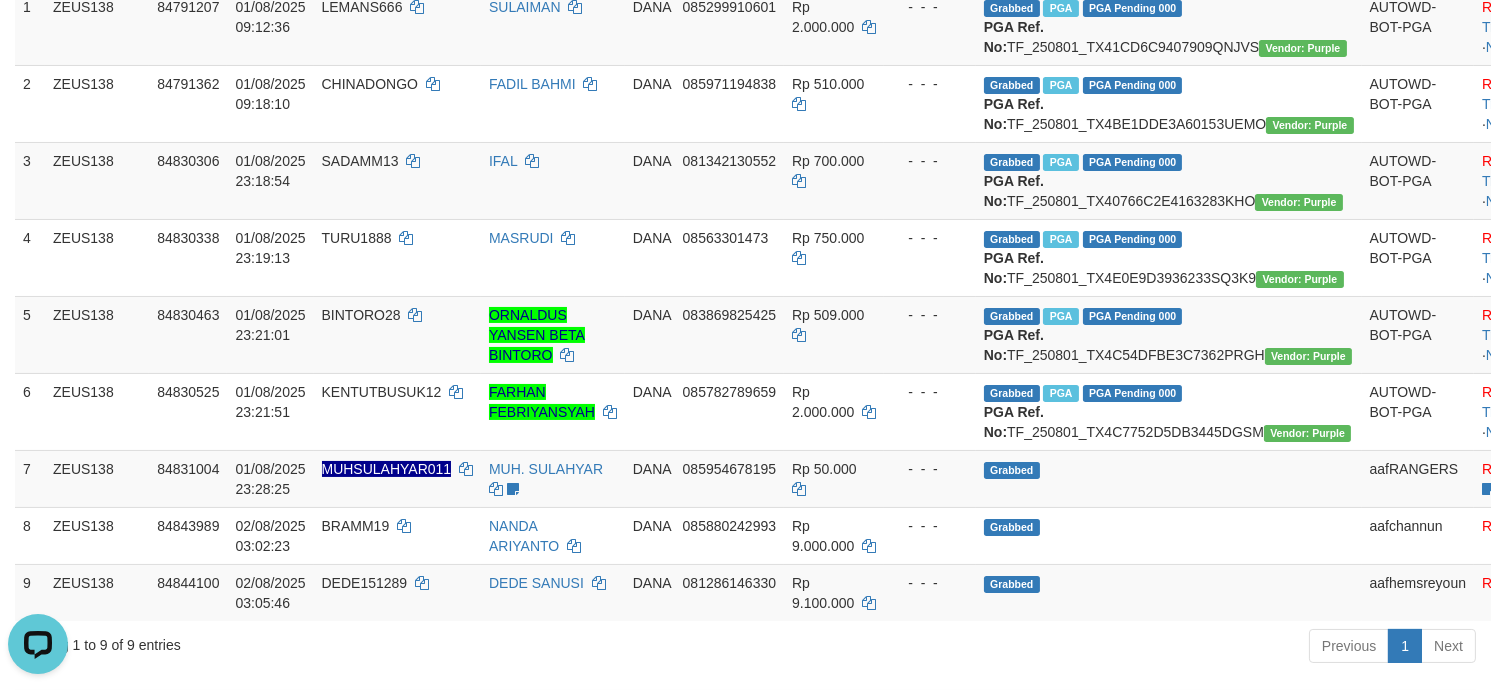 scroll, scrollTop: 0, scrollLeft: 0, axis: both 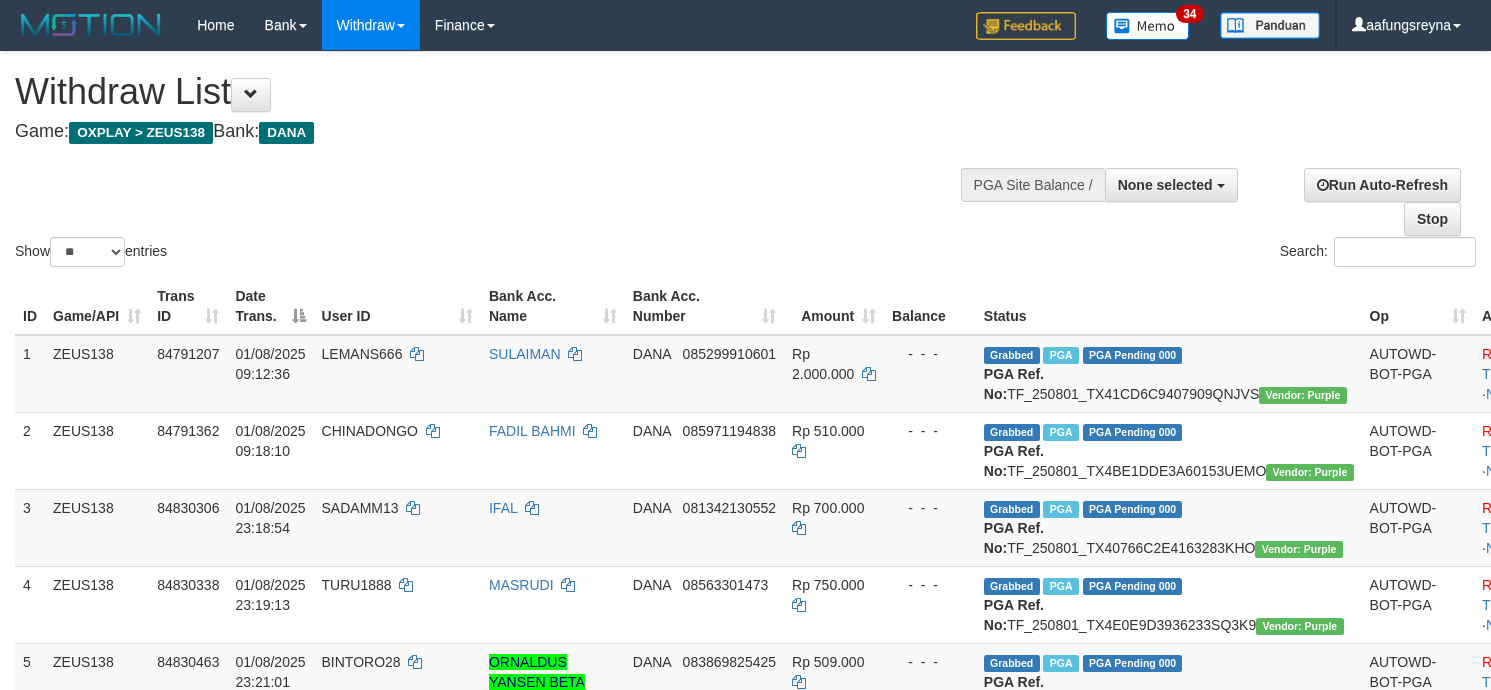 select 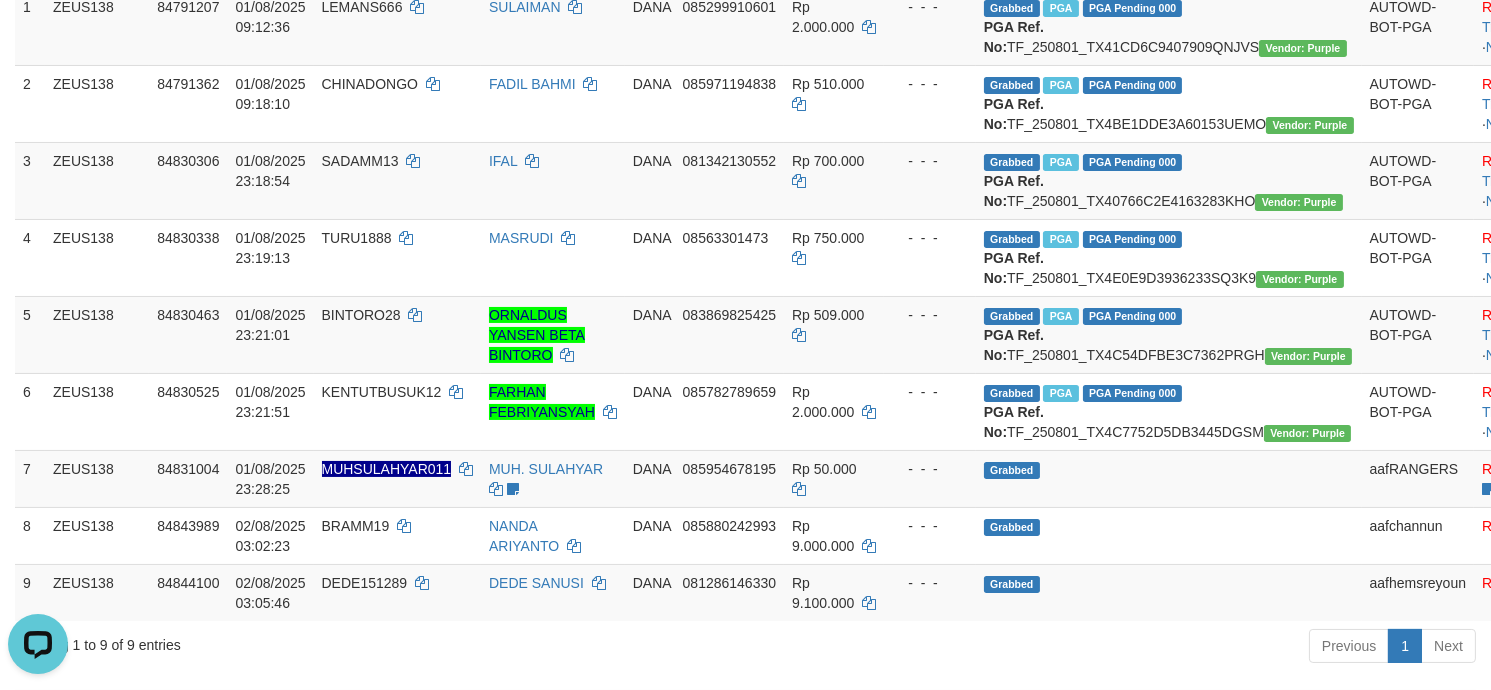 scroll, scrollTop: 0, scrollLeft: 0, axis: both 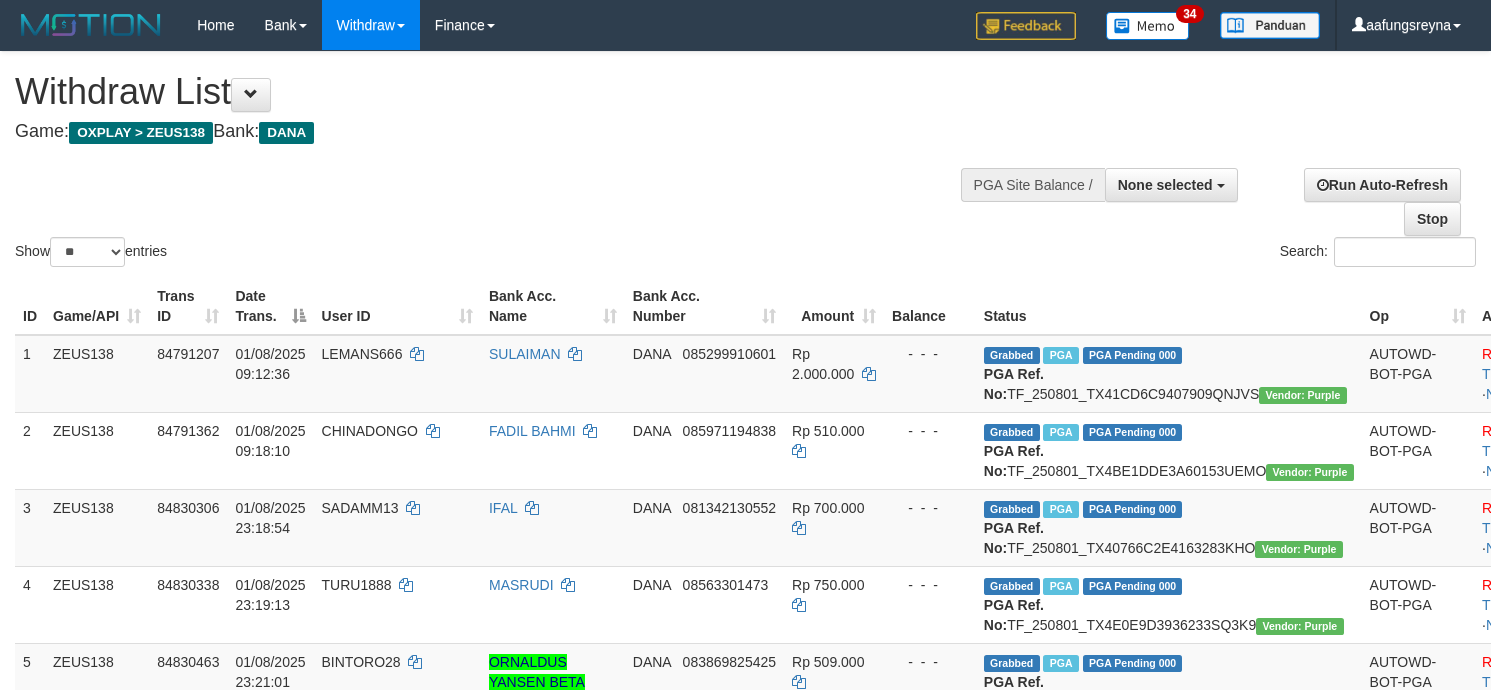 select 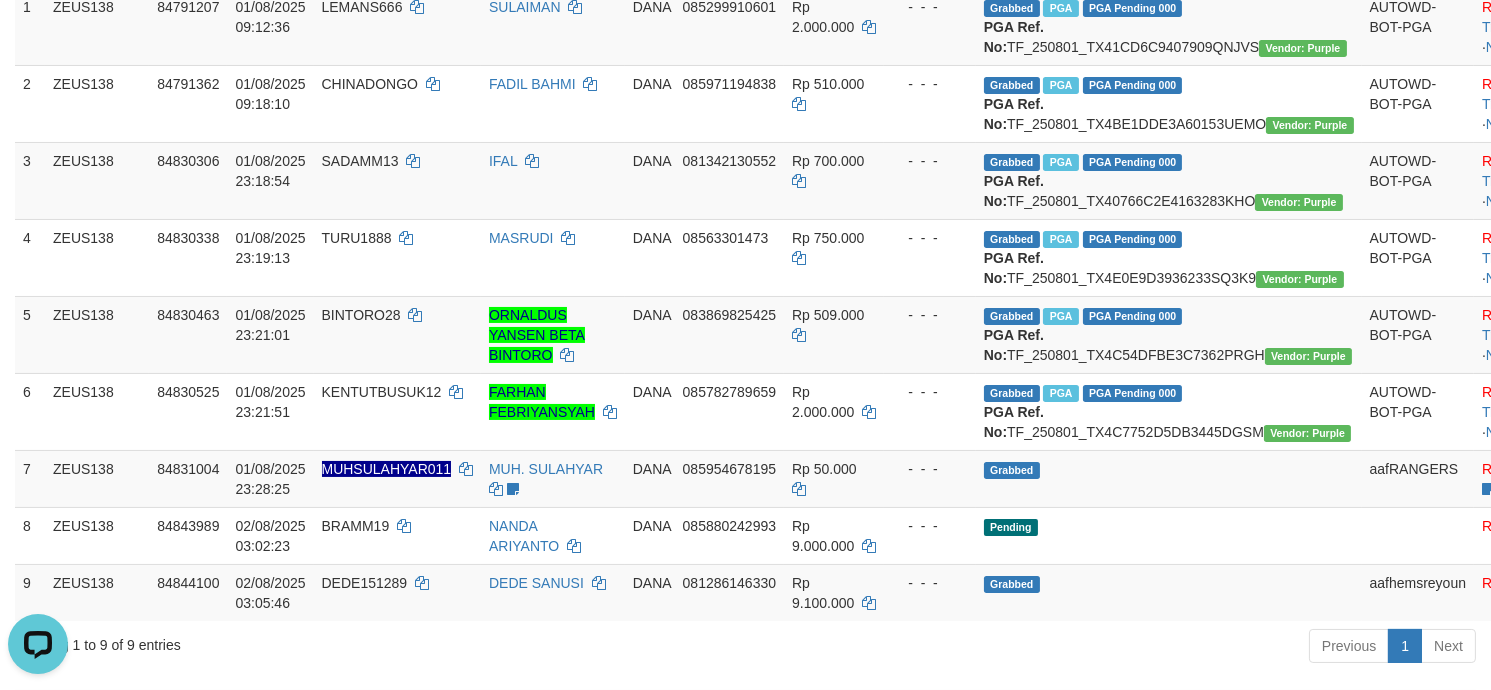 scroll, scrollTop: 0, scrollLeft: 0, axis: both 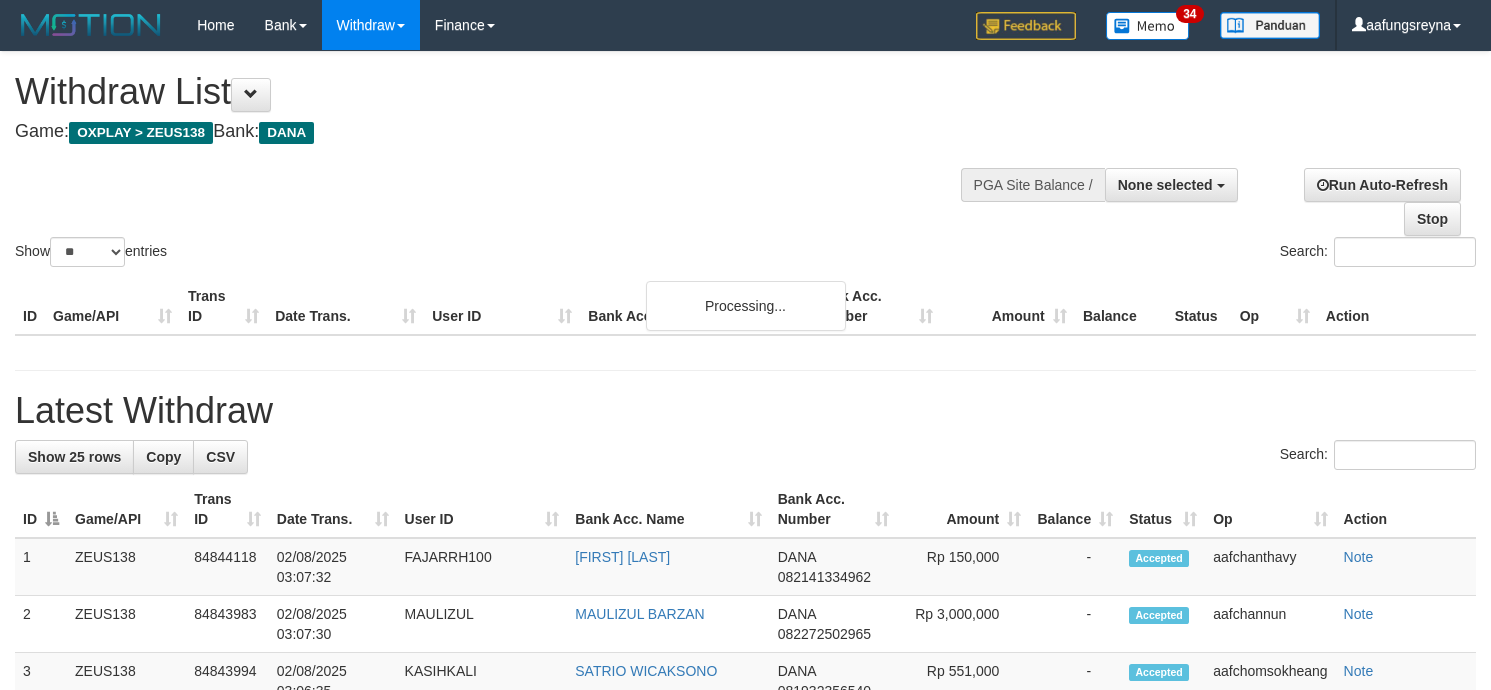 select 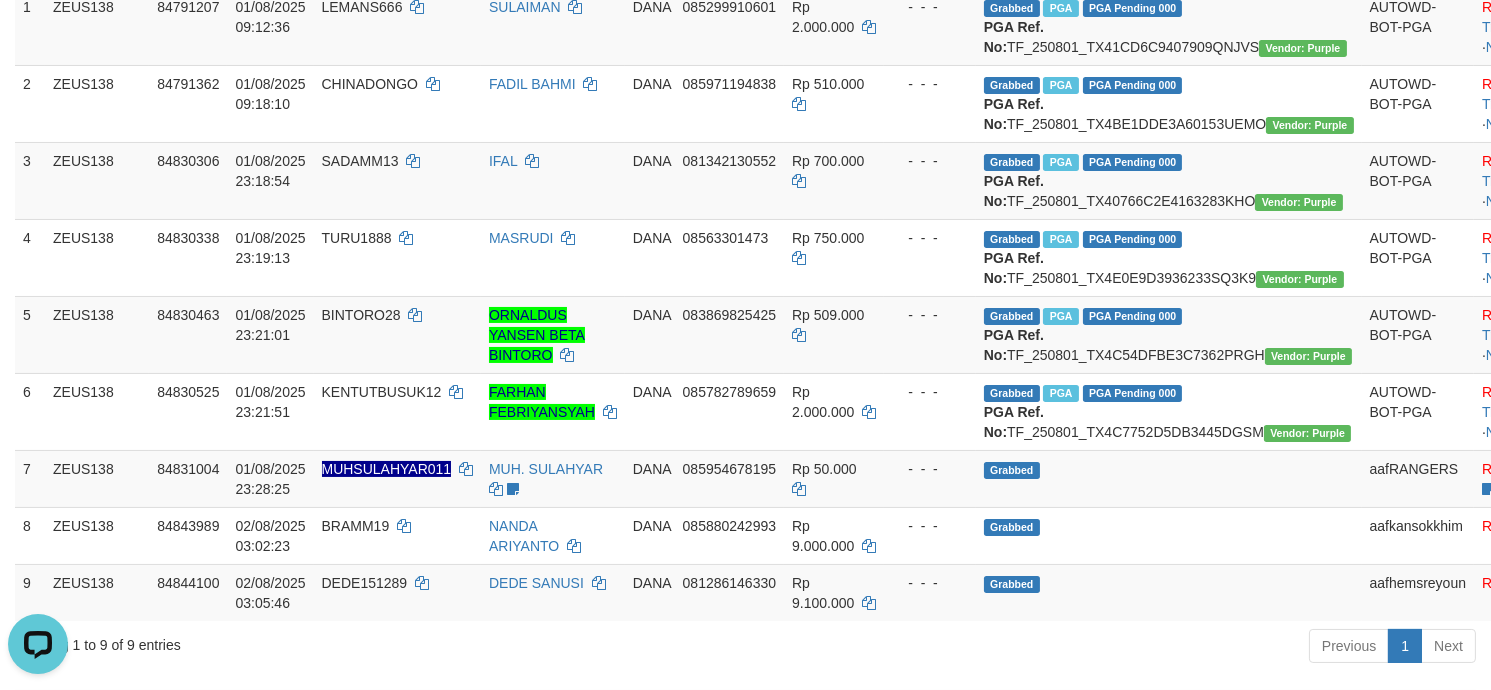 scroll, scrollTop: 0, scrollLeft: 0, axis: both 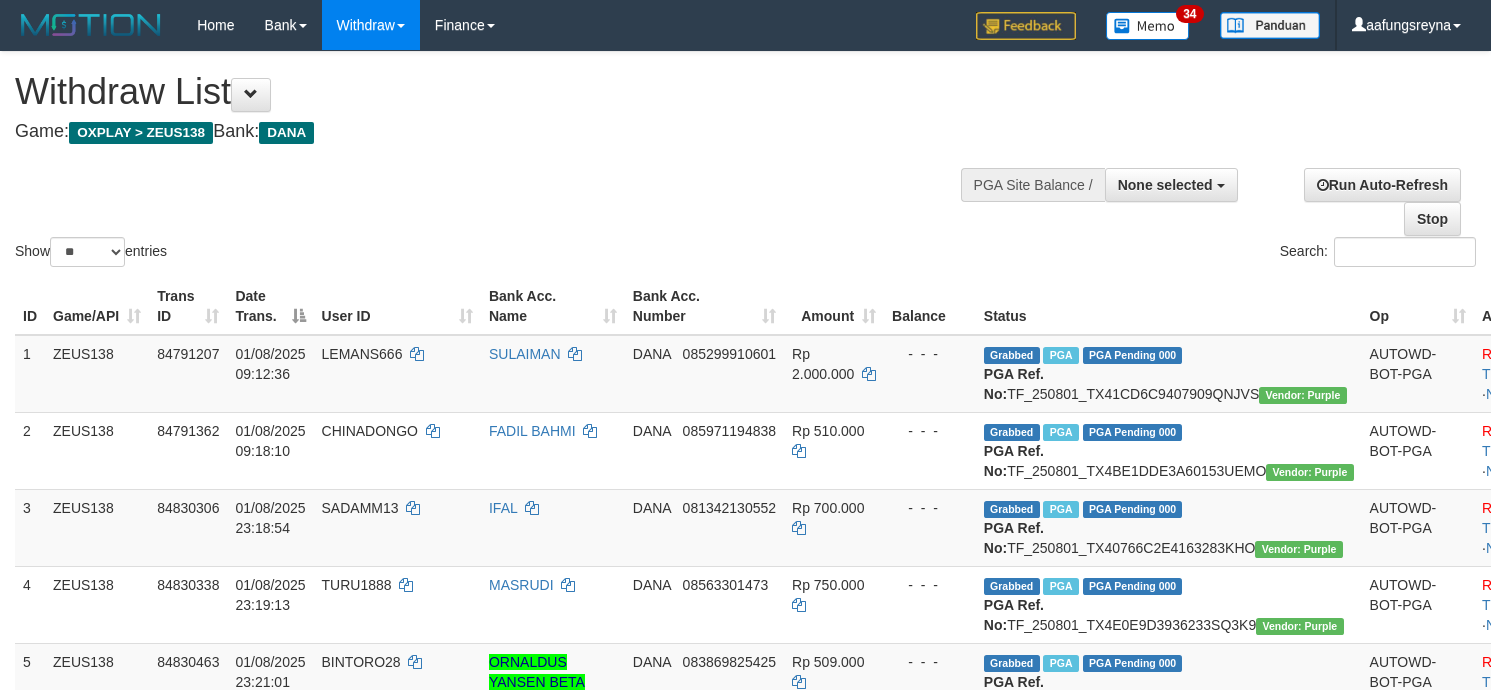select 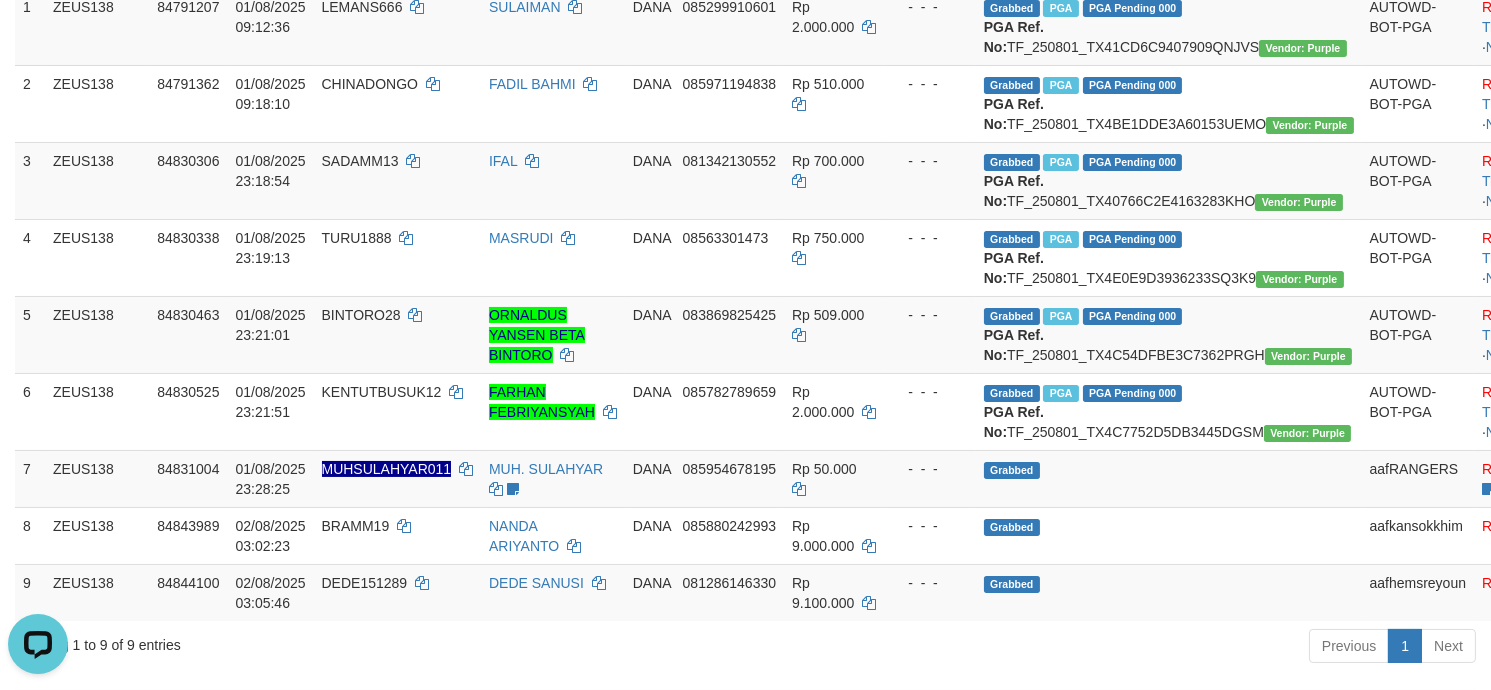 scroll, scrollTop: 0, scrollLeft: 0, axis: both 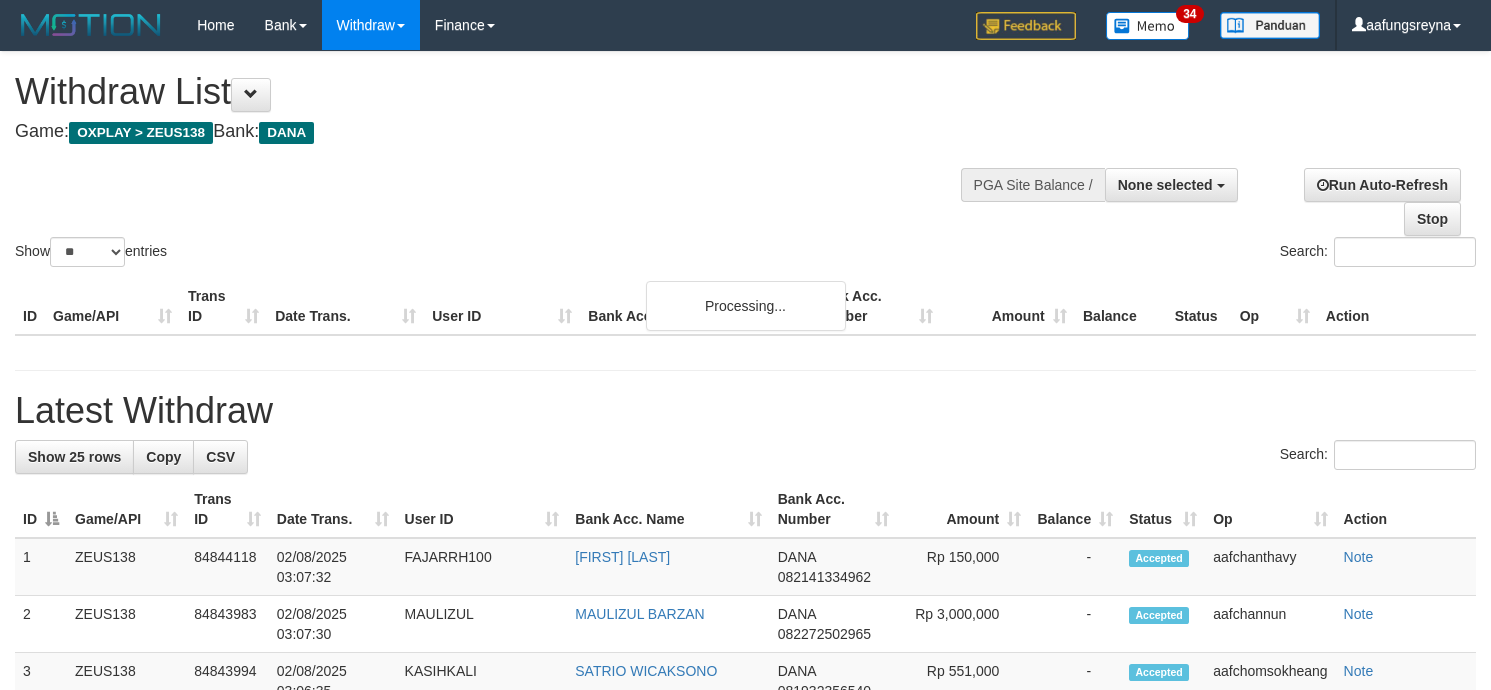 select 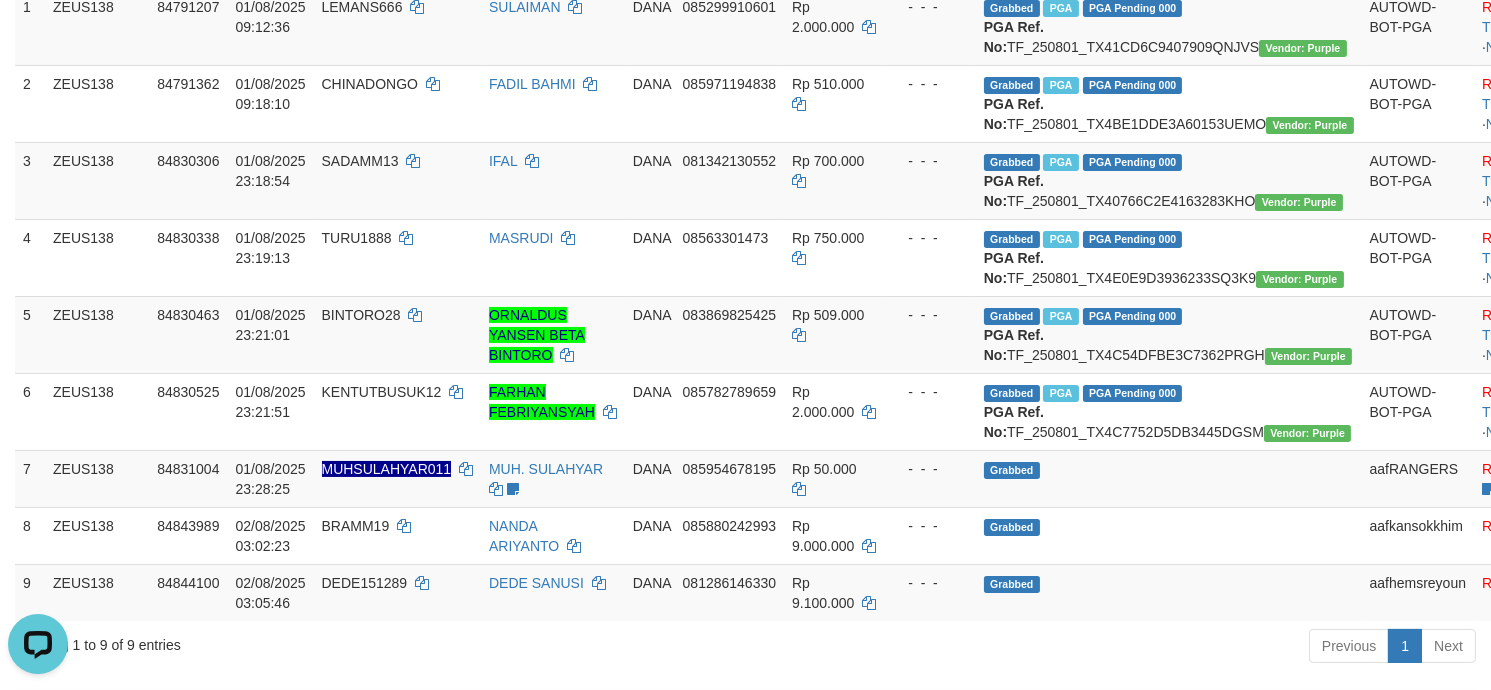 scroll, scrollTop: 0, scrollLeft: 0, axis: both 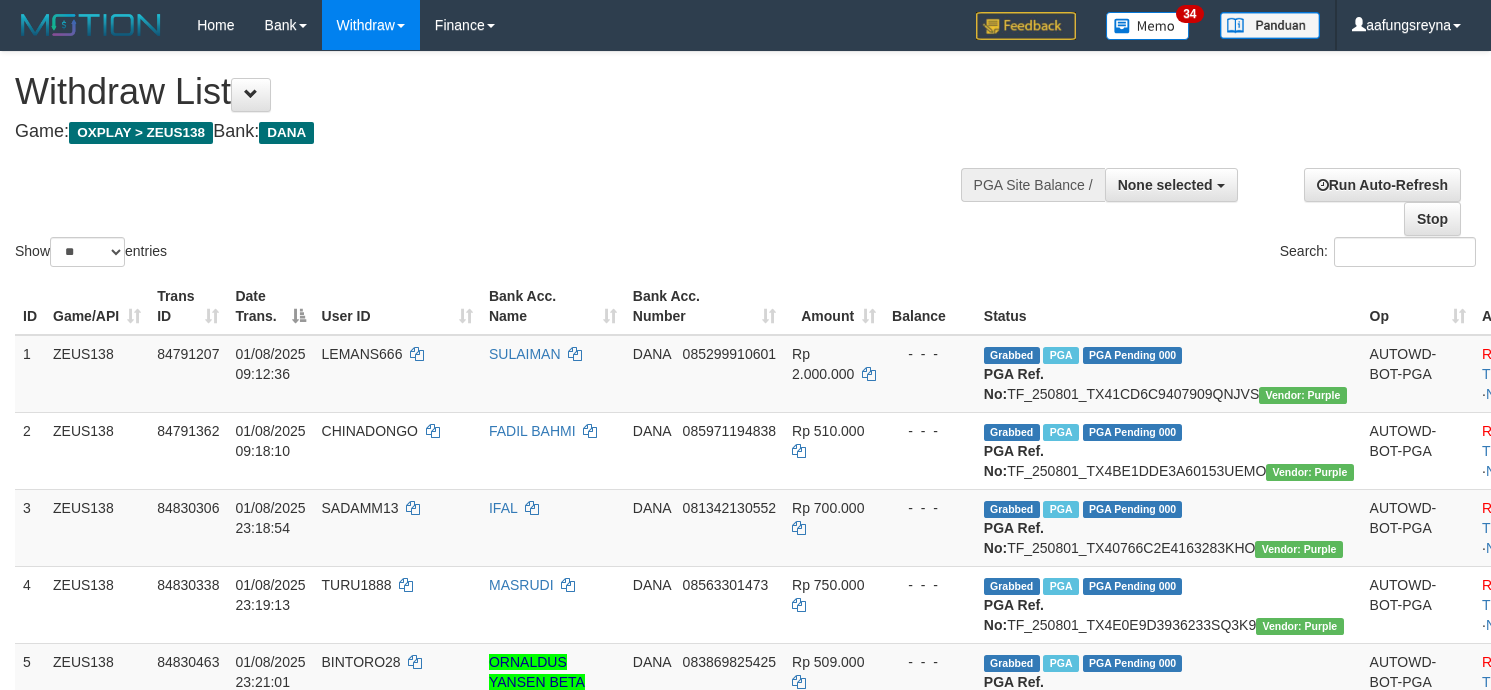 select 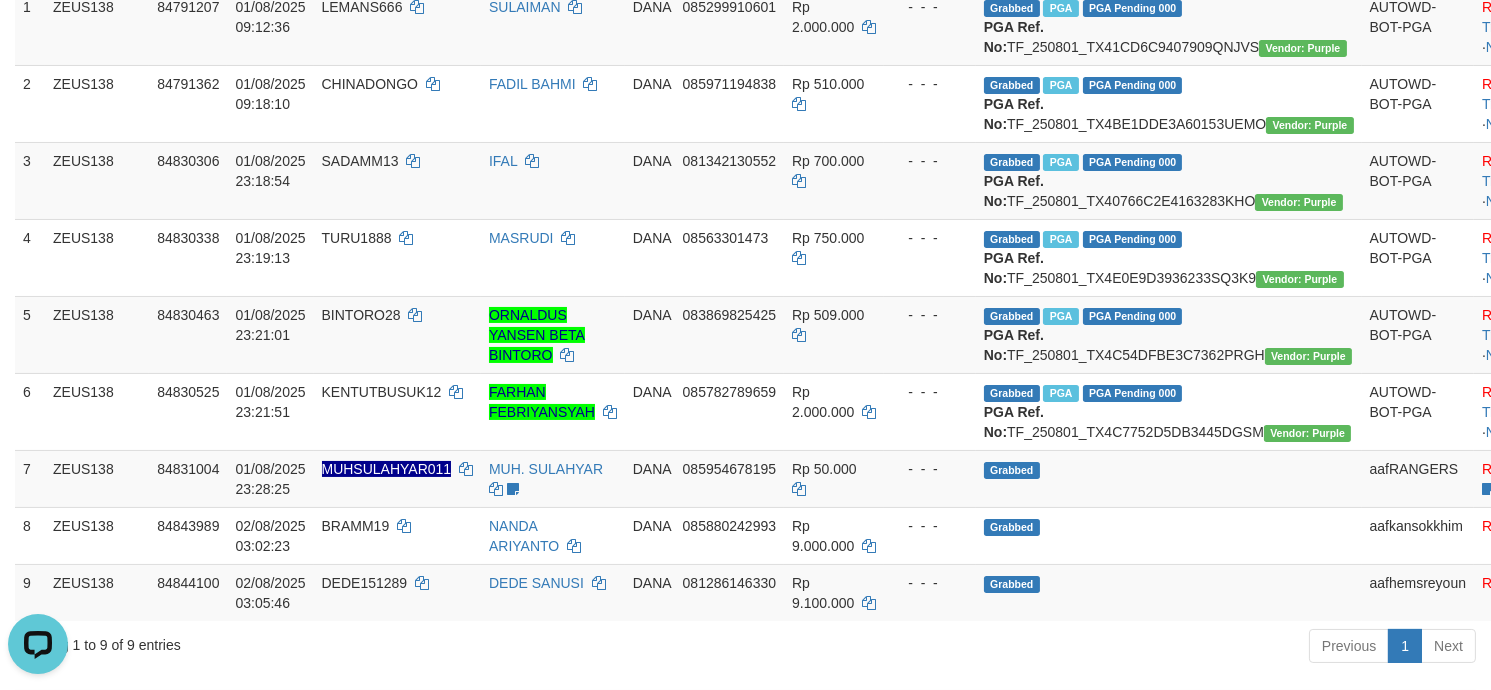 scroll, scrollTop: 0, scrollLeft: 0, axis: both 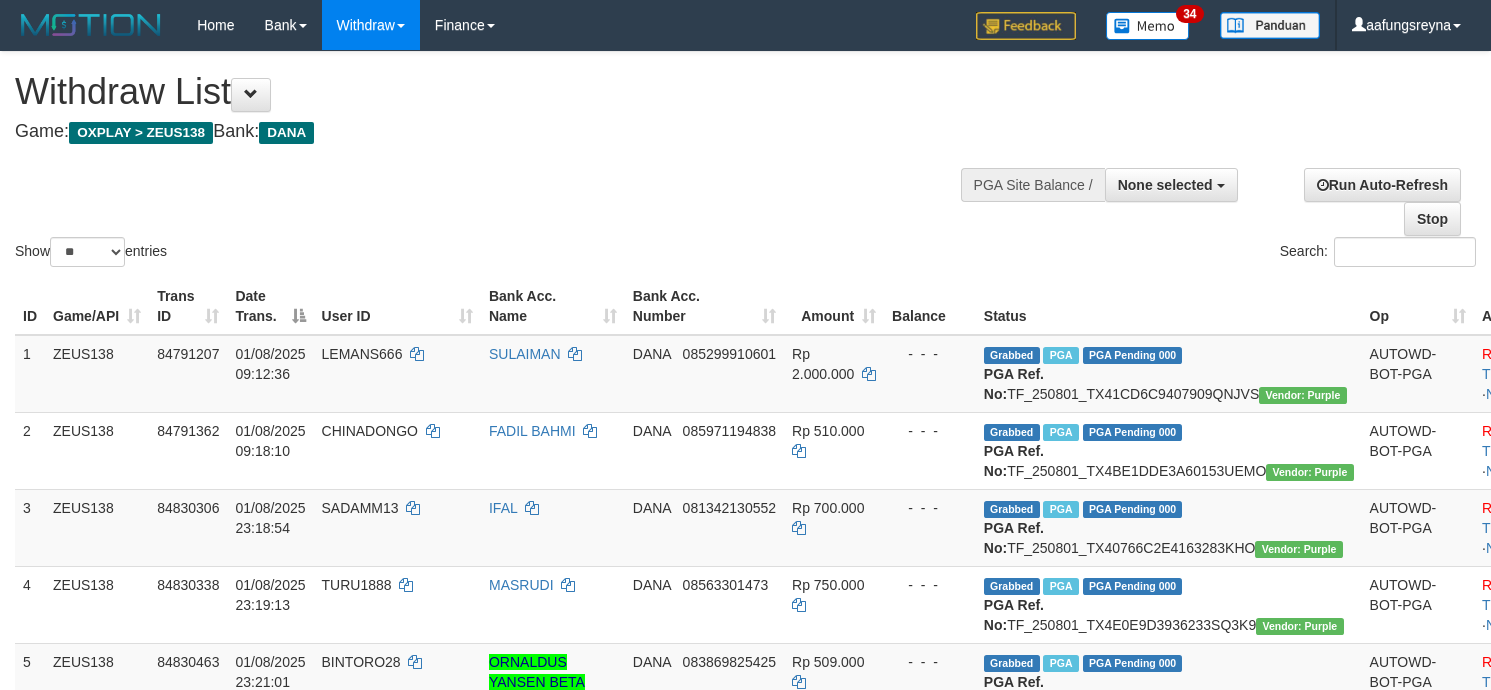 select 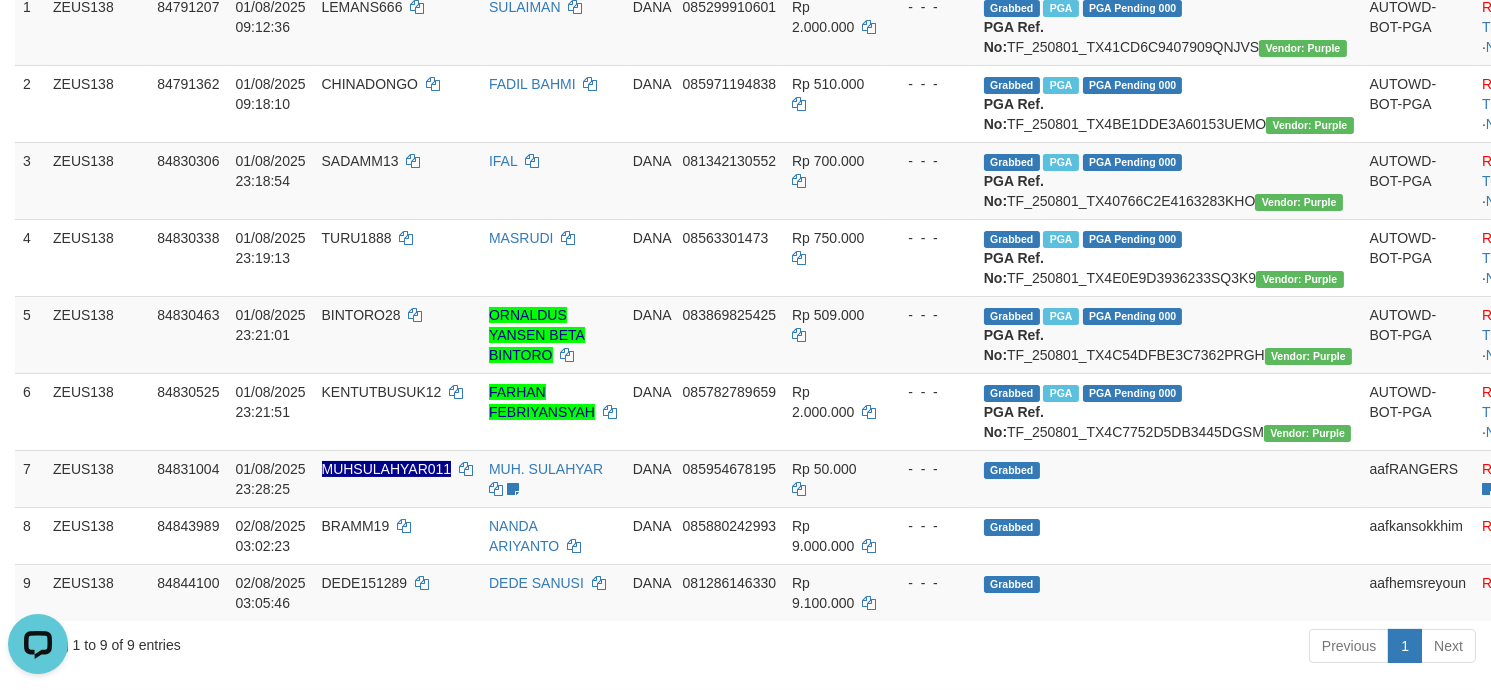 scroll, scrollTop: 0, scrollLeft: 0, axis: both 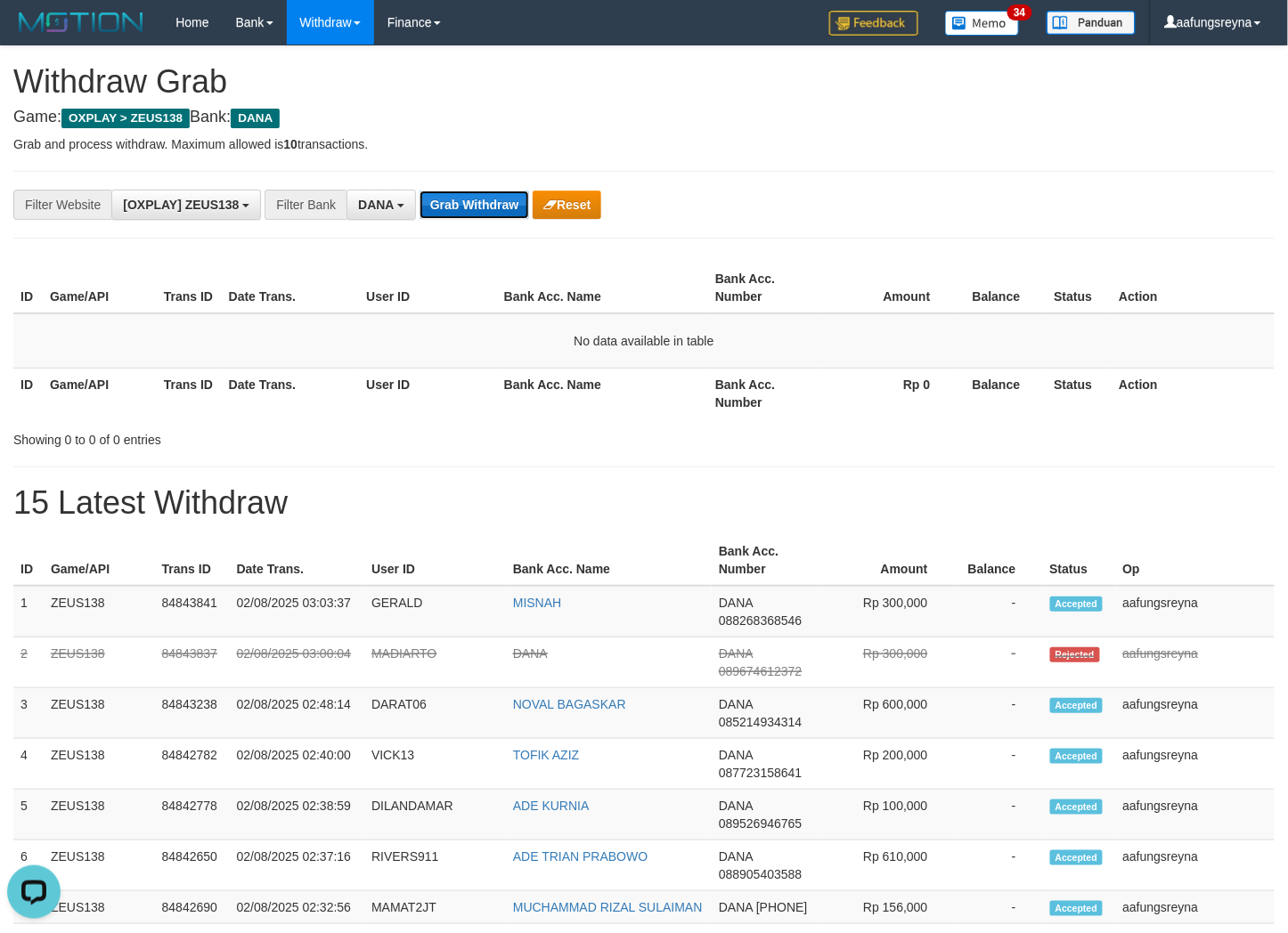 click on "Grab Withdraw" at bounding box center [474, 205] 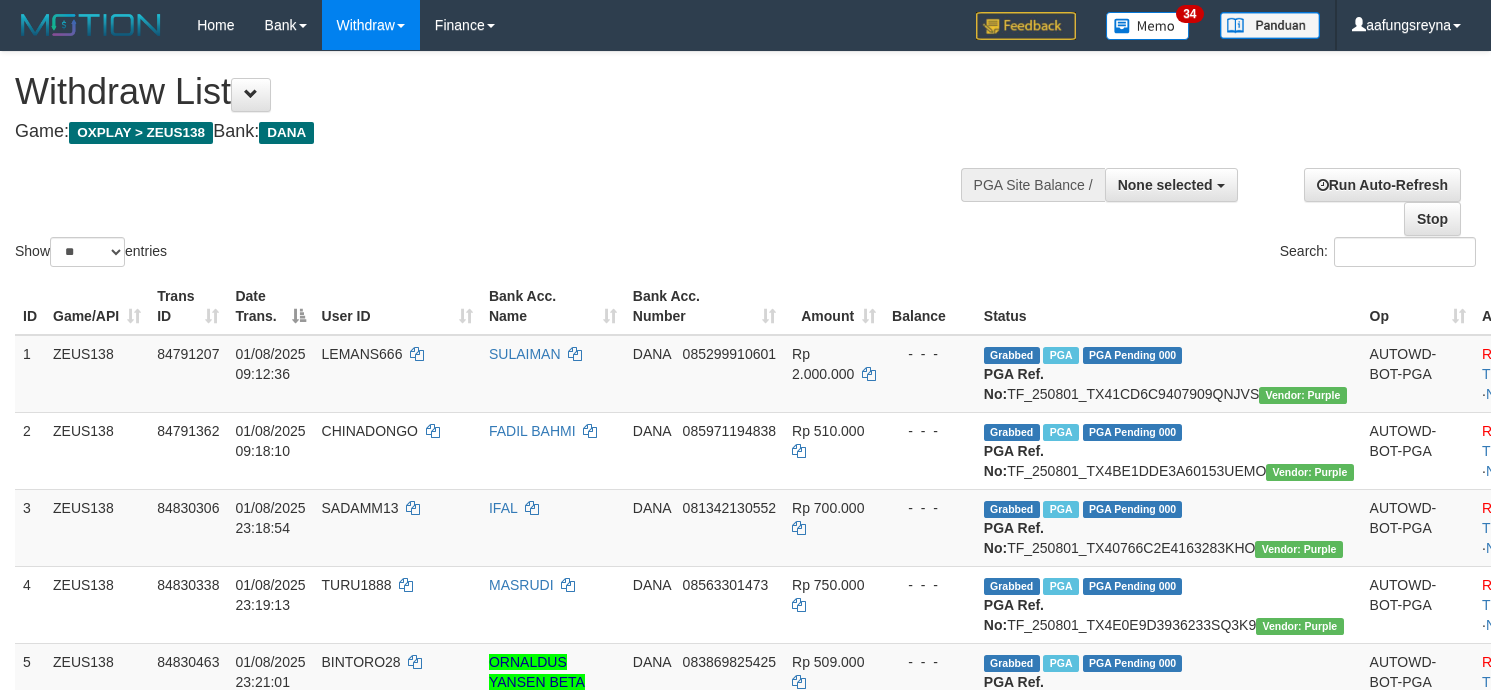select 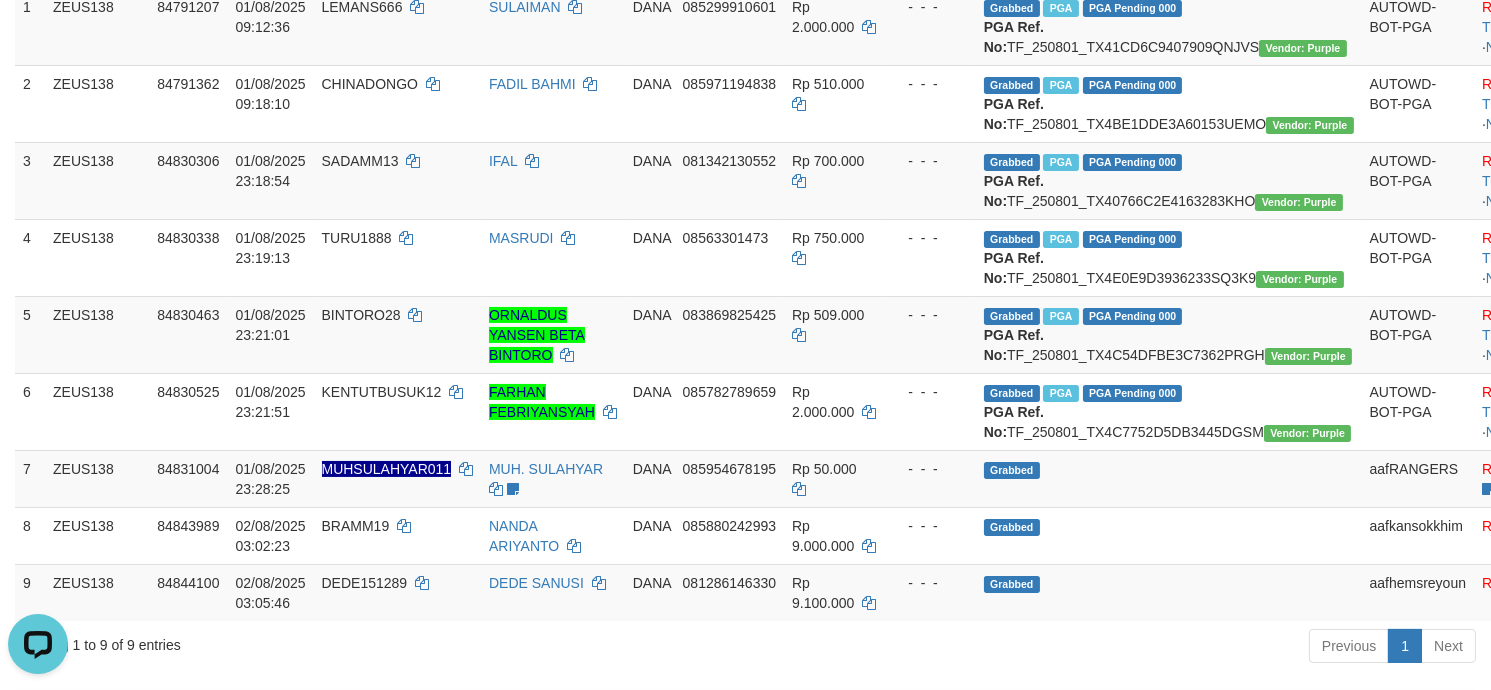 scroll, scrollTop: 0, scrollLeft: 0, axis: both 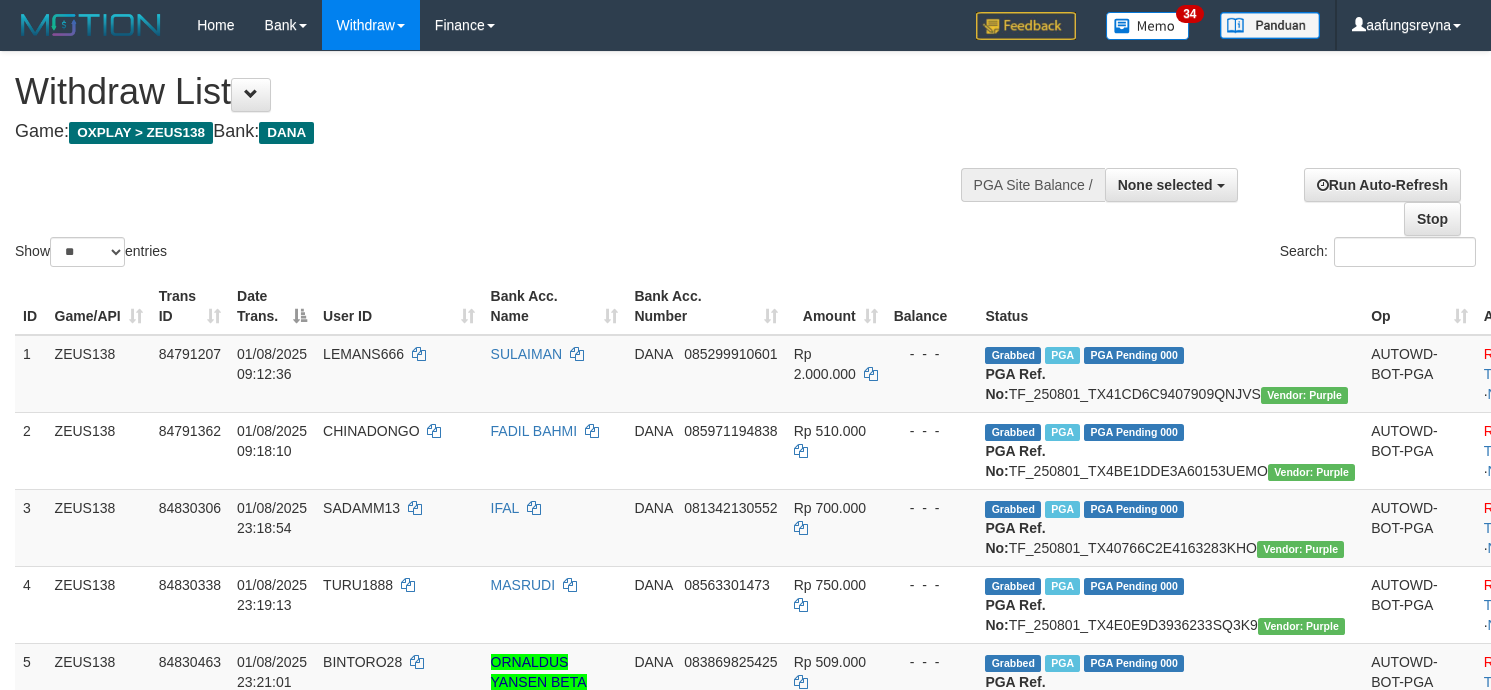 select 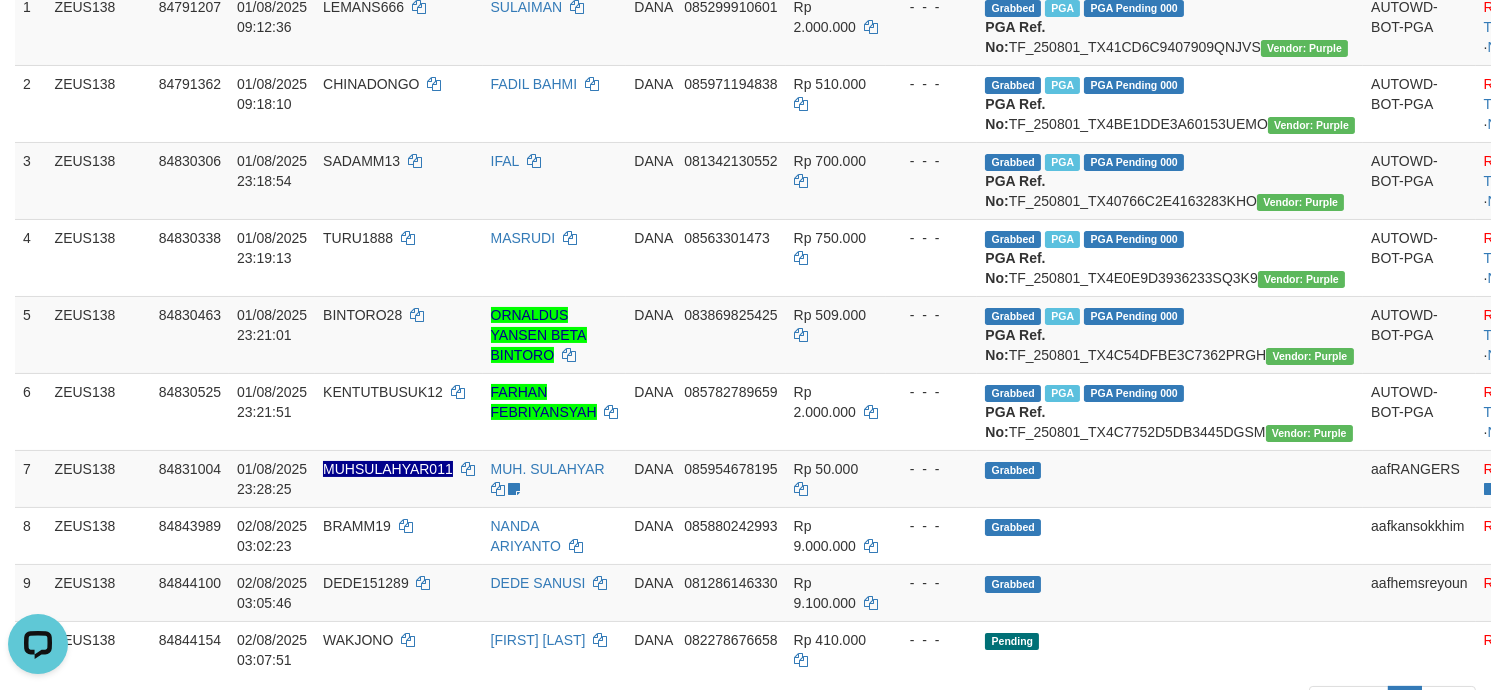 scroll, scrollTop: 0, scrollLeft: 0, axis: both 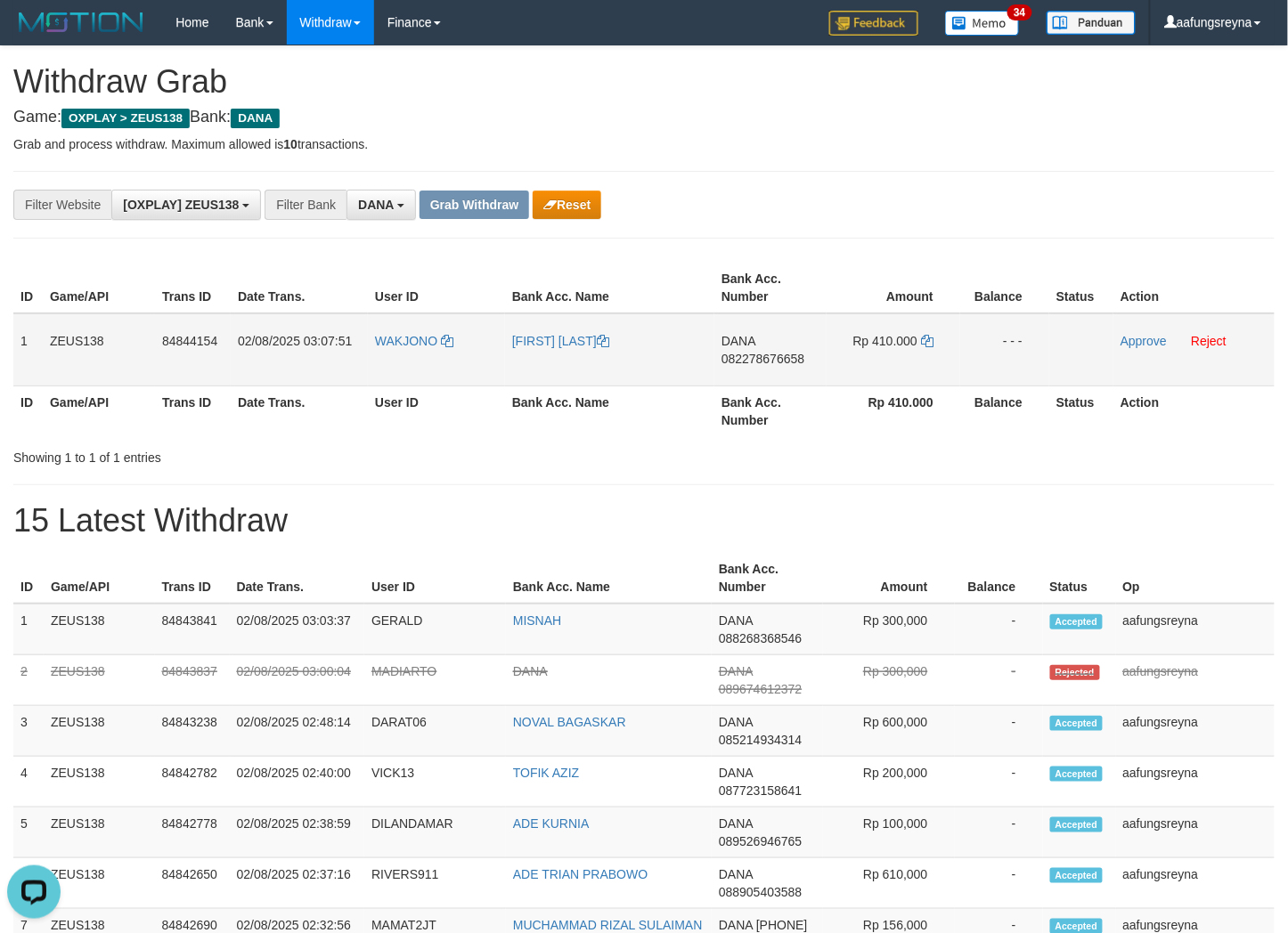 click on "WAKJONO" at bounding box center (436, 350) 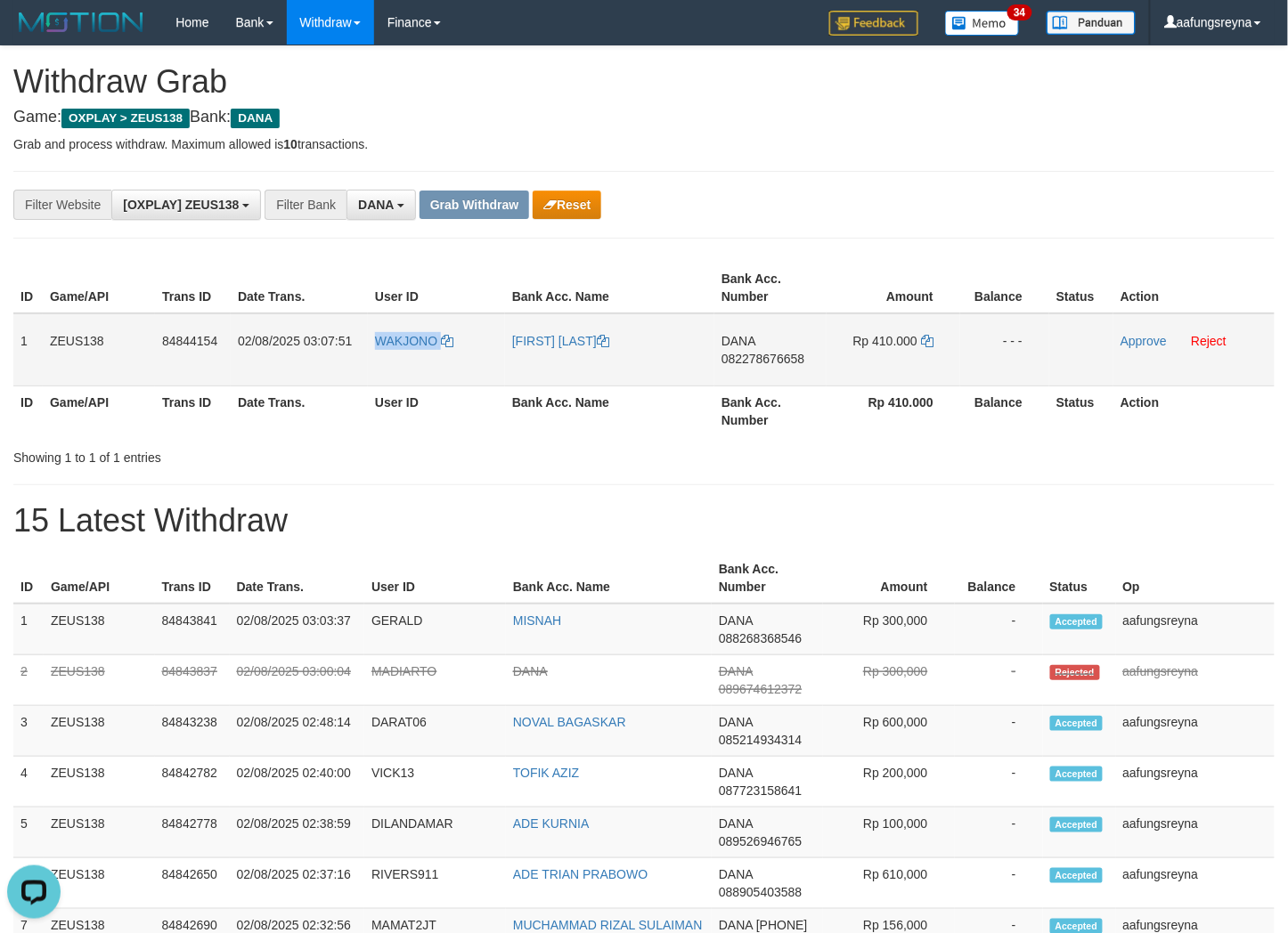 click on "WAKJONO" at bounding box center (436, 350) 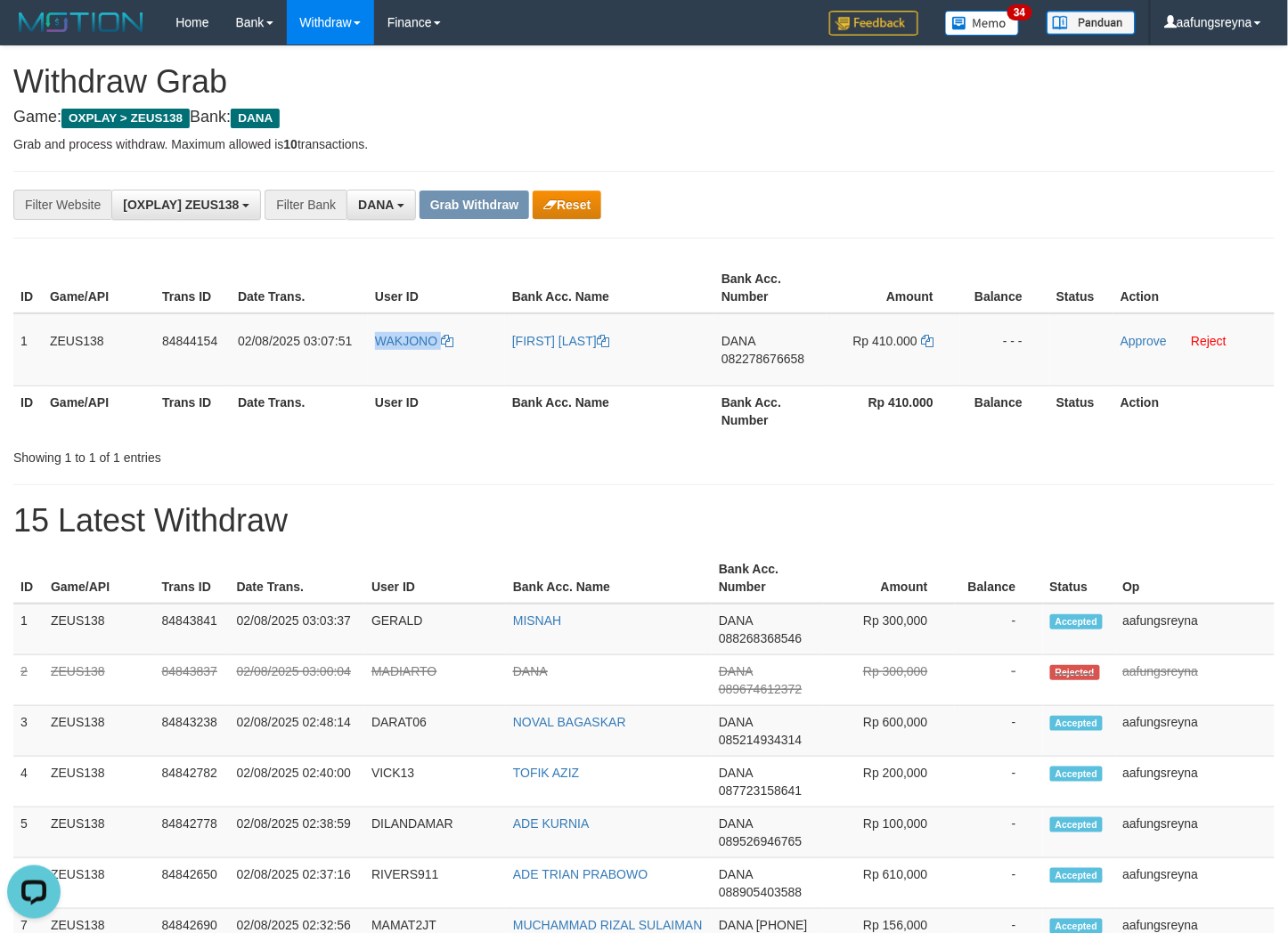 copy on "WAKJONO" 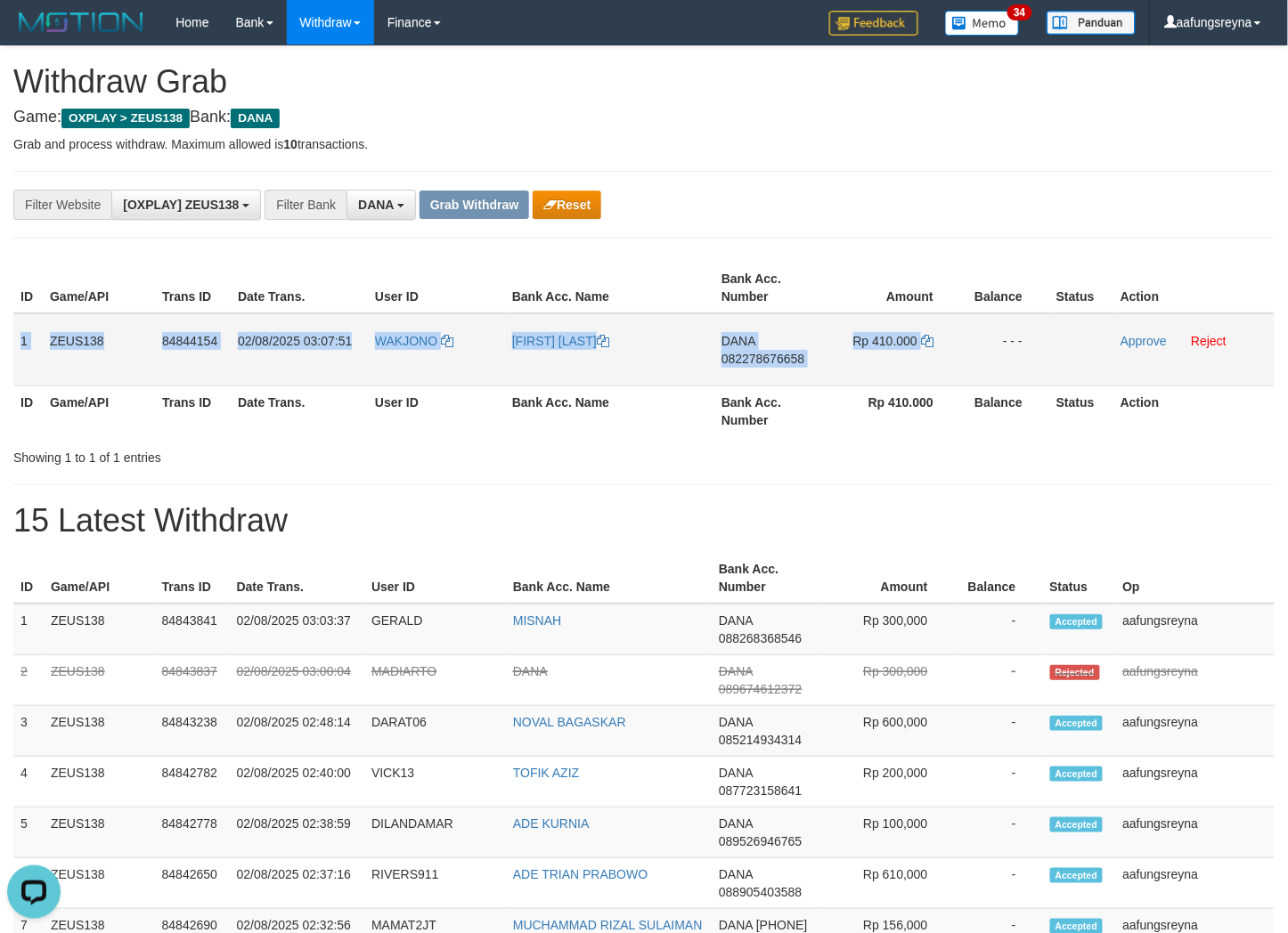 drag, startPoint x: 20, startPoint y: 336, endPoint x: 946, endPoint y: 332, distance: 926.0086 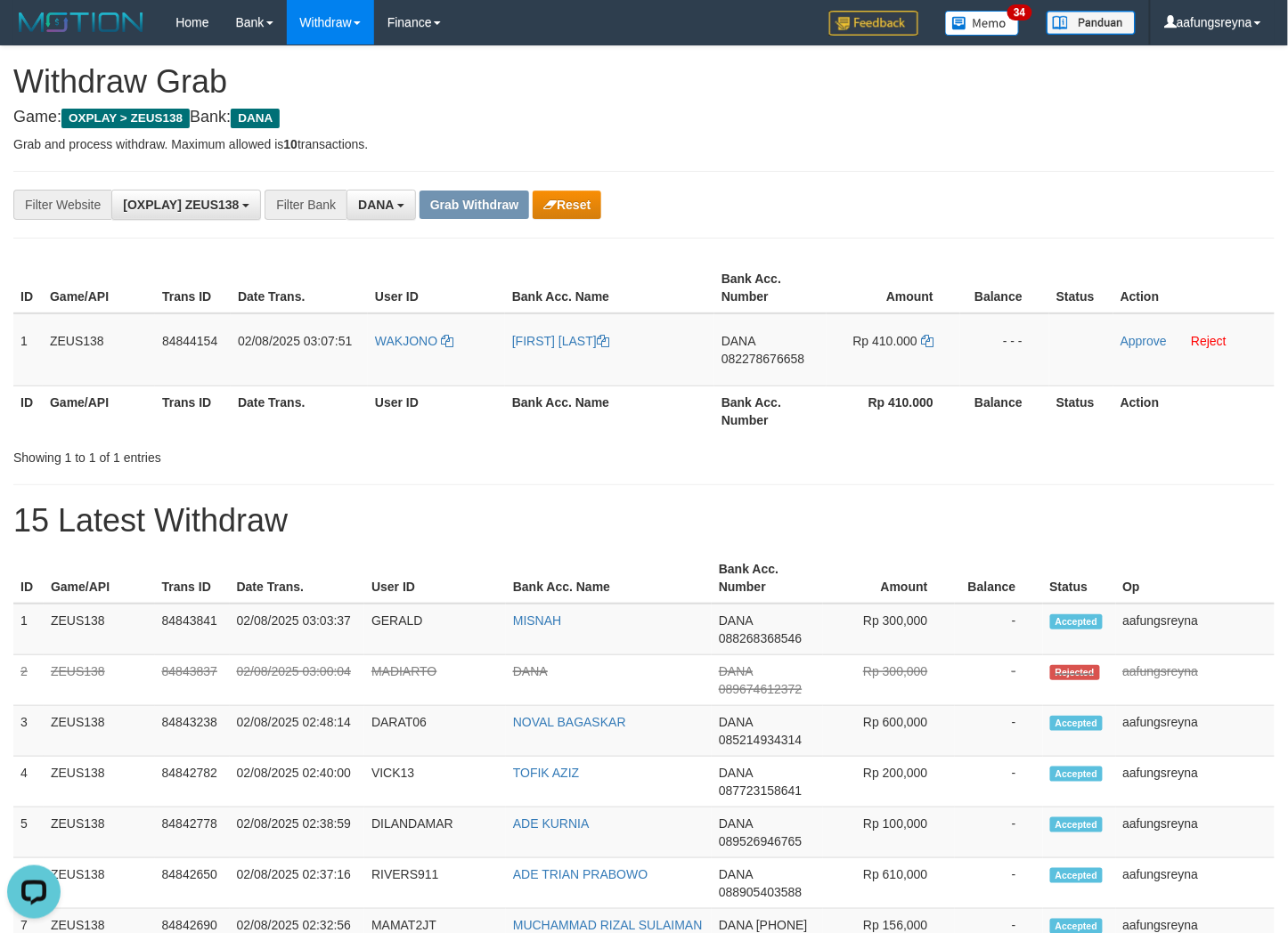 drag, startPoint x: 960, startPoint y: 564, endPoint x: 1186, endPoint y: 531, distance: 228.39658 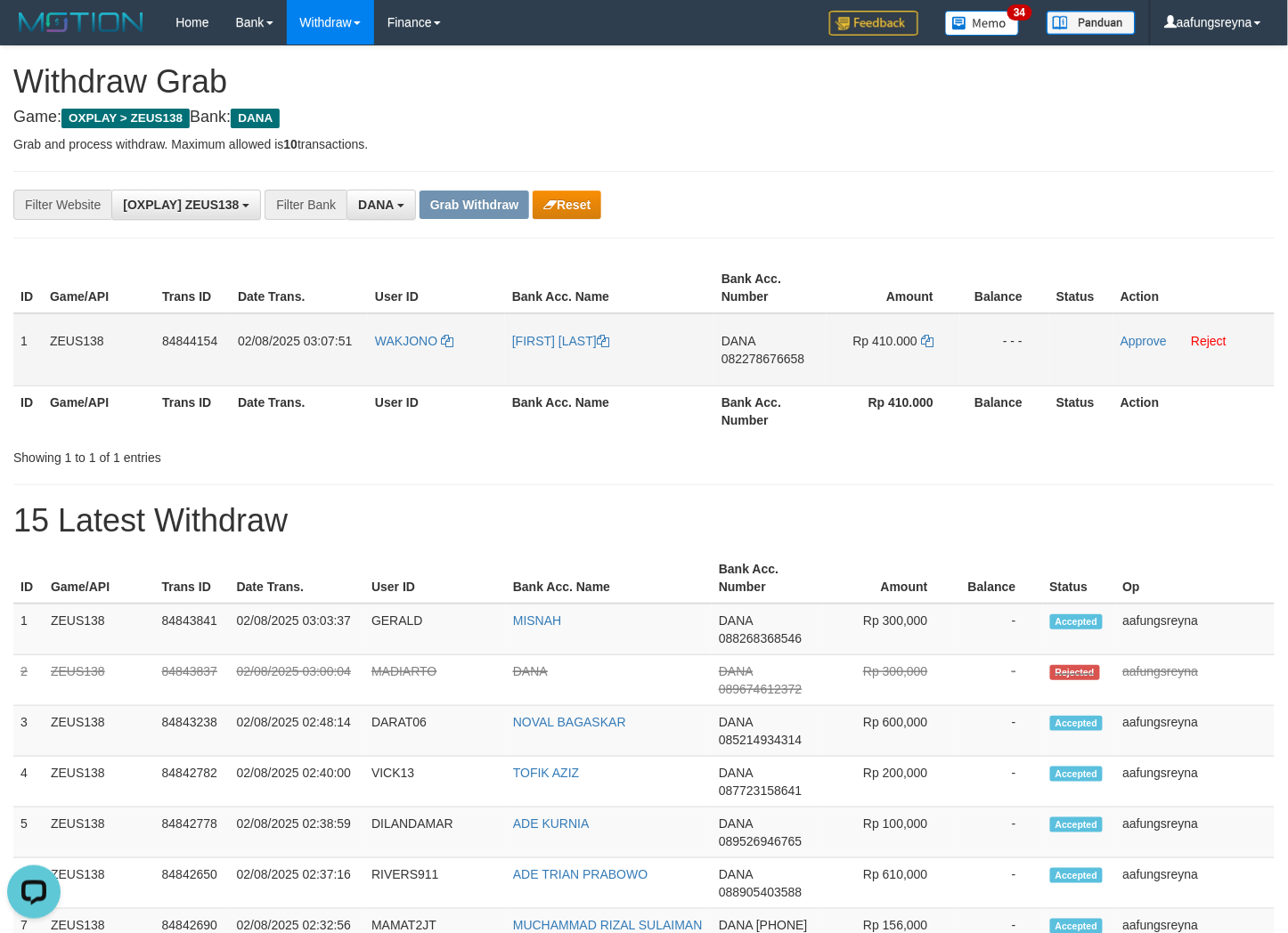 click on "082278676658" at bounding box center [762, 359] 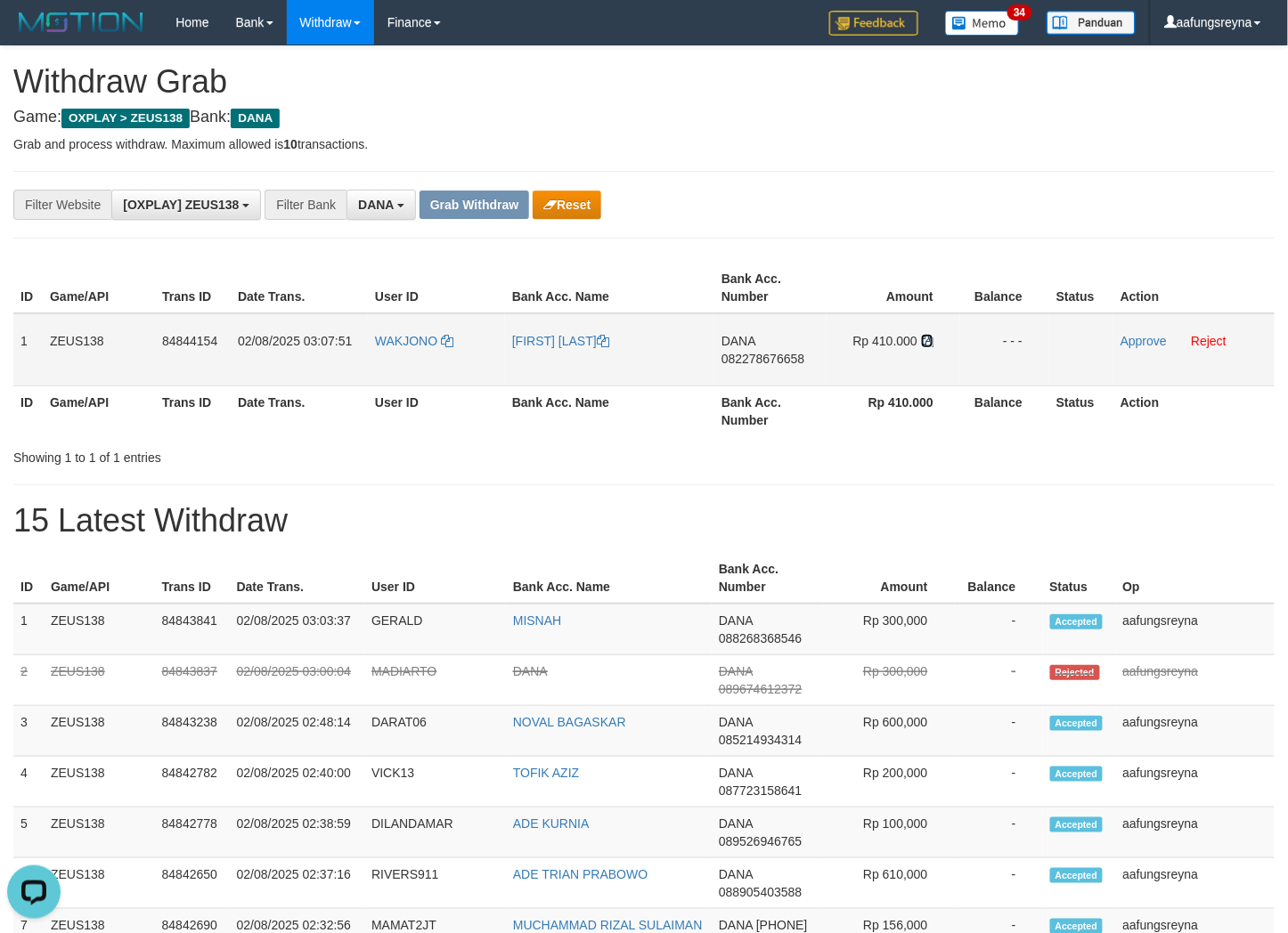 click at bounding box center [927, 341] 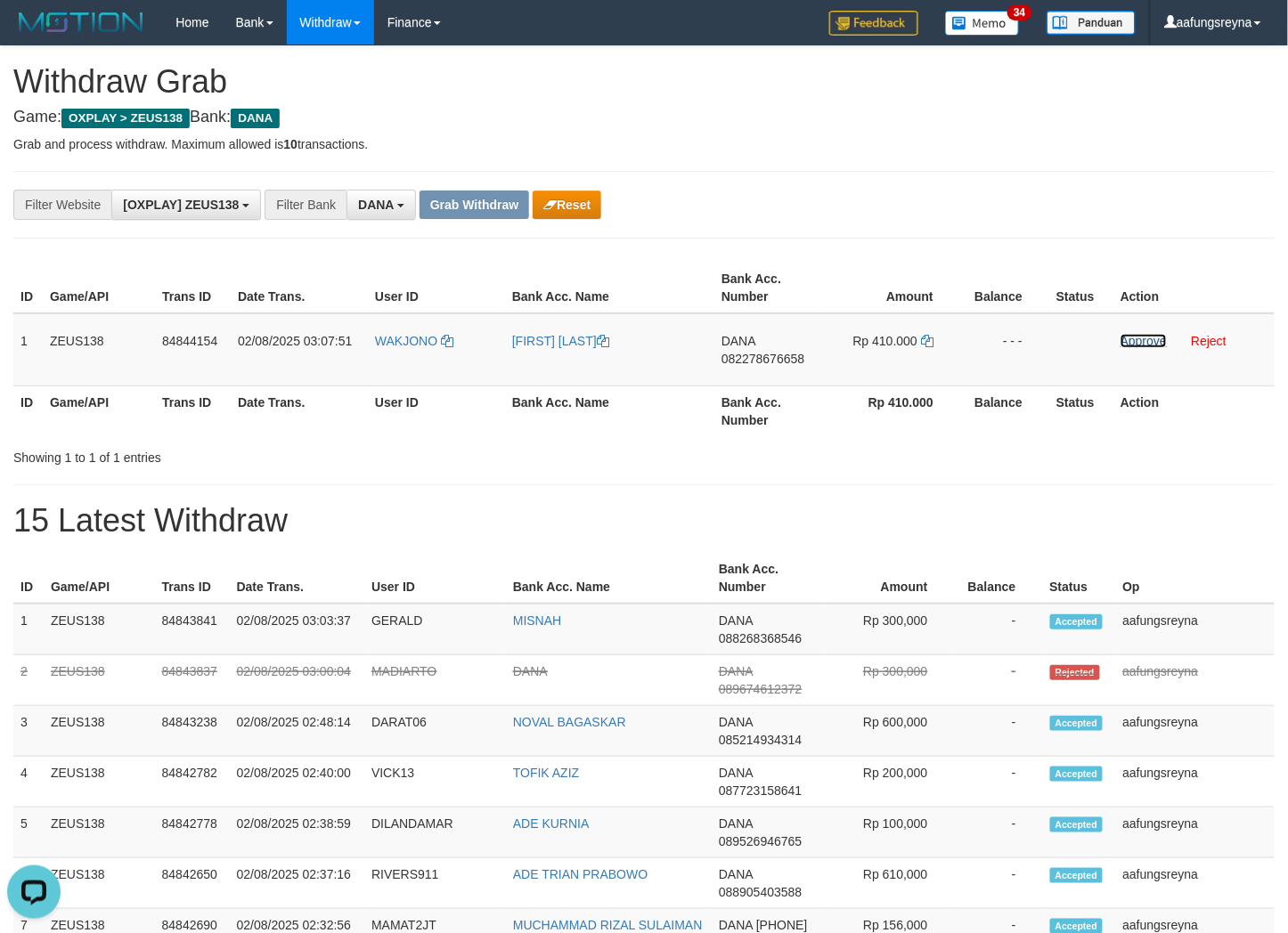drag, startPoint x: 1138, startPoint y: 340, endPoint x: 745, endPoint y: 245, distance: 404.31918 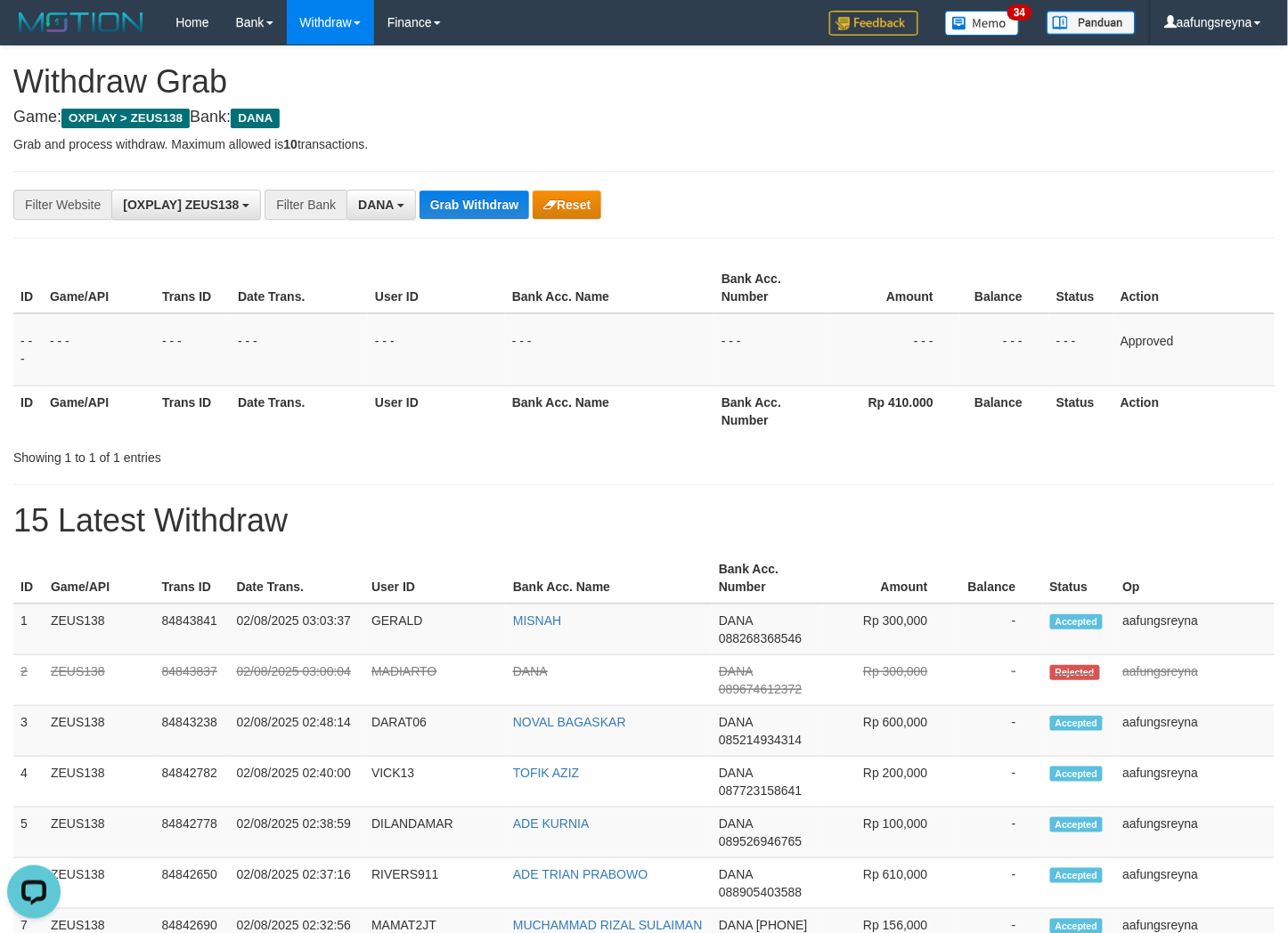 click on "**********" at bounding box center [536, 205] 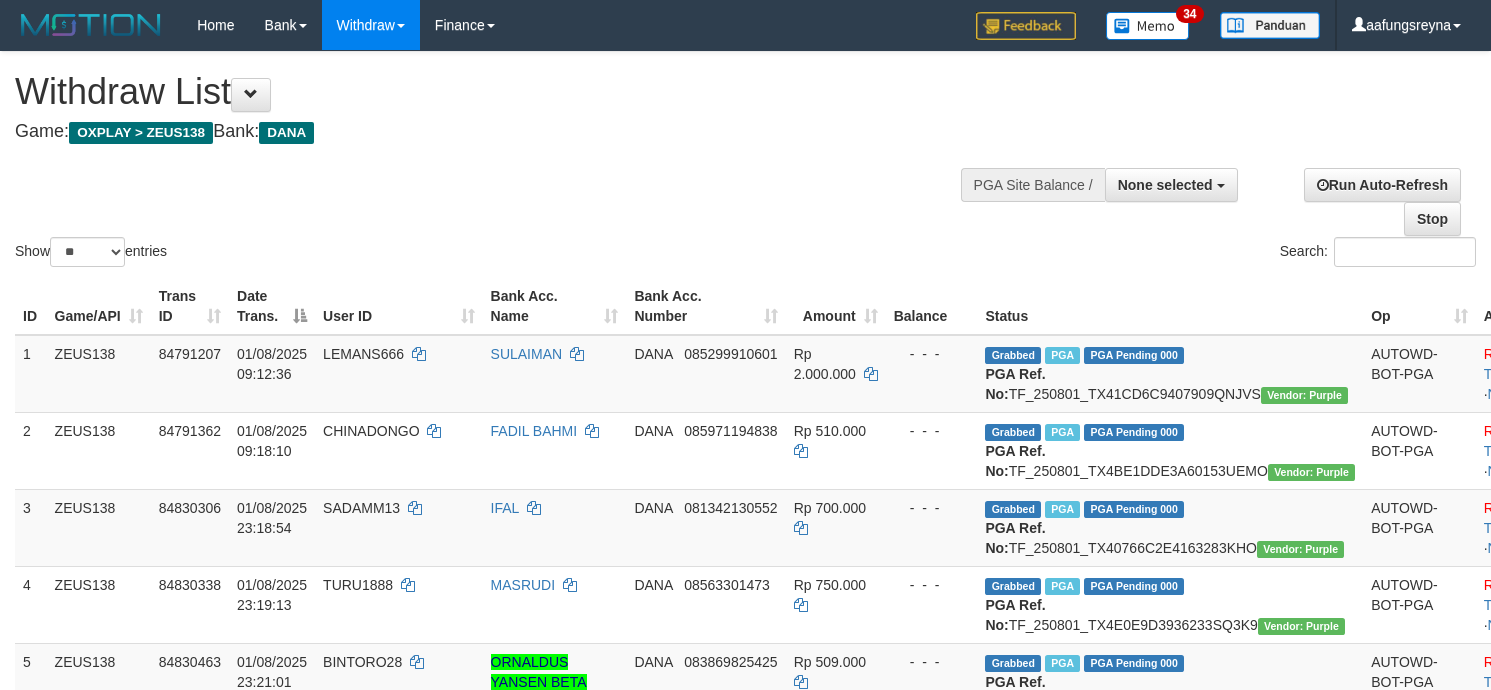 select 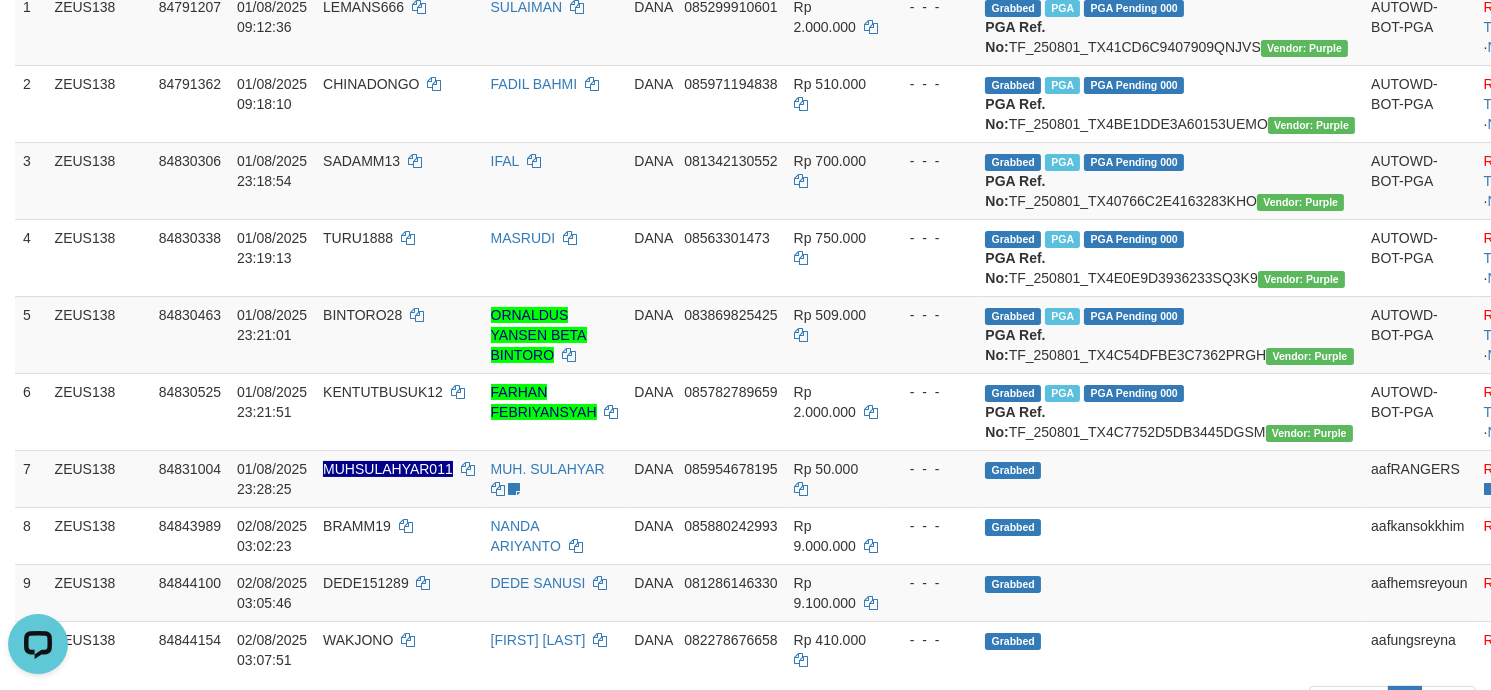 scroll, scrollTop: 0, scrollLeft: 0, axis: both 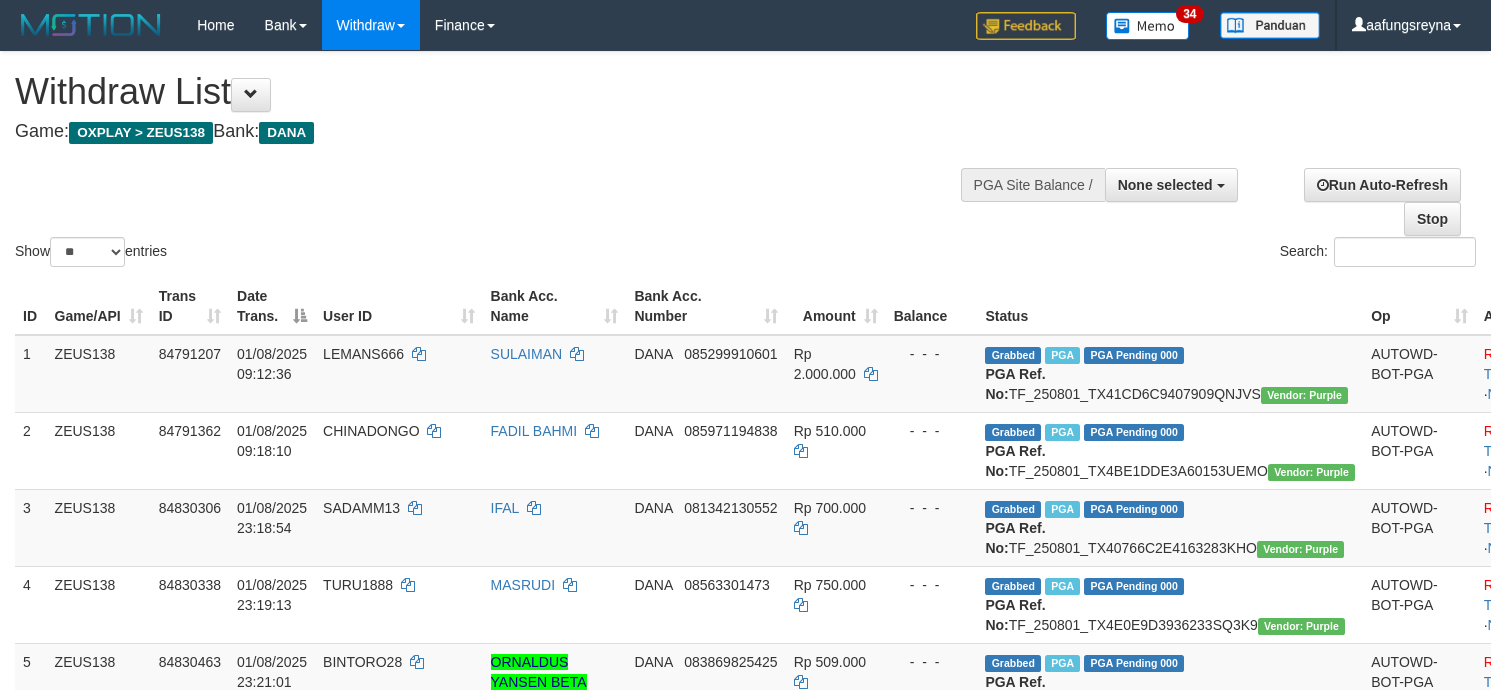 select 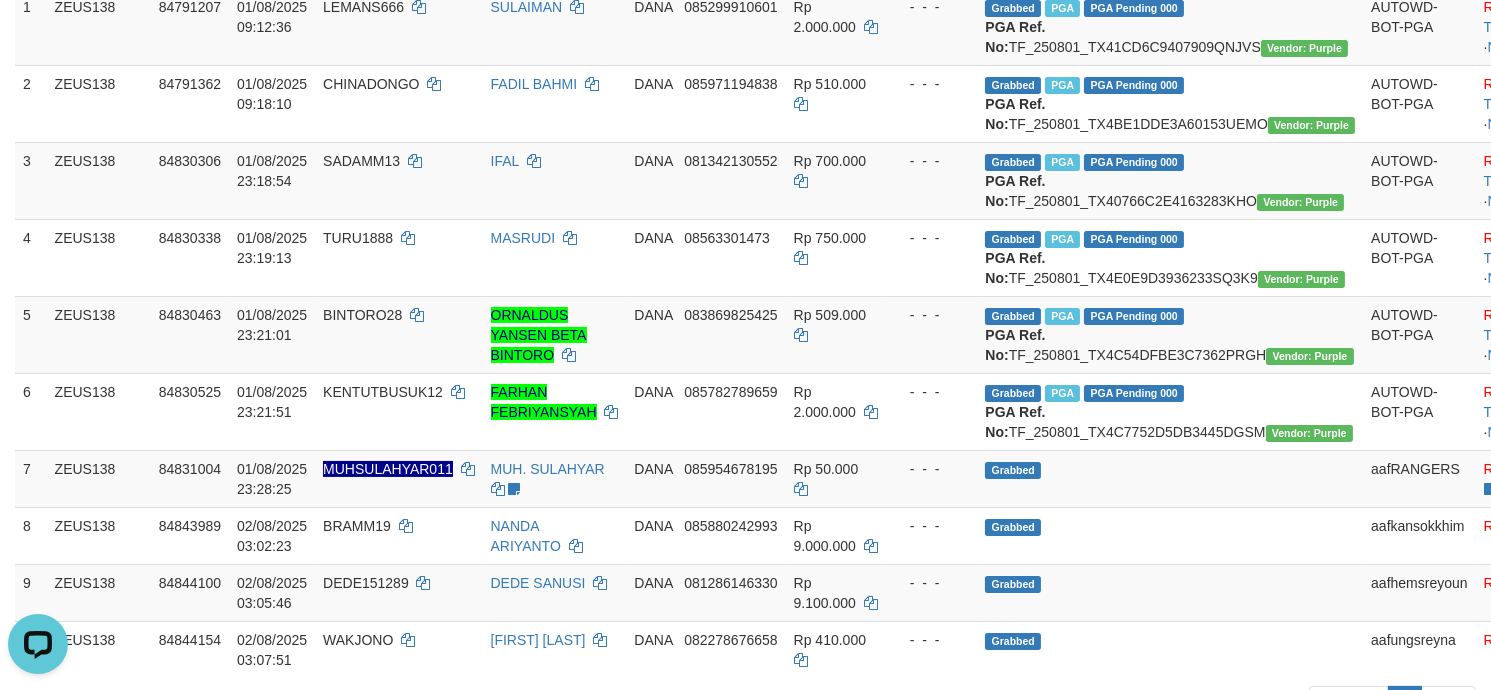scroll, scrollTop: 0, scrollLeft: 0, axis: both 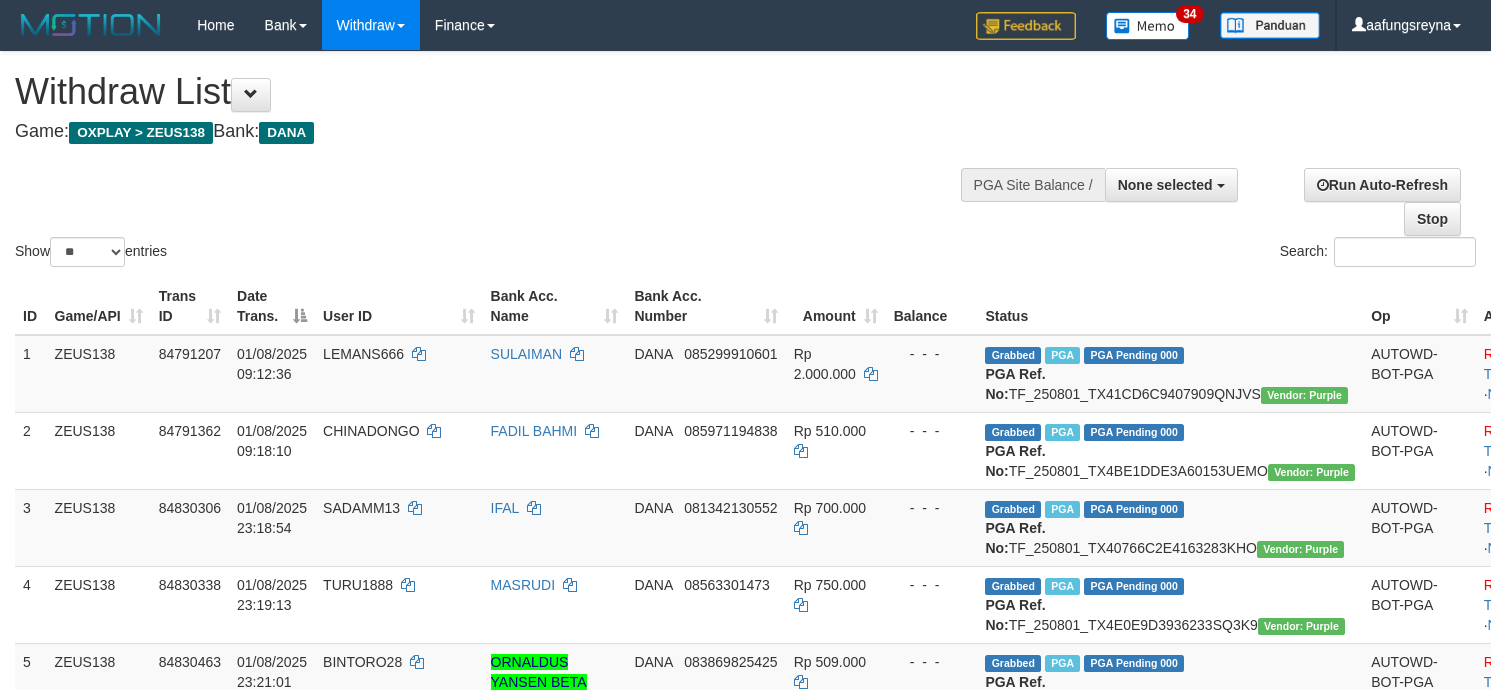 select 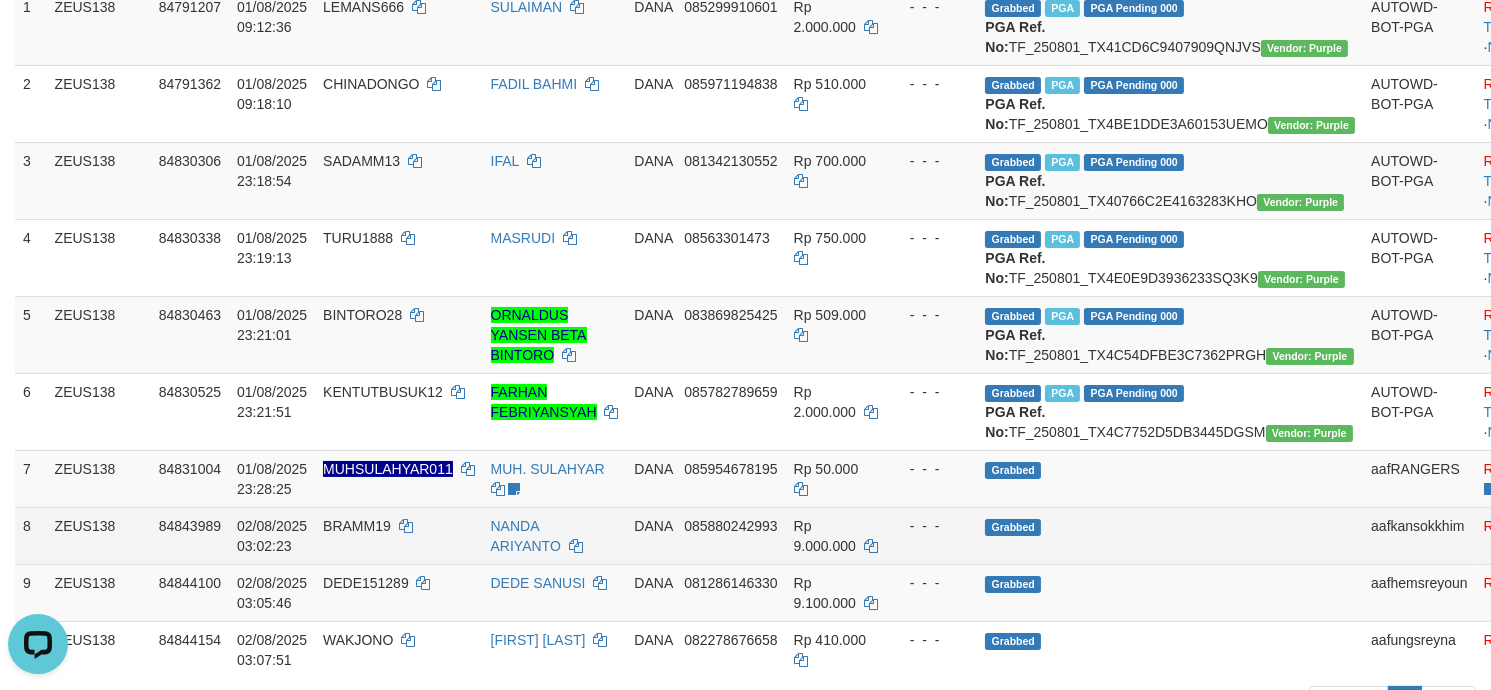 scroll, scrollTop: 0, scrollLeft: 0, axis: both 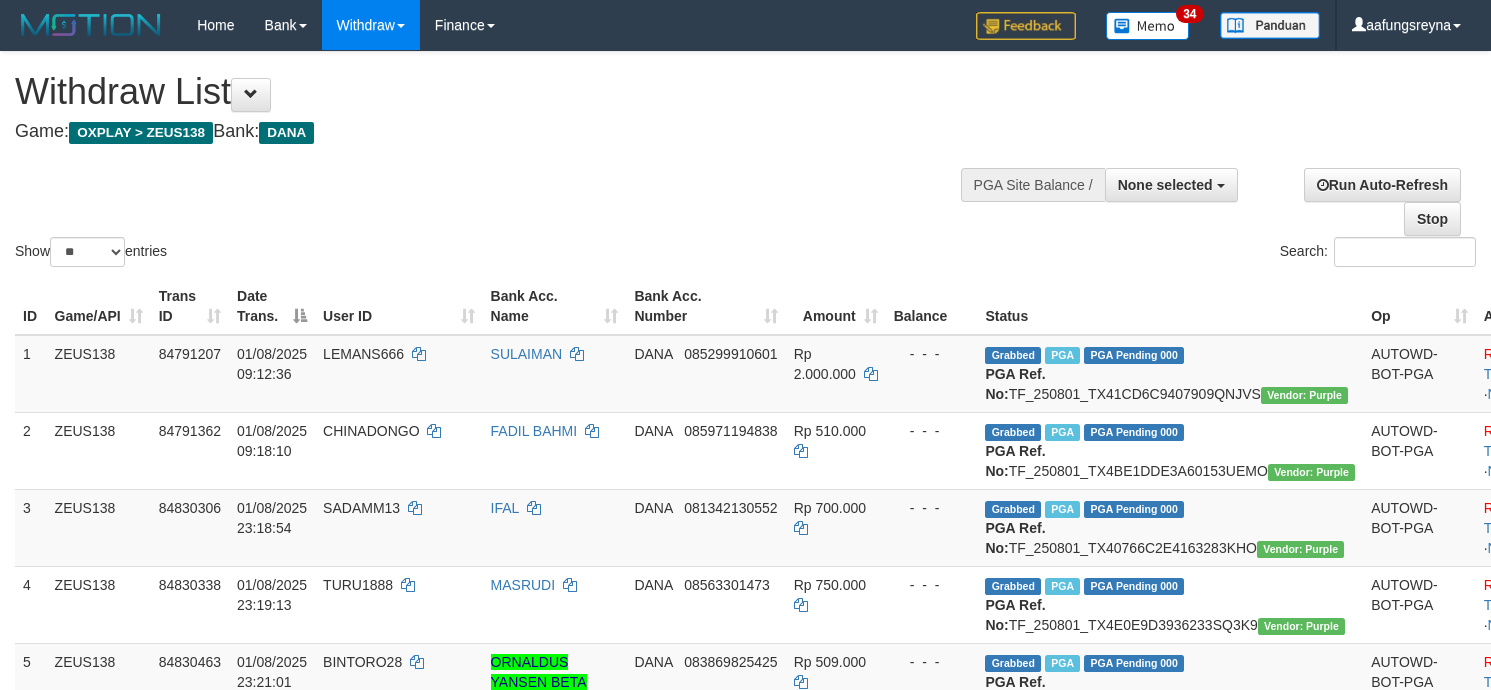 select 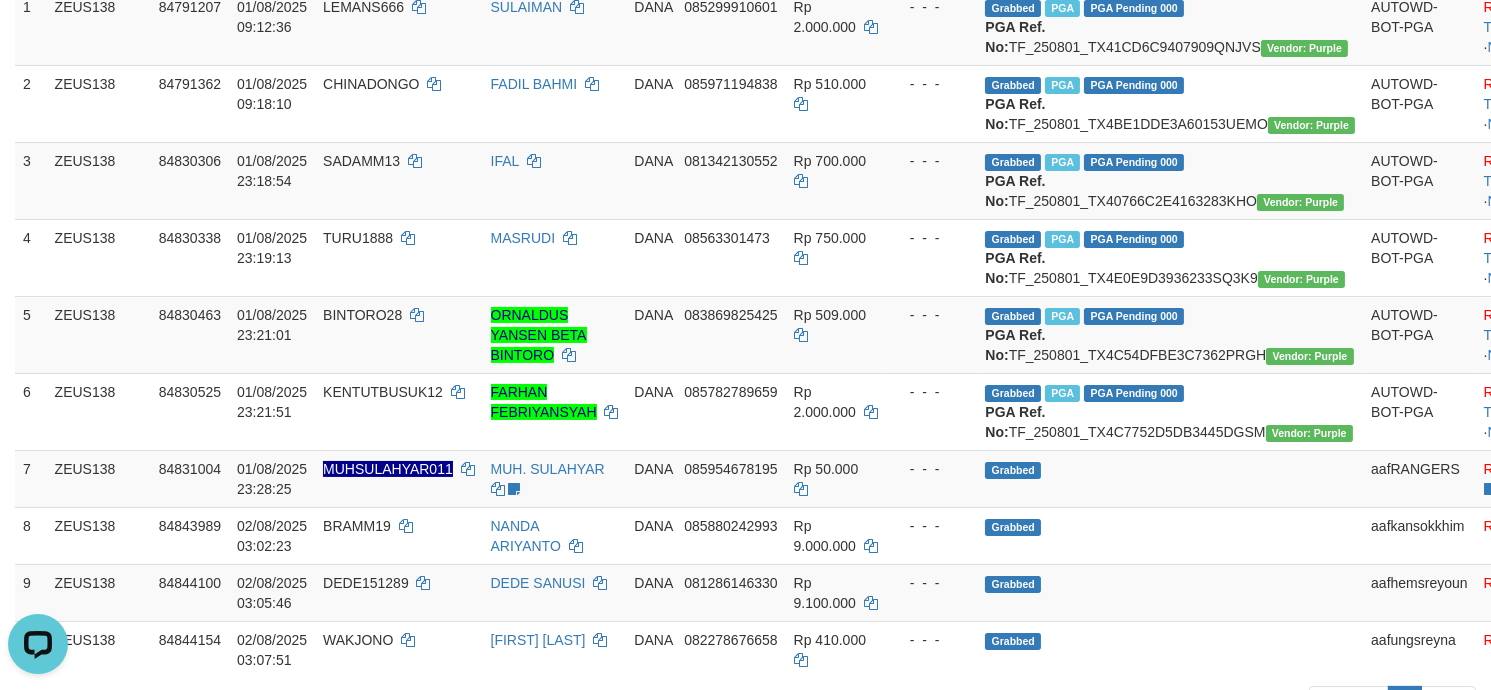 scroll, scrollTop: 0, scrollLeft: 0, axis: both 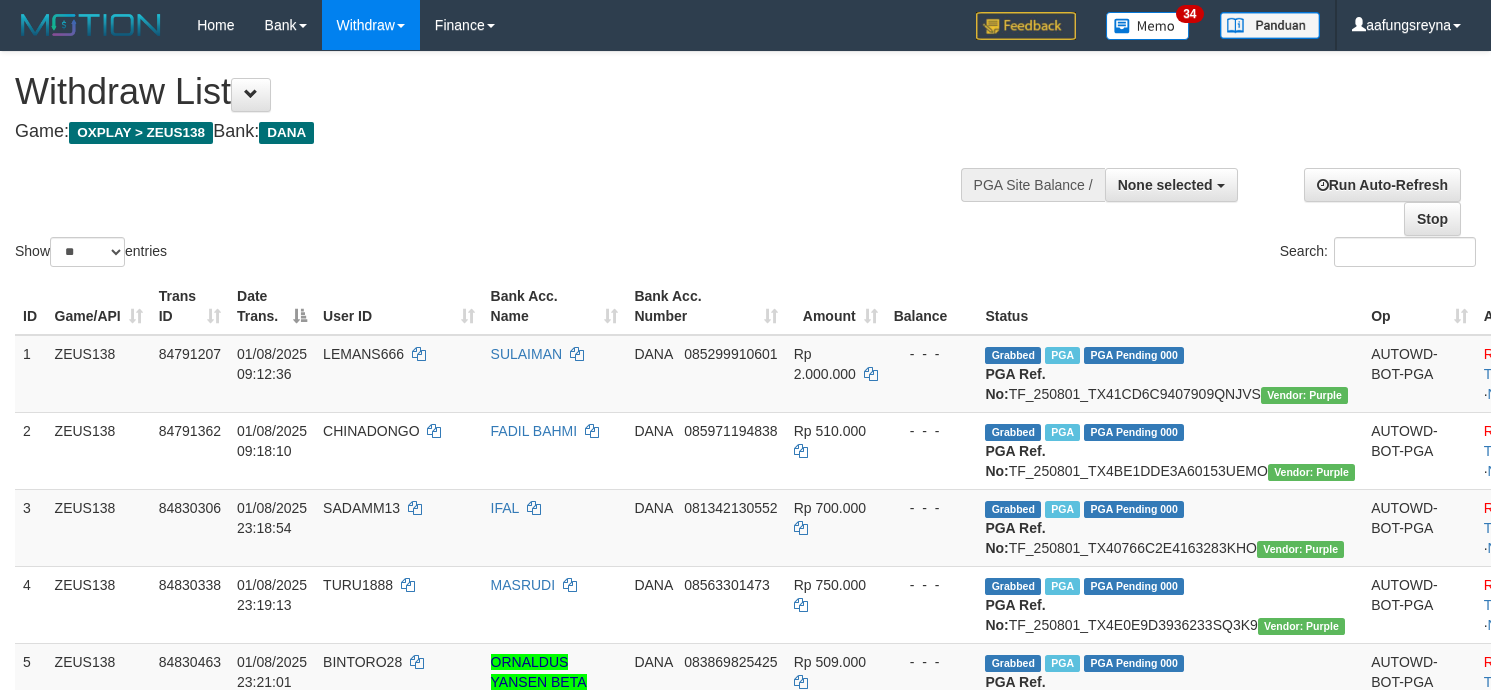 select 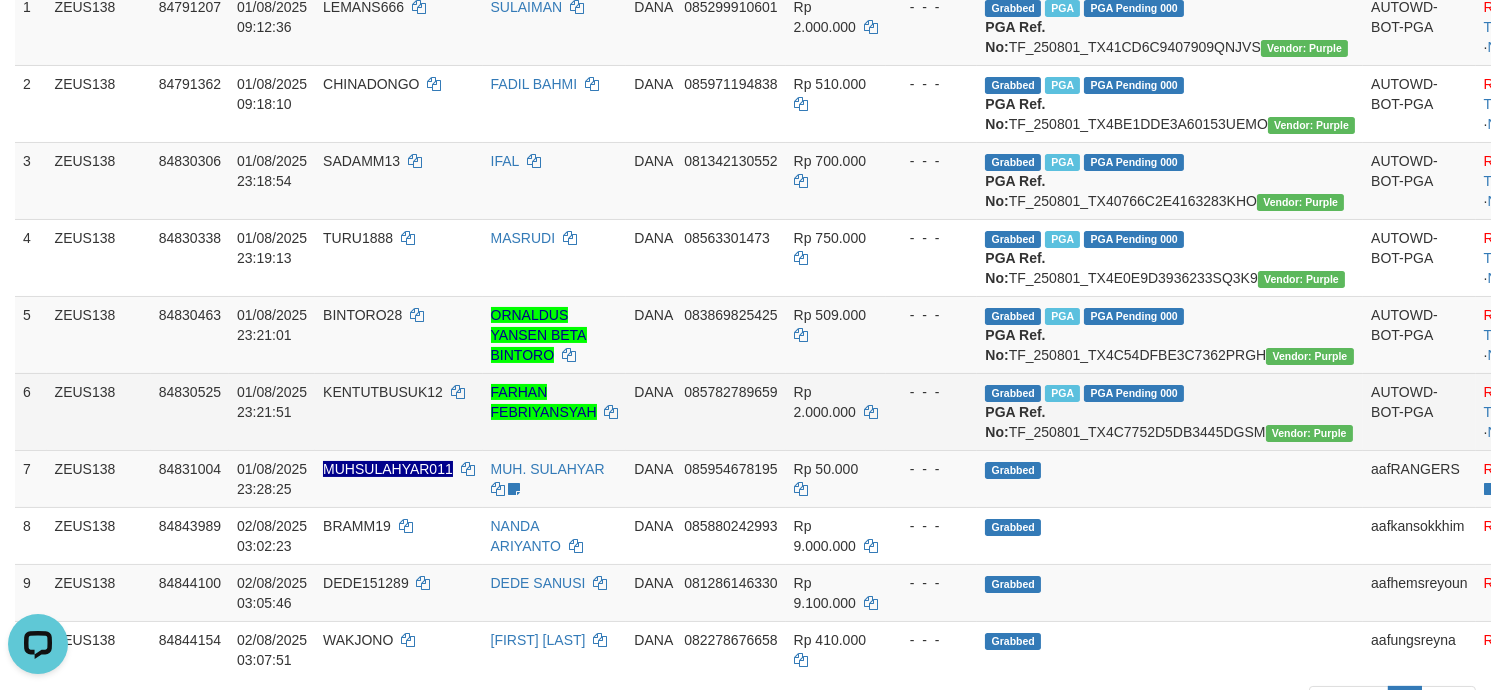 scroll, scrollTop: 0, scrollLeft: 0, axis: both 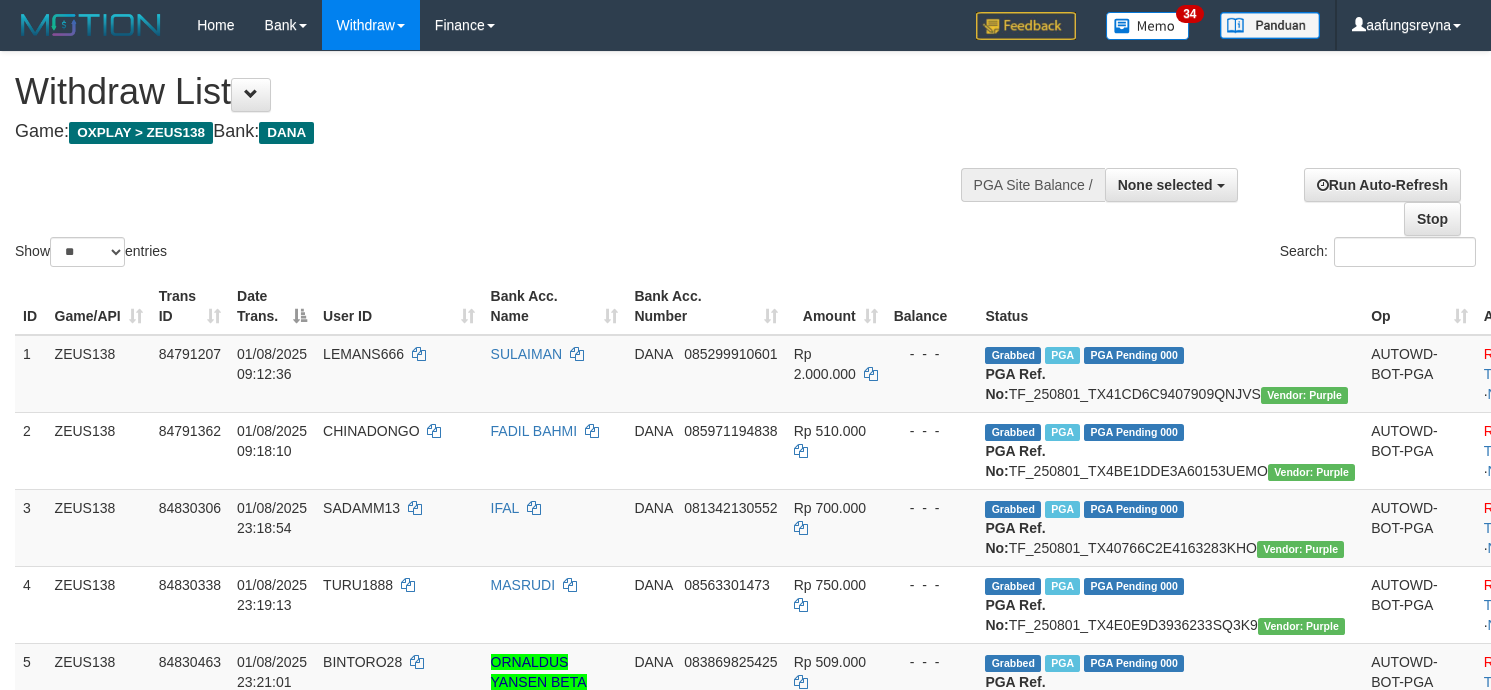 select 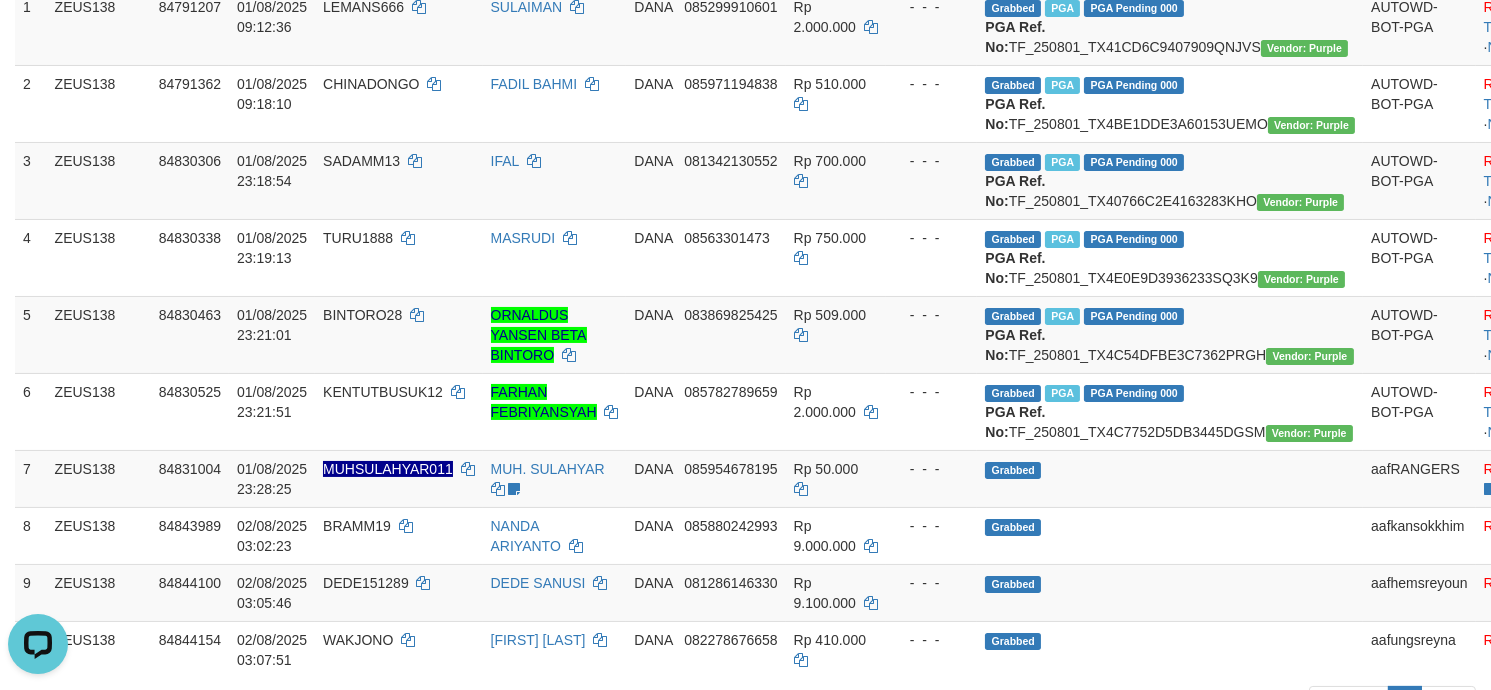 scroll, scrollTop: 0, scrollLeft: 0, axis: both 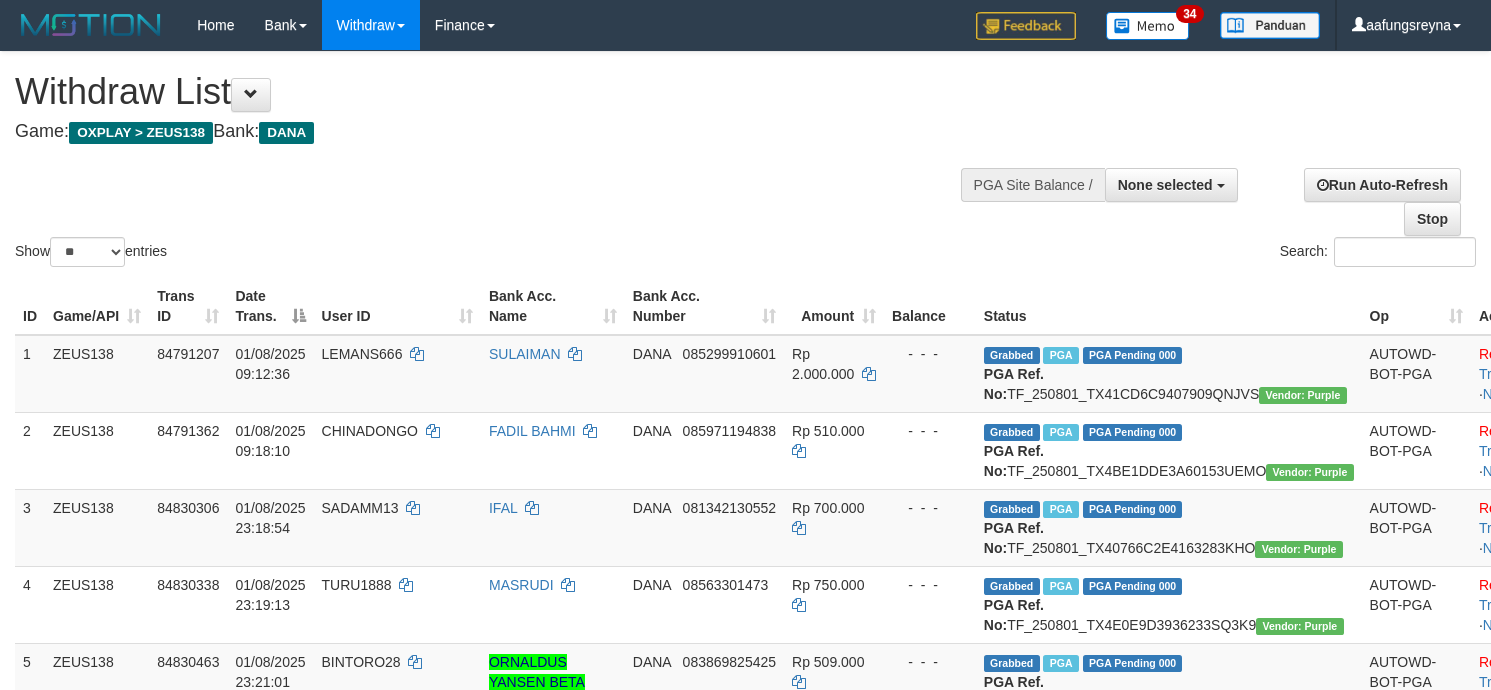 select 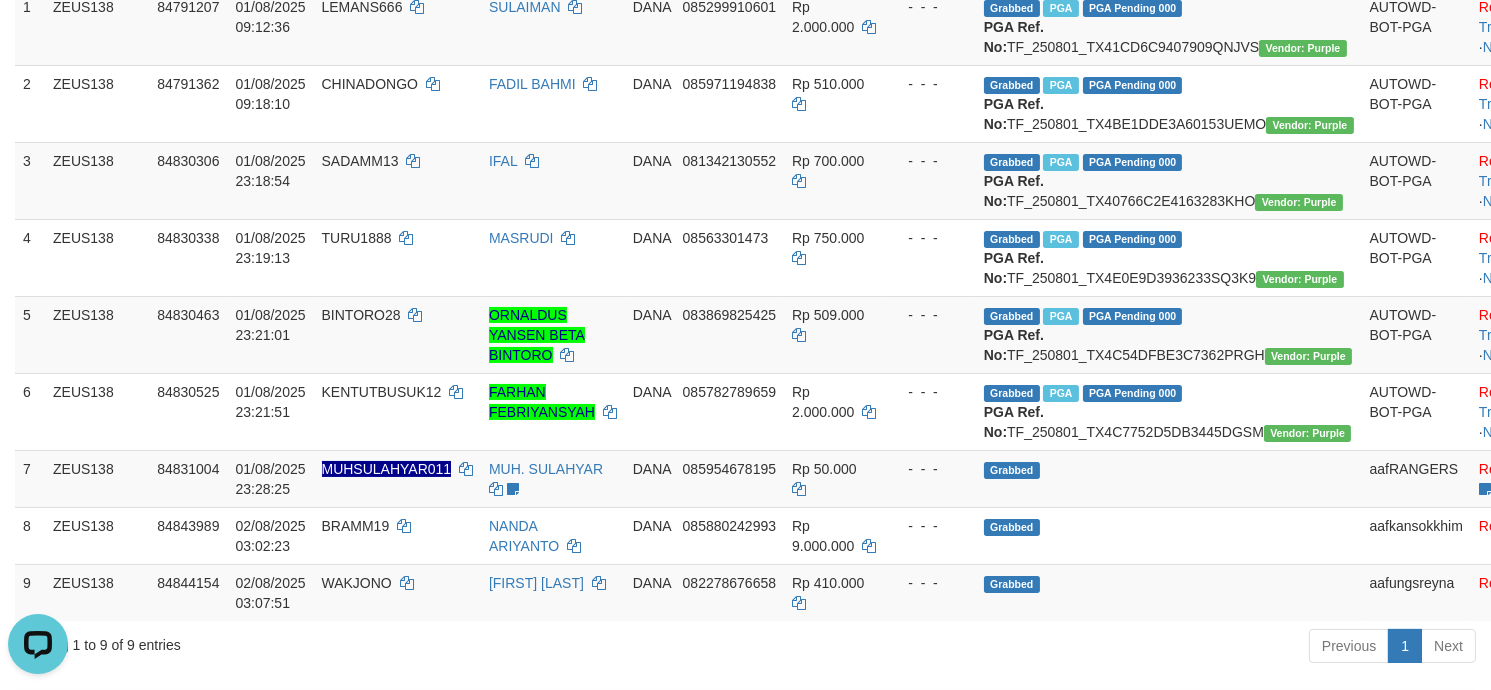 scroll, scrollTop: 0, scrollLeft: 0, axis: both 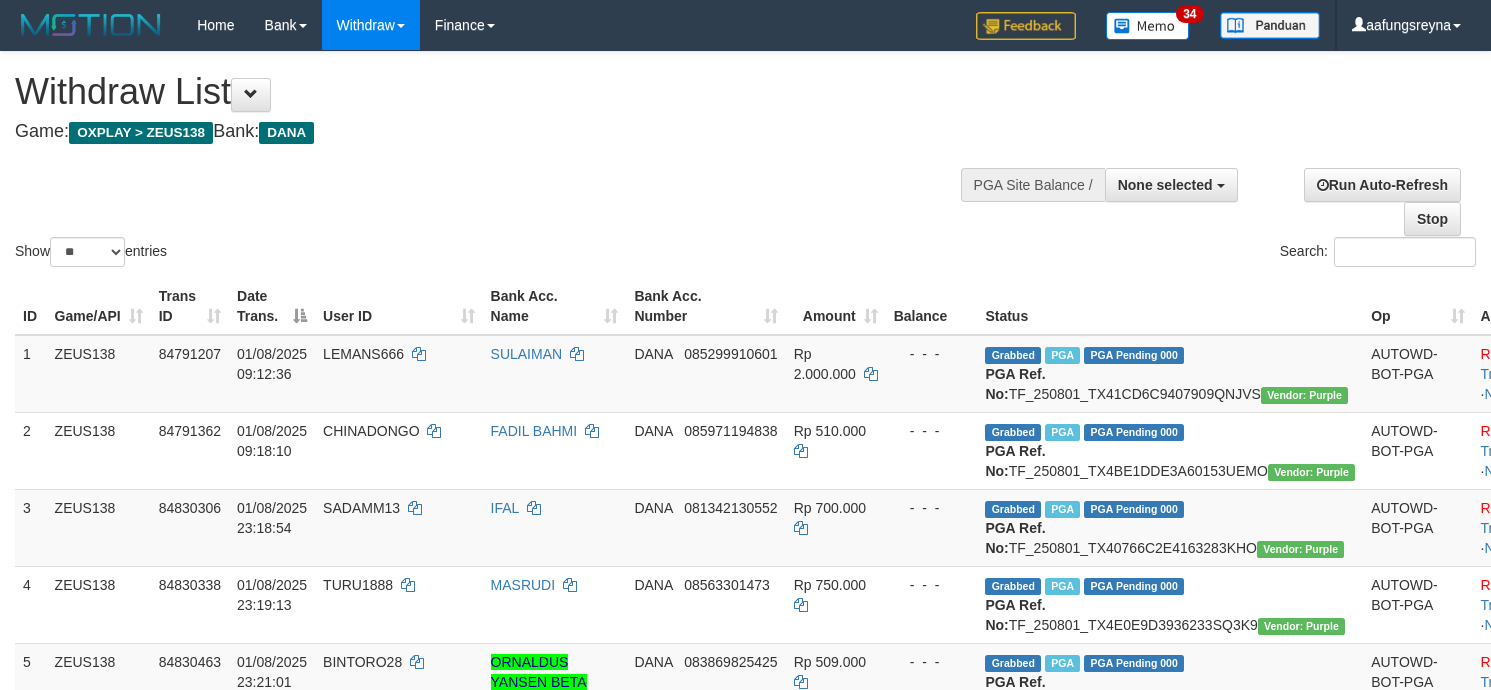 select 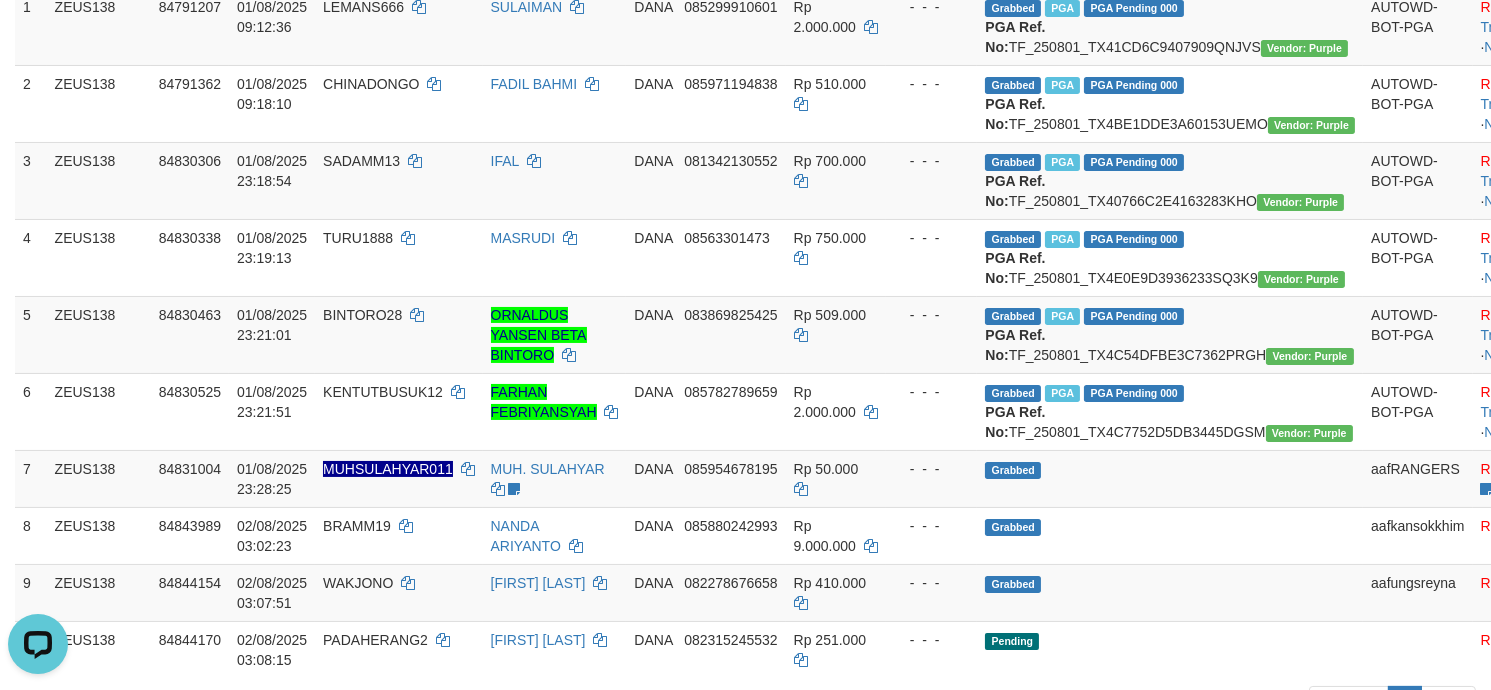 scroll, scrollTop: 0, scrollLeft: 0, axis: both 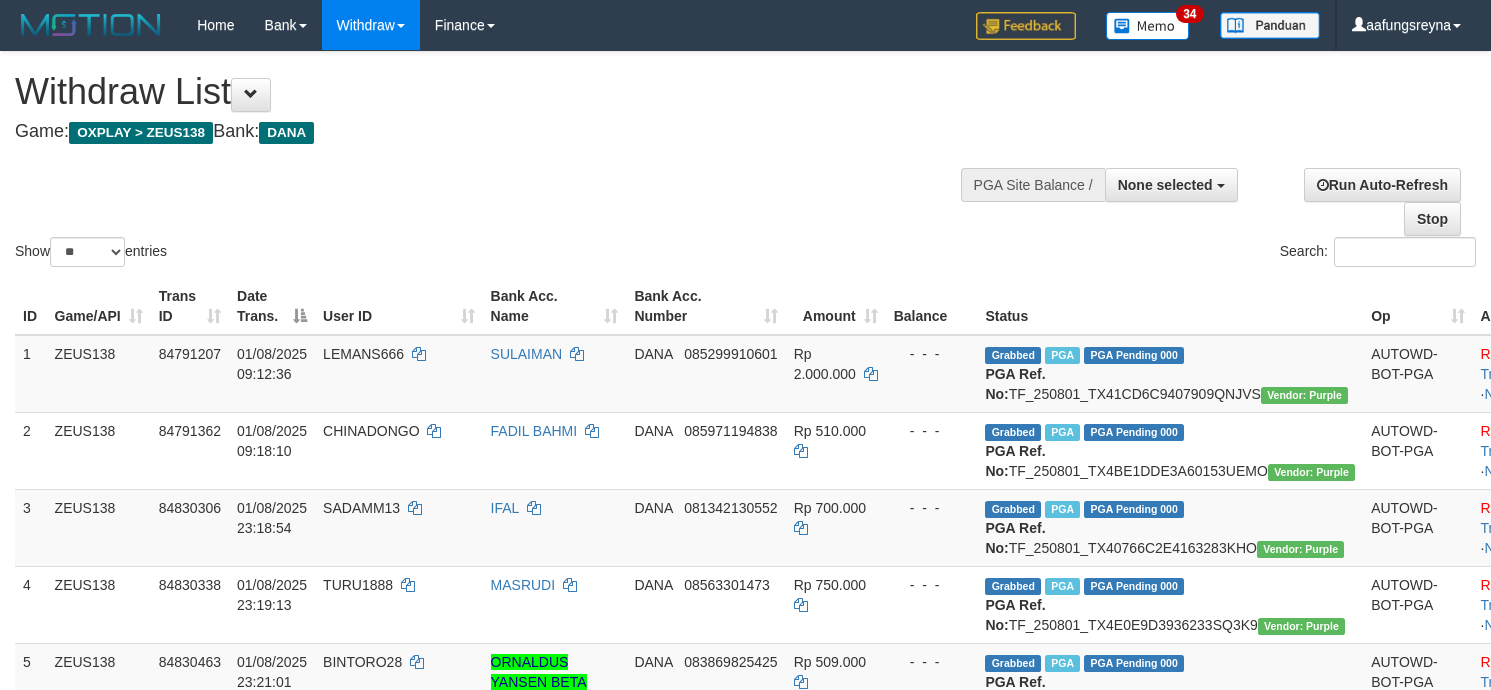 select 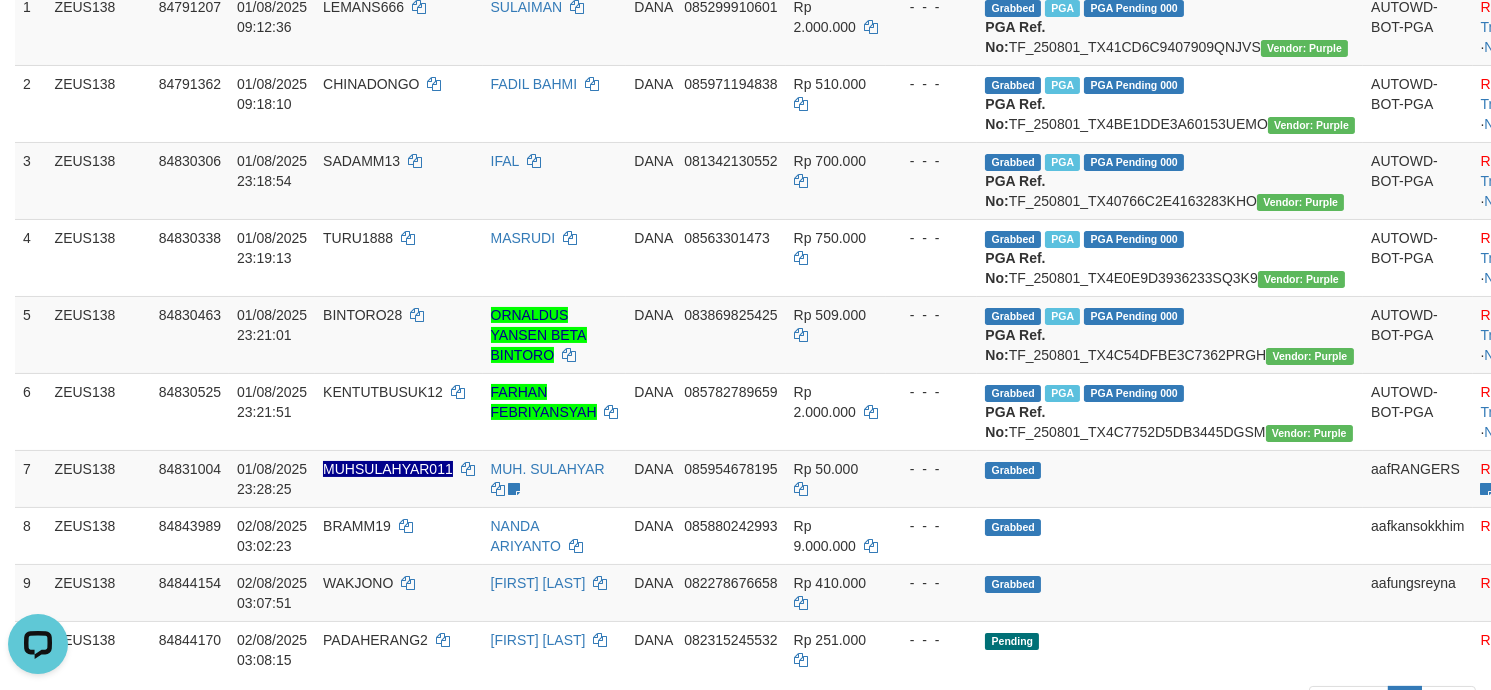 scroll, scrollTop: 0, scrollLeft: 0, axis: both 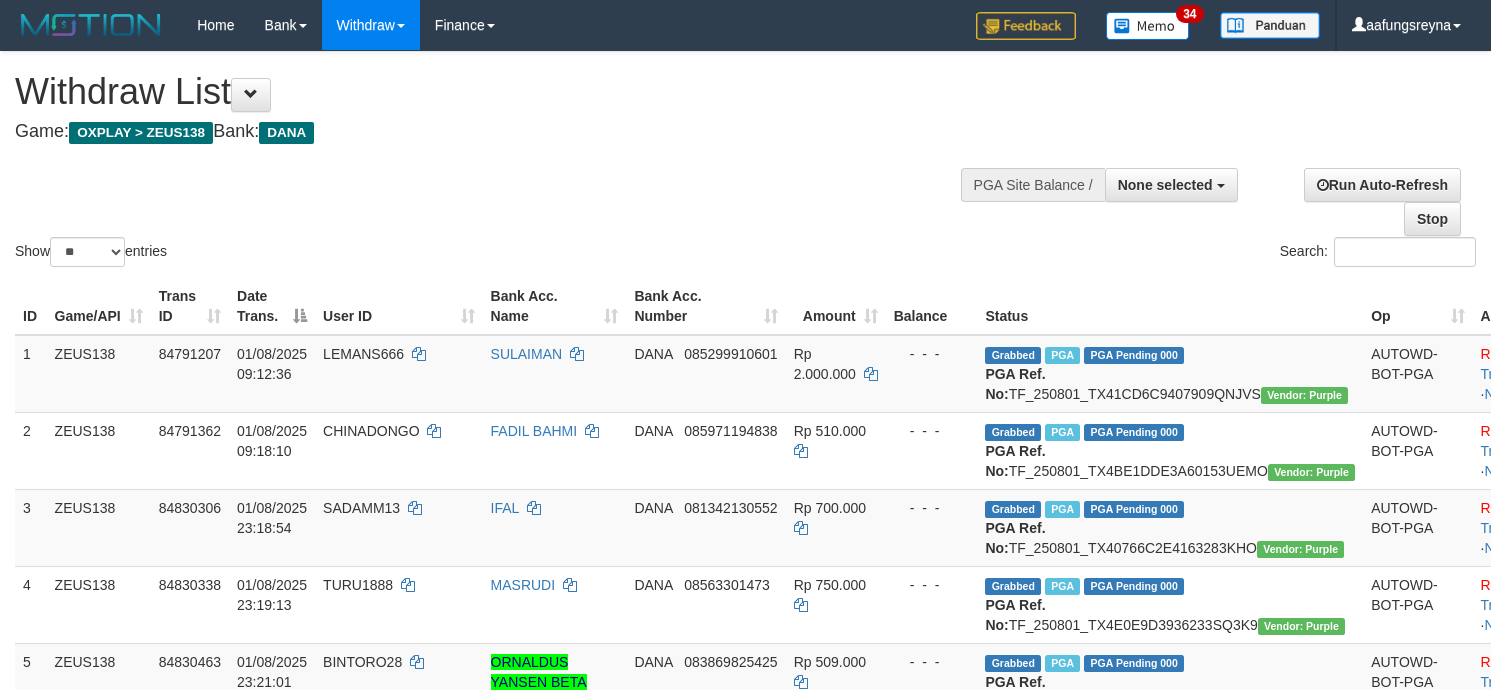 select 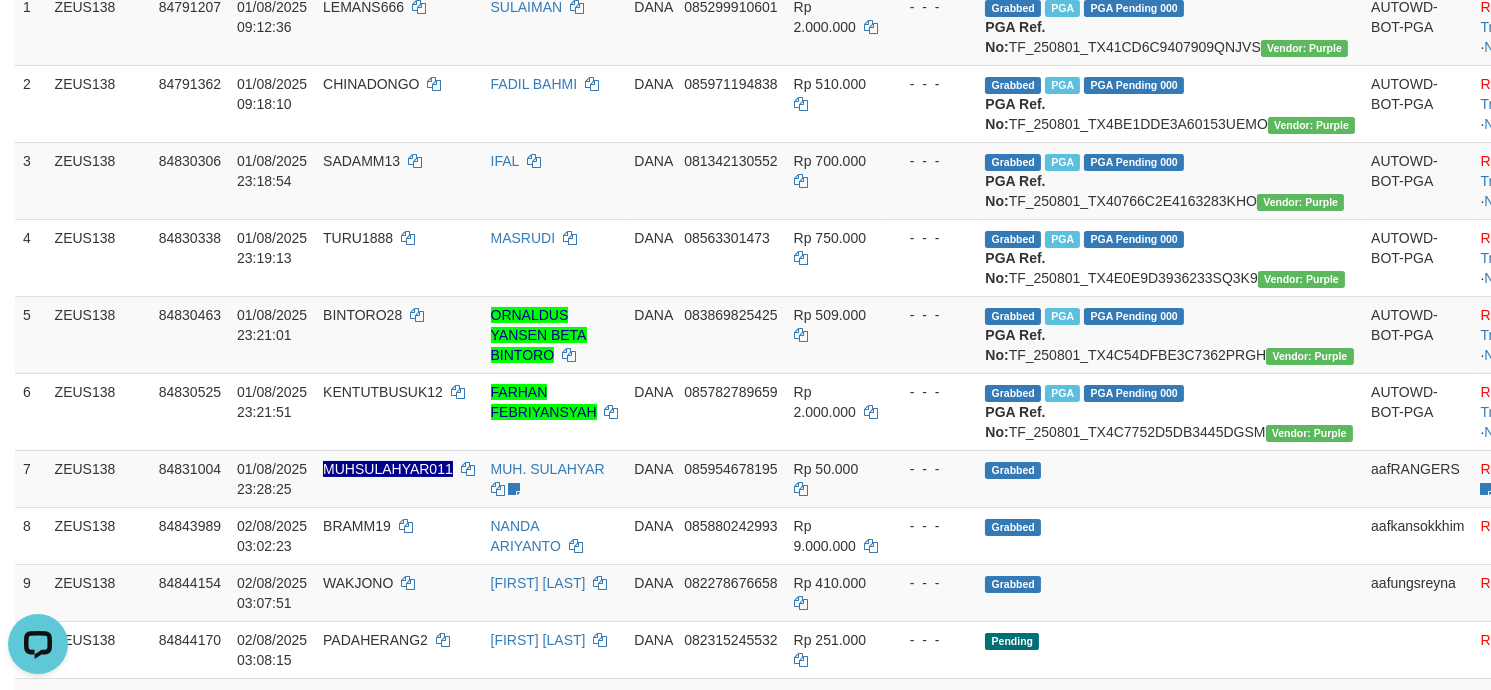 scroll, scrollTop: 0, scrollLeft: 0, axis: both 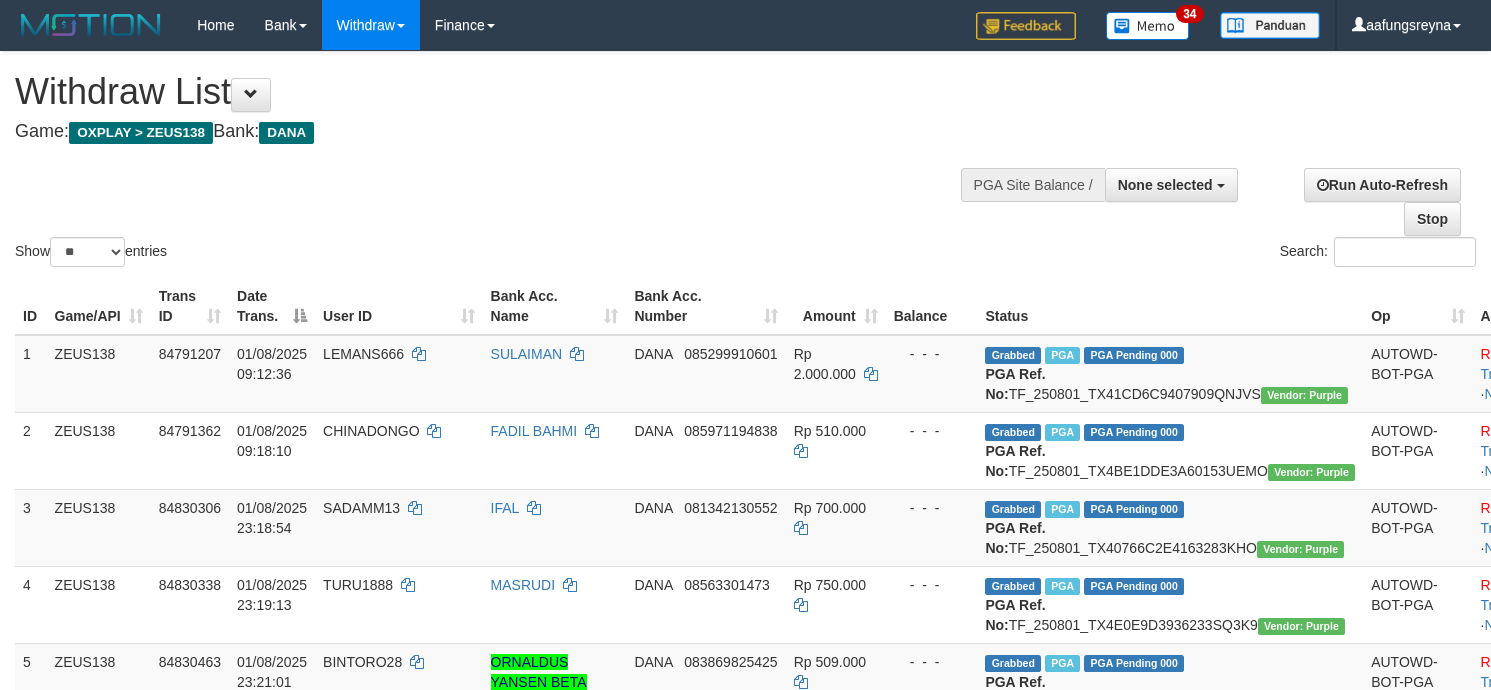 select 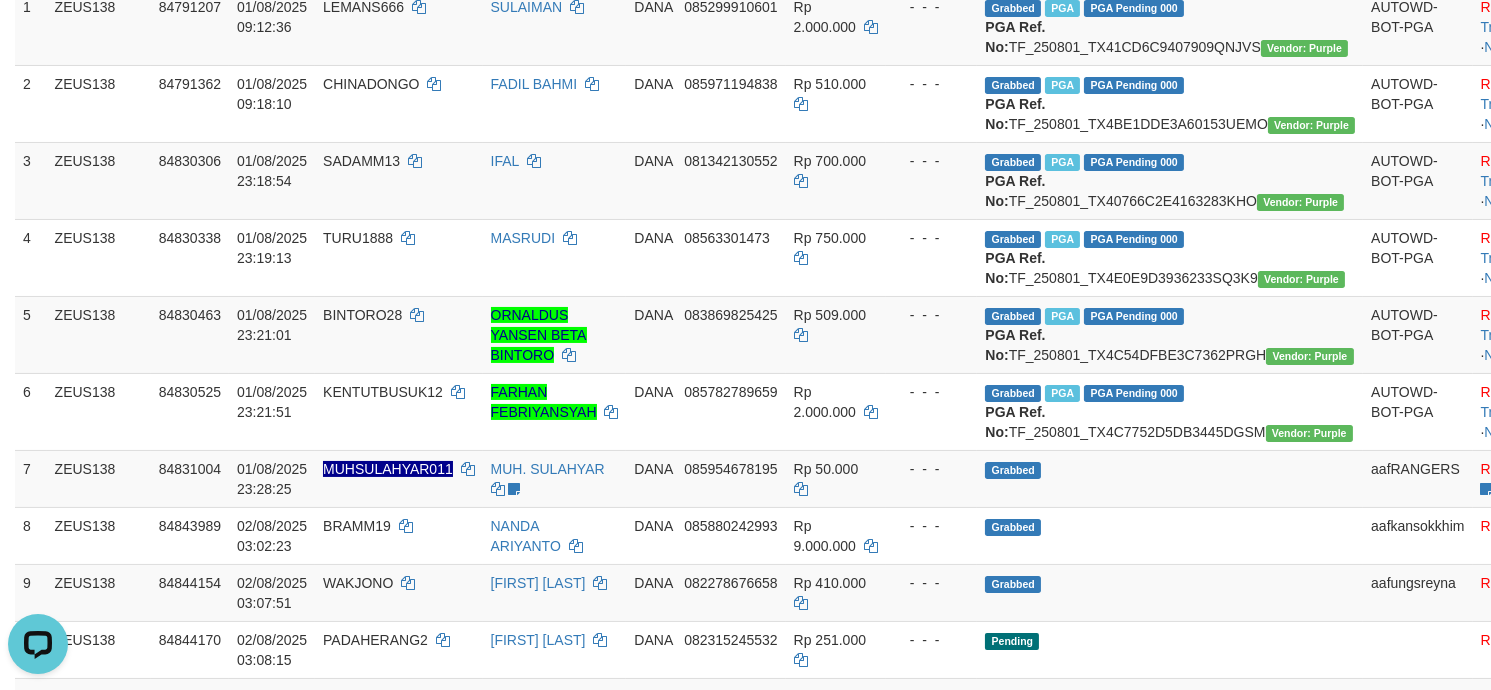 scroll, scrollTop: 0, scrollLeft: 0, axis: both 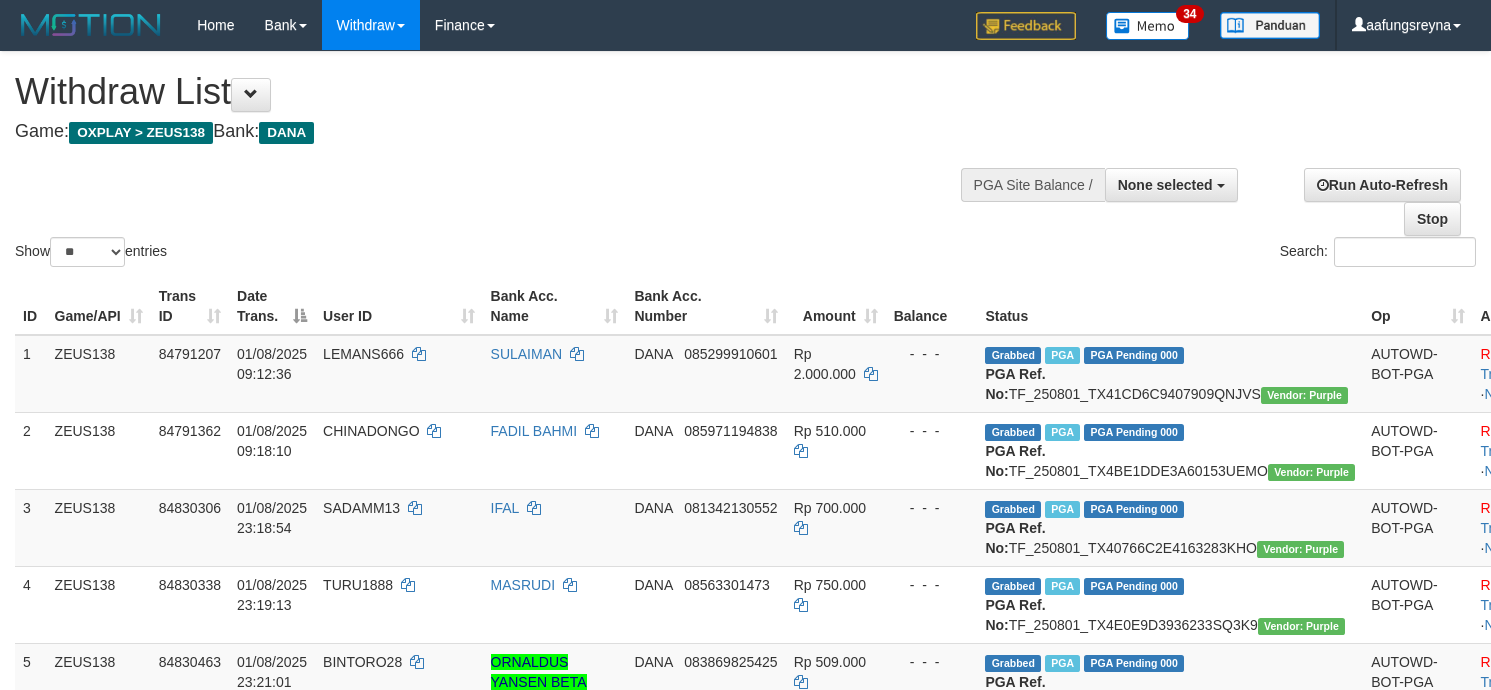 select 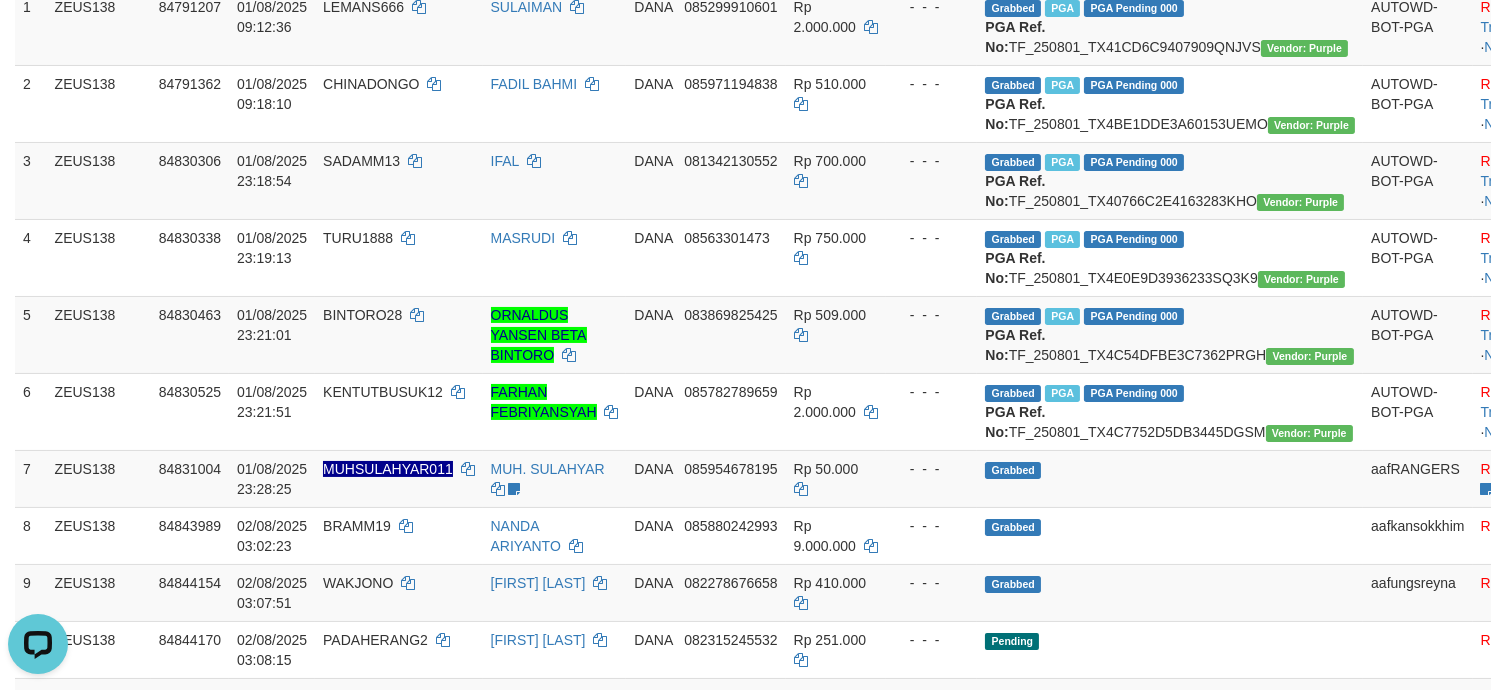 scroll, scrollTop: 0, scrollLeft: 0, axis: both 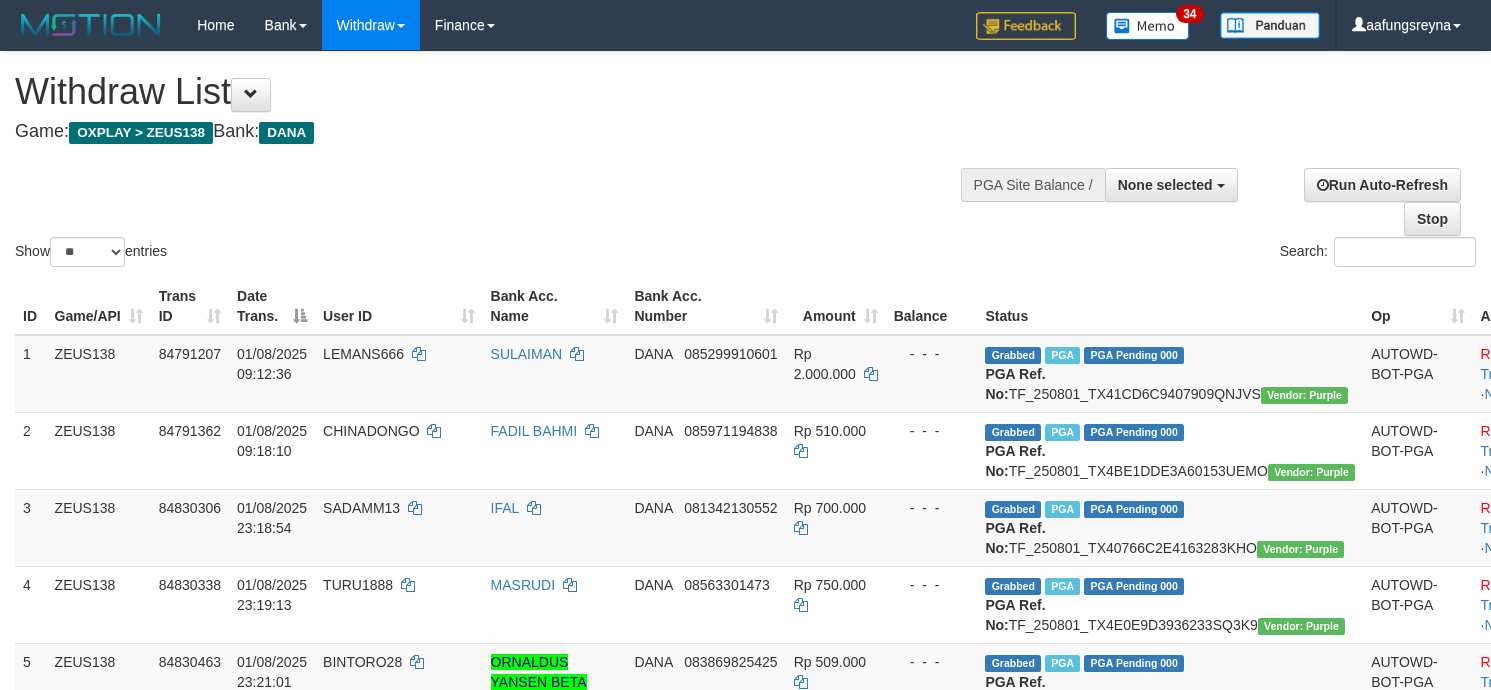 select 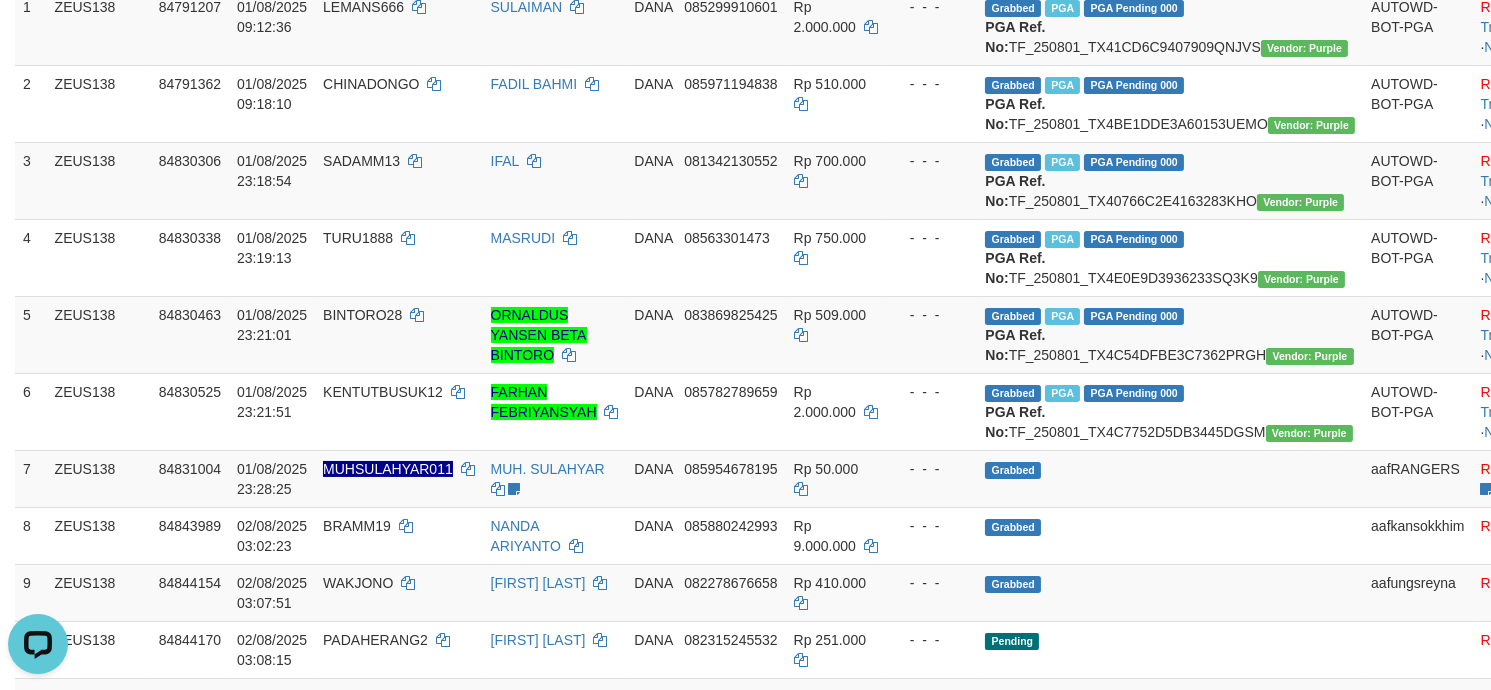 scroll, scrollTop: 0, scrollLeft: 0, axis: both 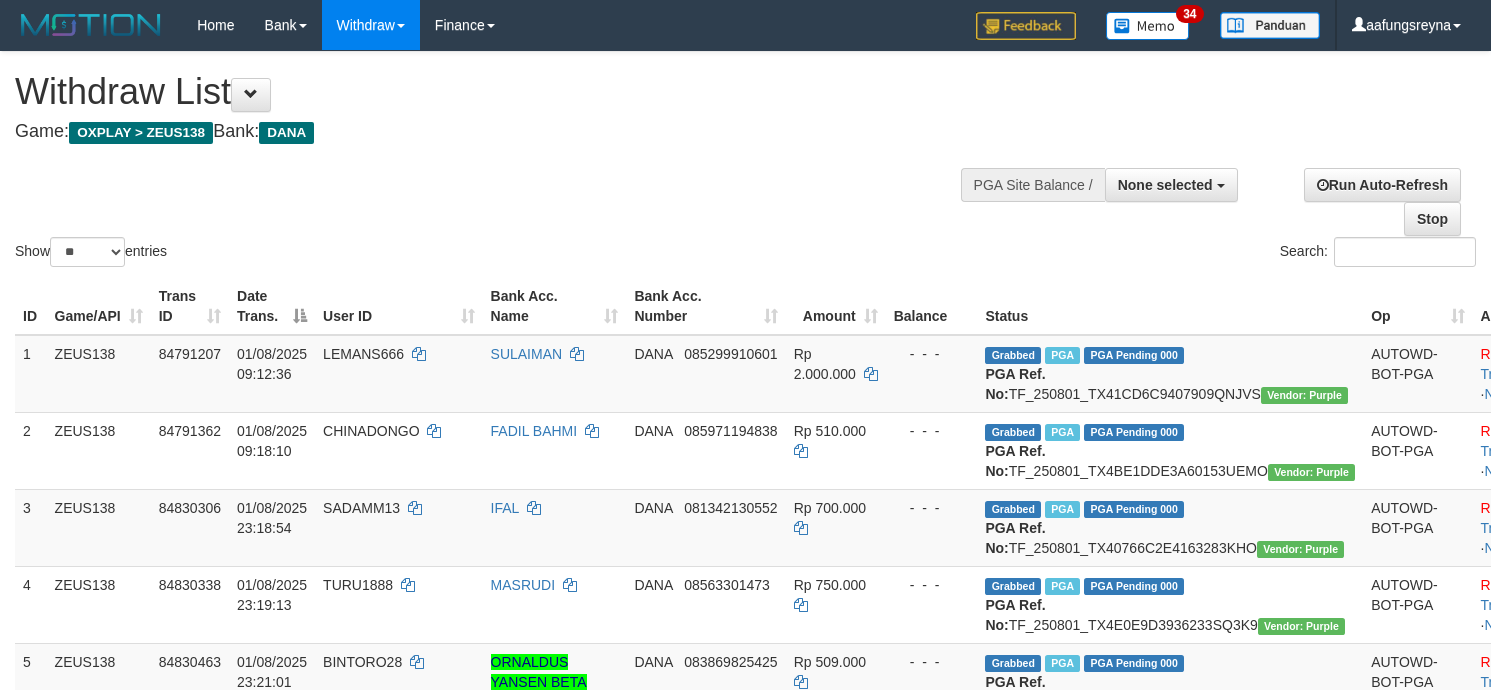 select 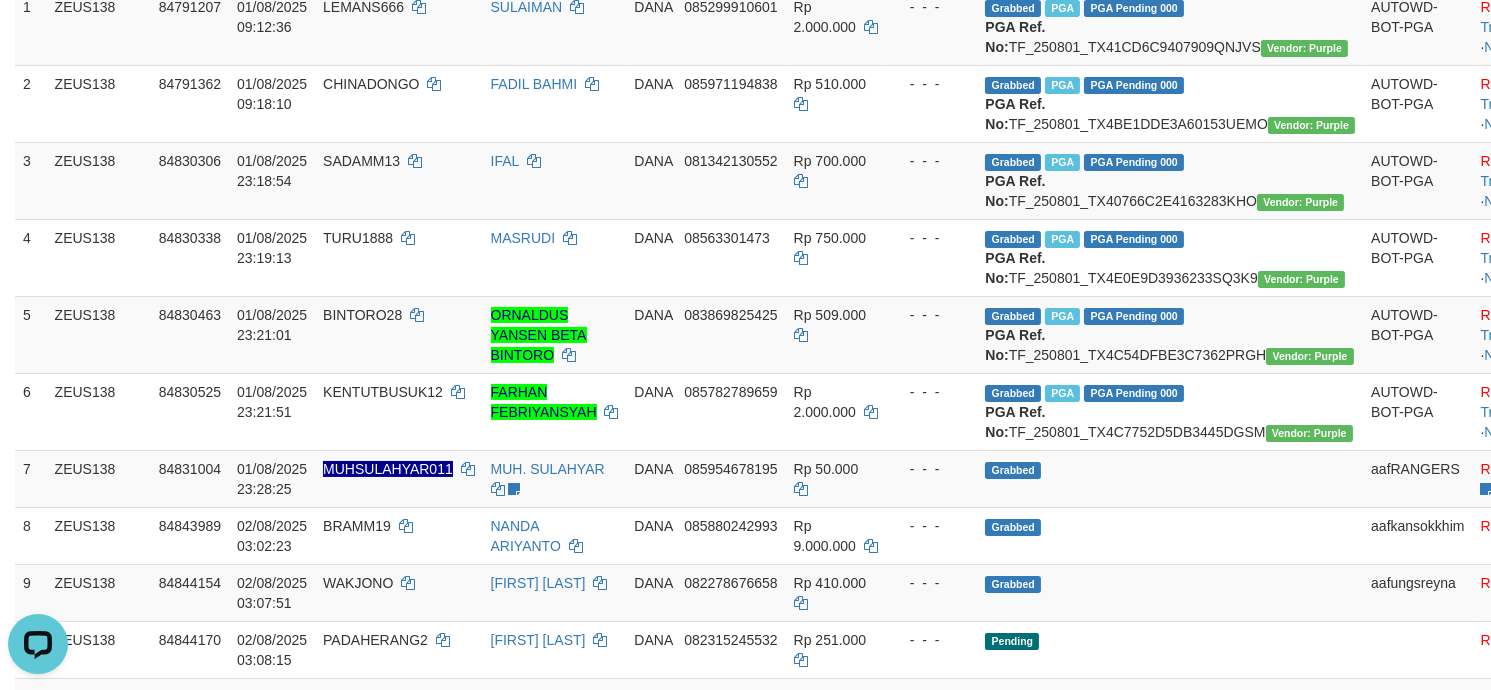 scroll, scrollTop: 0, scrollLeft: 0, axis: both 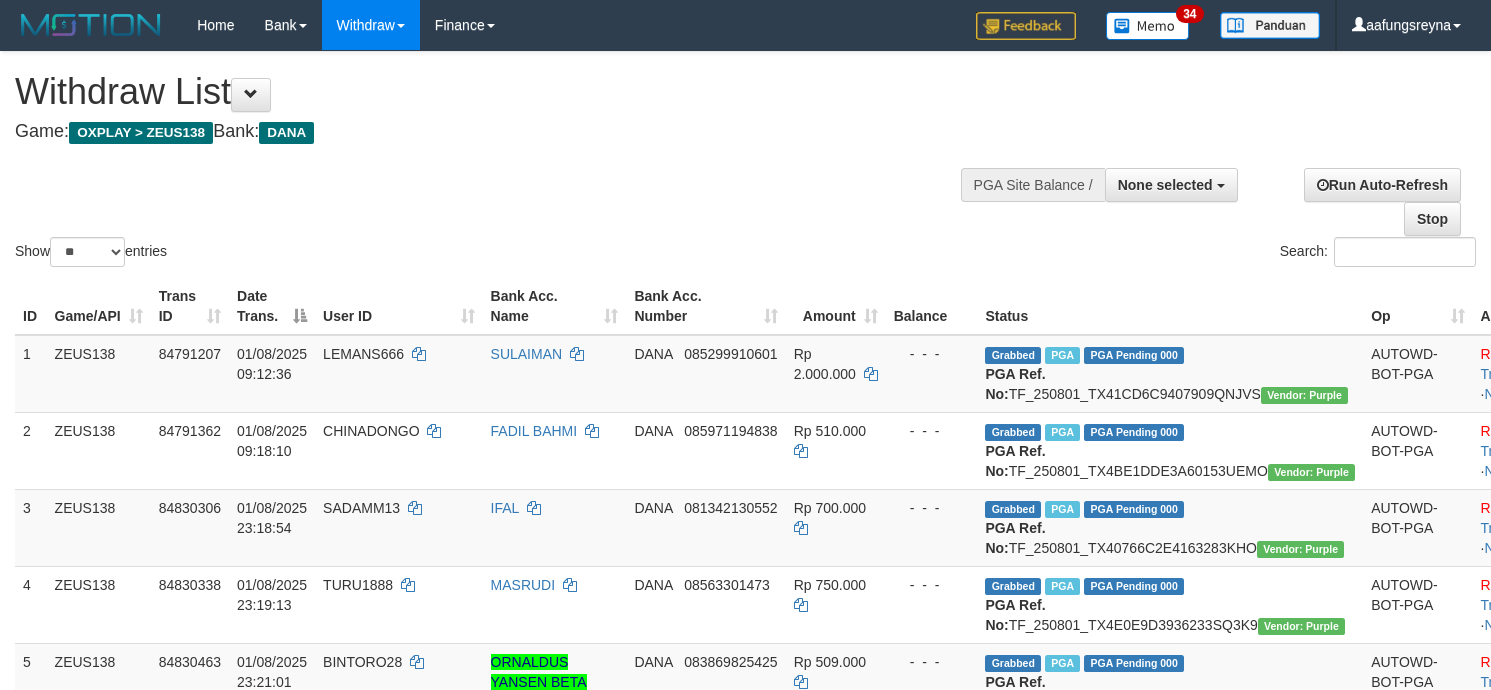 select 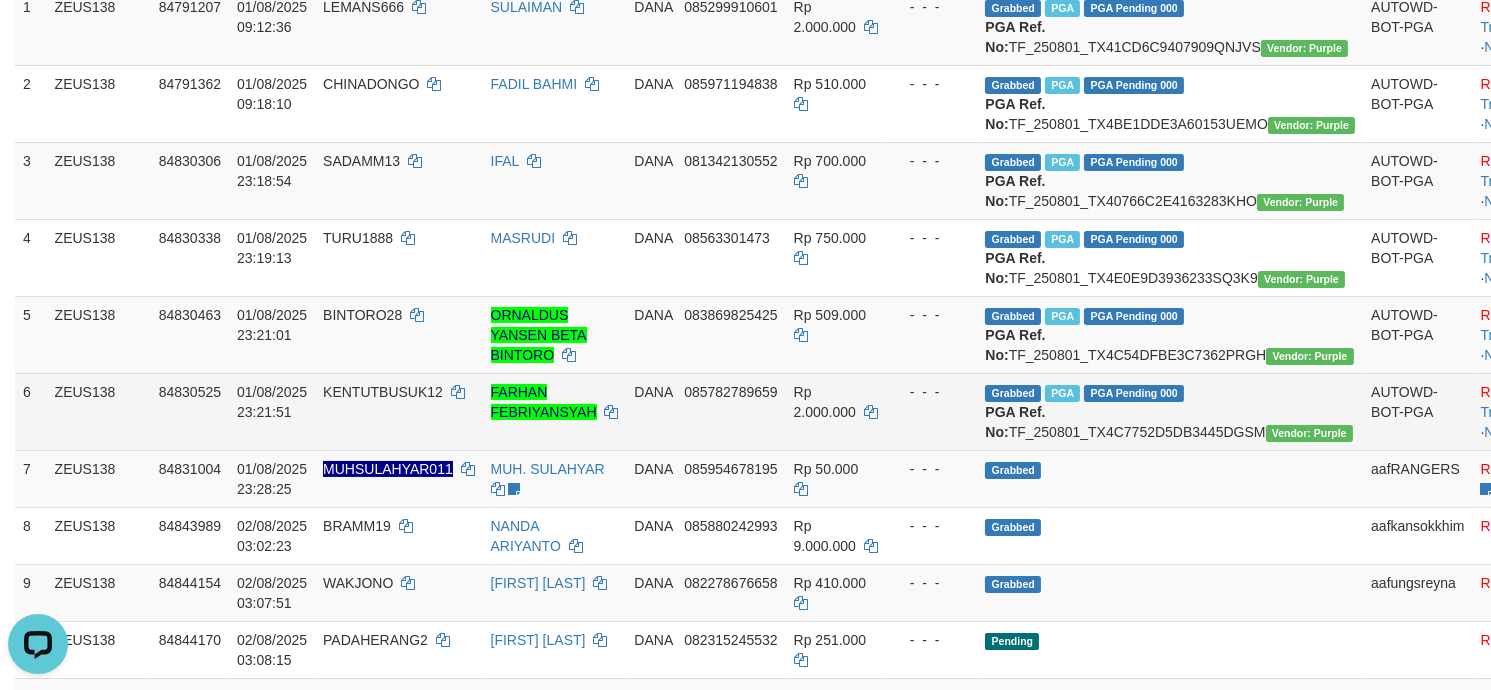 scroll, scrollTop: 0, scrollLeft: 0, axis: both 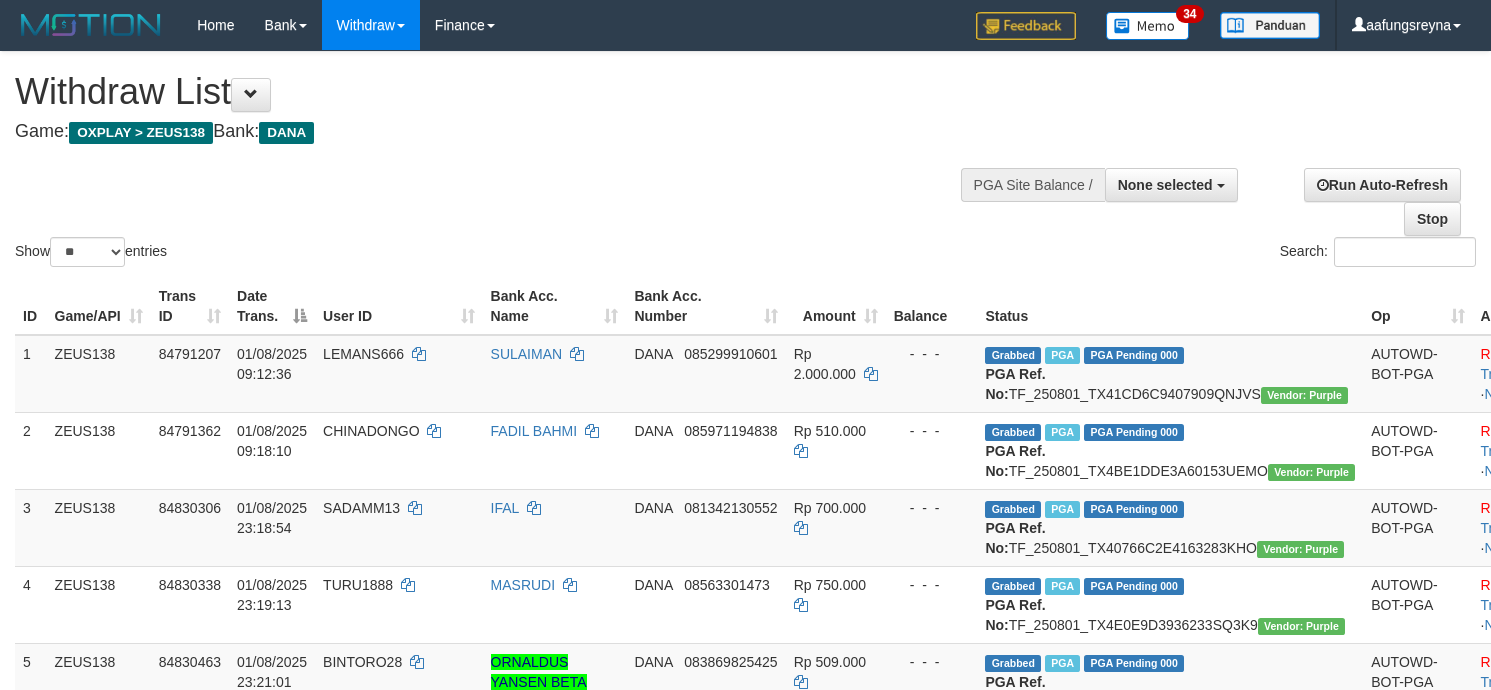 select 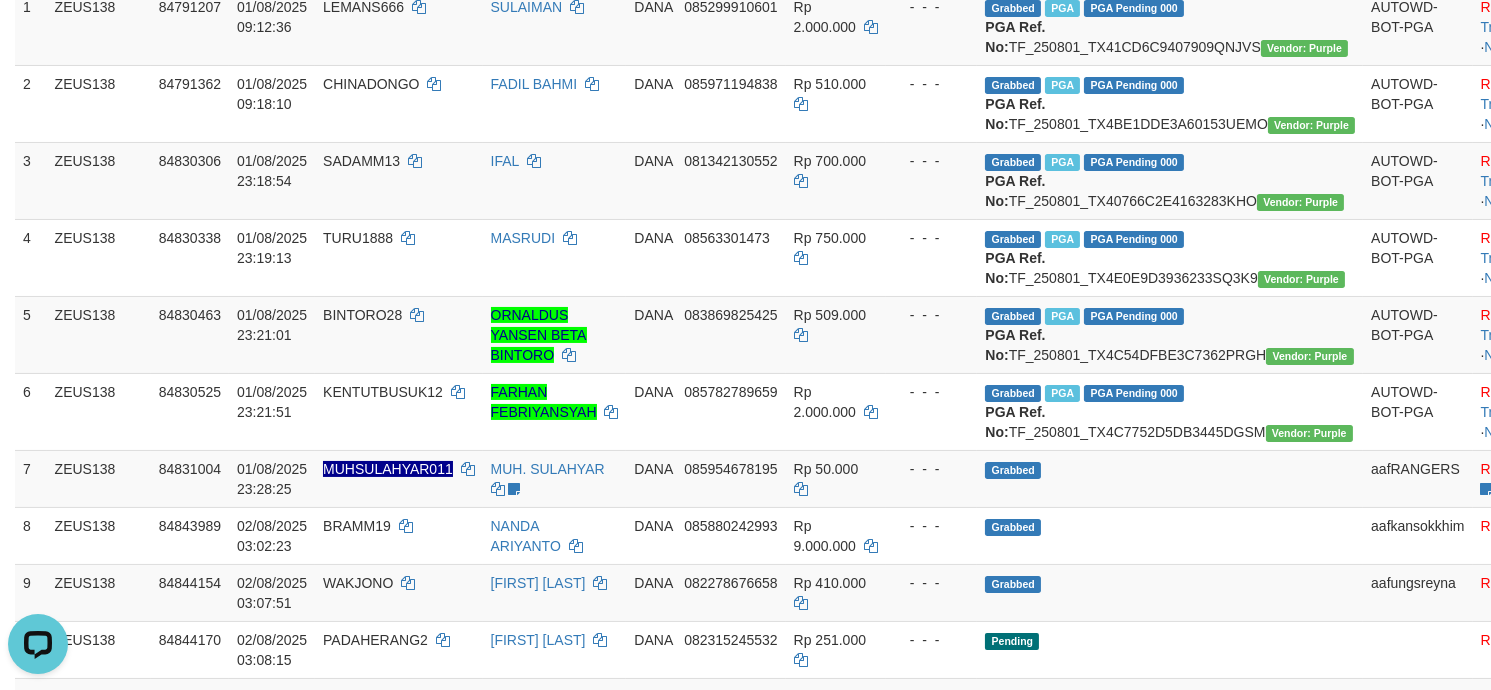 scroll, scrollTop: 0, scrollLeft: 0, axis: both 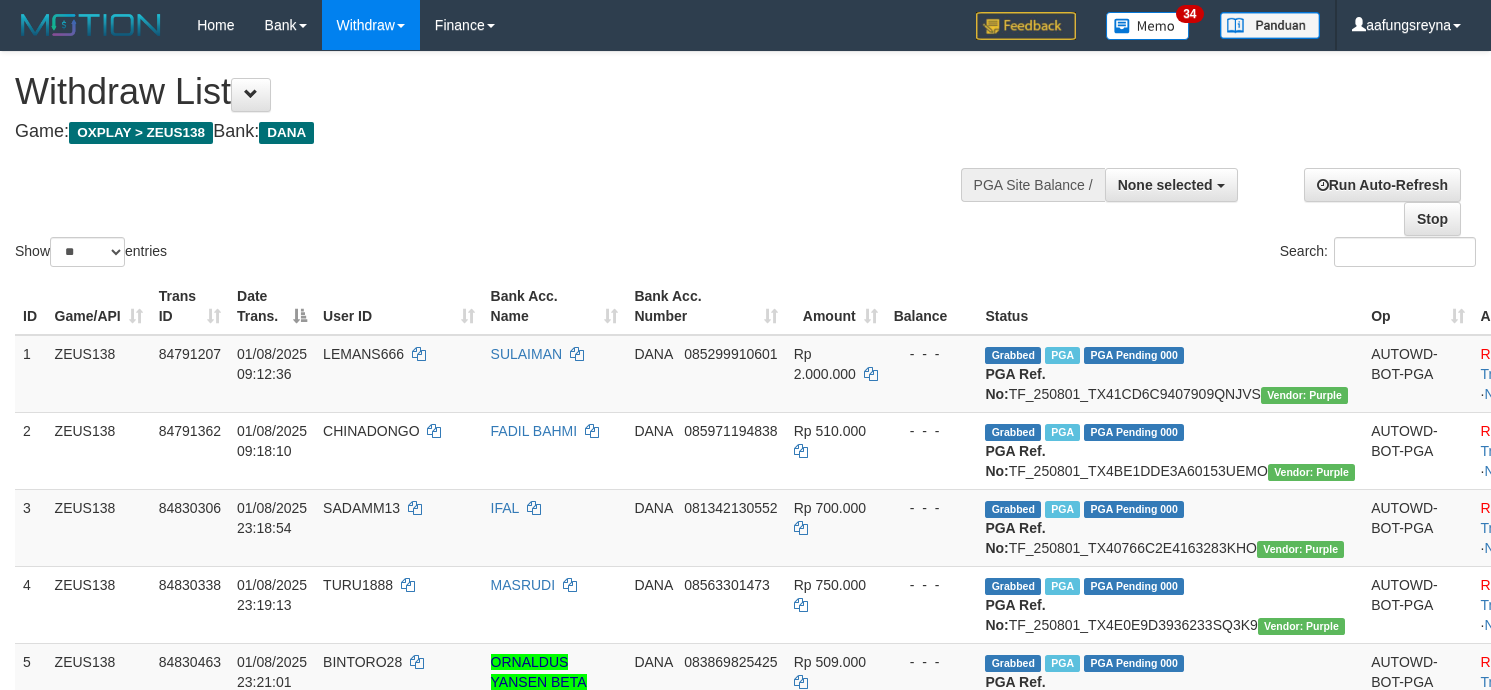 select 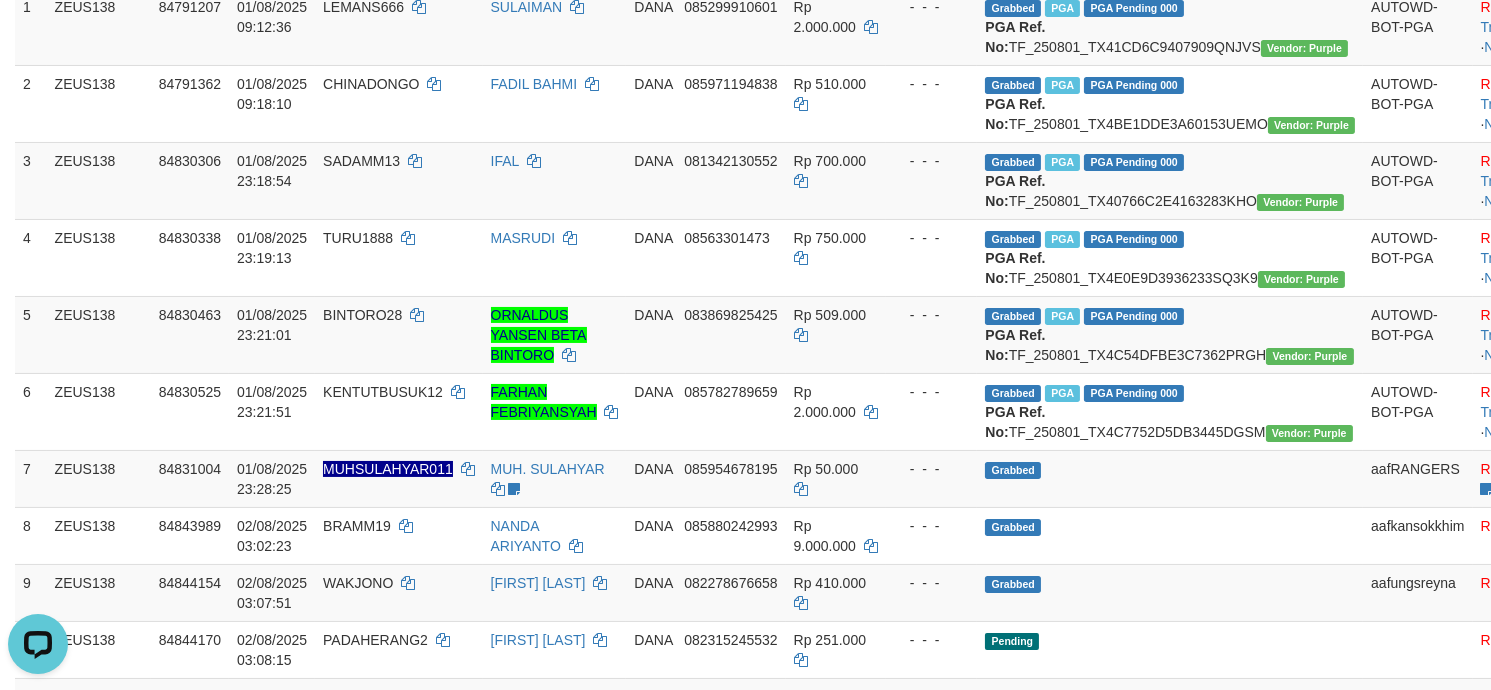 scroll, scrollTop: 0, scrollLeft: 0, axis: both 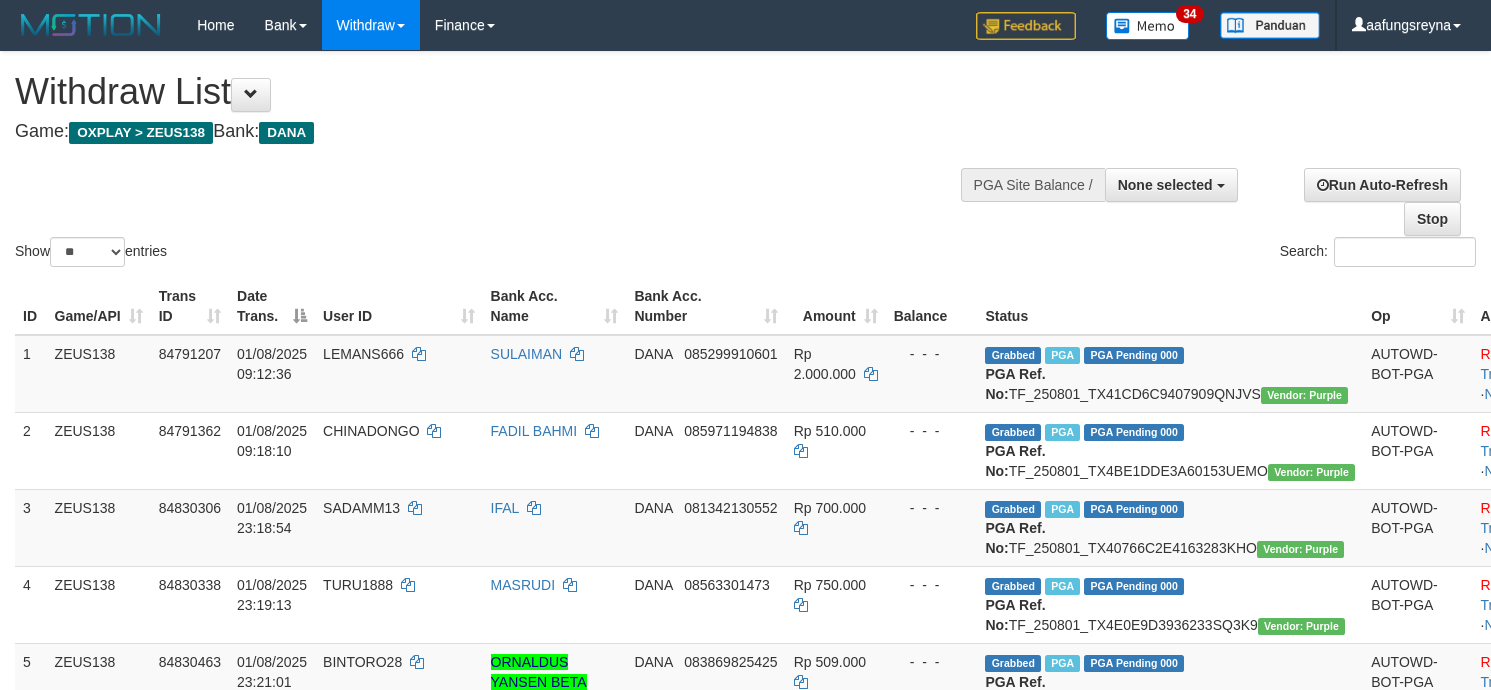 select 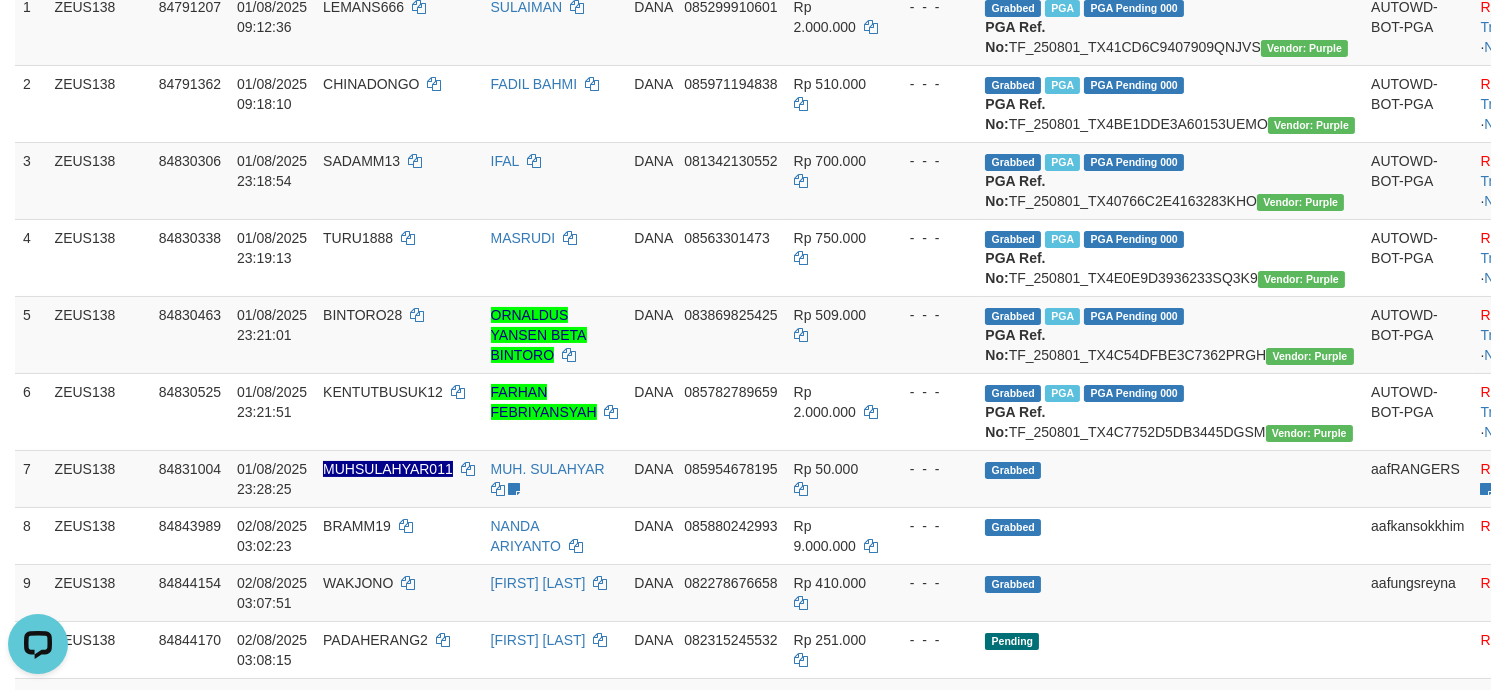 scroll, scrollTop: 0, scrollLeft: 0, axis: both 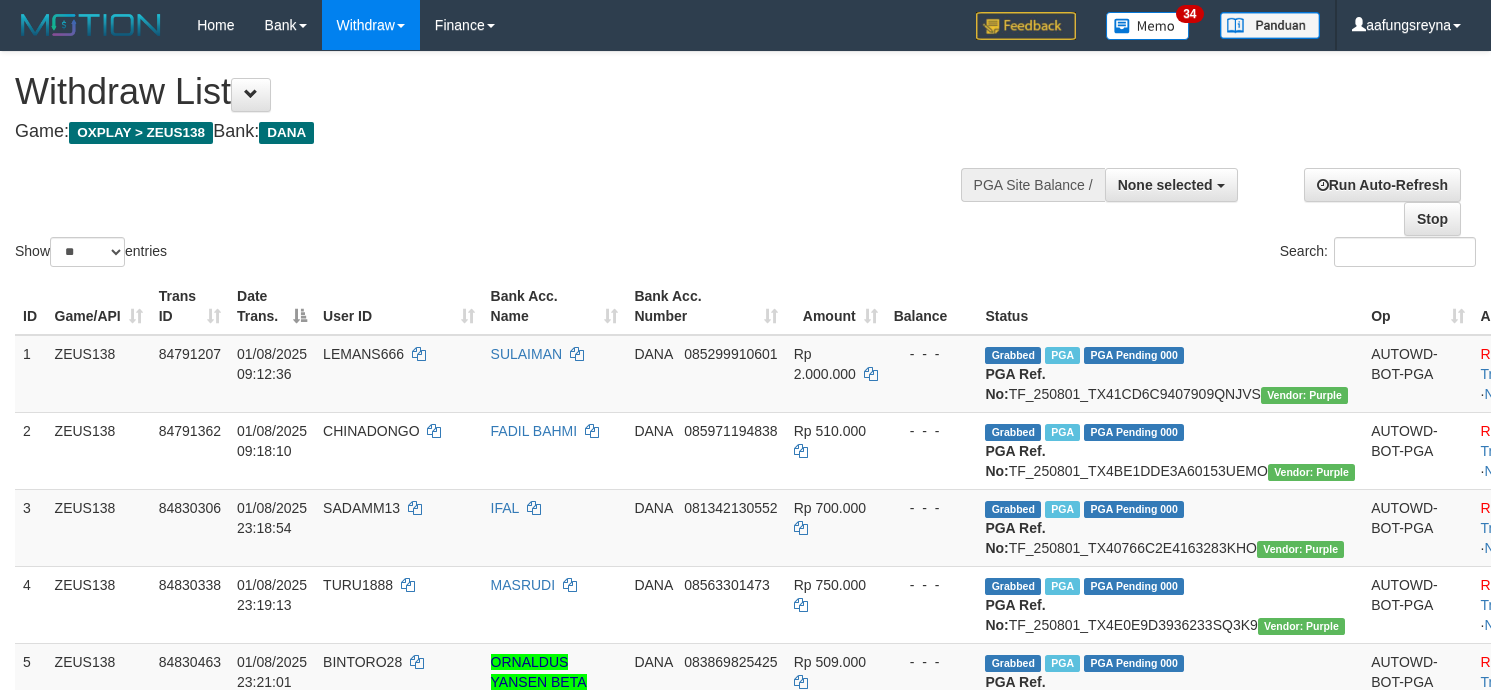 select 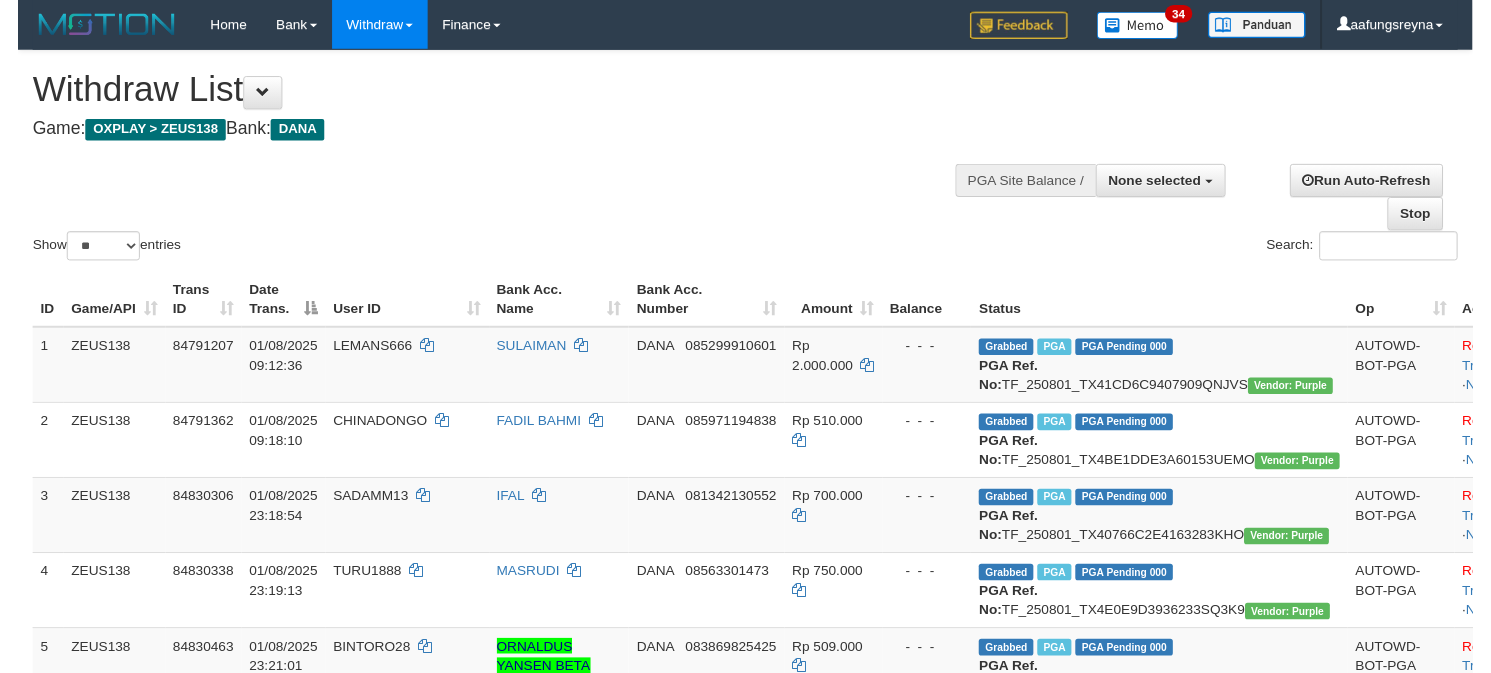 scroll, scrollTop: 347, scrollLeft: 0, axis: vertical 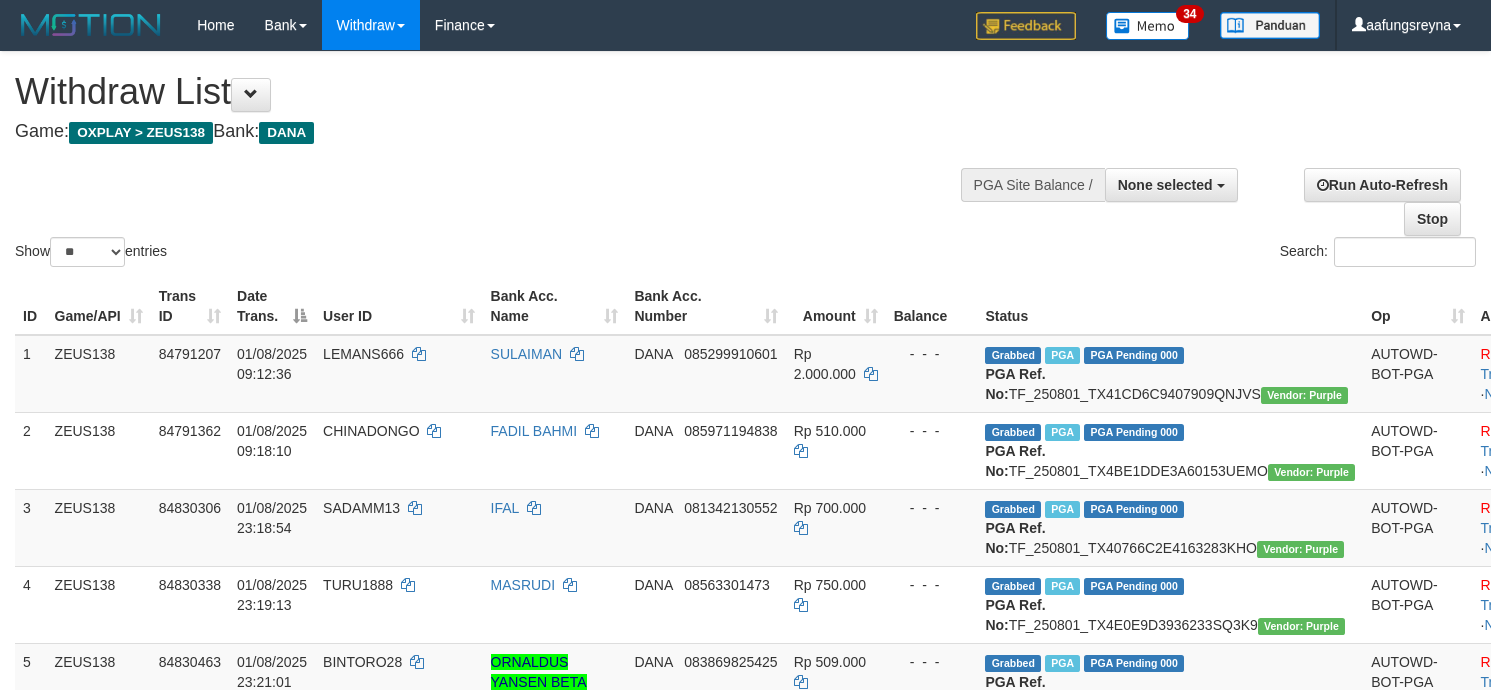 select 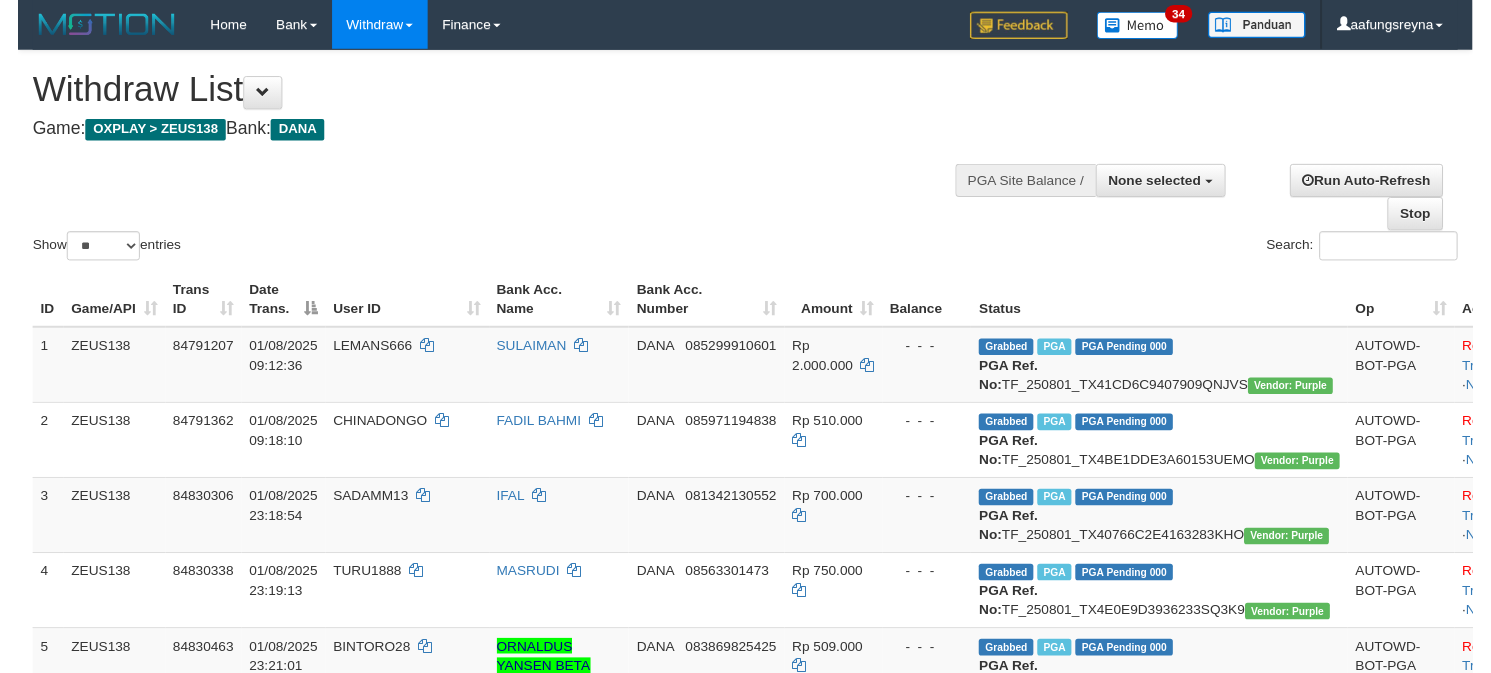 scroll, scrollTop: 347, scrollLeft: 0, axis: vertical 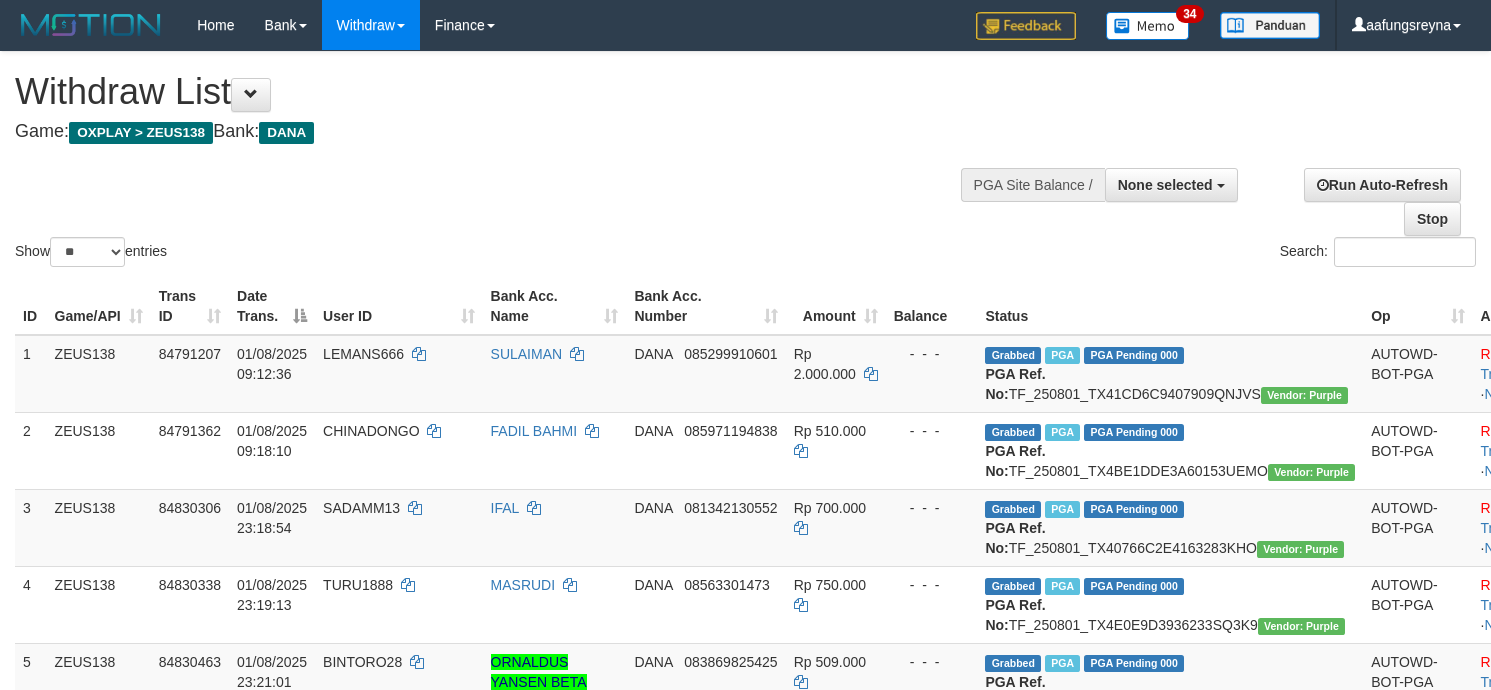 select 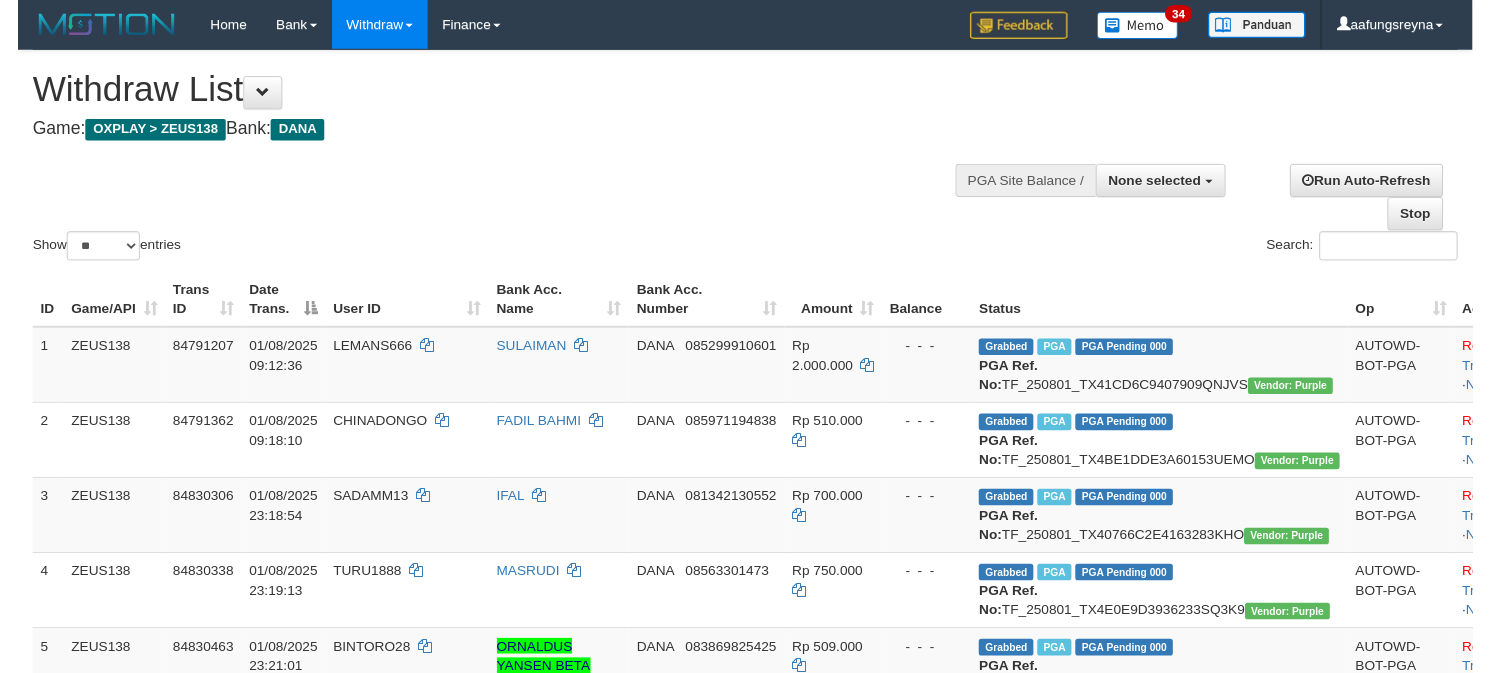 scroll, scrollTop: 347, scrollLeft: 0, axis: vertical 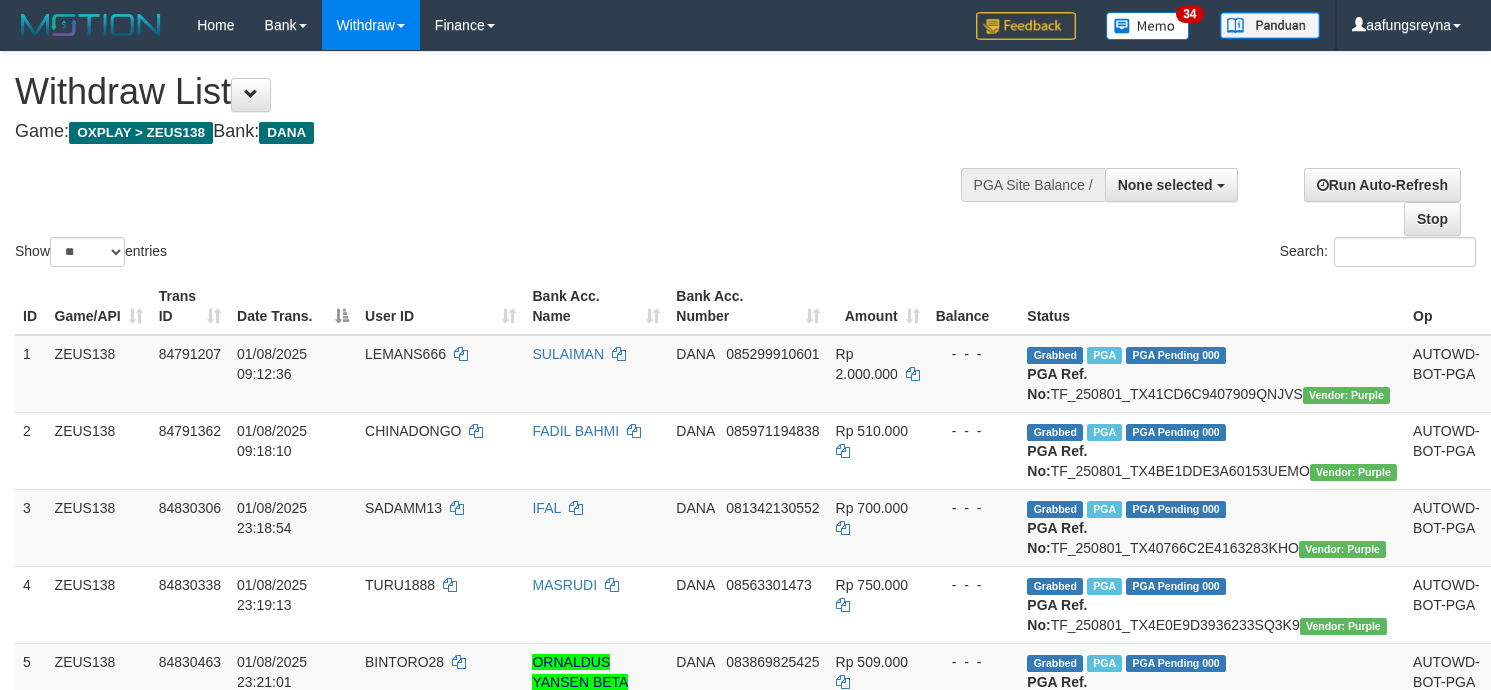 select 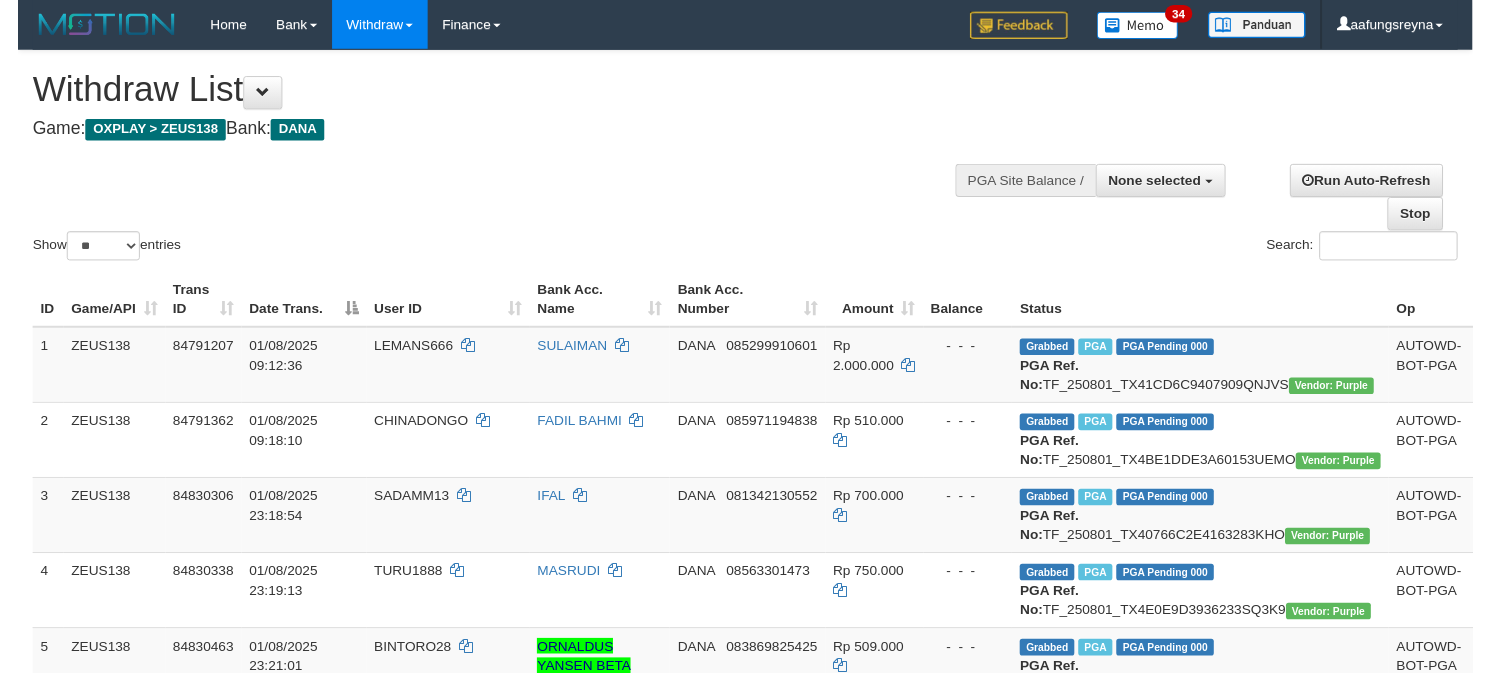 scroll, scrollTop: 347, scrollLeft: 0, axis: vertical 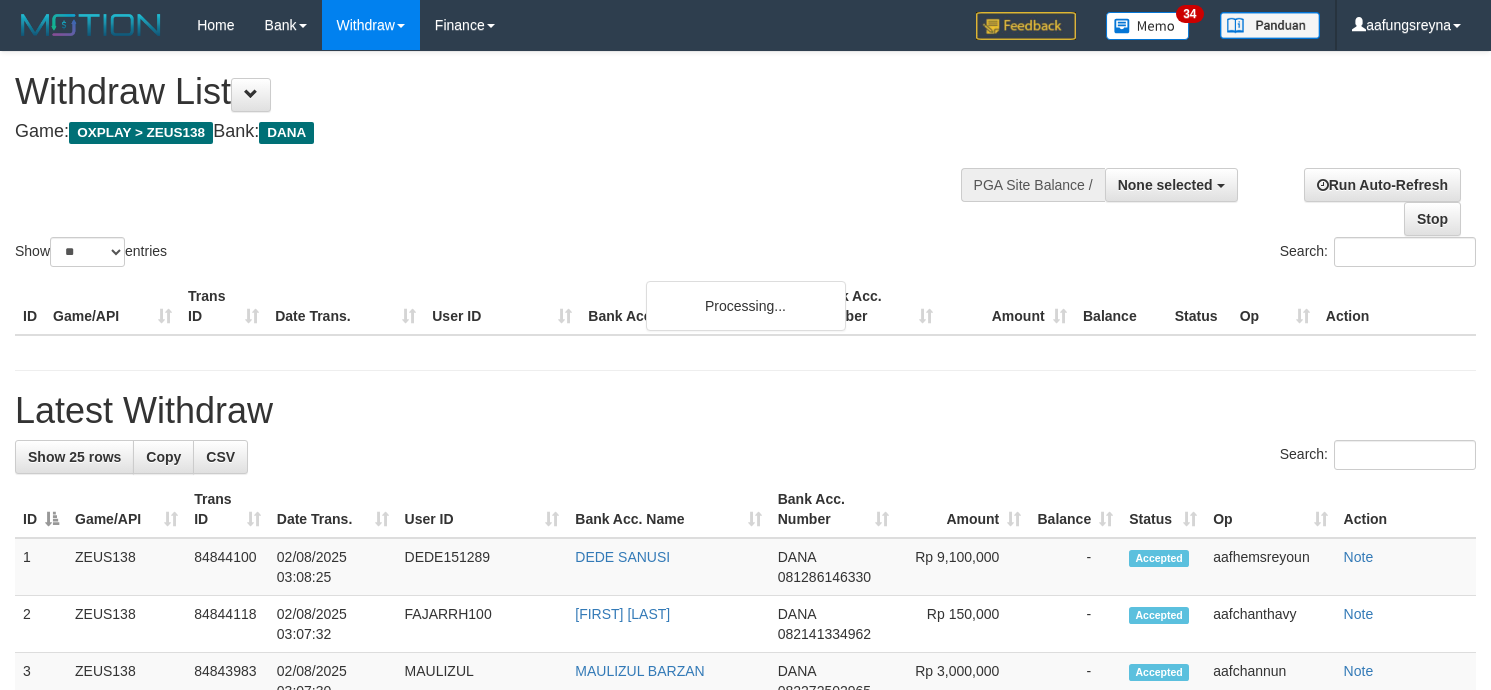 select 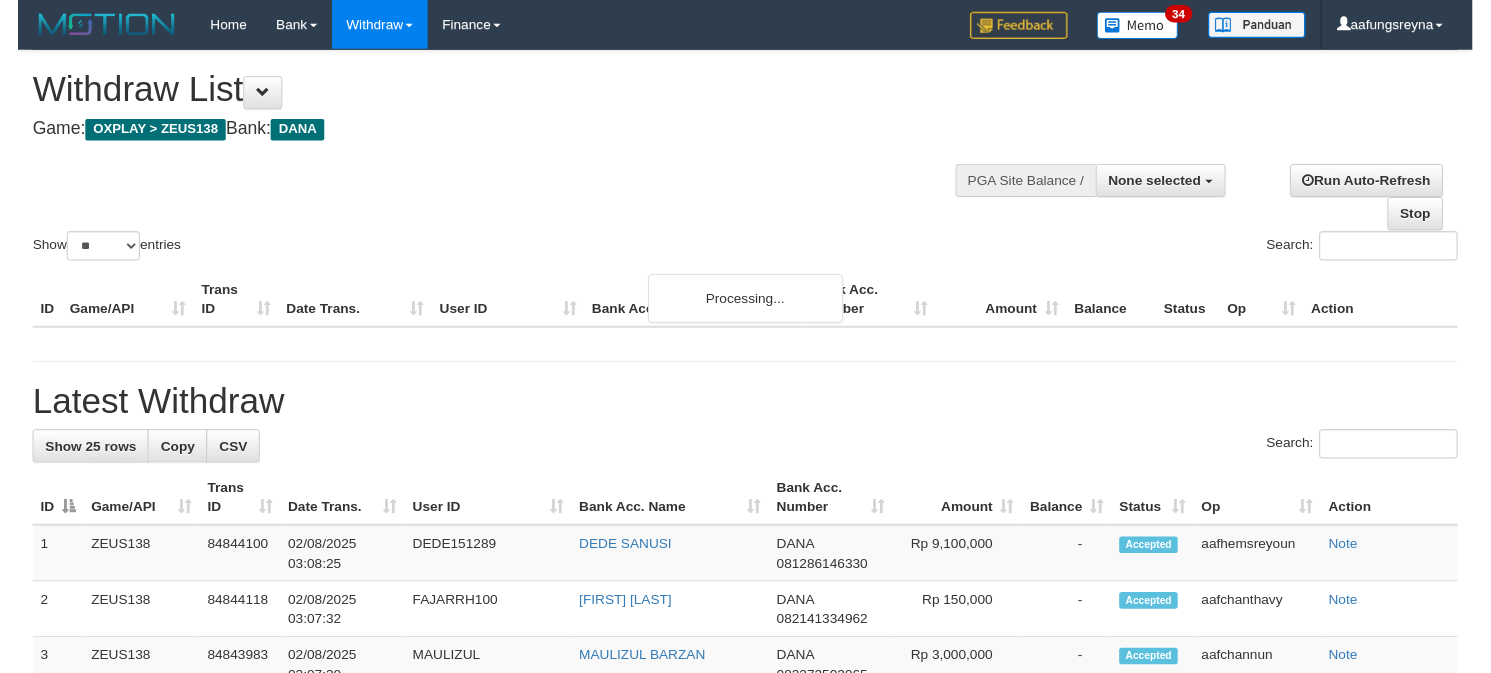 scroll, scrollTop: 347, scrollLeft: 0, axis: vertical 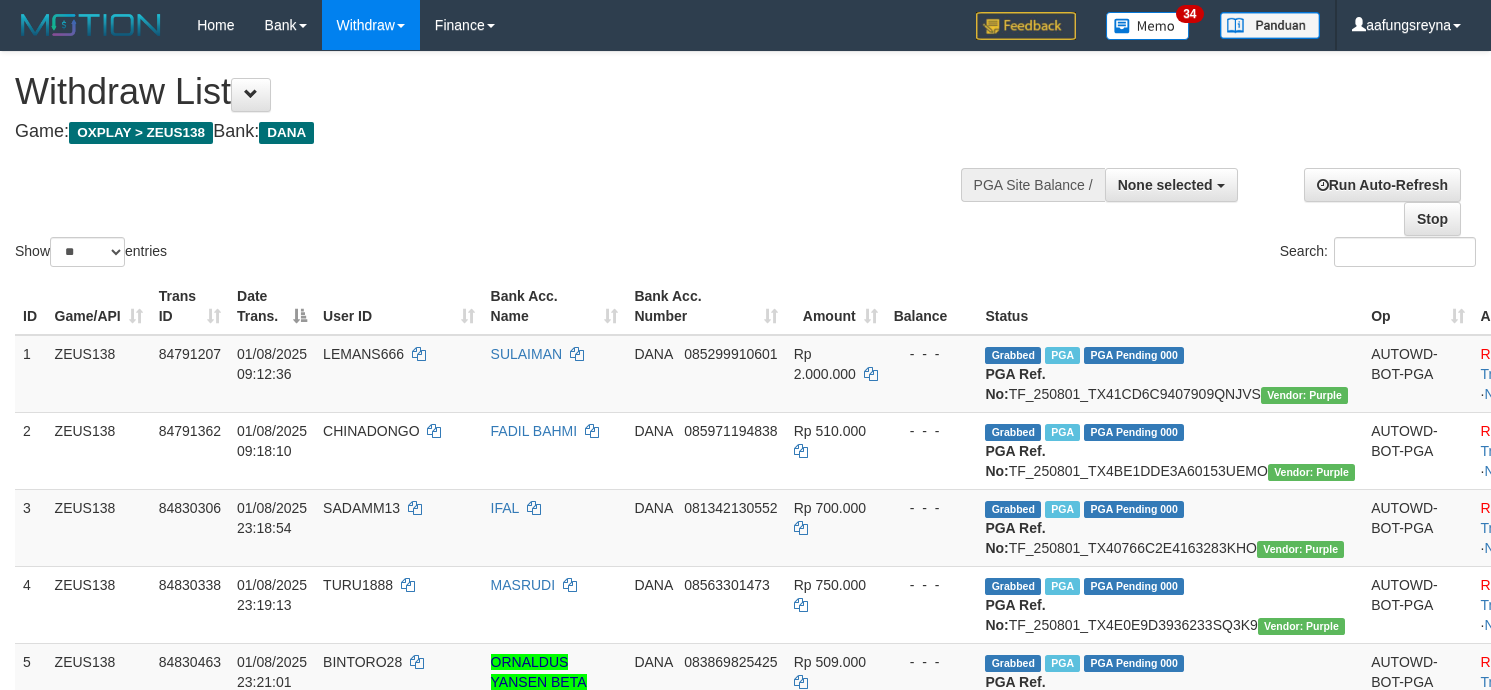 select 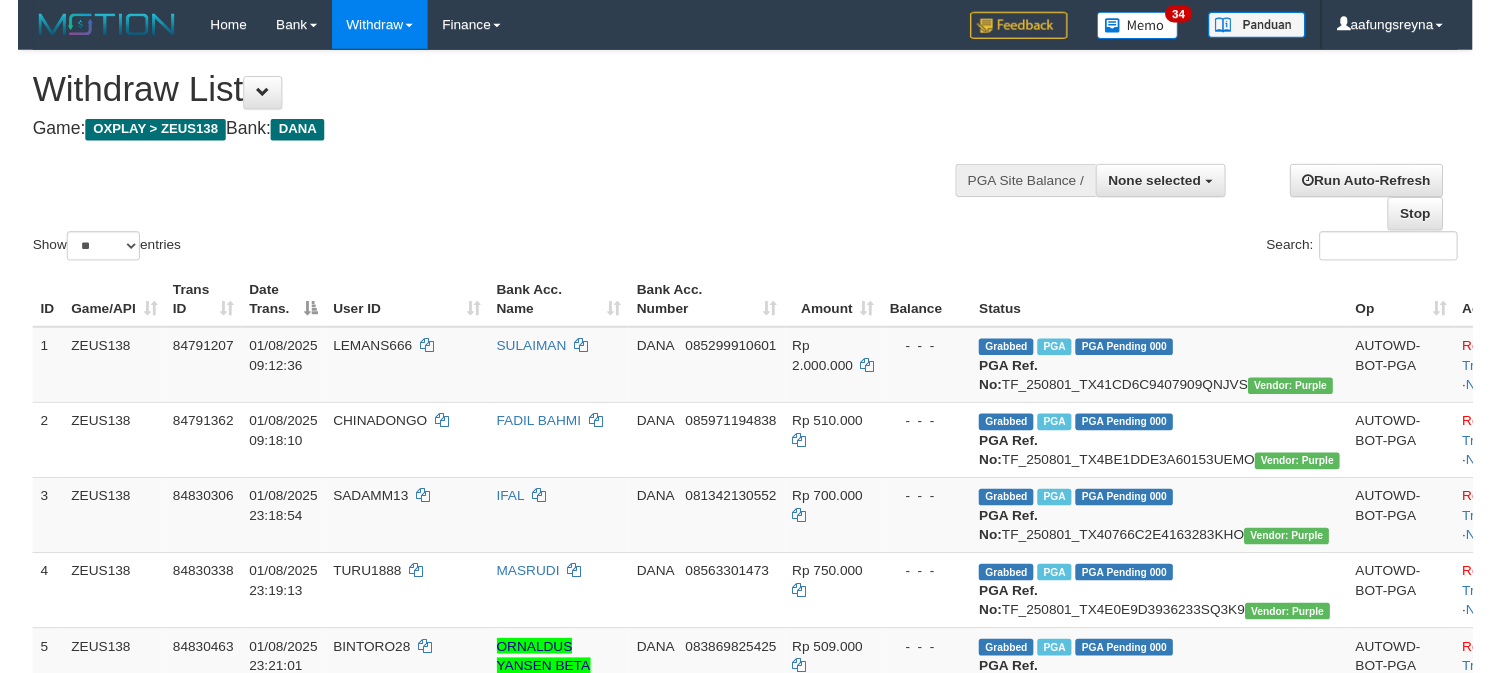 scroll, scrollTop: 347, scrollLeft: 0, axis: vertical 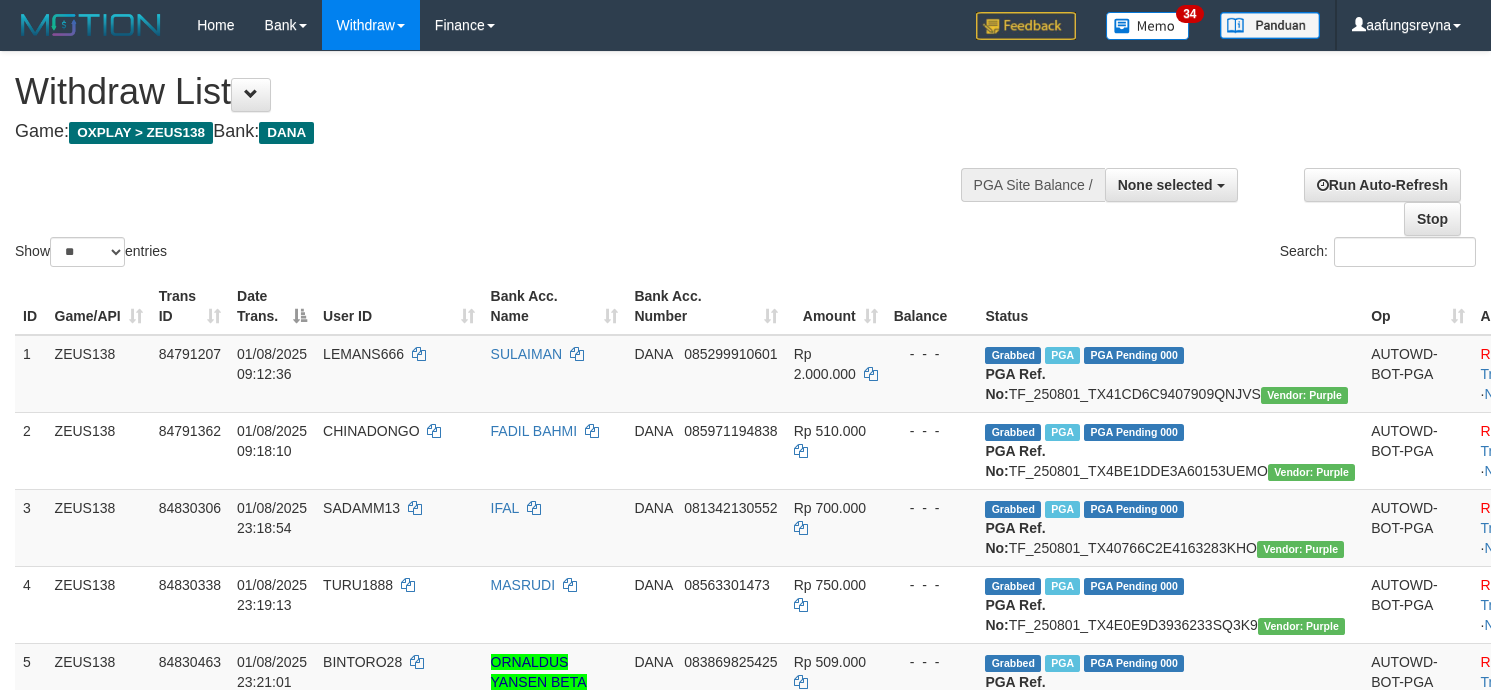 select 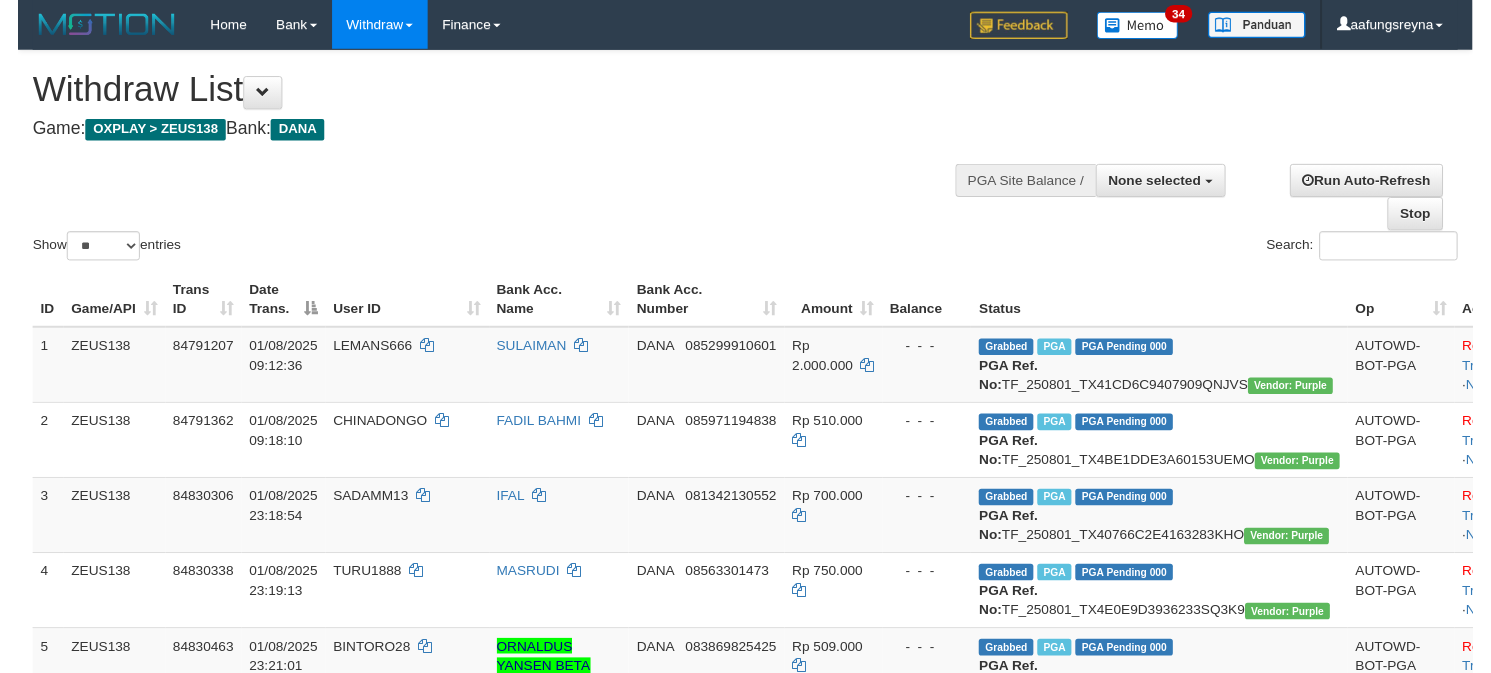 scroll, scrollTop: 347, scrollLeft: 0, axis: vertical 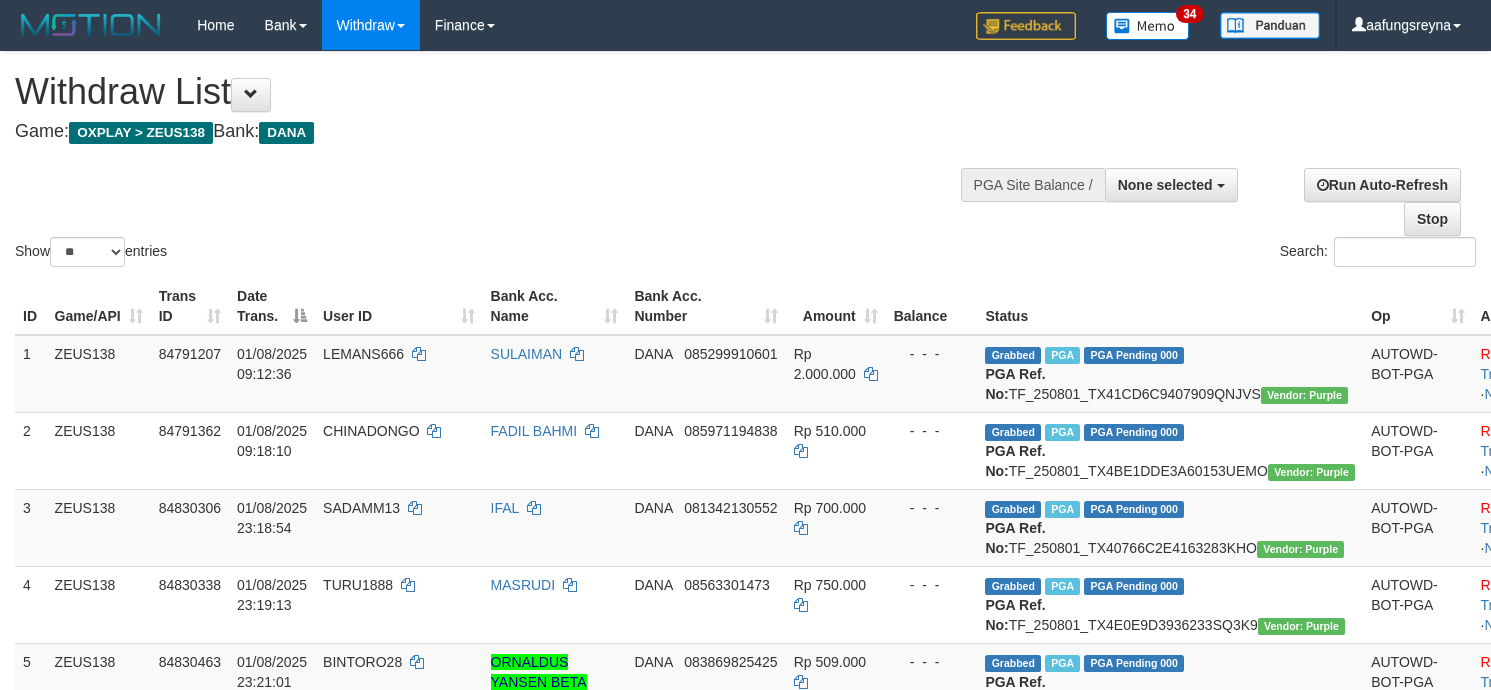 select 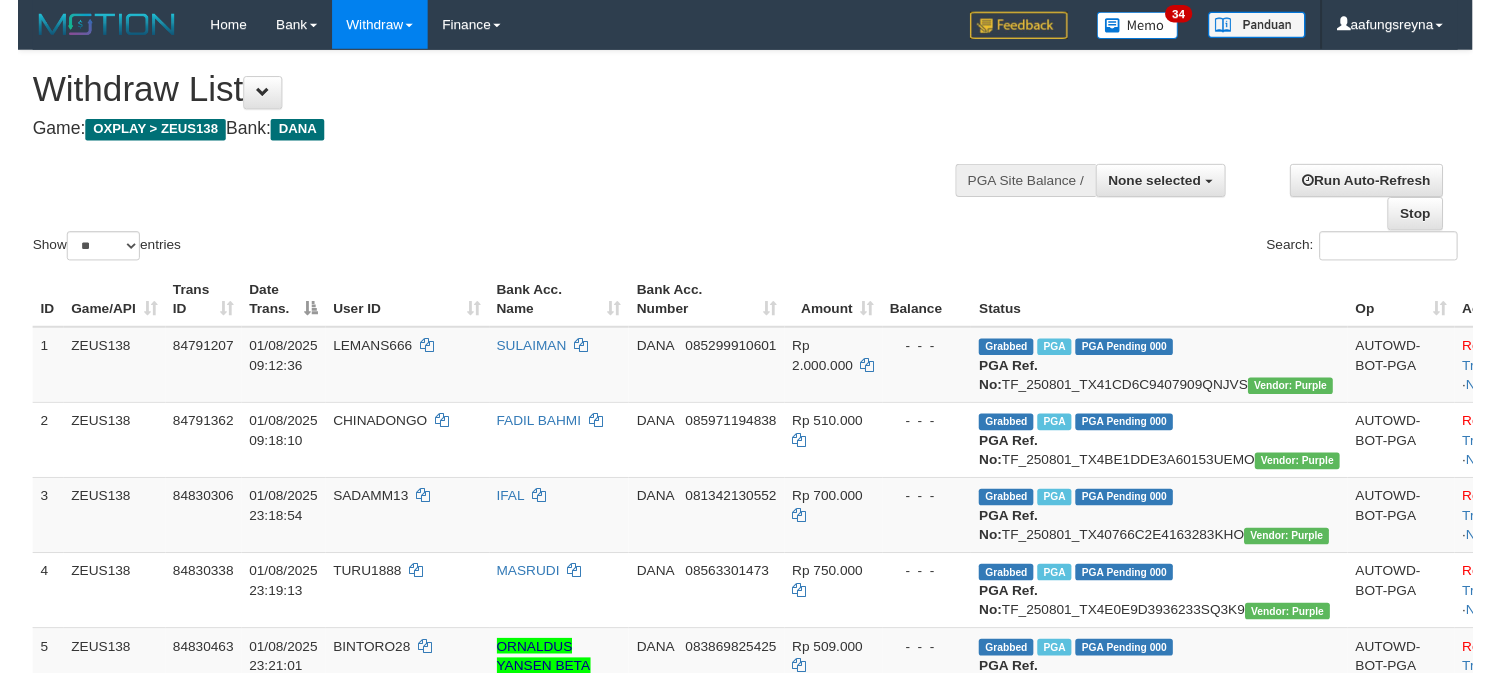 scroll, scrollTop: 347, scrollLeft: 0, axis: vertical 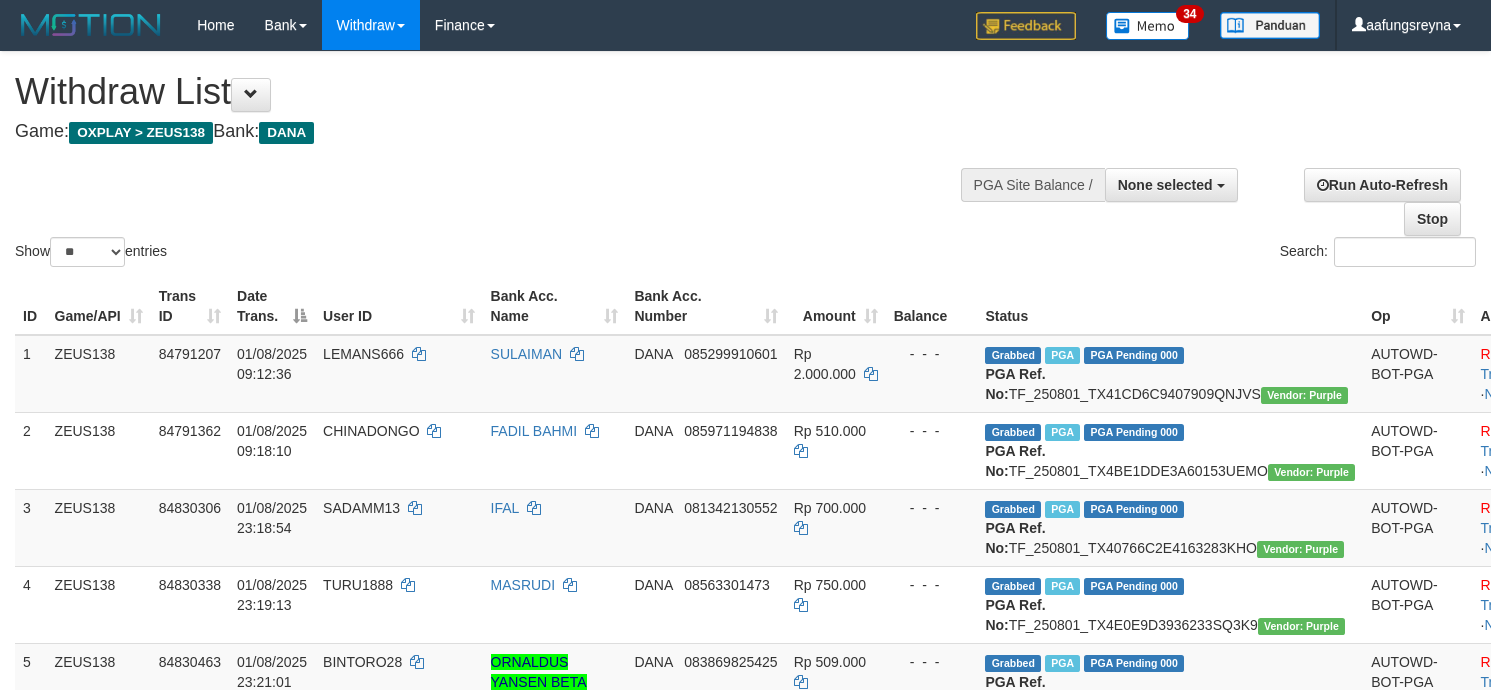 select 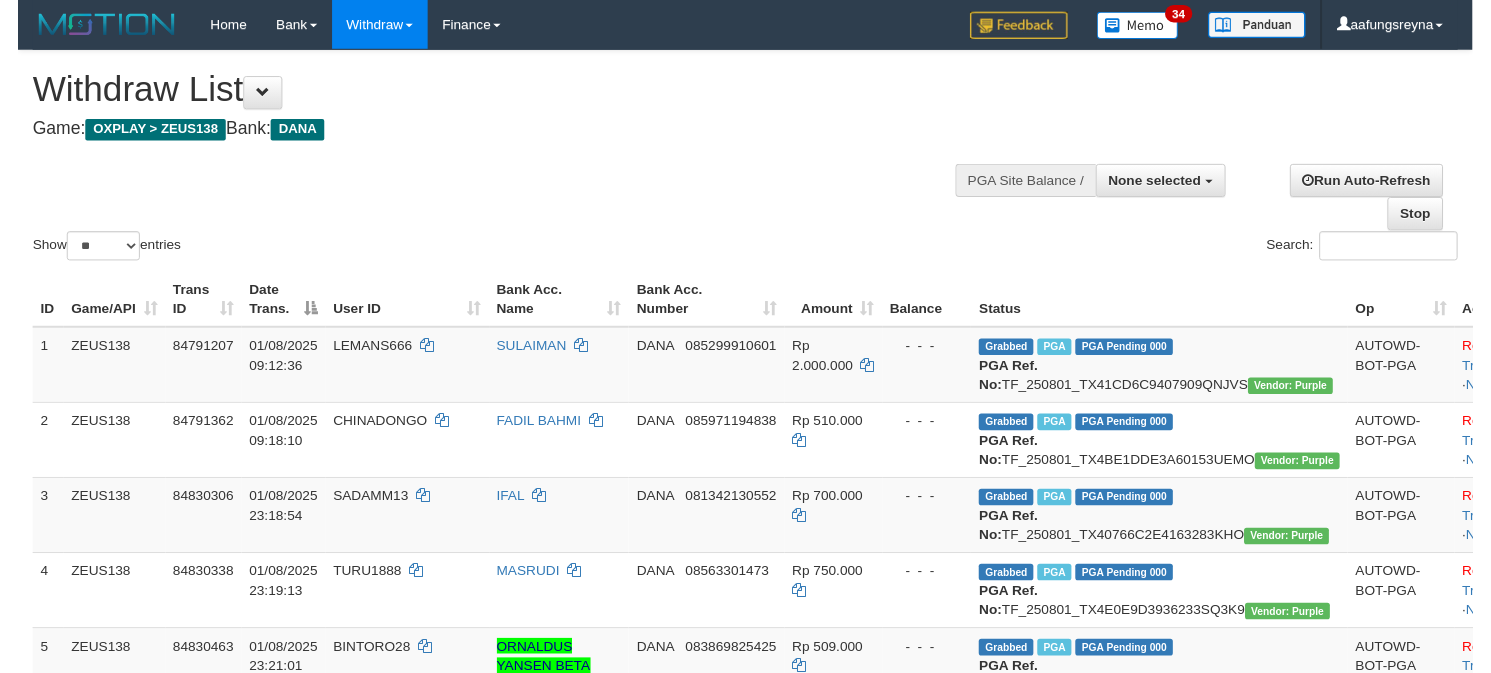 scroll, scrollTop: 347, scrollLeft: 0, axis: vertical 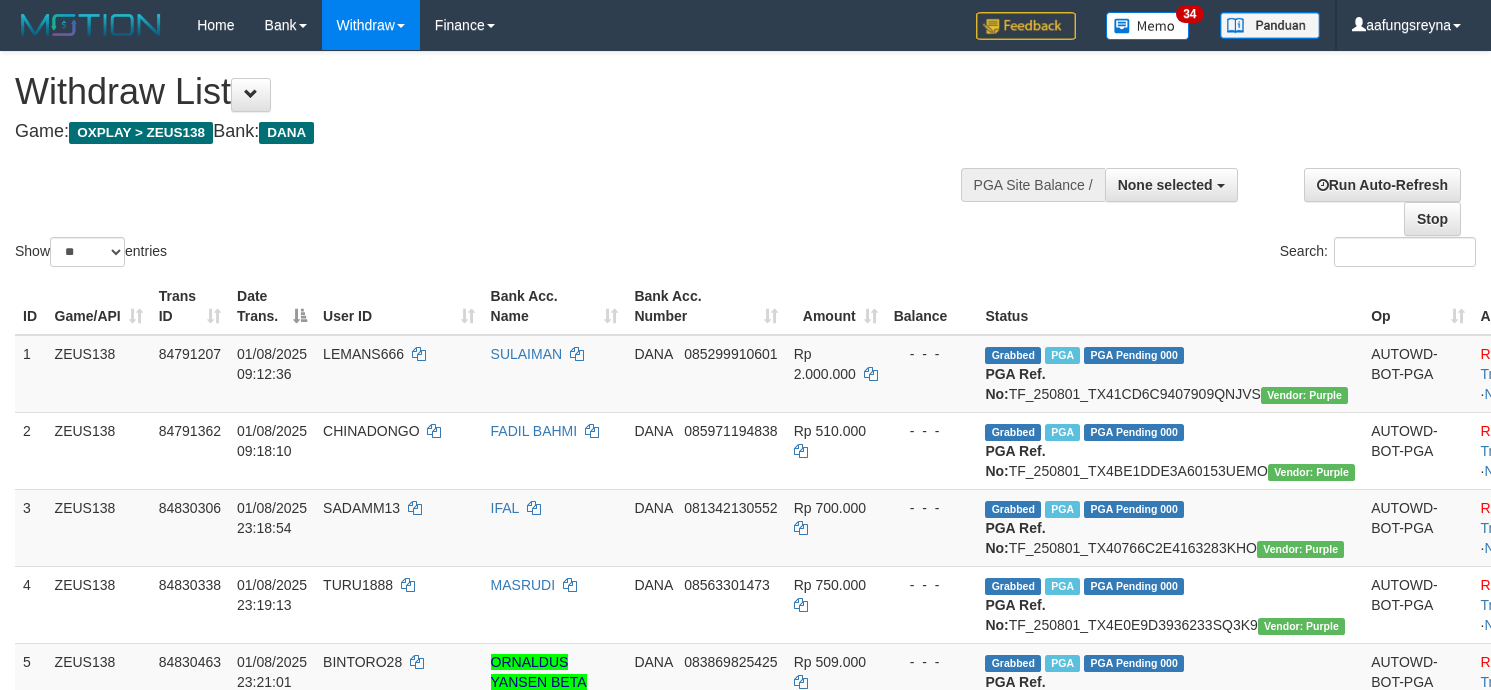 select 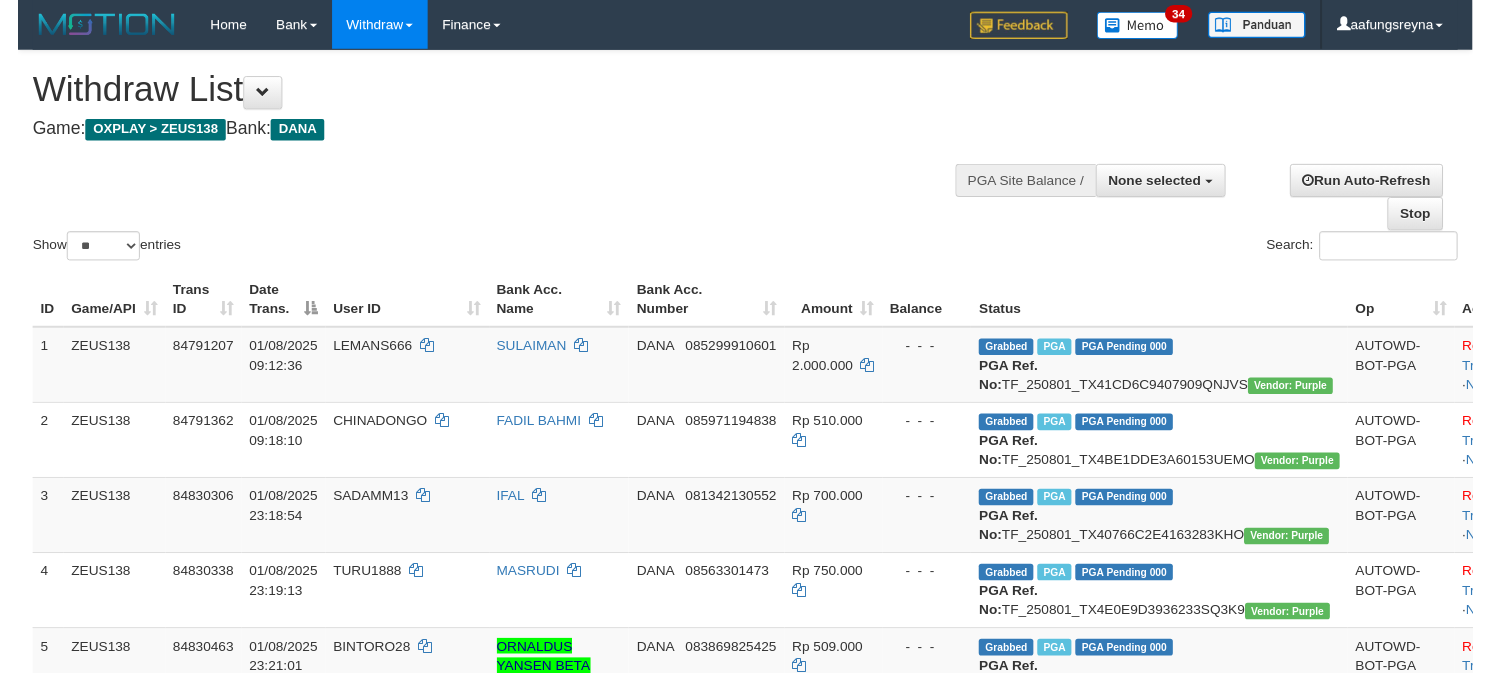 scroll, scrollTop: 347, scrollLeft: 0, axis: vertical 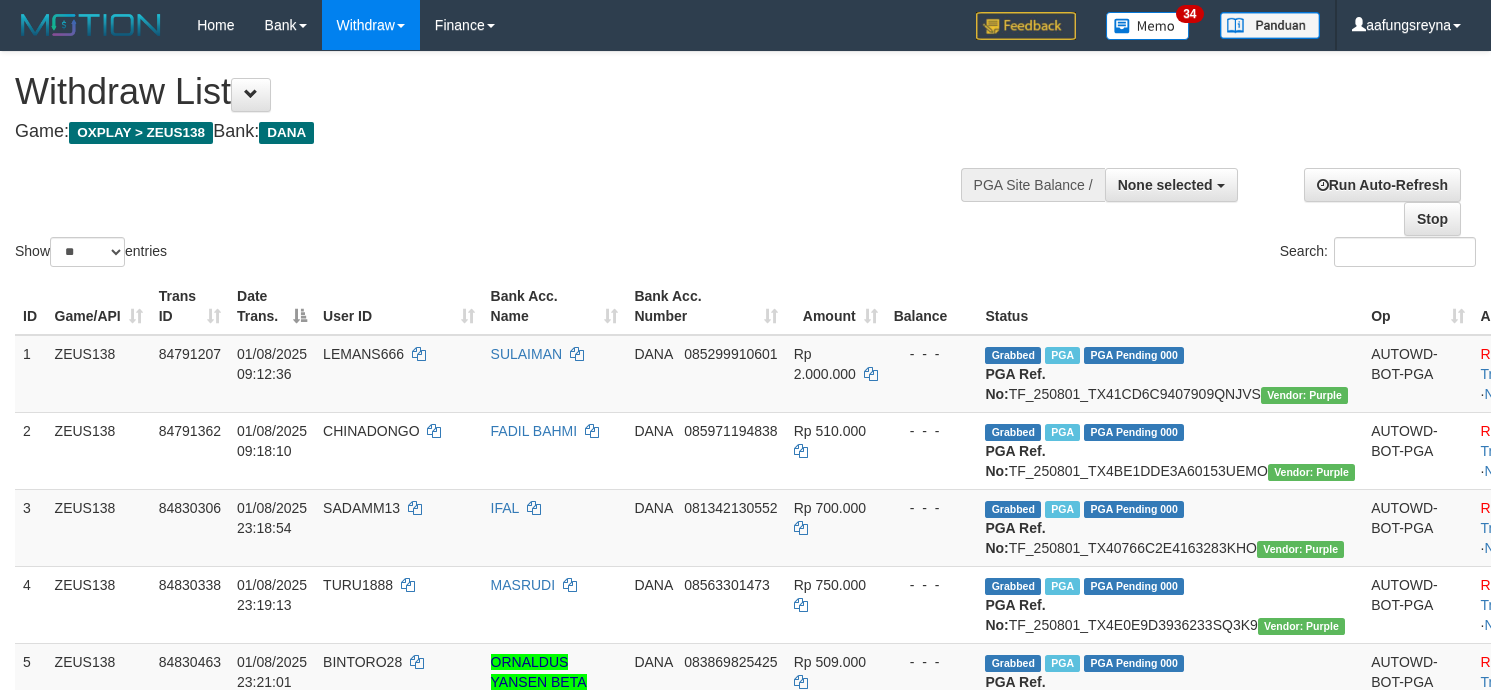 select 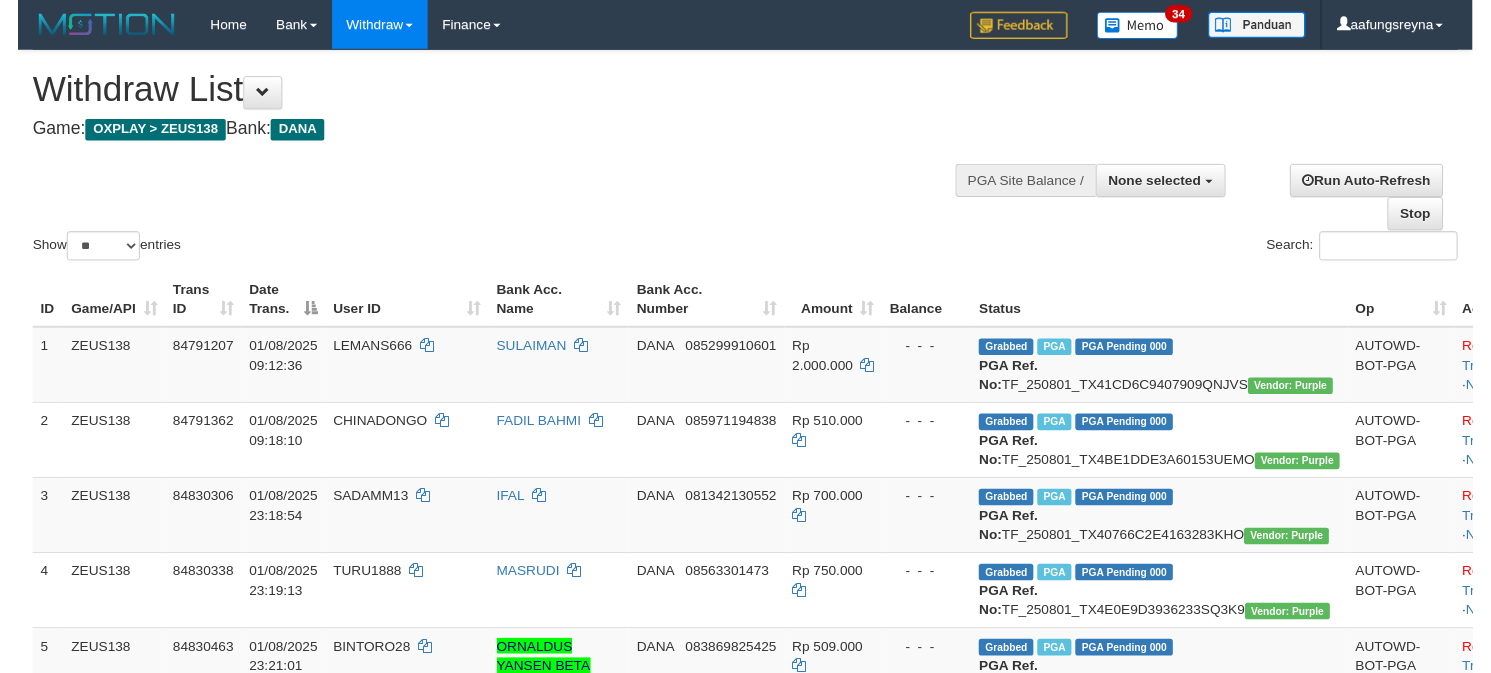 scroll, scrollTop: 347, scrollLeft: 0, axis: vertical 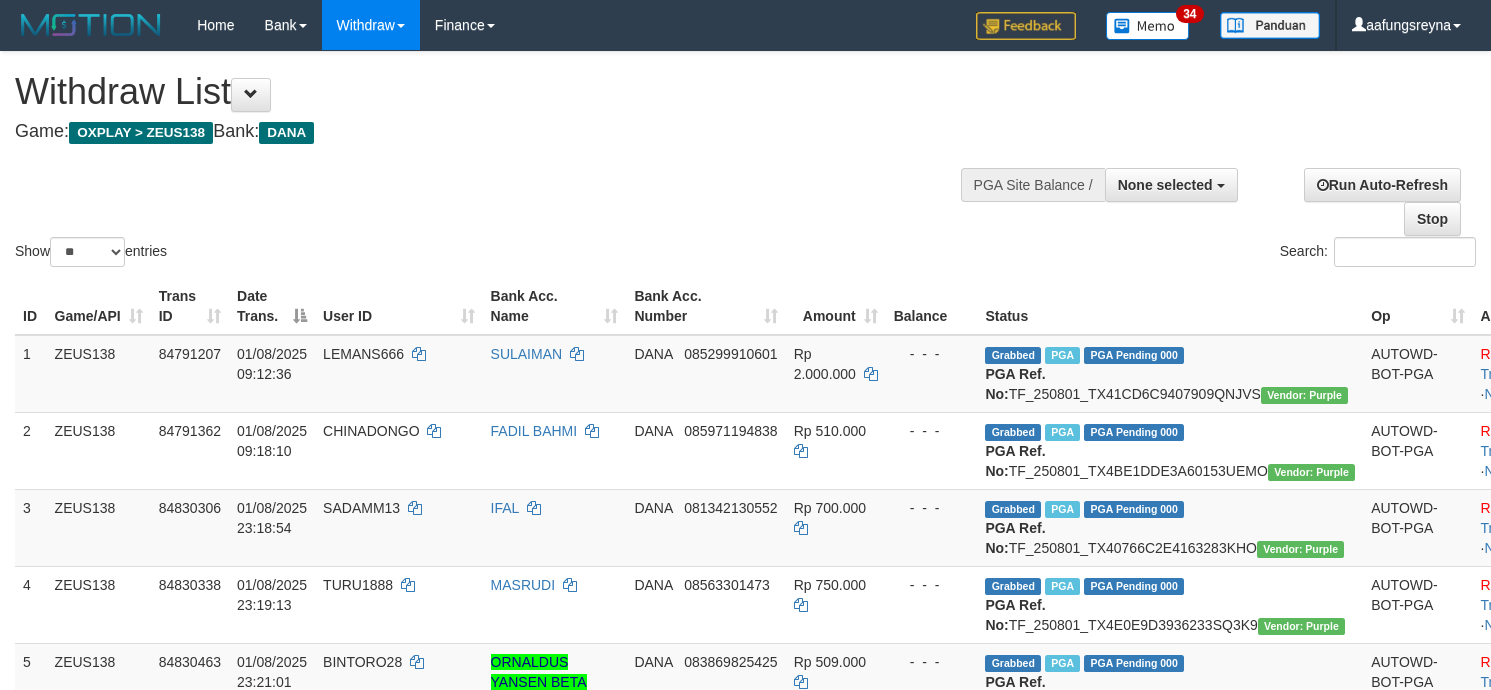 select 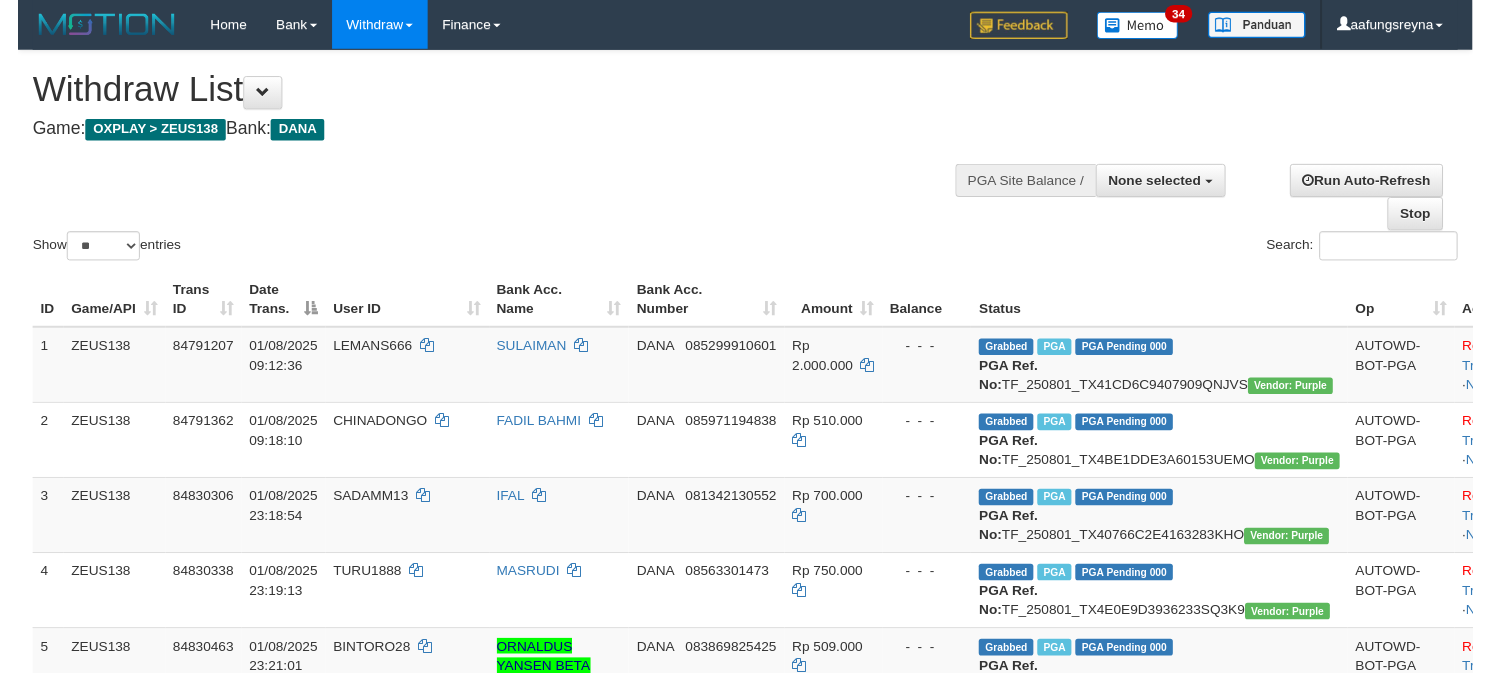 scroll, scrollTop: 347, scrollLeft: 0, axis: vertical 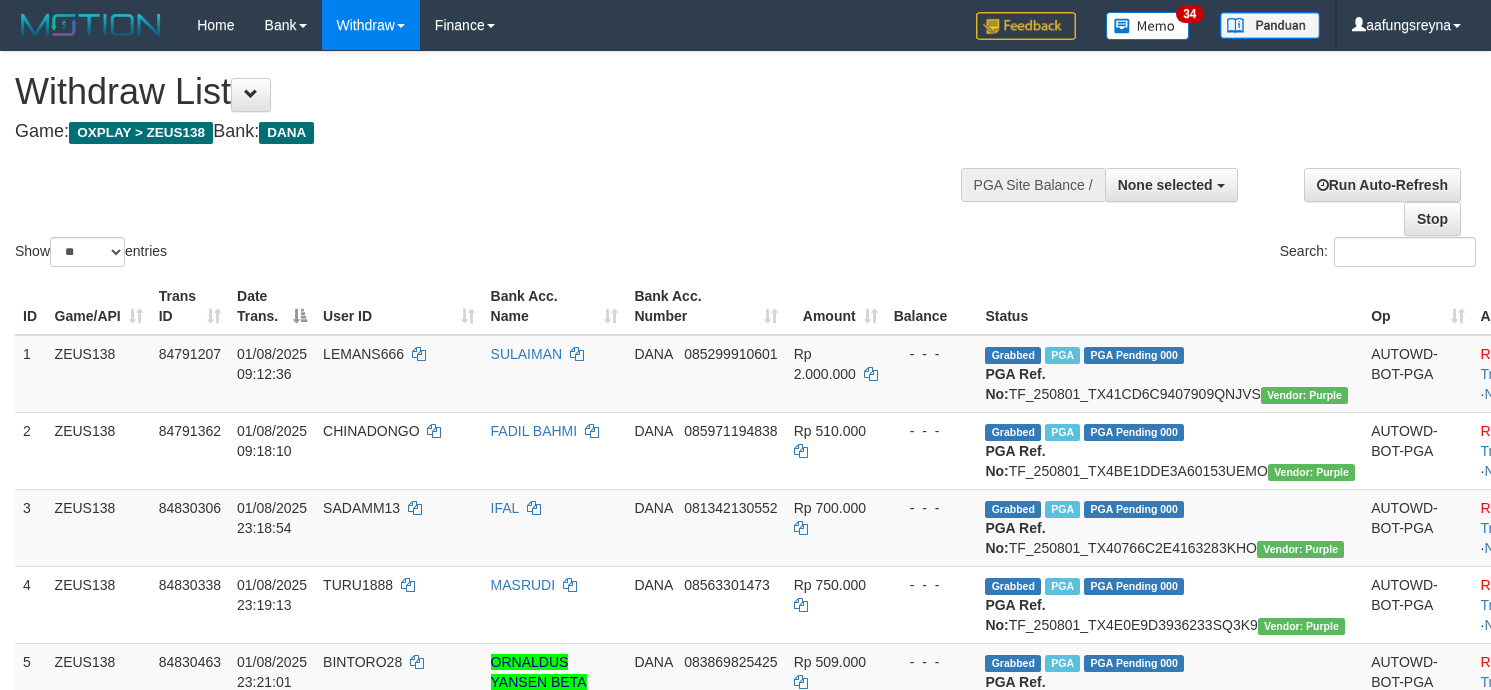 select 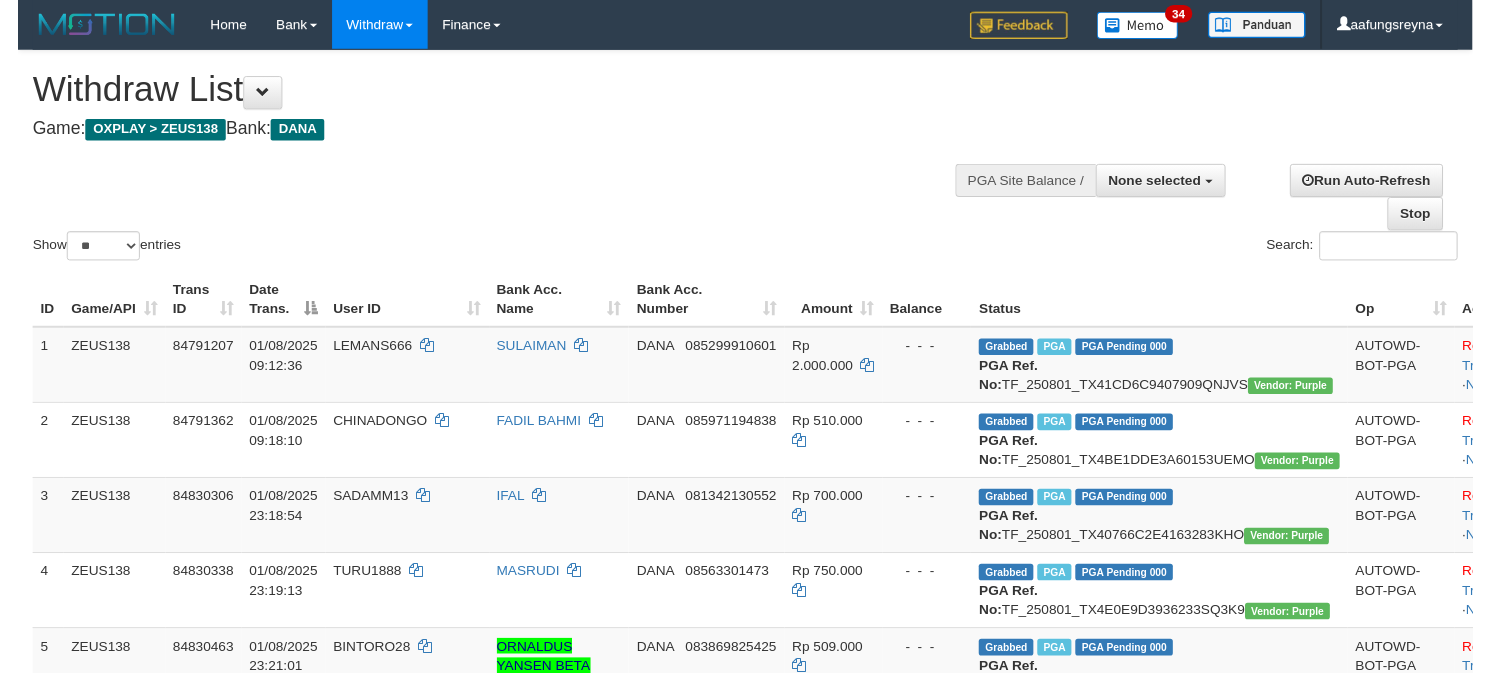 scroll, scrollTop: 347, scrollLeft: 0, axis: vertical 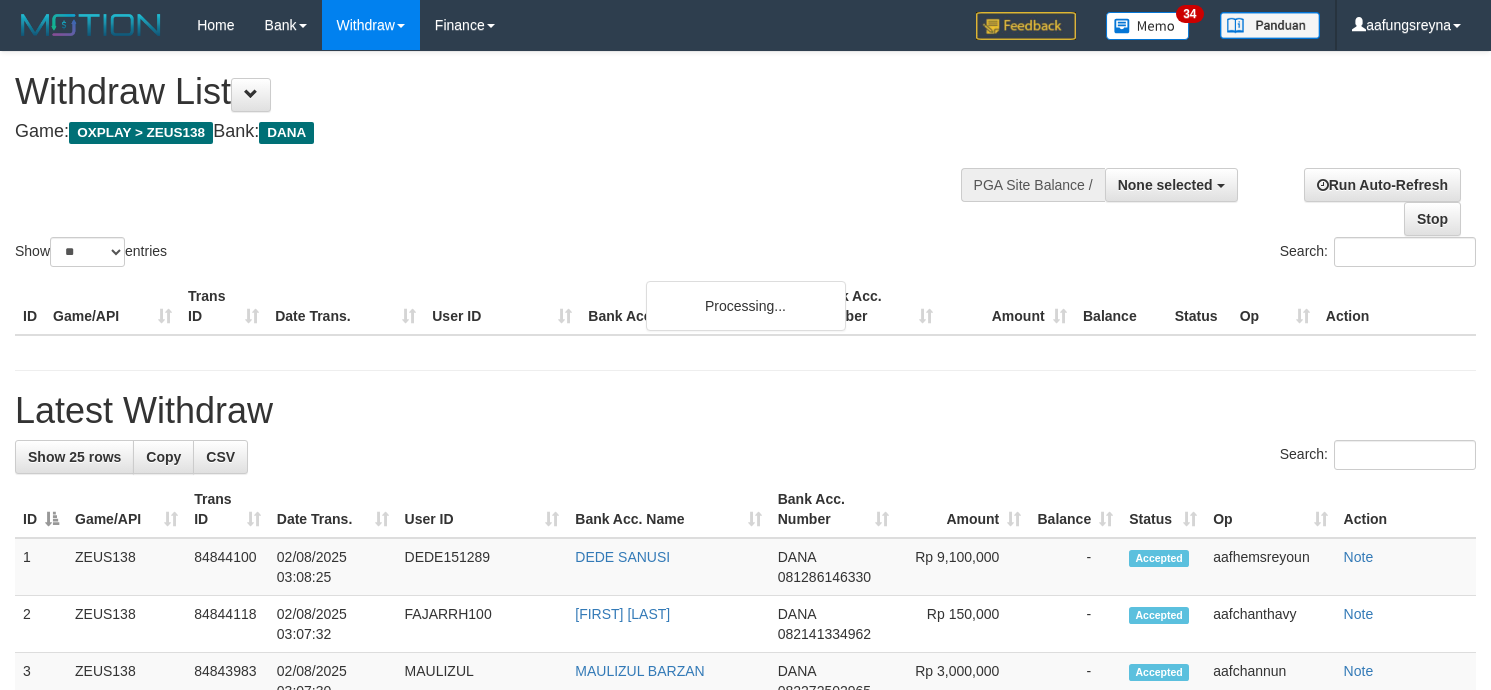 select 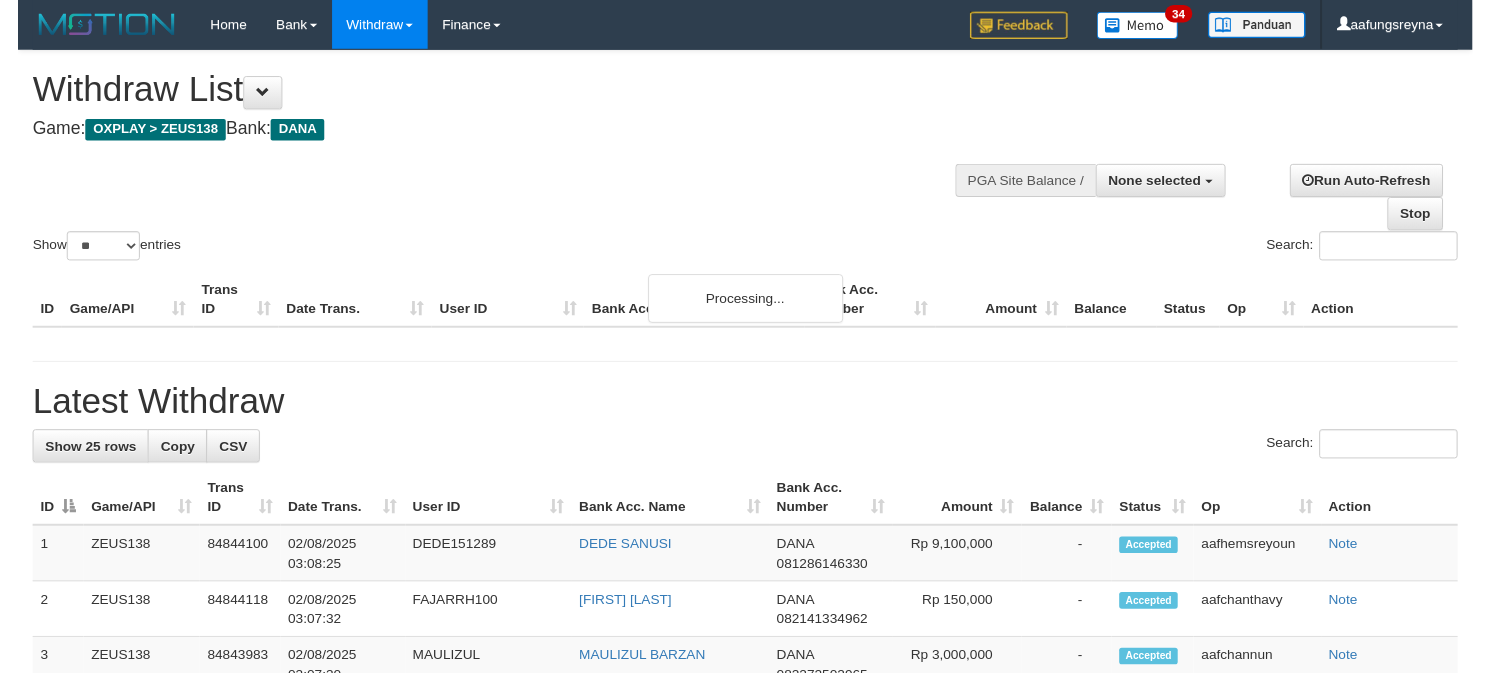 scroll, scrollTop: 347, scrollLeft: 0, axis: vertical 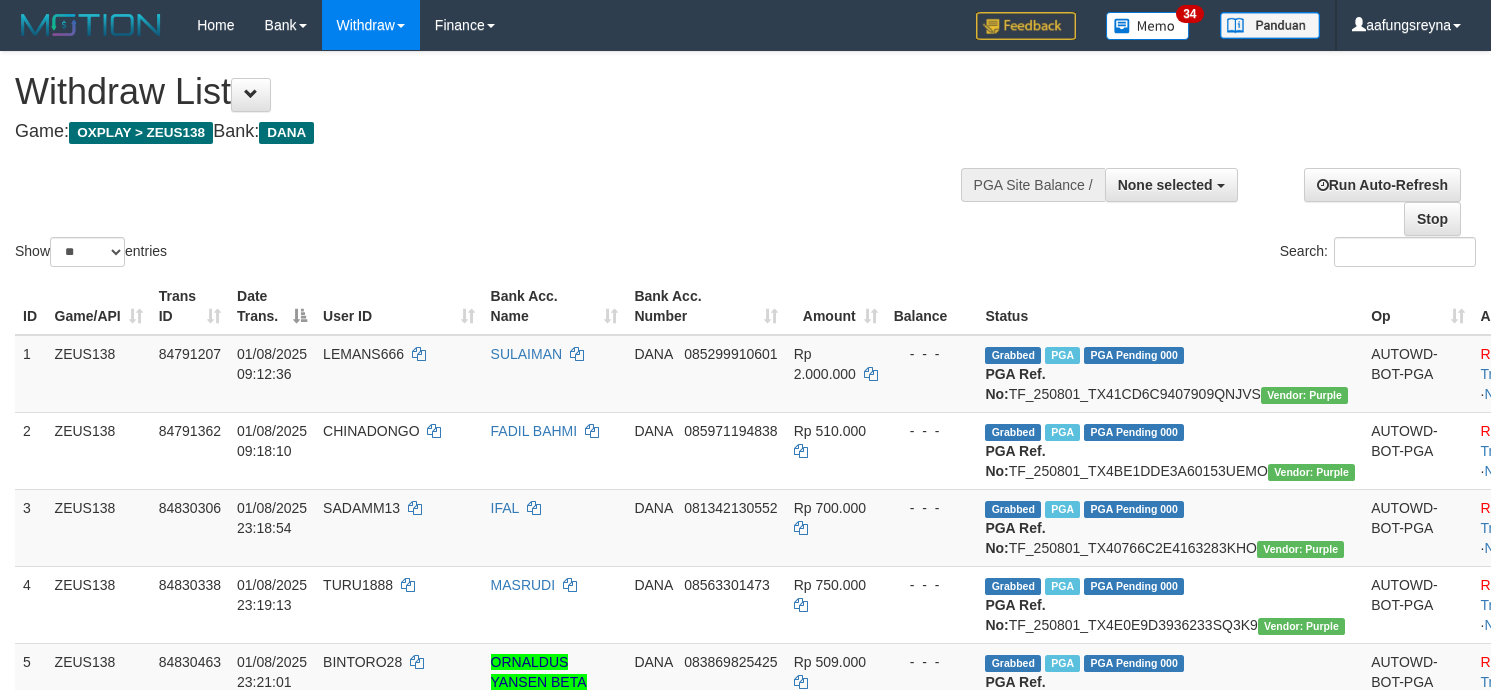 select 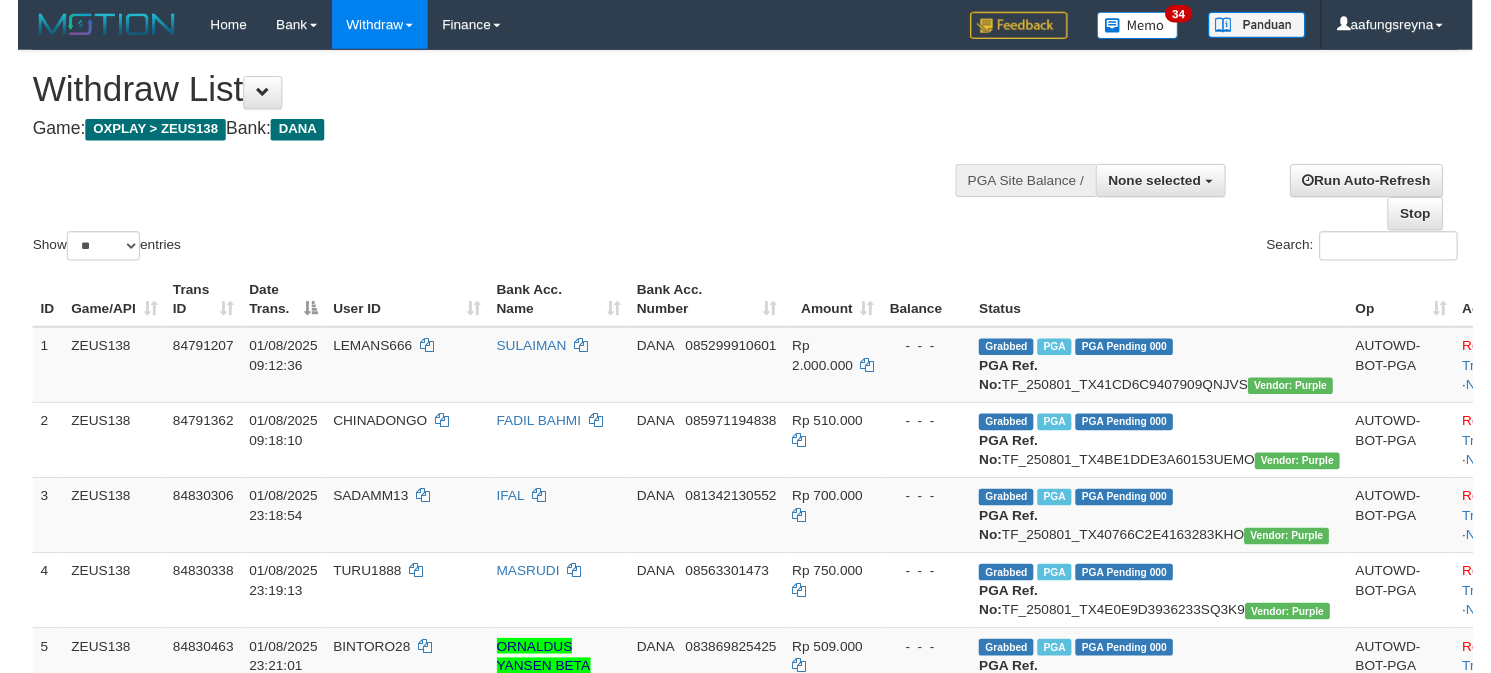 scroll, scrollTop: 347, scrollLeft: 0, axis: vertical 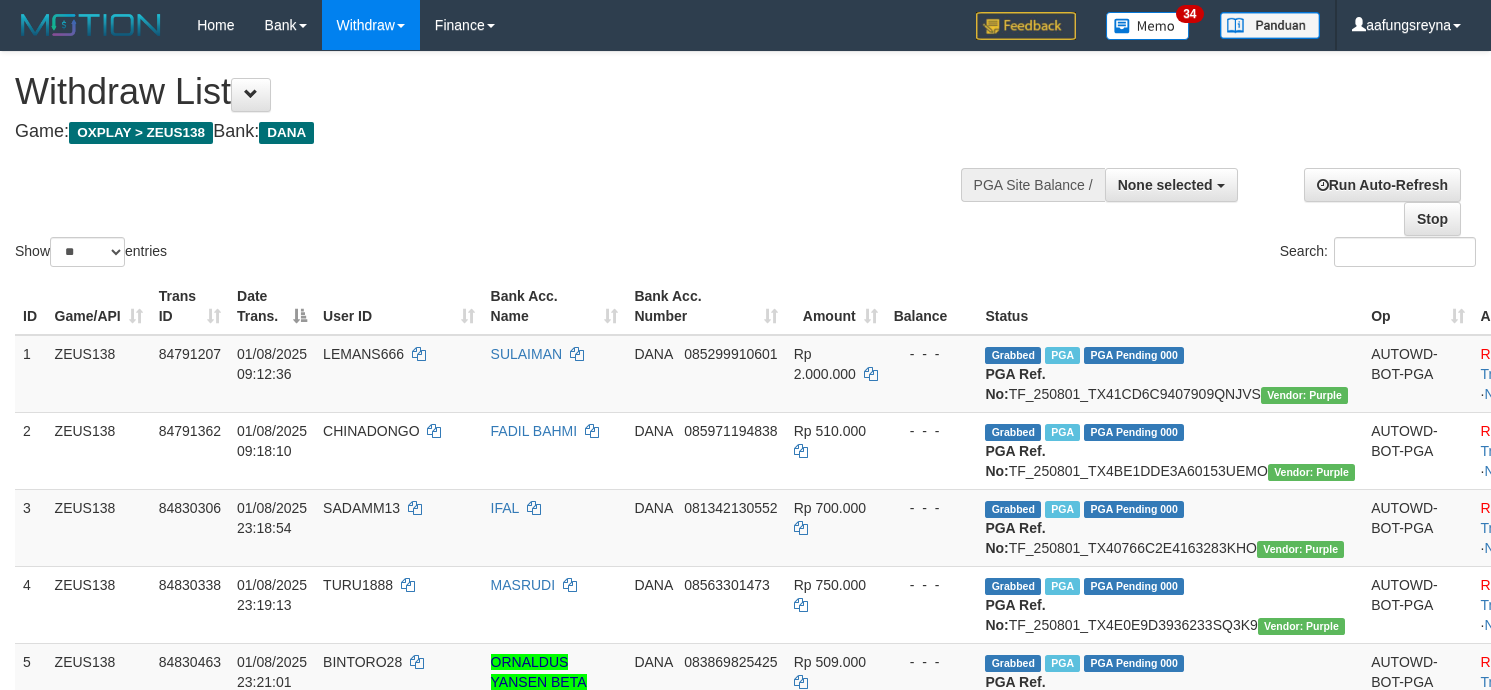select 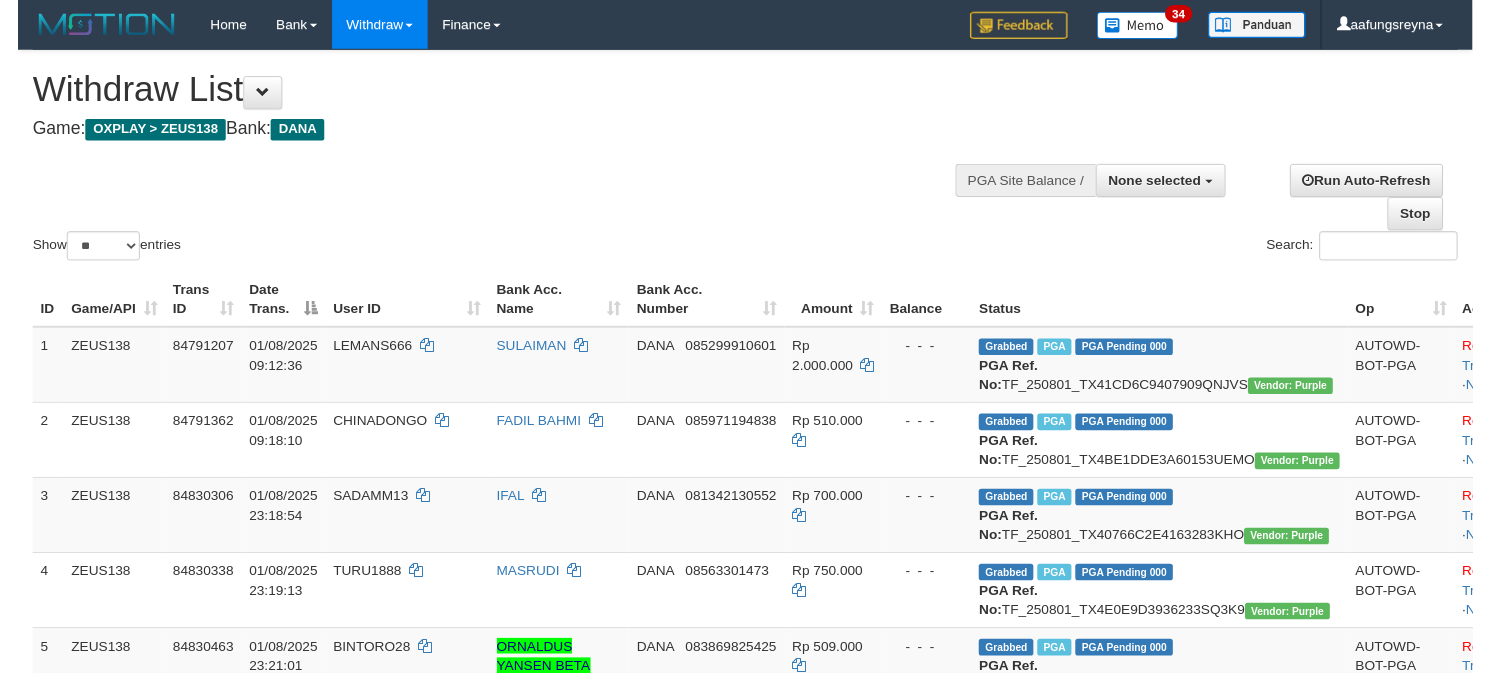 scroll, scrollTop: 347, scrollLeft: 0, axis: vertical 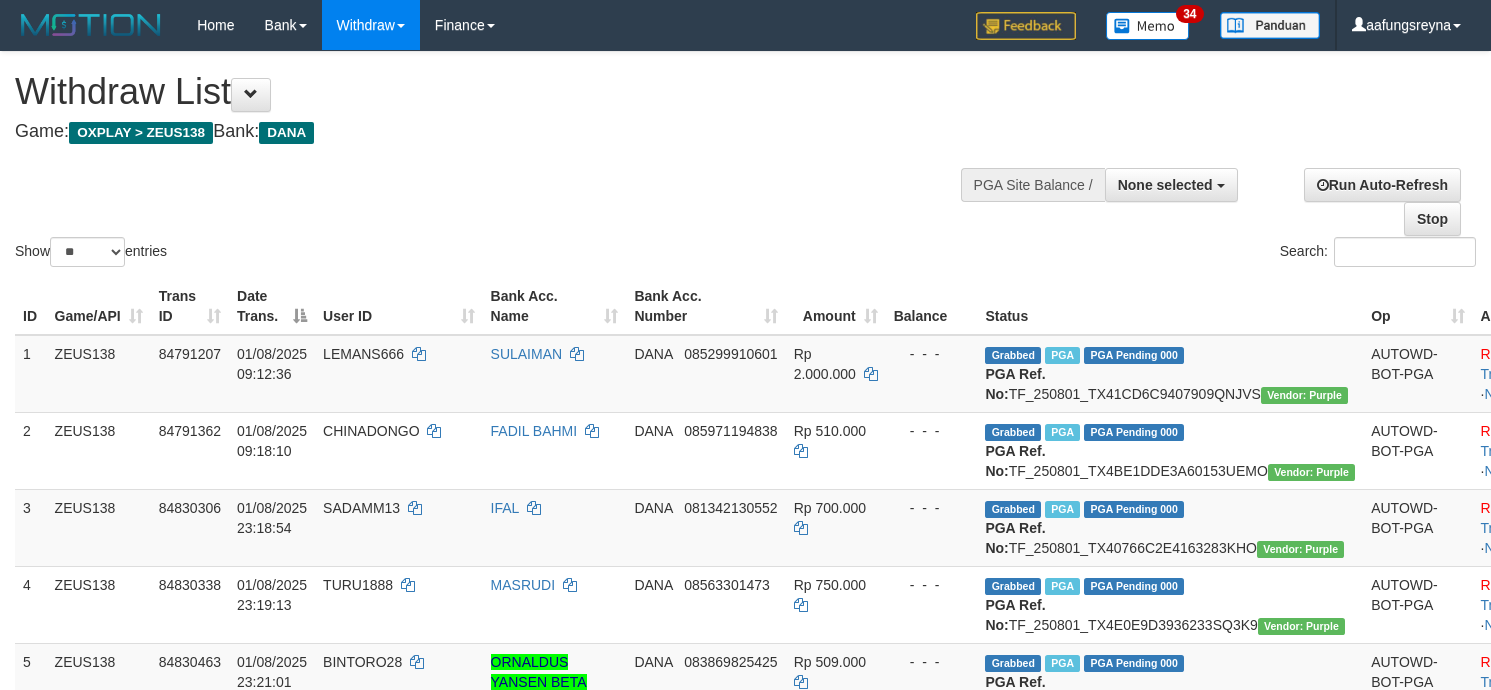 select 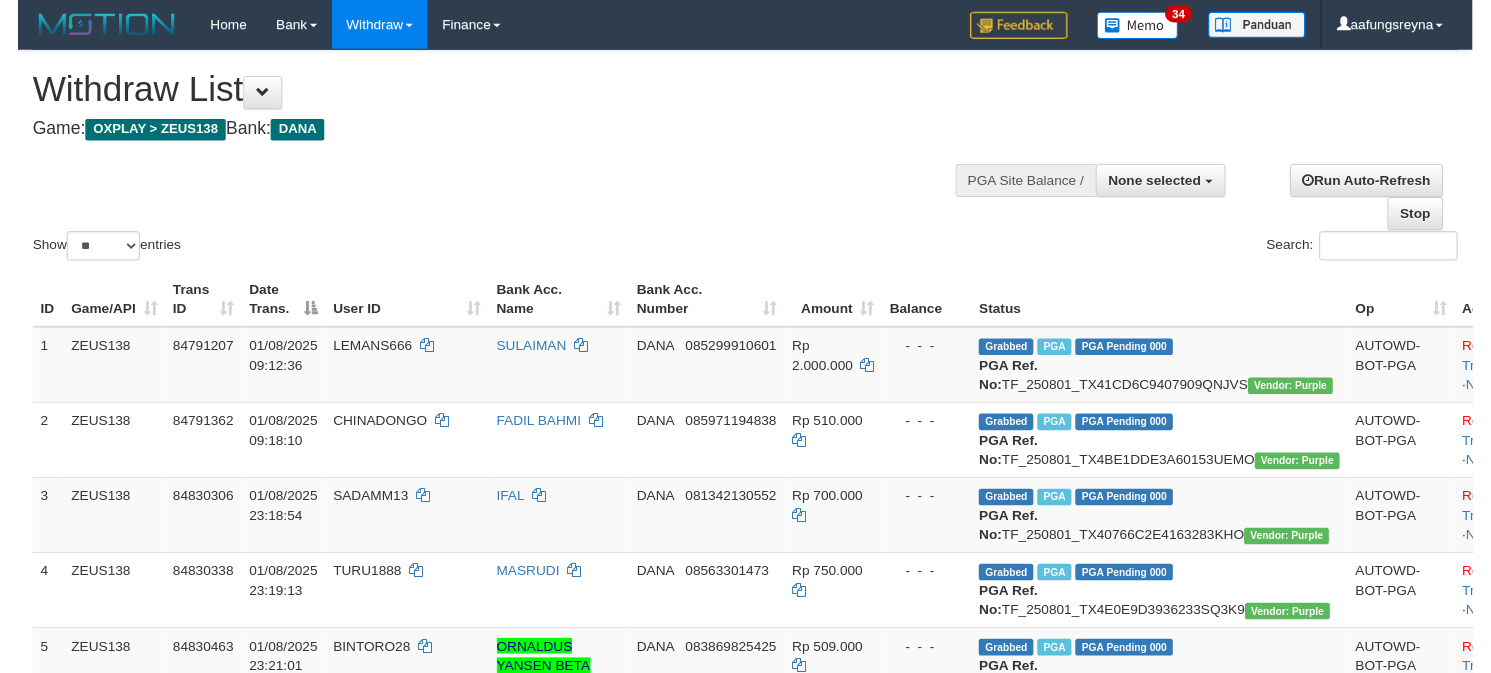 scroll, scrollTop: 347, scrollLeft: 0, axis: vertical 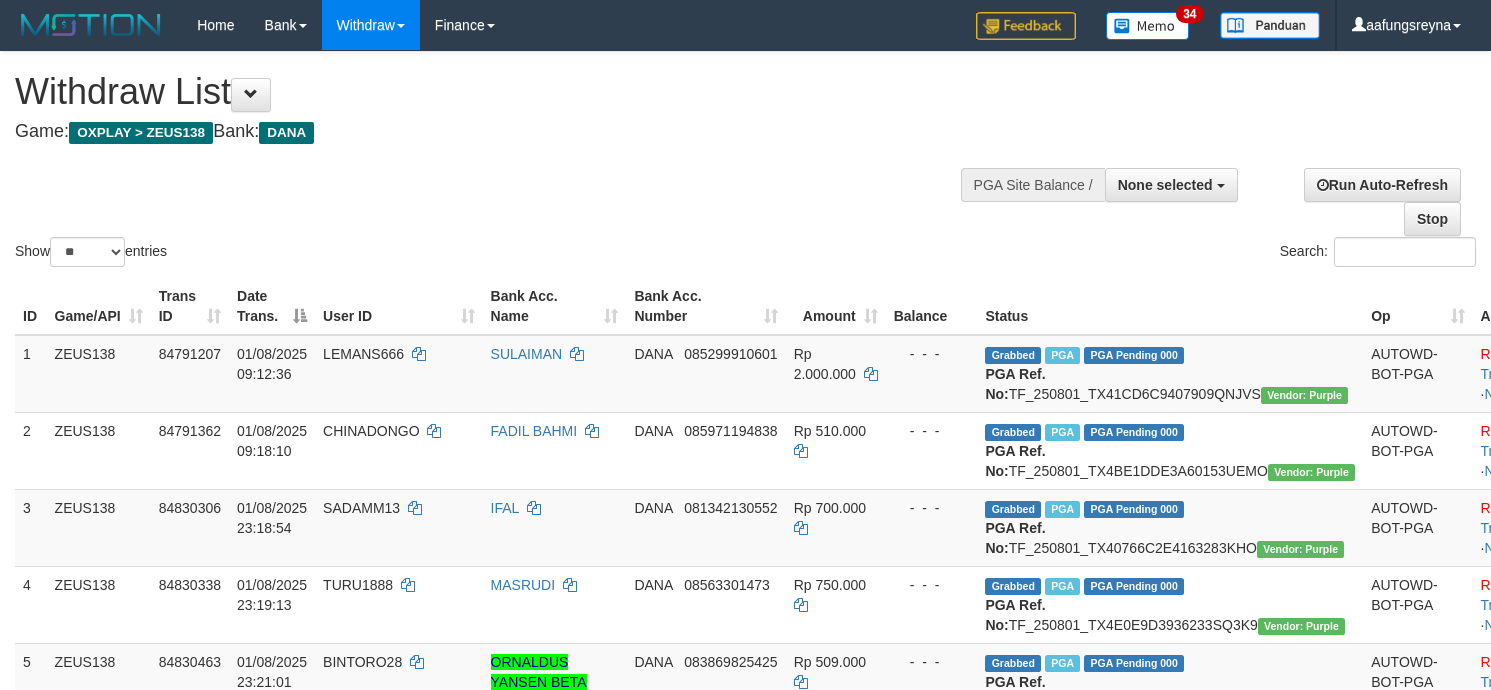 select 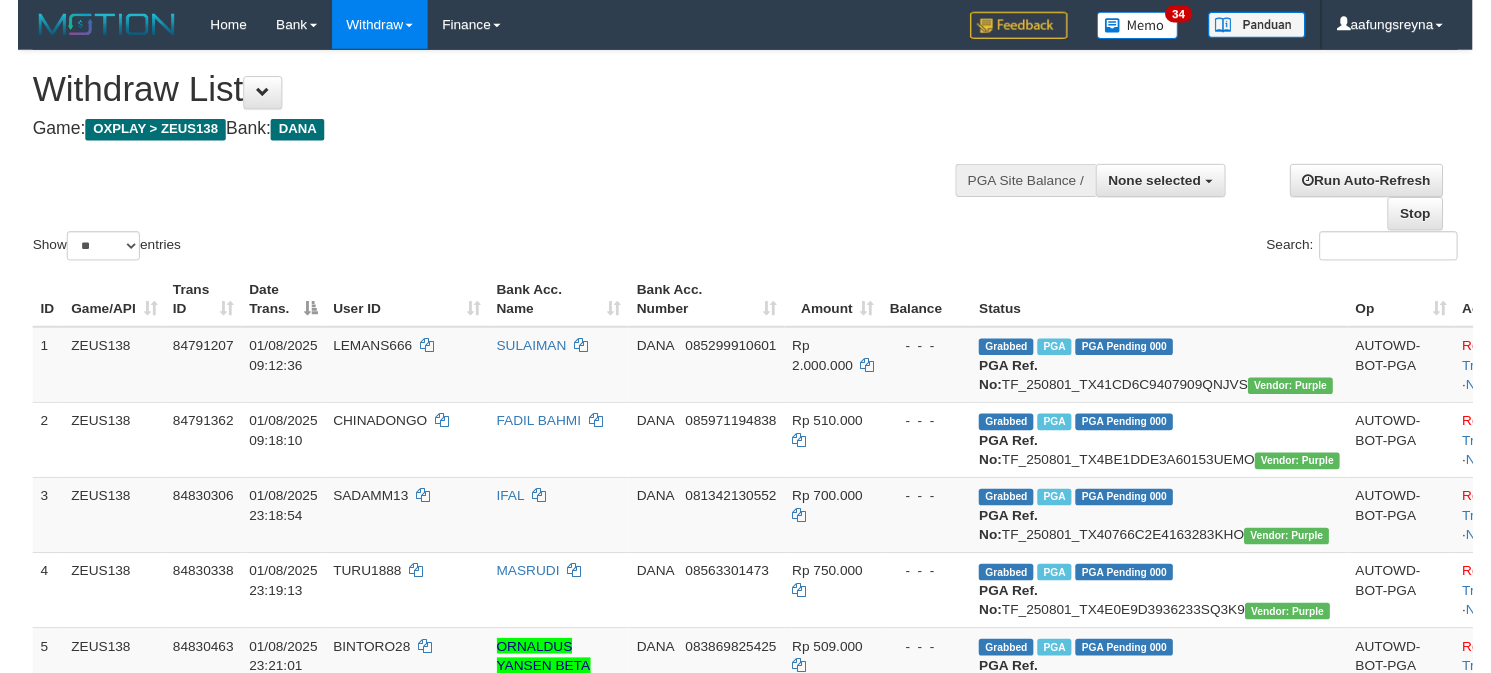 scroll, scrollTop: 347, scrollLeft: 0, axis: vertical 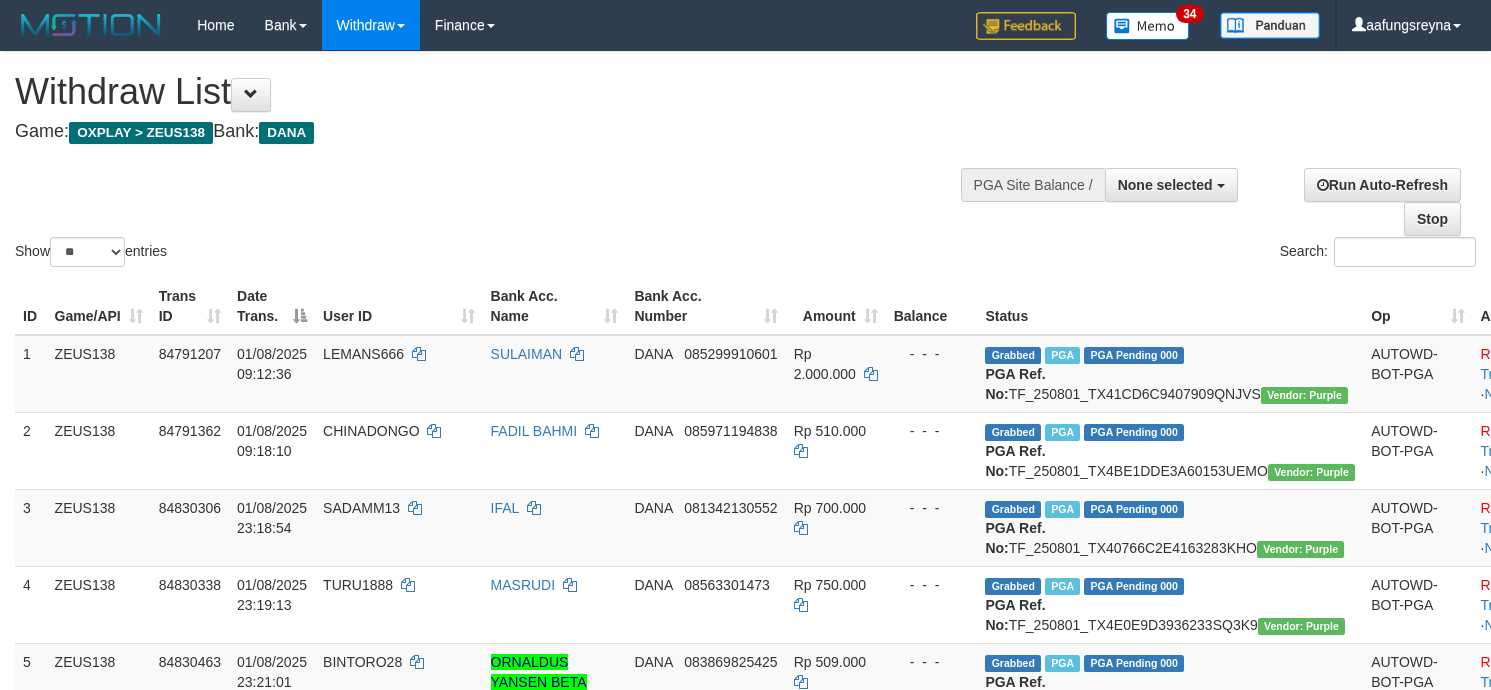 select 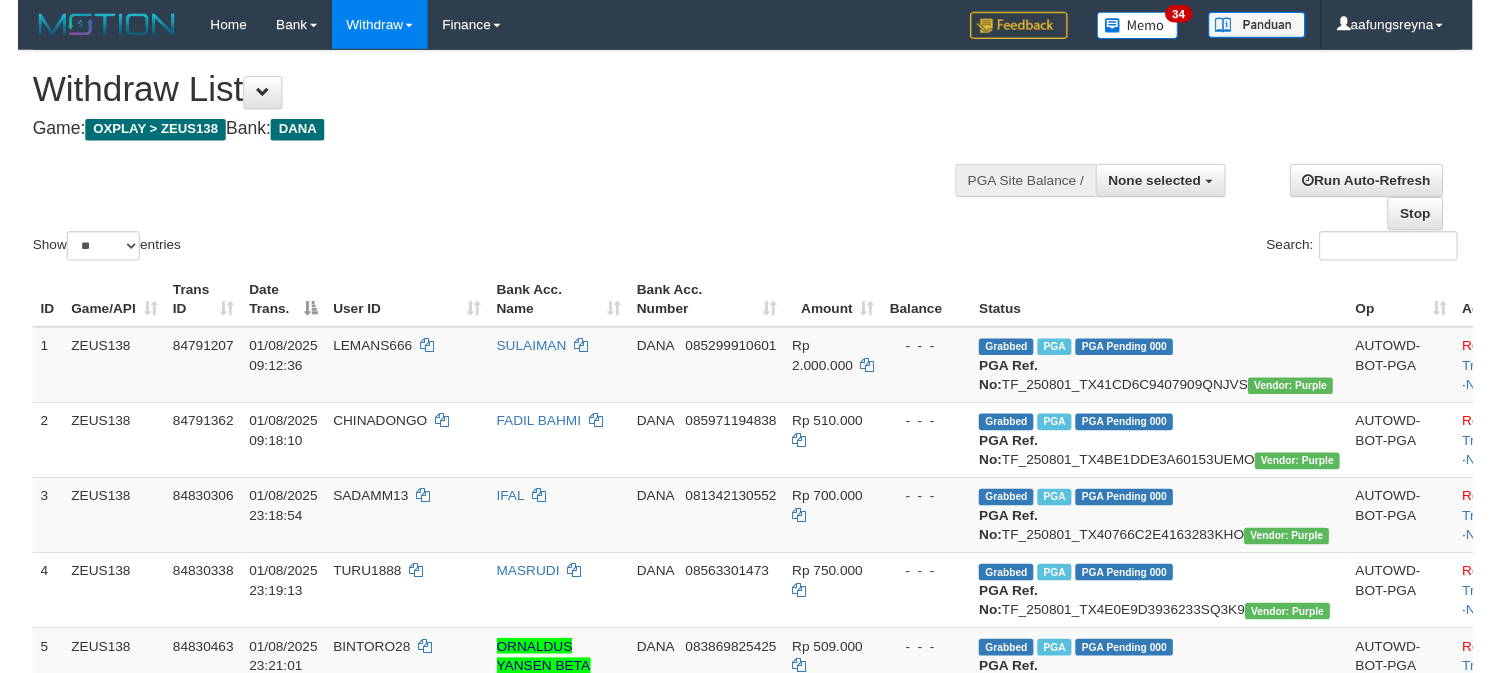 scroll, scrollTop: 347, scrollLeft: 0, axis: vertical 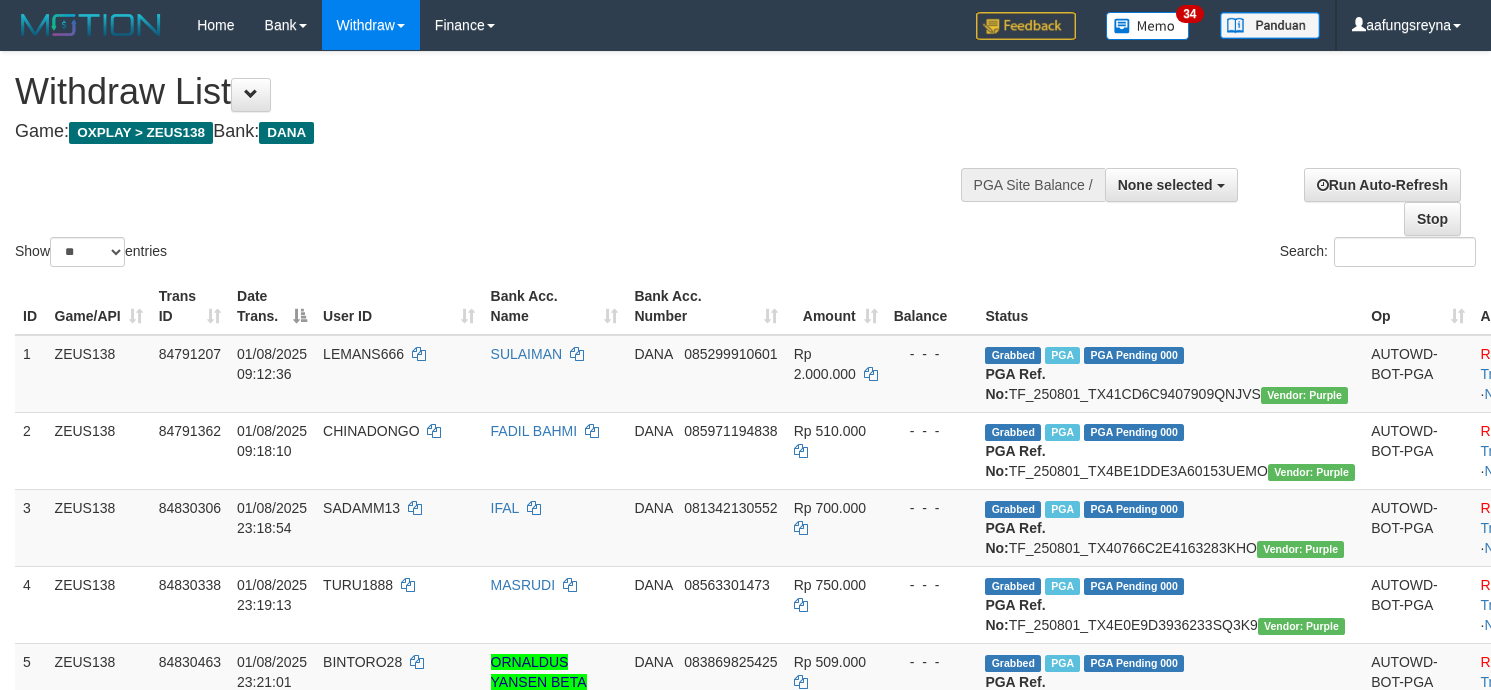 select 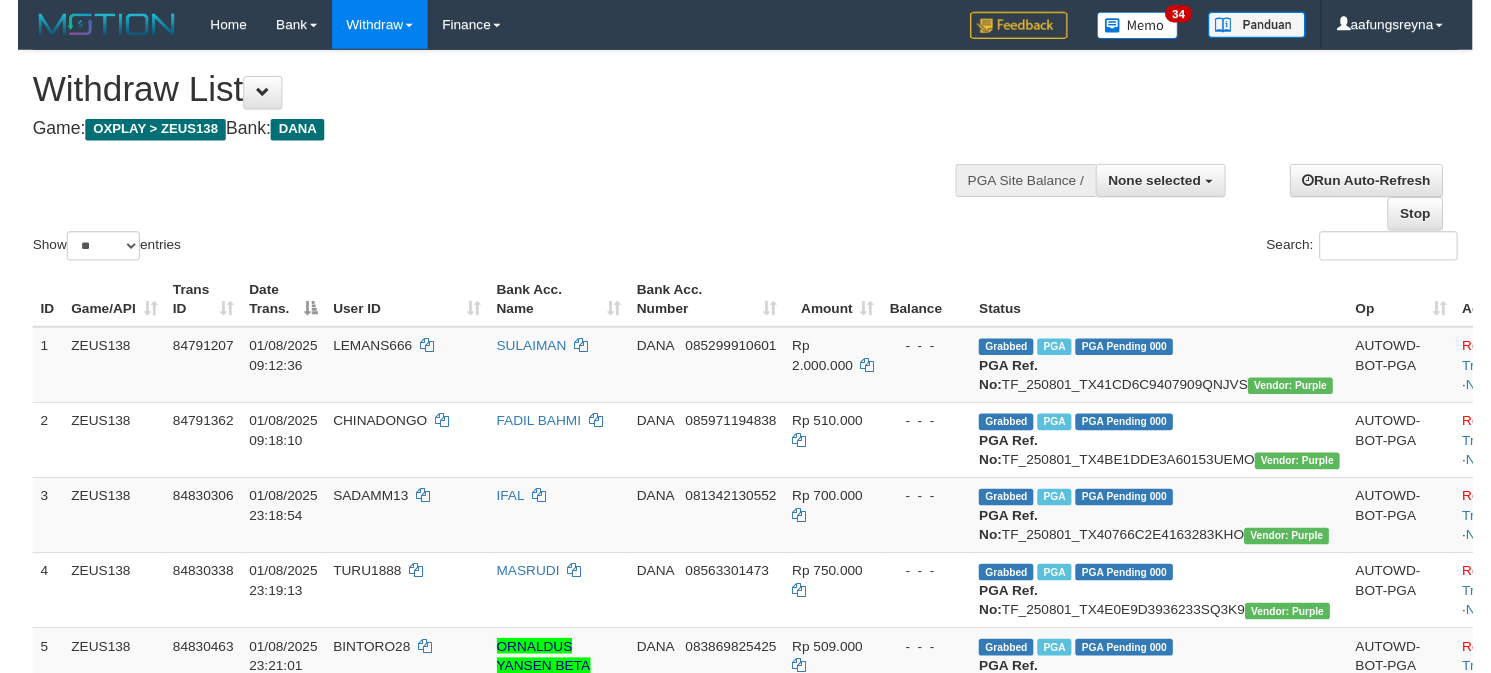 scroll, scrollTop: 347, scrollLeft: 0, axis: vertical 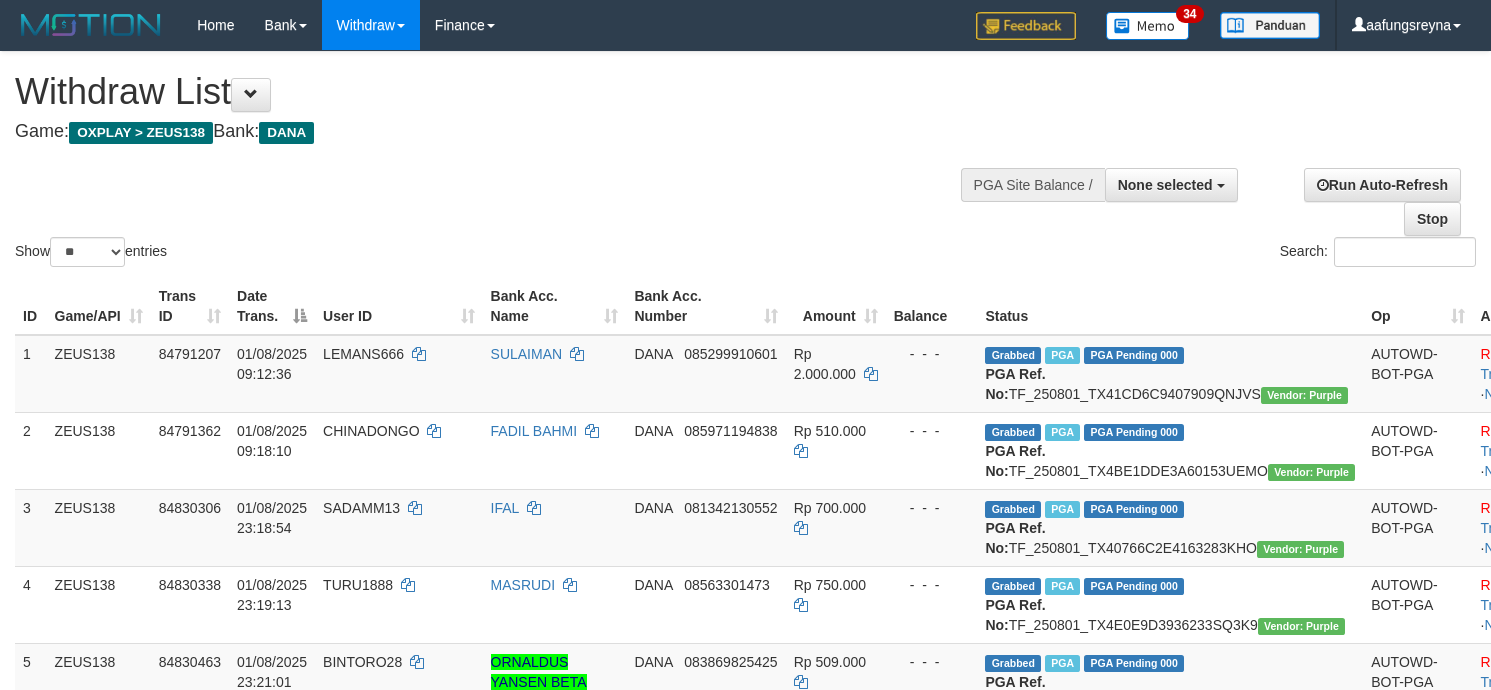 select 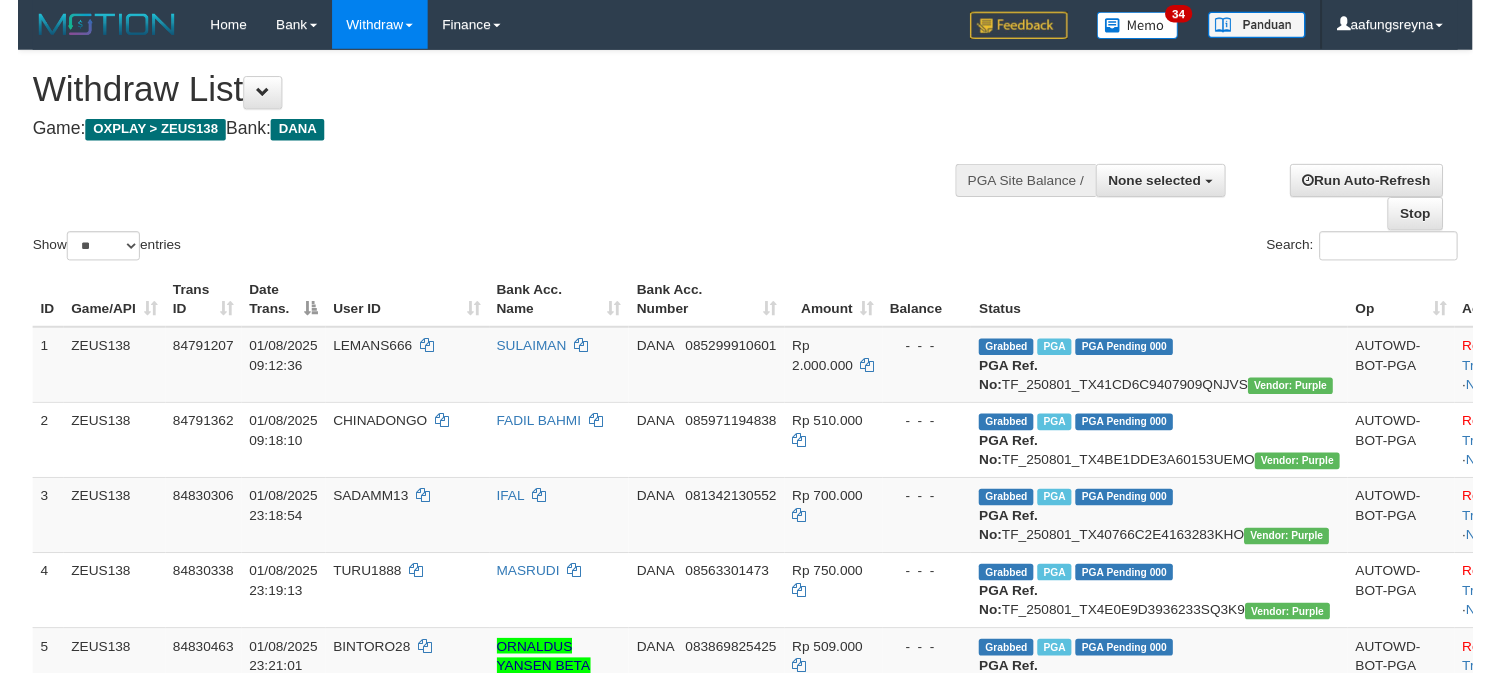 scroll, scrollTop: 347, scrollLeft: 0, axis: vertical 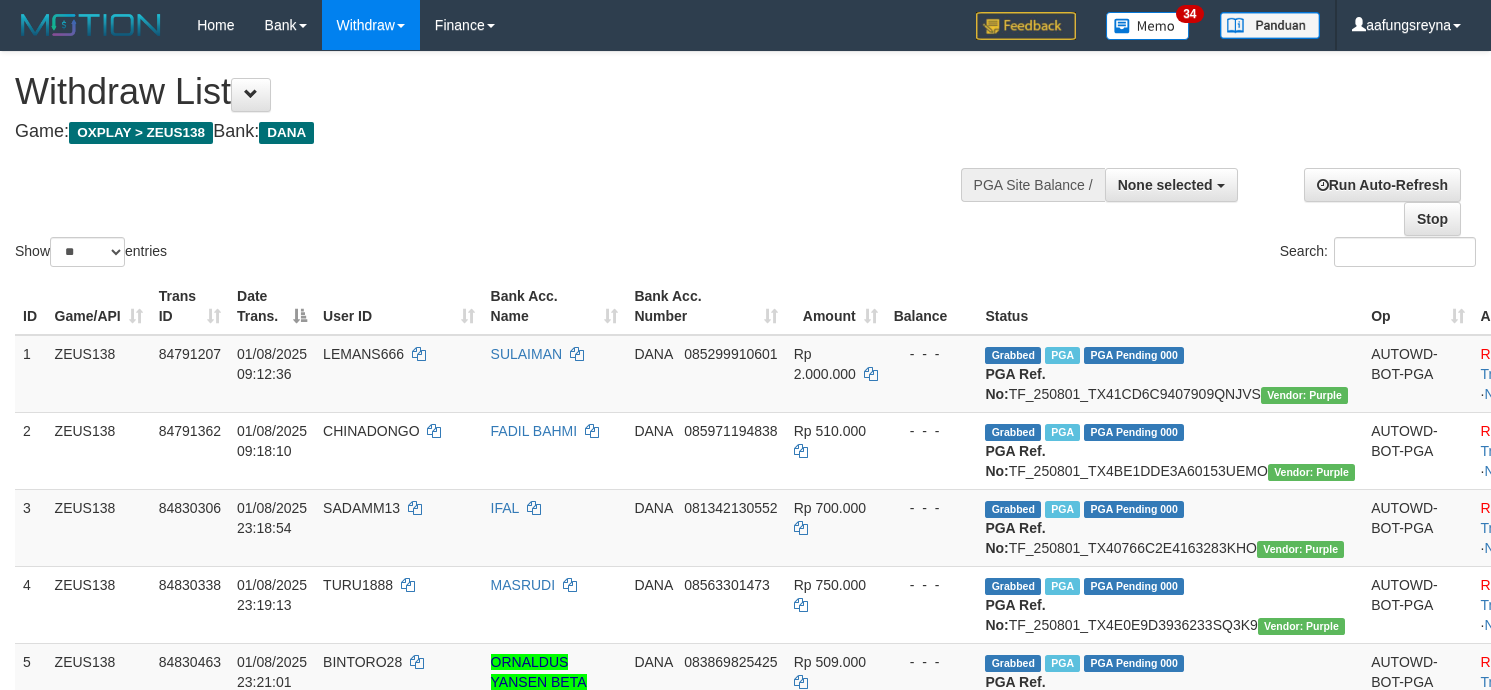 select 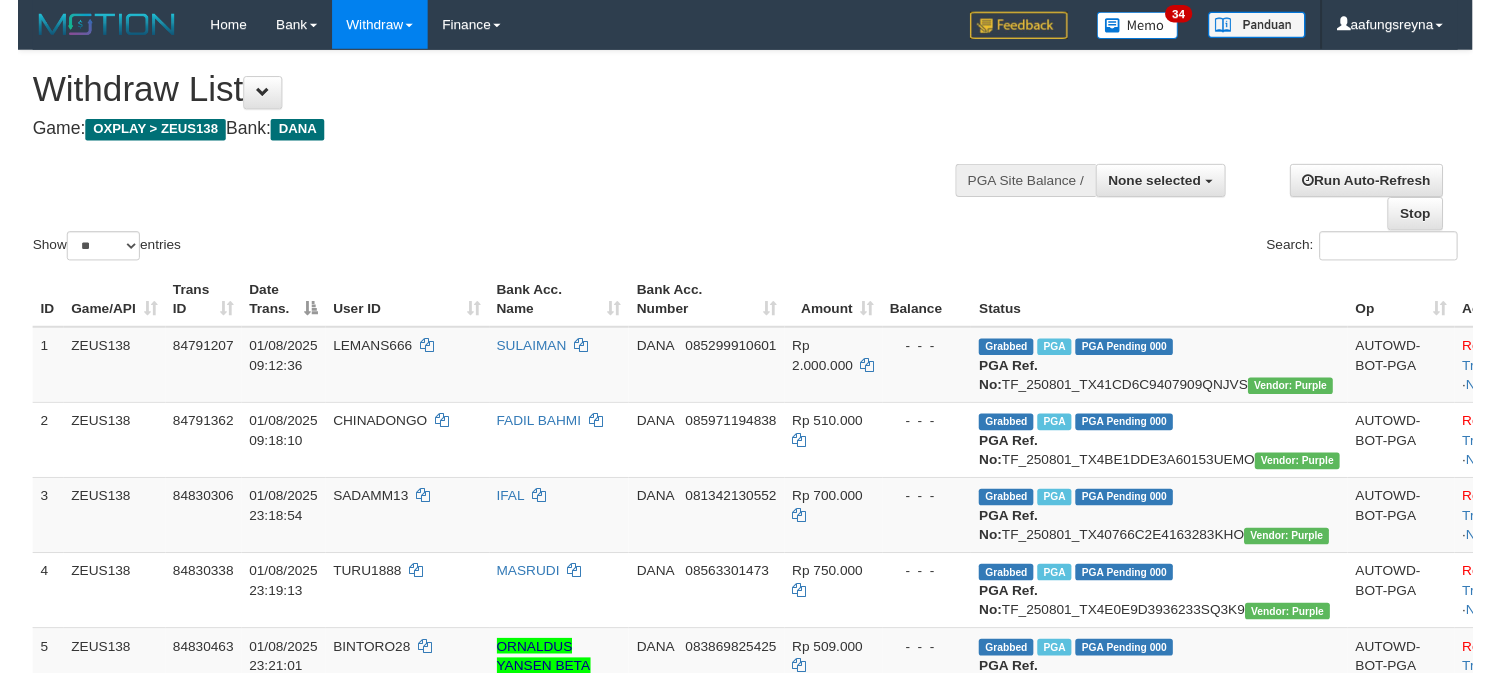 scroll, scrollTop: 347, scrollLeft: 0, axis: vertical 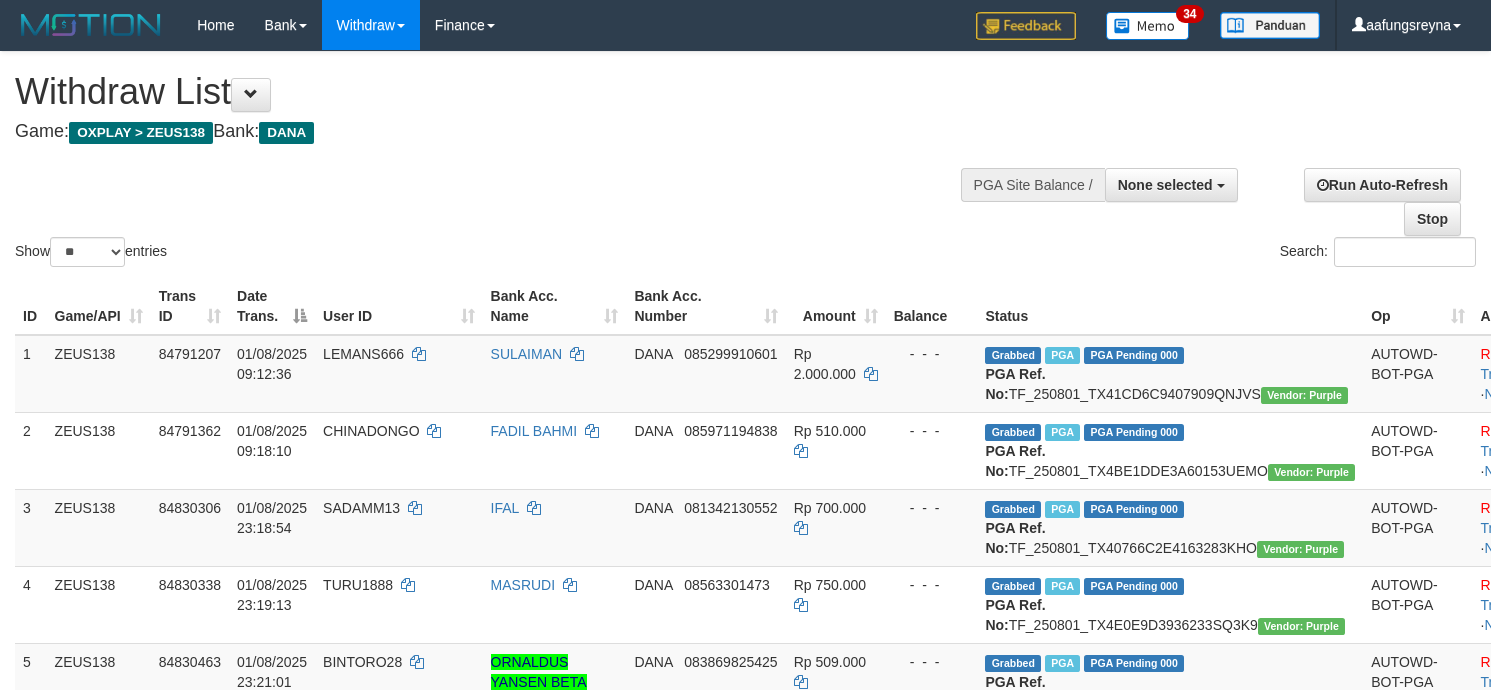 select 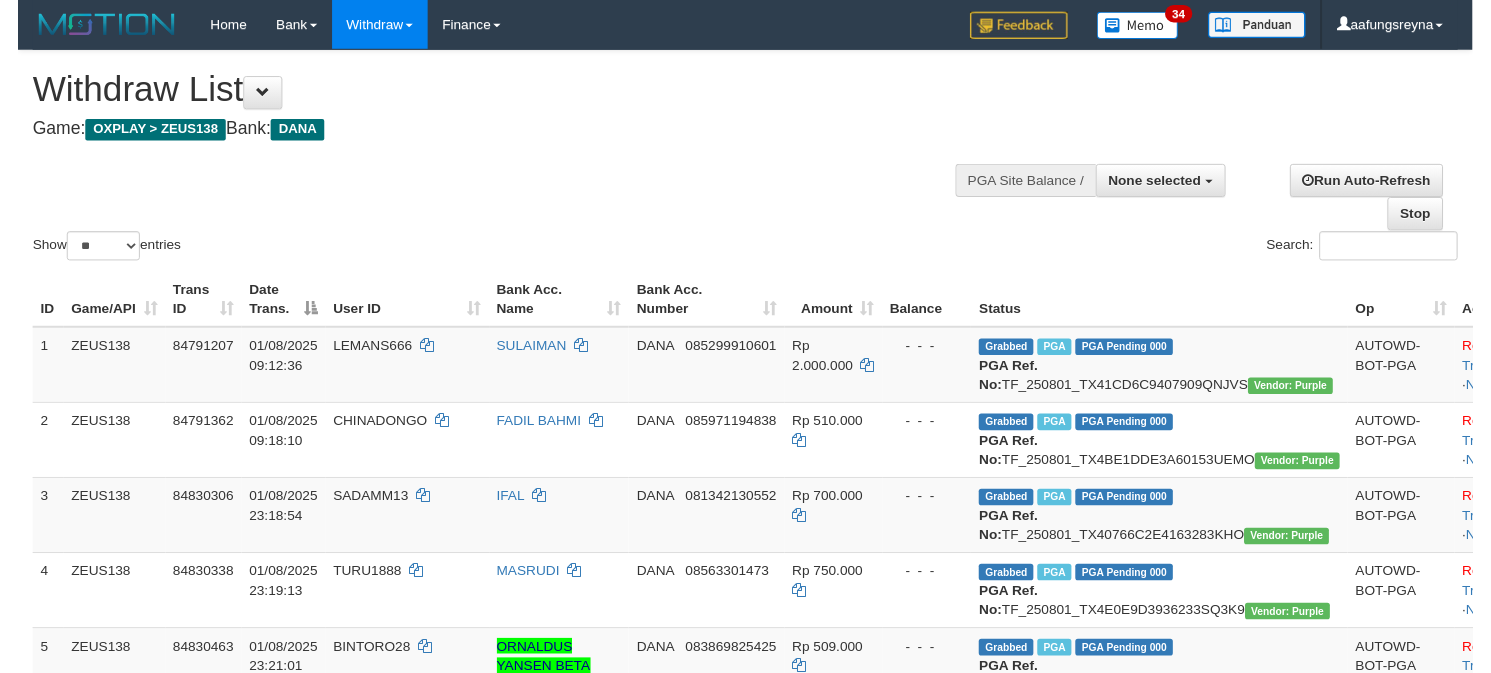 scroll, scrollTop: 347, scrollLeft: 0, axis: vertical 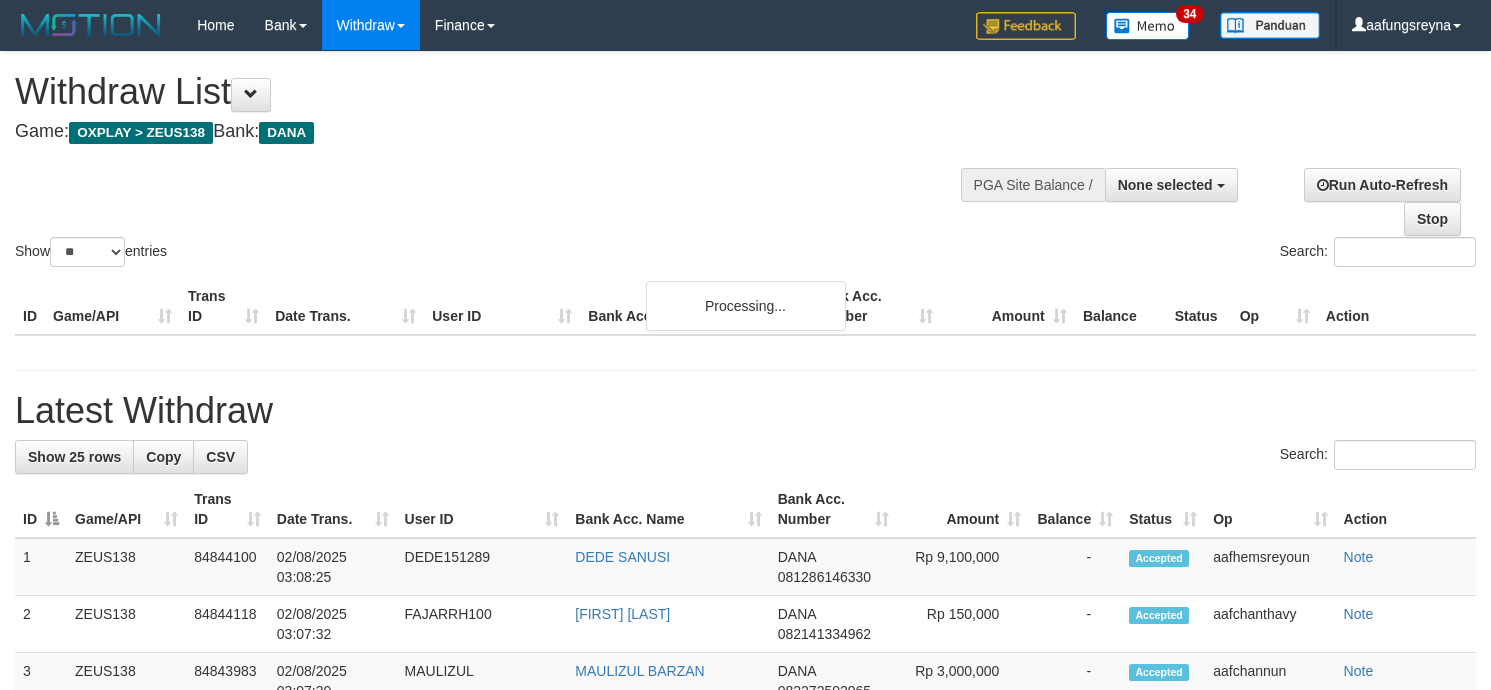 select 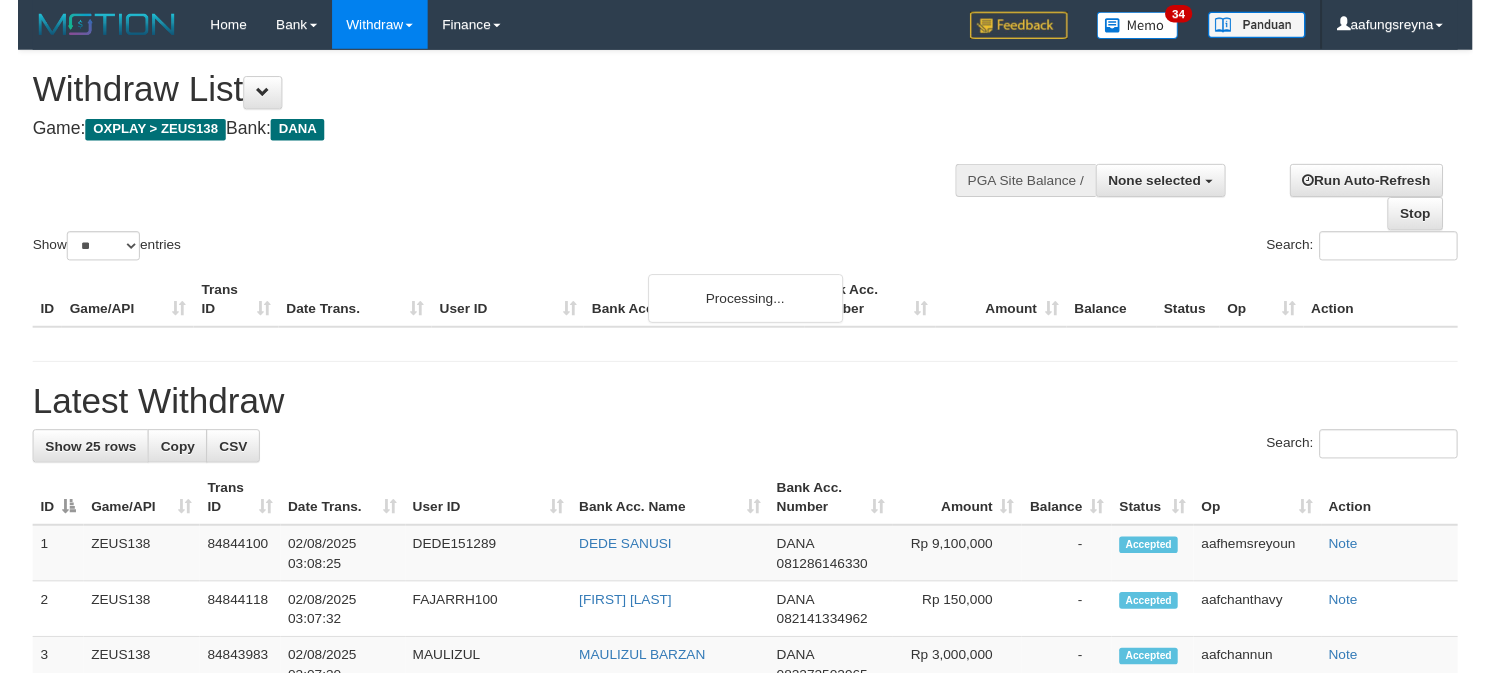 scroll, scrollTop: 347, scrollLeft: 0, axis: vertical 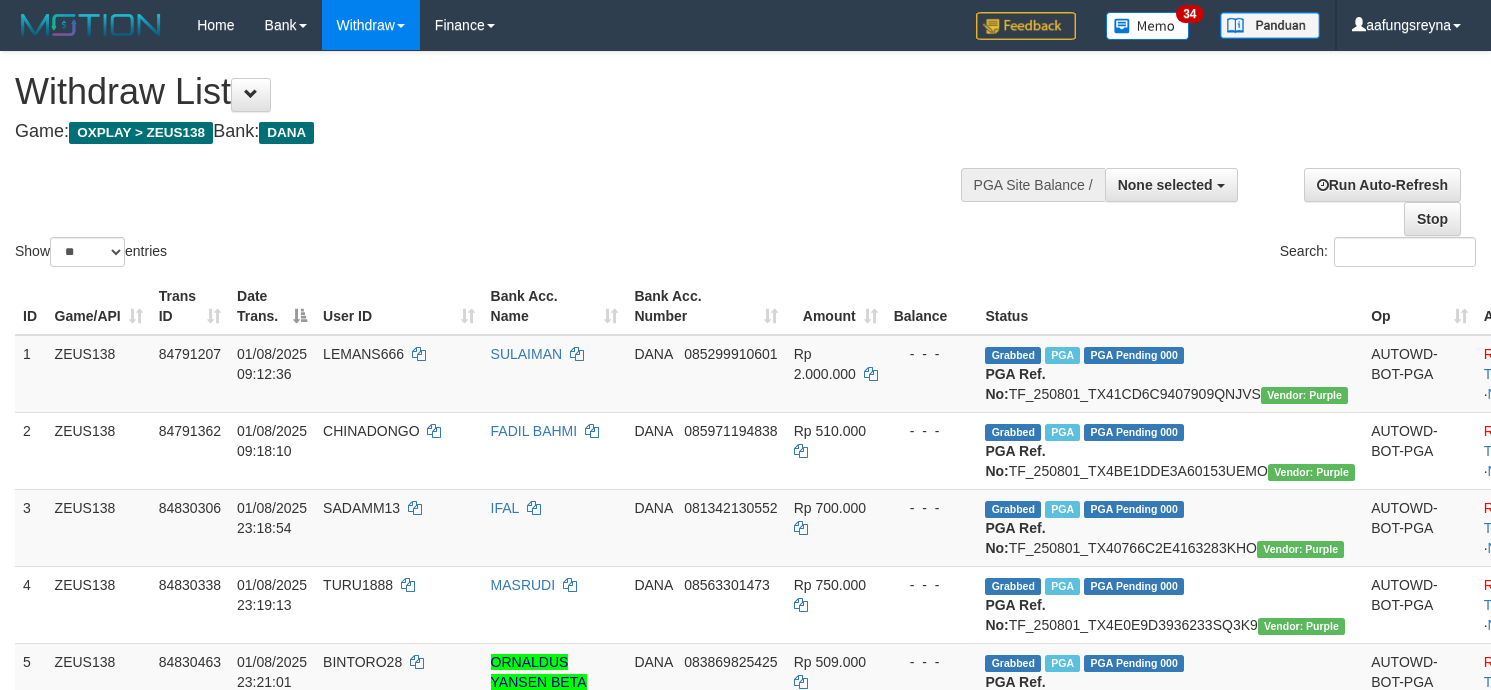 select 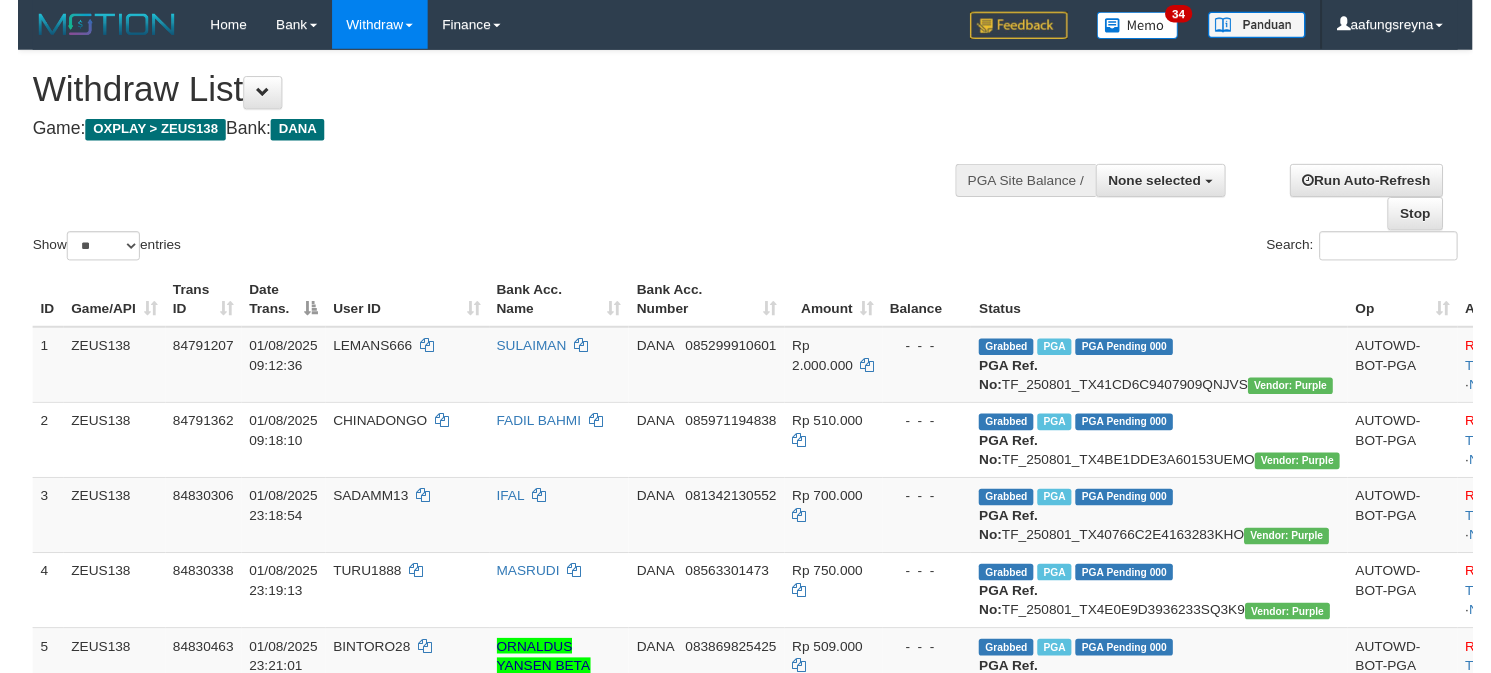 scroll, scrollTop: 347, scrollLeft: 0, axis: vertical 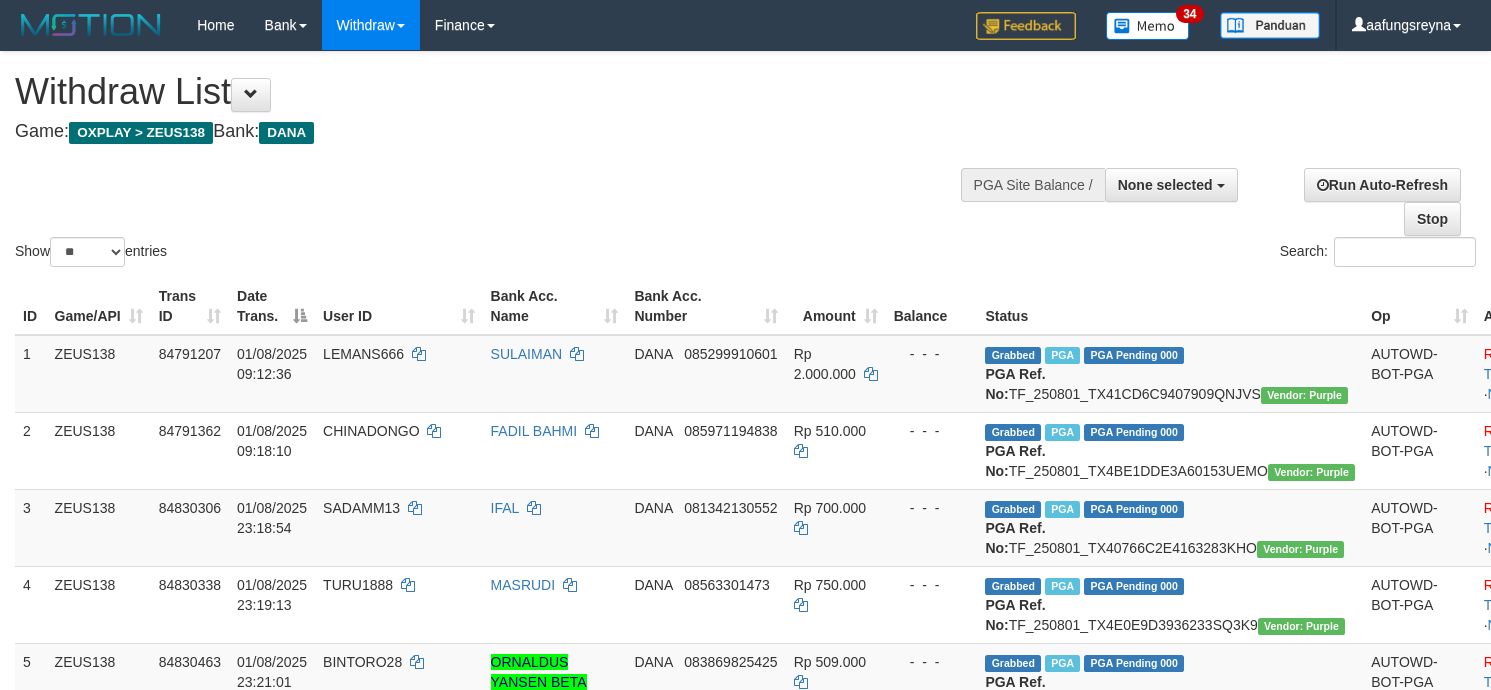 select 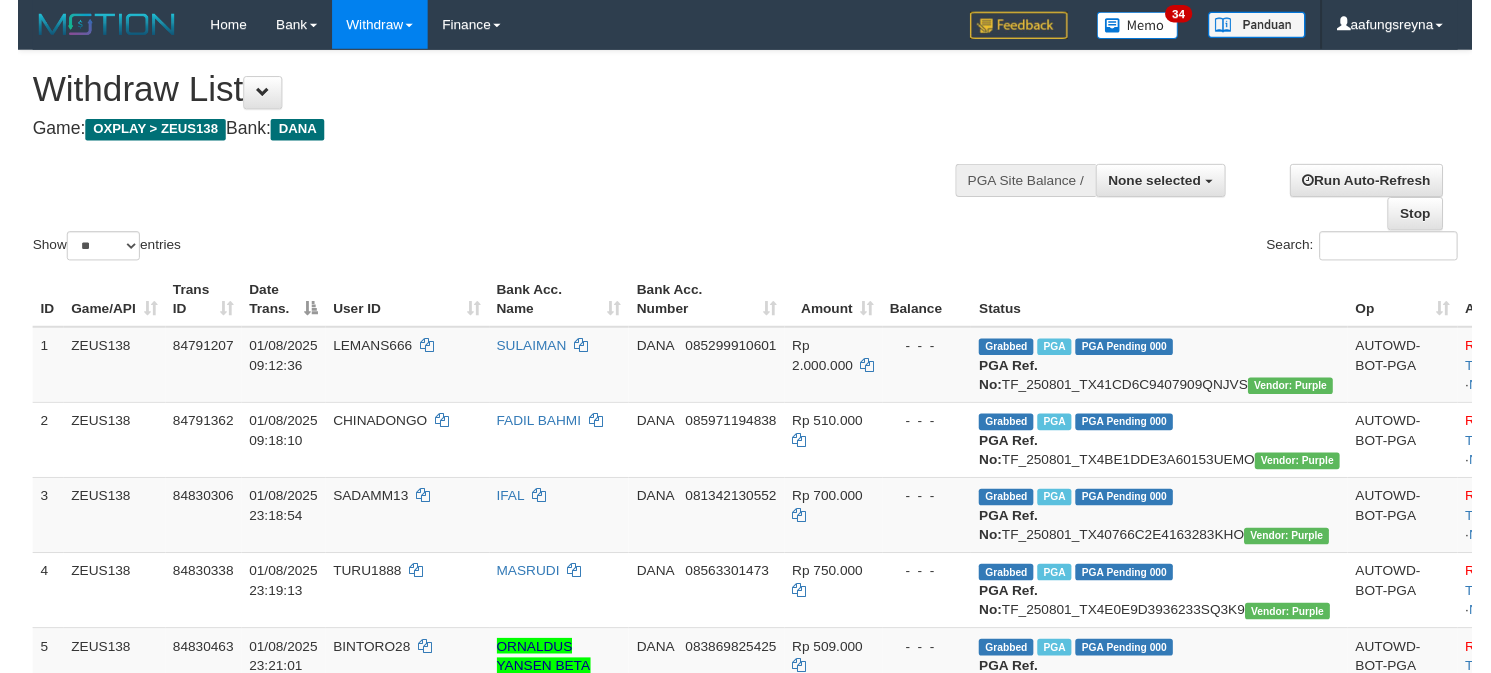 scroll, scrollTop: 347, scrollLeft: 0, axis: vertical 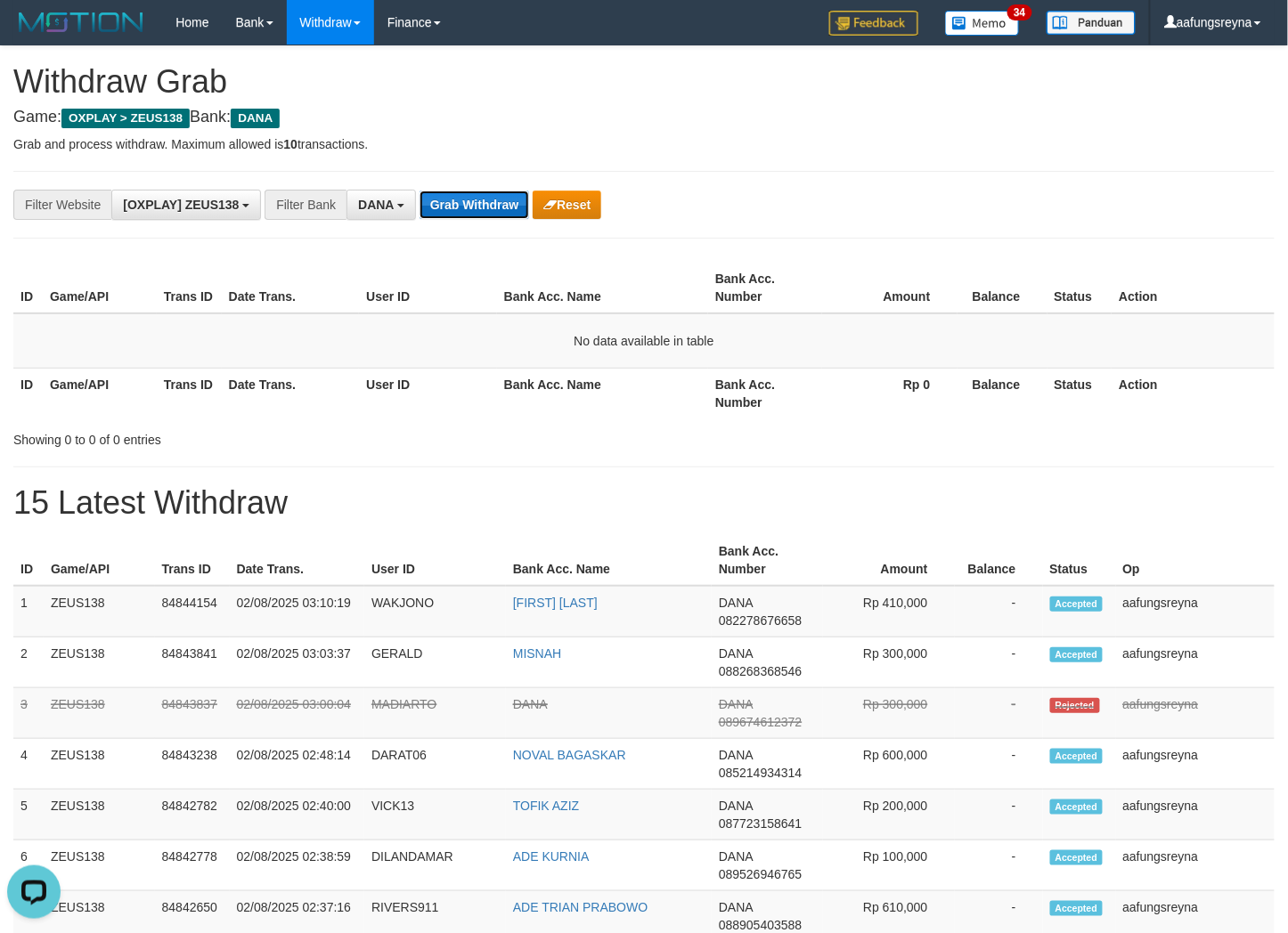 click on "Grab Withdraw" at bounding box center [474, 205] 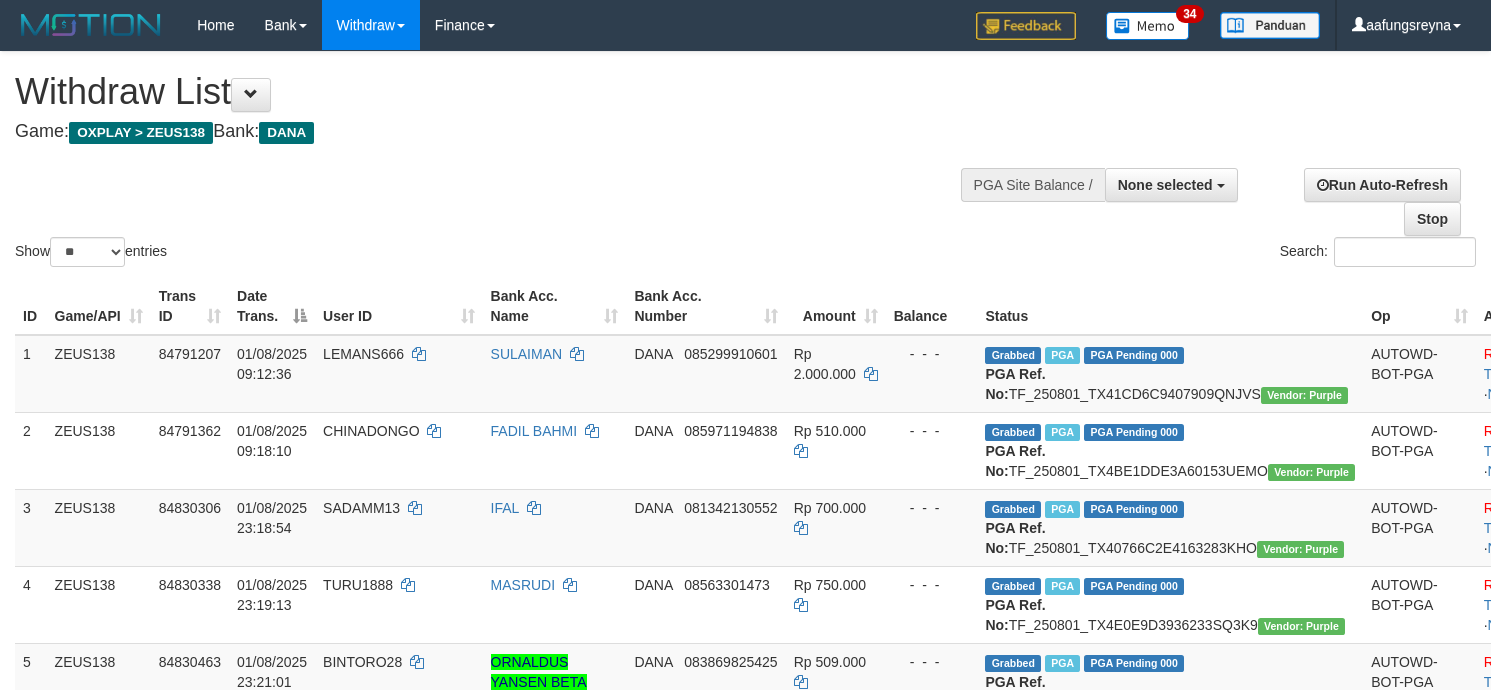 select 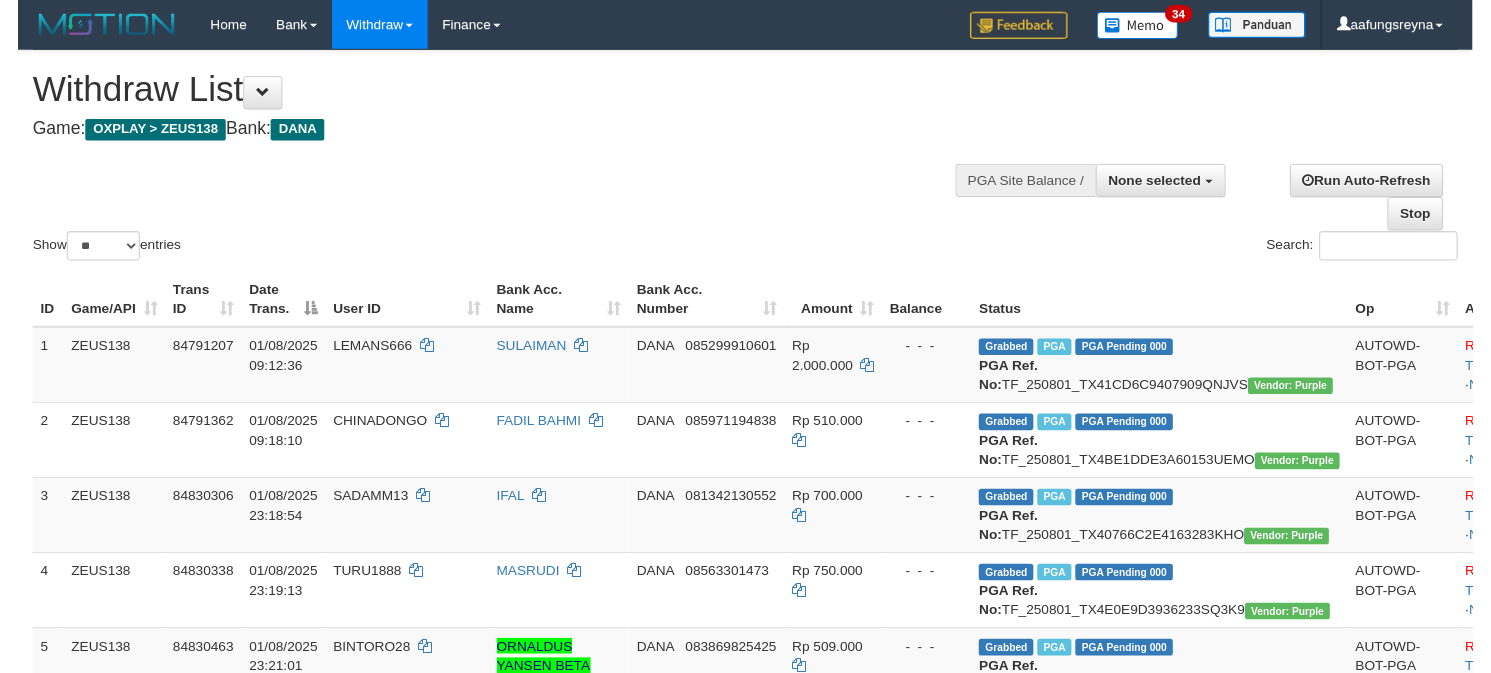 scroll, scrollTop: 347, scrollLeft: 0, axis: vertical 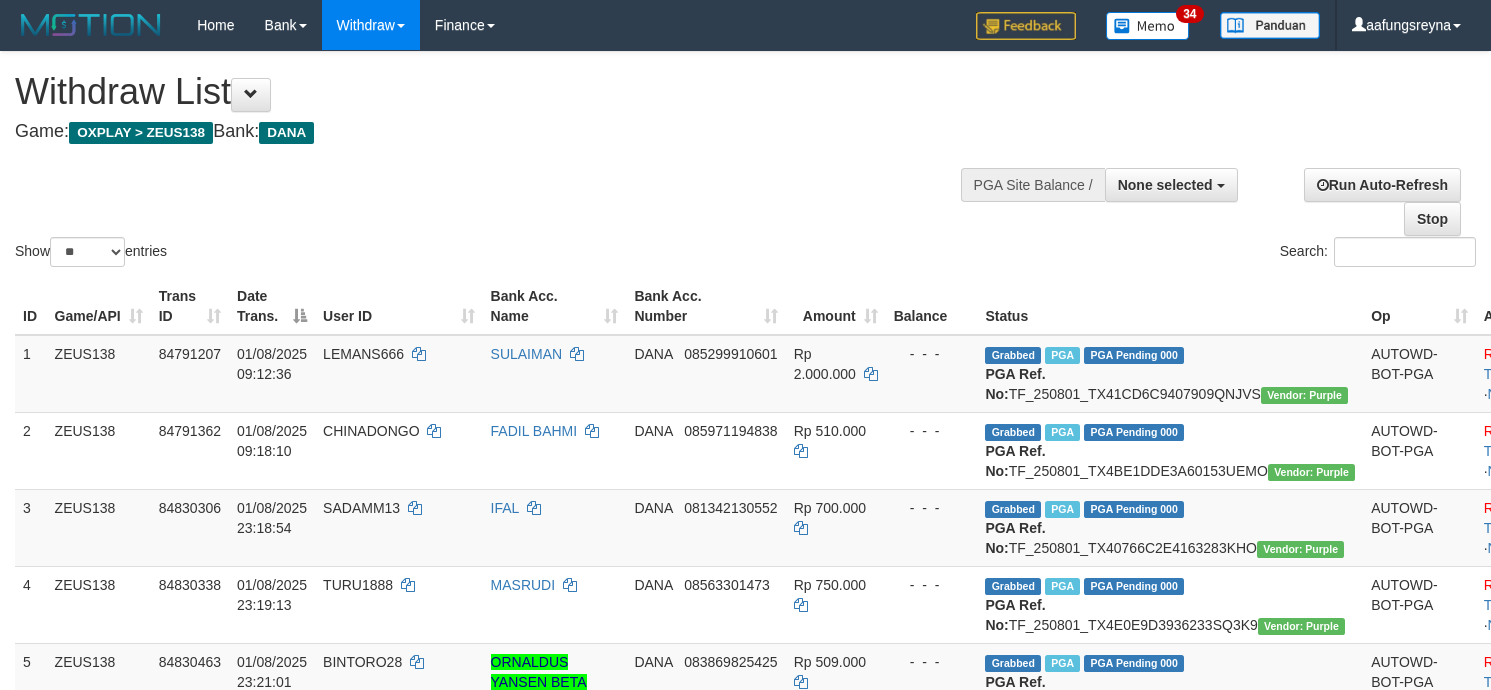 select 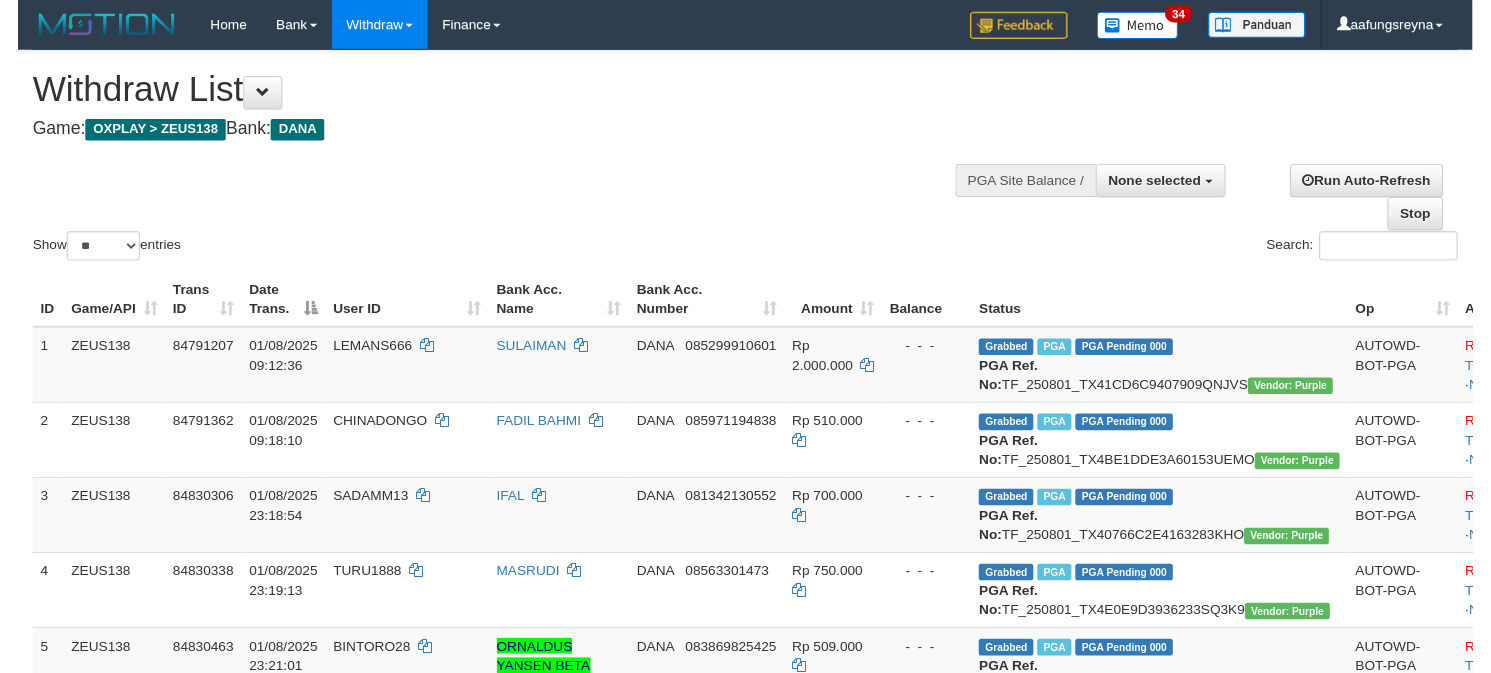 scroll, scrollTop: 347, scrollLeft: 0, axis: vertical 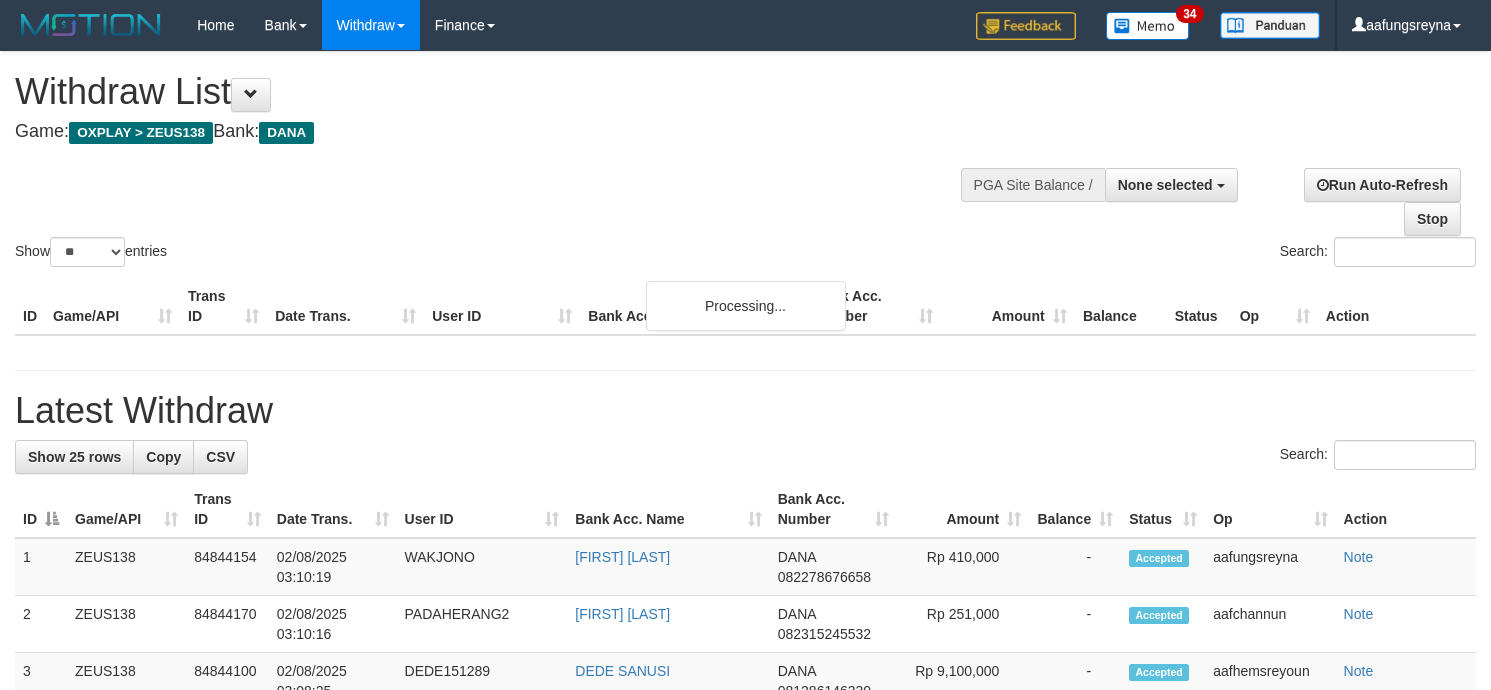 select 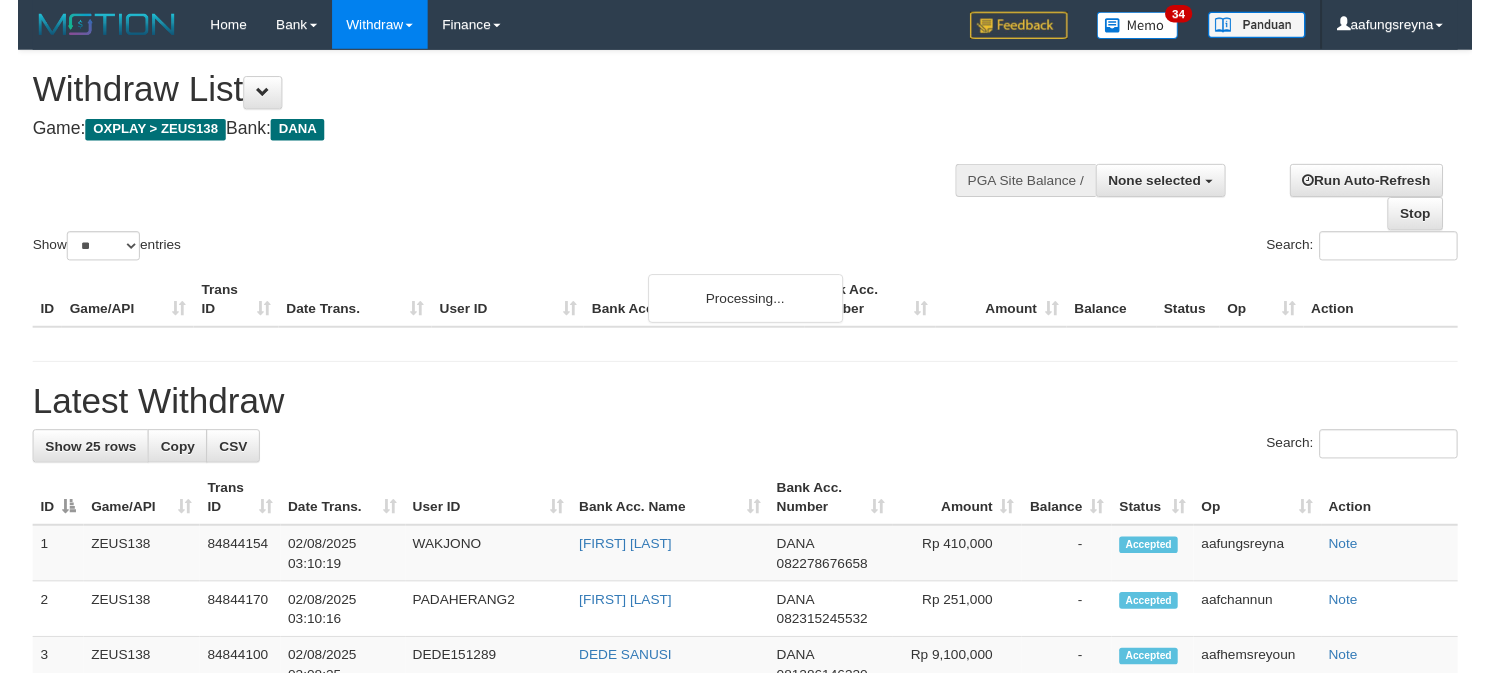 scroll, scrollTop: 347, scrollLeft: 0, axis: vertical 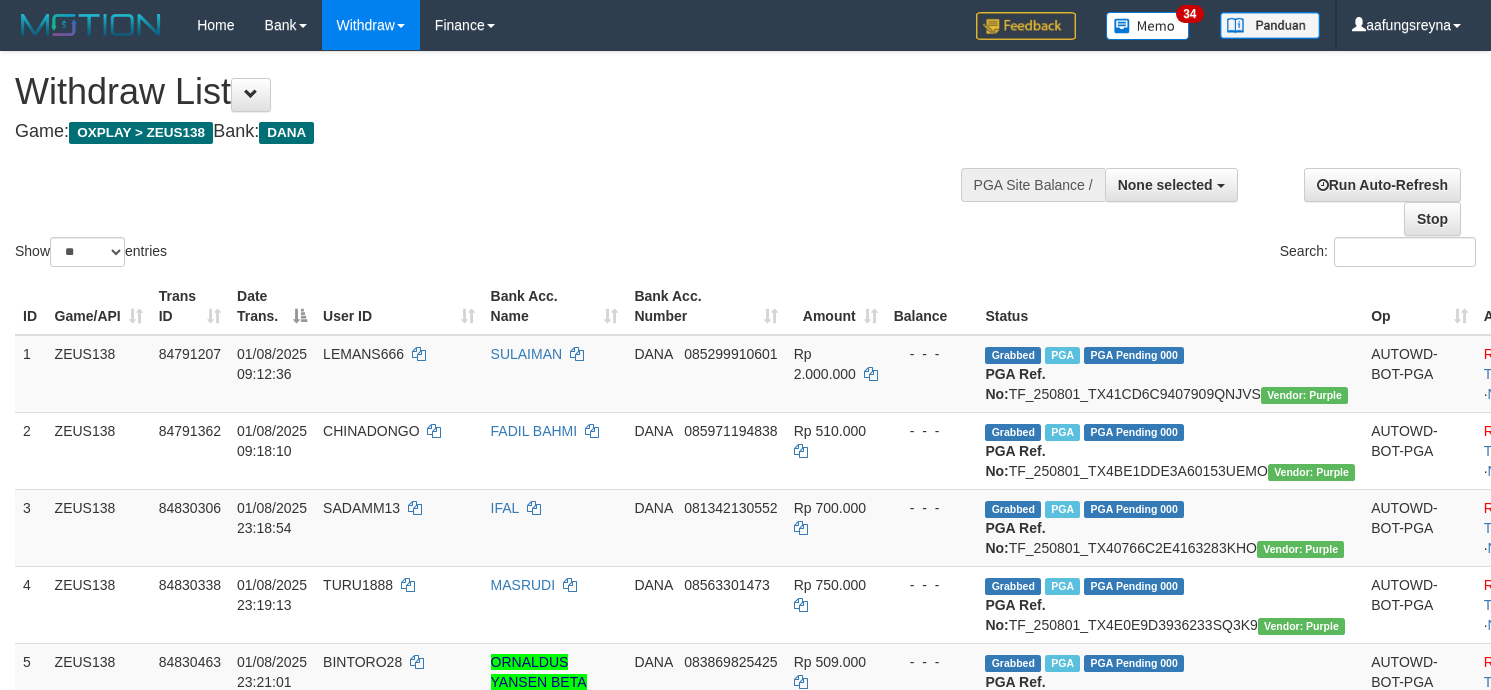 select 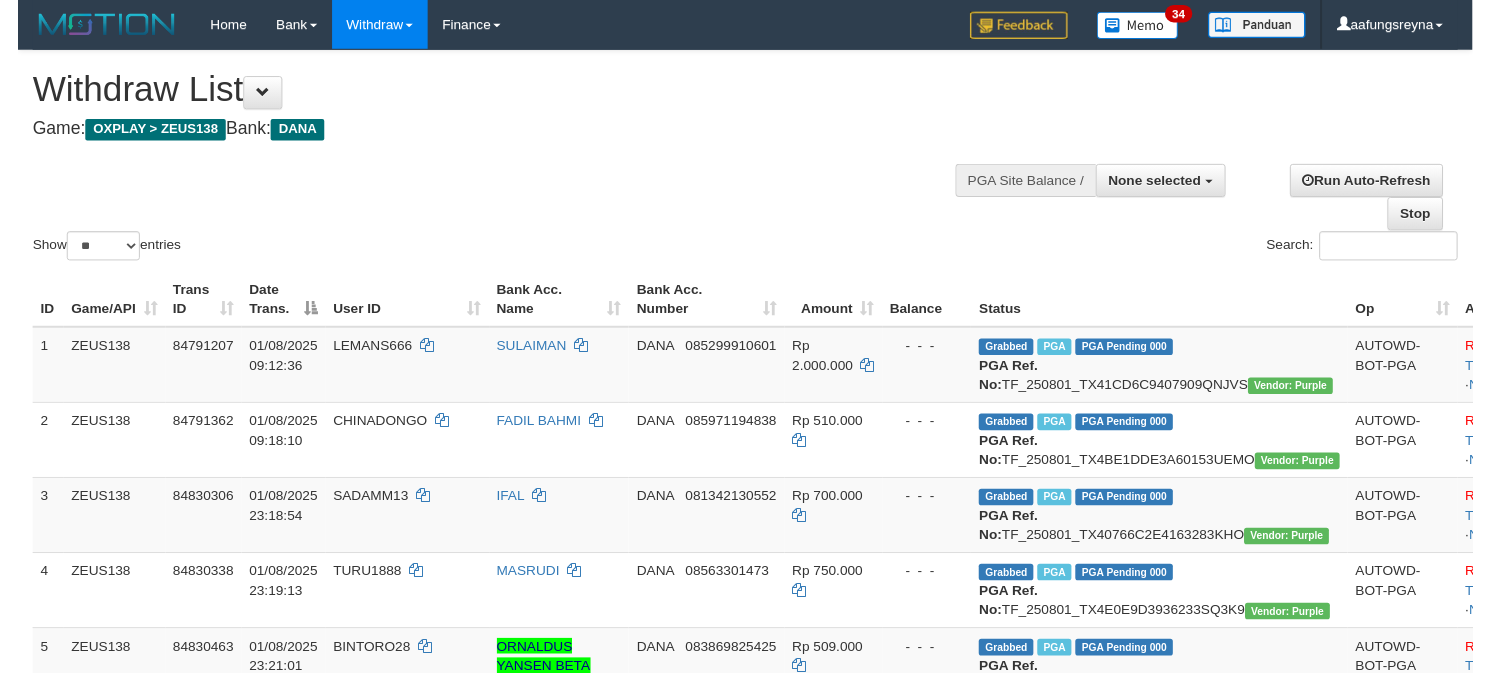 scroll, scrollTop: 347, scrollLeft: 0, axis: vertical 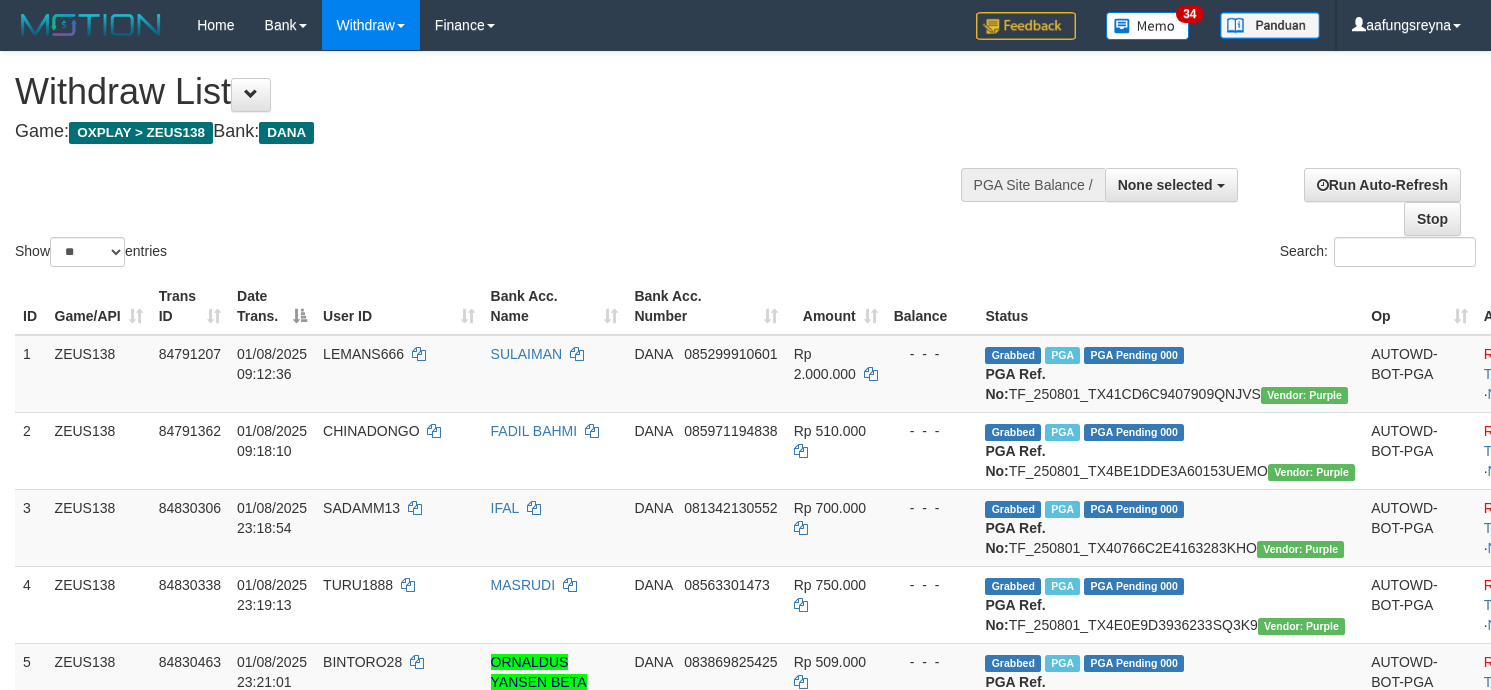select 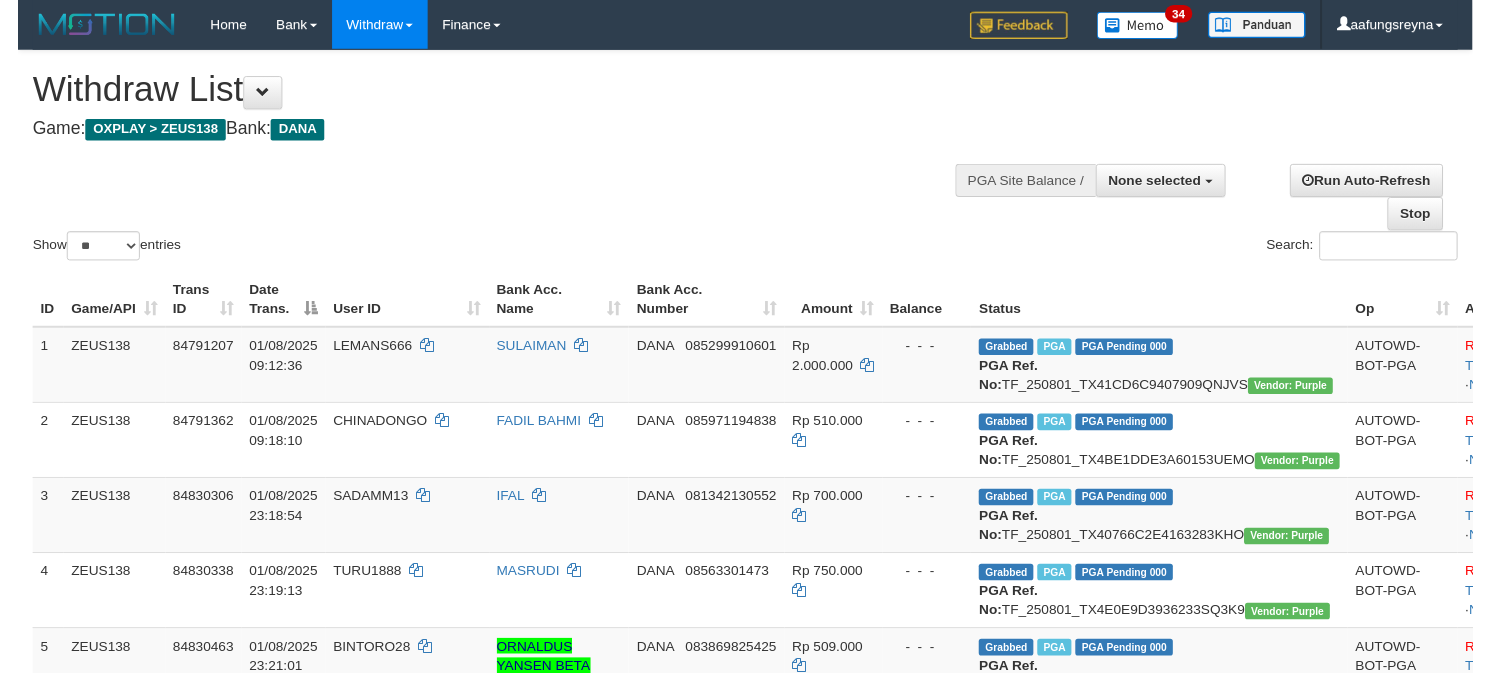 scroll, scrollTop: 347, scrollLeft: 0, axis: vertical 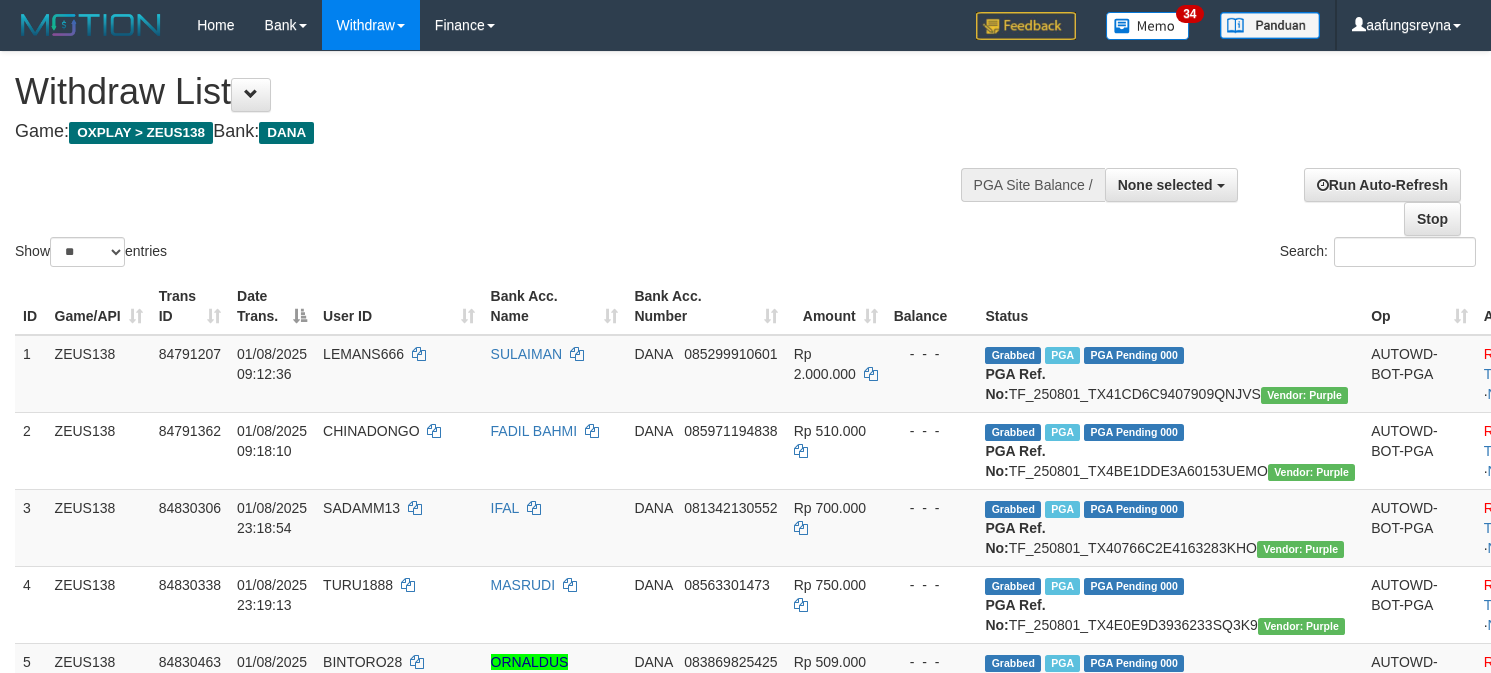 select 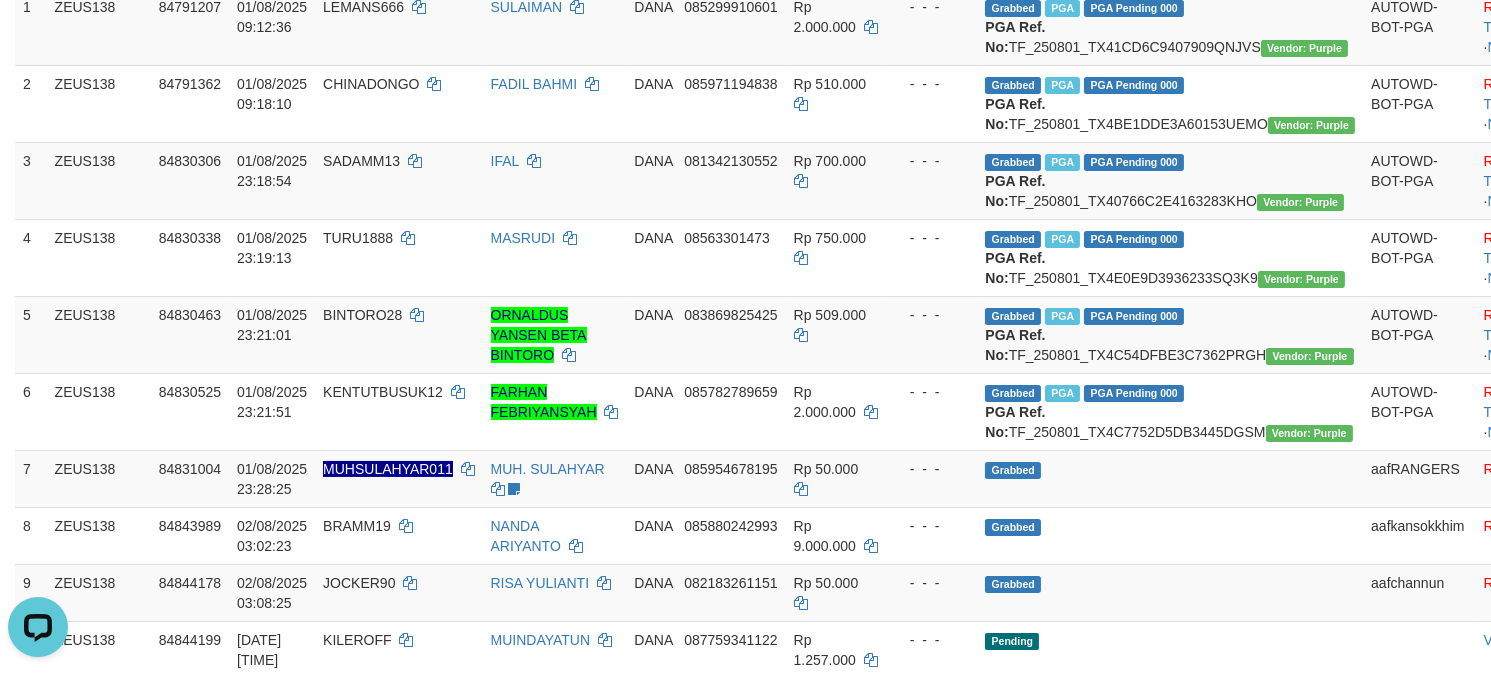 scroll, scrollTop: 0, scrollLeft: 0, axis: both 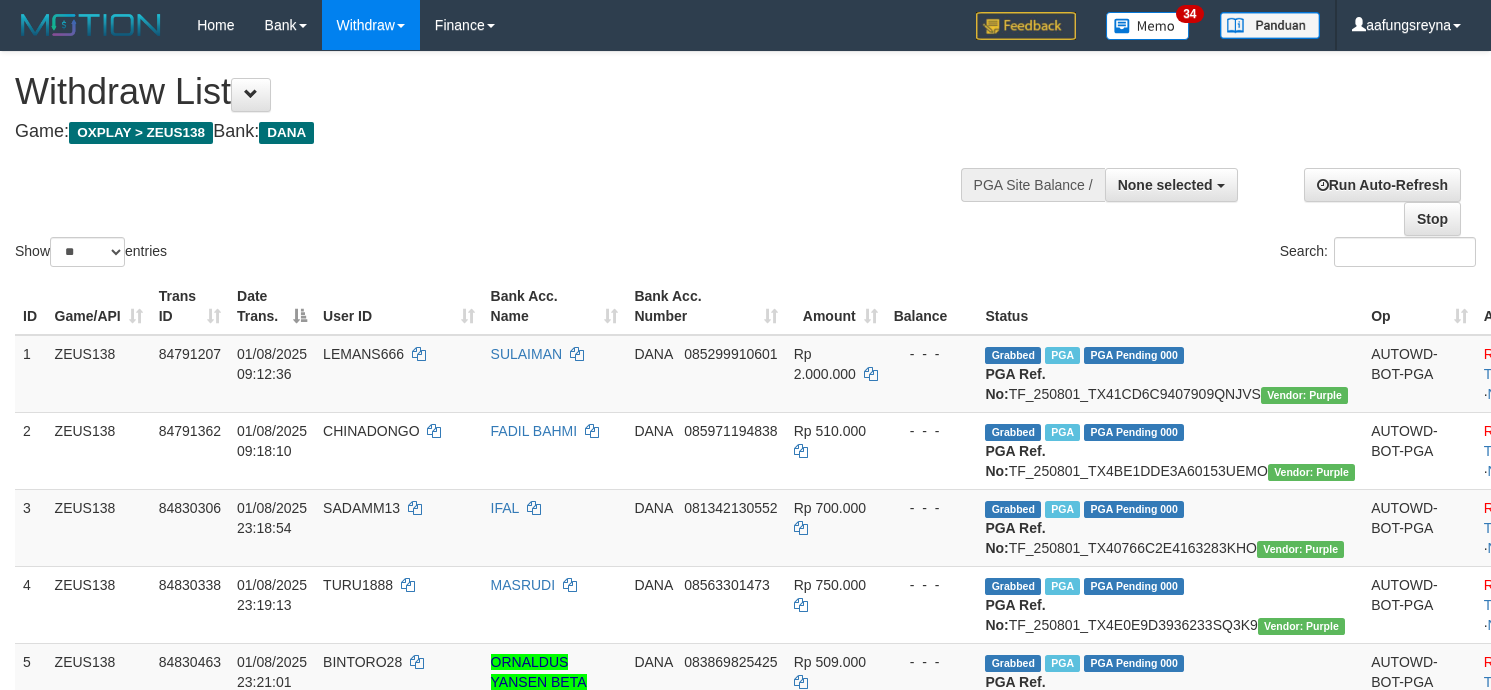 select 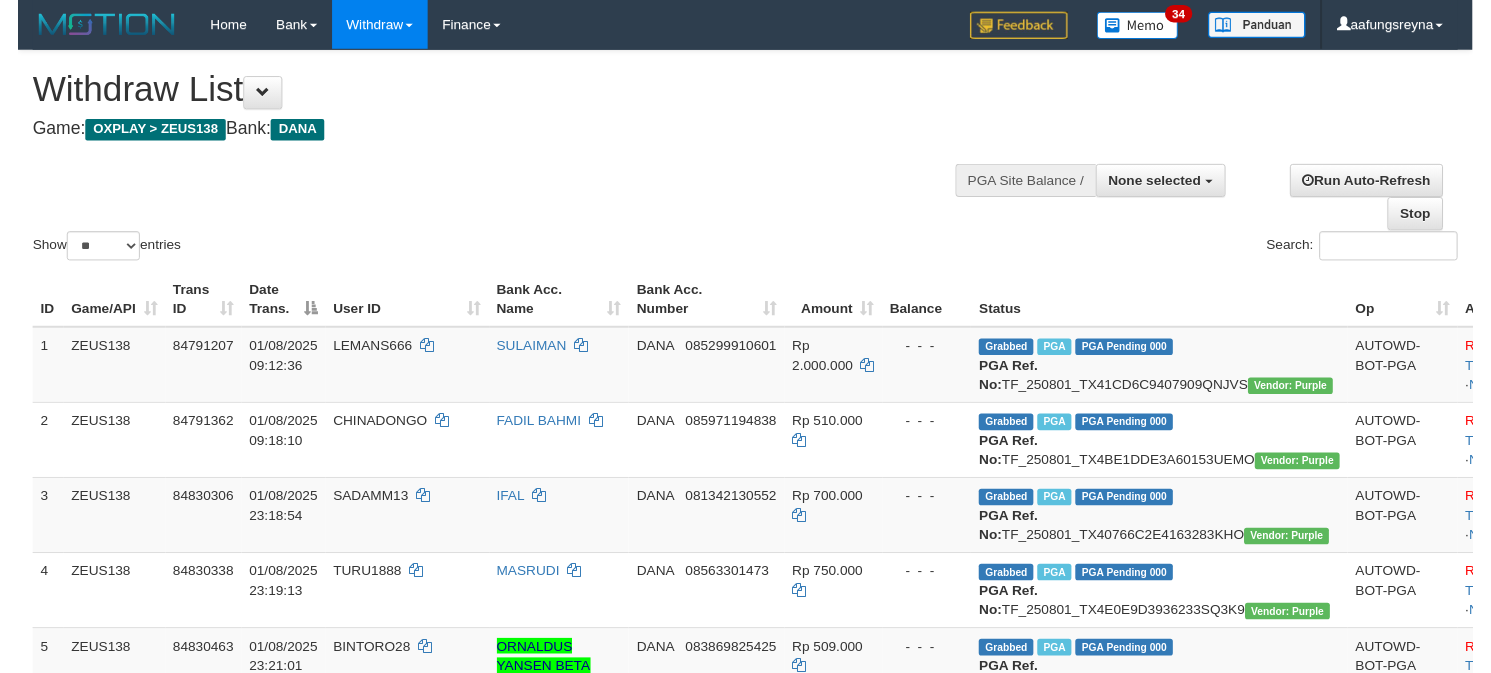 scroll, scrollTop: 347, scrollLeft: 0, axis: vertical 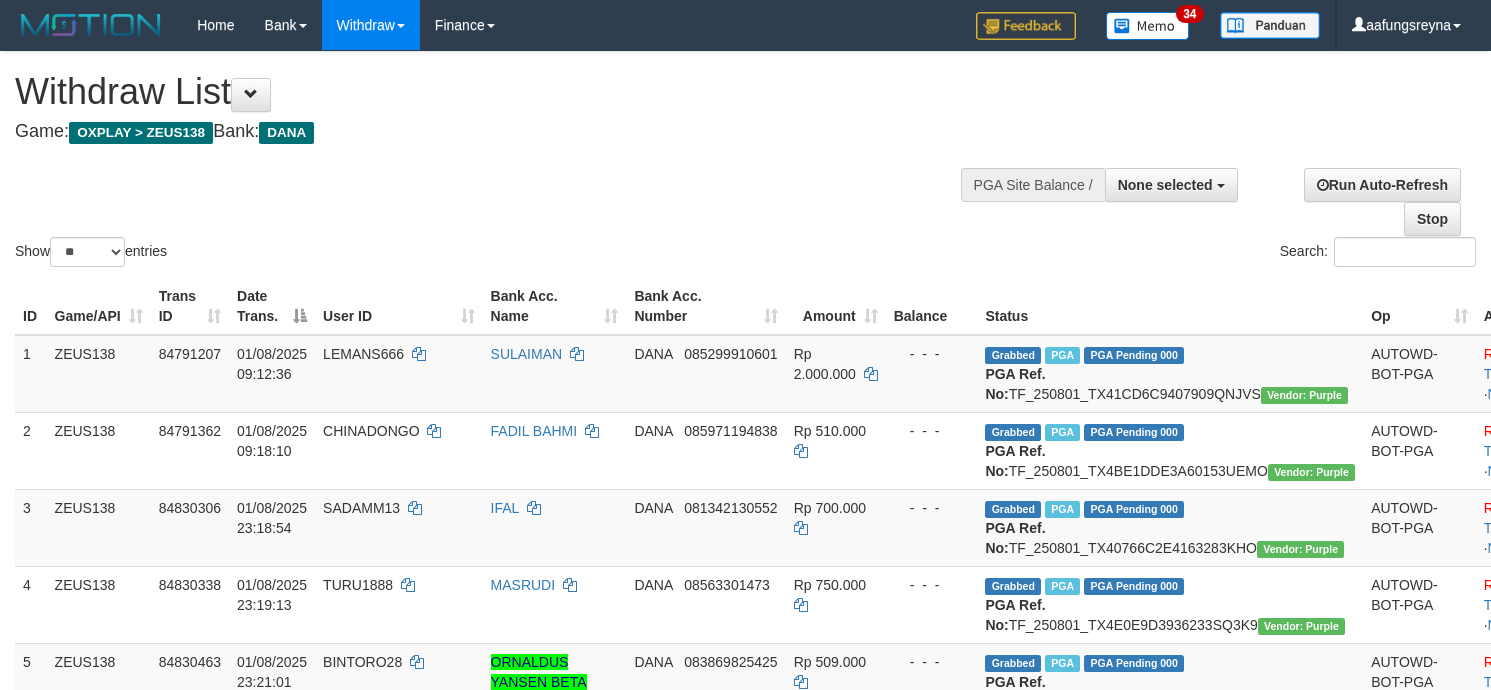 select 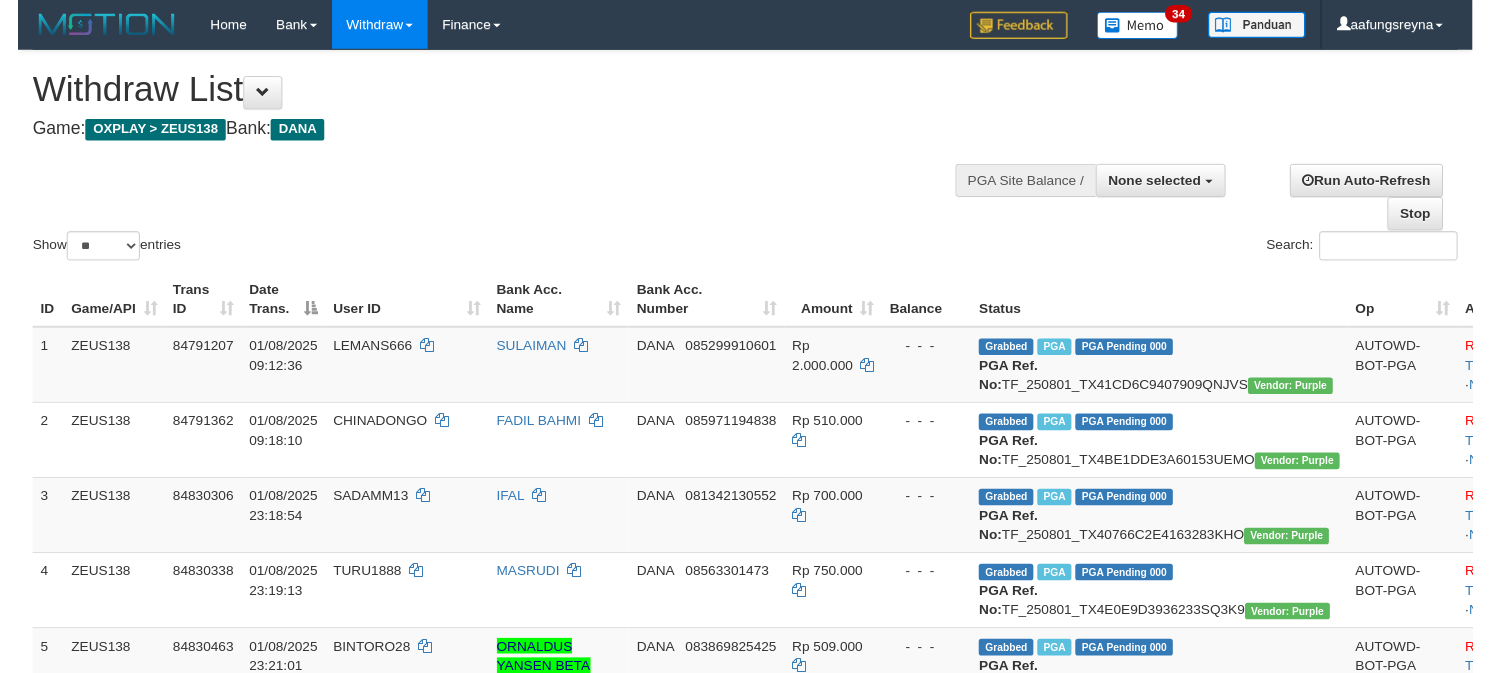 scroll, scrollTop: 347, scrollLeft: 0, axis: vertical 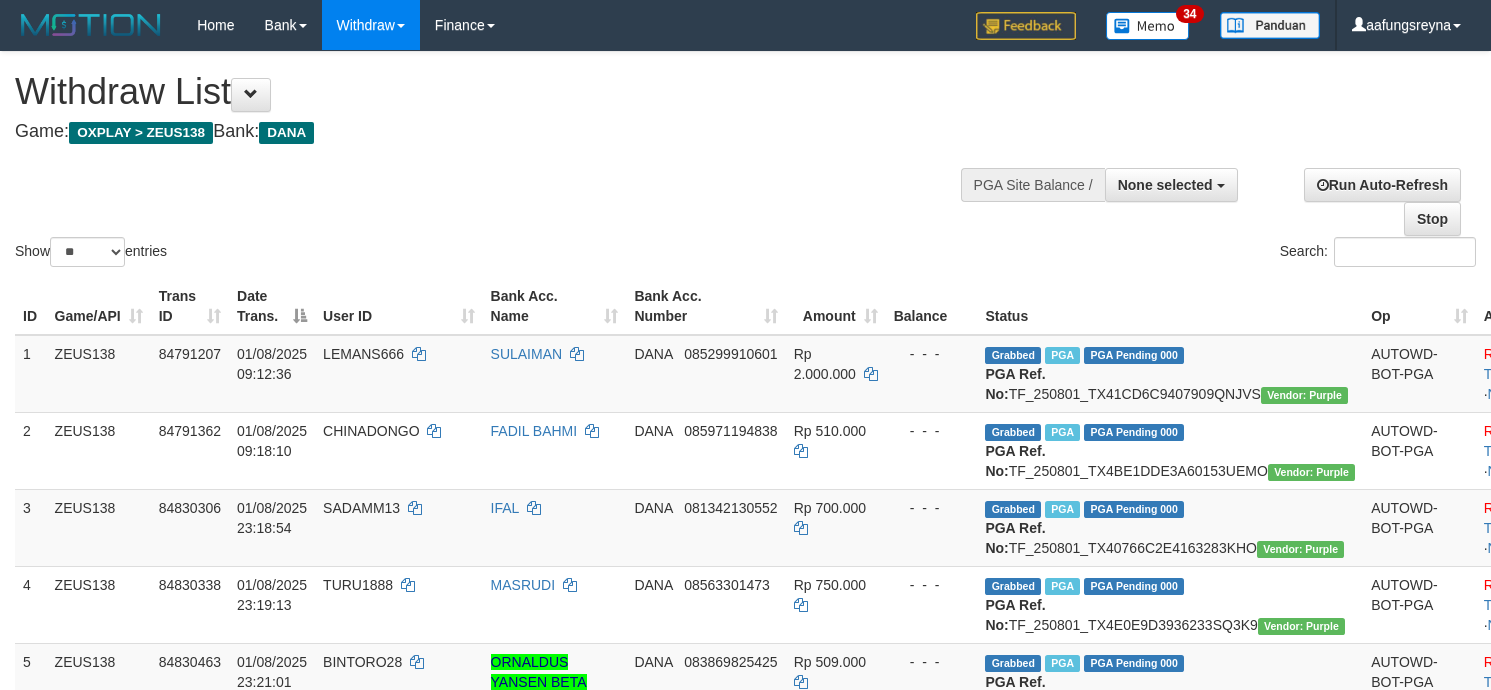 select 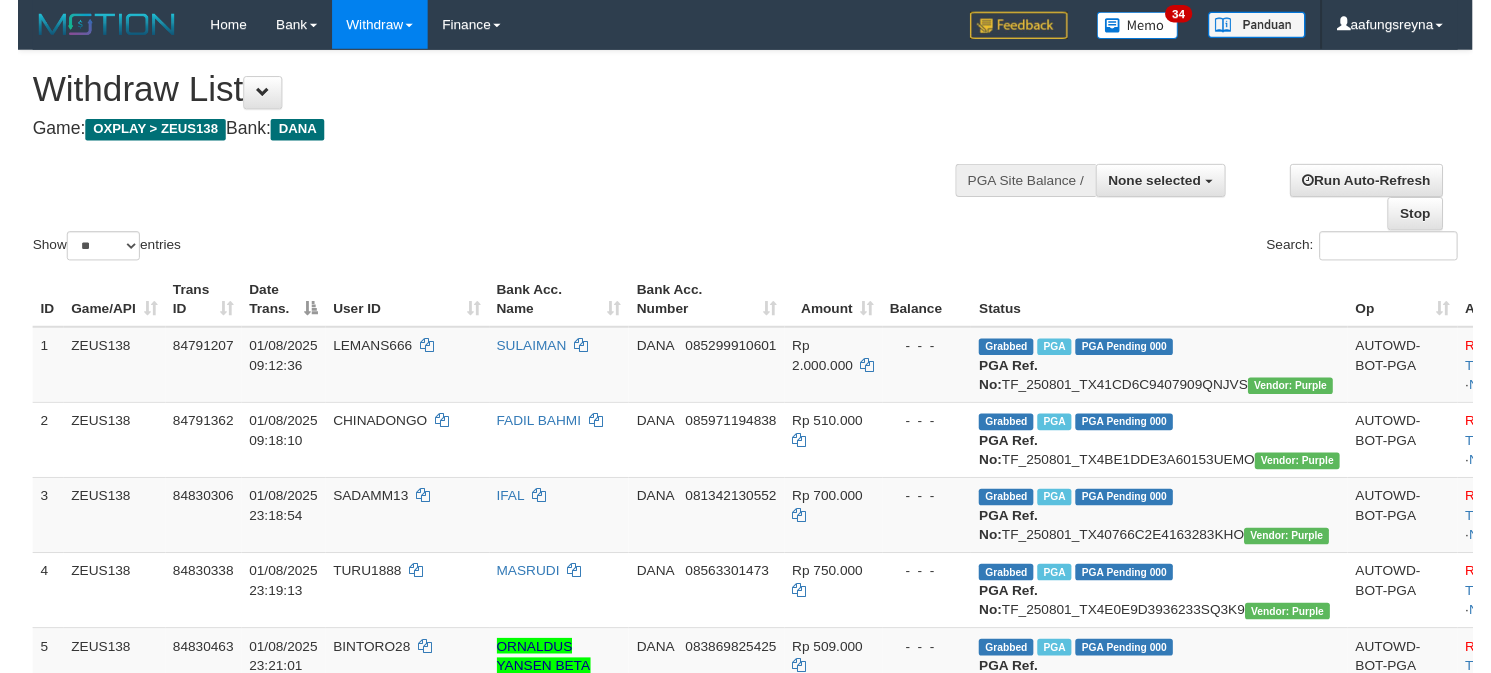 scroll, scrollTop: 347, scrollLeft: 0, axis: vertical 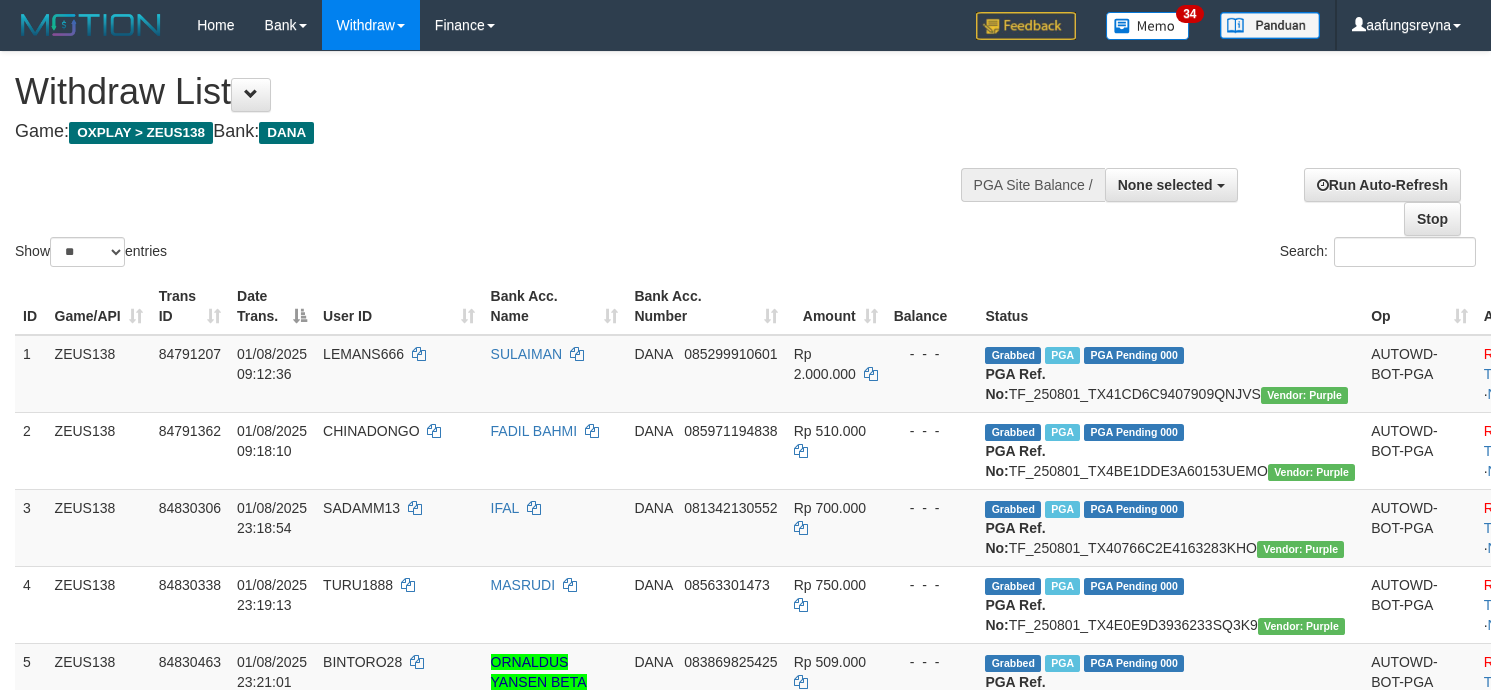 select 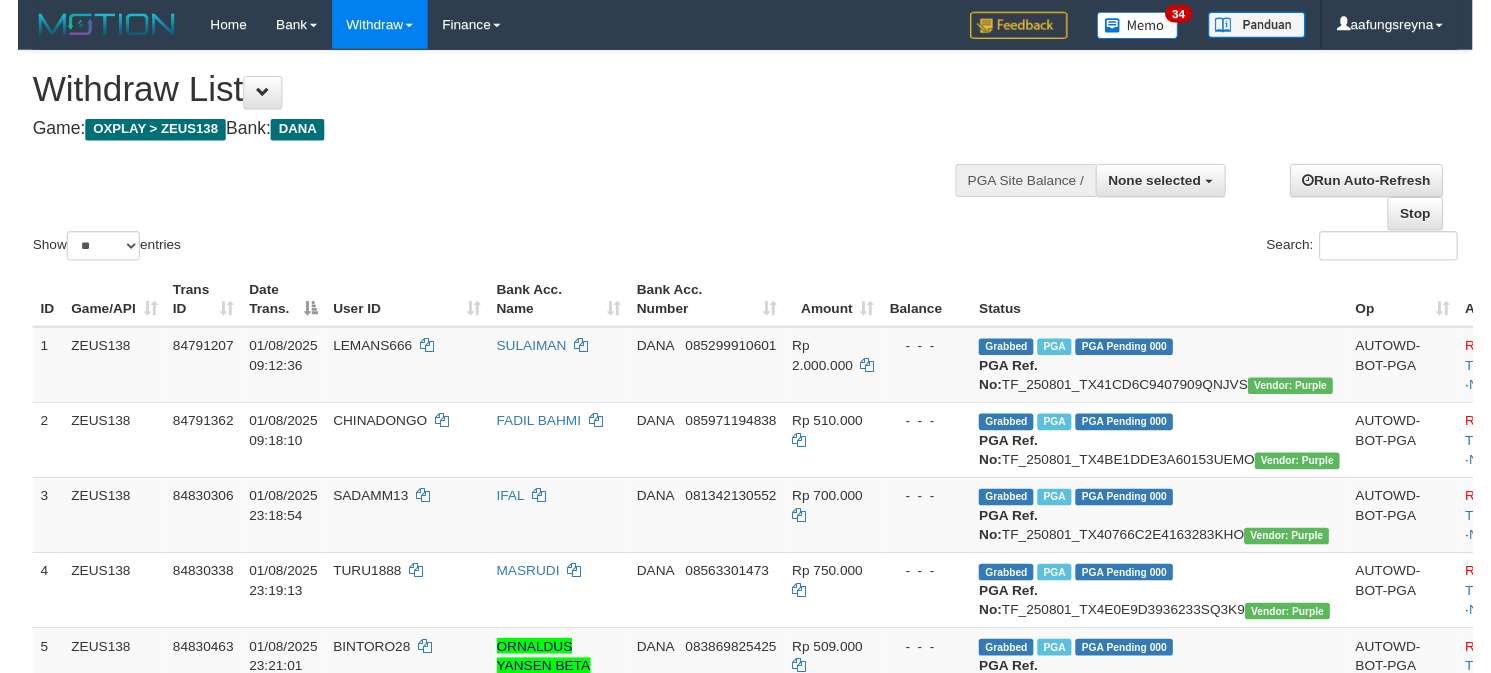 scroll, scrollTop: 347, scrollLeft: 0, axis: vertical 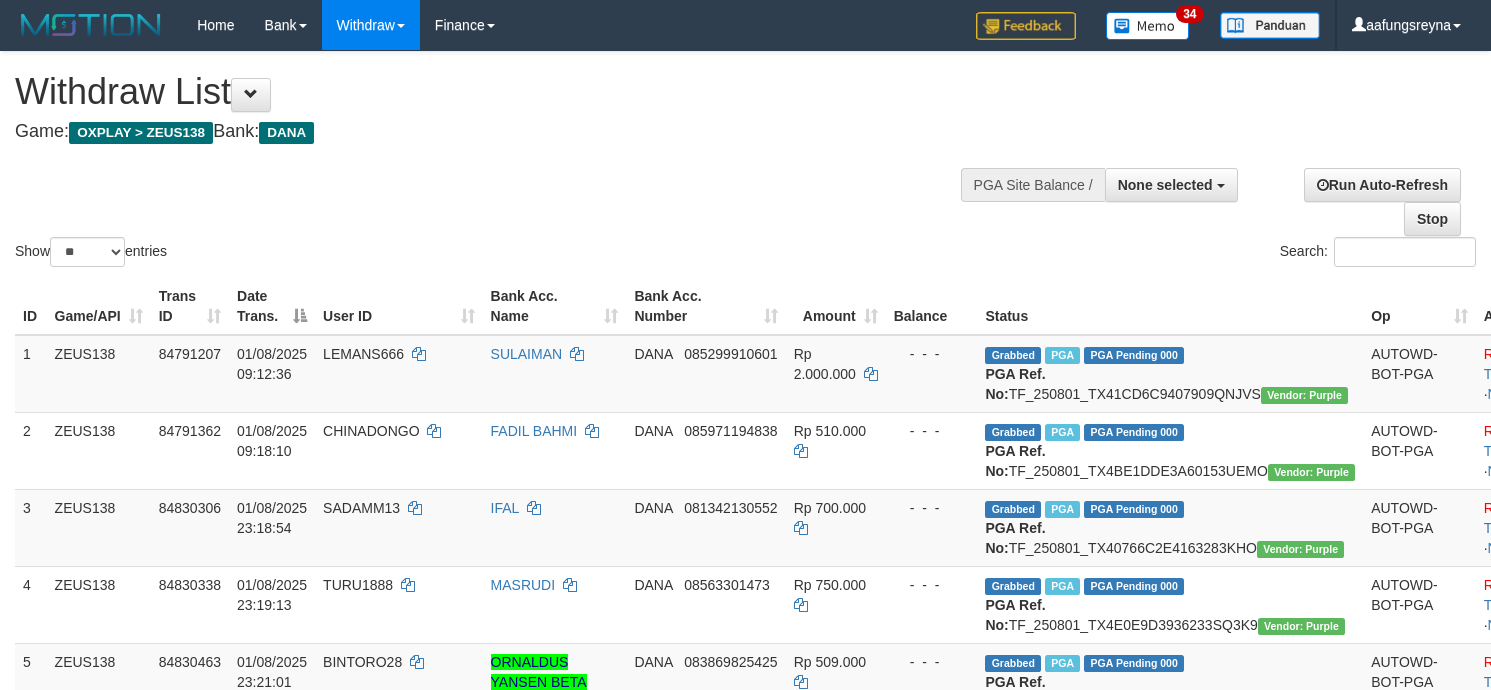 select 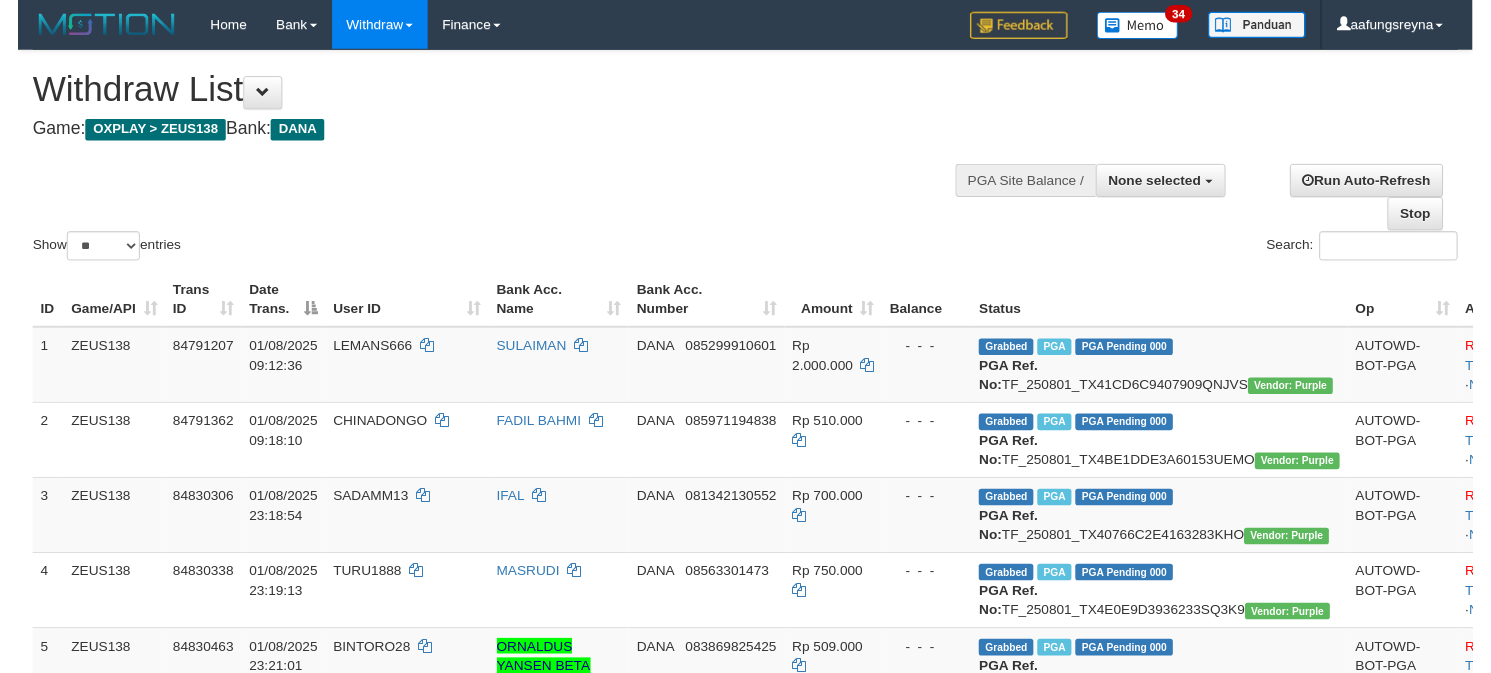 scroll, scrollTop: 347, scrollLeft: 0, axis: vertical 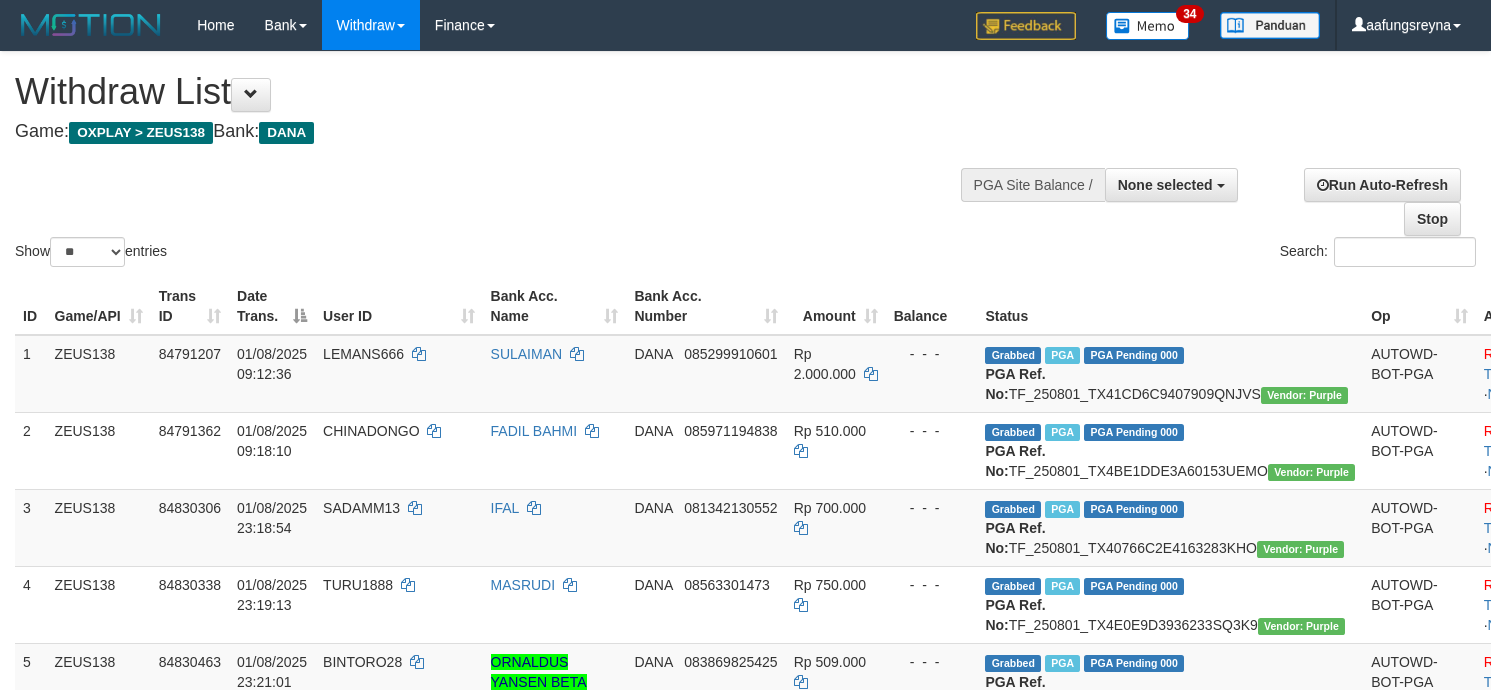 select 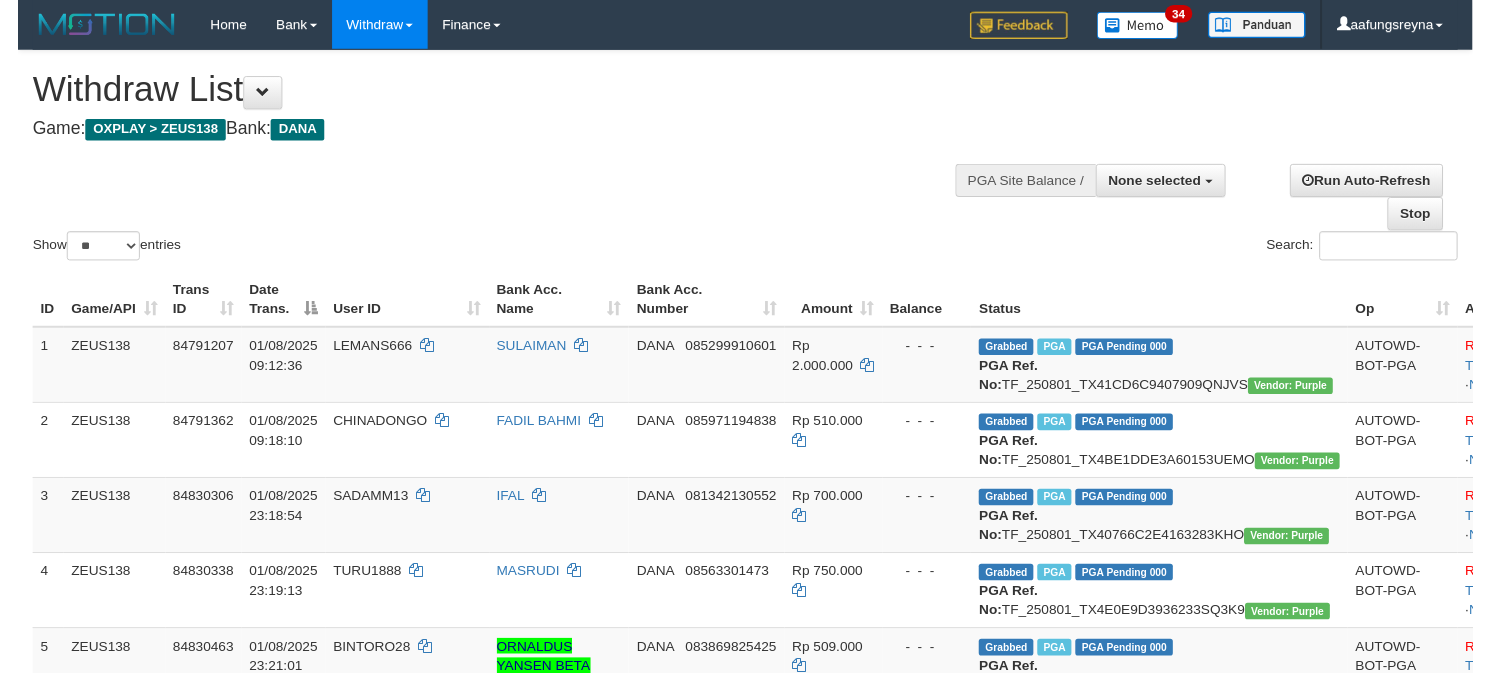 scroll, scrollTop: 347, scrollLeft: 0, axis: vertical 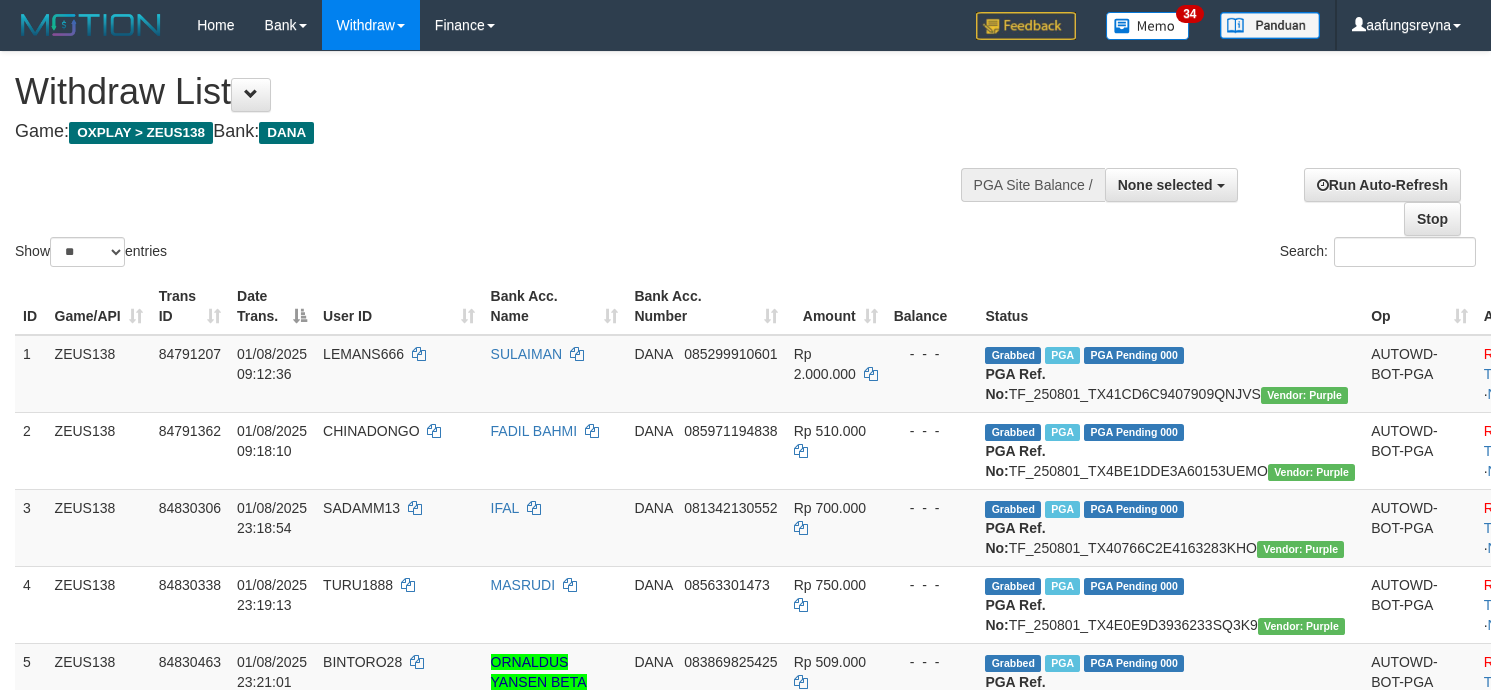 select 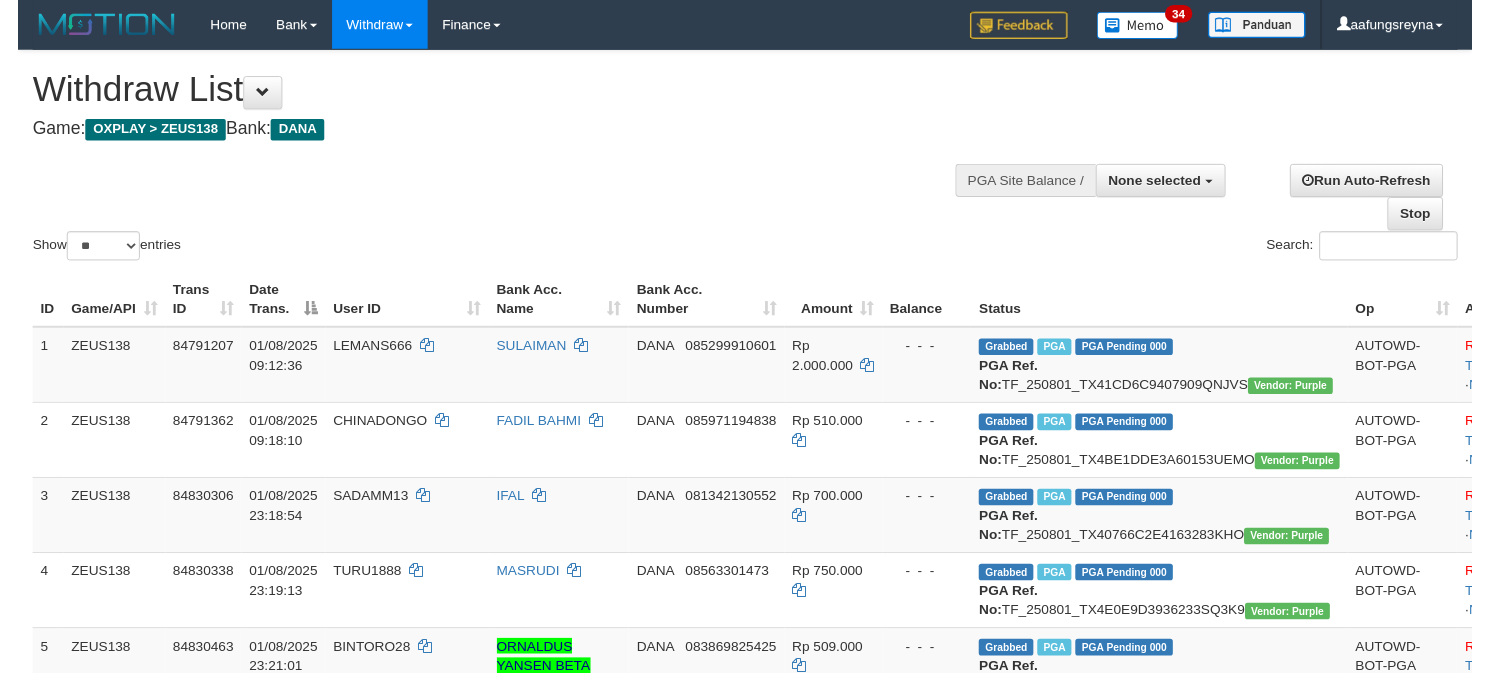 scroll, scrollTop: 347, scrollLeft: 0, axis: vertical 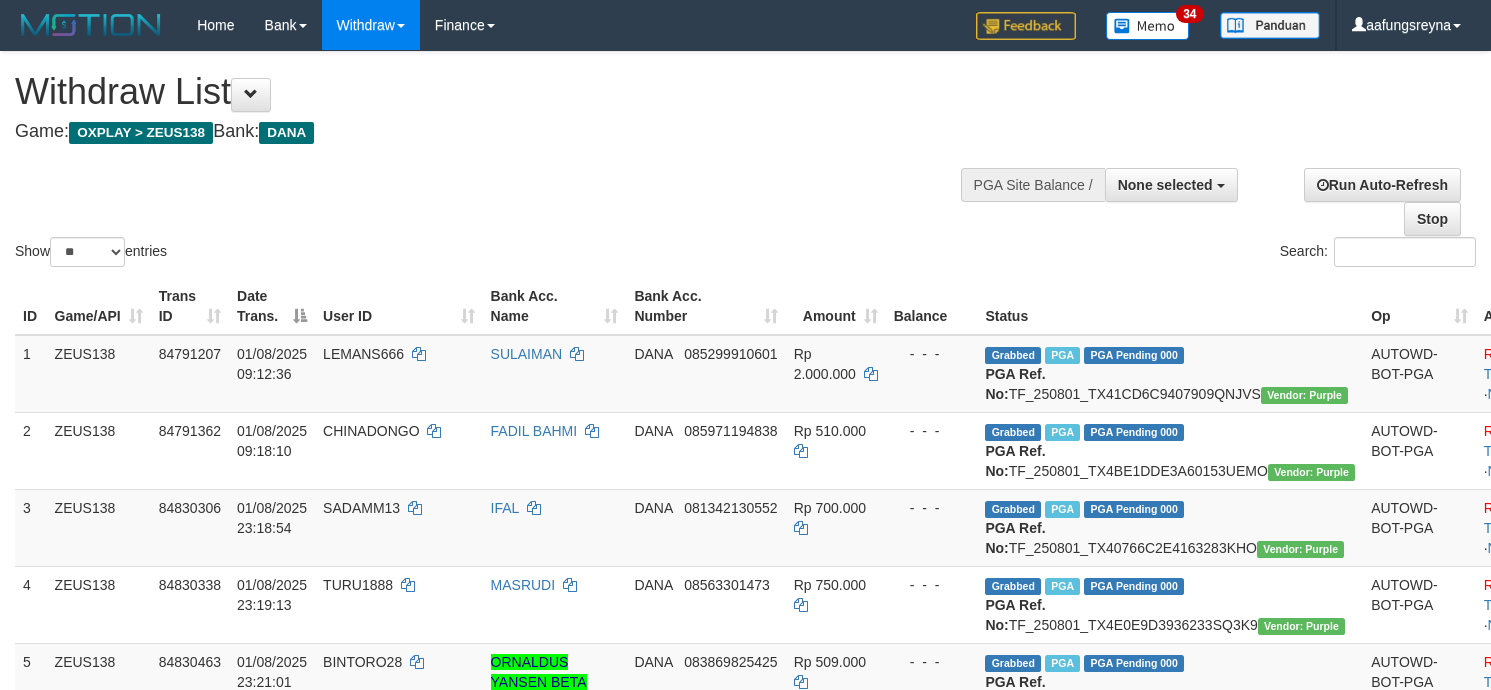 select 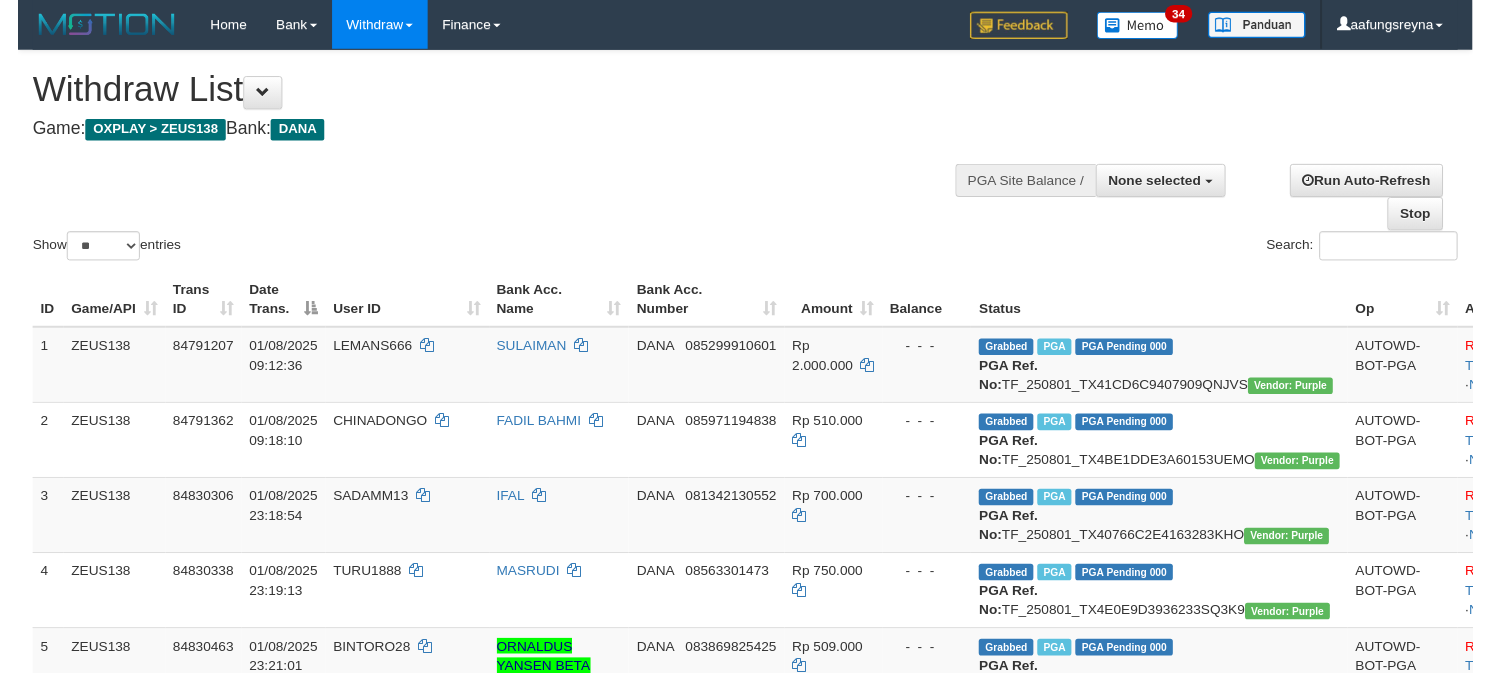 scroll, scrollTop: 347, scrollLeft: 0, axis: vertical 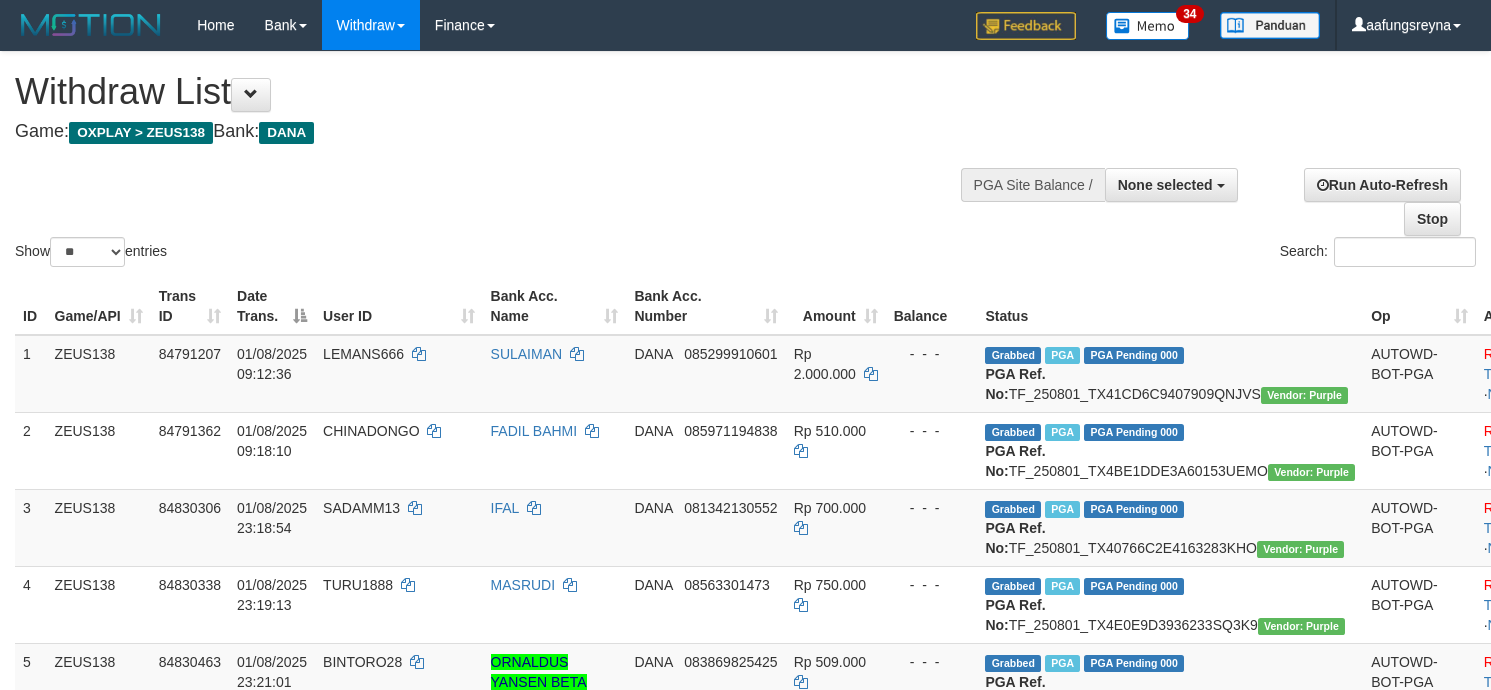 select 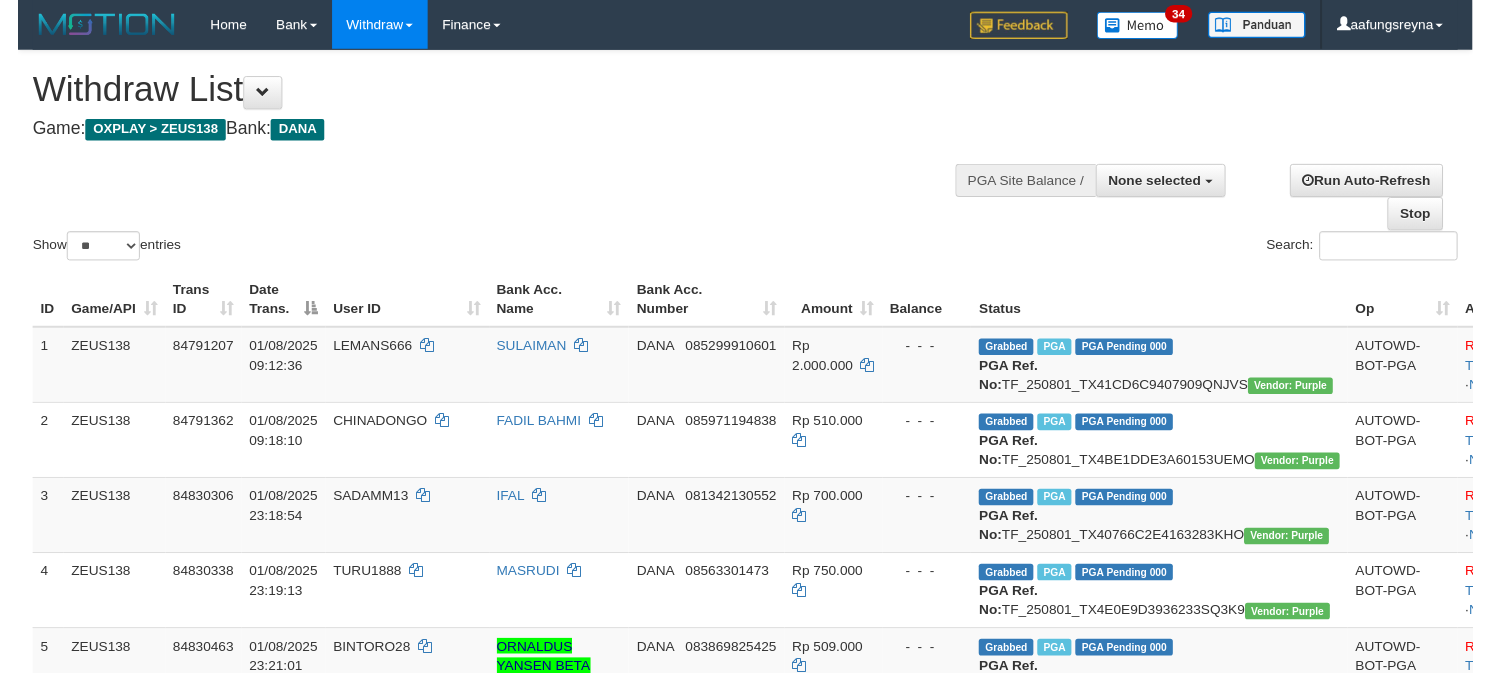 scroll, scrollTop: 347, scrollLeft: 0, axis: vertical 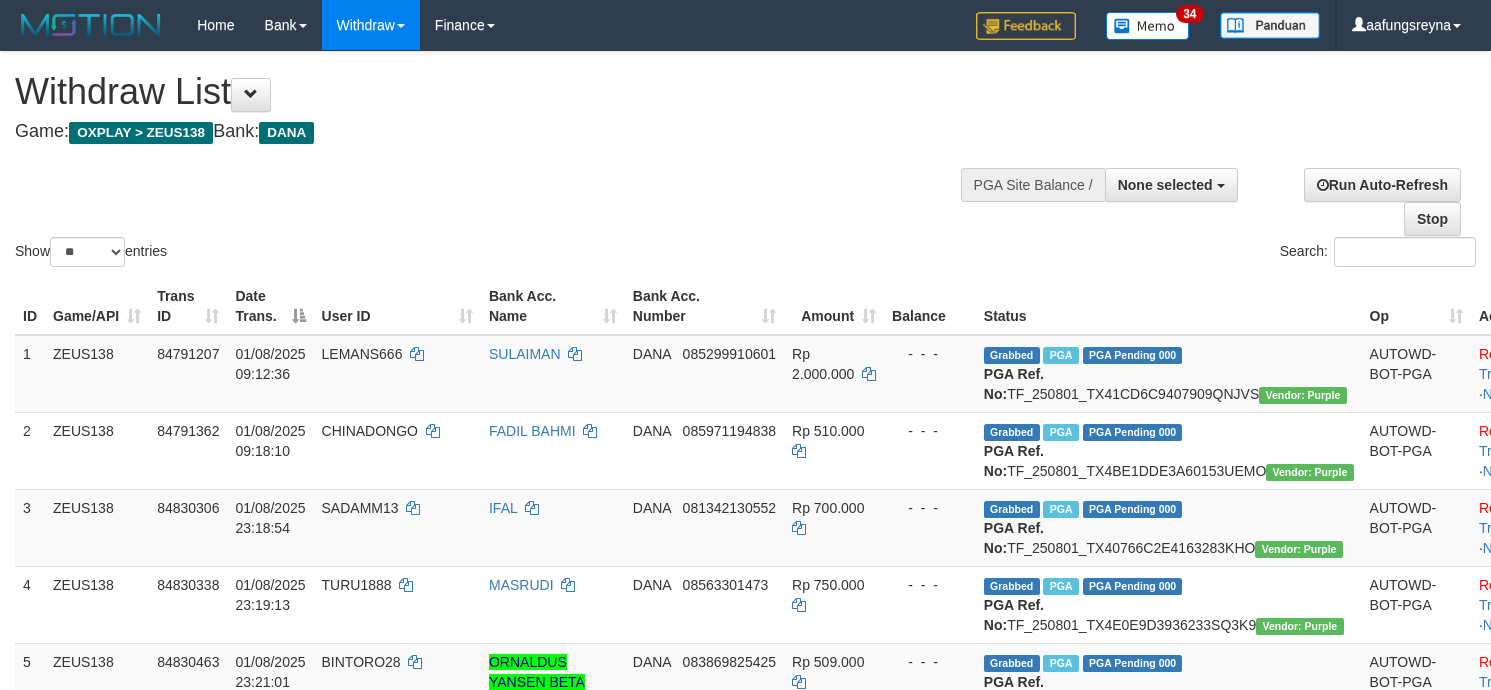 select 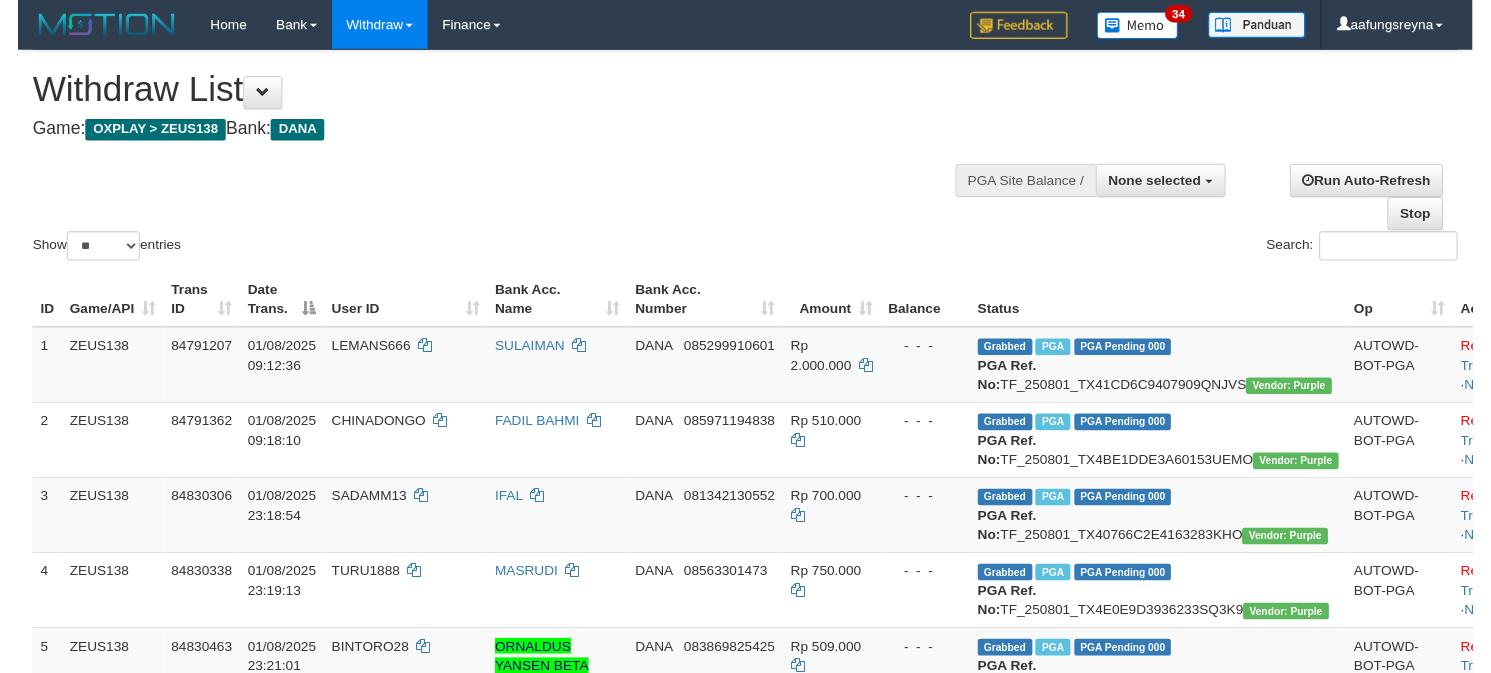scroll, scrollTop: 347, scrollLeft: 0, axis: vertical 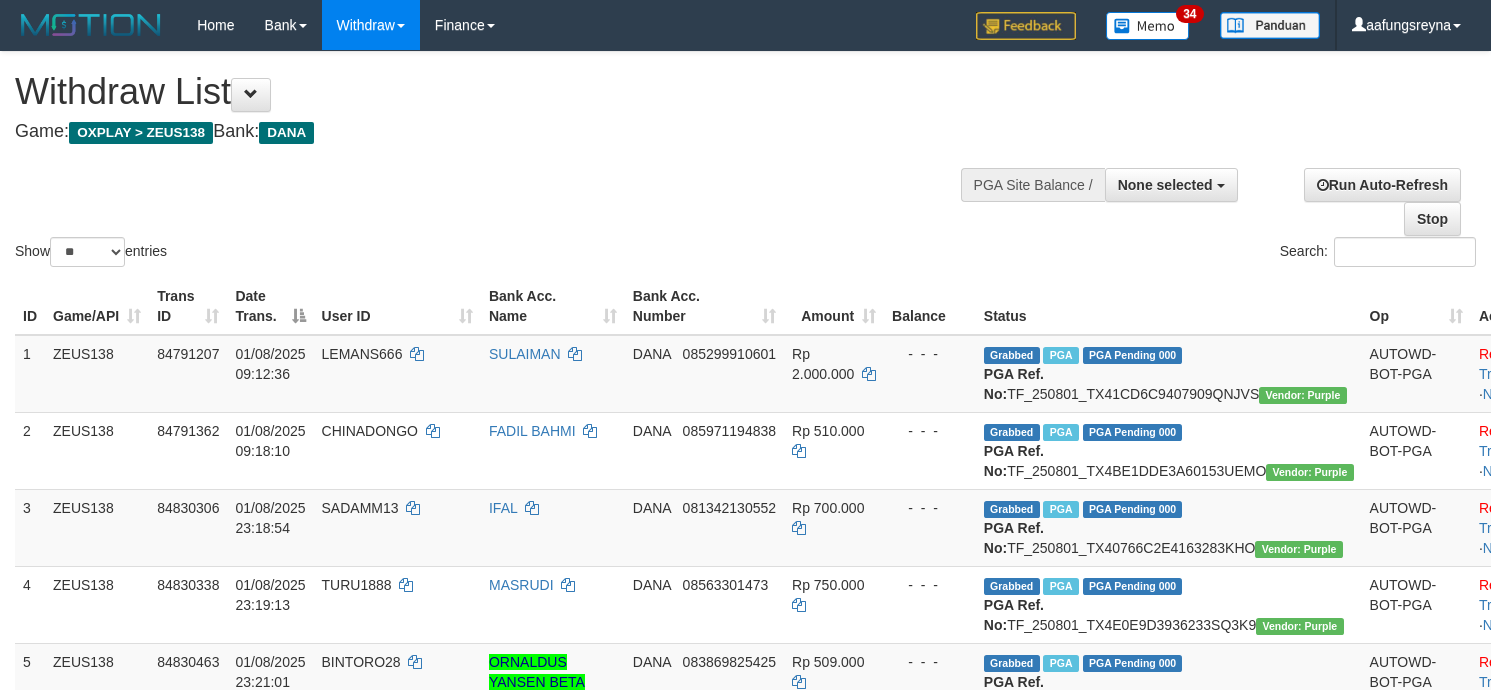 select 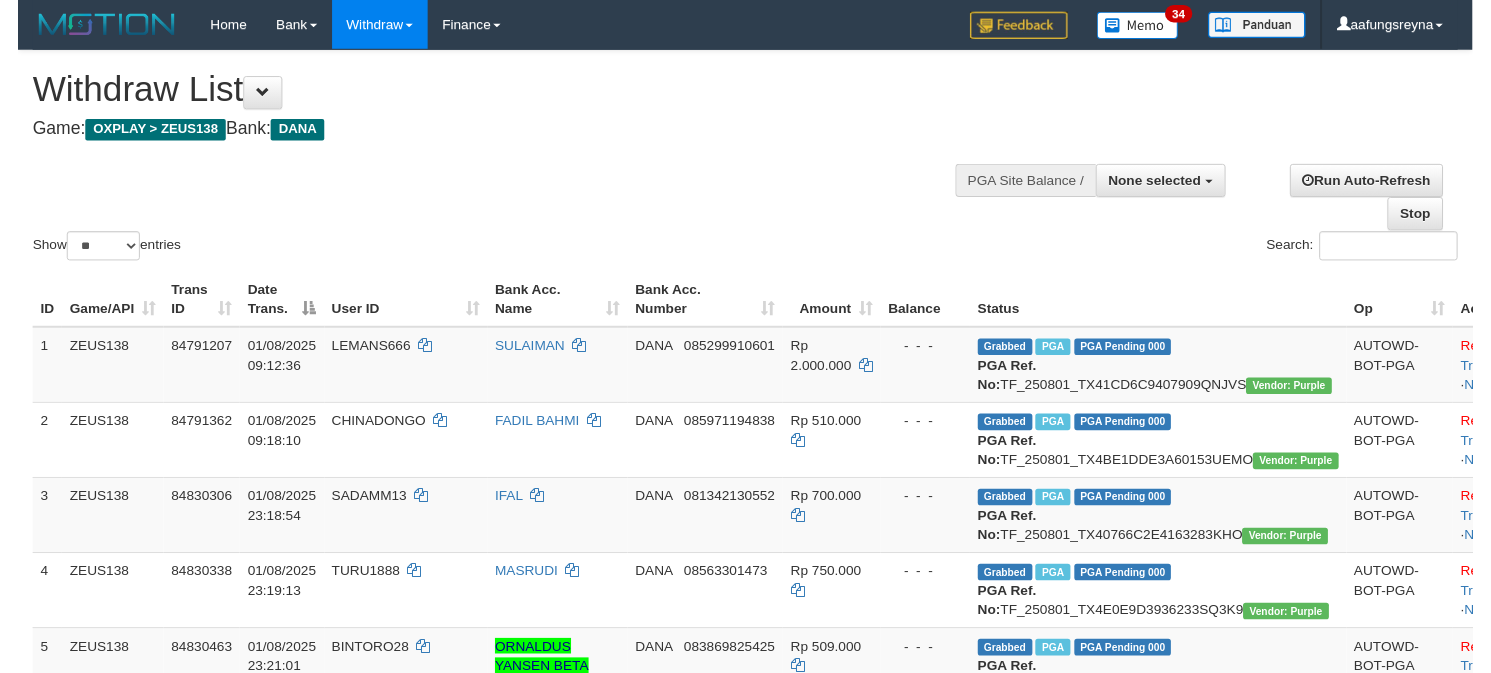 scroll, scrollTop: 347, scrollLeft: 0, axis: vertical 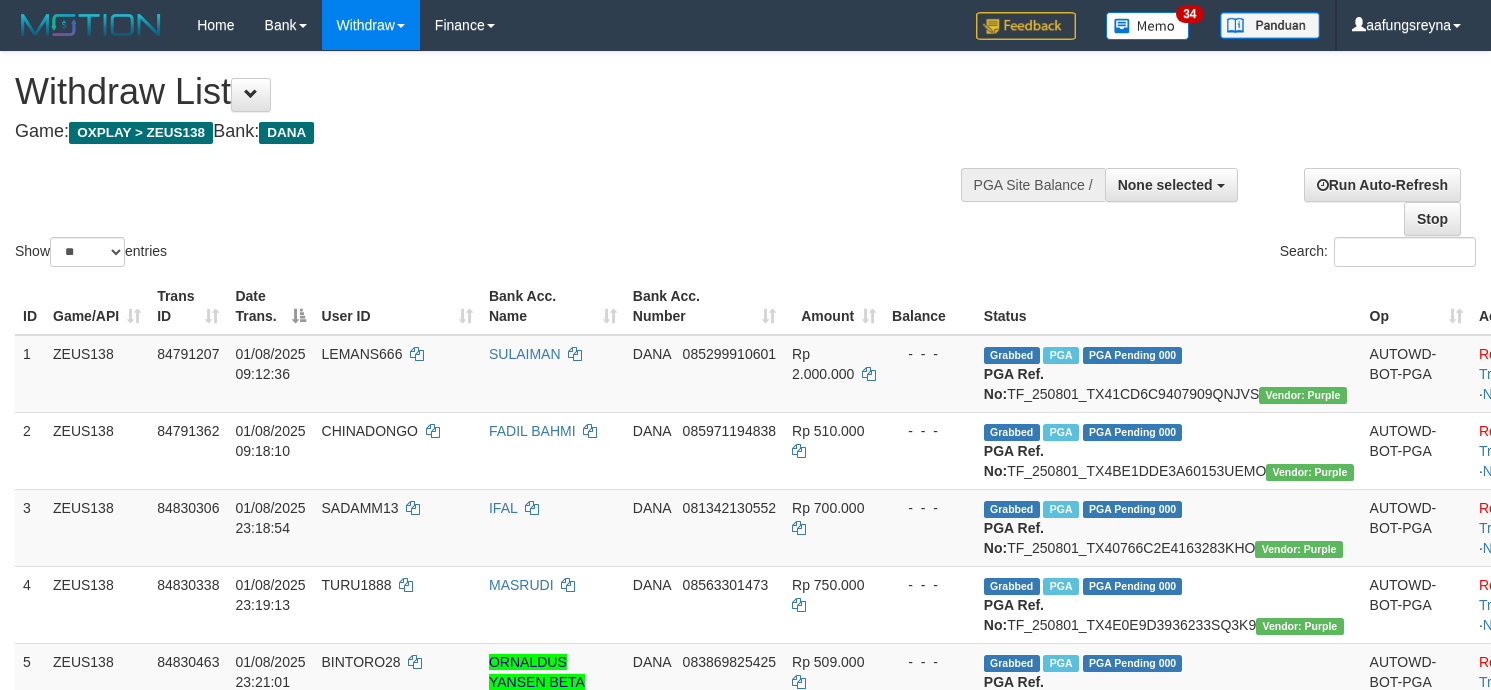 select 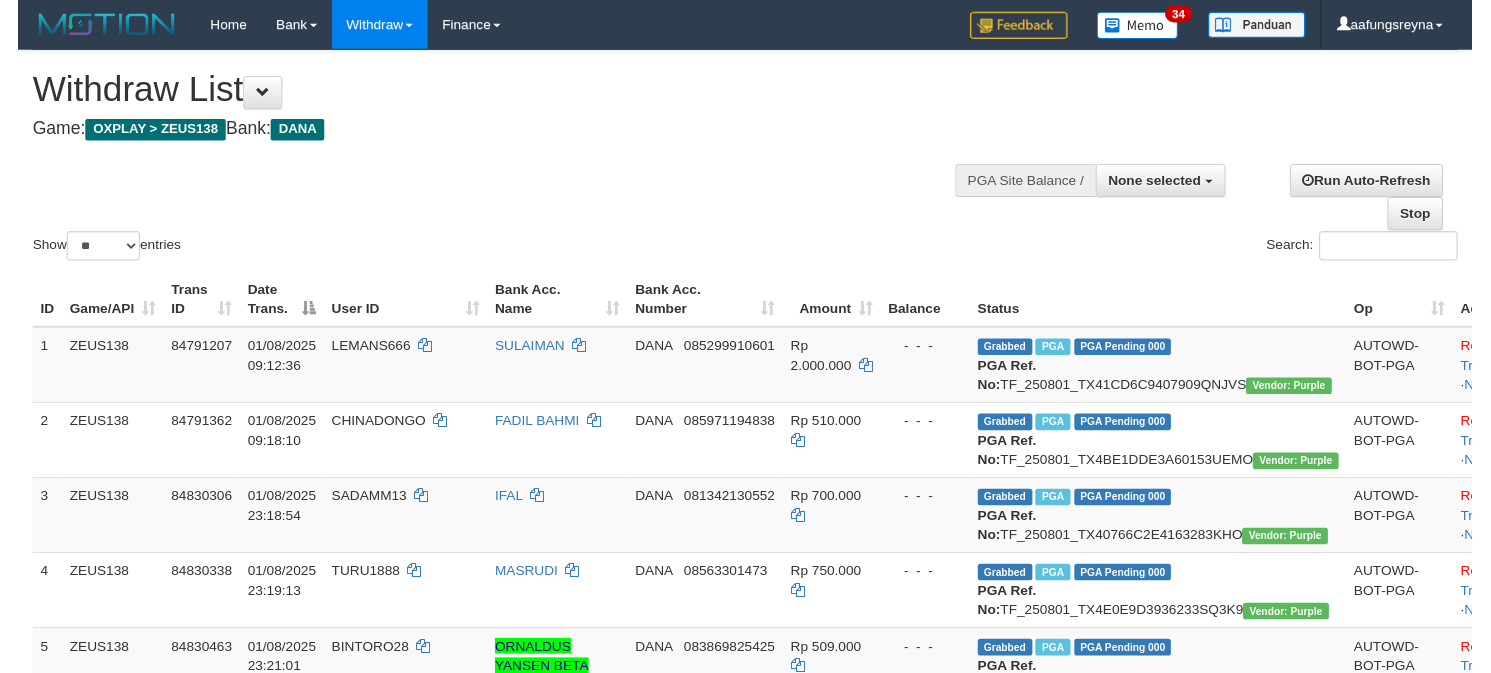 scroll, scrollTop: 347, scrollLeft: 0, axis: vertical 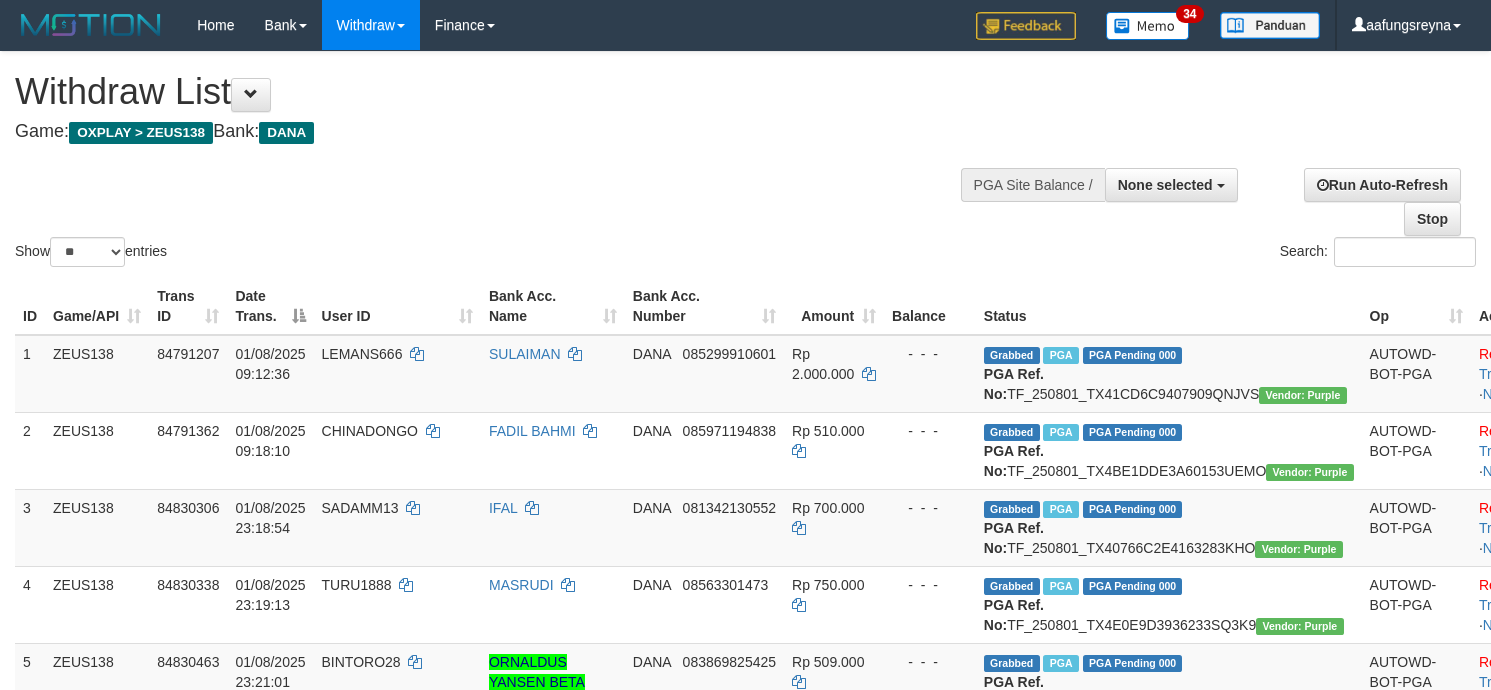 select 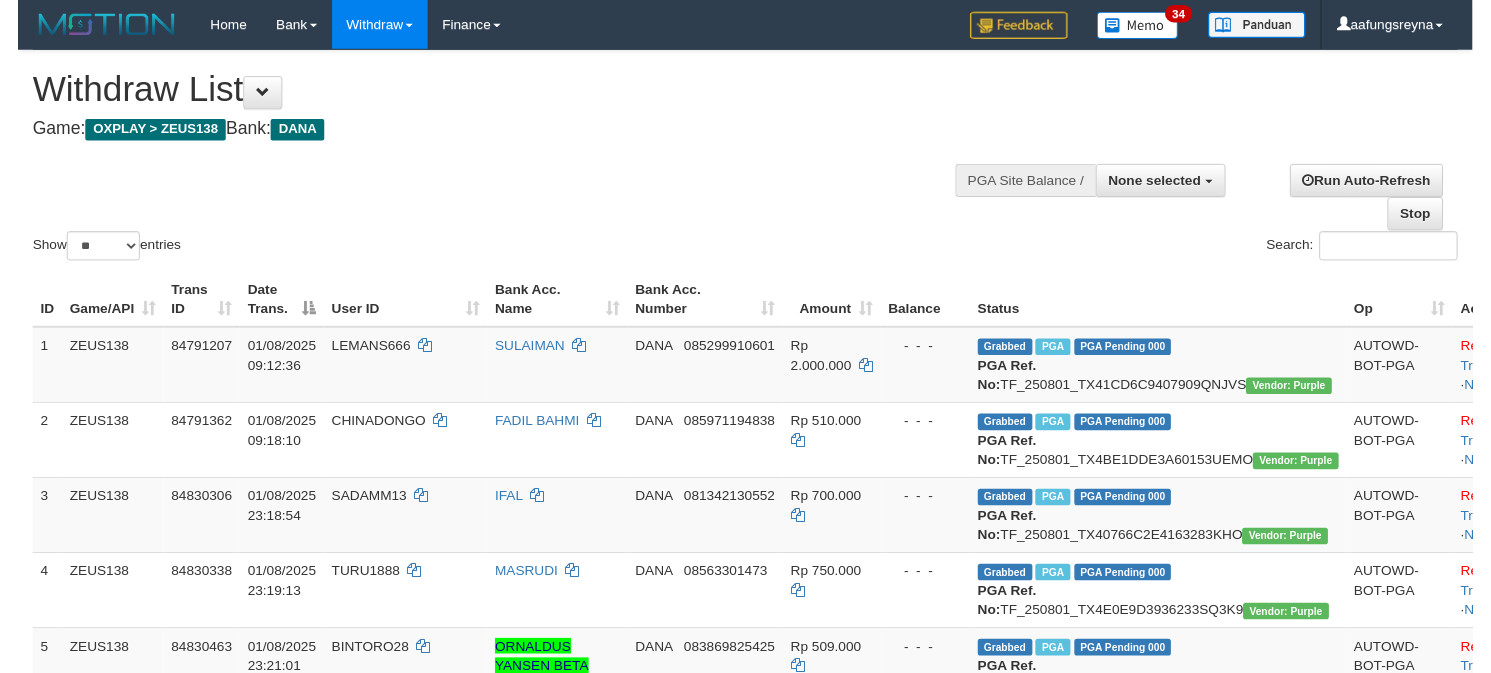 scroll, scrollTop: 347, scrollLeft: 0, axis: vertical 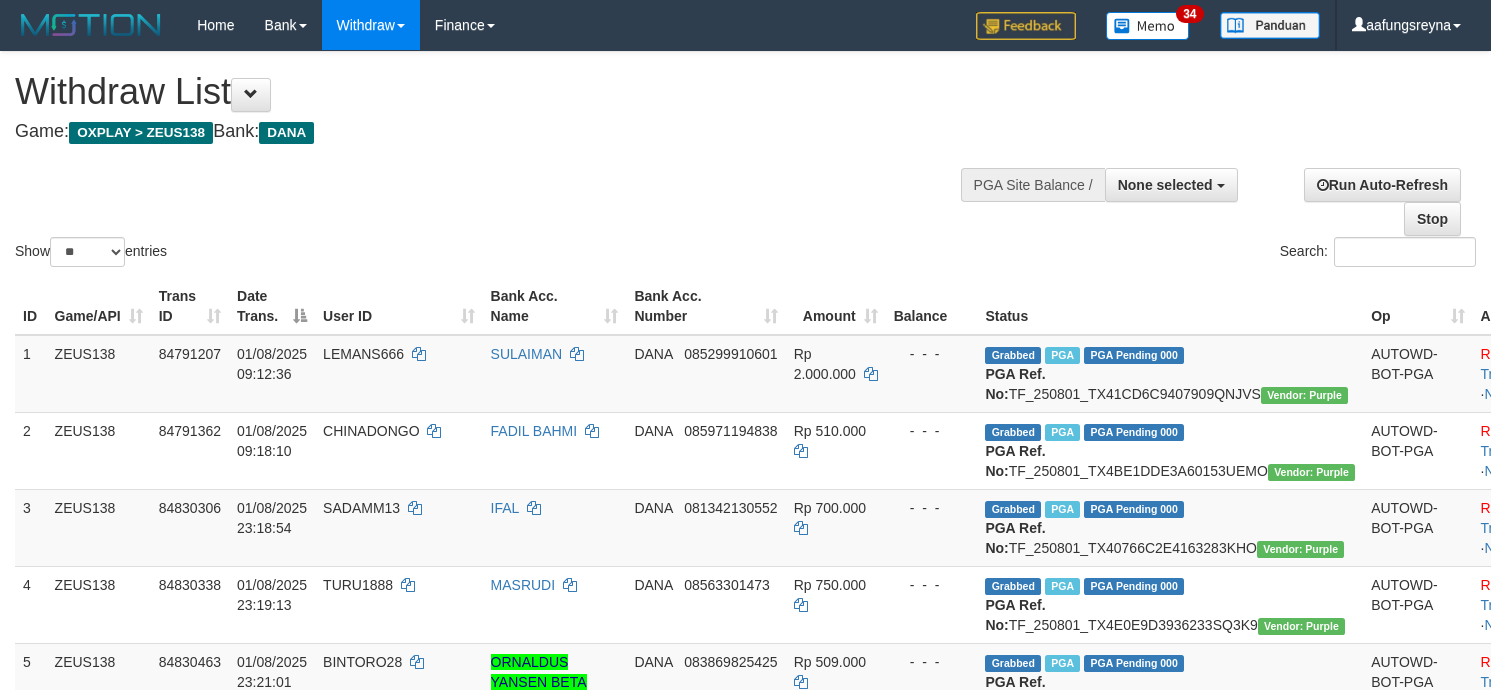 select 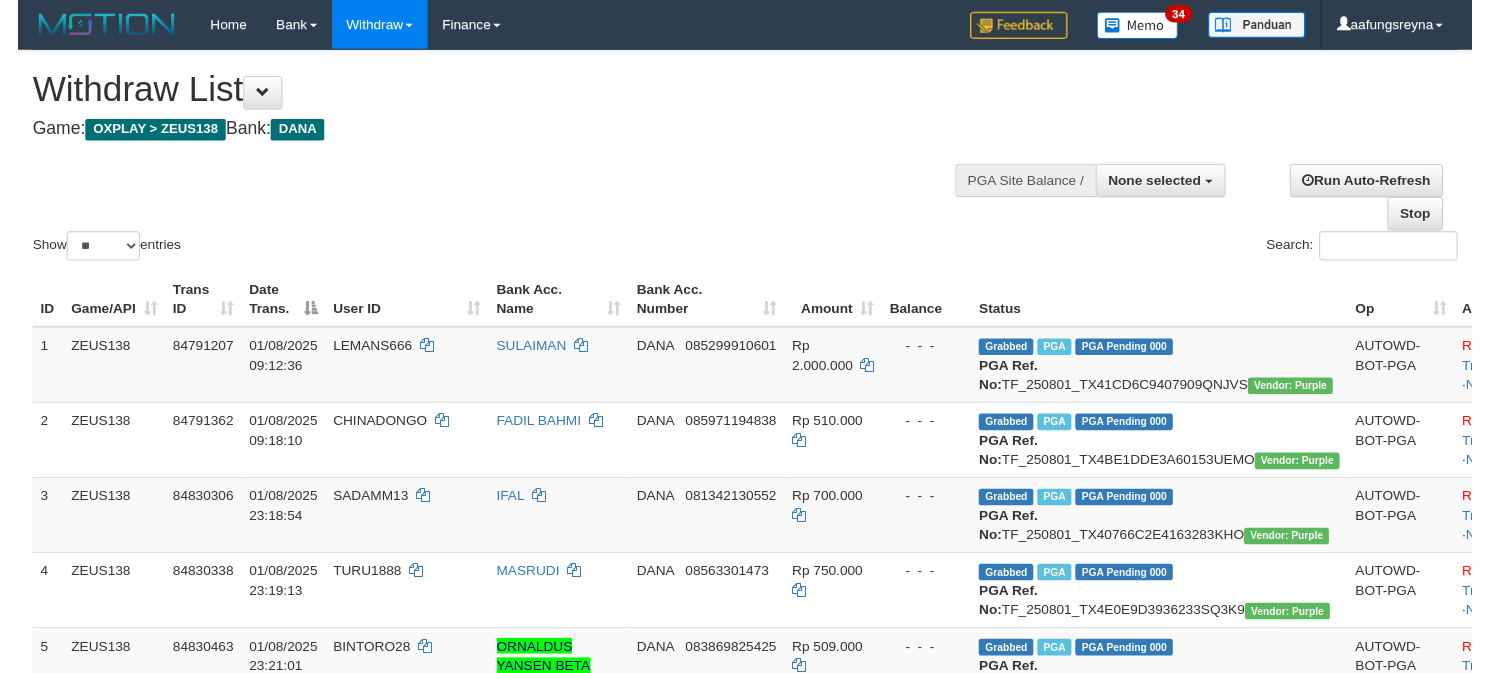 scroll, scrollTop: 347, scrollLeft: 0, axis: vertical 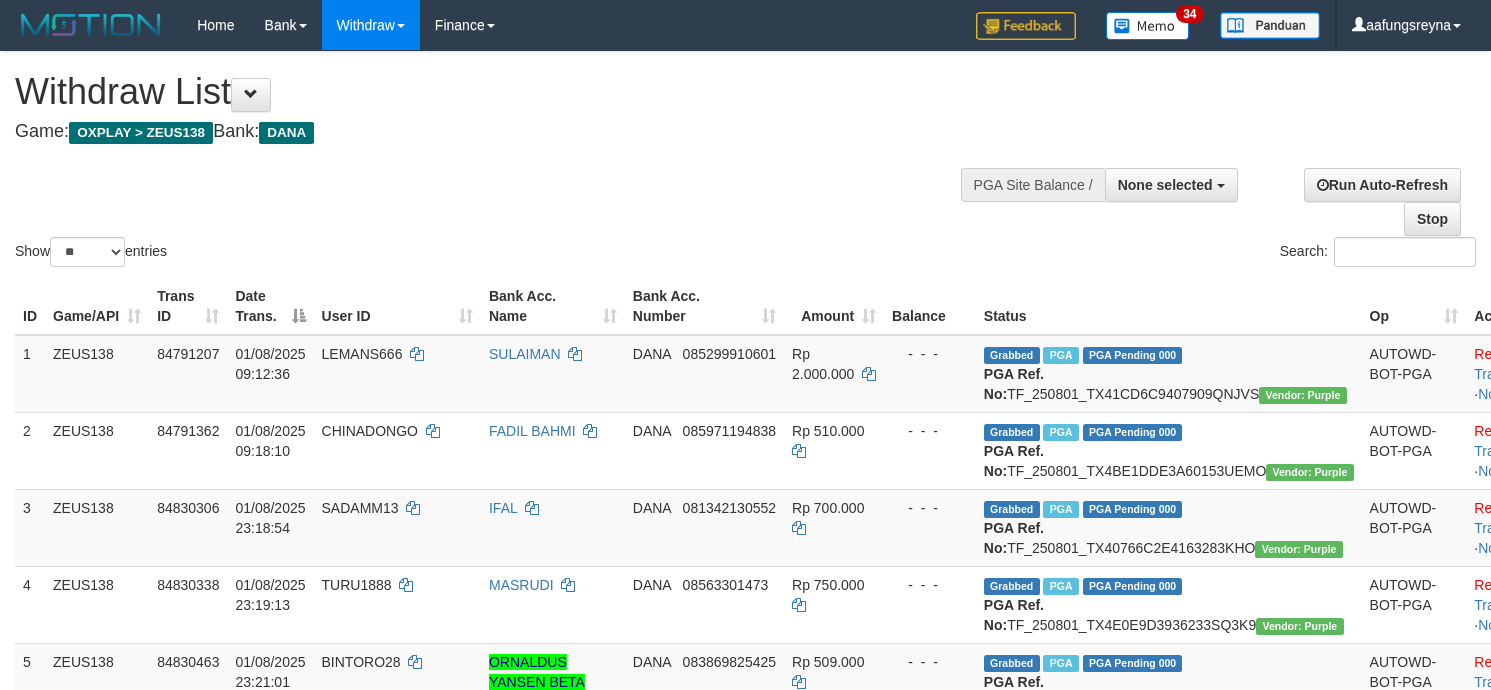 select 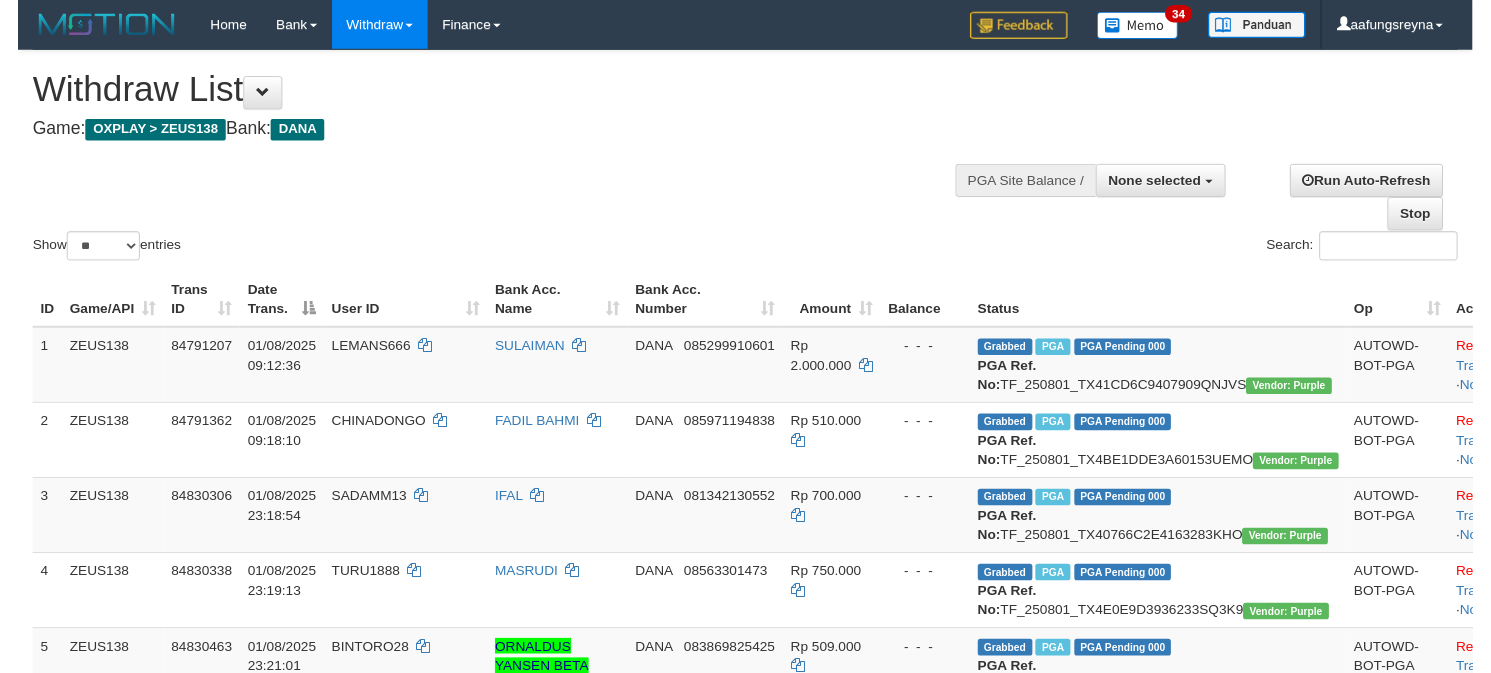 scroll, scrollTop: 347, scrollLeft: 0, axis: vertical 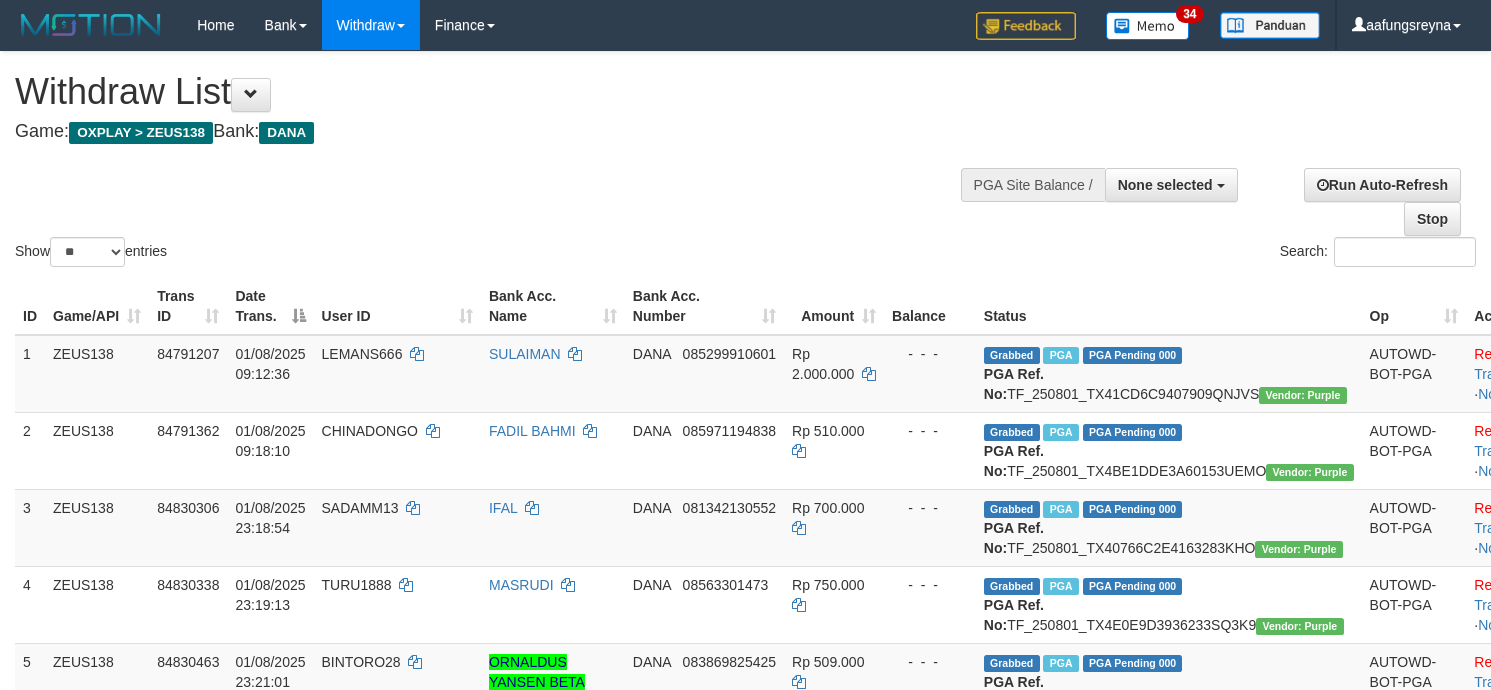 select 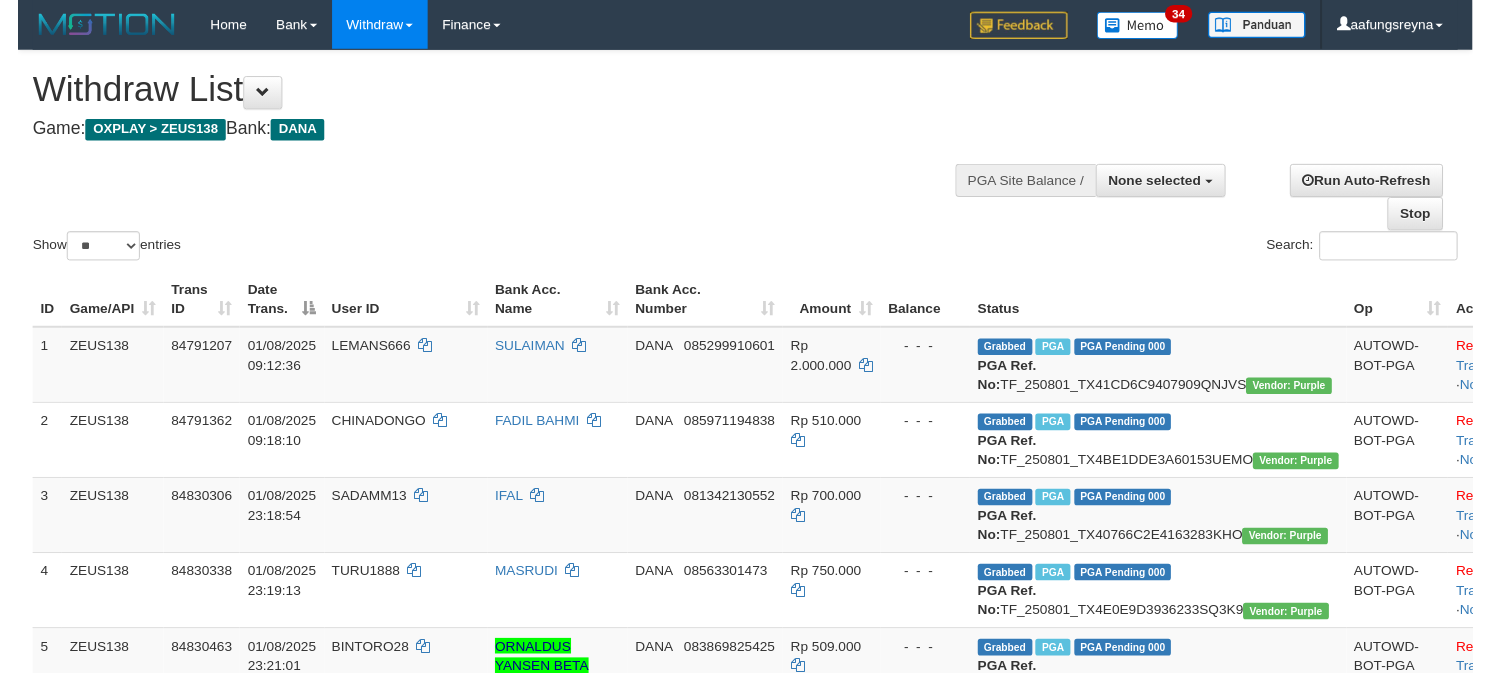 scroll, scrollTop: 347, scrollLeft: 0, axis: vertical 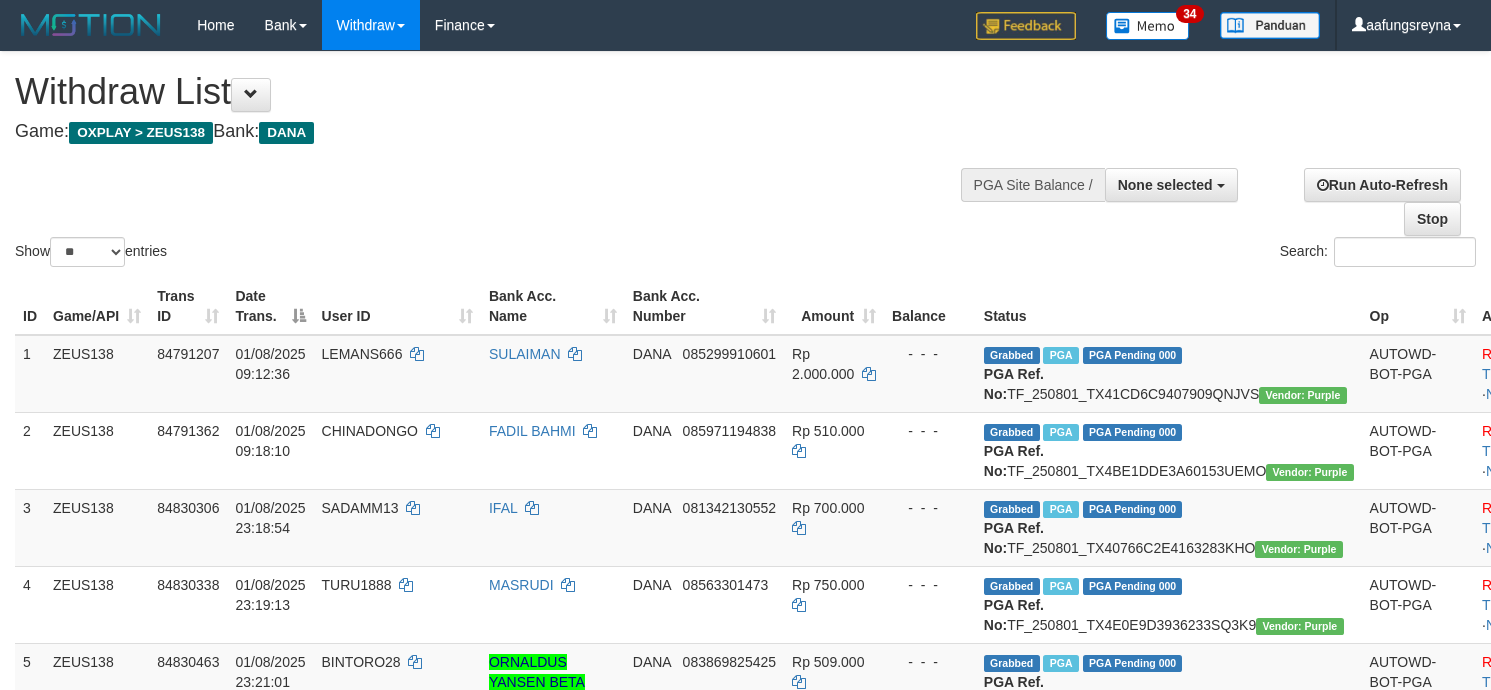 select 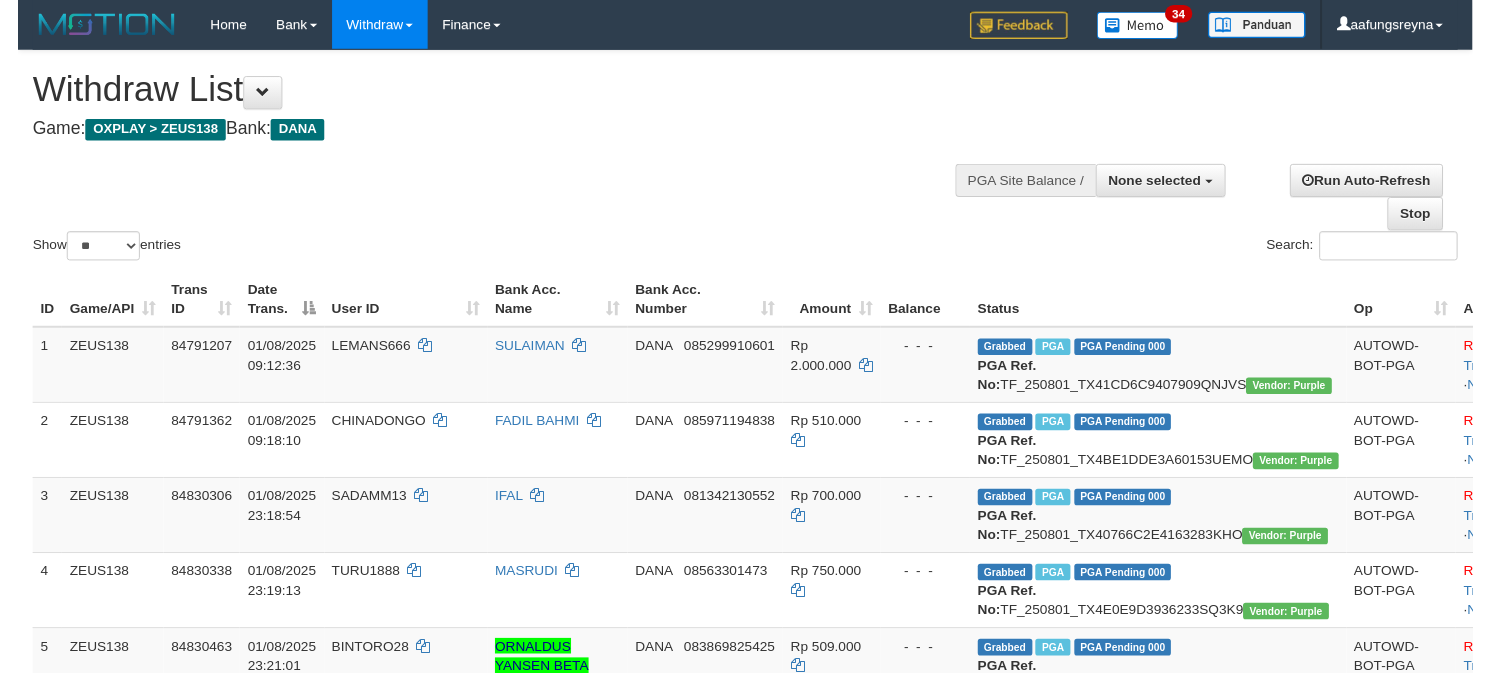 scroll, scrollTop: 347, scrollLeft: 0, axis: vertical 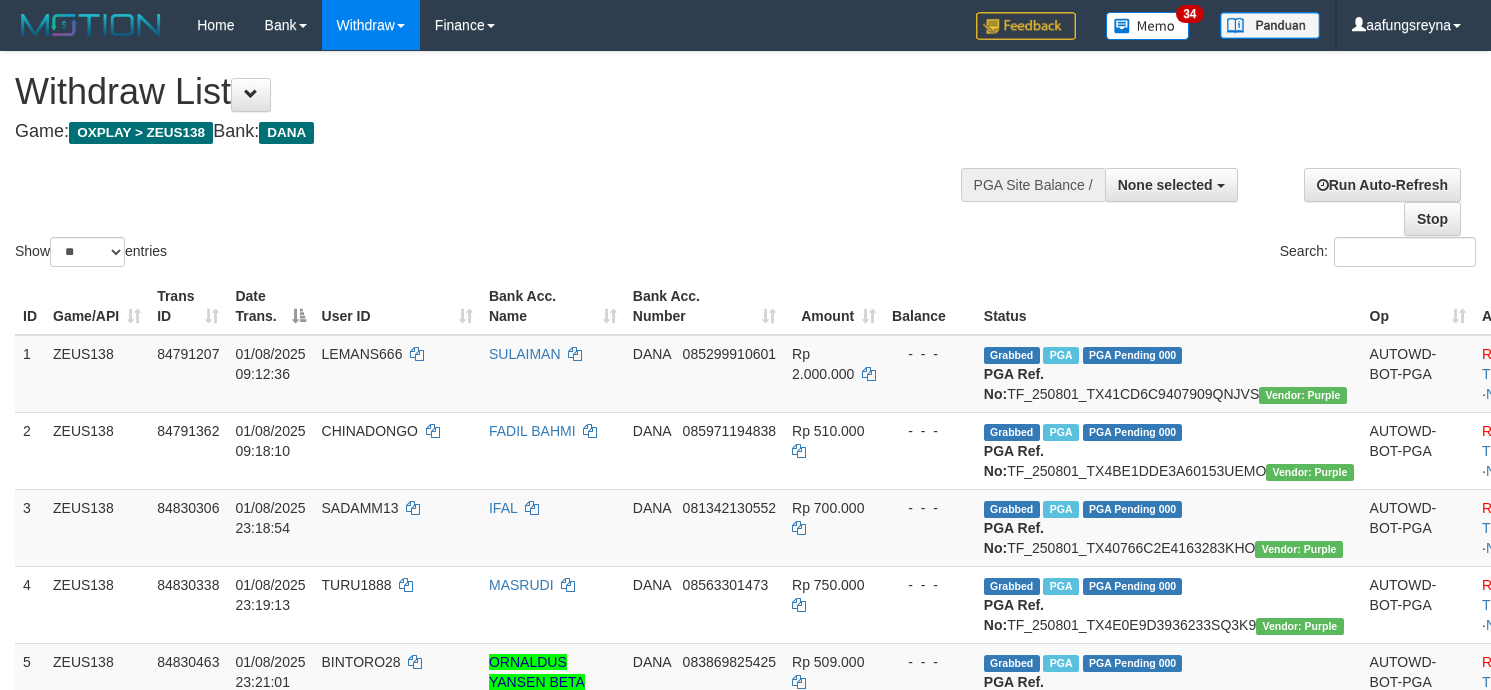 select 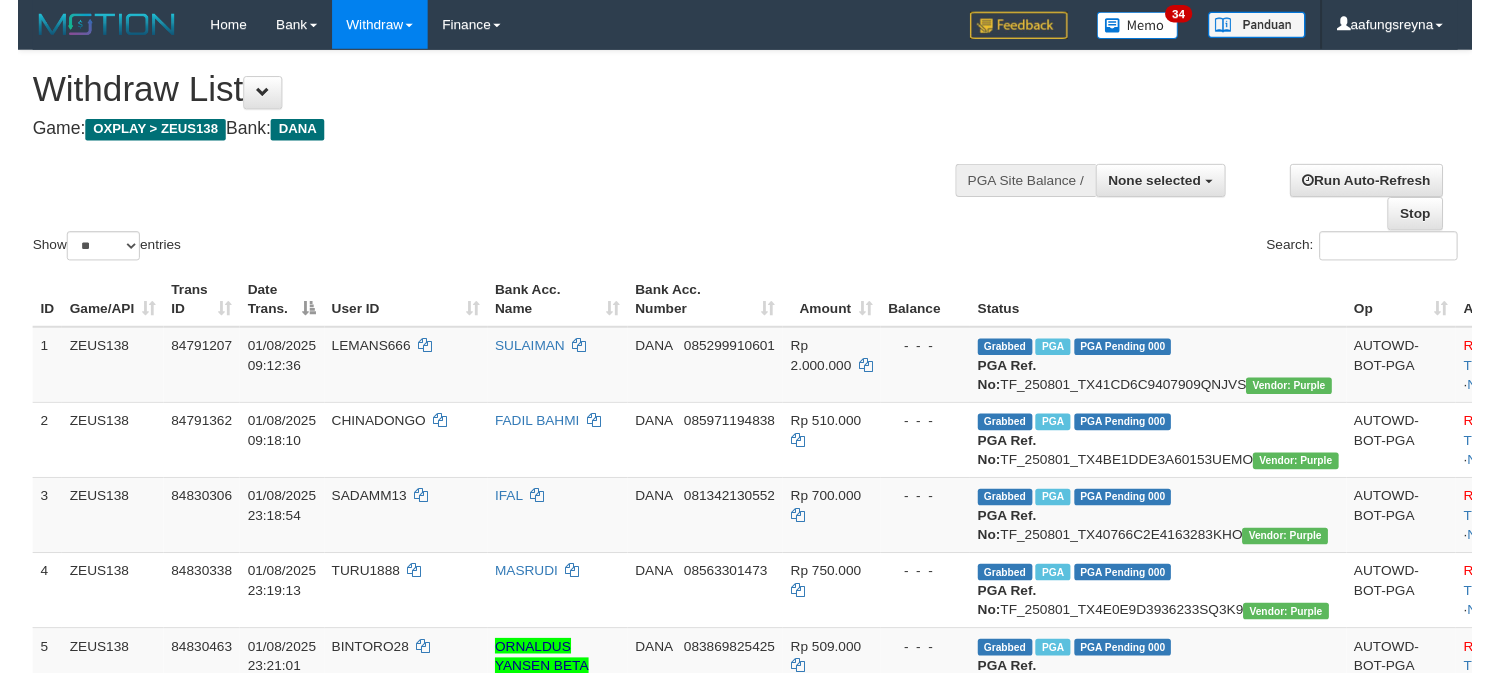 scroll, scrollTop: 347, scrollLeft: 0, axis: vertical 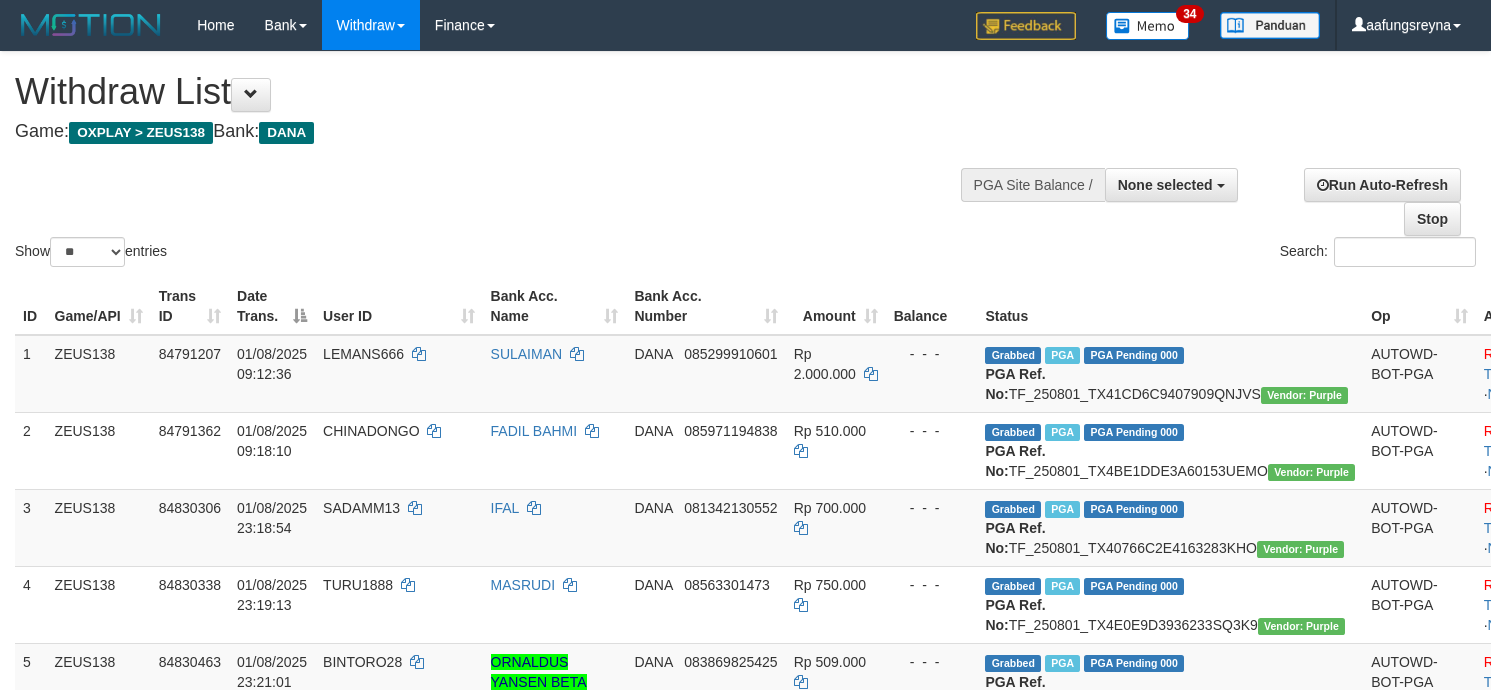 select 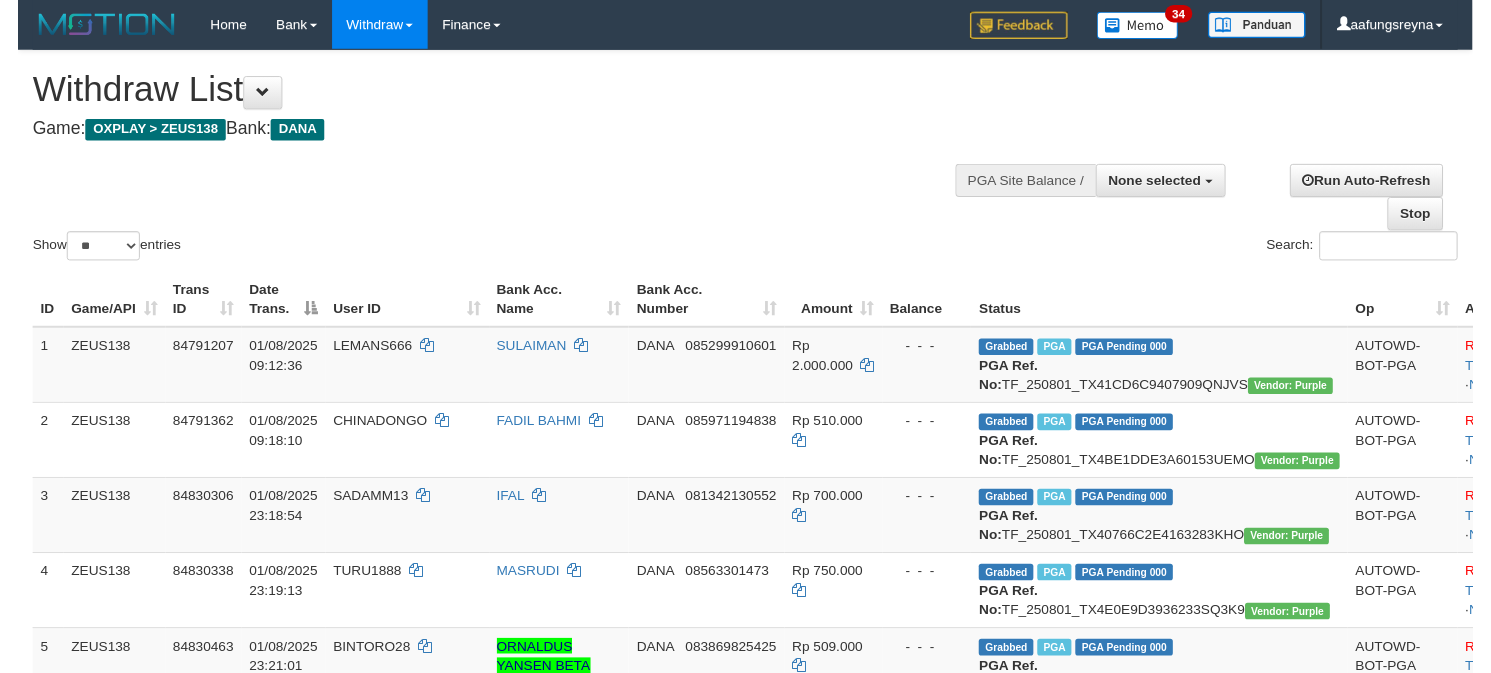 scroll, scrollTop: 347, scrollLeft: 0, axis: vertical 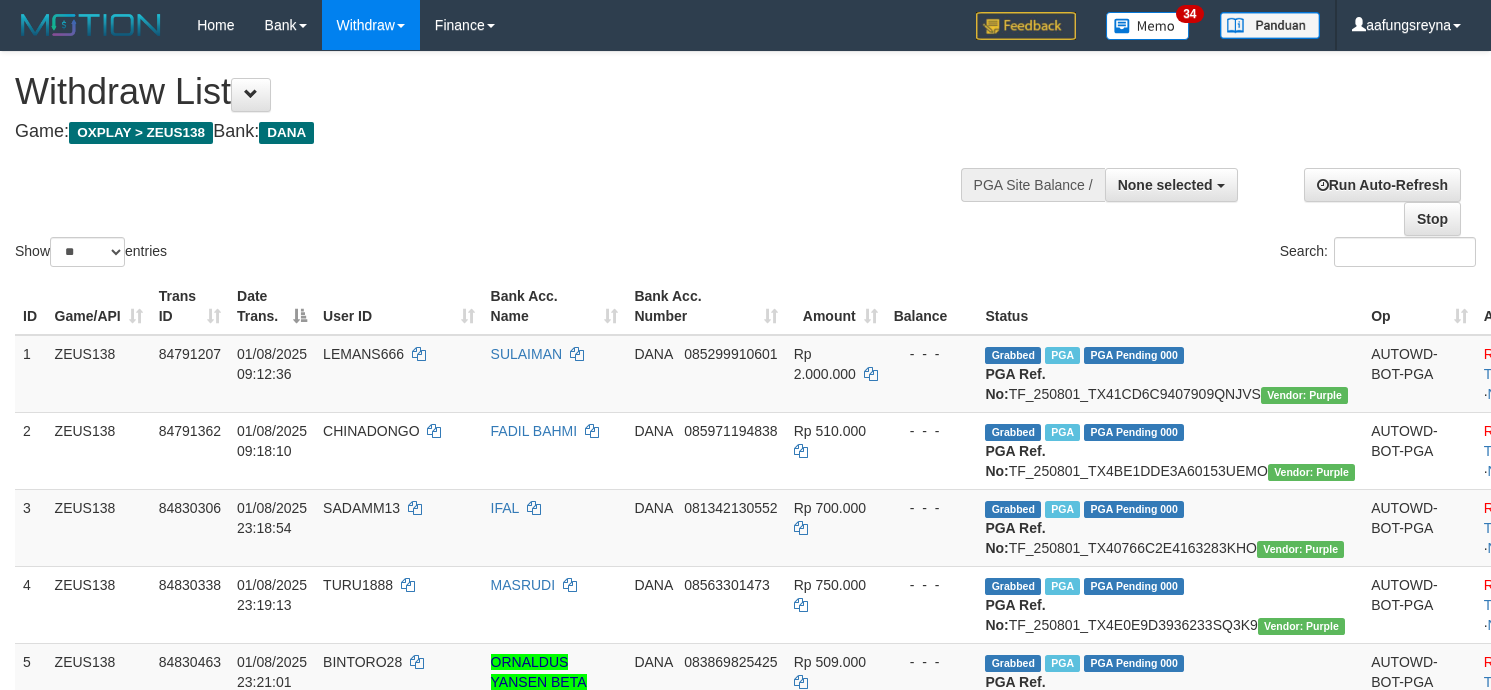 select 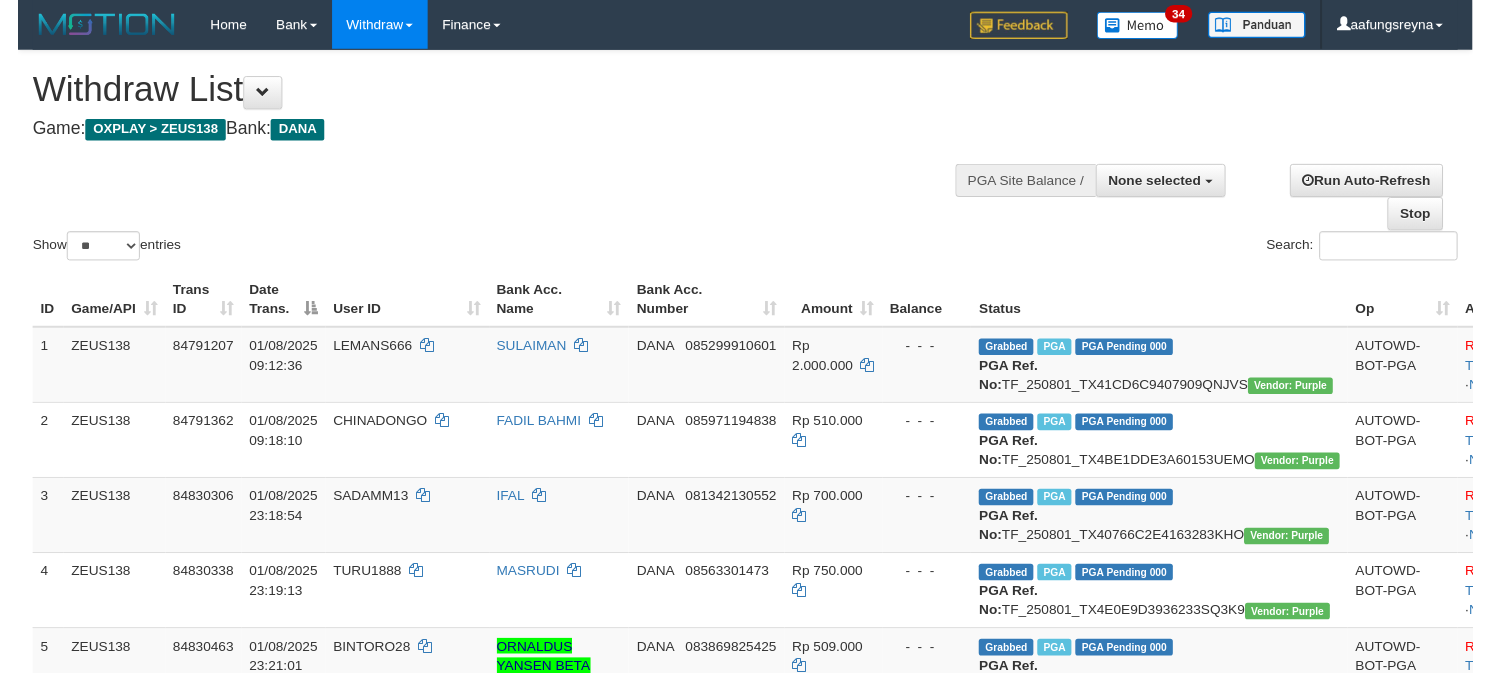 scroll, scrollTop: 347, scrollLeft: 0, axis: vertical 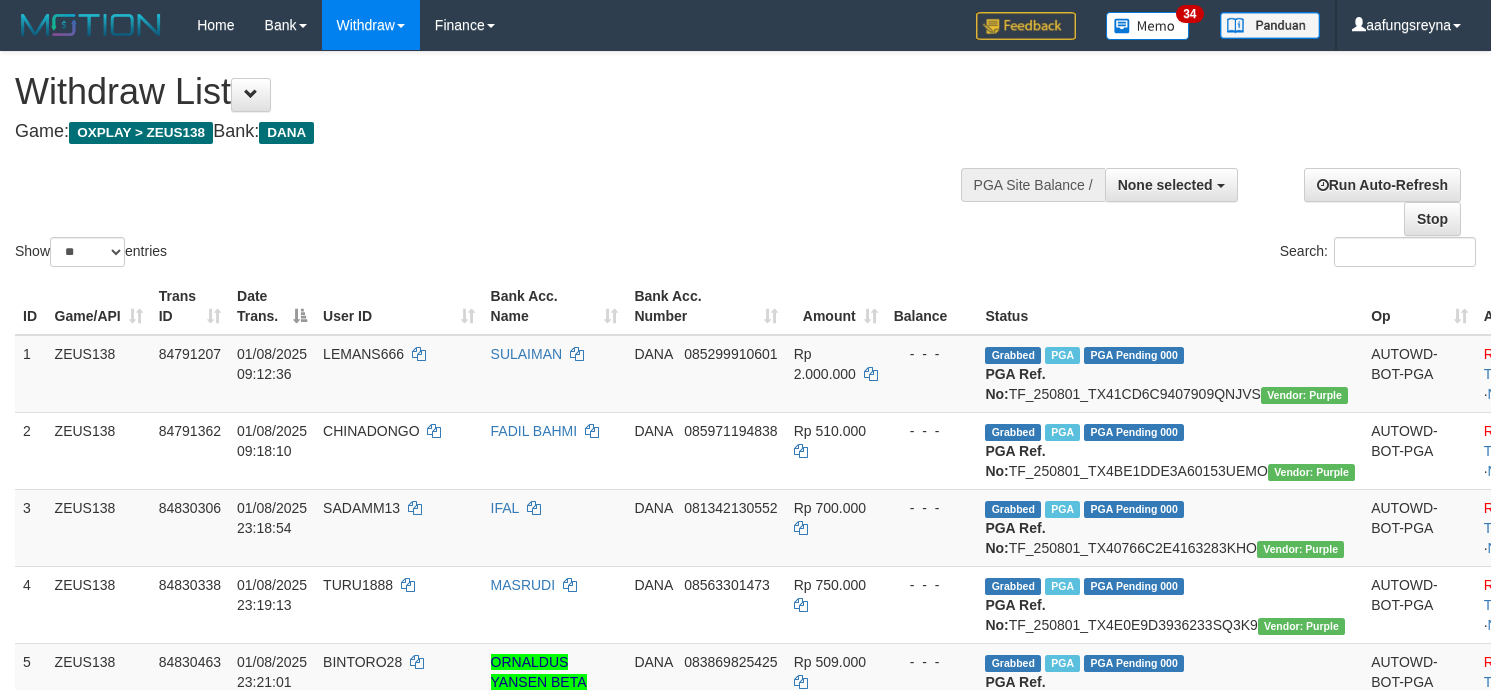 select 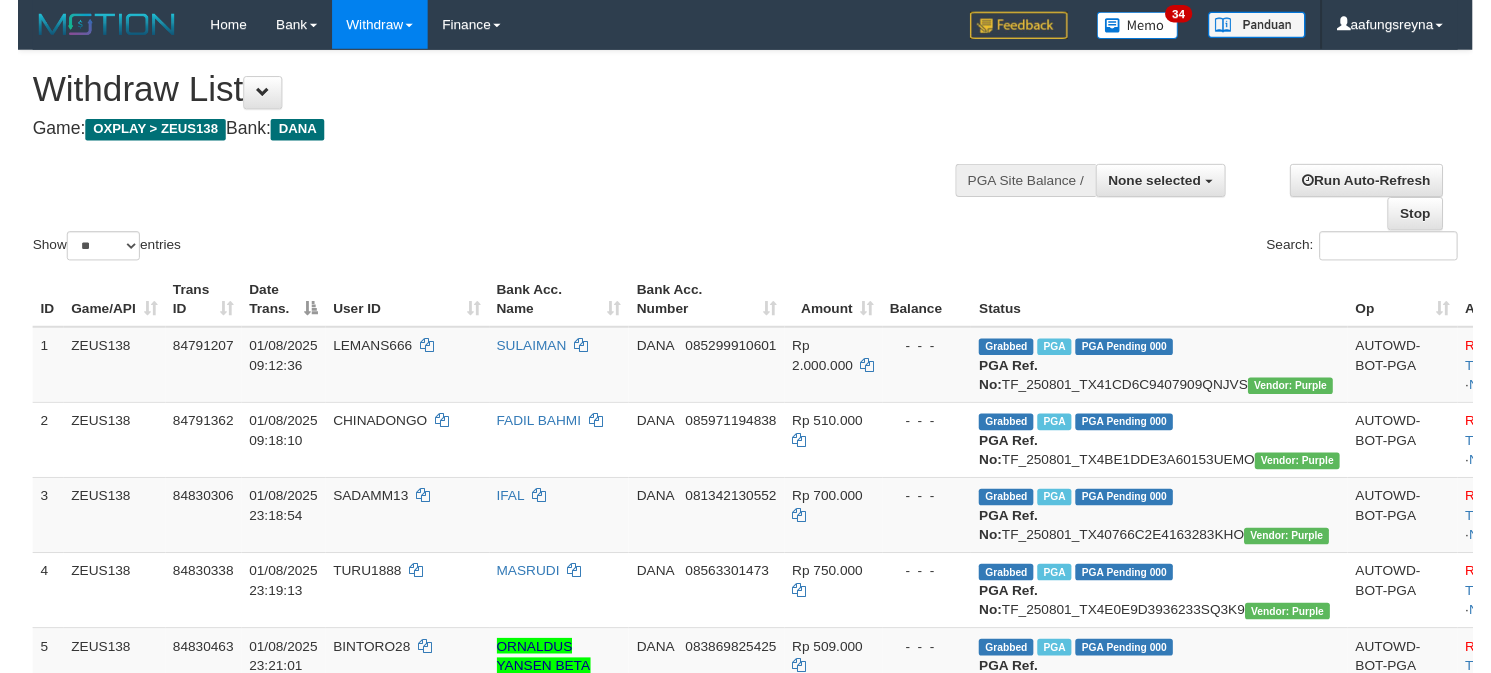 scroll, scrollTop: 347, scrollLeft: 0, axis: vertical 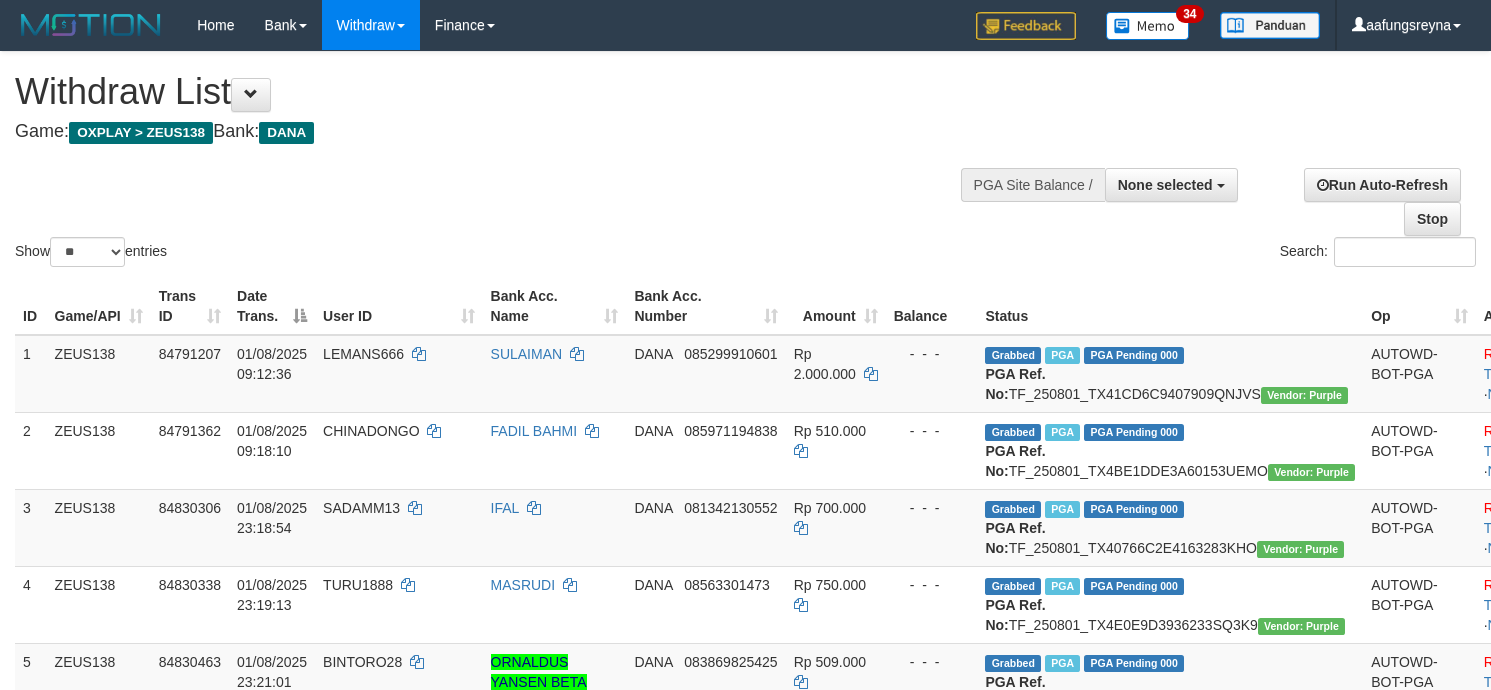 select 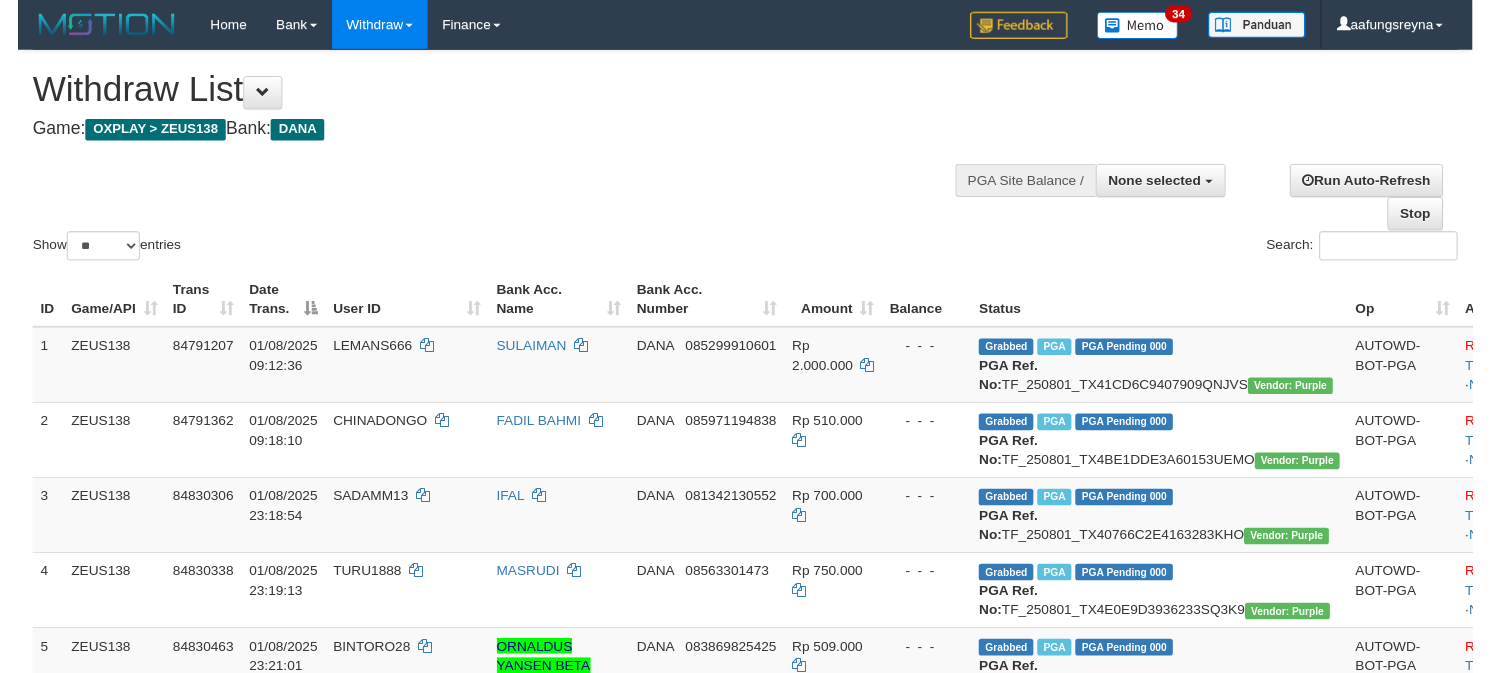 scroll, scrollTop: 347, scrollLeft: 0, axis: vertical 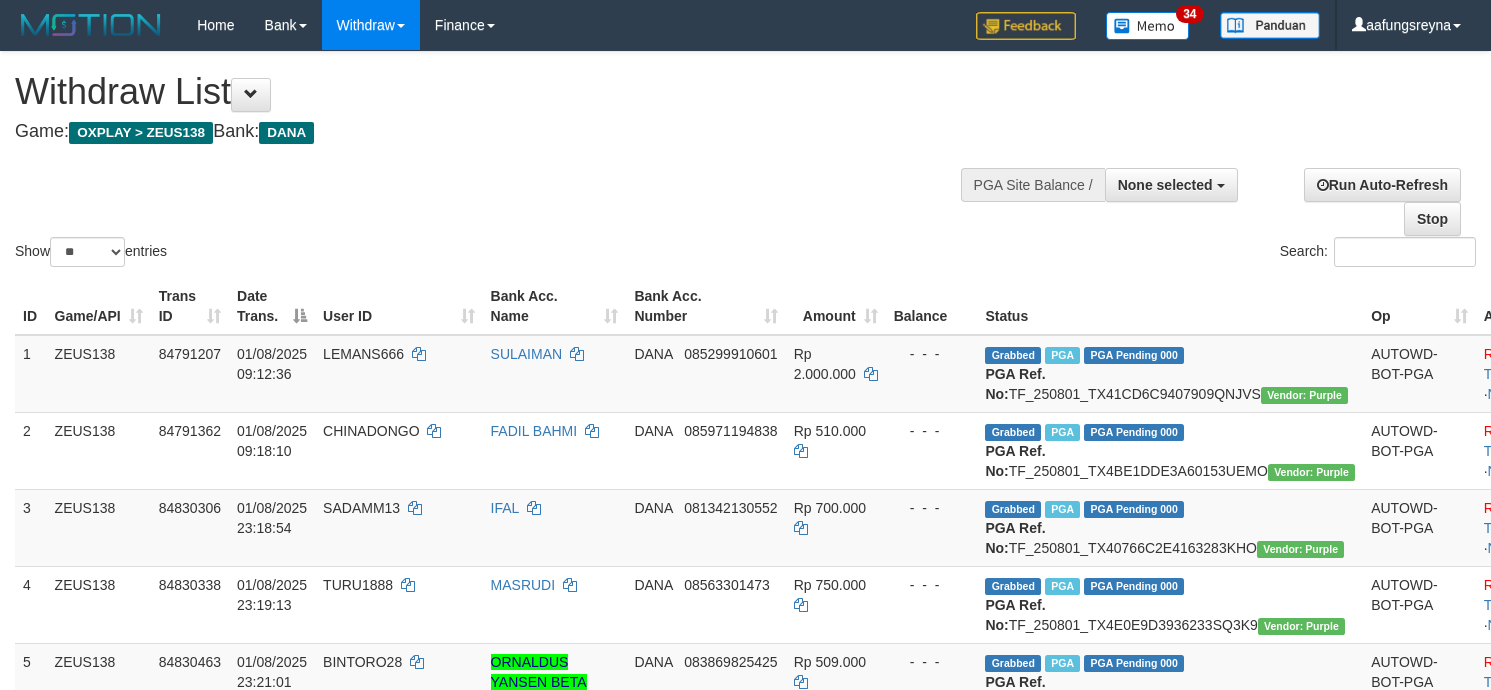 select 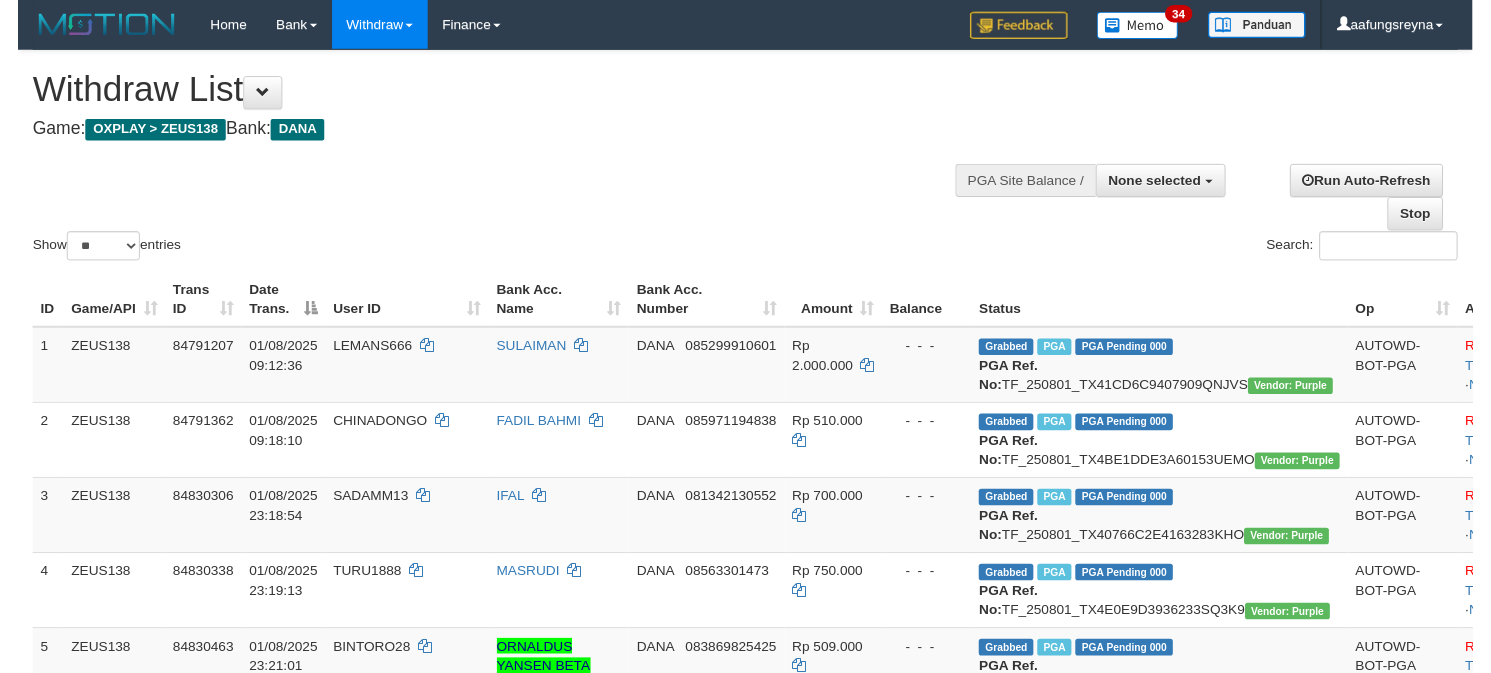 scroll, scrollTop: 347, scrollLeft: 0, axis: vertical 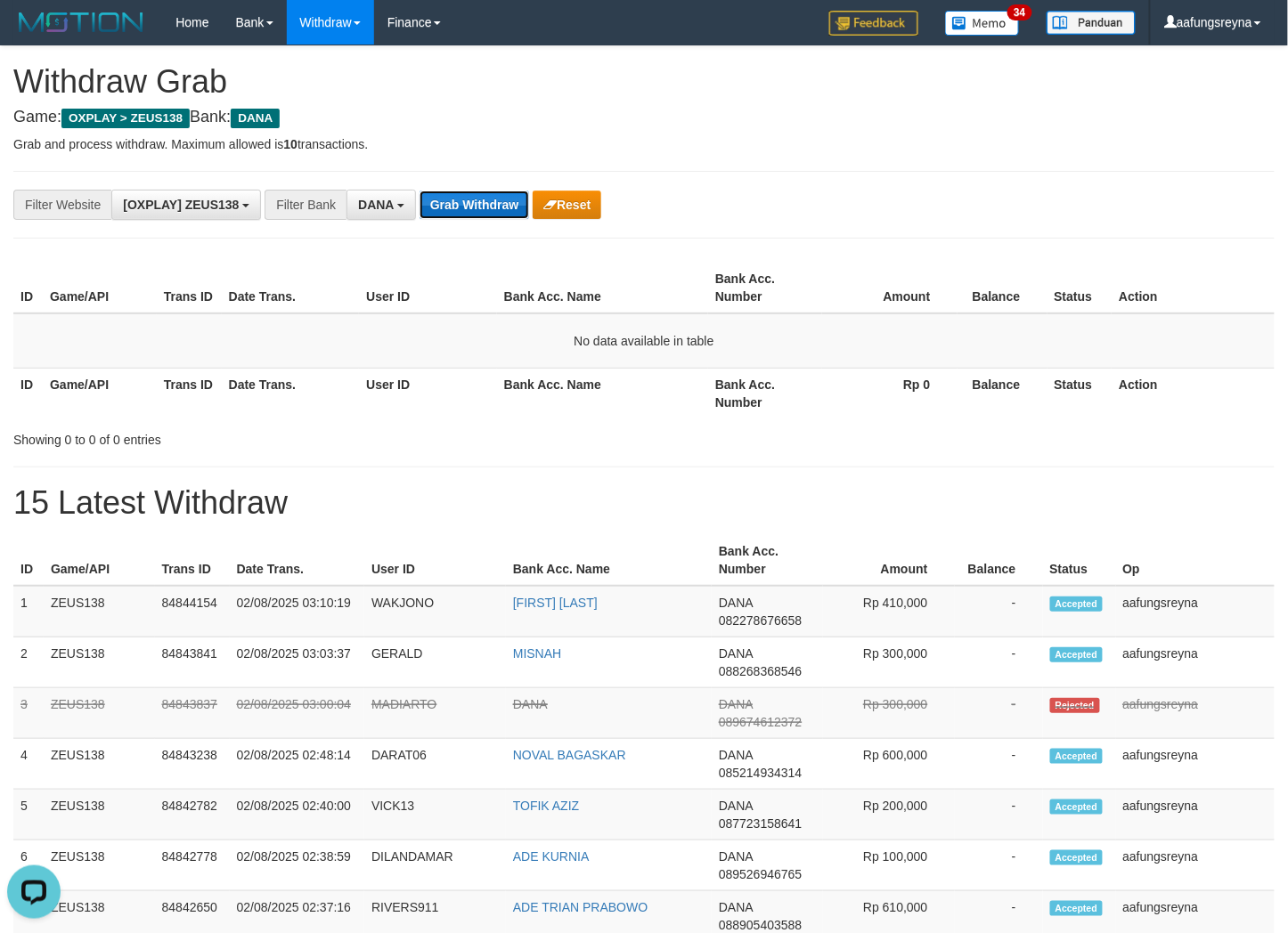 click on "Grab Withdraw" at bounding box center (474, 205) 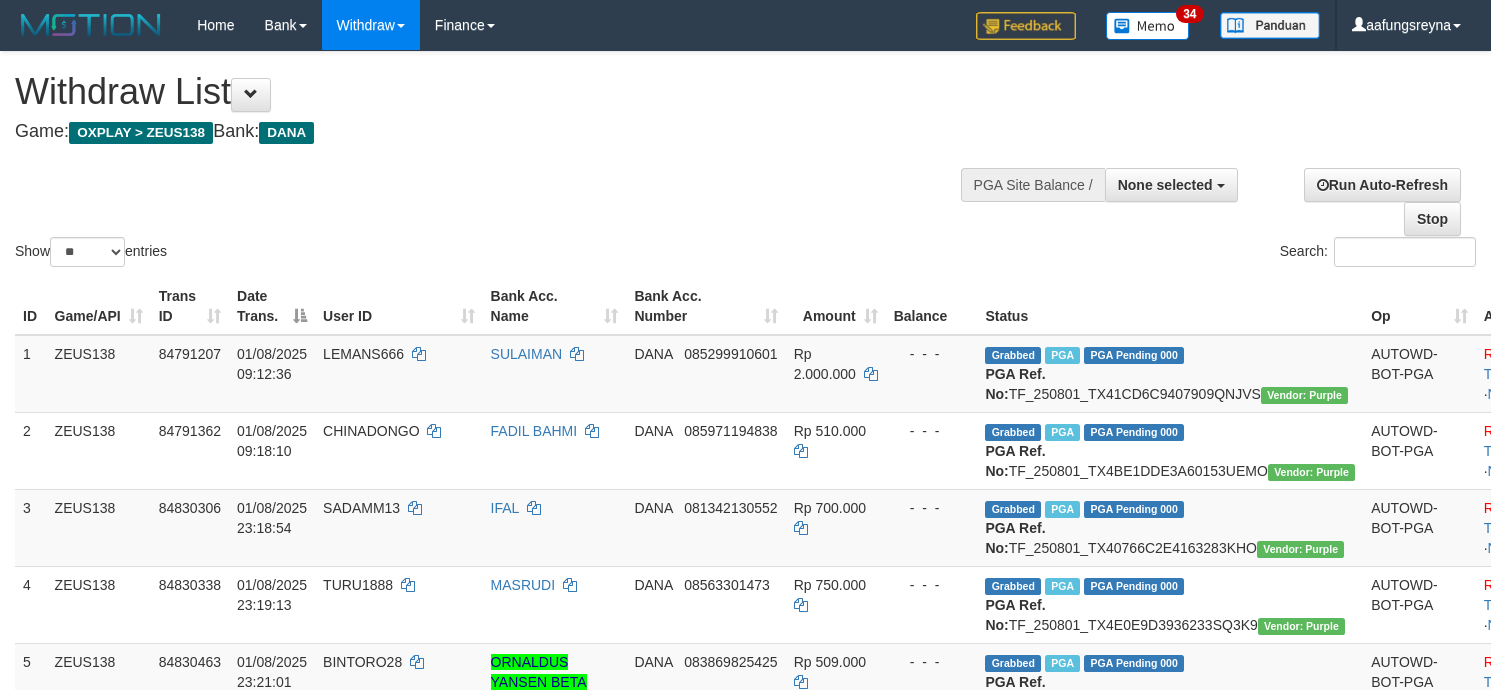 select 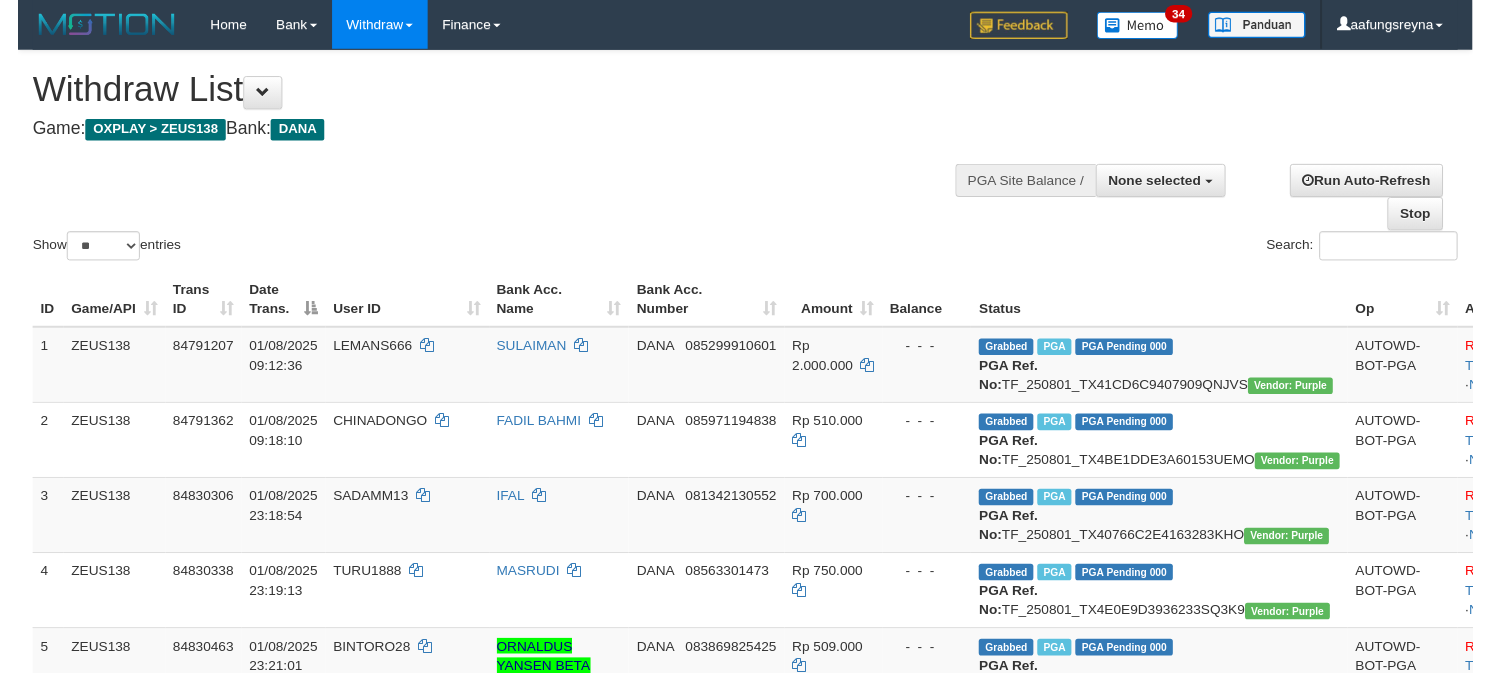 scroll, scrollTop: 347, scrollLeft: 0, axis: vertical 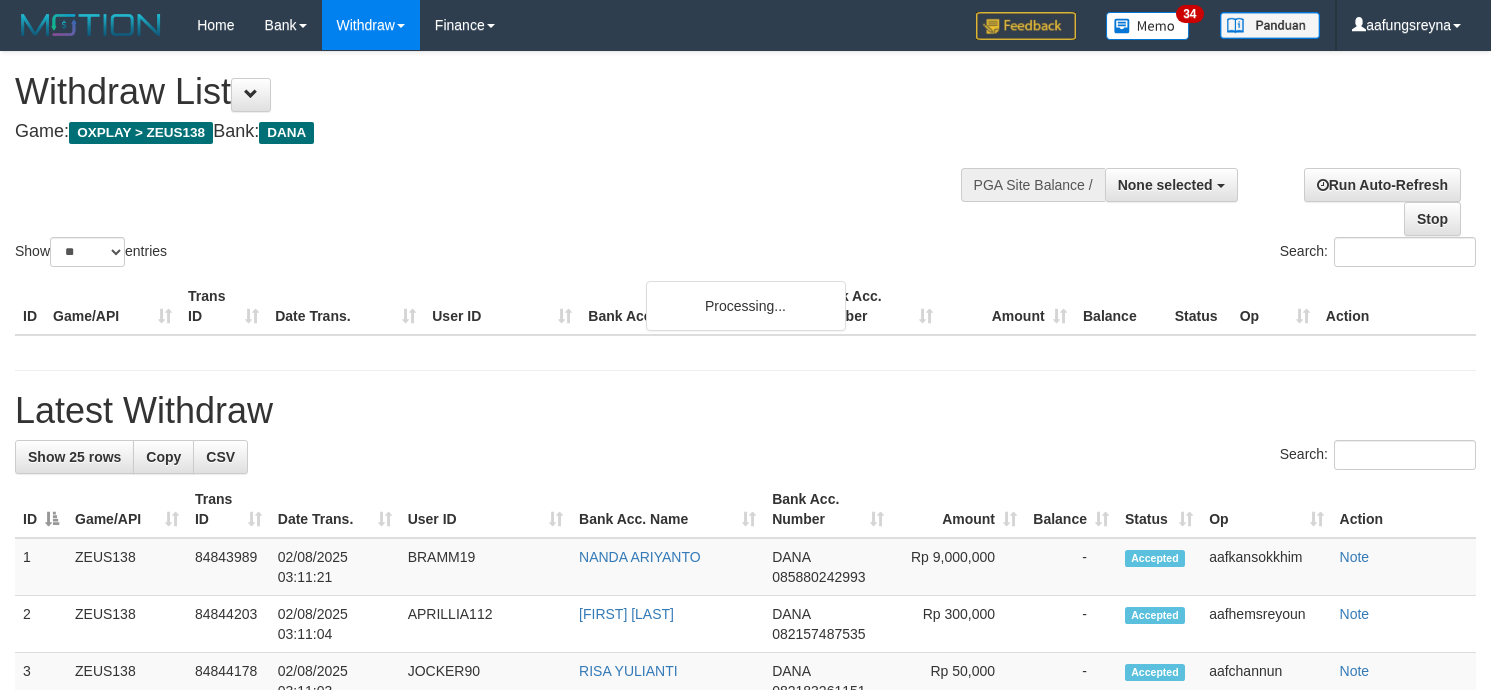 select 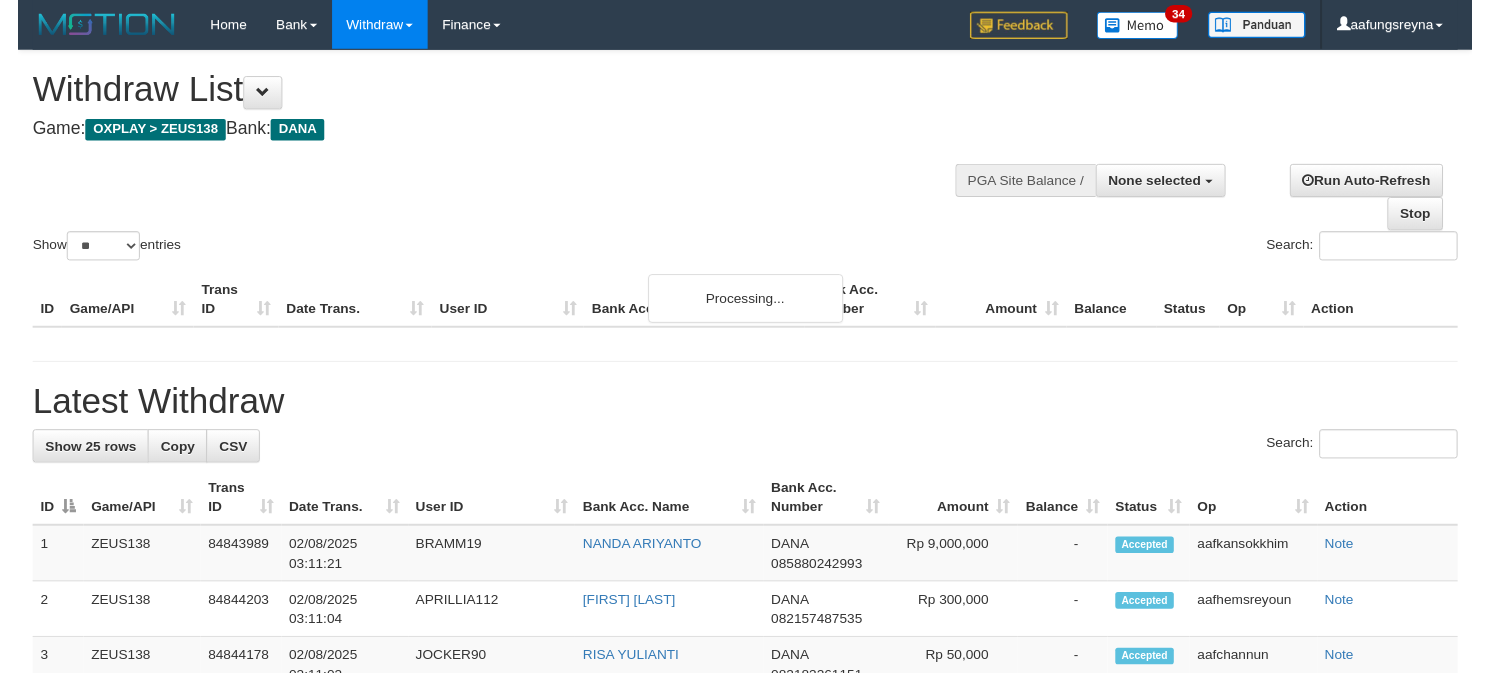 scroll, scrollTop: 347, scrollLeft: 0, axis: vertical 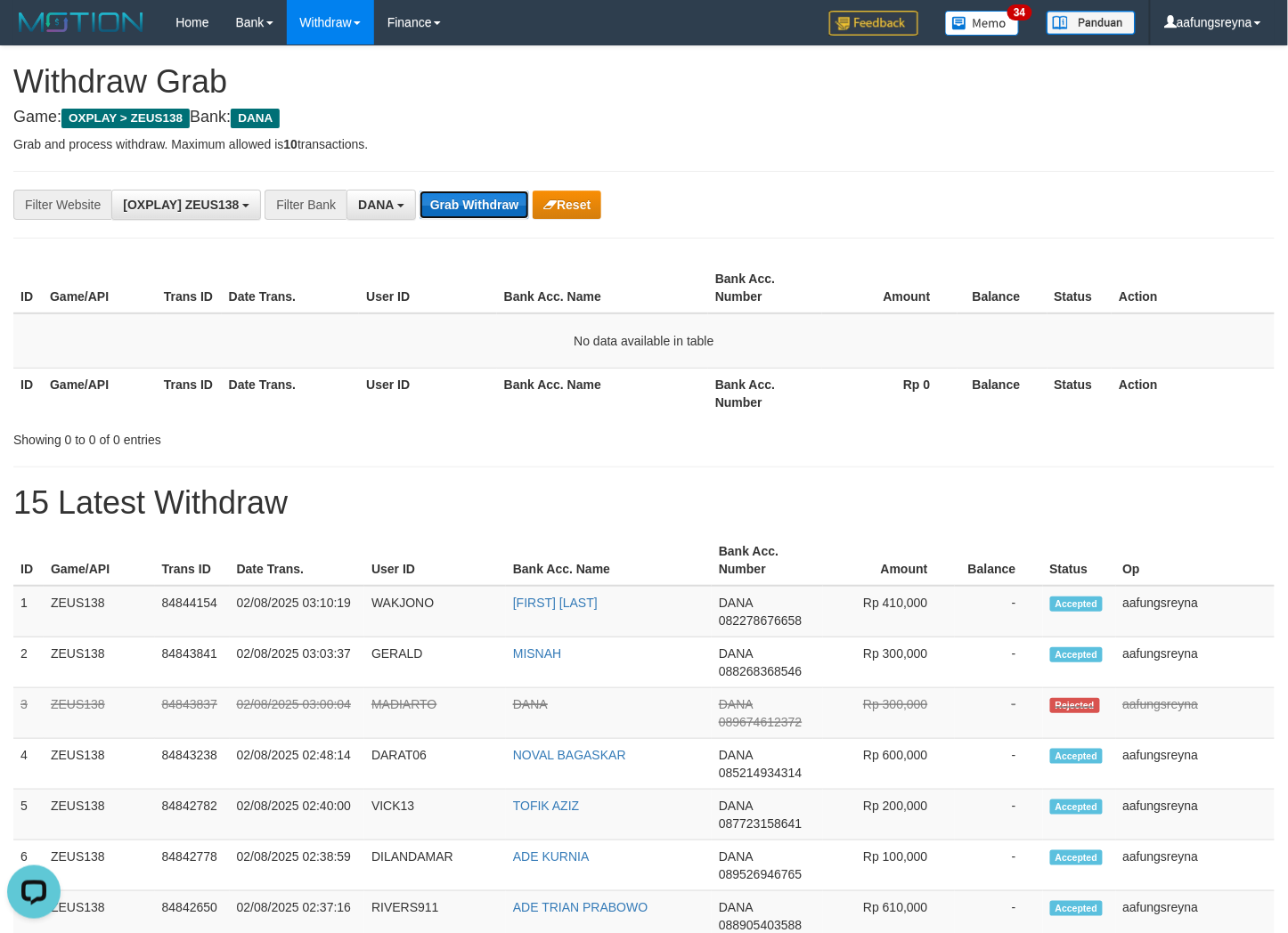 click on "Grab Withdraw" at bounding box center [474, 205] 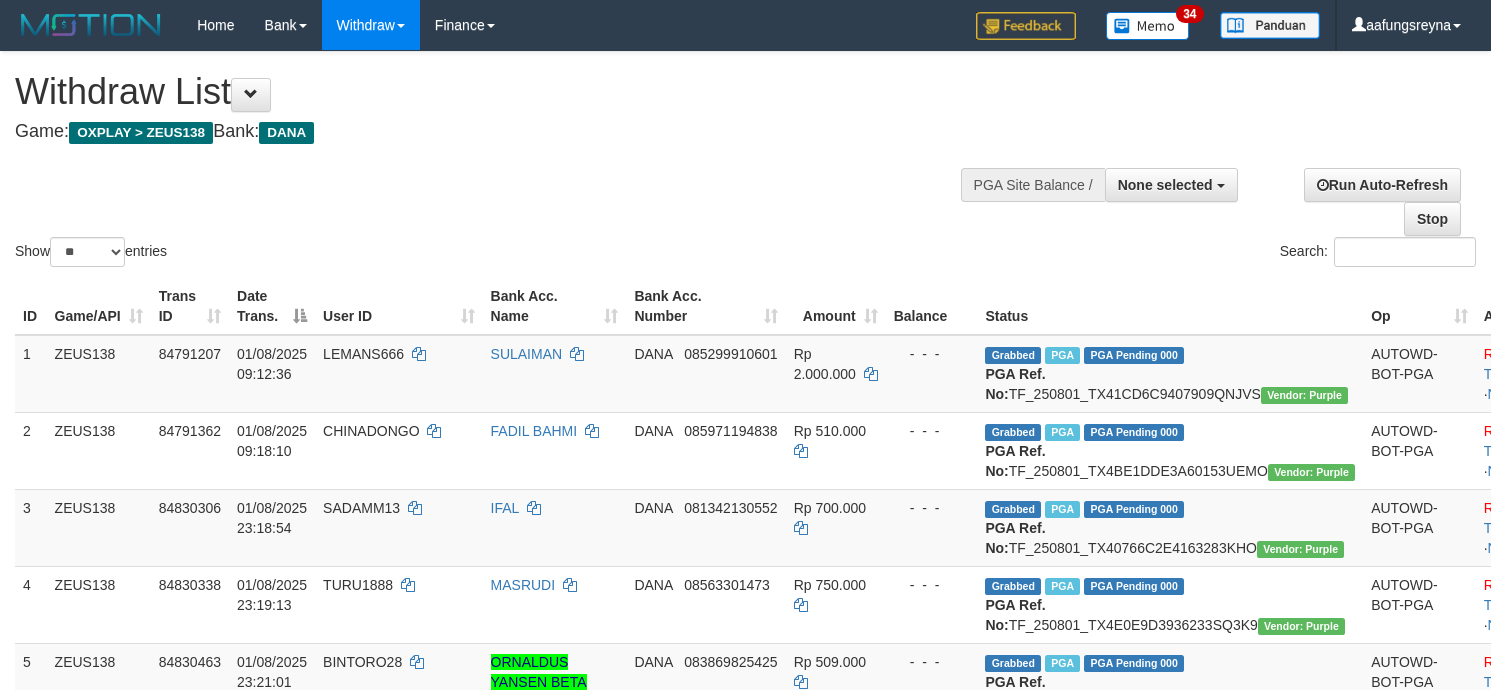 select 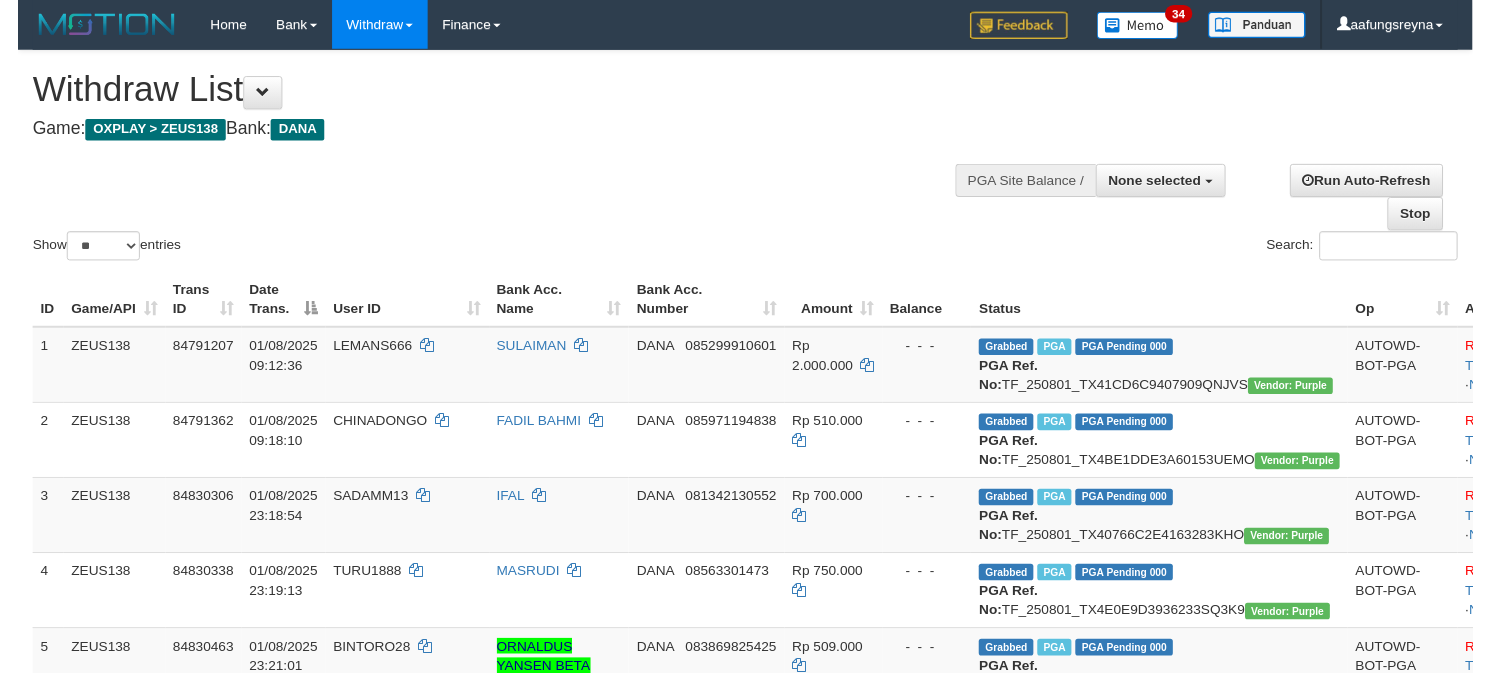 scroll, scrollTop: 347, scrollLeft: 0, axis: vertical 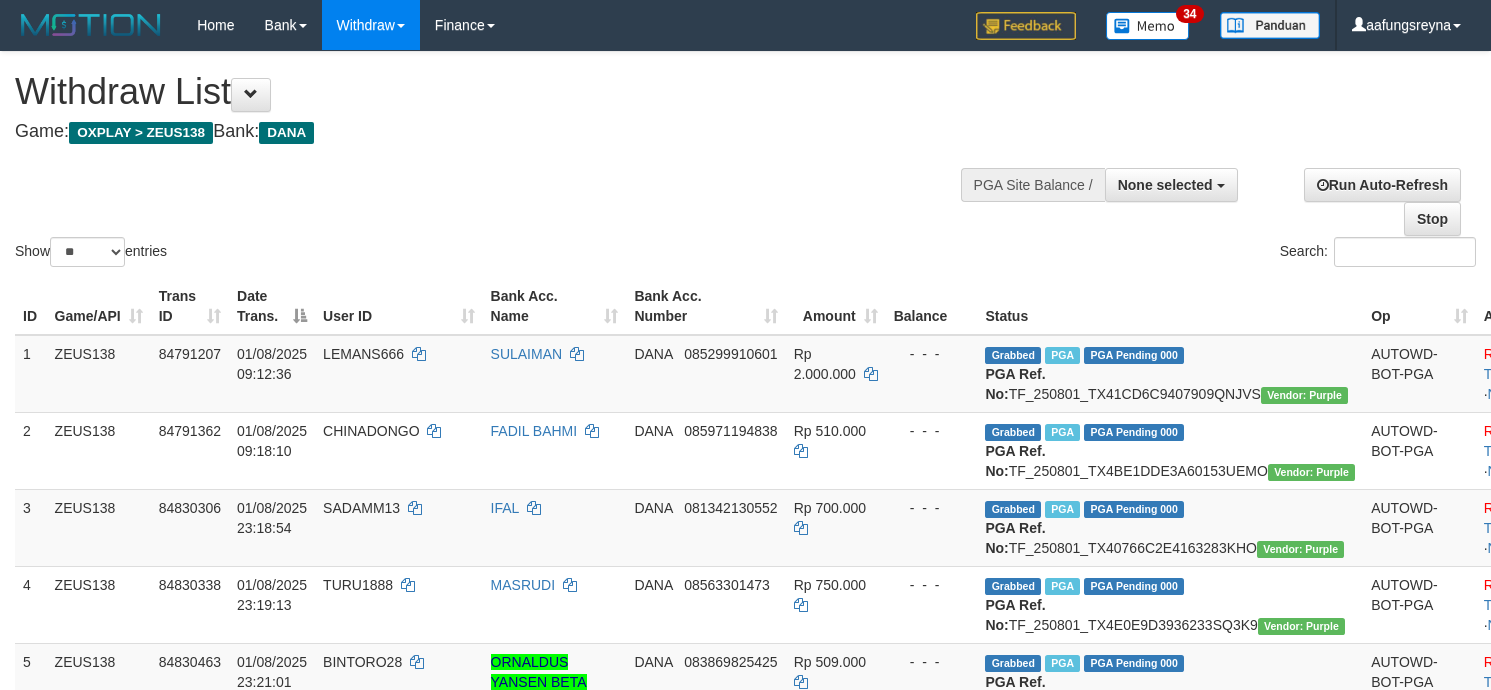 select 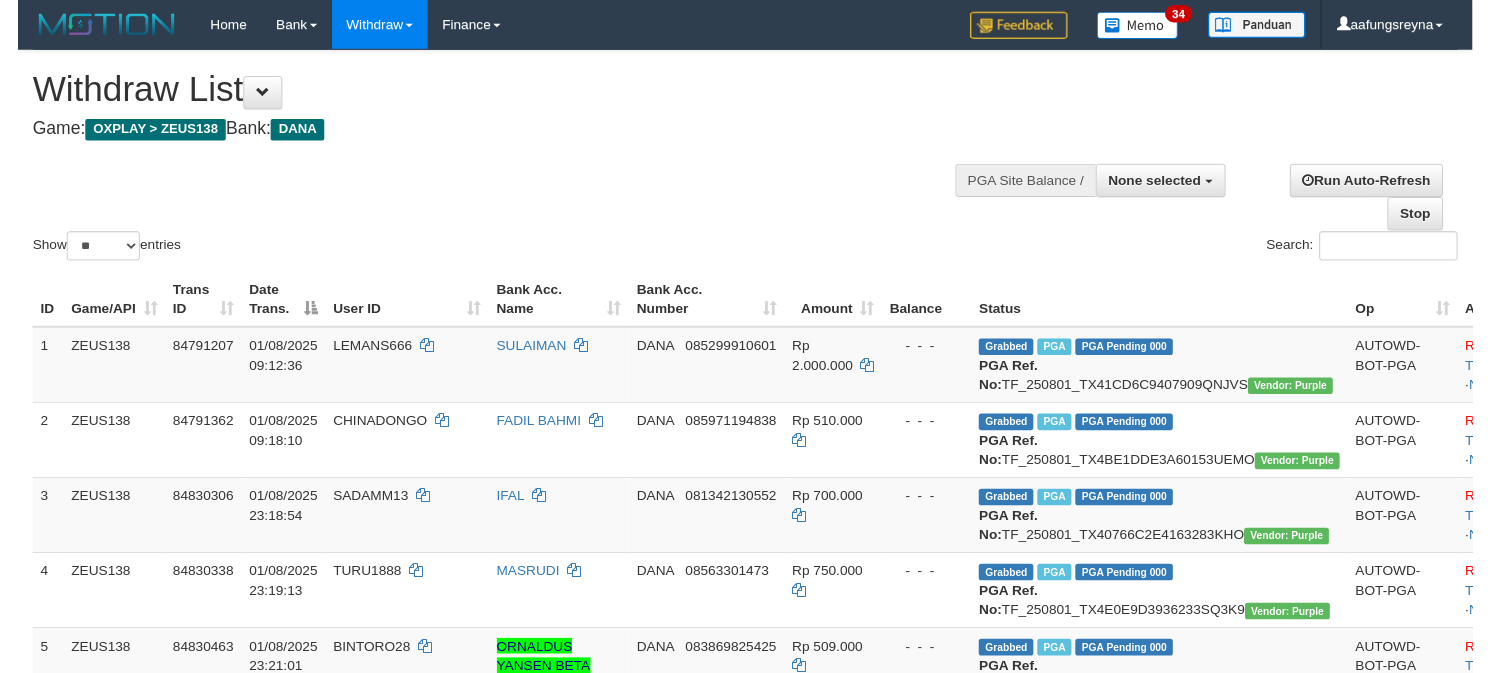 scroll, scrollTop: 347, scrollLeft: 0, axis: vertical 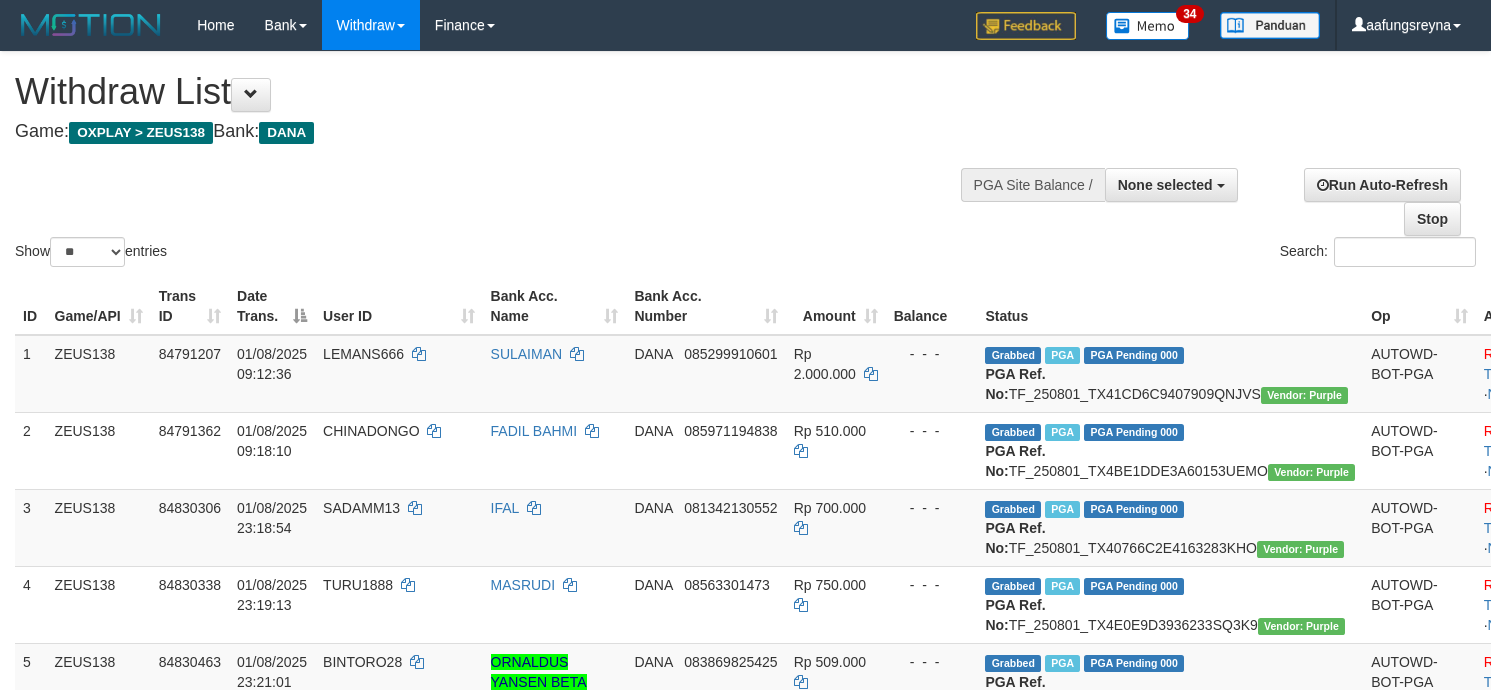 select 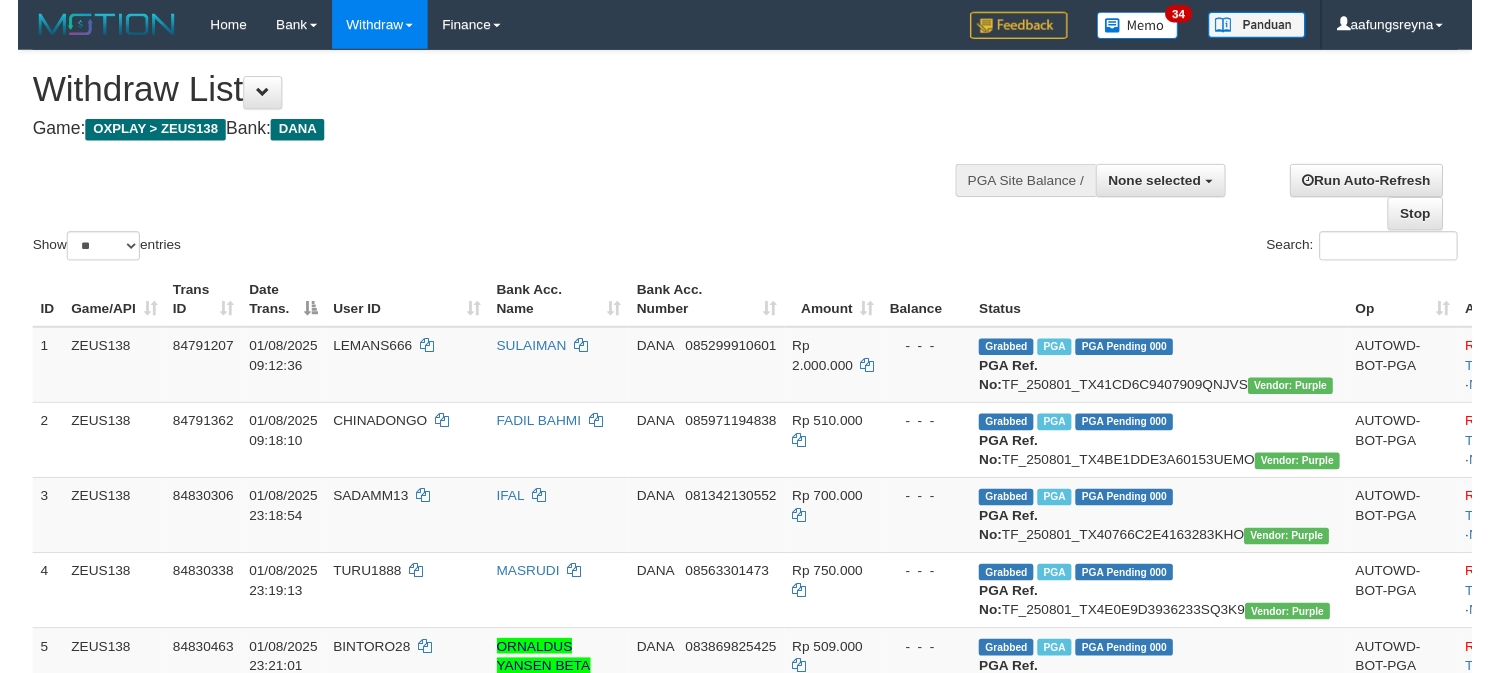 scroll, scrollTop: 347, scrollLeft: 0, axis: vertical 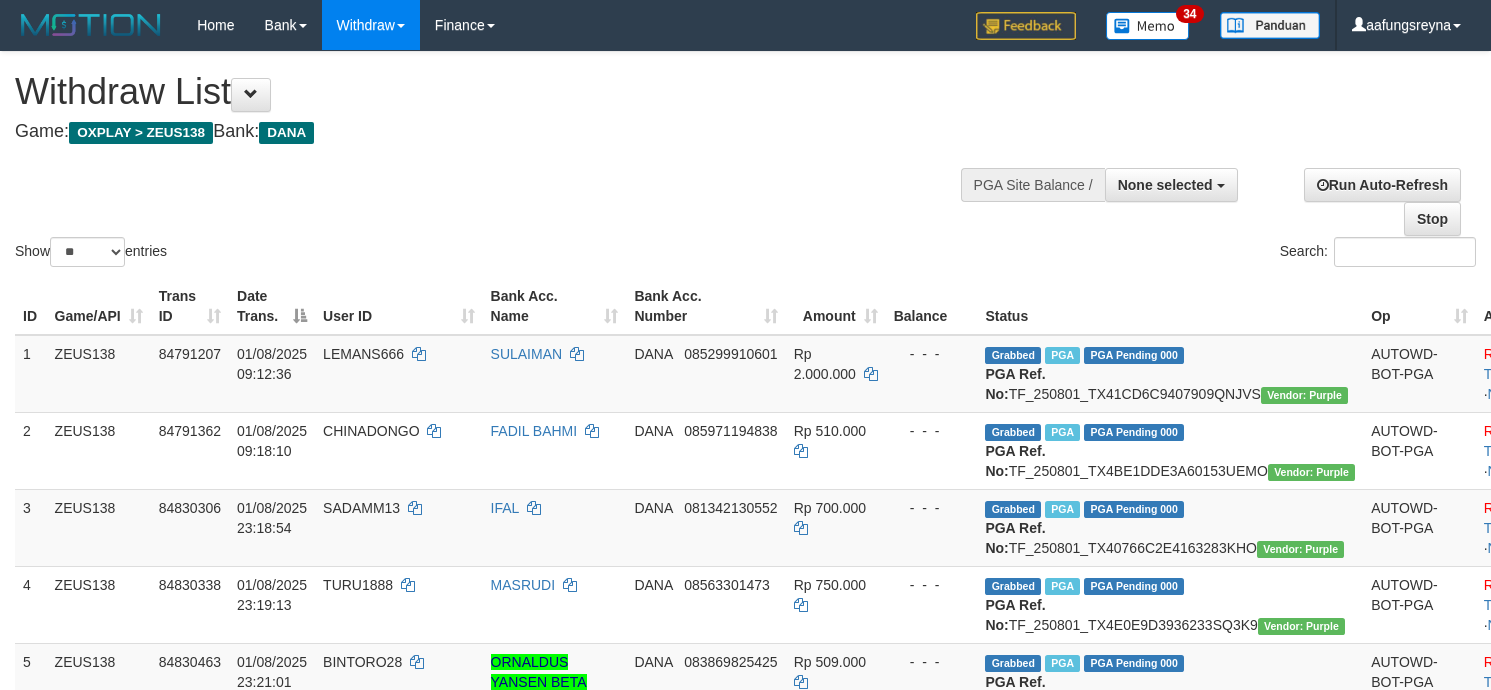select 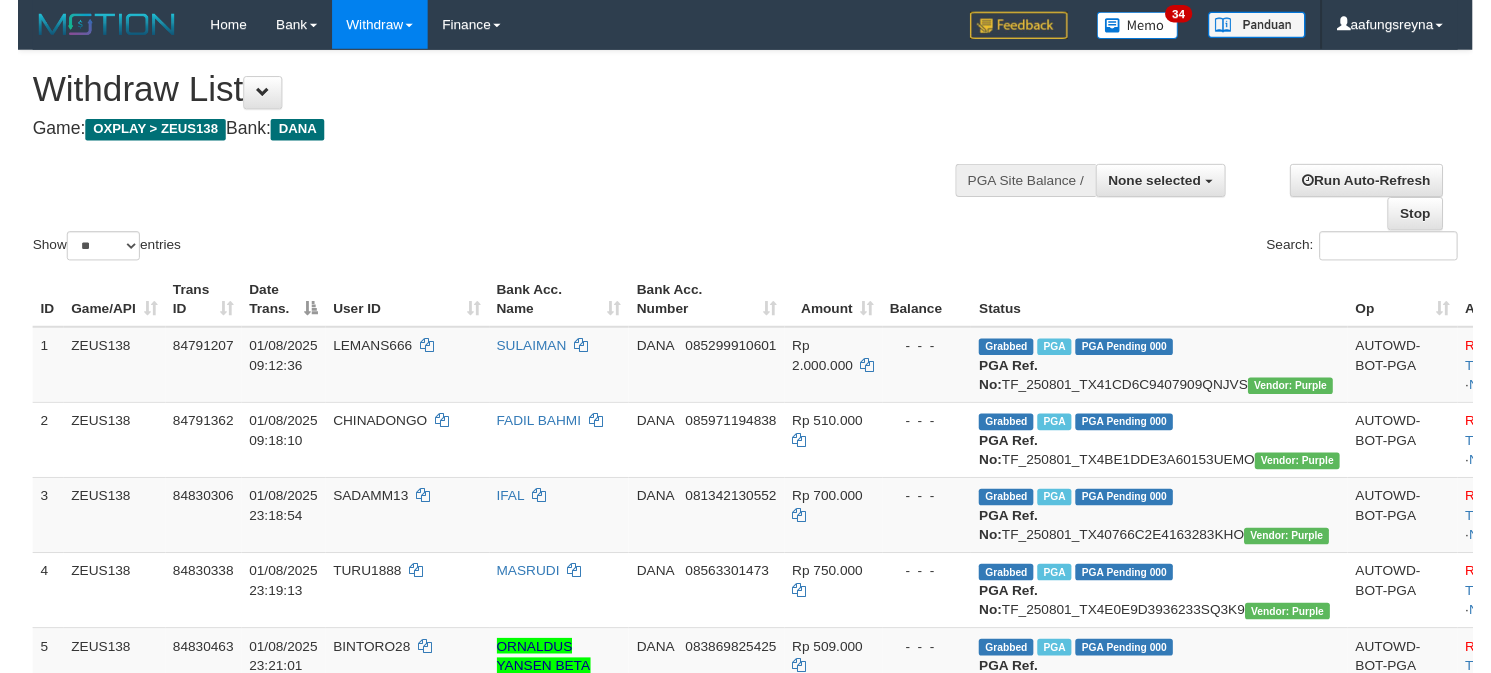 scroll, scrollTop: 347, scrollLeft: 0, axis: vertical 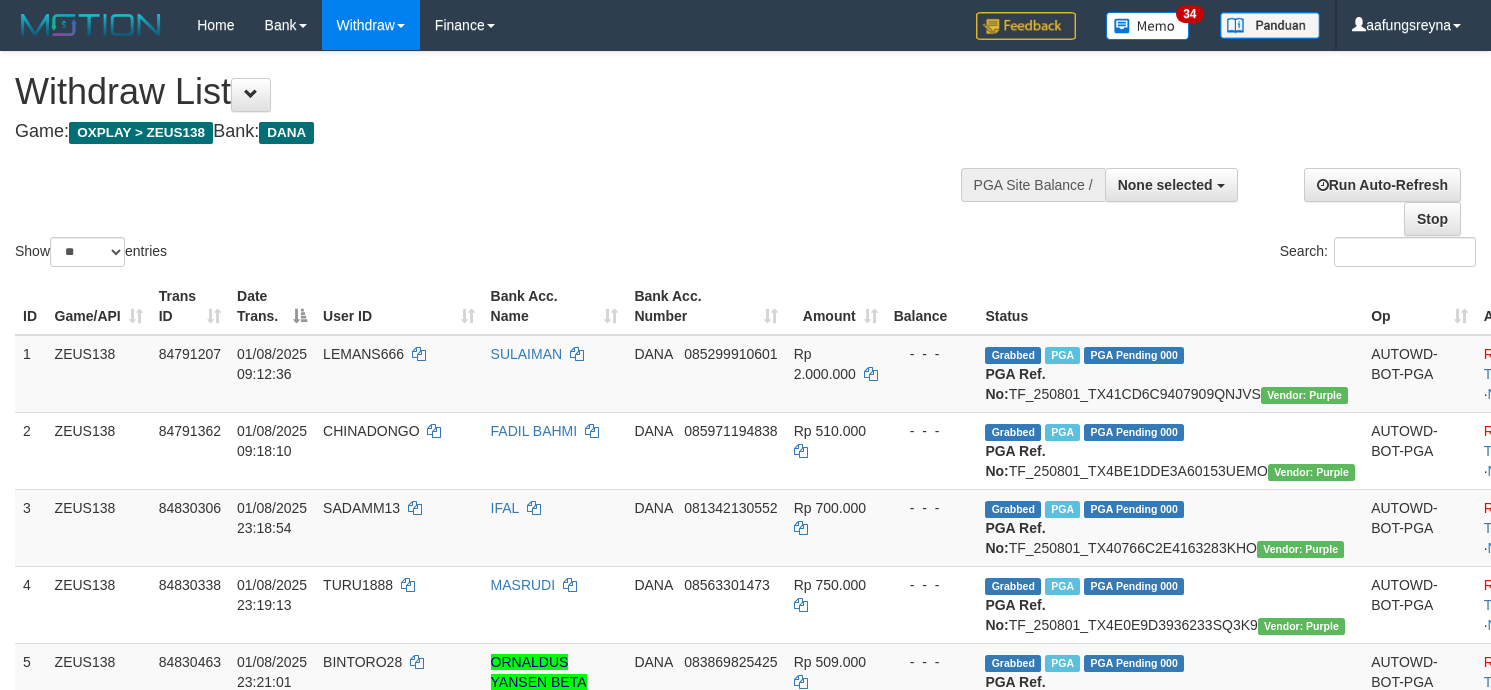 select 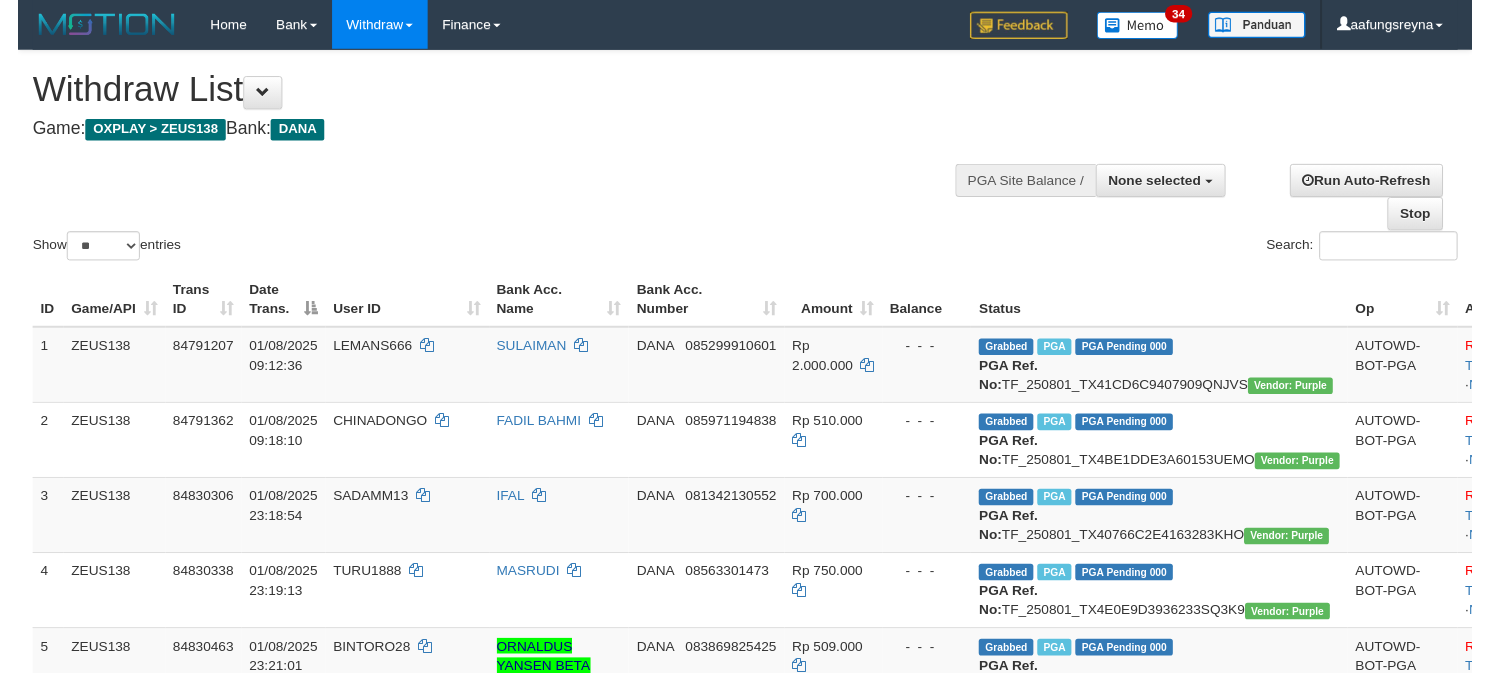 scroll, scrollTop: 347, scrollLeft: 0, axis: vertical 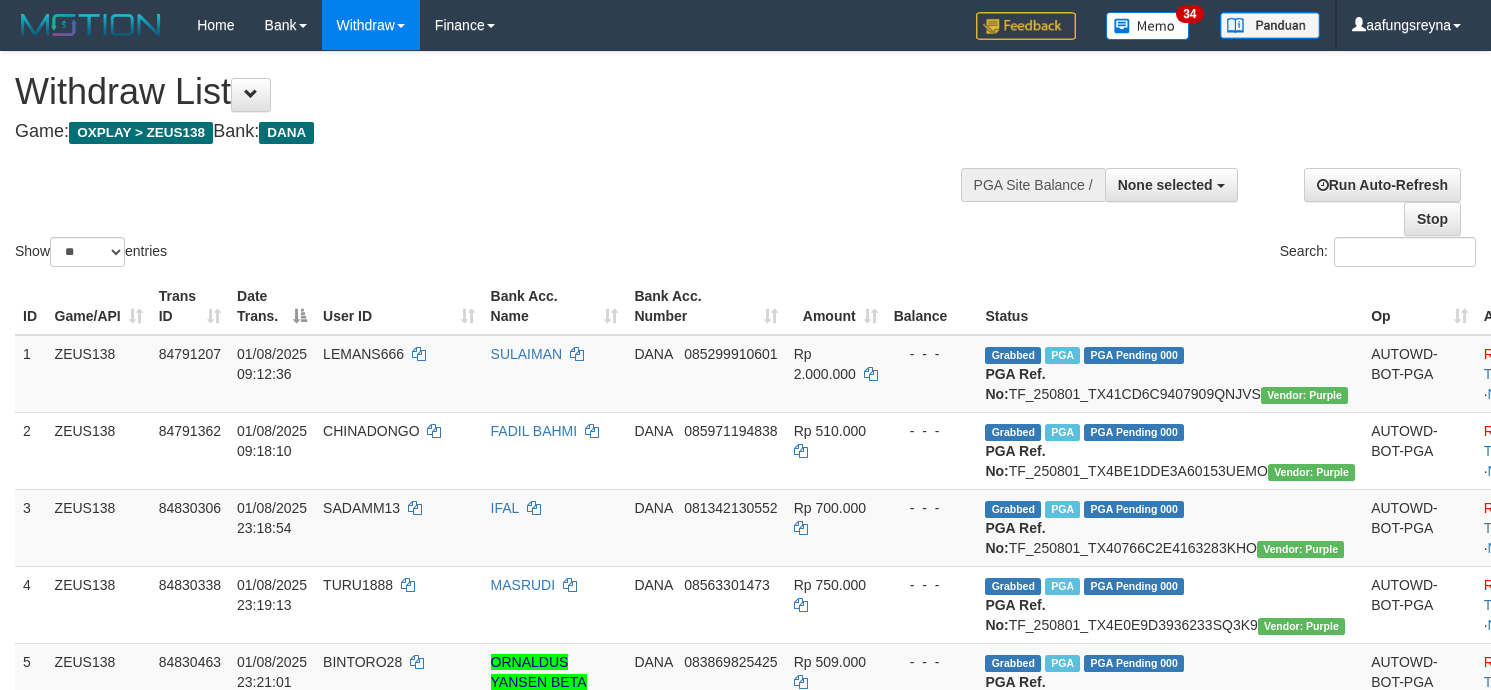 select 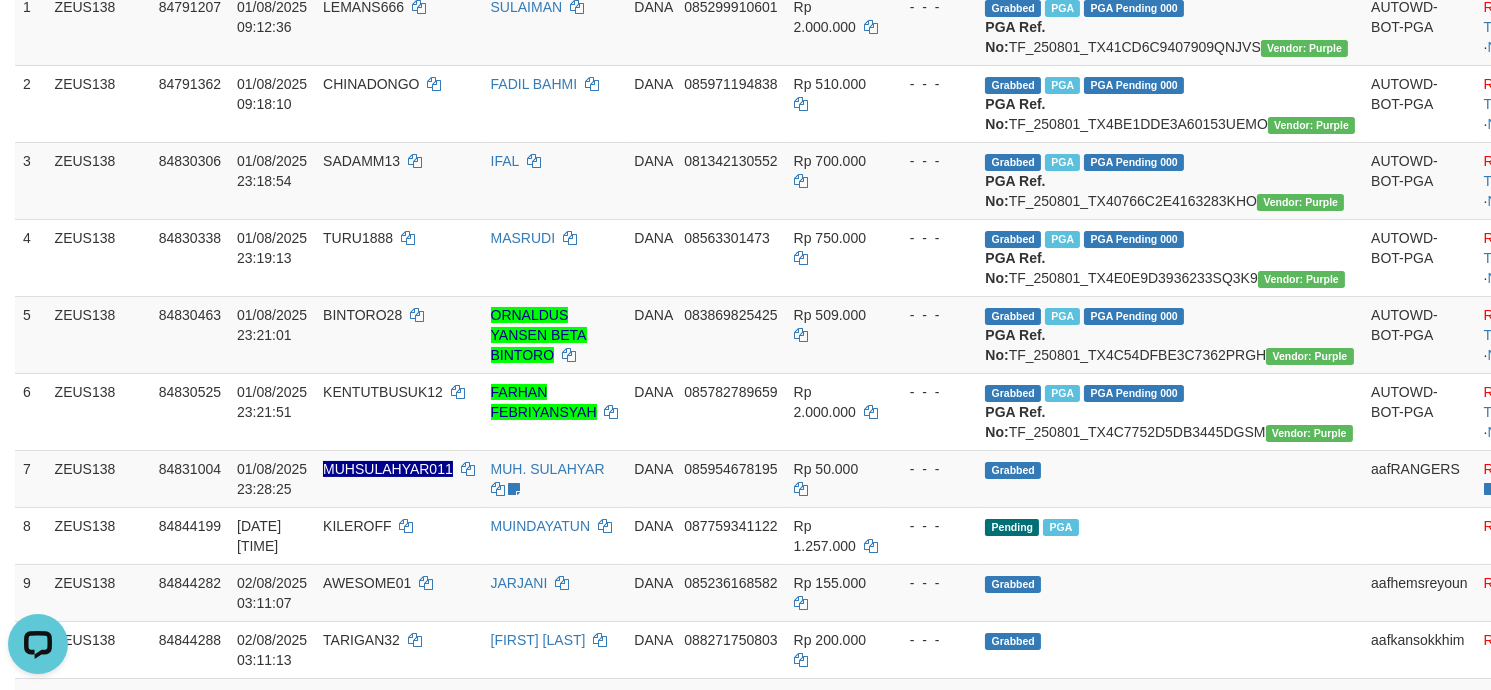 scroll, scrollTop: 0, scrollLeft: 0, axis: both 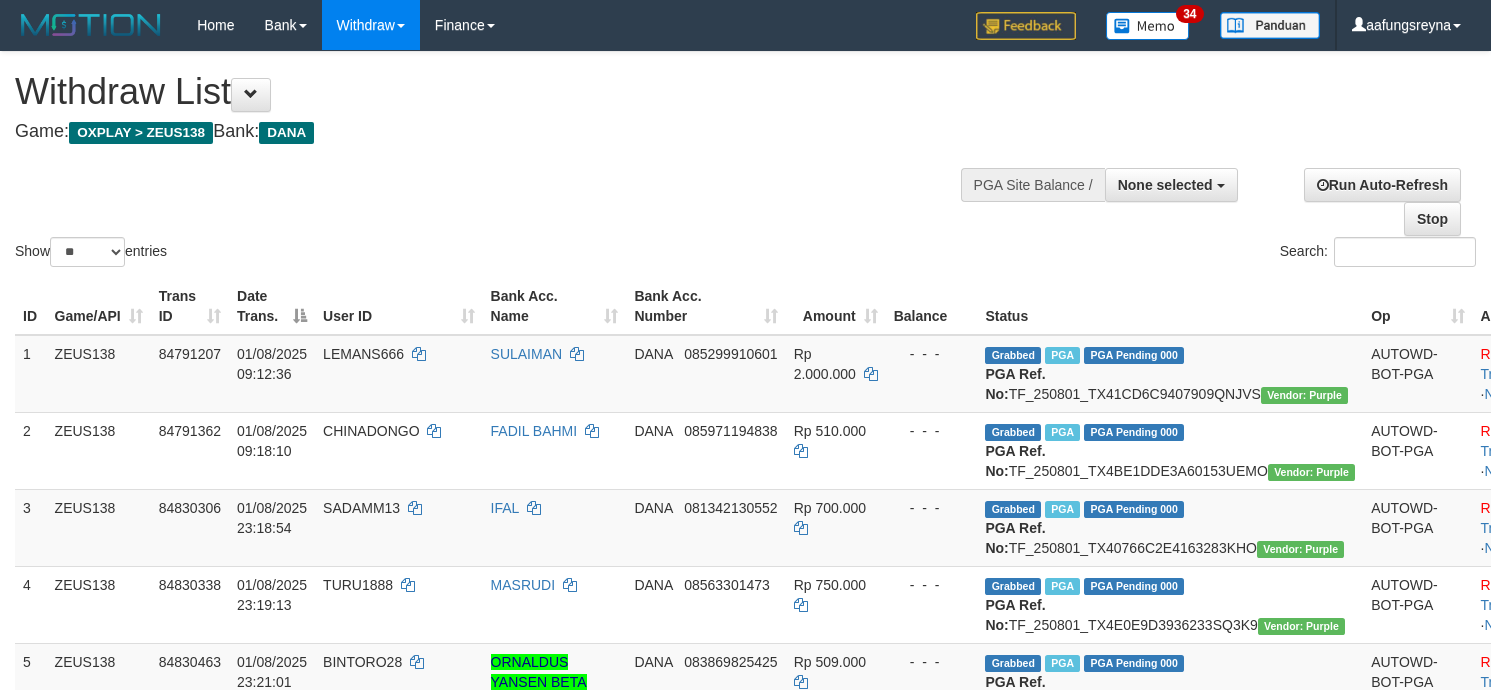 select 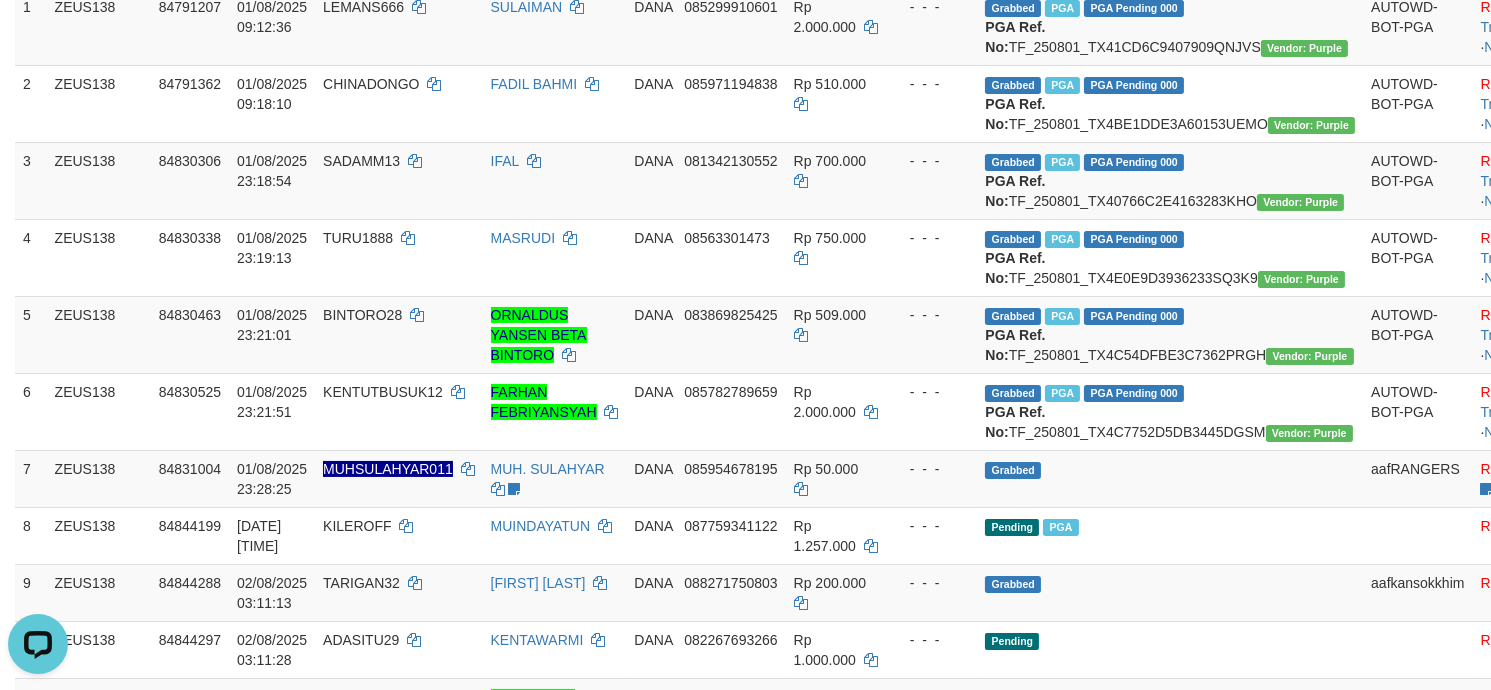 scroll, scrollTop: 0, scrollLeft: 0, axis: both 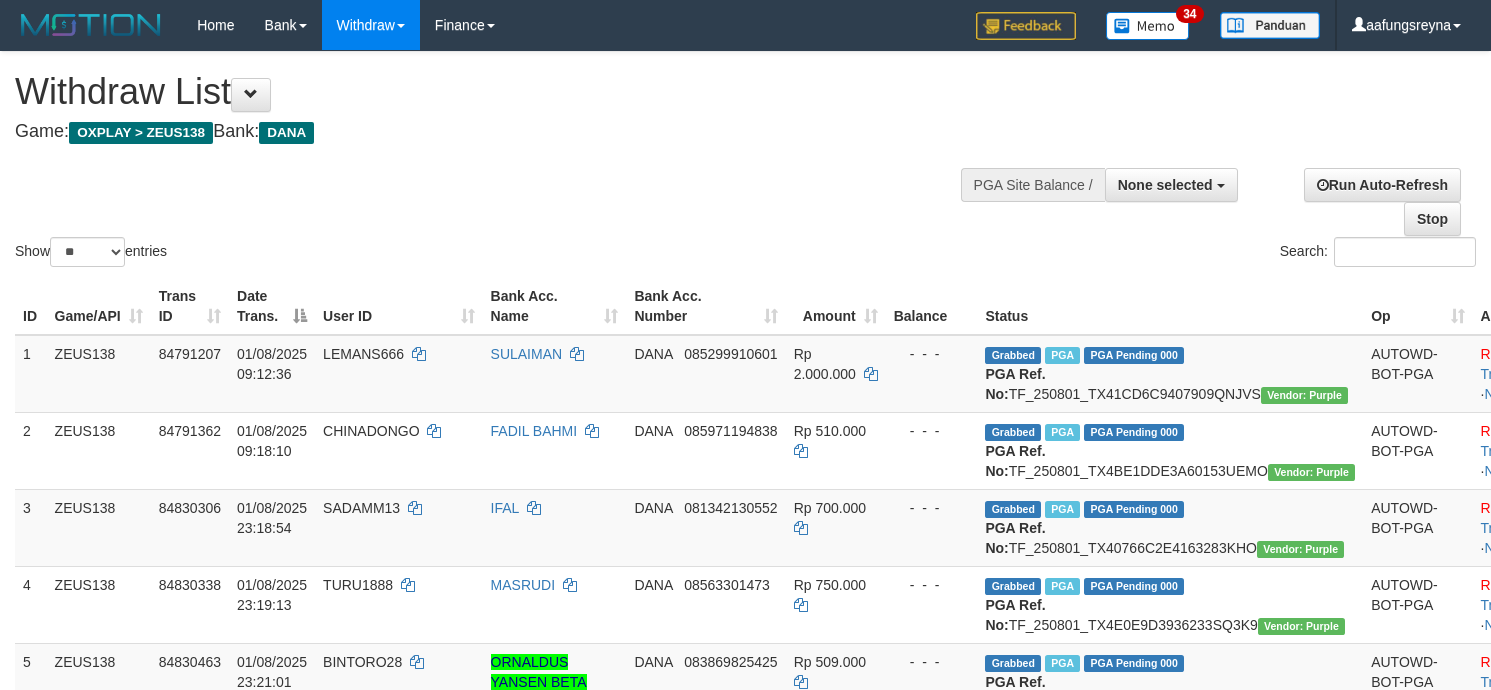 select 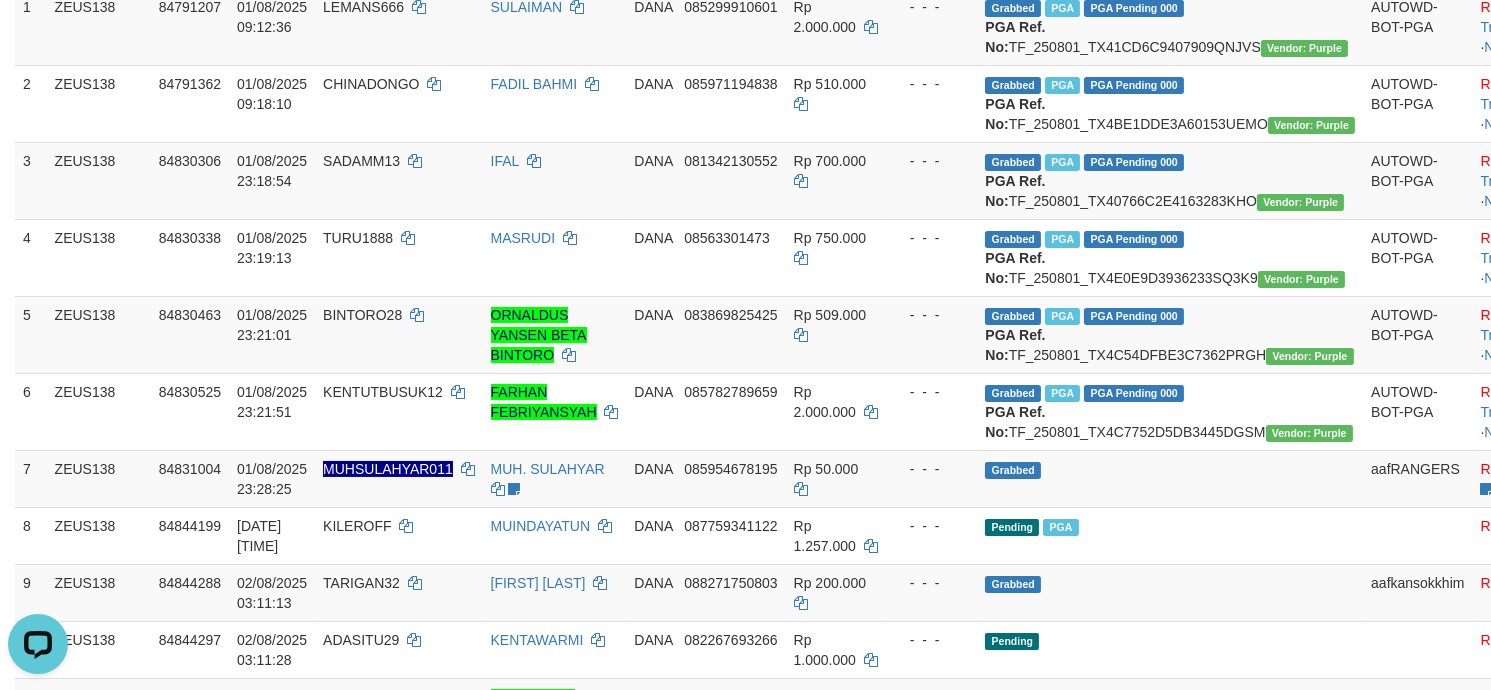scroll, scrollTop: 0, scrollLeft: 0, axis: both 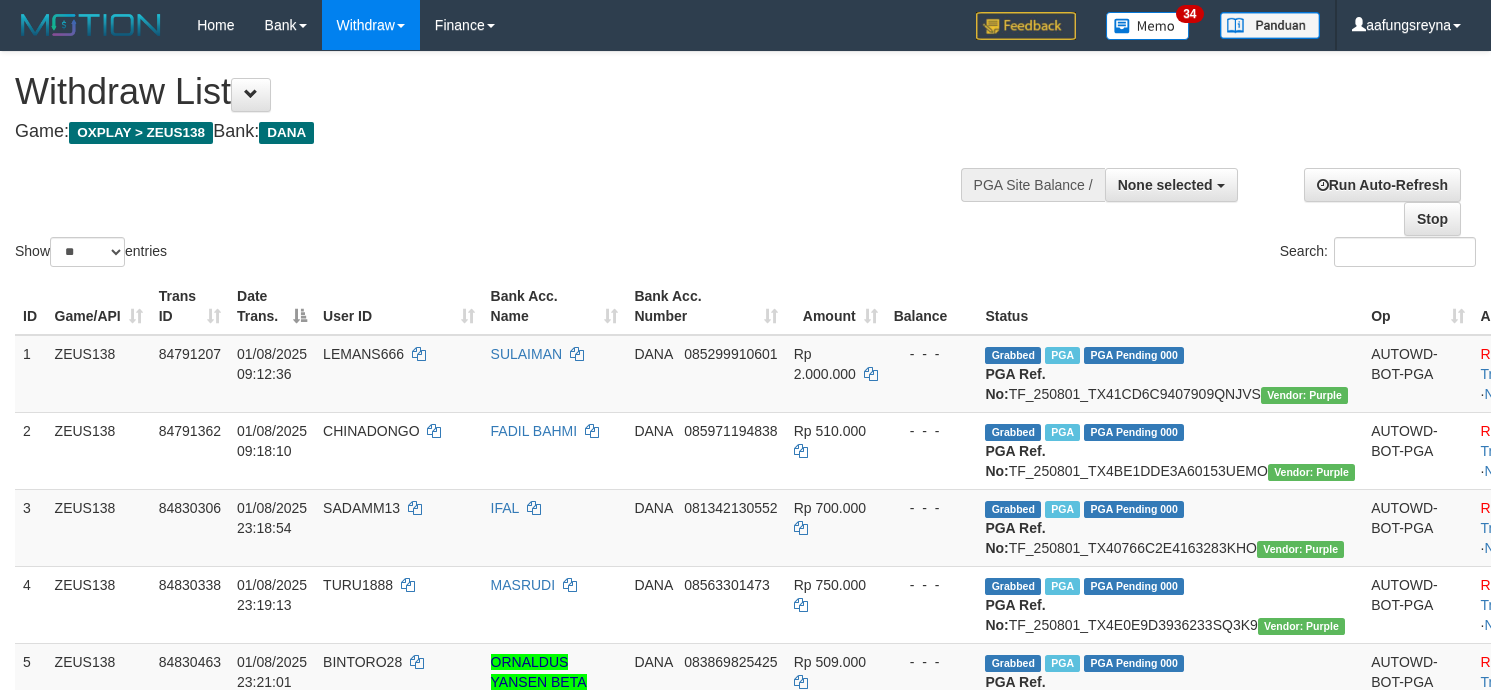 select 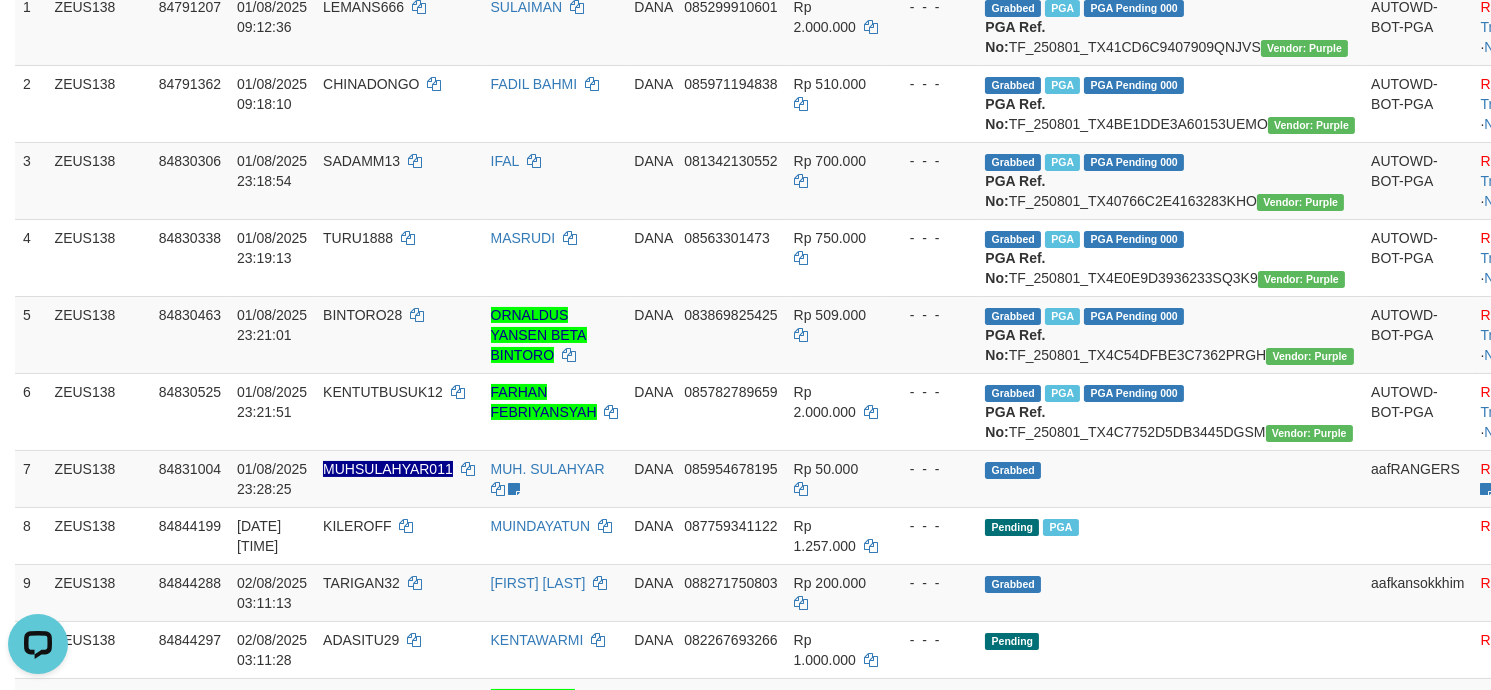 scroll, scrollTop: 0, scrollLeft: 0, axis: both 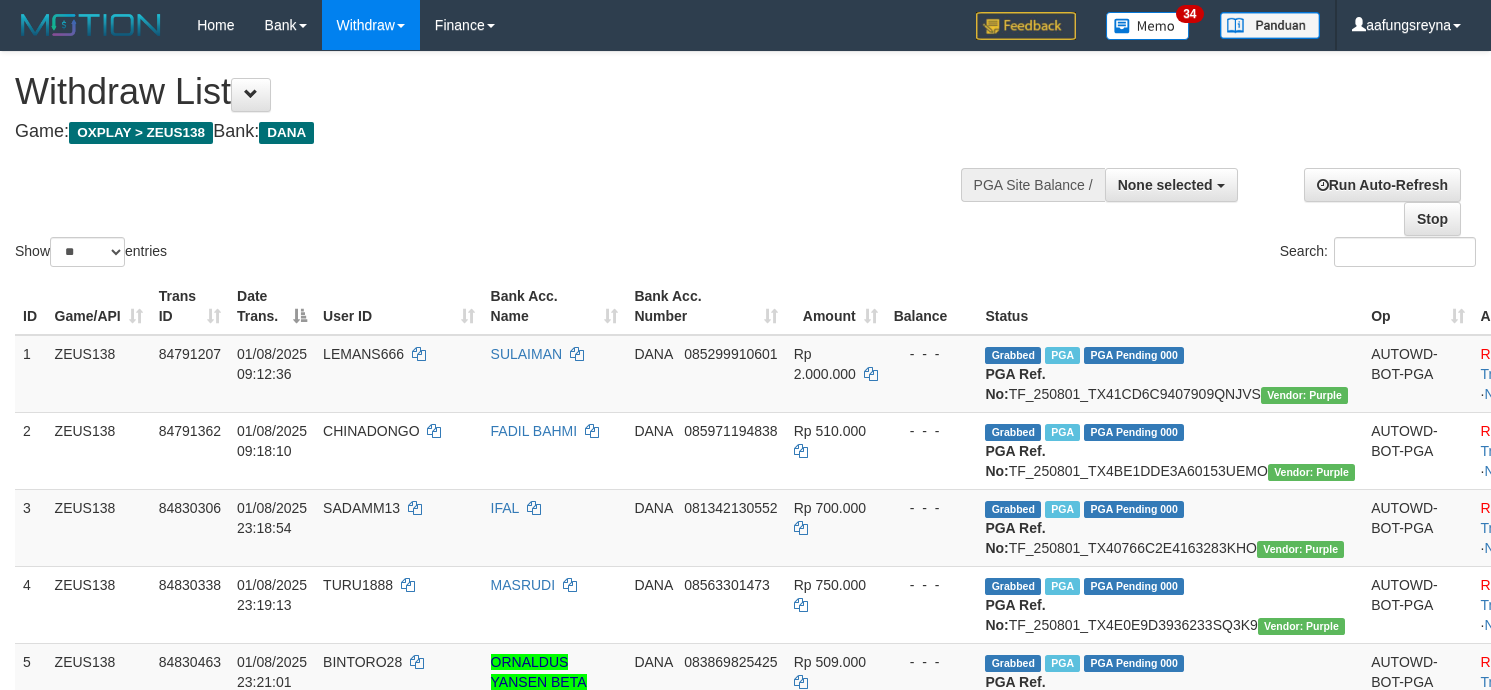 select 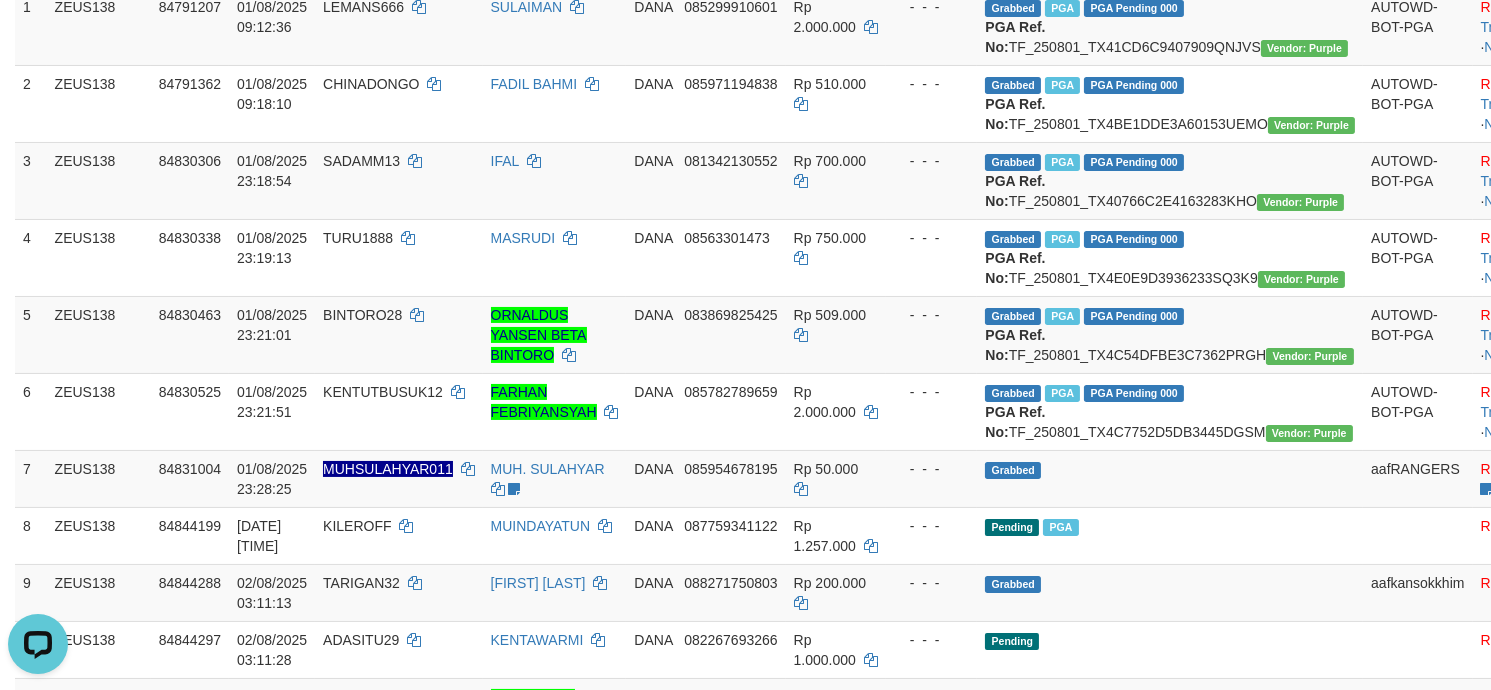 scroll, scrollTop: 0, scrollLeft: 0, axis: both 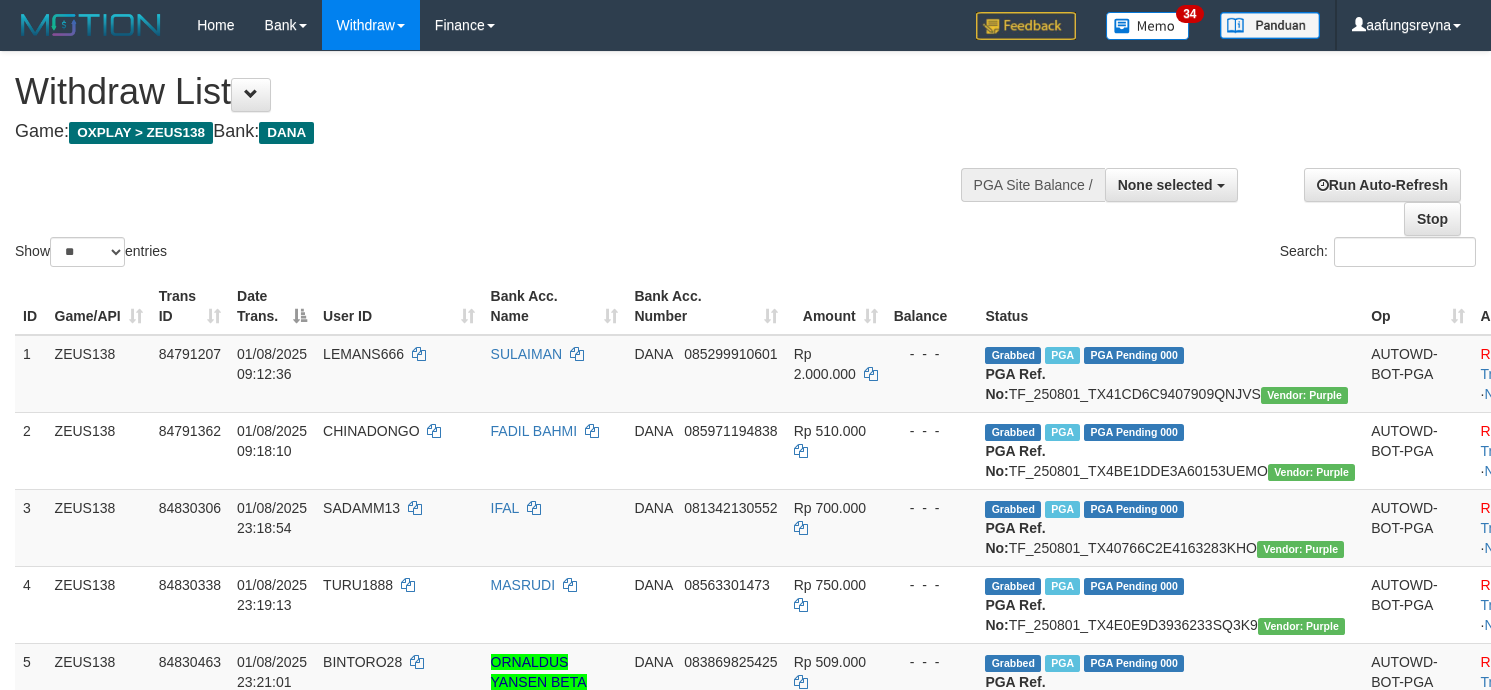 select 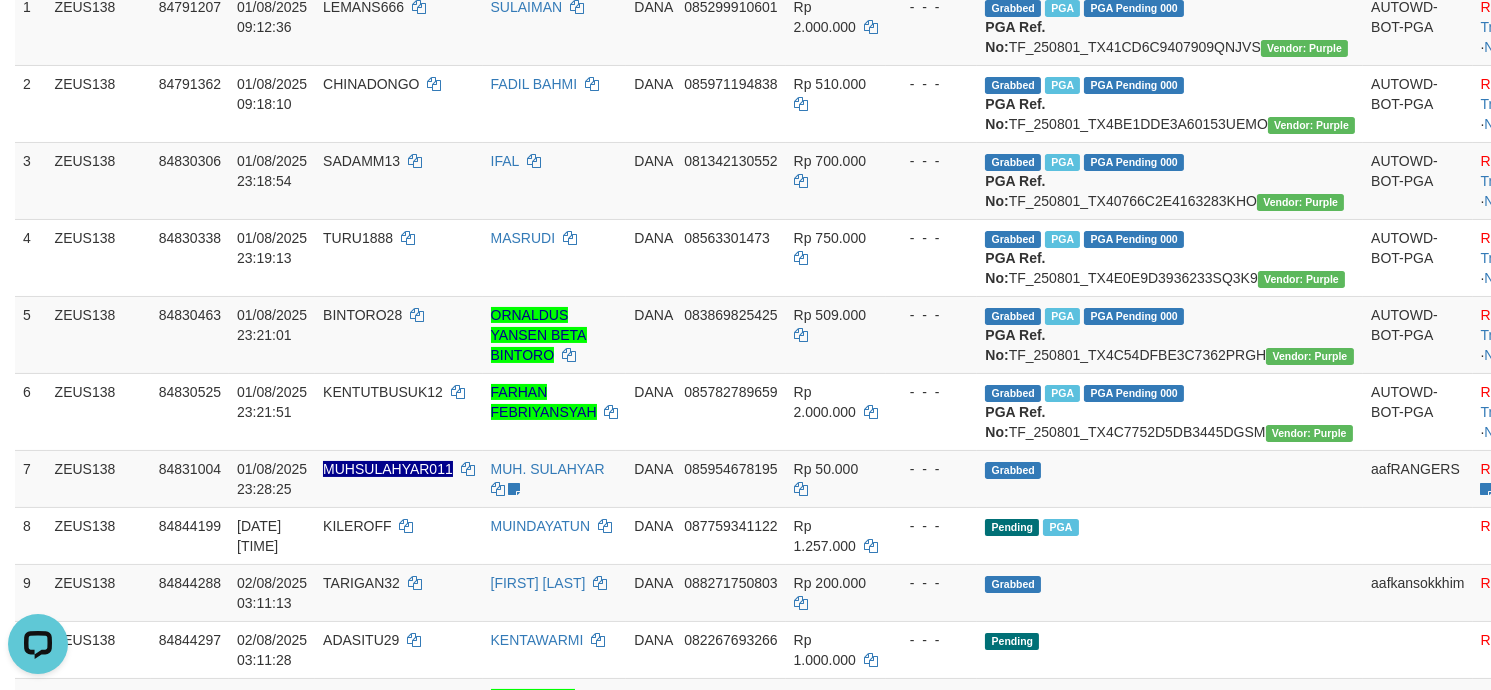 scroll, scrollTop: 0, scrollLeft: 0, axis: both 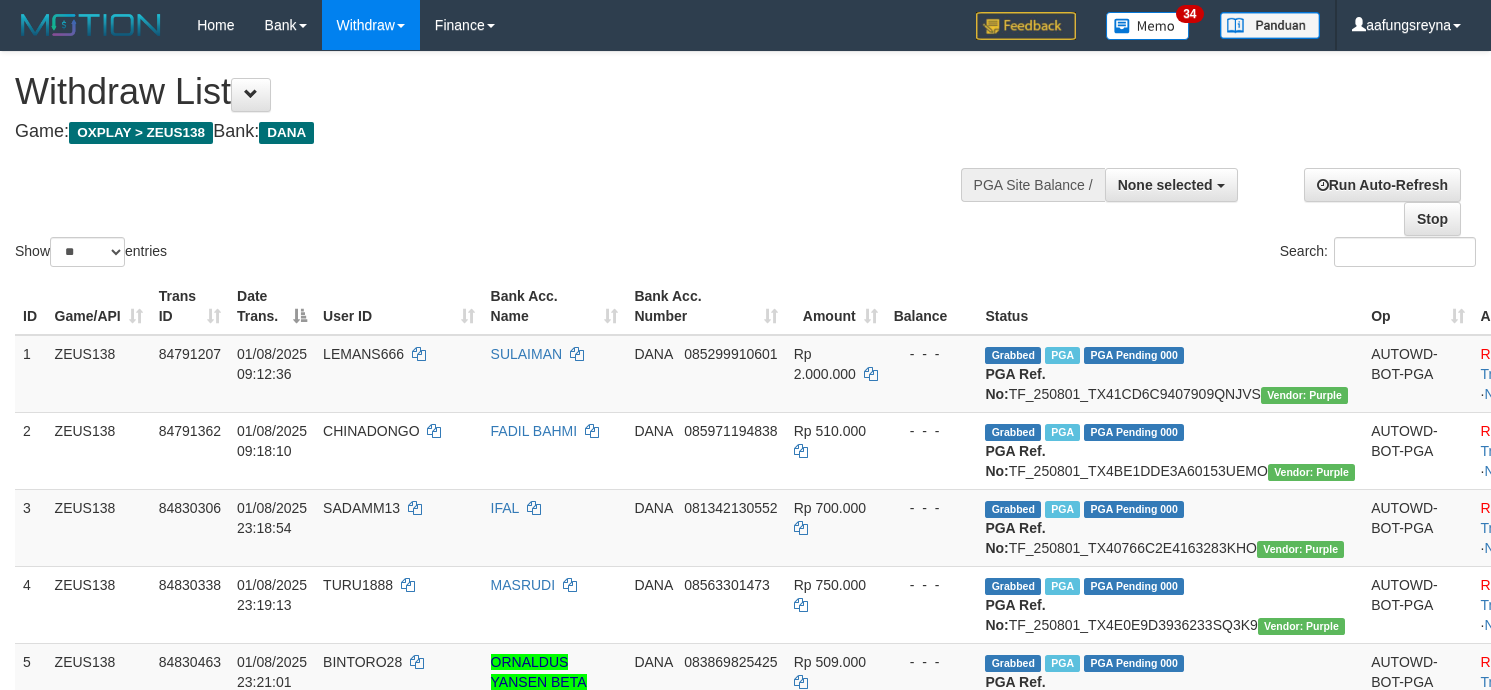 select 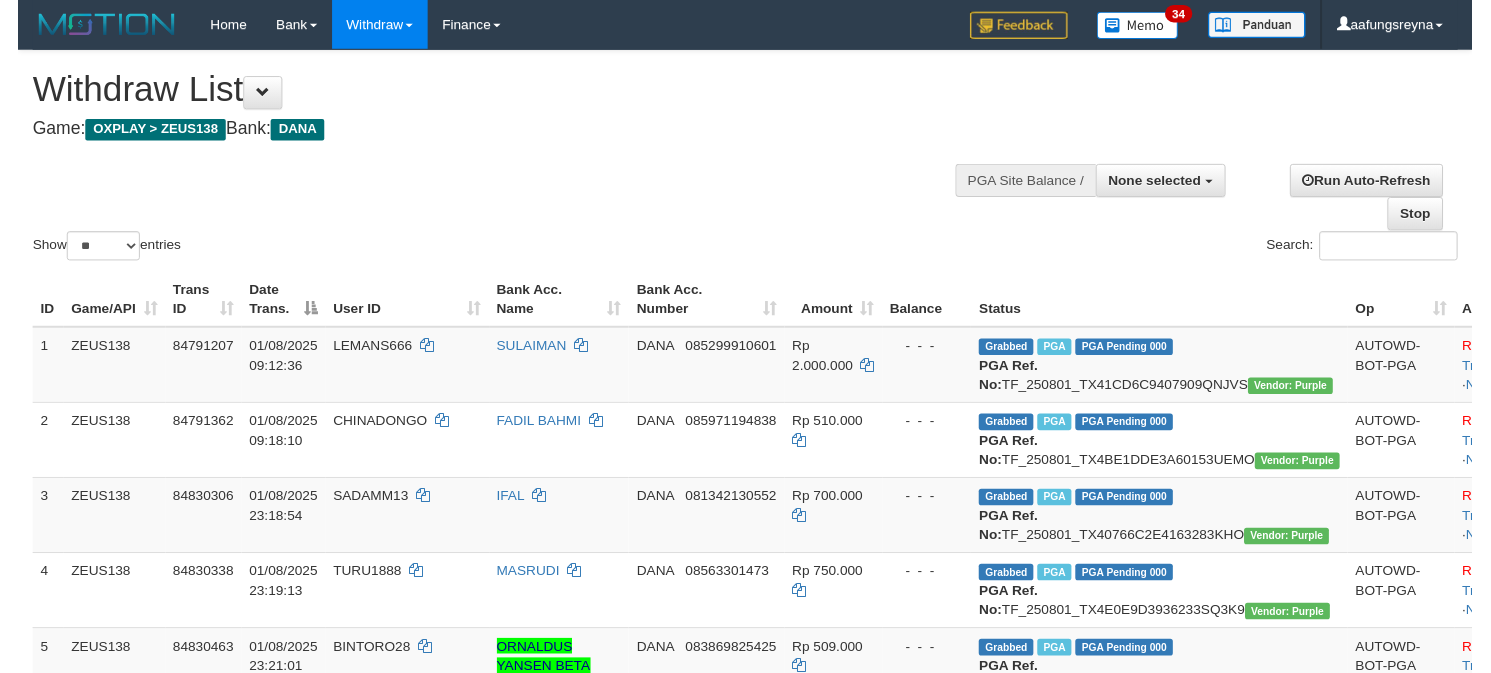 scroll, scrollTop: 347, scrollLeft: 0, axis: vertical 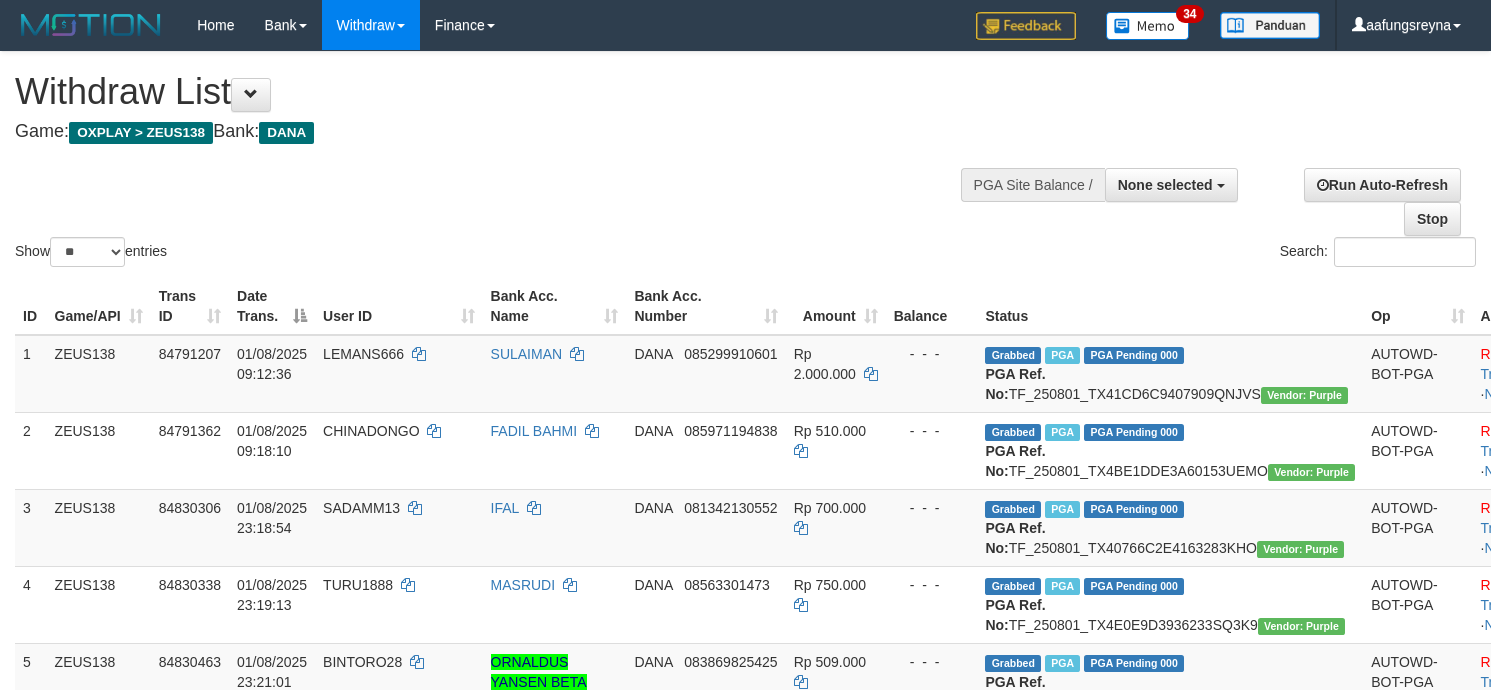 select 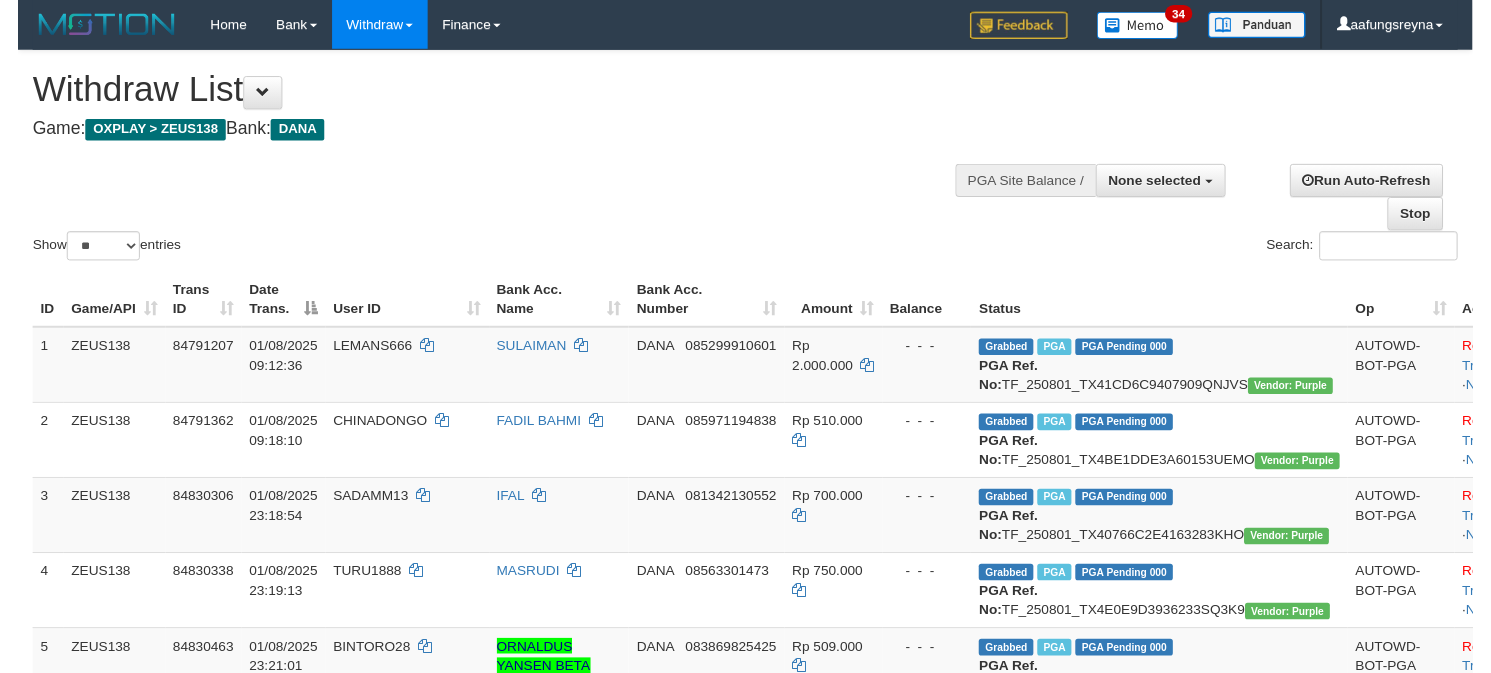 scroll, scrollTop: 347, scrollLeft: 0, axis: vertical 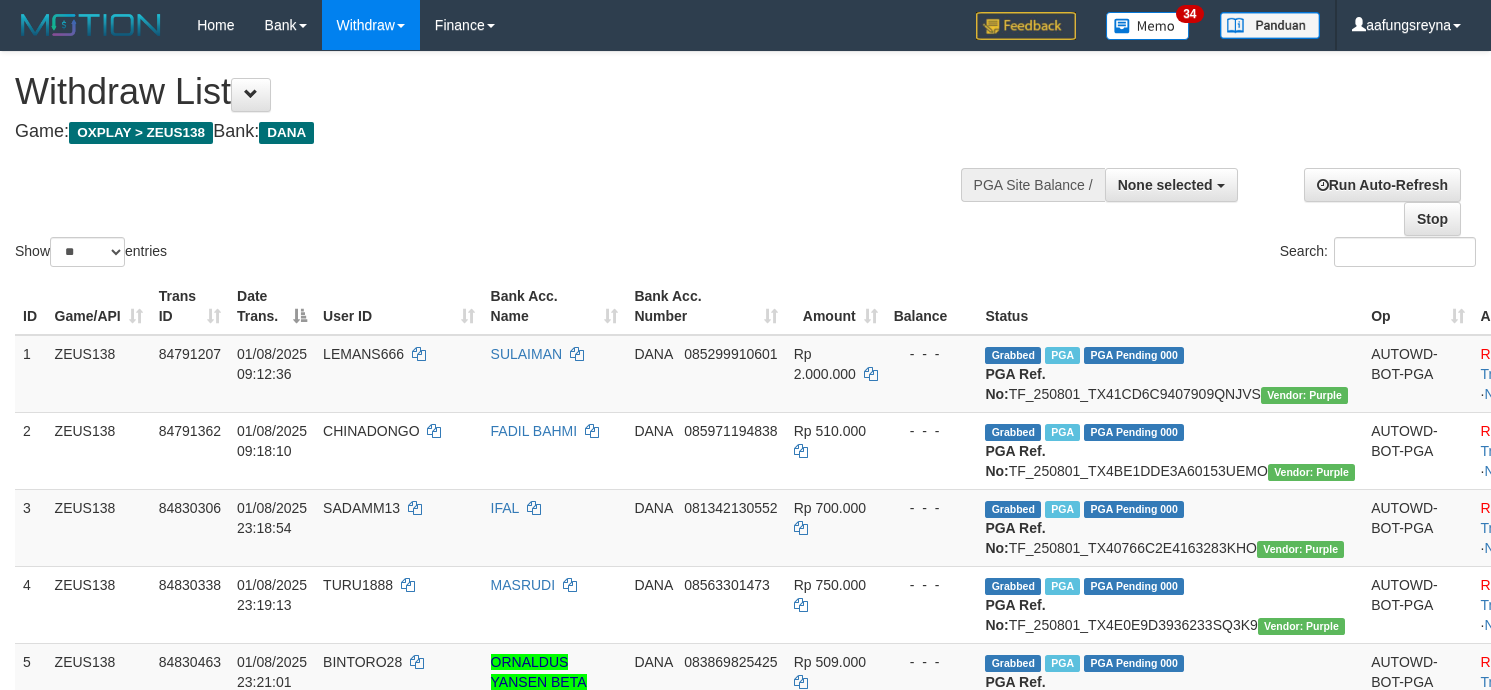 select 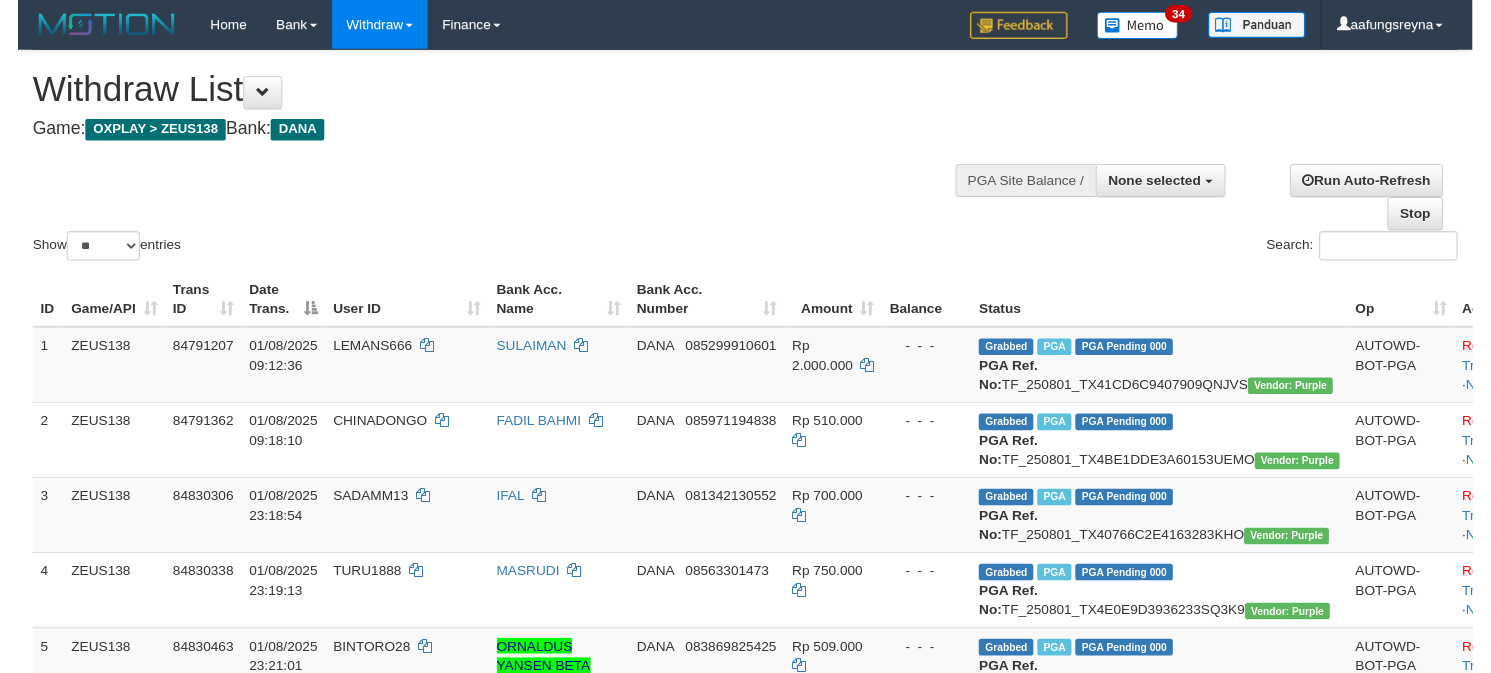 scroll, scrollTop: 347, scrollLeft: 0, axis: vertical 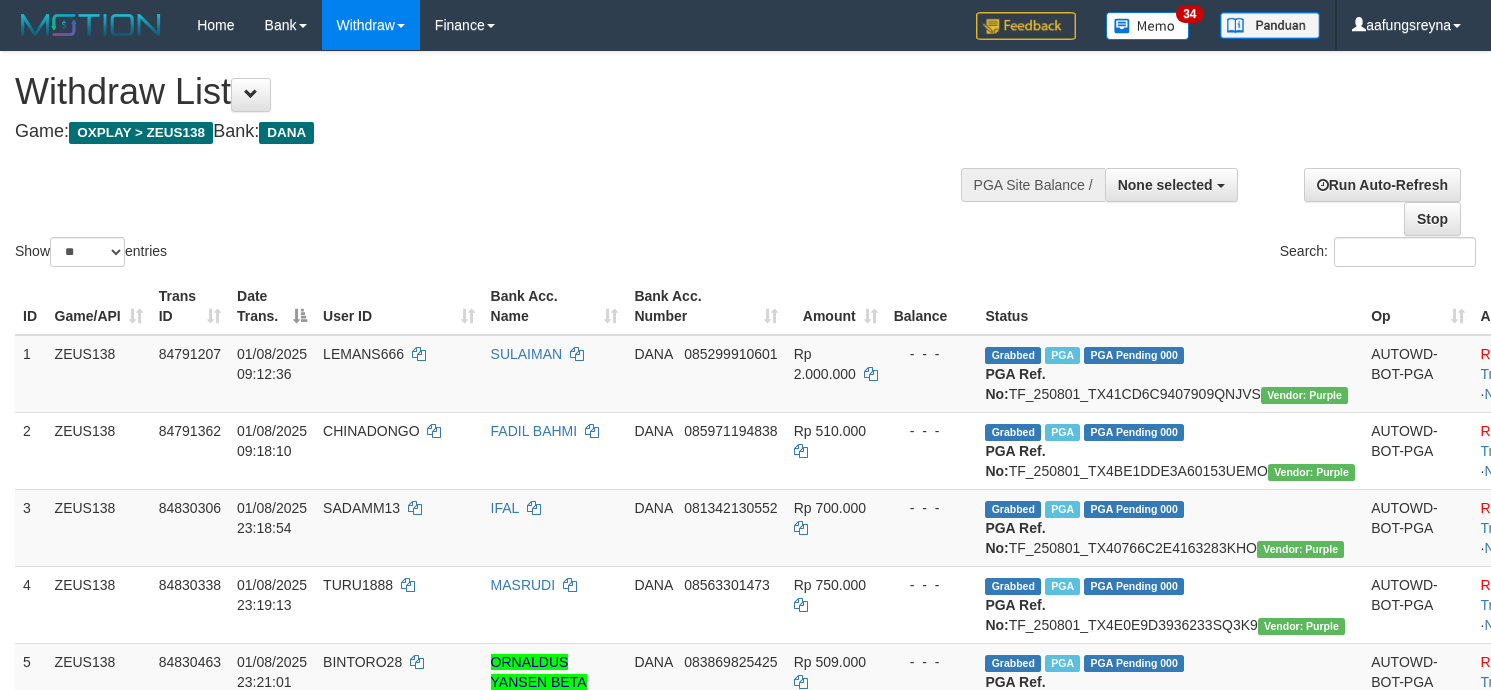 select 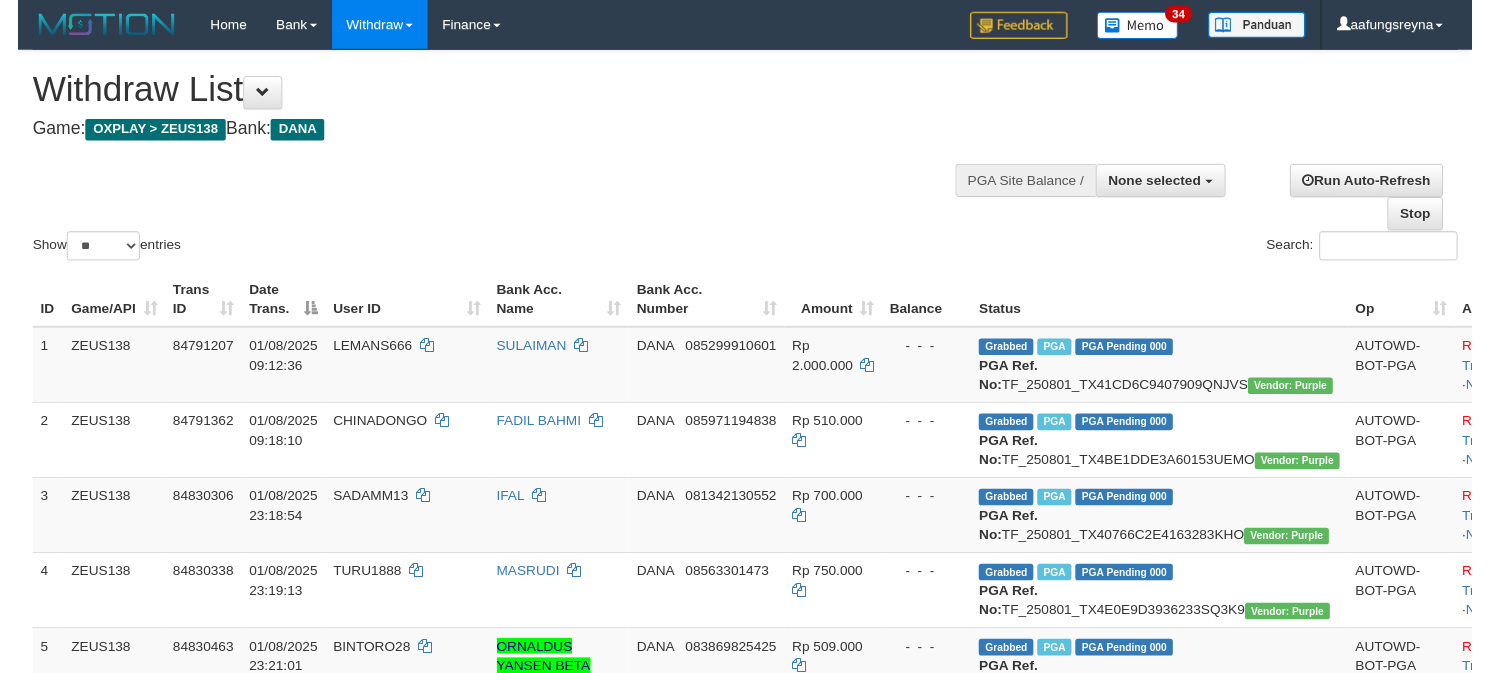 scroll, scrollTop: 347, scrollLeft: 0, axis: vertical 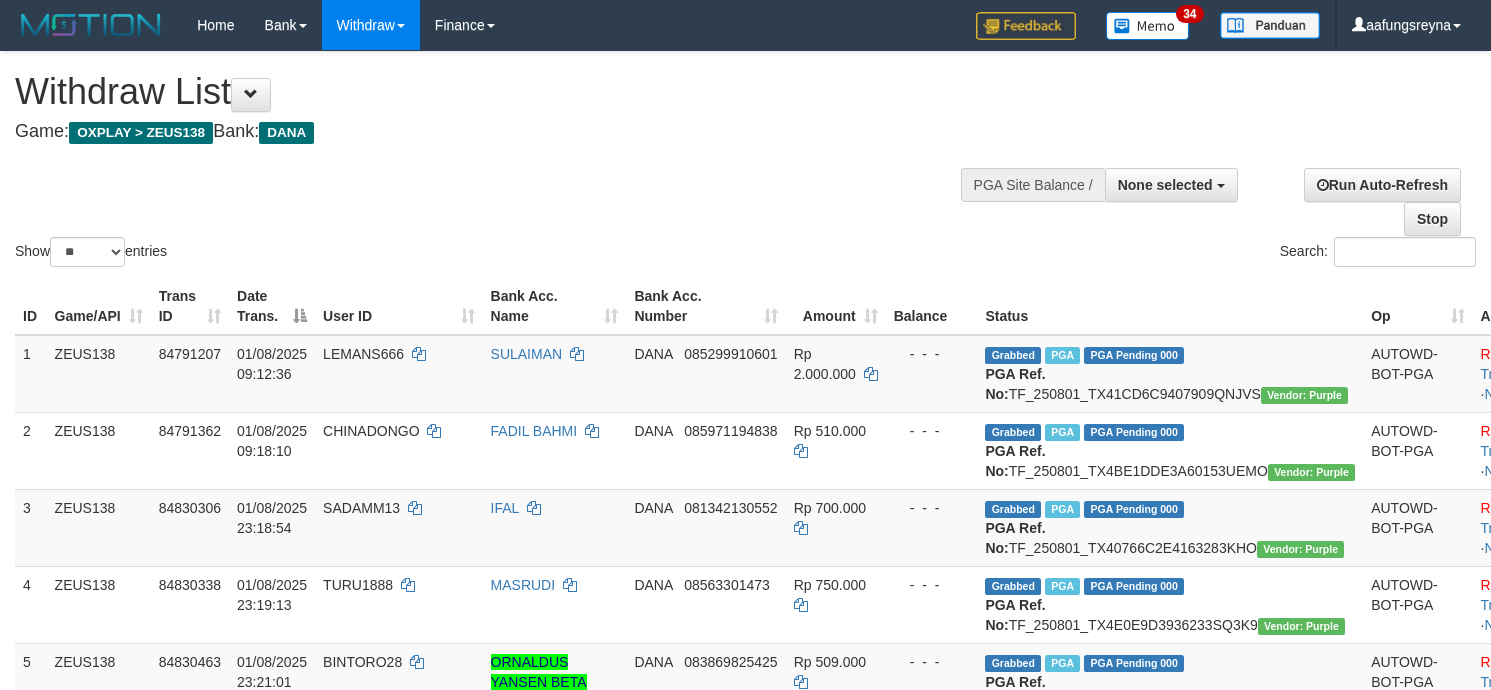 select 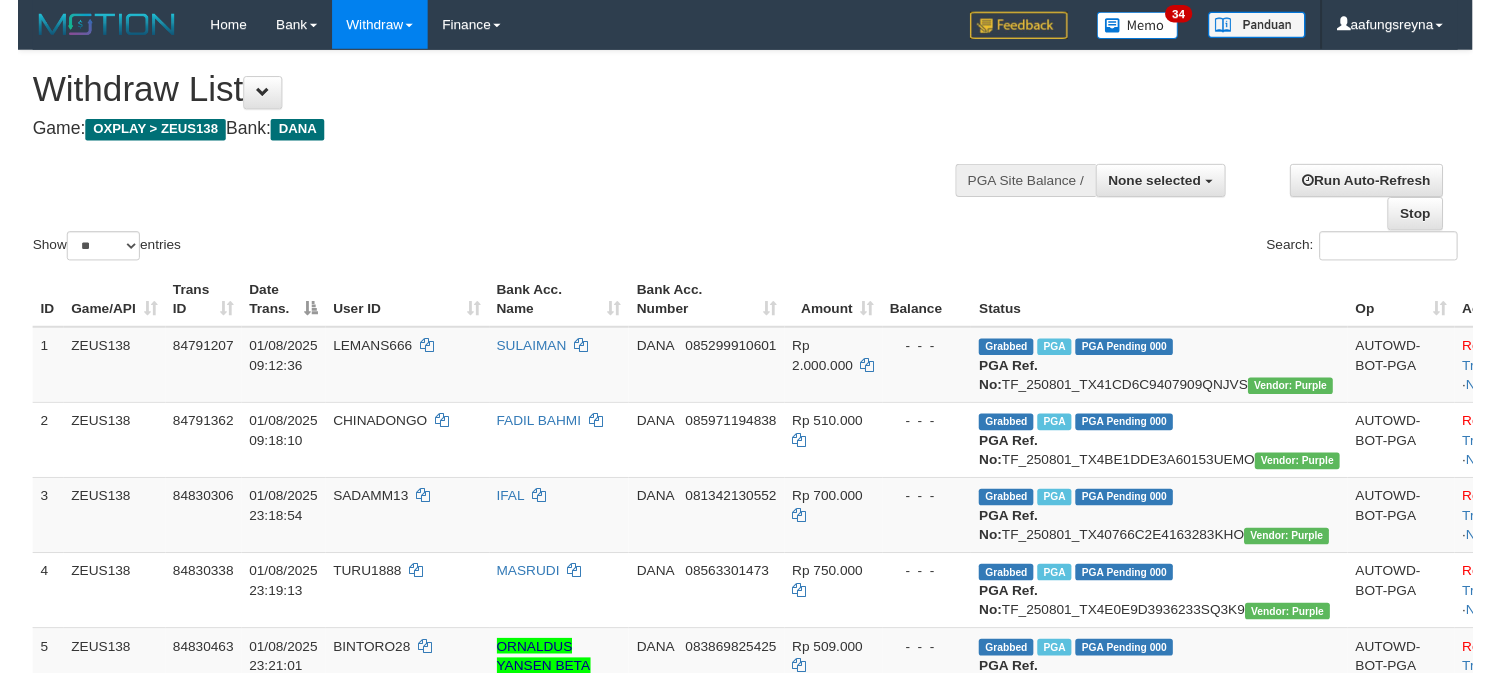 scroll, scrollTop: 347, scrollLeft: 0, axis: vertical 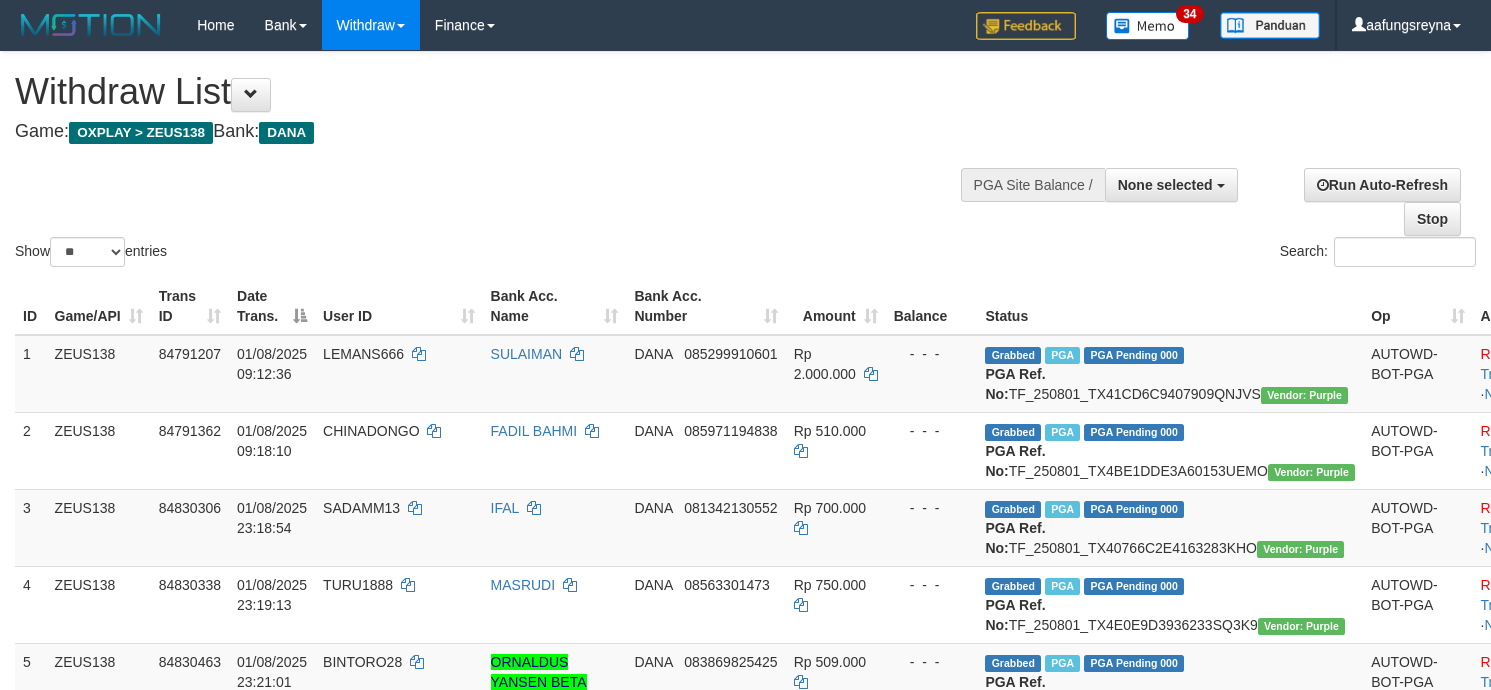select 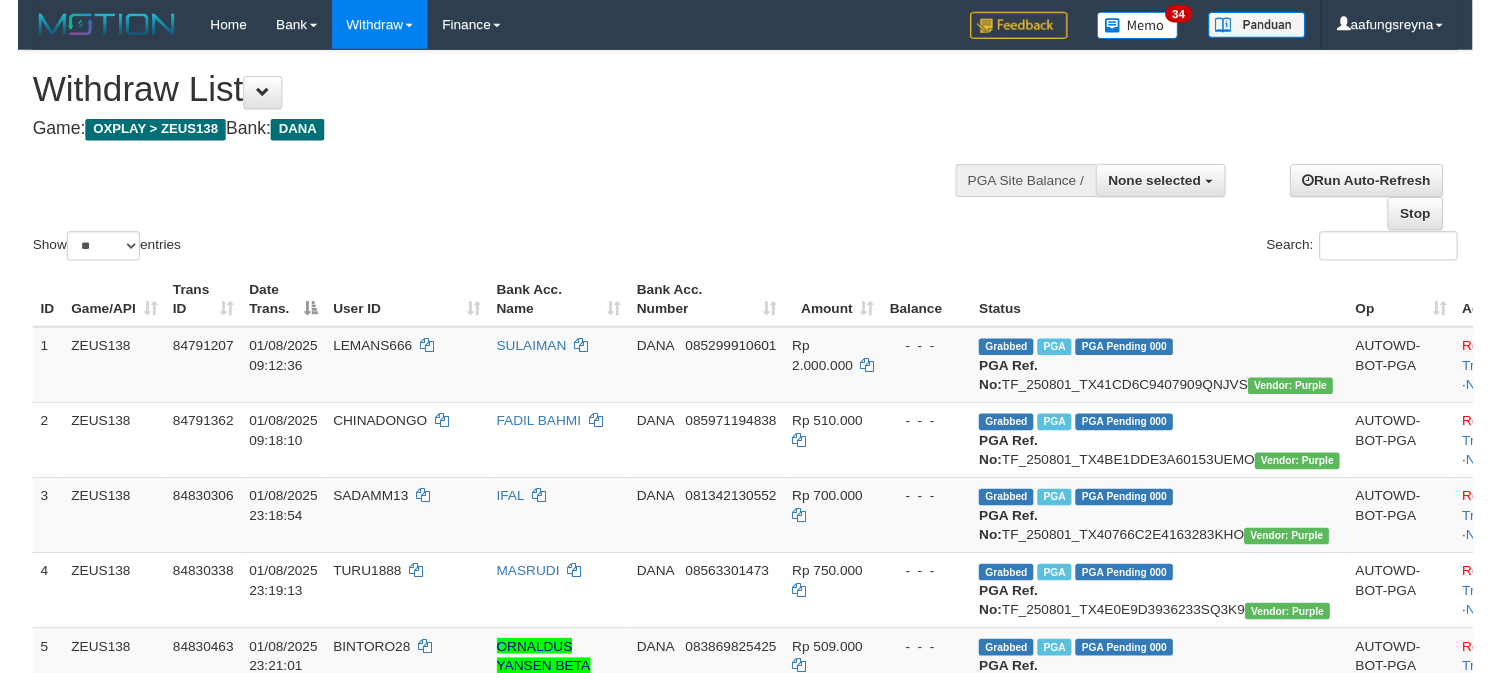 scroll, scrollTop: 347, scrollLeft: 0, axis: vertical 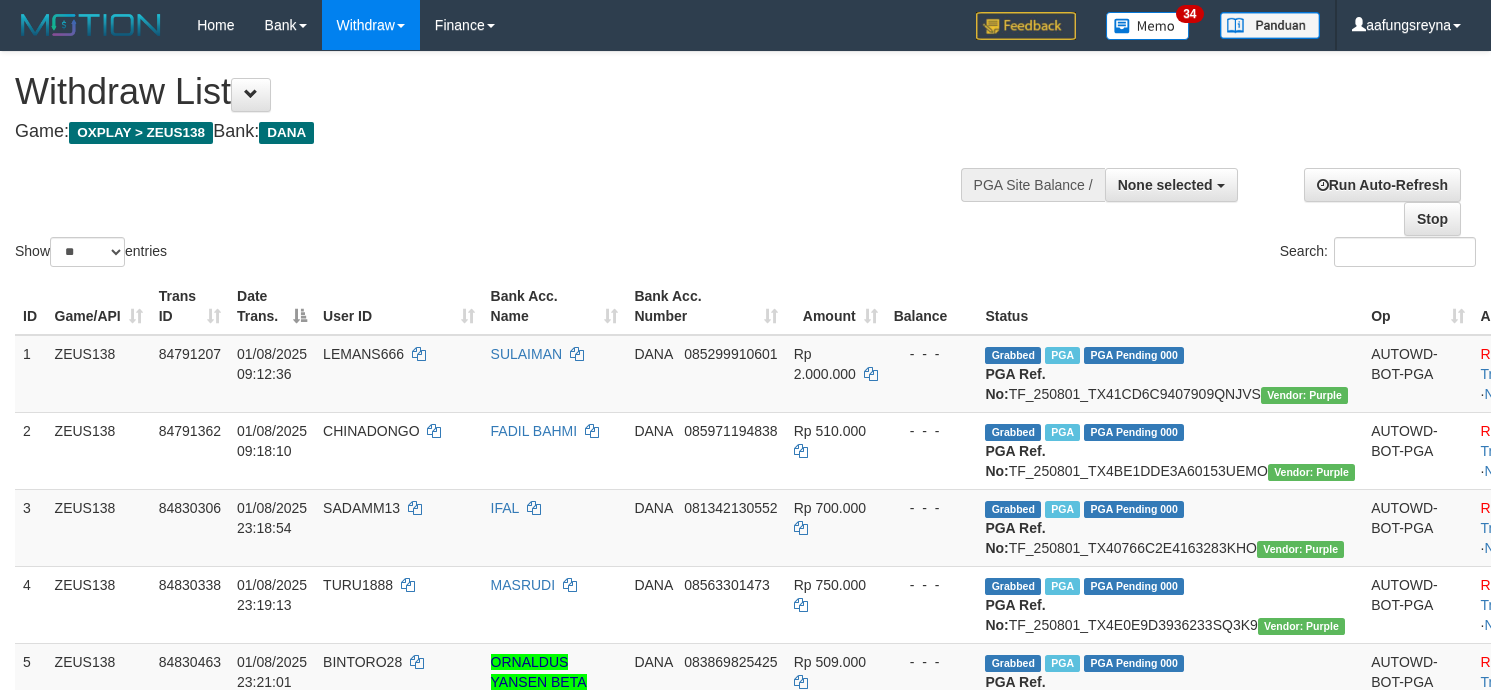 select 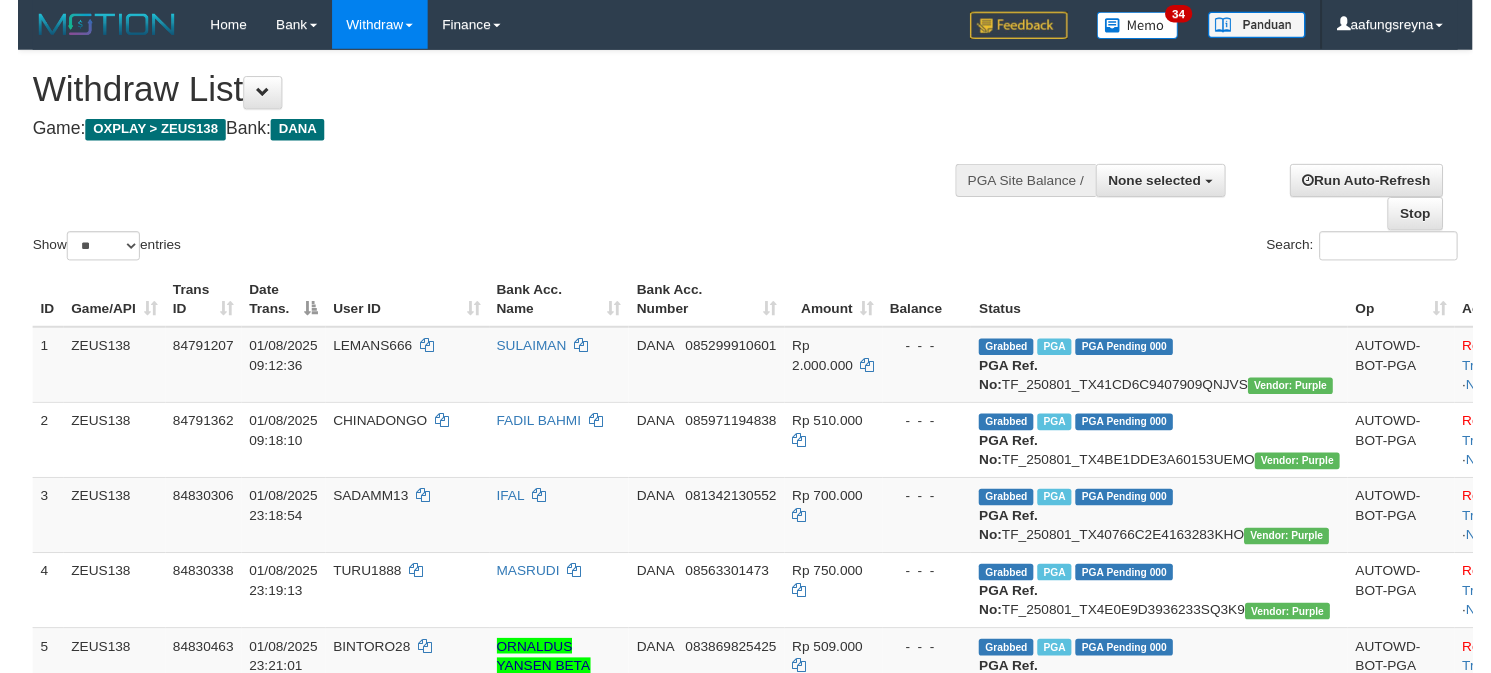 scroll, scrollTop: 347, scrollLeft: 0, axis: vertical 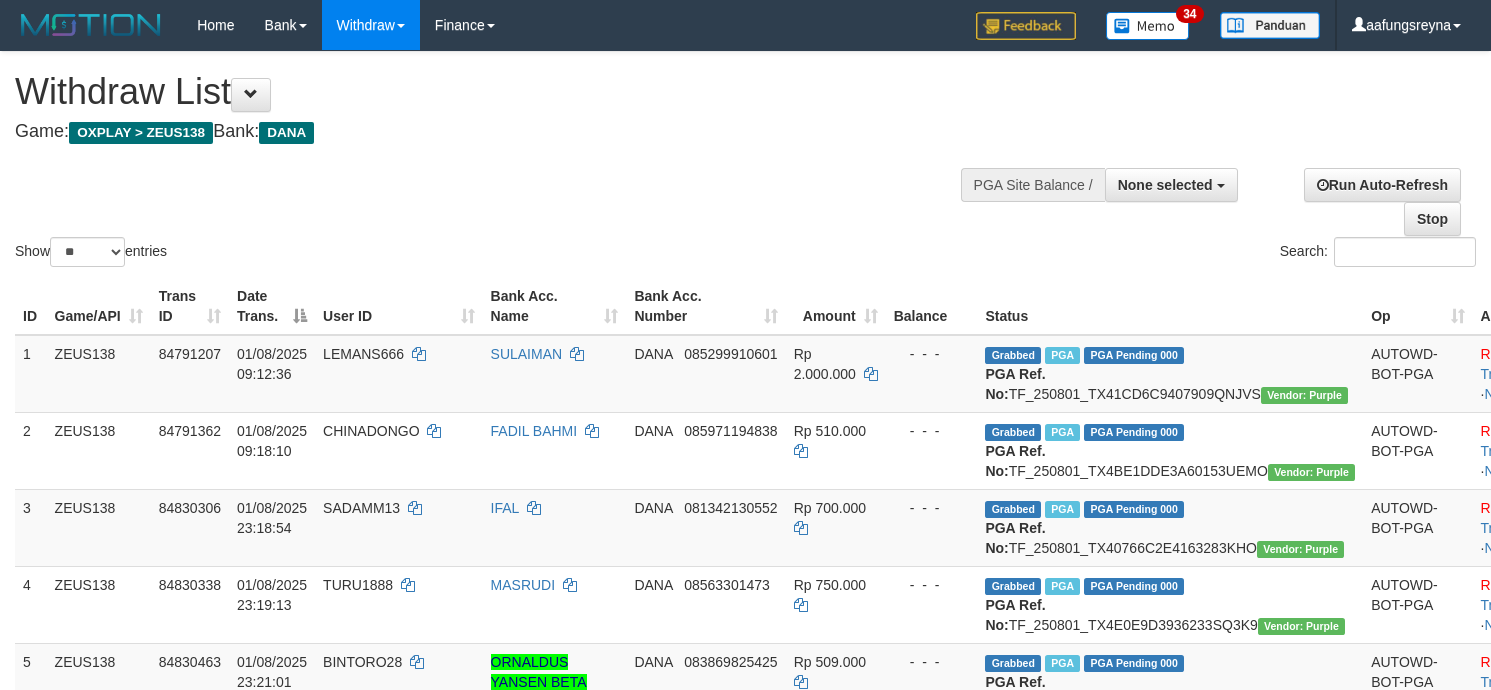select 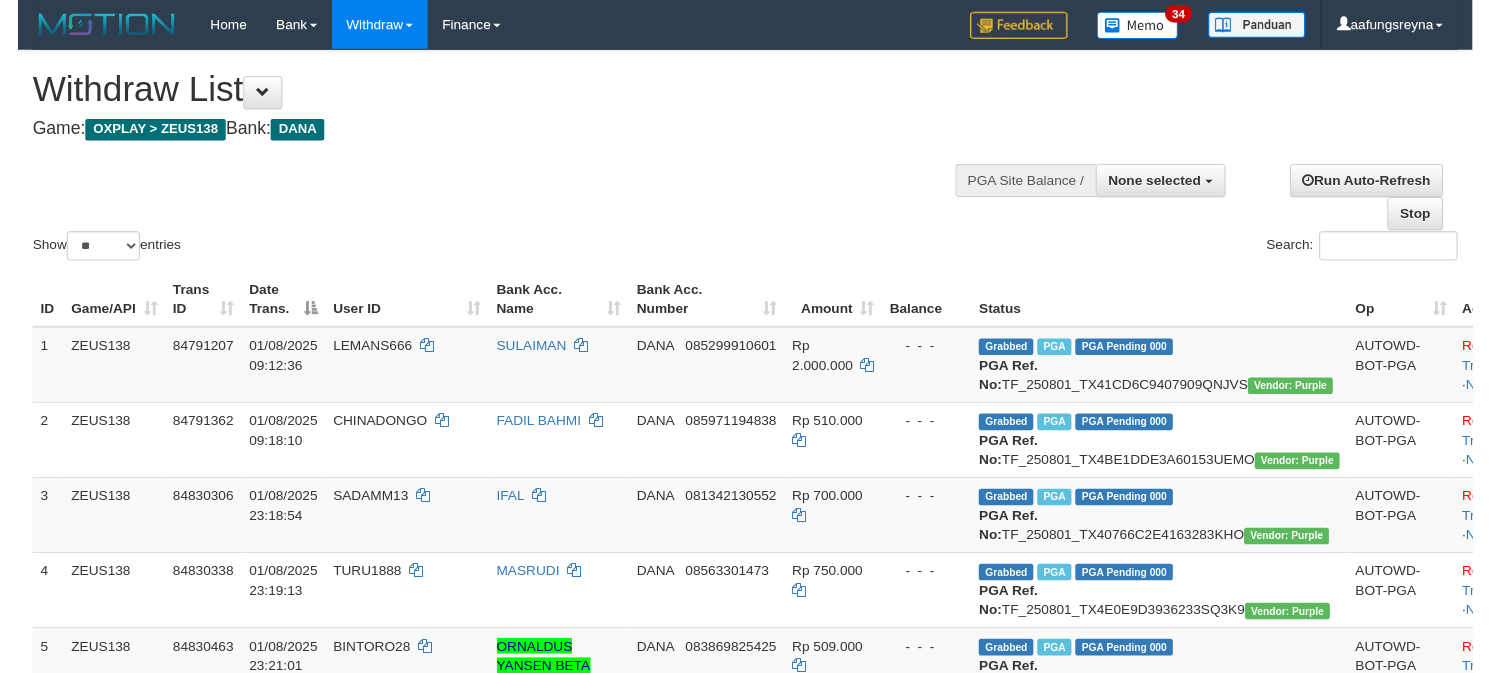 scroll, scrollTop: 347, scrollLeft: 0, axis: vertical 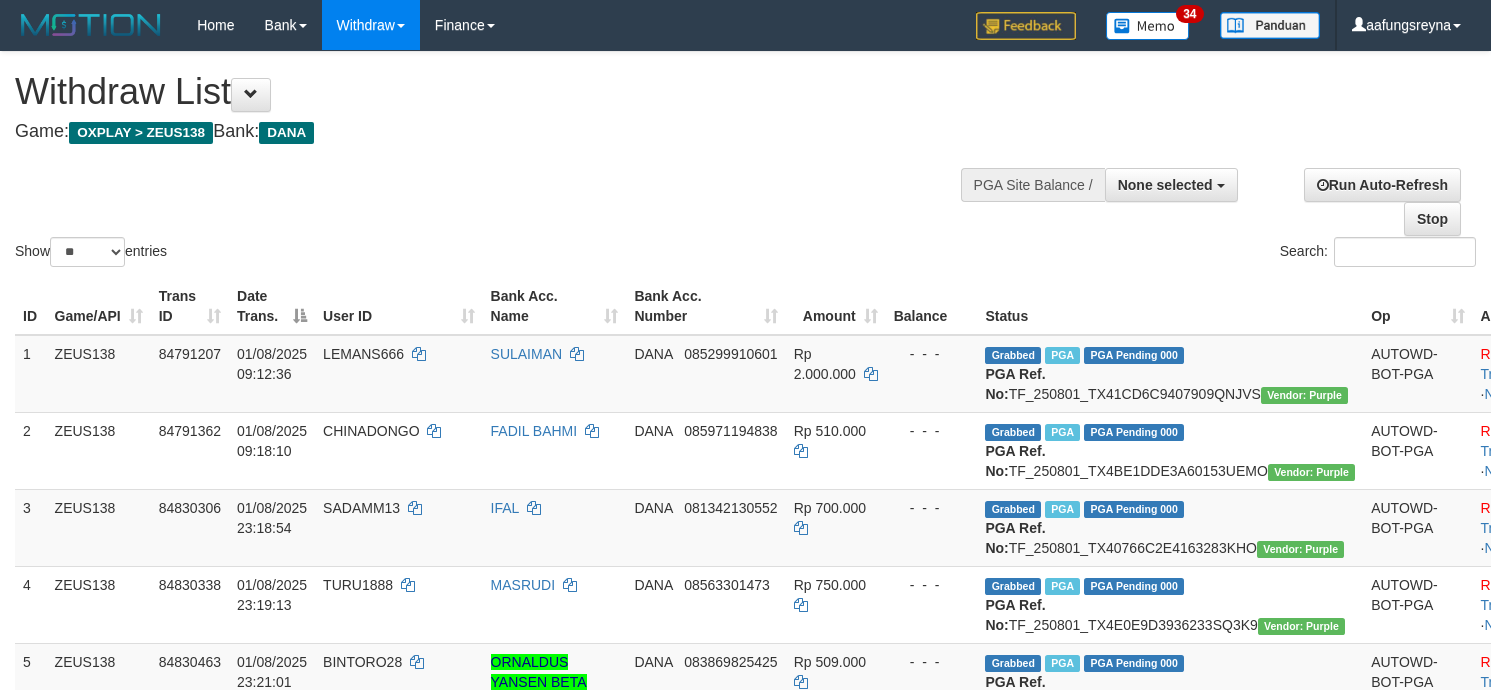 select 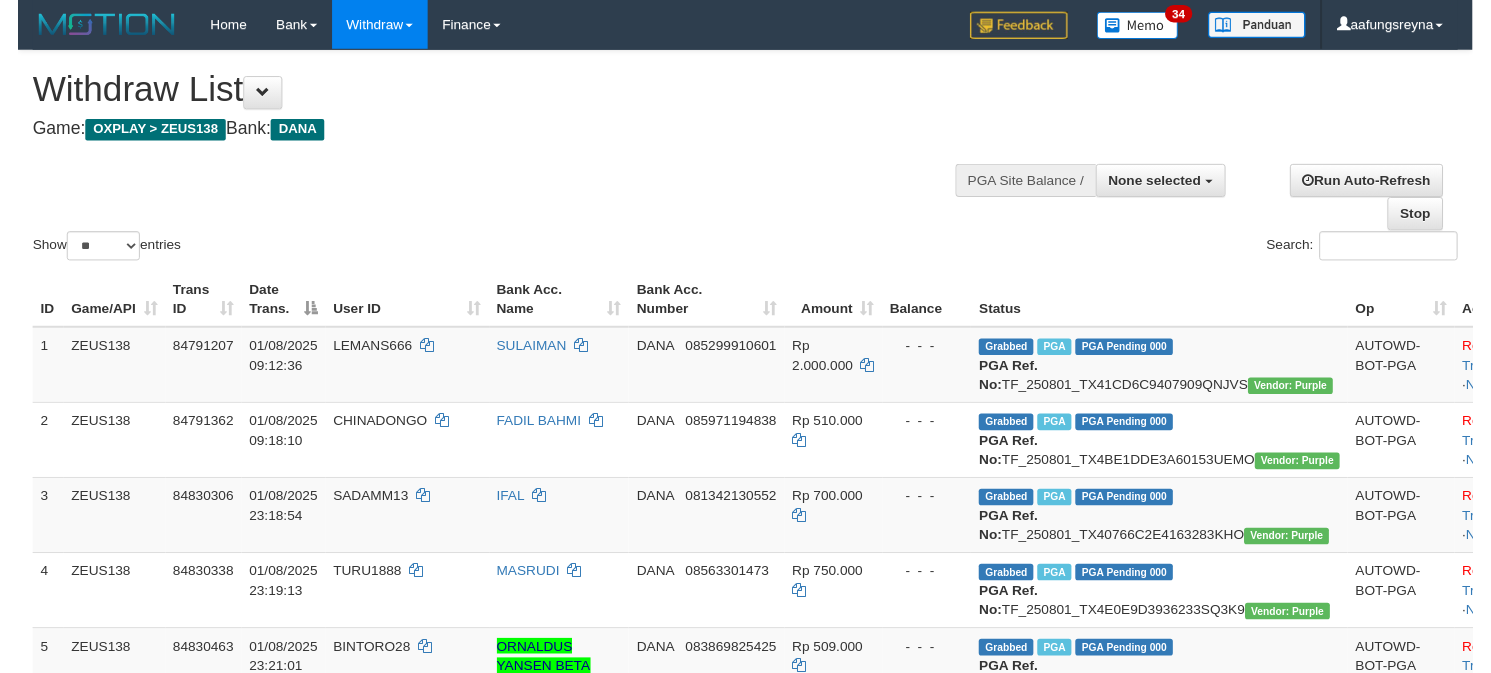 scroll, scrollTop: 347, scrollLeft: 0, axis: vertical 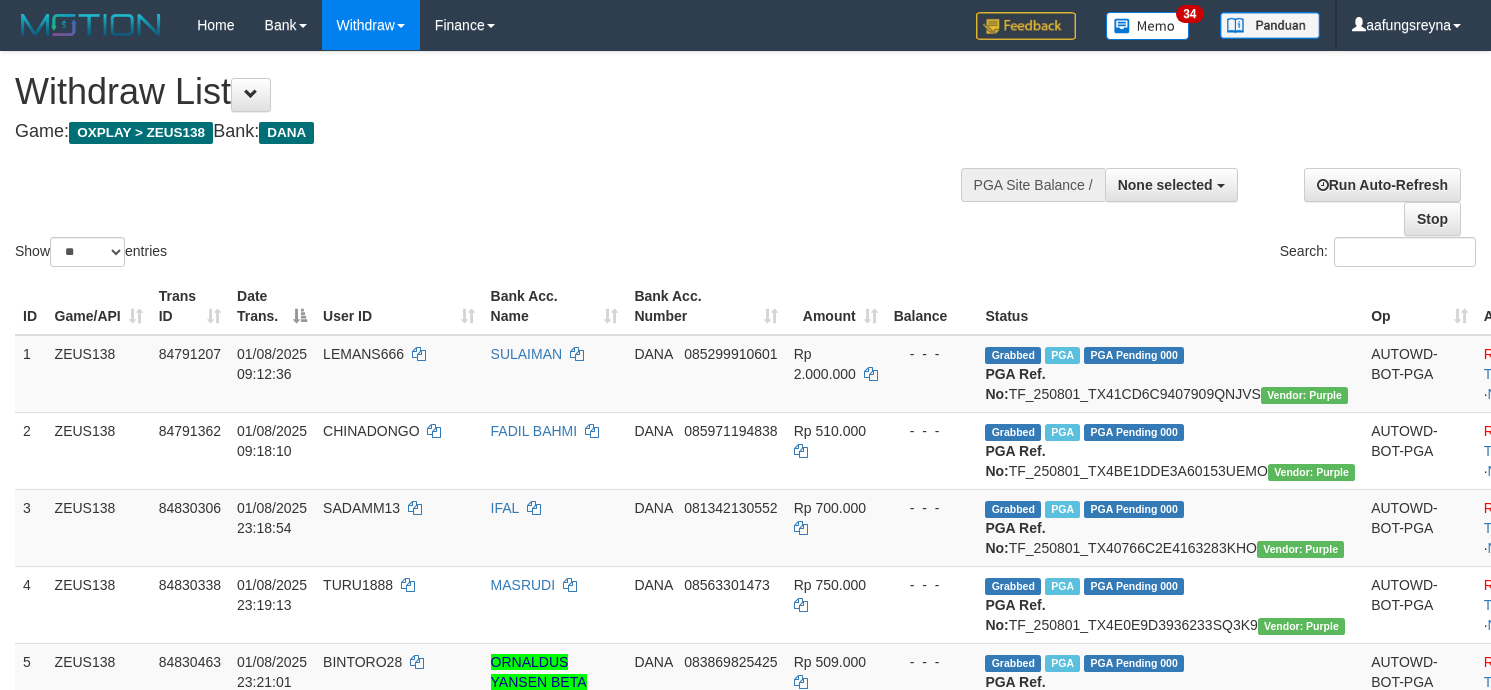 select 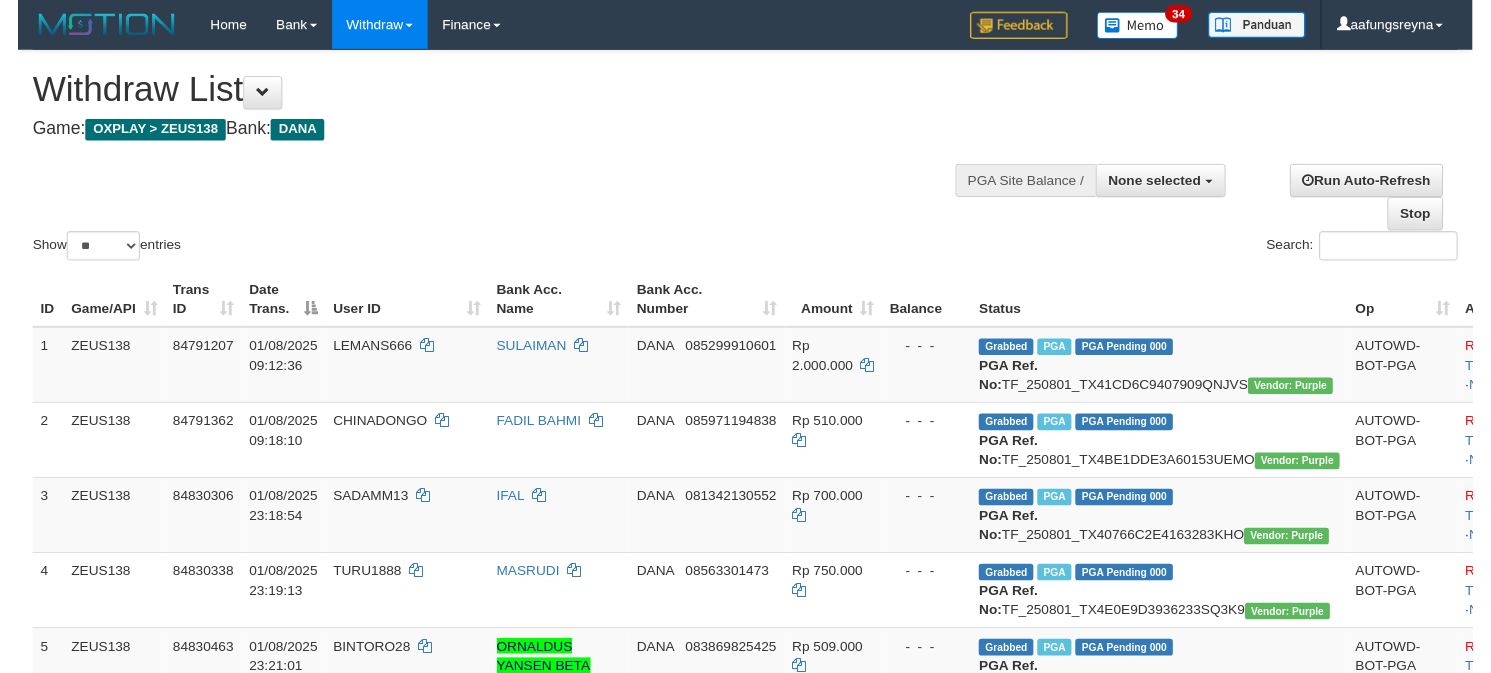 scroll, scrollTop: 347, scrollLeft: 0, axis: vertical 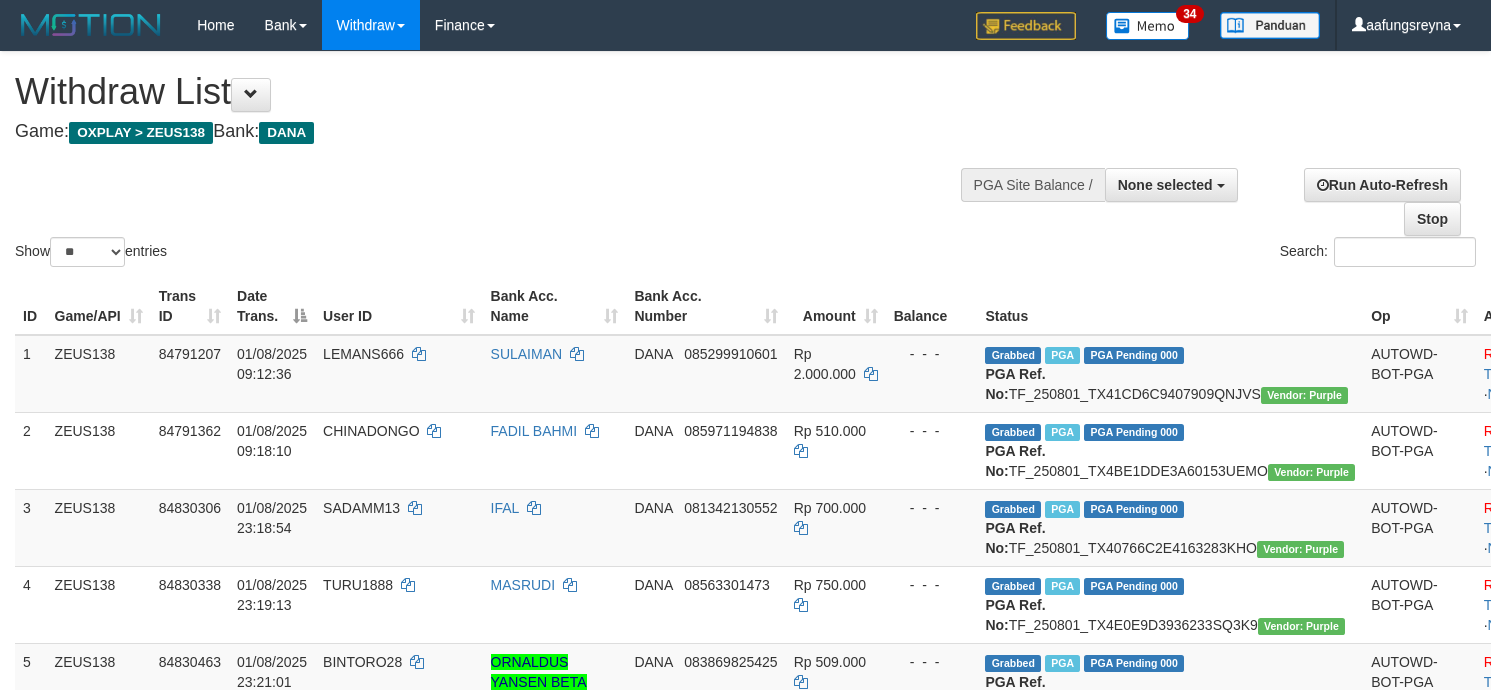 select 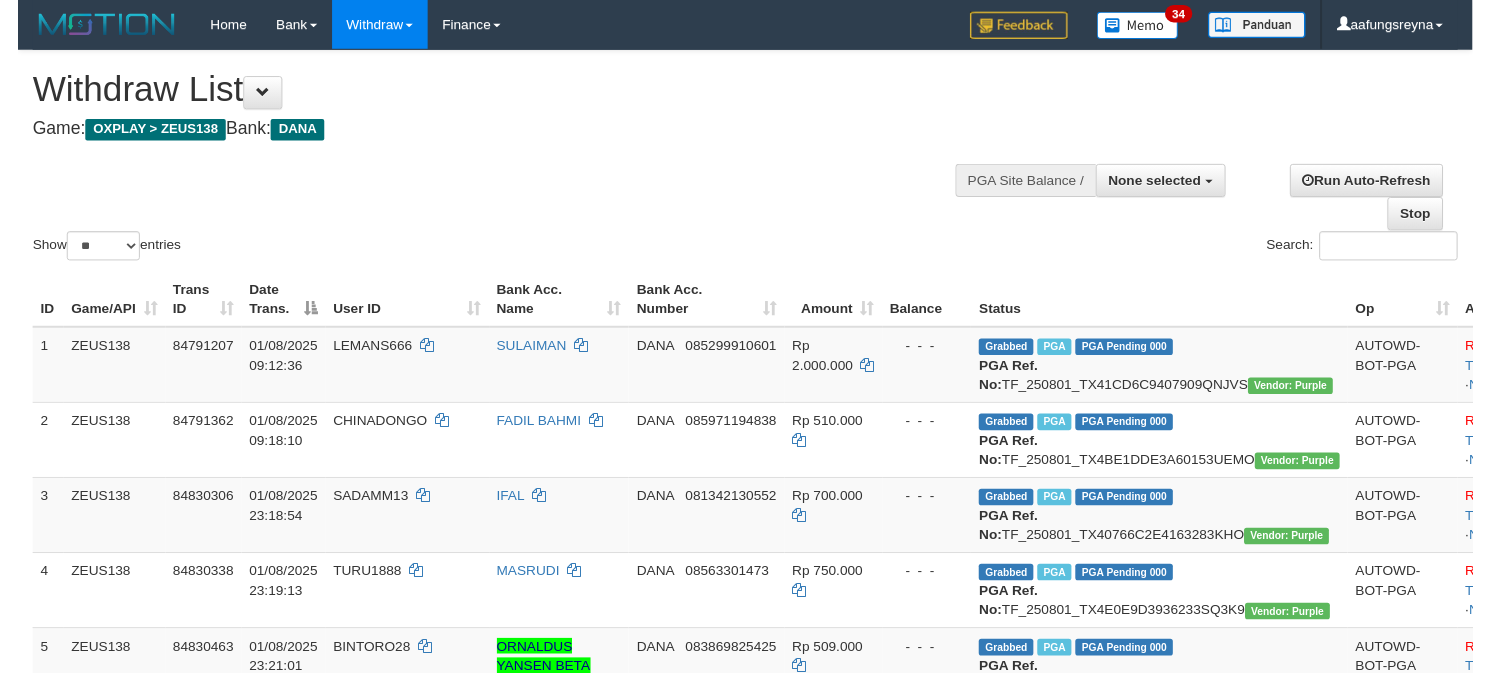 scroll, scrollTop: 347, scrollLeft: 0, axis: vertical 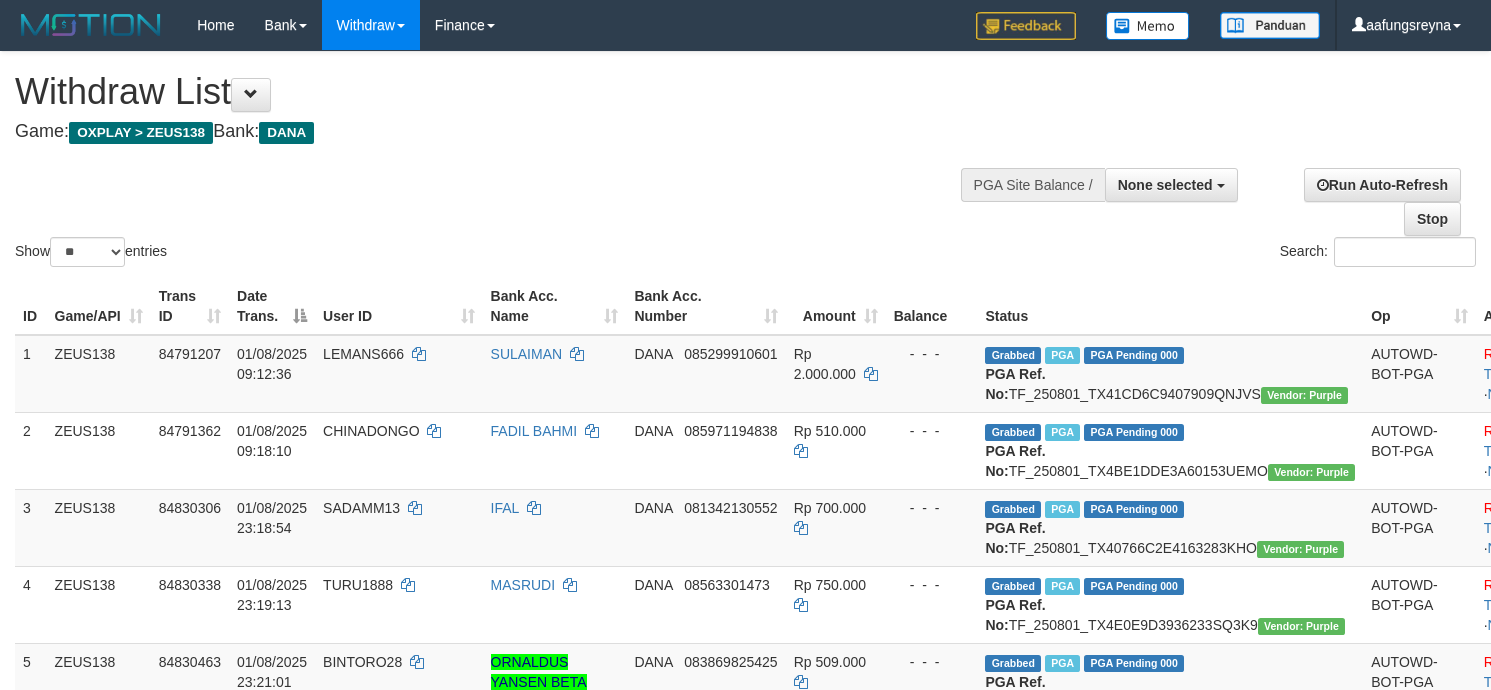 select 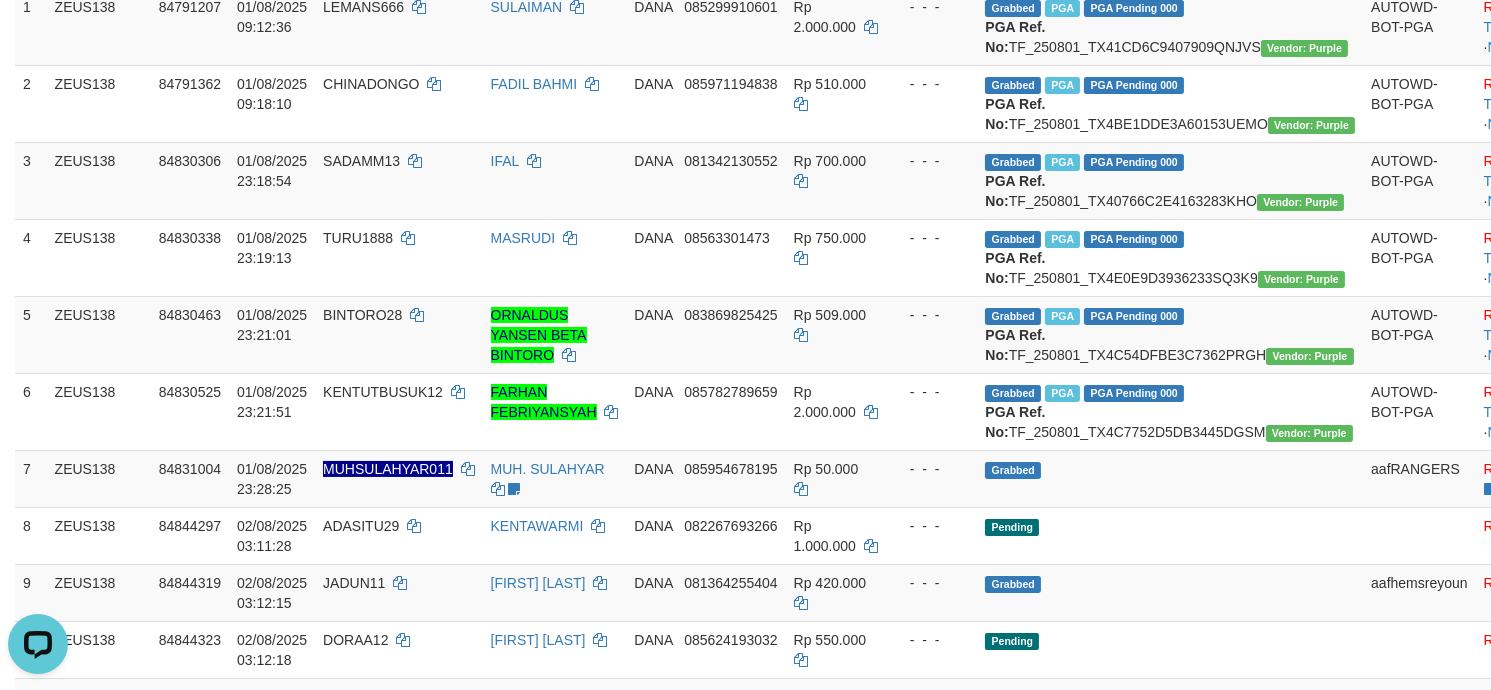 scroll, scrollTop: 0, scrollLeft: 0, axis: both 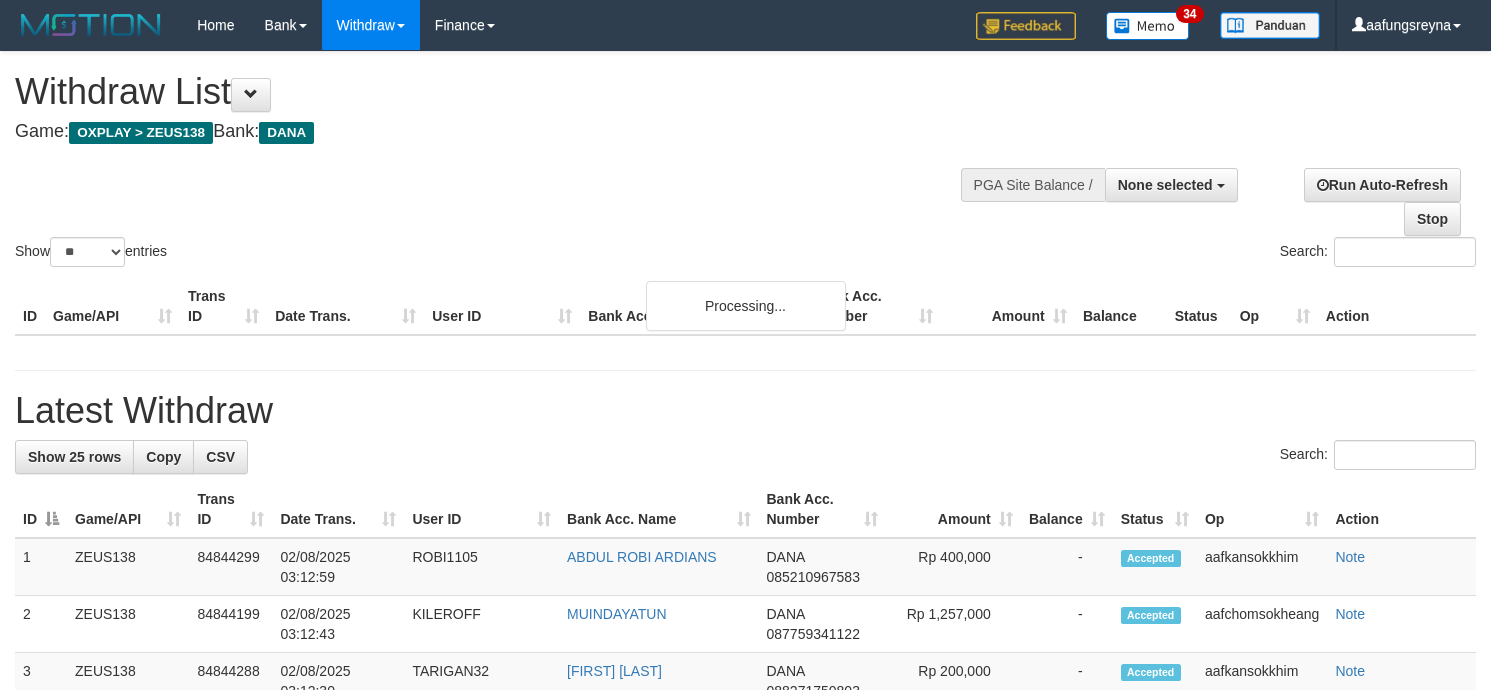 select 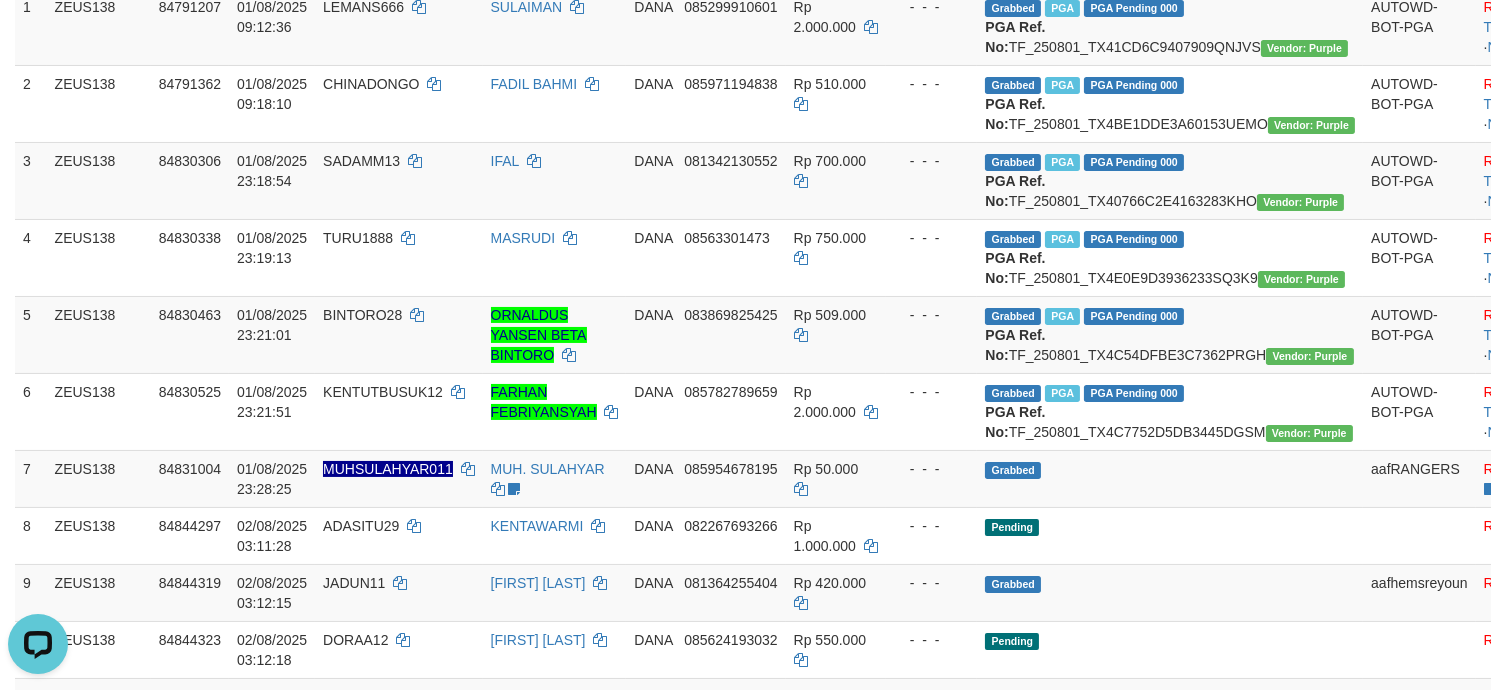 scroll, scrollTop: 0, scrollLeft: 0, axis: both 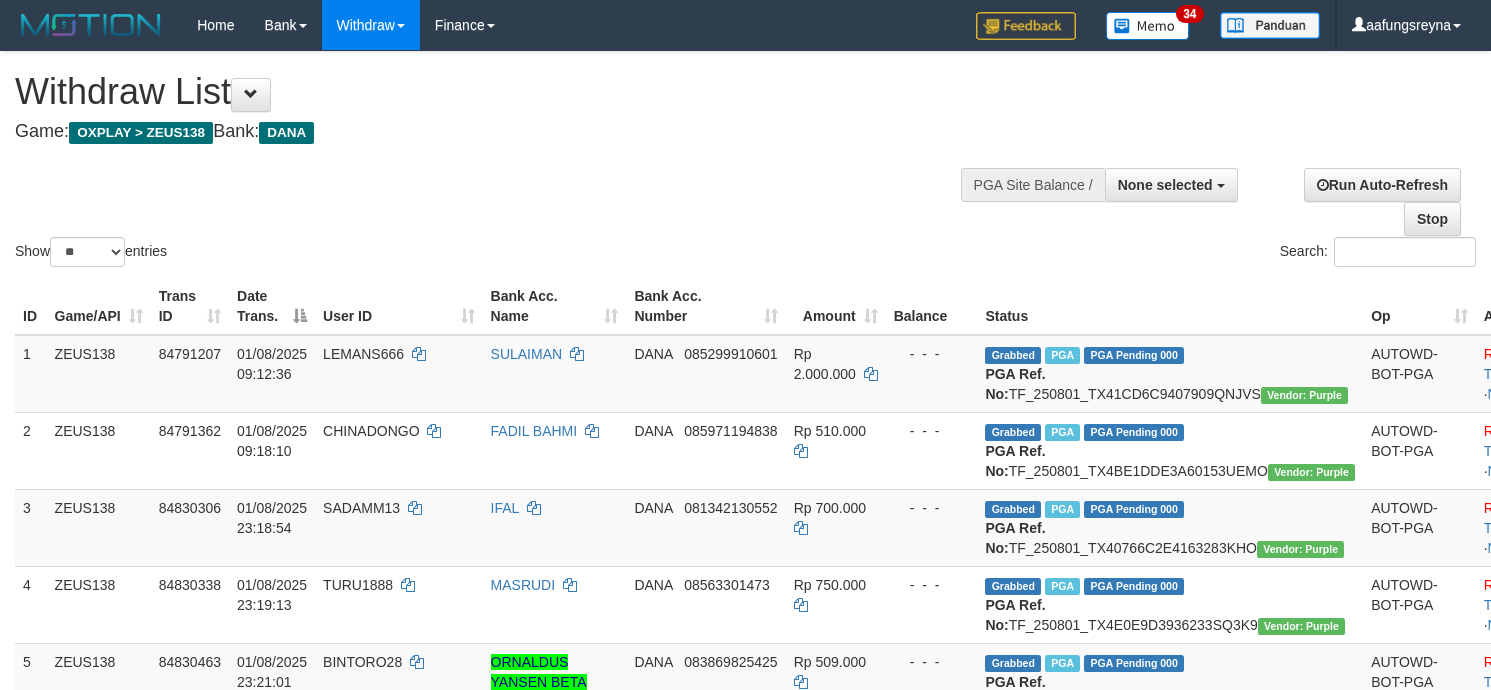 select 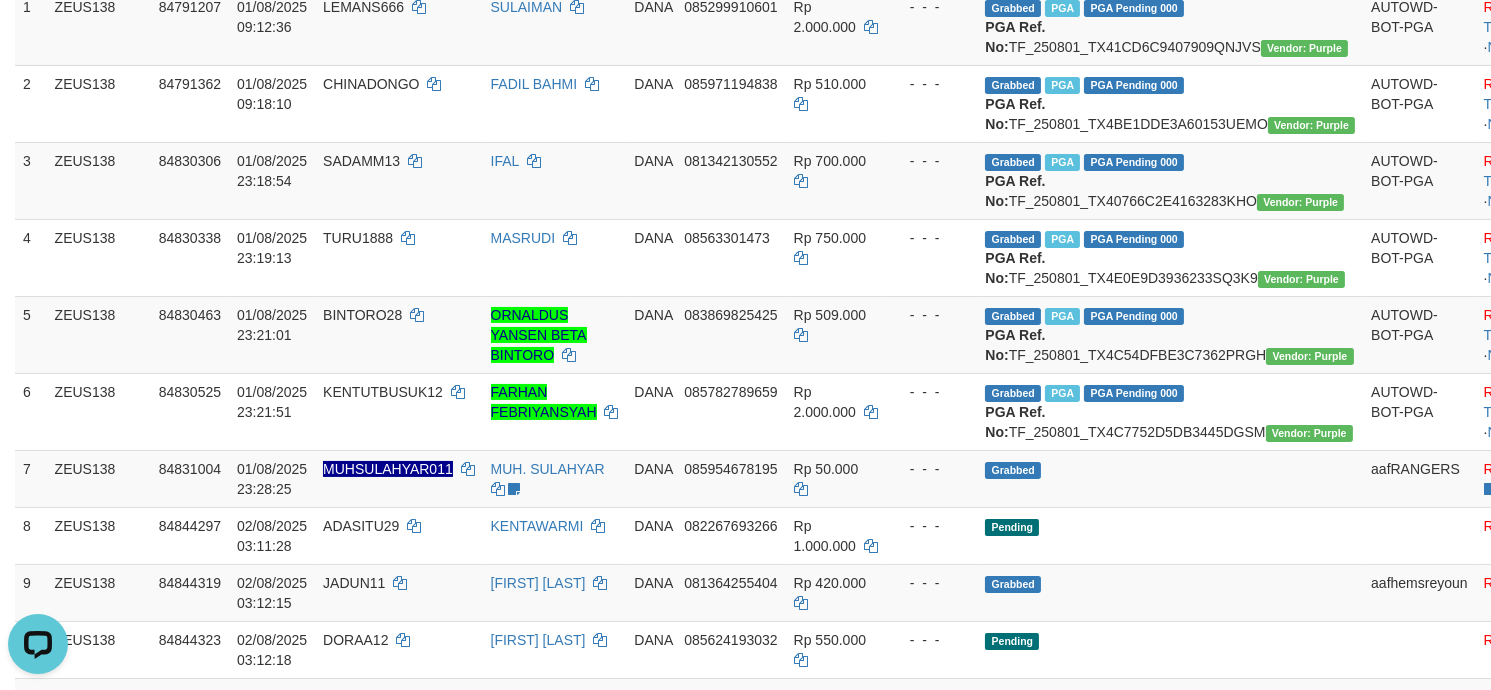 scroll, scrollTop: 0, scrollLeft: 0, axis: both 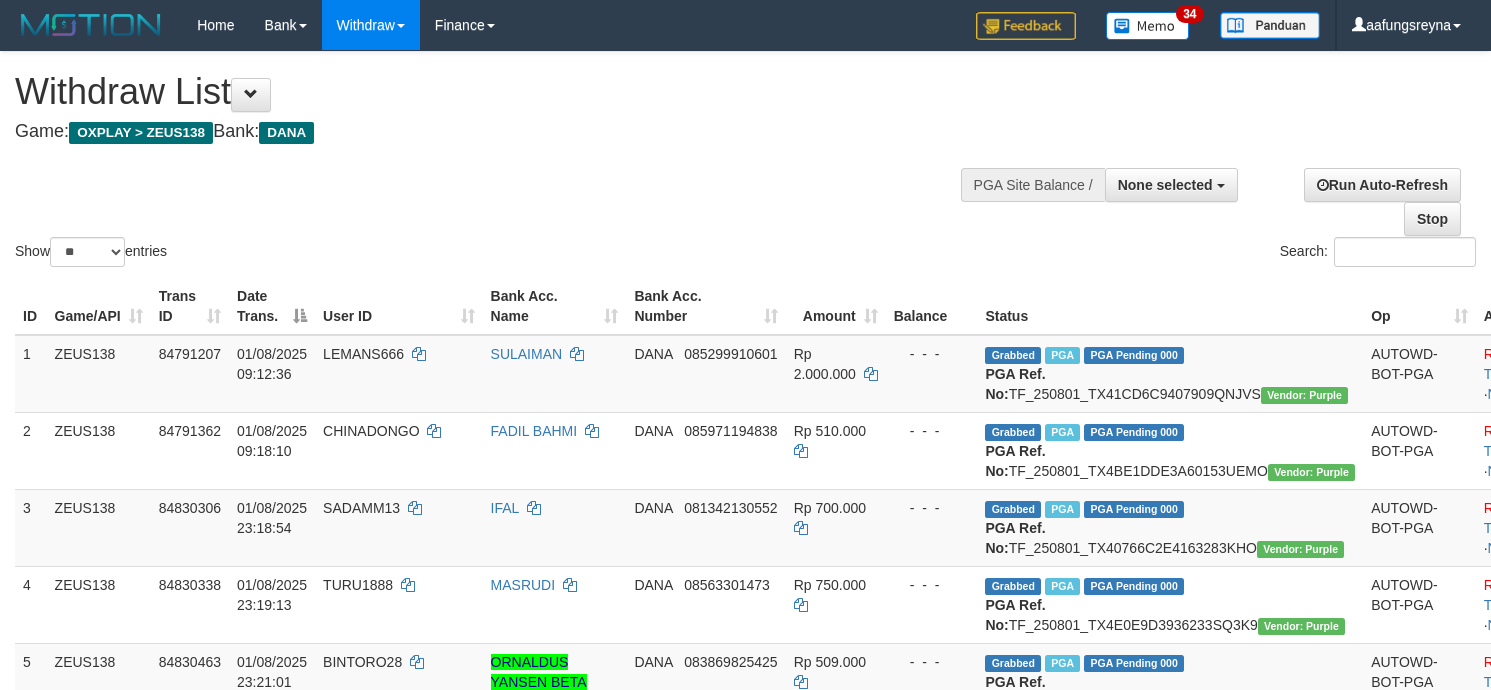 select 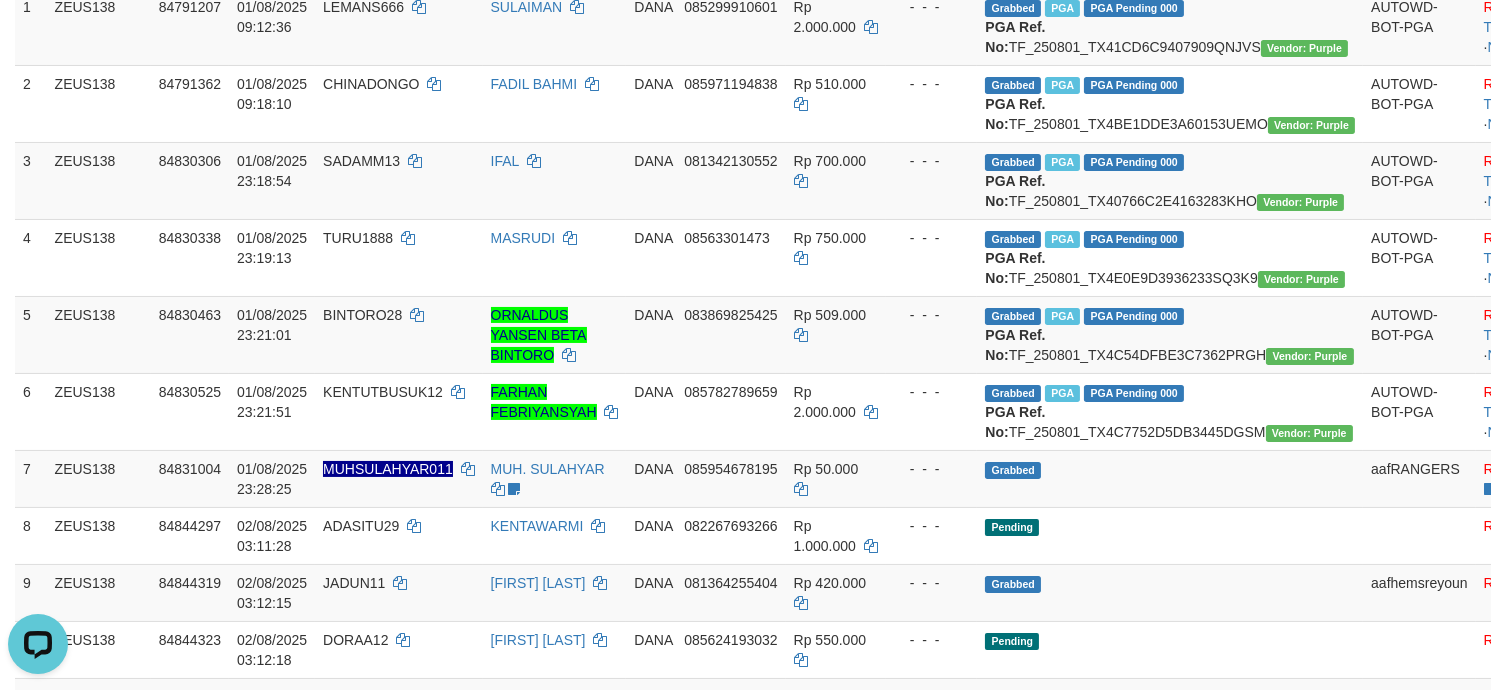 scroll, scrollTop: 0, scrollLeft: 0, axis: both 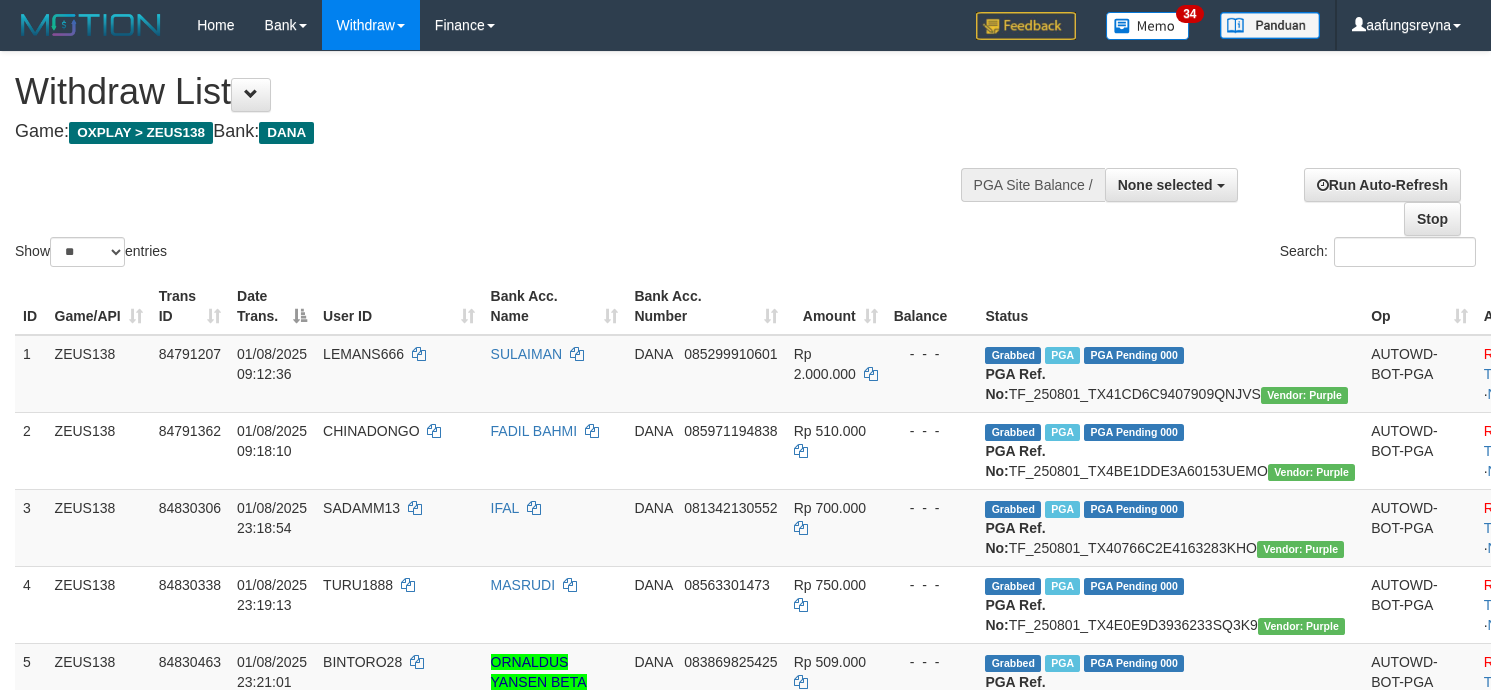 select 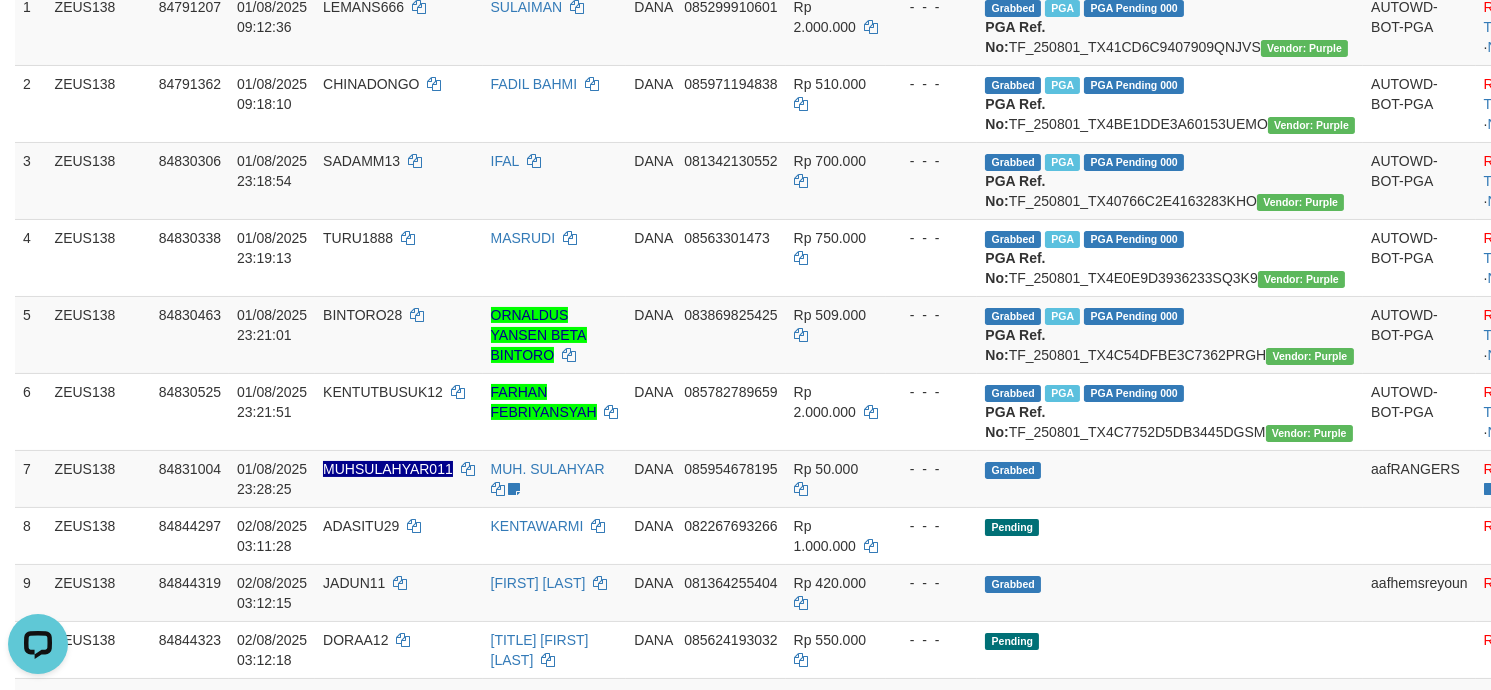 scroll, scrollTop: 0, scrollLeft: 0, axis: both 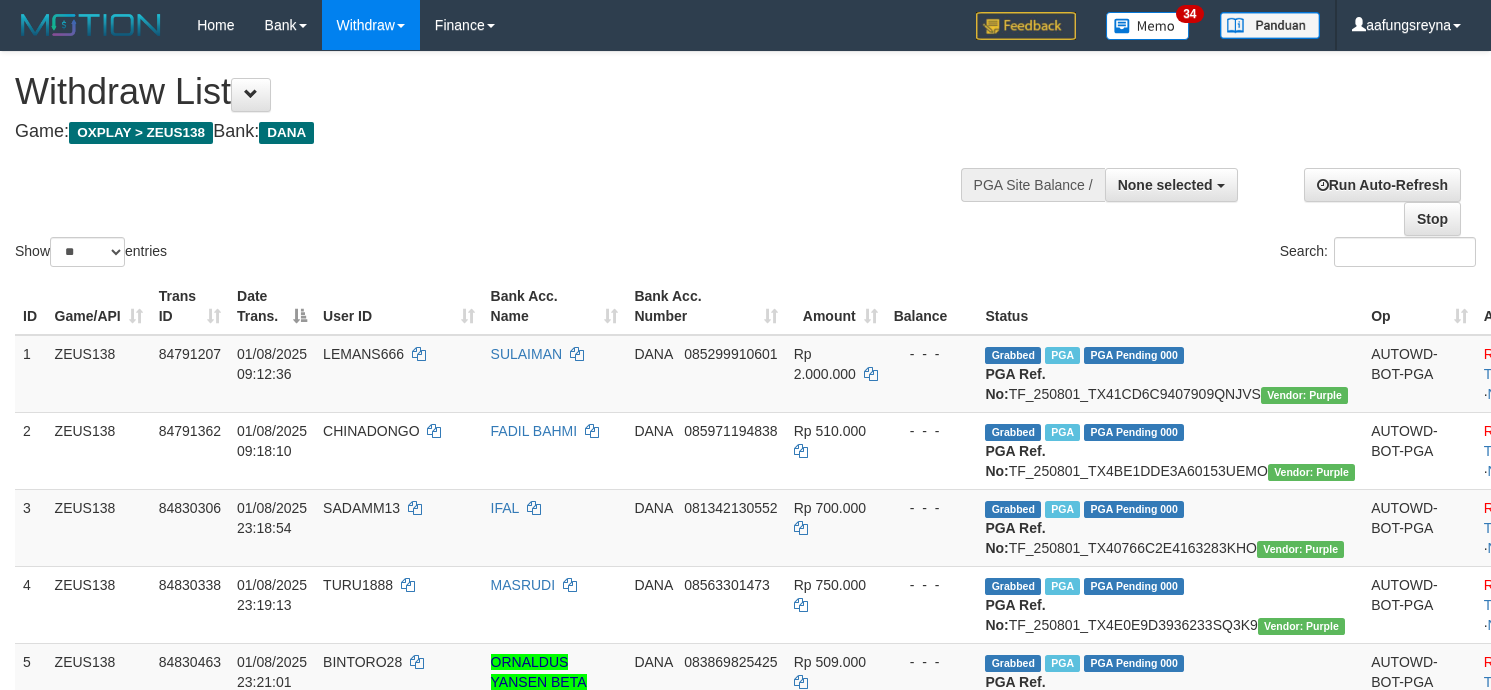 select 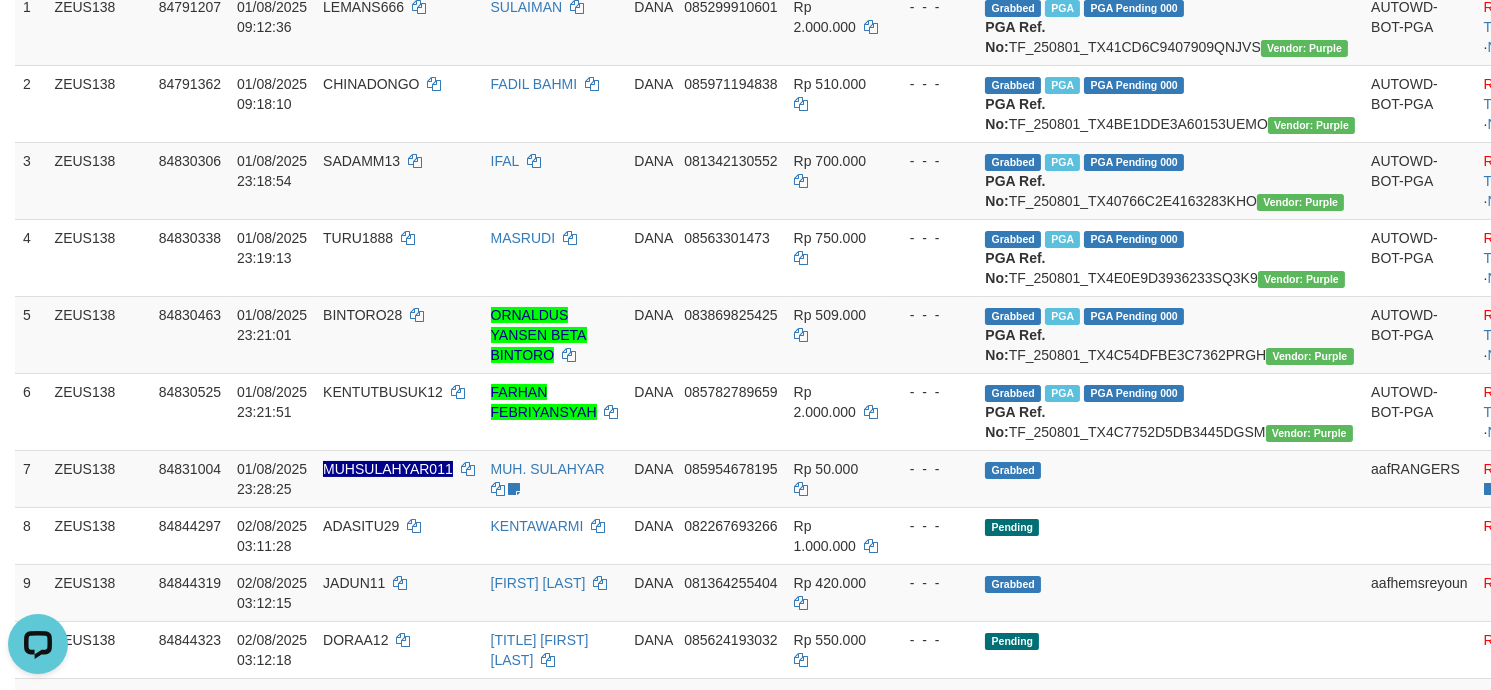 scroll, scrollTop: 0, scrollLeft: 0, axis: both 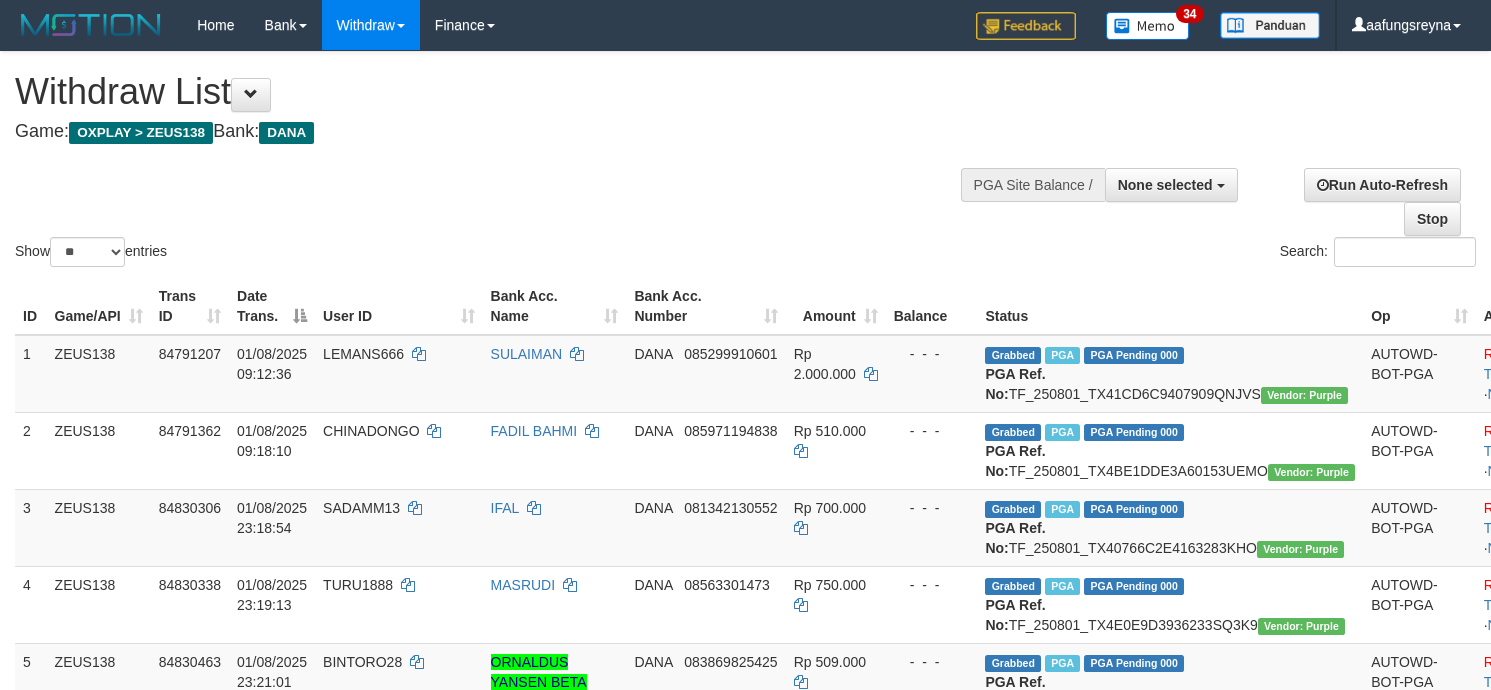 select 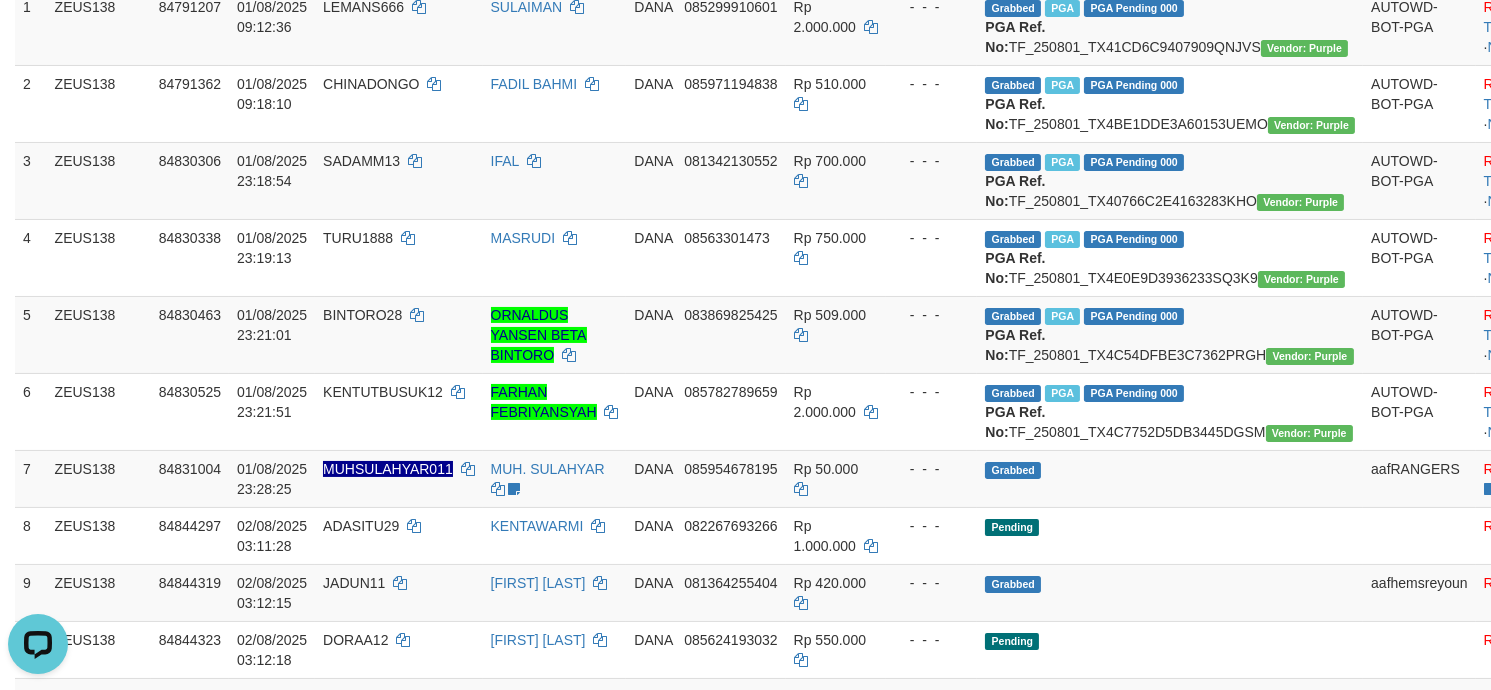 scroll, scrollTop: 0, scrollLeft: 0, axis: both 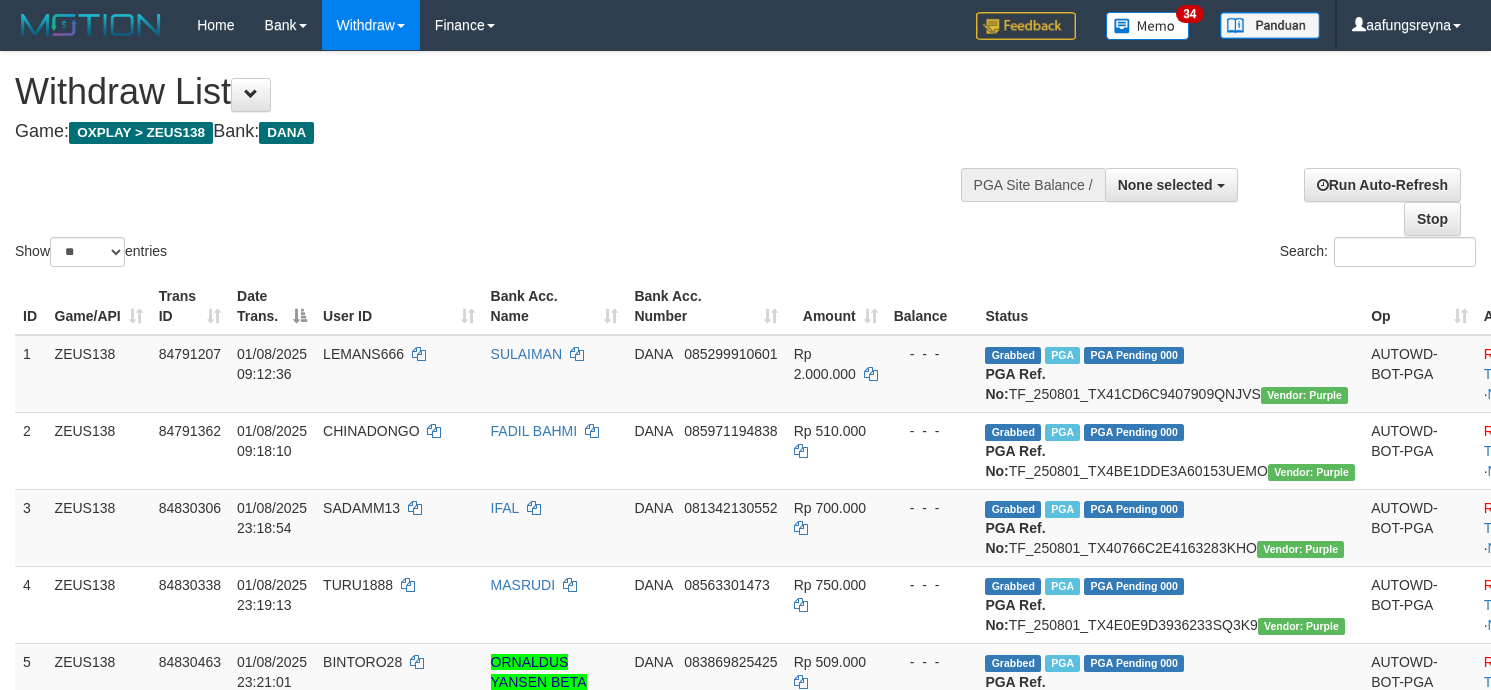 select 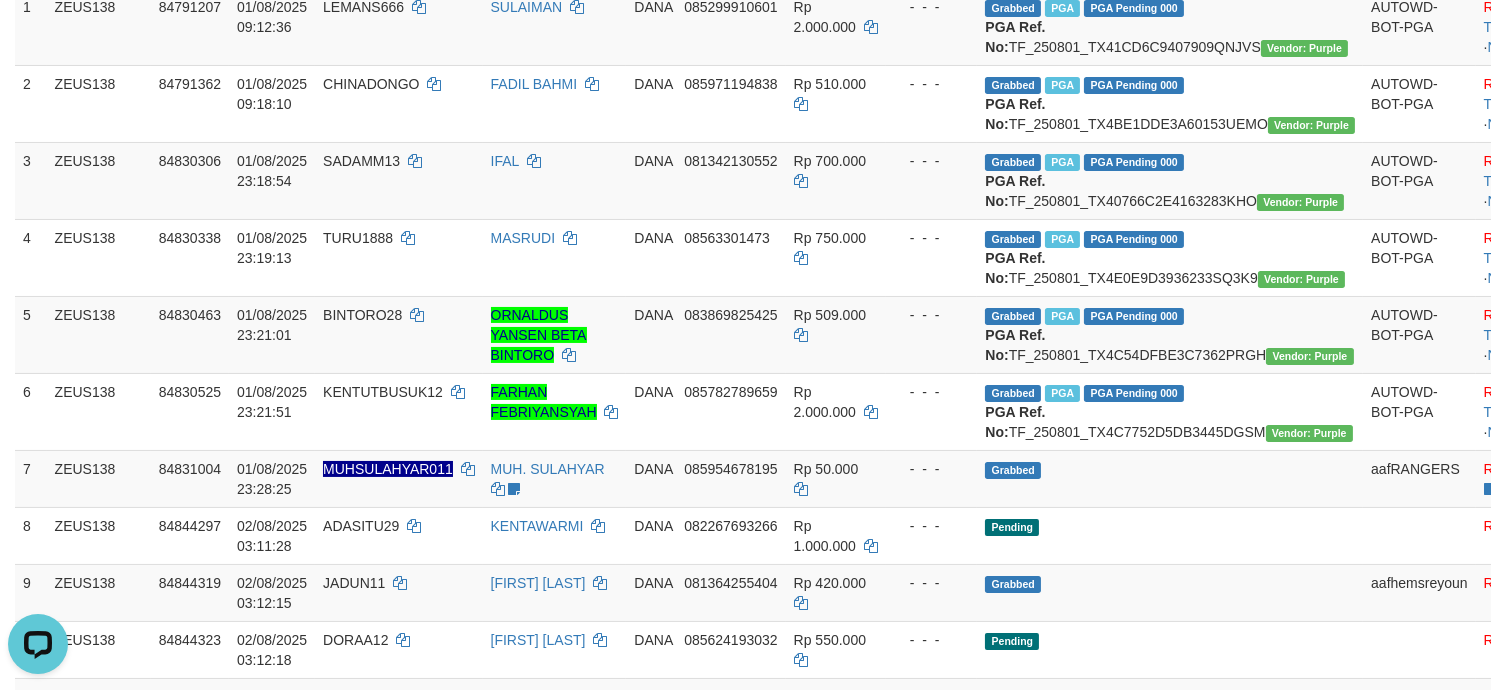 scroll, scrollTop: 0, scrollLeft: 0, axis: both 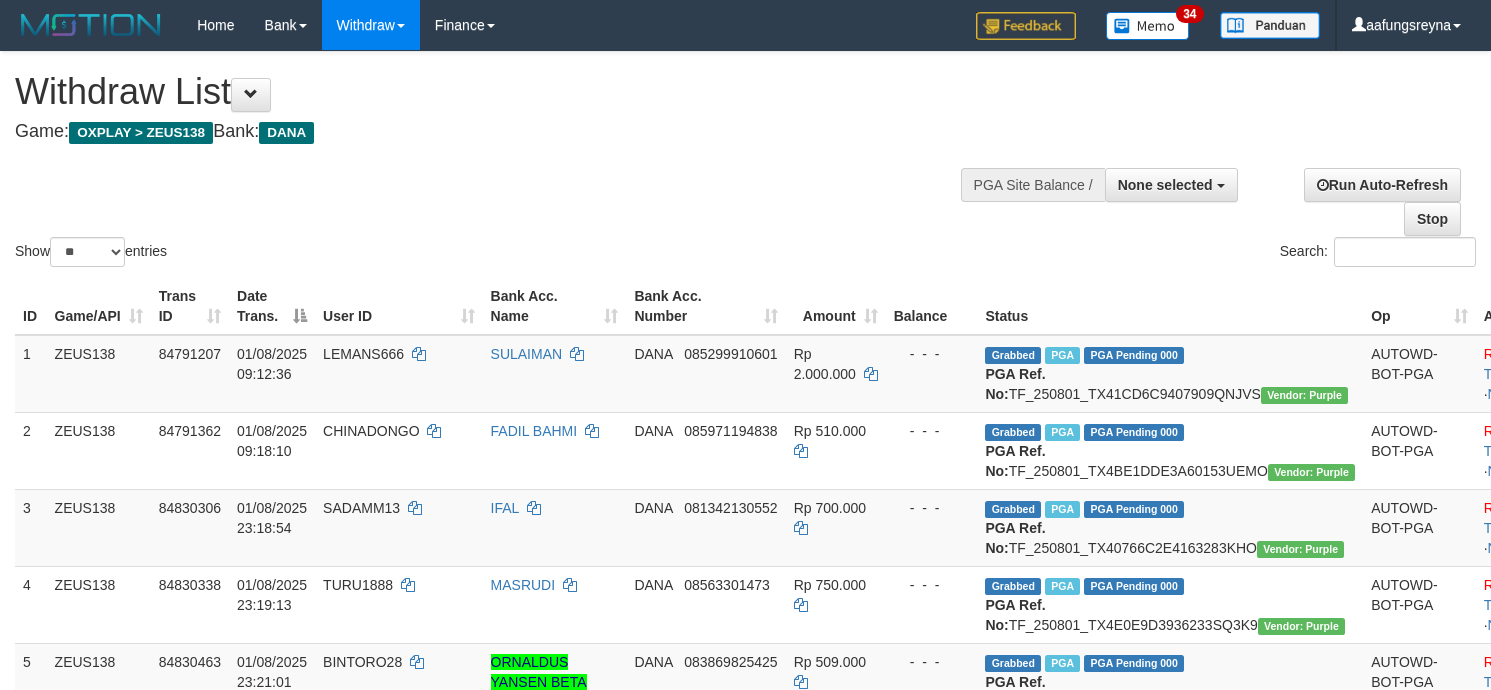 select 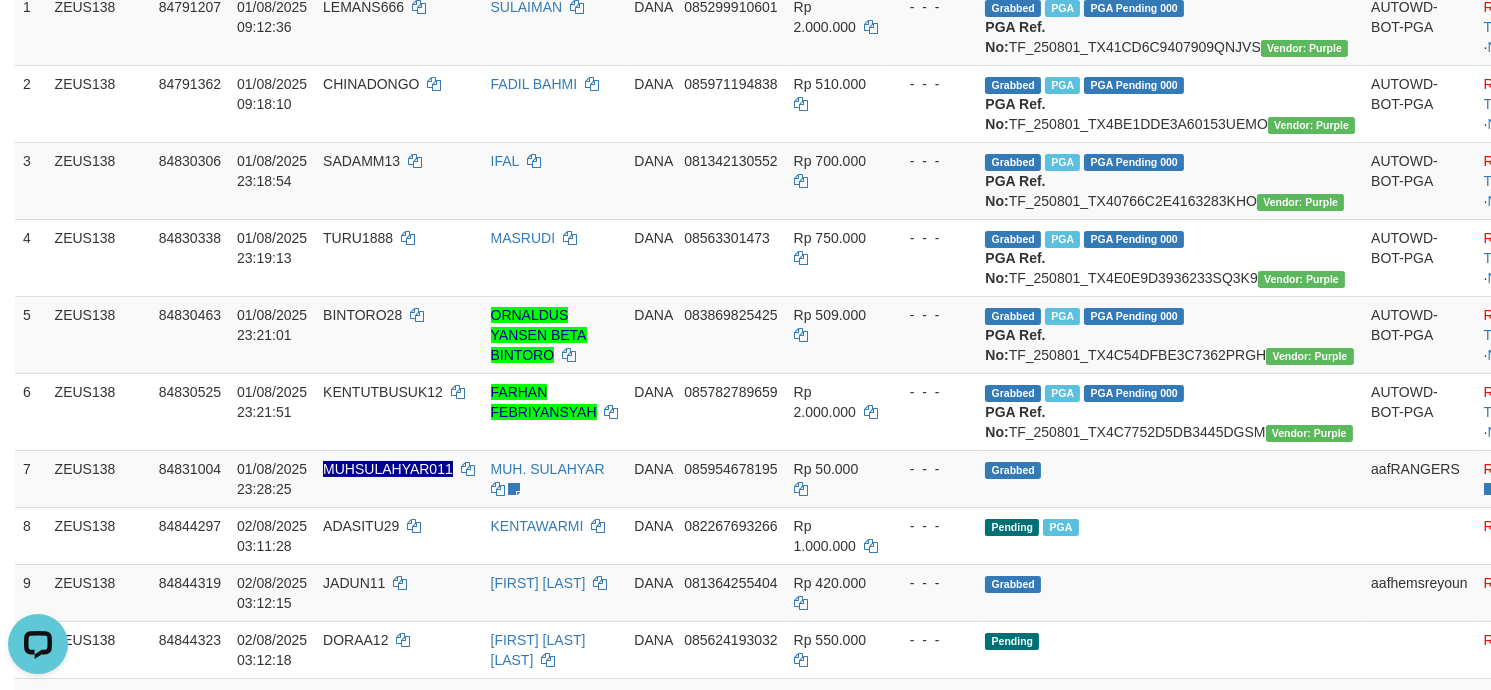 scroll, scrollTop: 0, scrollLeft: 0, axis: both 